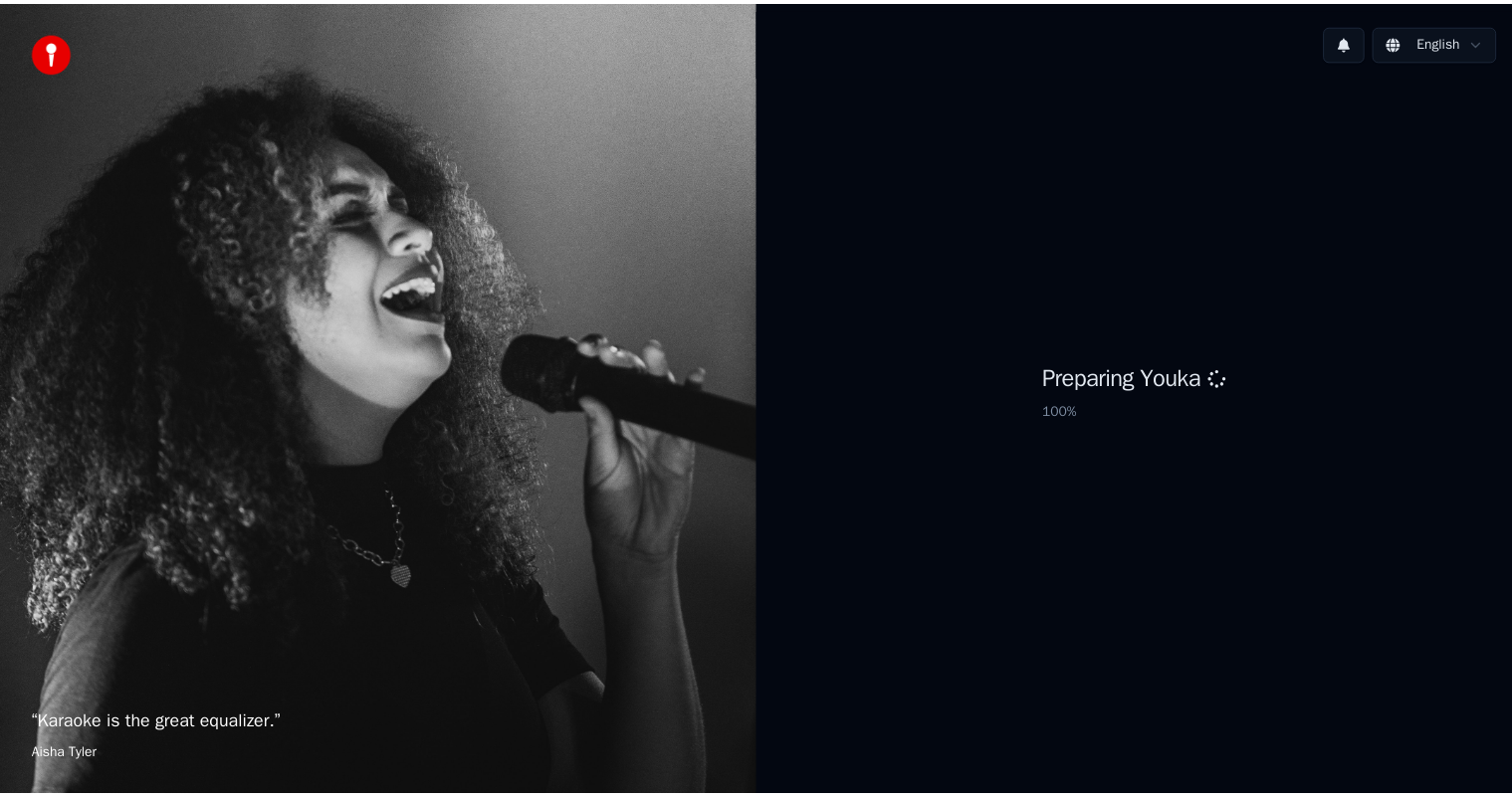 scroll, scrollTop: 0, scrollLeft: 0, axis: both 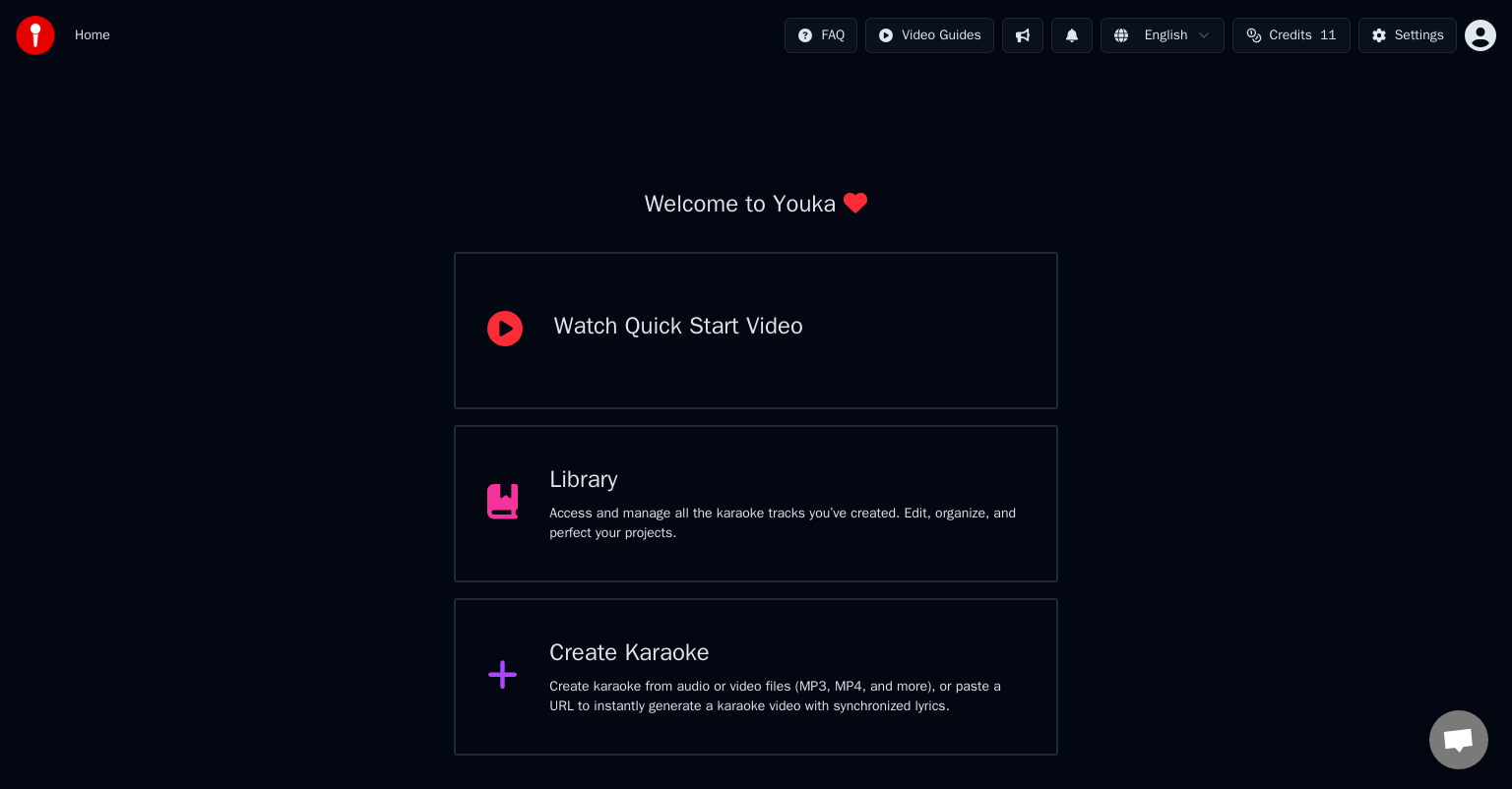 click on "Home FAQ Video Guides English Credits 11 Settings Welcome to Youka Watch Quick Start Video Library Access and manage all the karaoke tracks you’ve created. Edit, organize, and perfect your projects. Create Karaoke Create karaoke from audio or video files (MP3, MP4, and more), or paste a URL to instantly generate a karaoke video with synchronized lyrics." at bounding box center (756, 378) 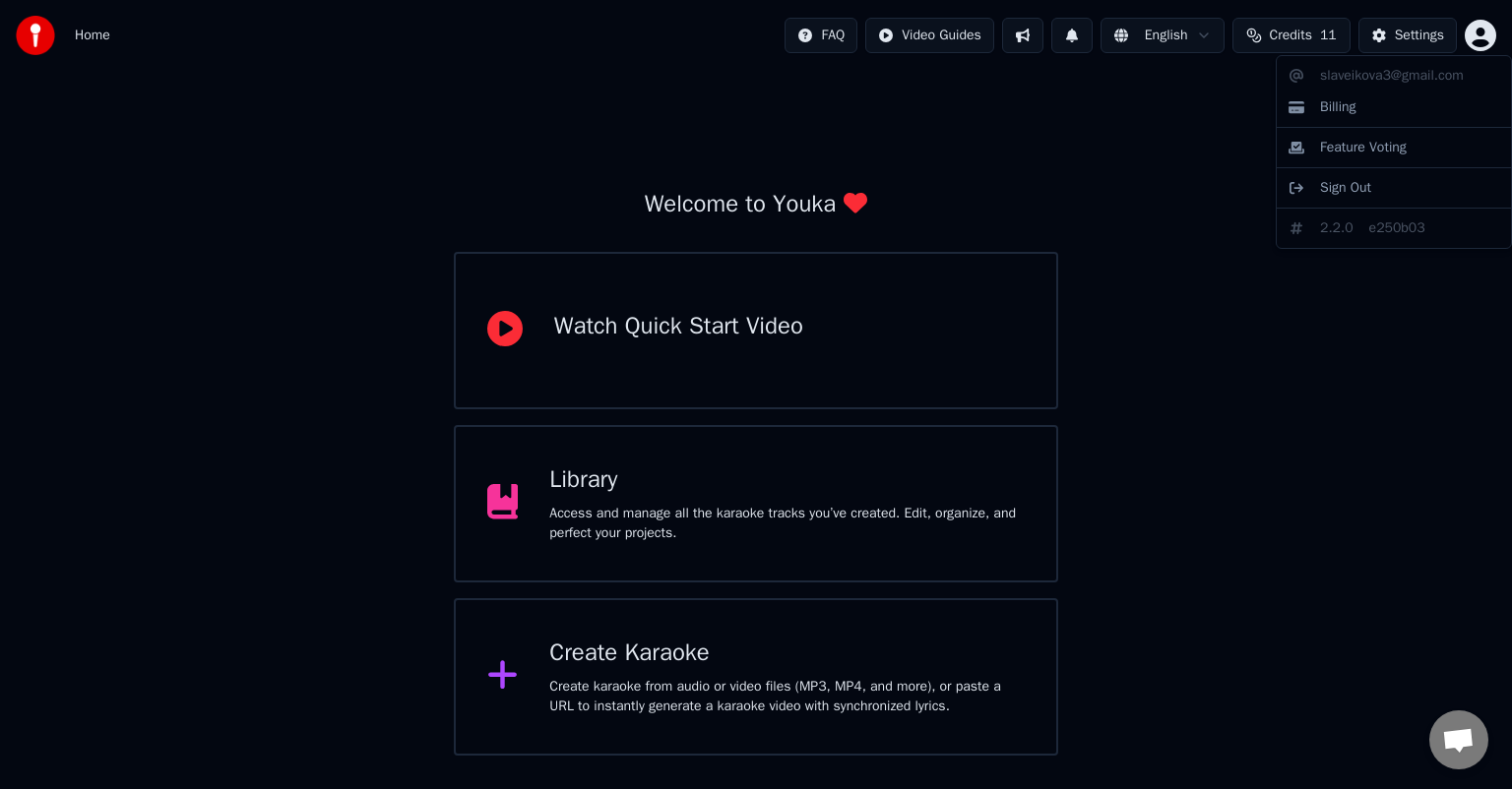 click on "Home FAQ Video Guides English Credits 11 Settings Welcome to Youka Watch Quick Start Video Library Access and manage all the karaoke tracks you’ve created. Edit, organize, and perfect your projects. Create Karaoke Create karaoke from audio or video files (MP3, MP4, and more), or paste a URL to instantly generate a karaoke video with synchronized lyrics. slaveikova3@gmail.com Billing Feature Voting Sign Out 2.2.0 e250b03" at bounding box center (756, 378) 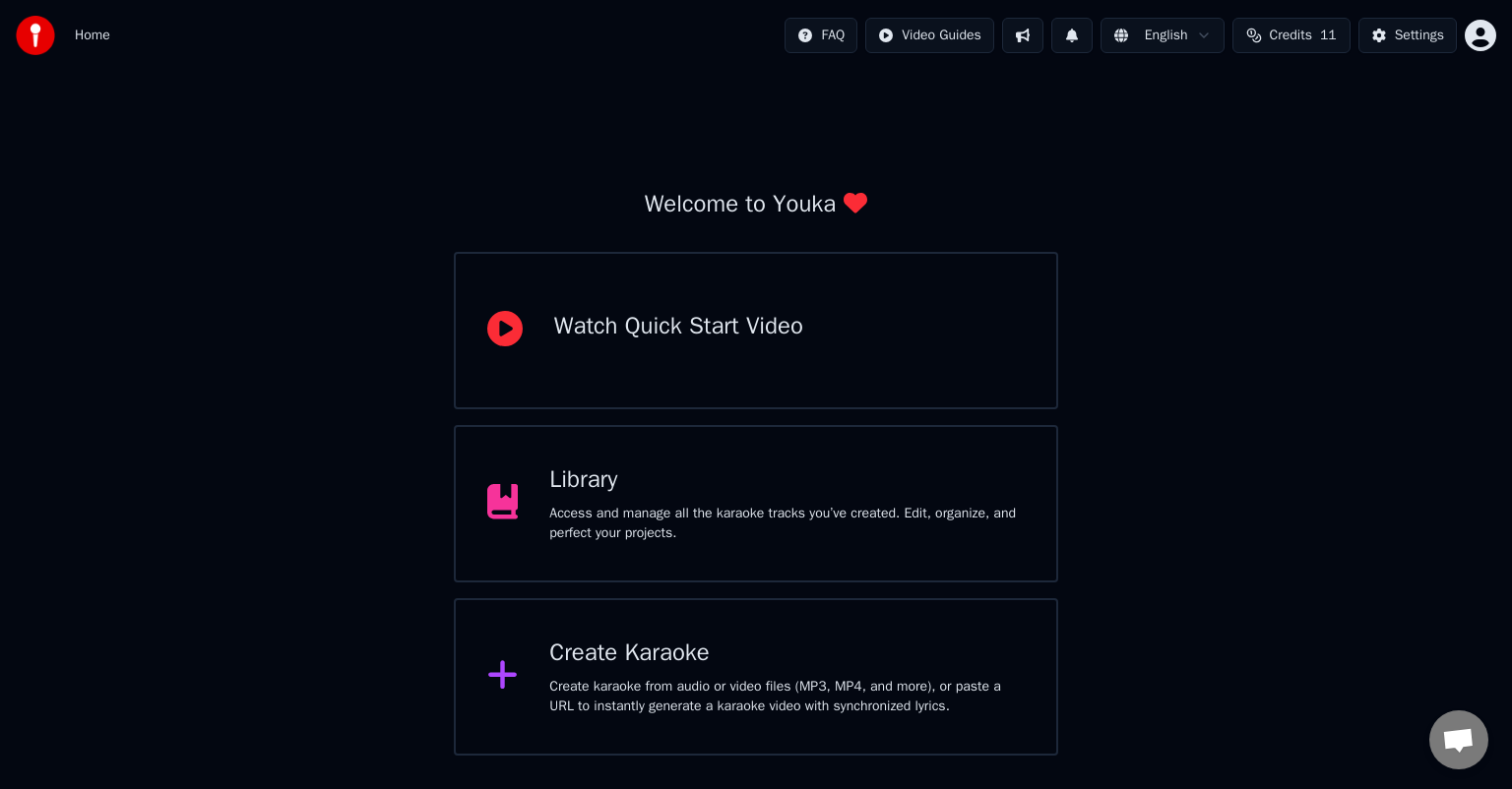 click on "Library Access and manage all the karaoke tracks you’ve created. Edit, organize, and perfect your projects." at bounding box center [787, 504] 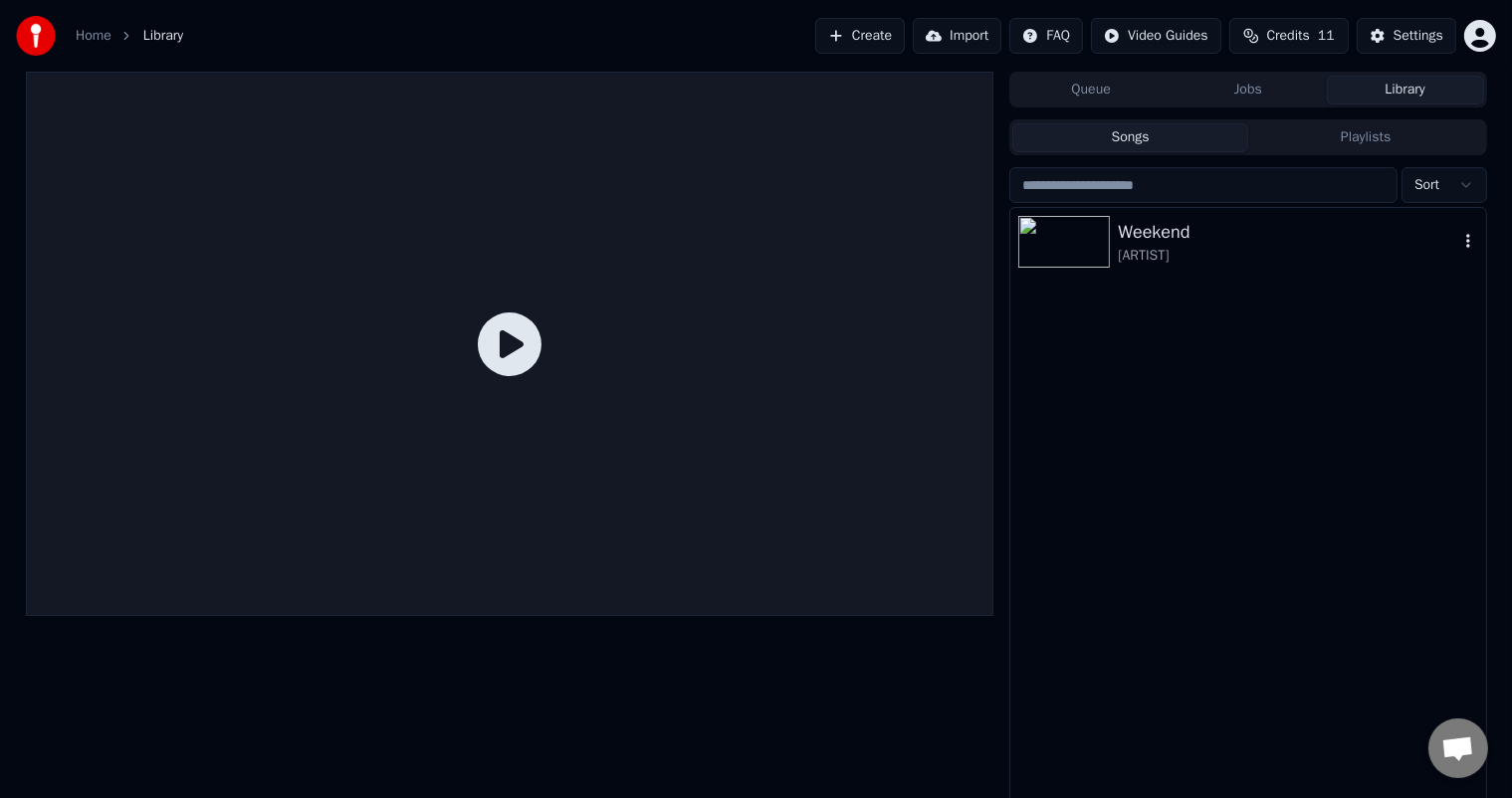 click on "Weekend" at bounding box center (1287, 232) 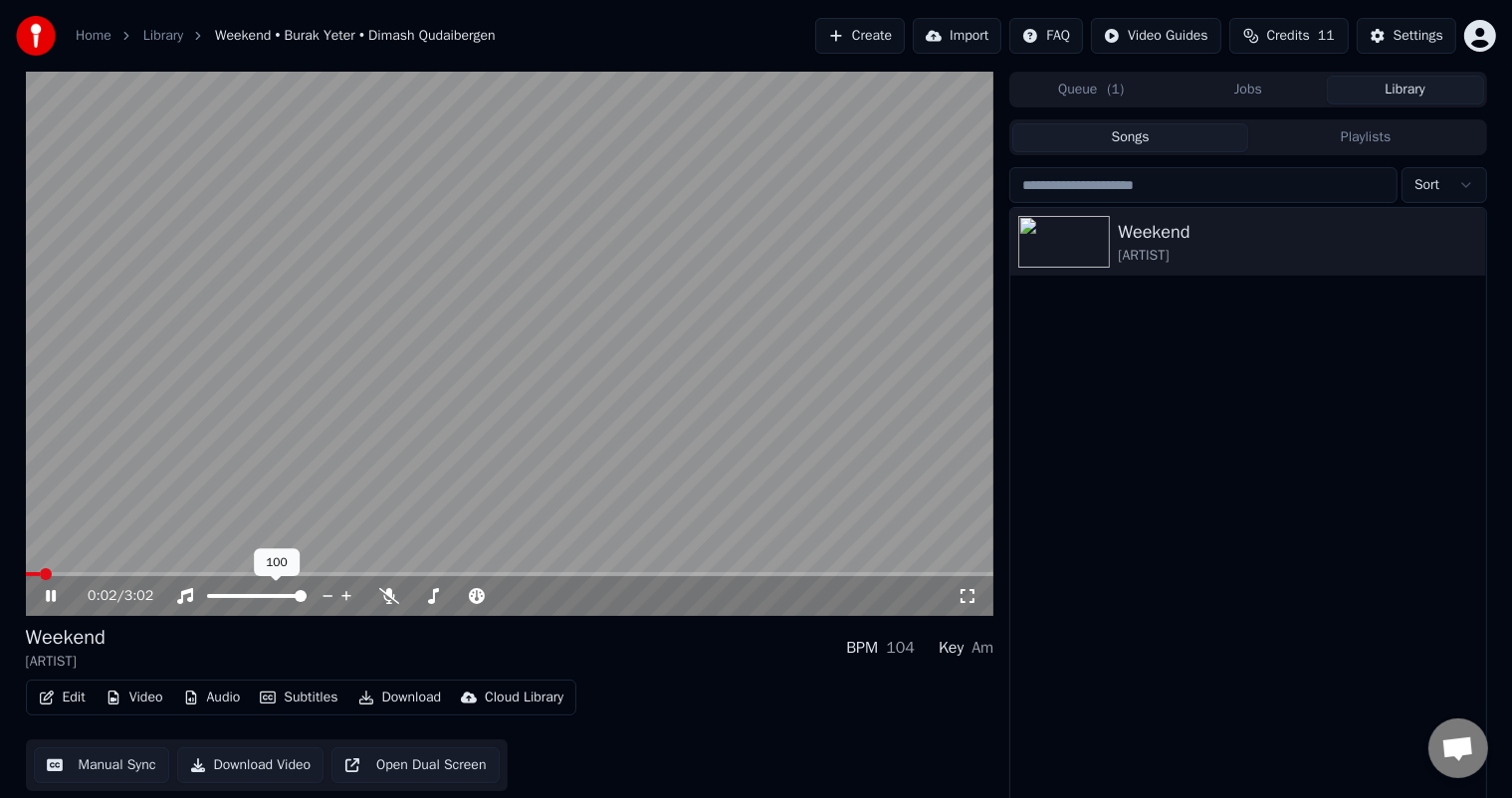 click at bounding box center [257, 596] 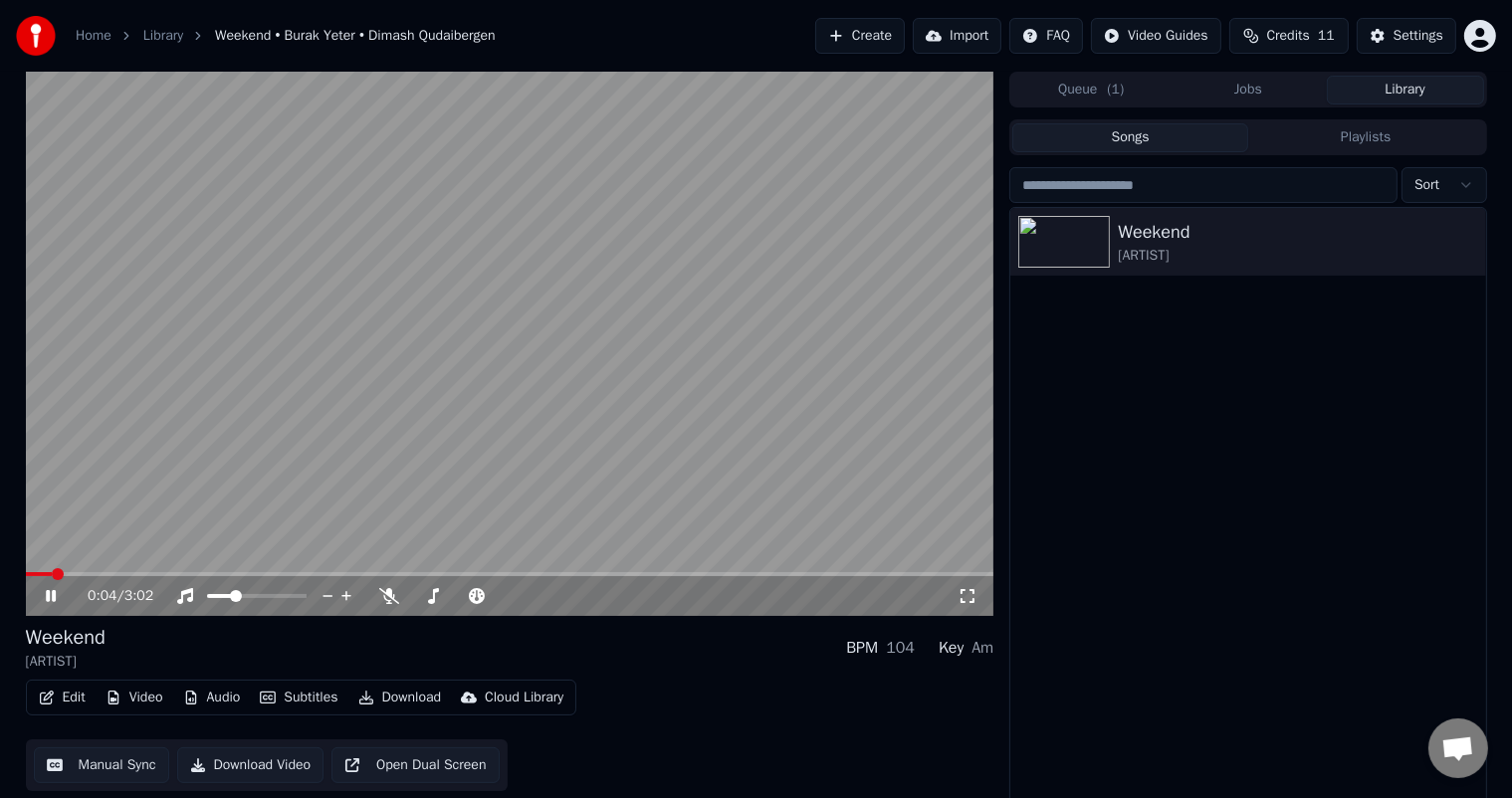 click 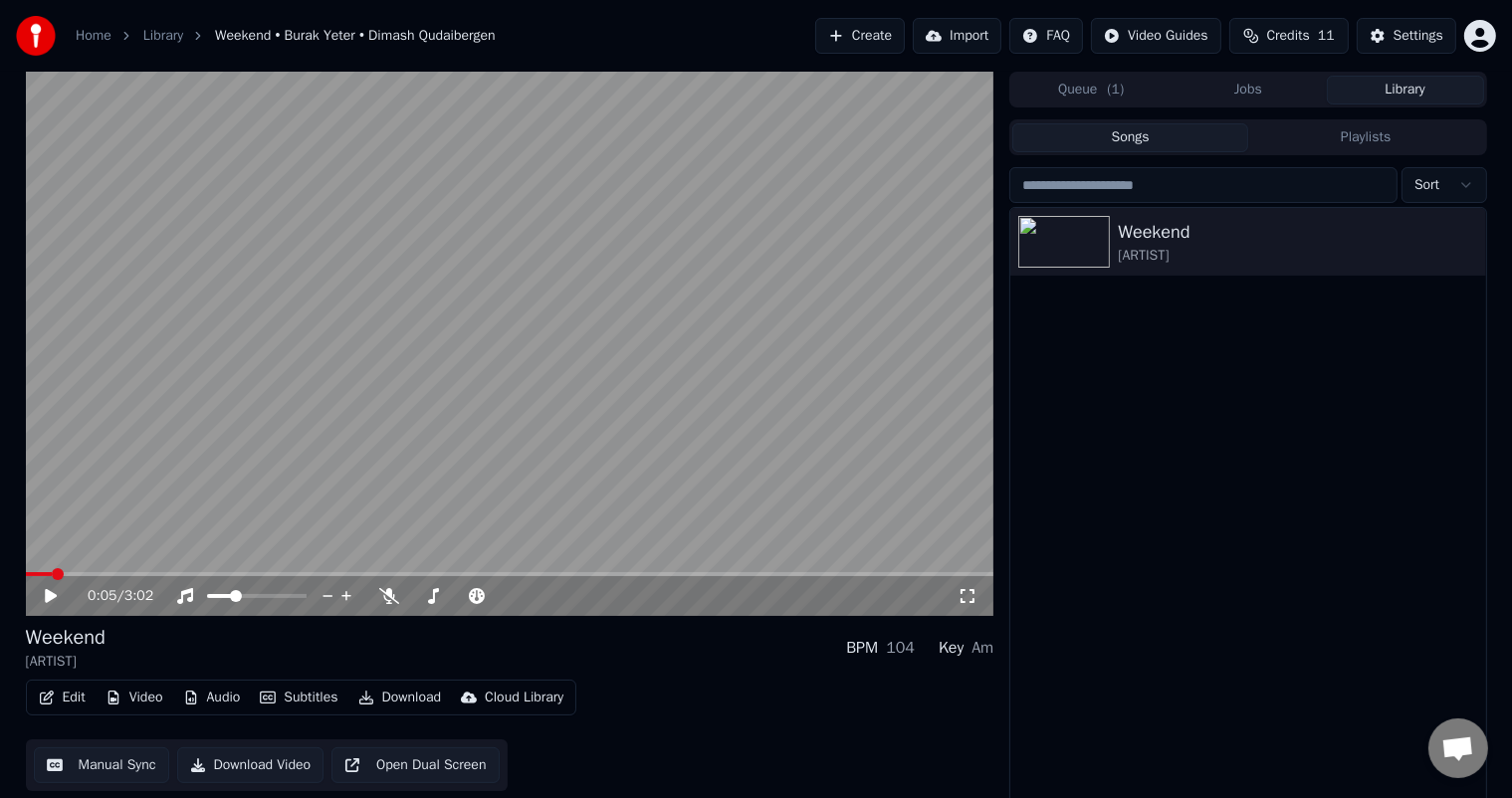 click on "Manual Sync" at bounding box center (102, 765) 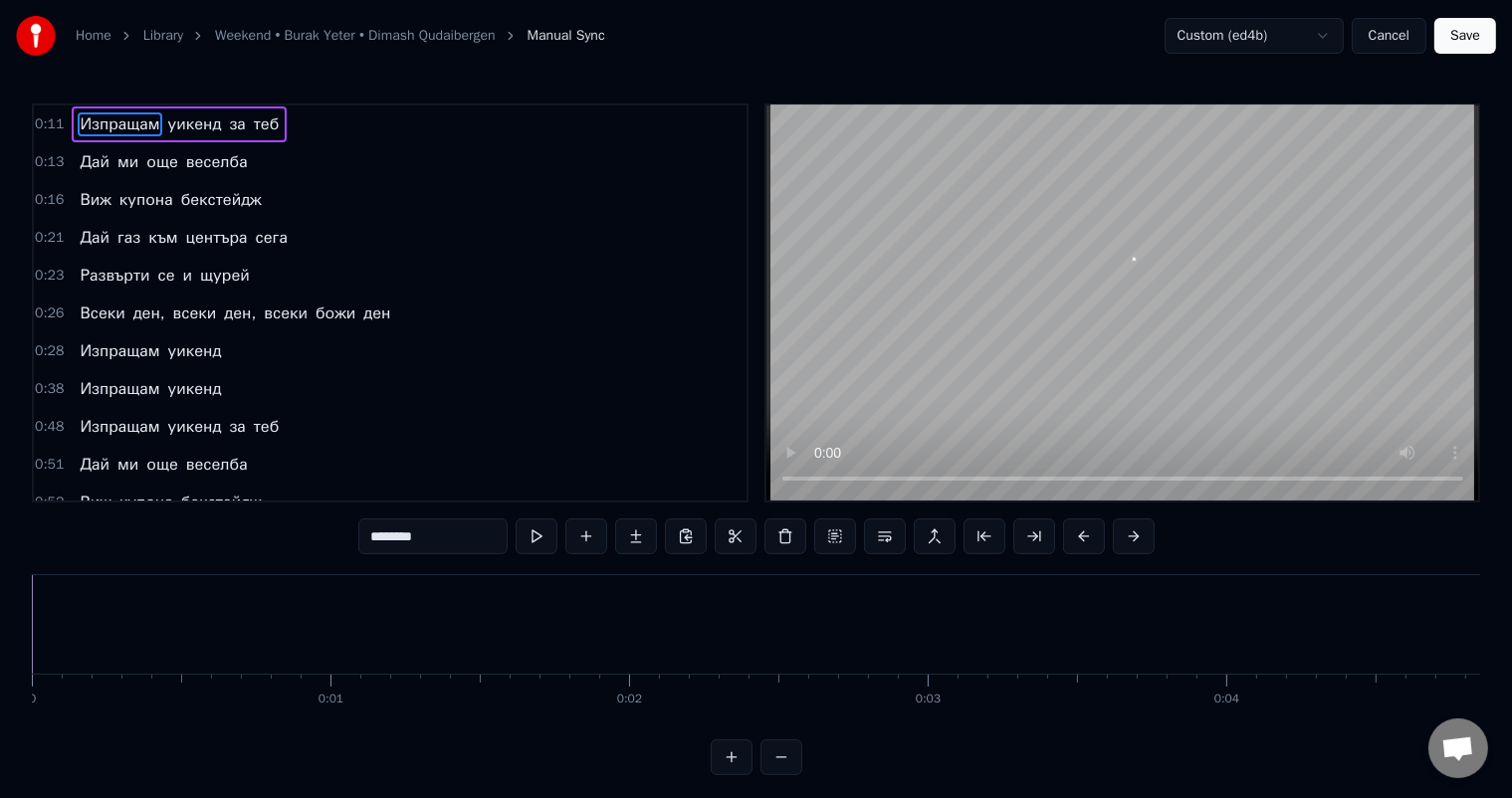 scroll, scrollTop: 0, scrollLeft: 3326, axis: horizontal 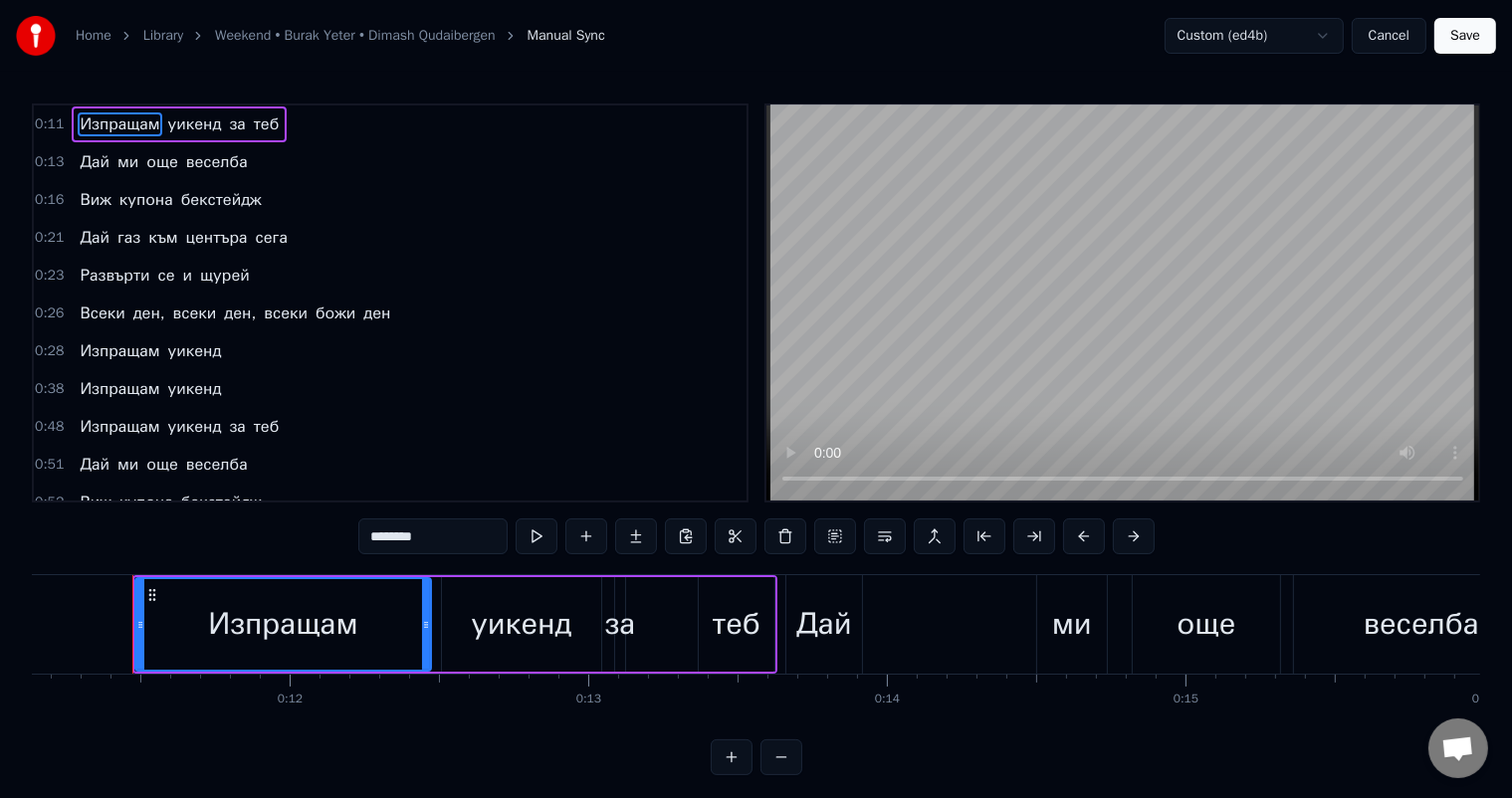 type 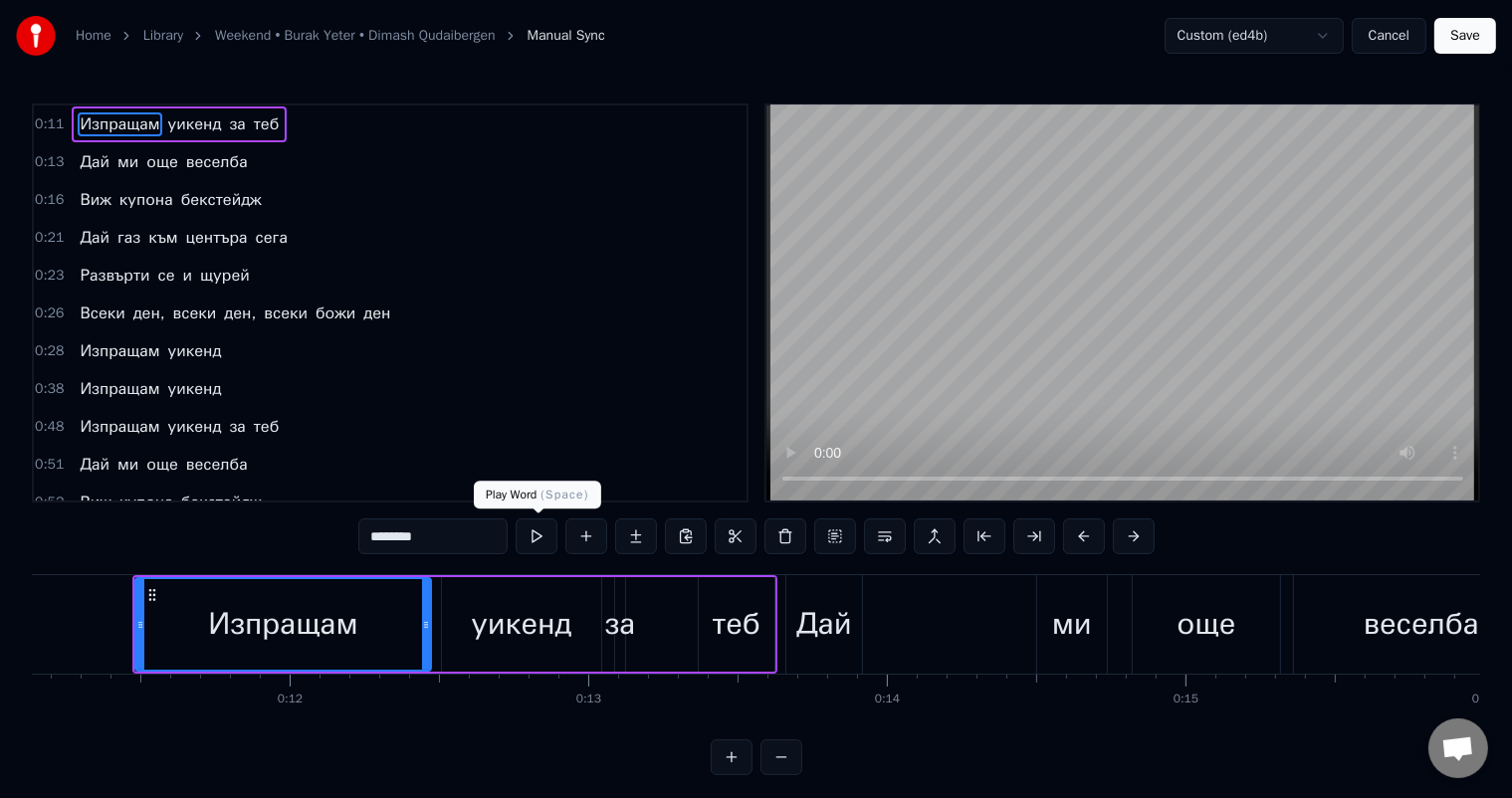 click at bounding box center [537, 536] 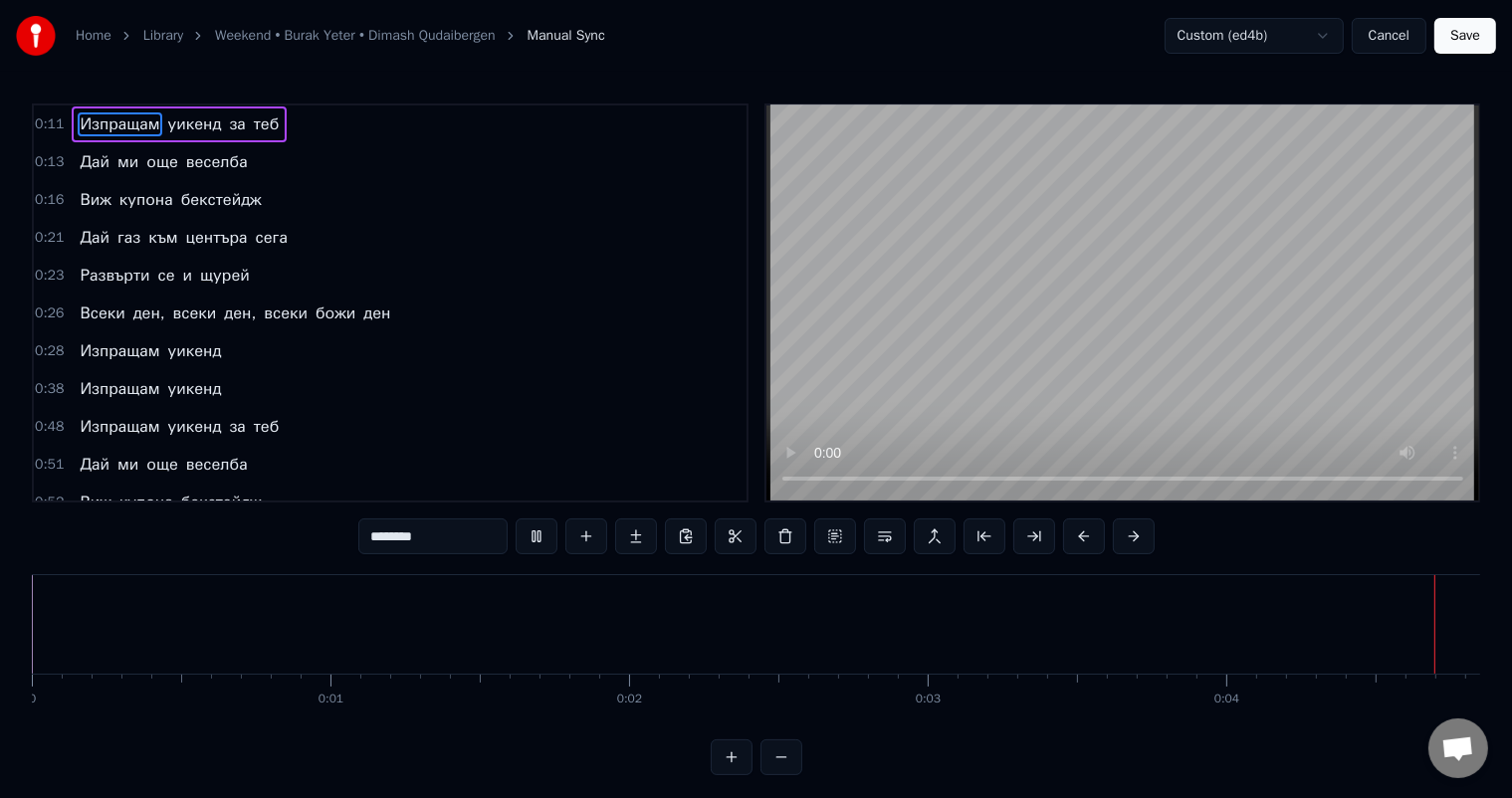 scroll, scrollTop: 0, scrollLeft: 1313, axis: horizontal 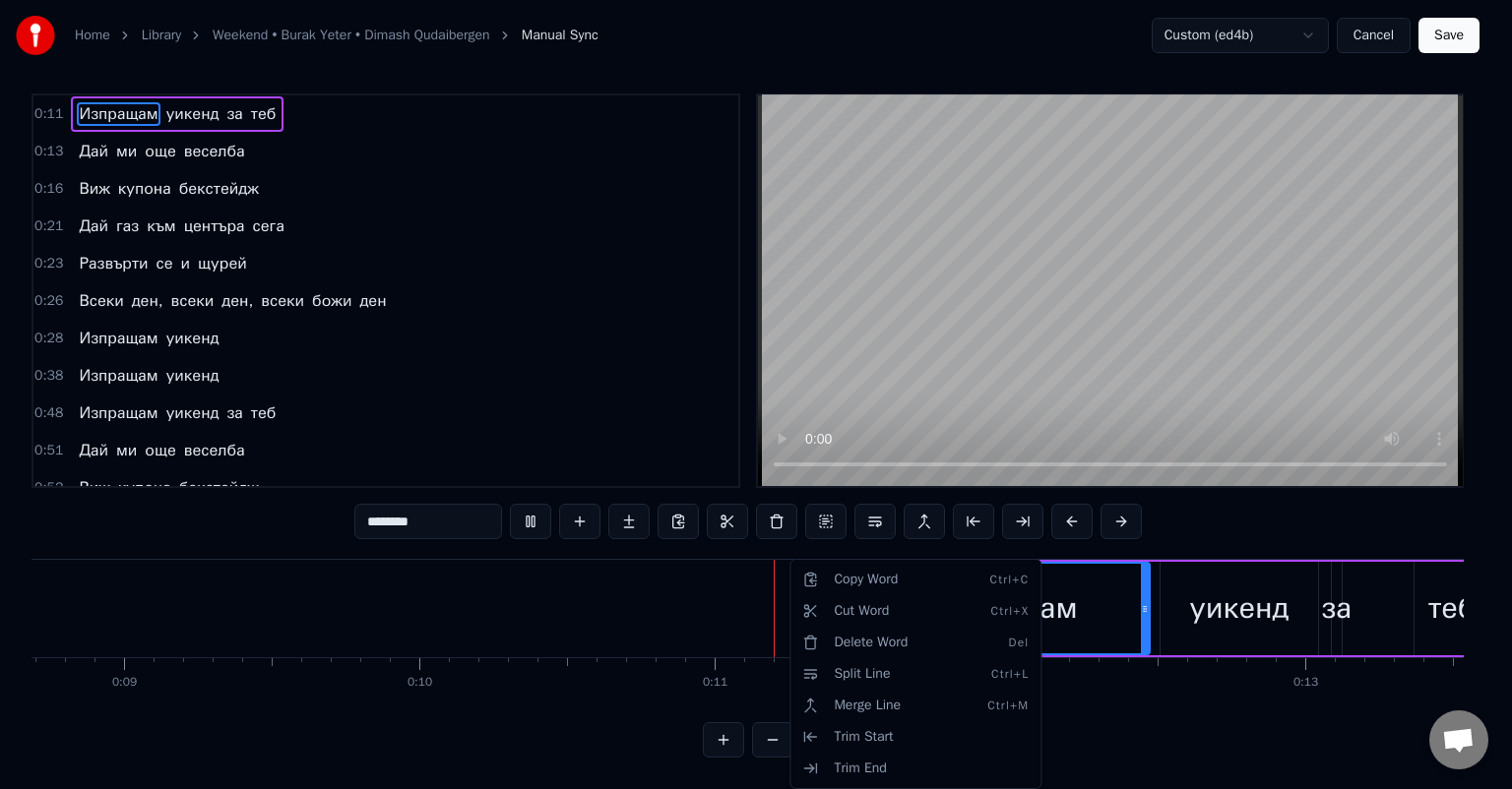 click on "Home Library [SONG TITLE] • [ARTIST] Manual Sync Custom (ed4b) Cancel Save 0:11 Изпращам уикенд за теб 0:13 Дай ми още веселба 0:16 Виж купона бекстейдж 0:21 Дай газ към центъра сега 0:23 Развърти се и щурей 0:26 Всеки ден, всеки ден, всеки божи ден 0:28 Изпращам уикенд 0:38 Изпращам уикенд 0:48 Изпращам уикенд за теб 0:51 Дай ми още веселба 0:52 Виж купона бекстейдж 0:55 Дай газ към центъра сега 1:01 Развърти се и щурей 1:03 Всеки ден, всеки ден, всеки божи ден 1:05 Изпращам уикенд 1:15 Изпращам уикенд 1:24 О, о! 1:26 Зове ни събота: "Хелоу!". 1:28 В неделя малко забави 1:31 Уикендът е наш, нали 1:35 Не, не! 1:35 Не, не ще сведем 1:37" at bounding box center (756, 390) 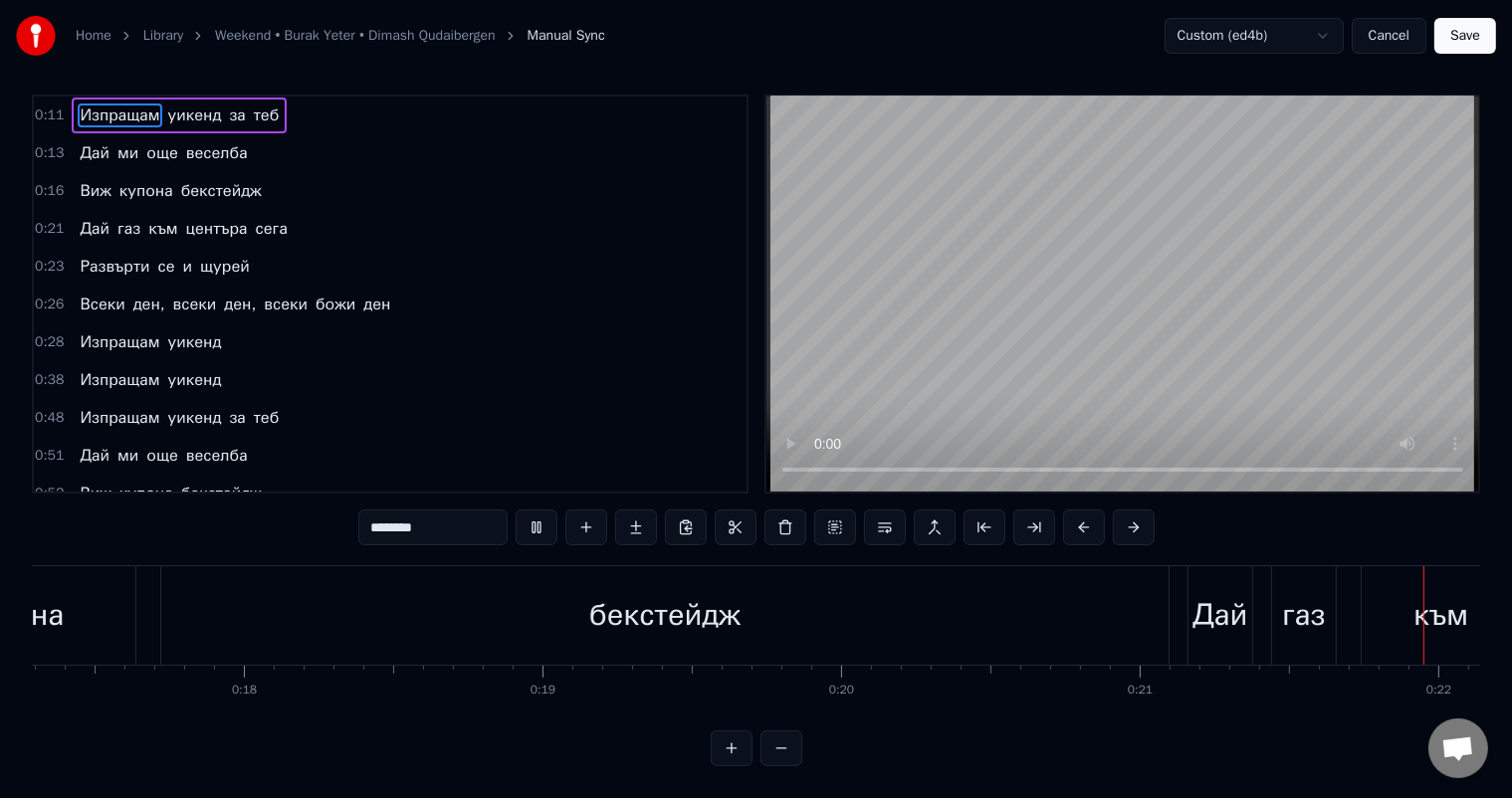 scroll, scrollTop: 0, scrollLeft: 6440, axis: horizontal 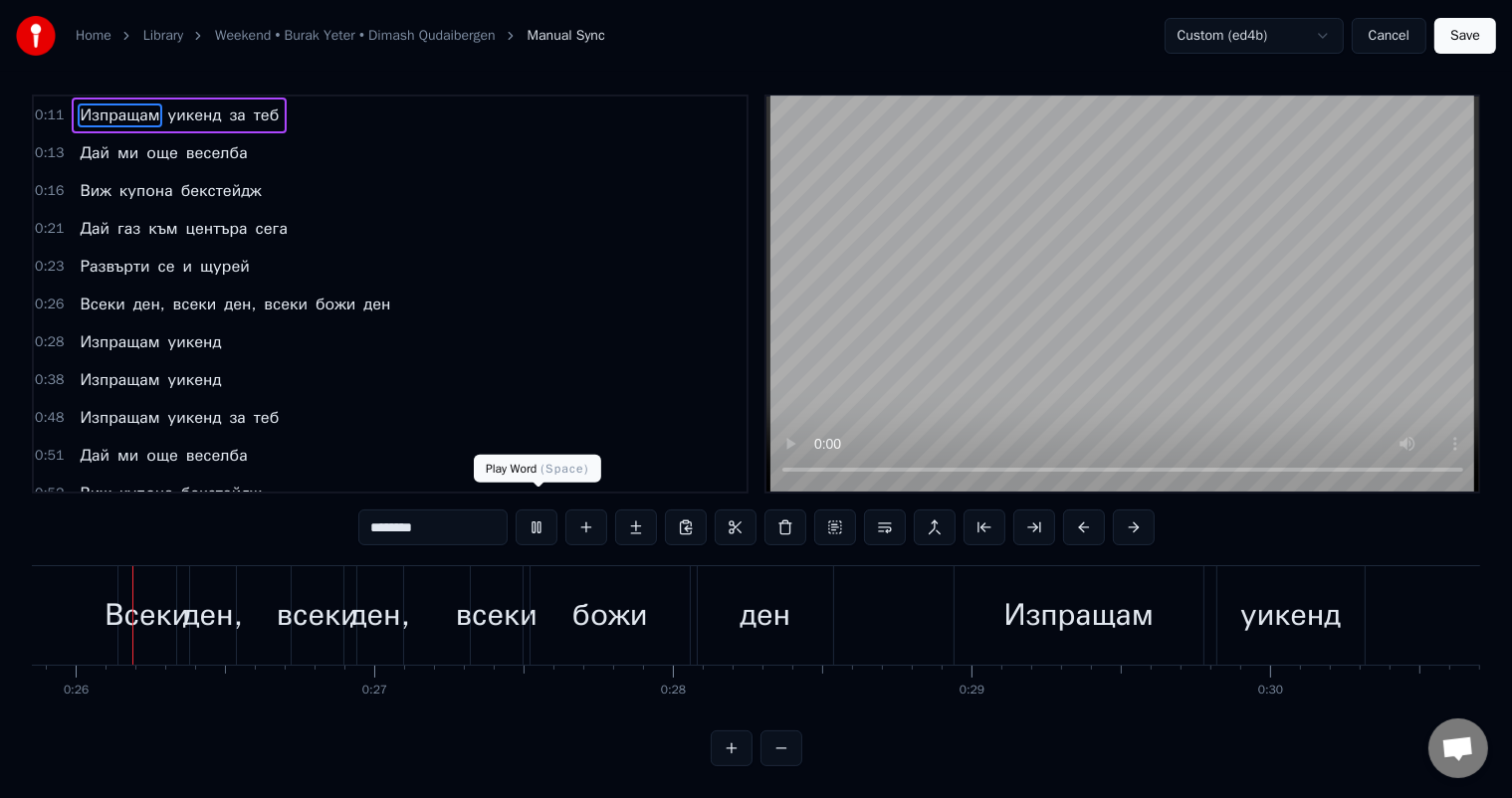 click at bounding box center [537, 527] 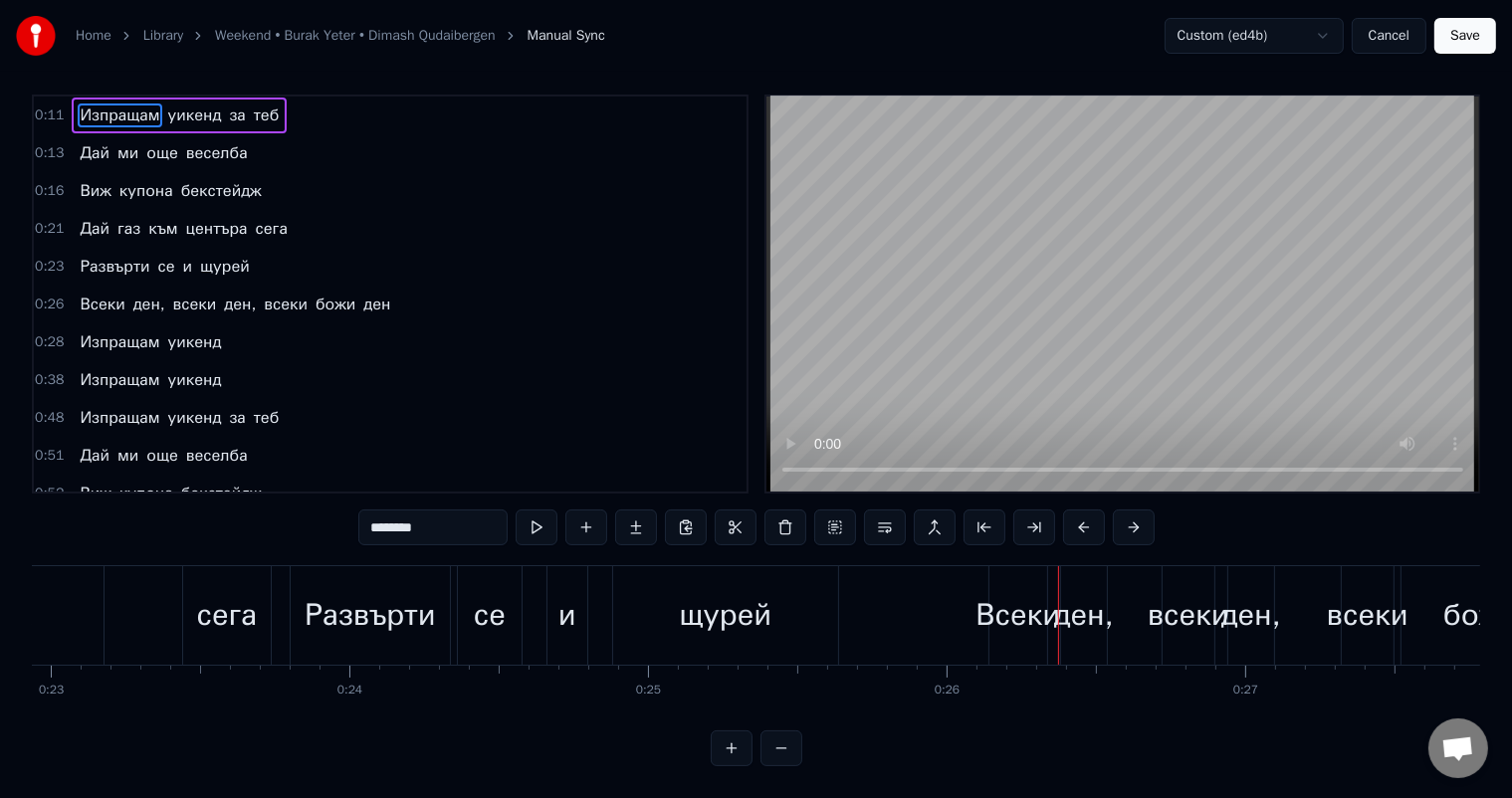 scroll, scrollTop: 0, scrollLeft: 6818, axis: horizontal 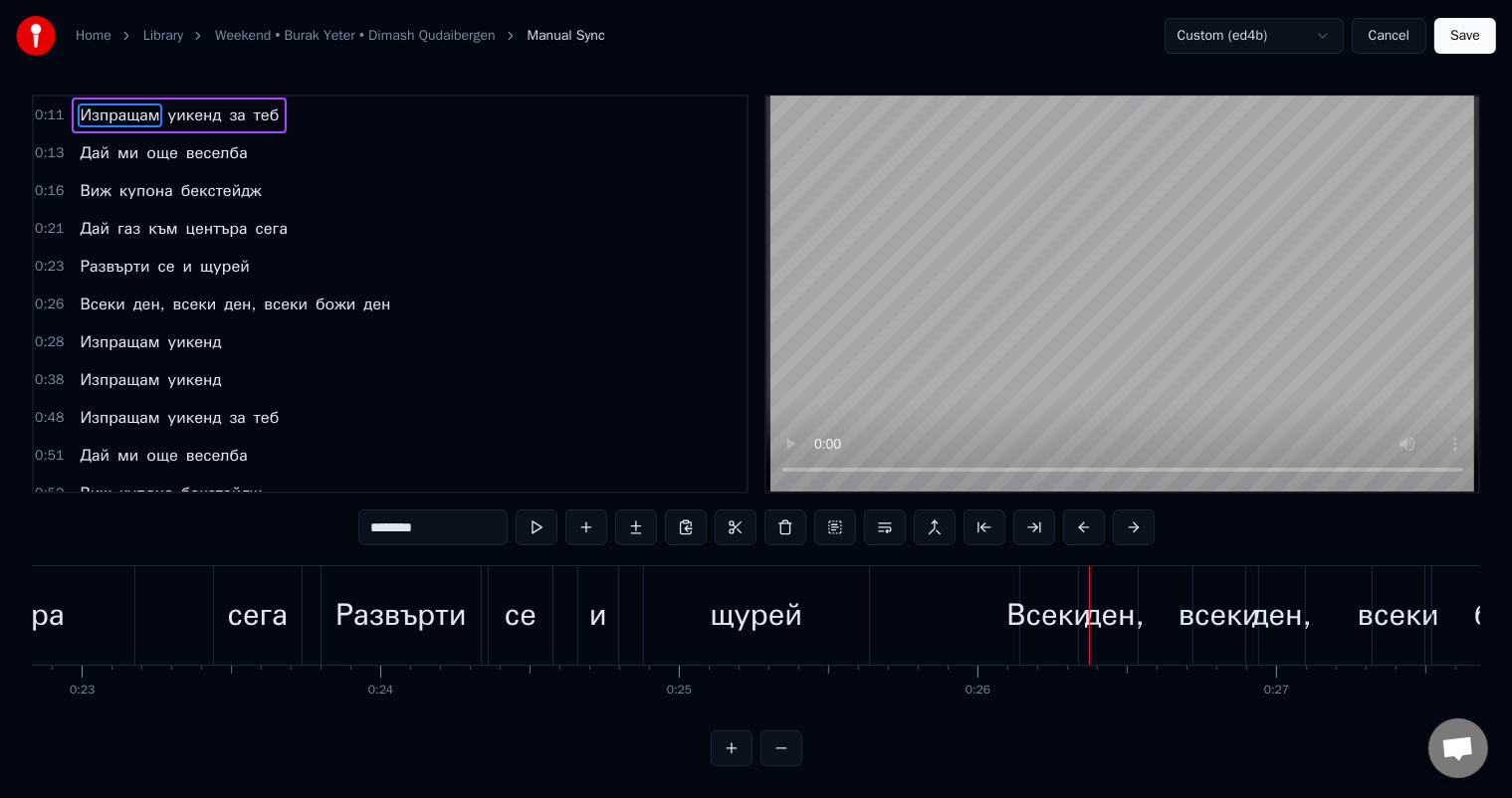 click on "сега" at bounding box center [257, 615] 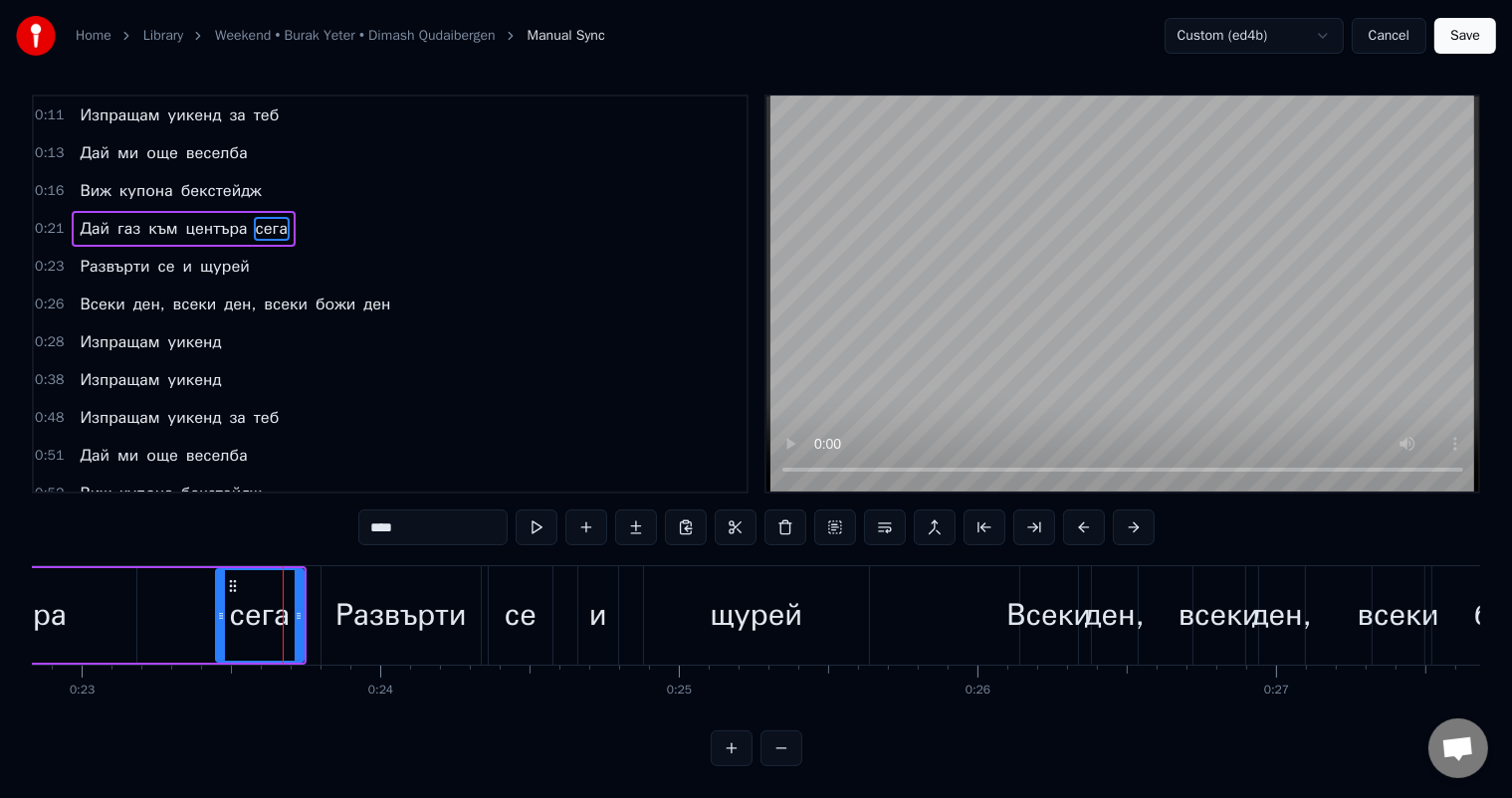 scroll, scrollTop: 0, scrollLeft: 0, axis: both 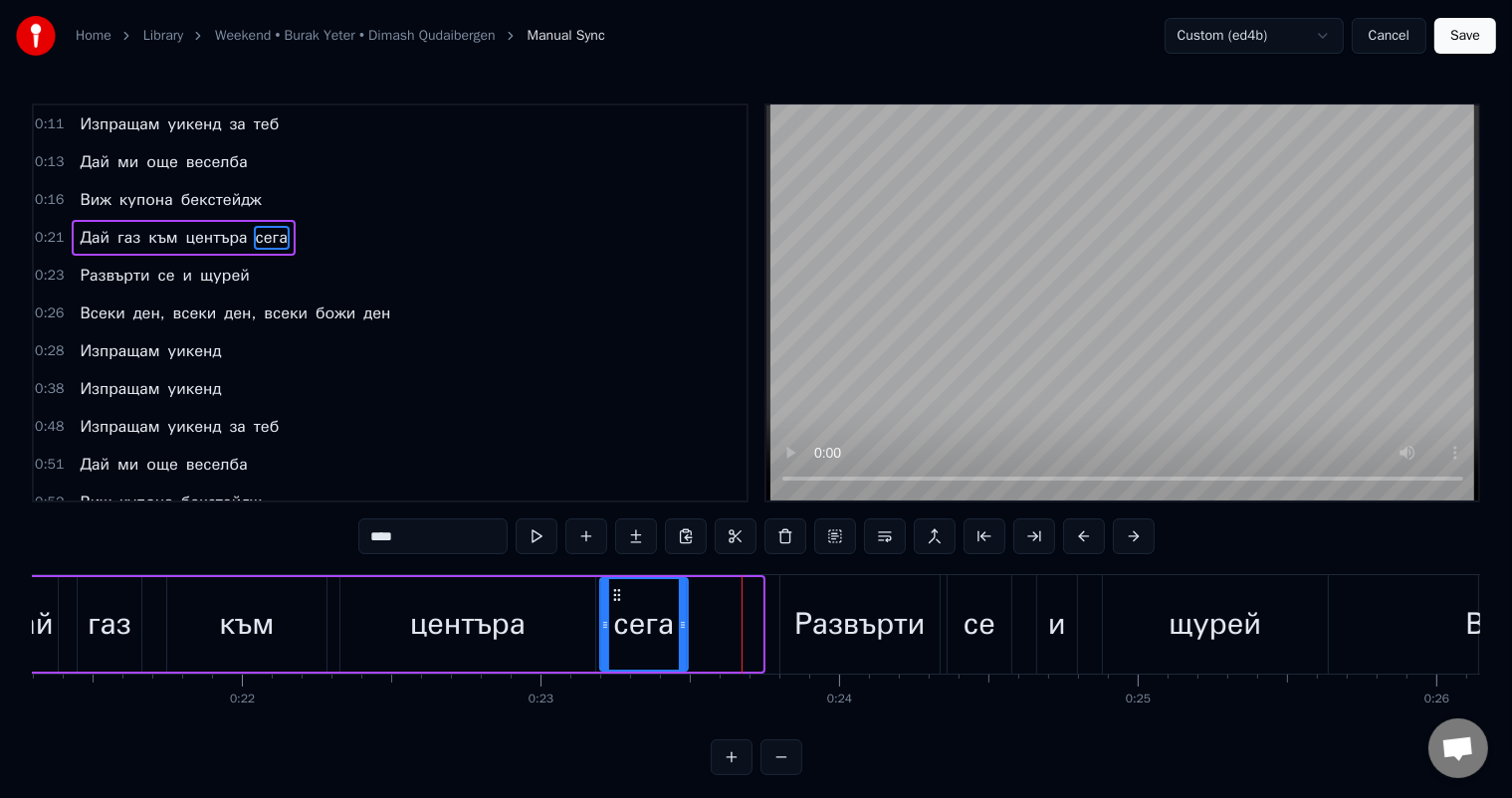 drag, startPoint x: 692, startPoint y: 590, endPoint x: 617, endPoint y: 589, distance: 75.00667 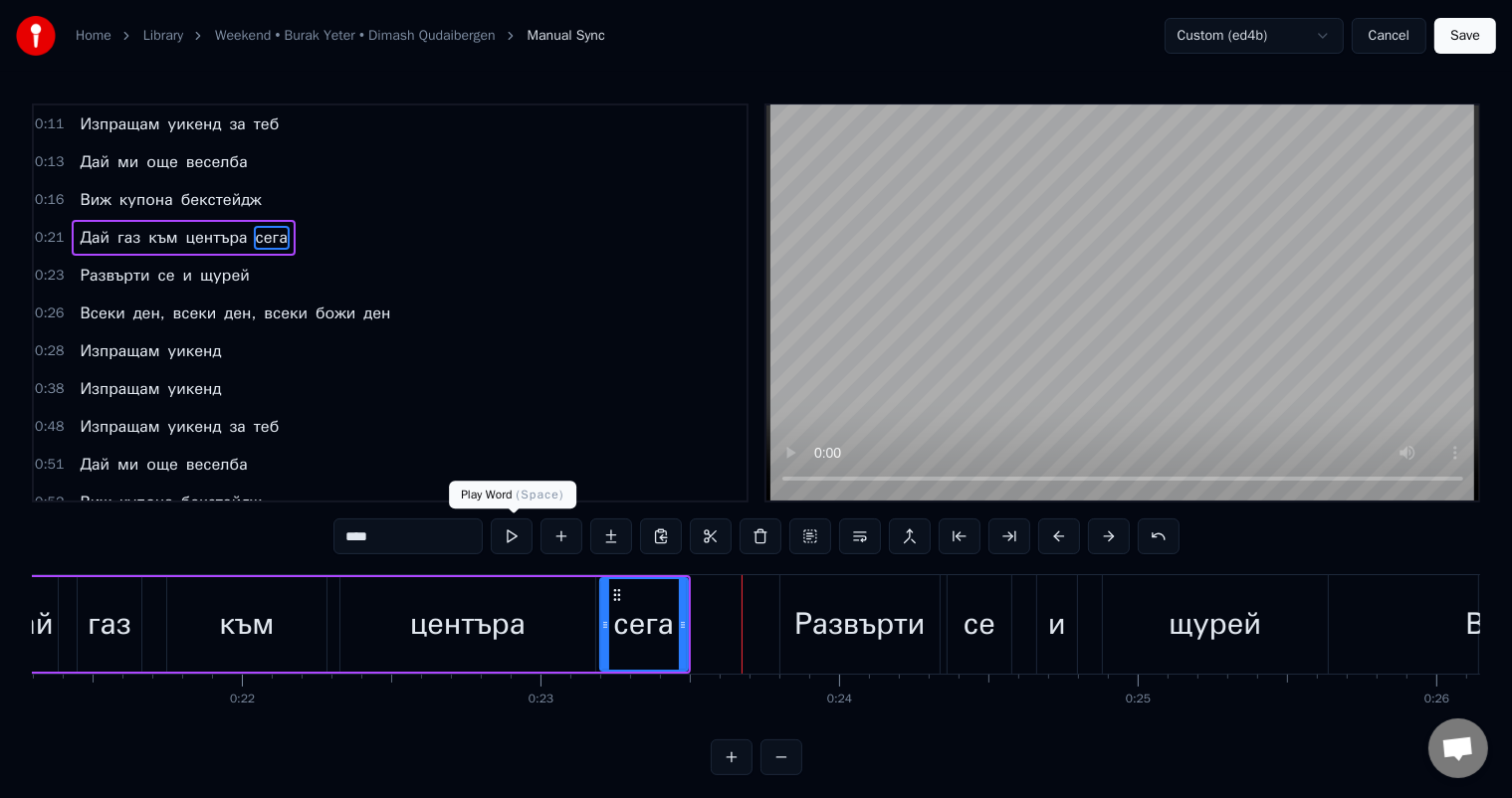 click at bounding box center [512, 536] 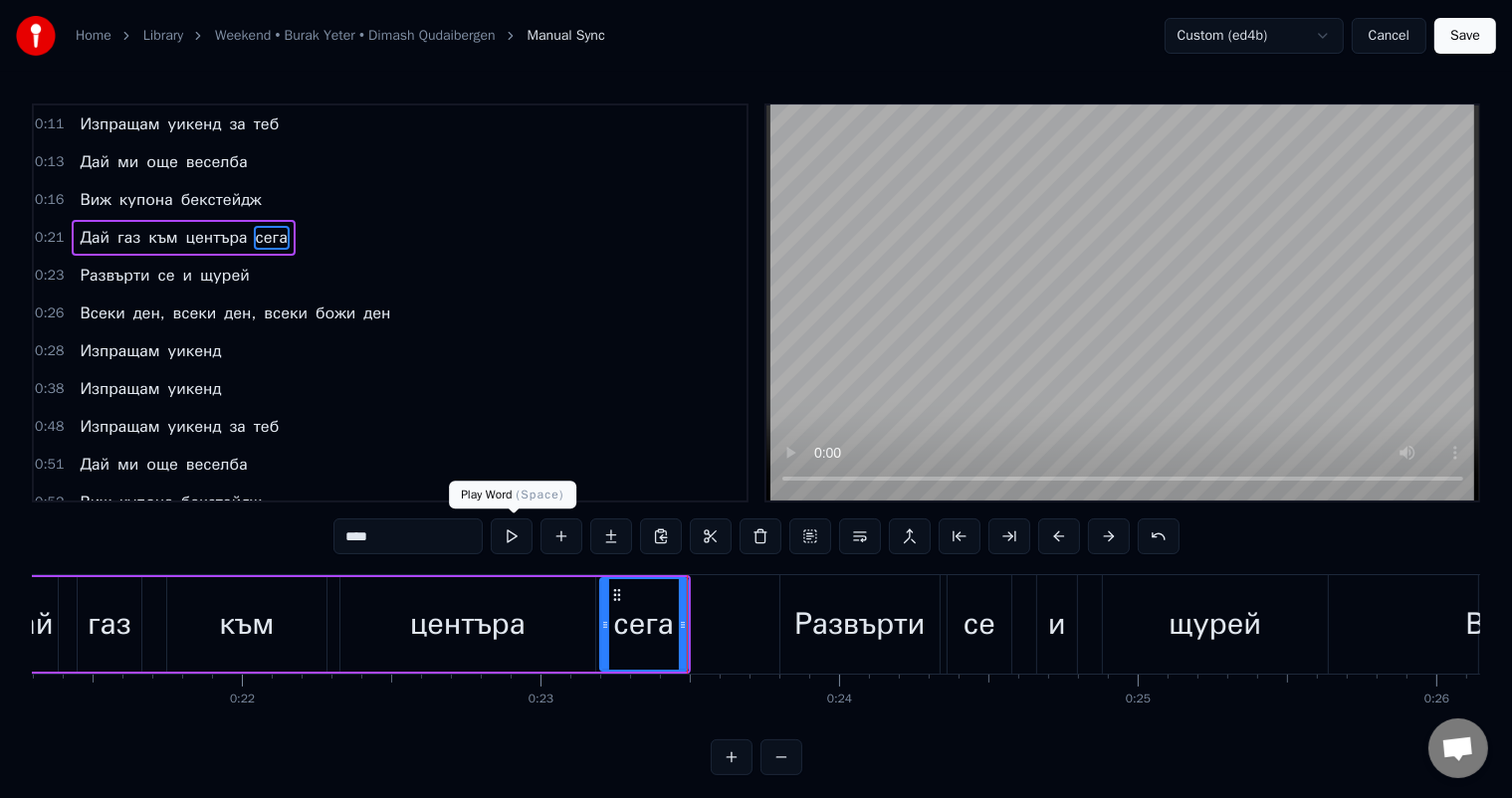 click at bounding box center (512, 536) 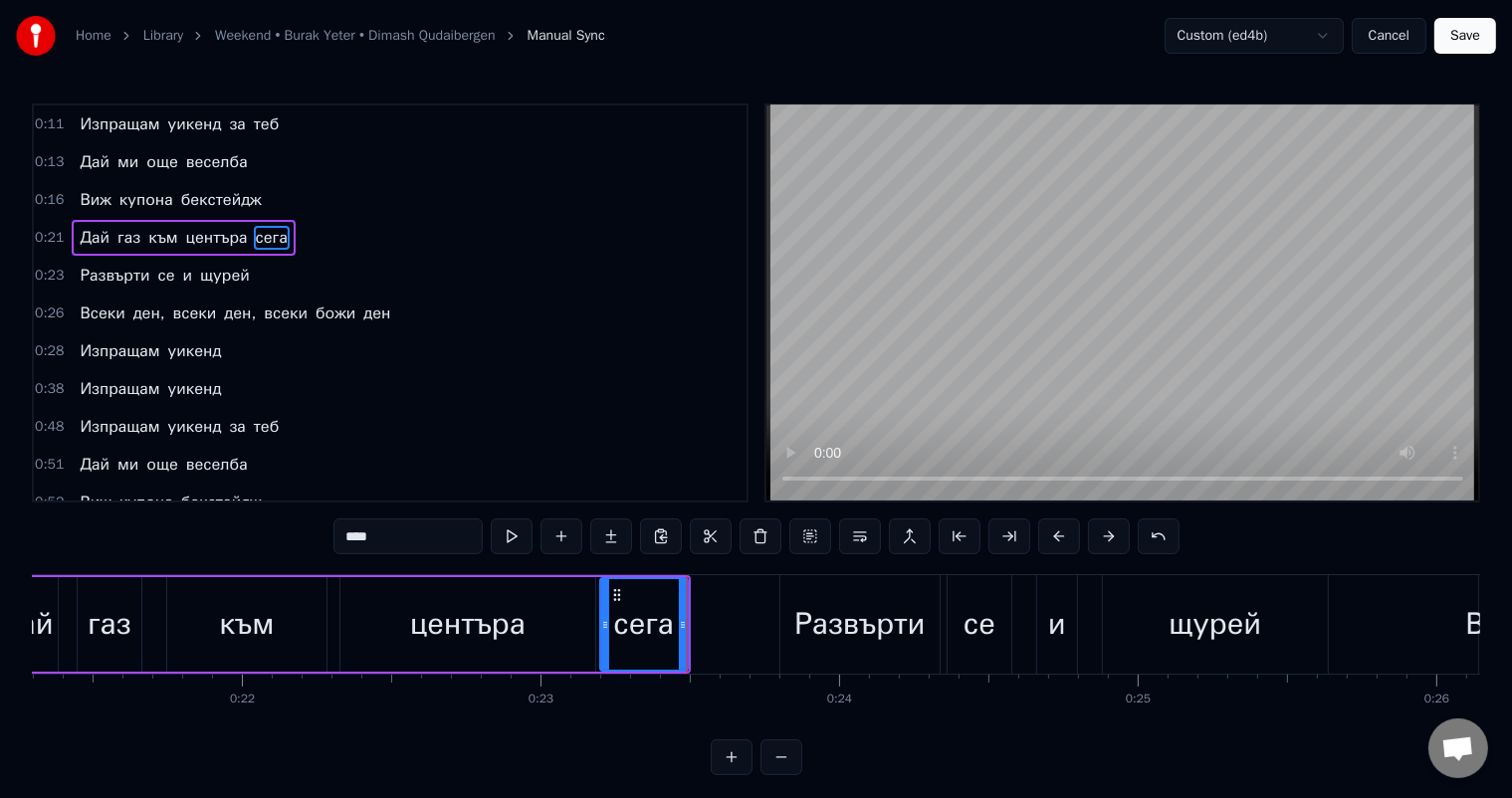click at bounding box center [512, 536] 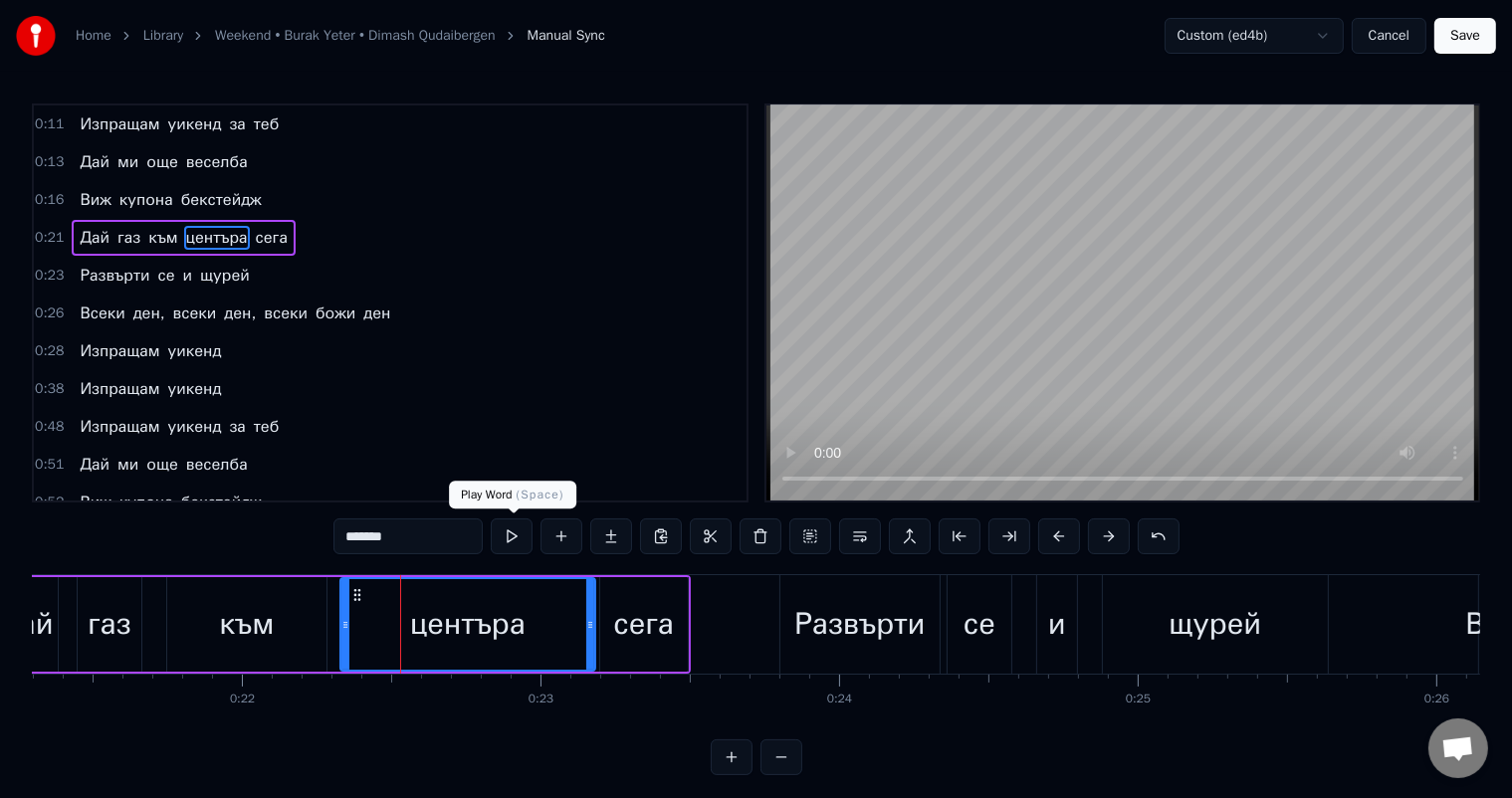 click at bounding box center (512, 536) 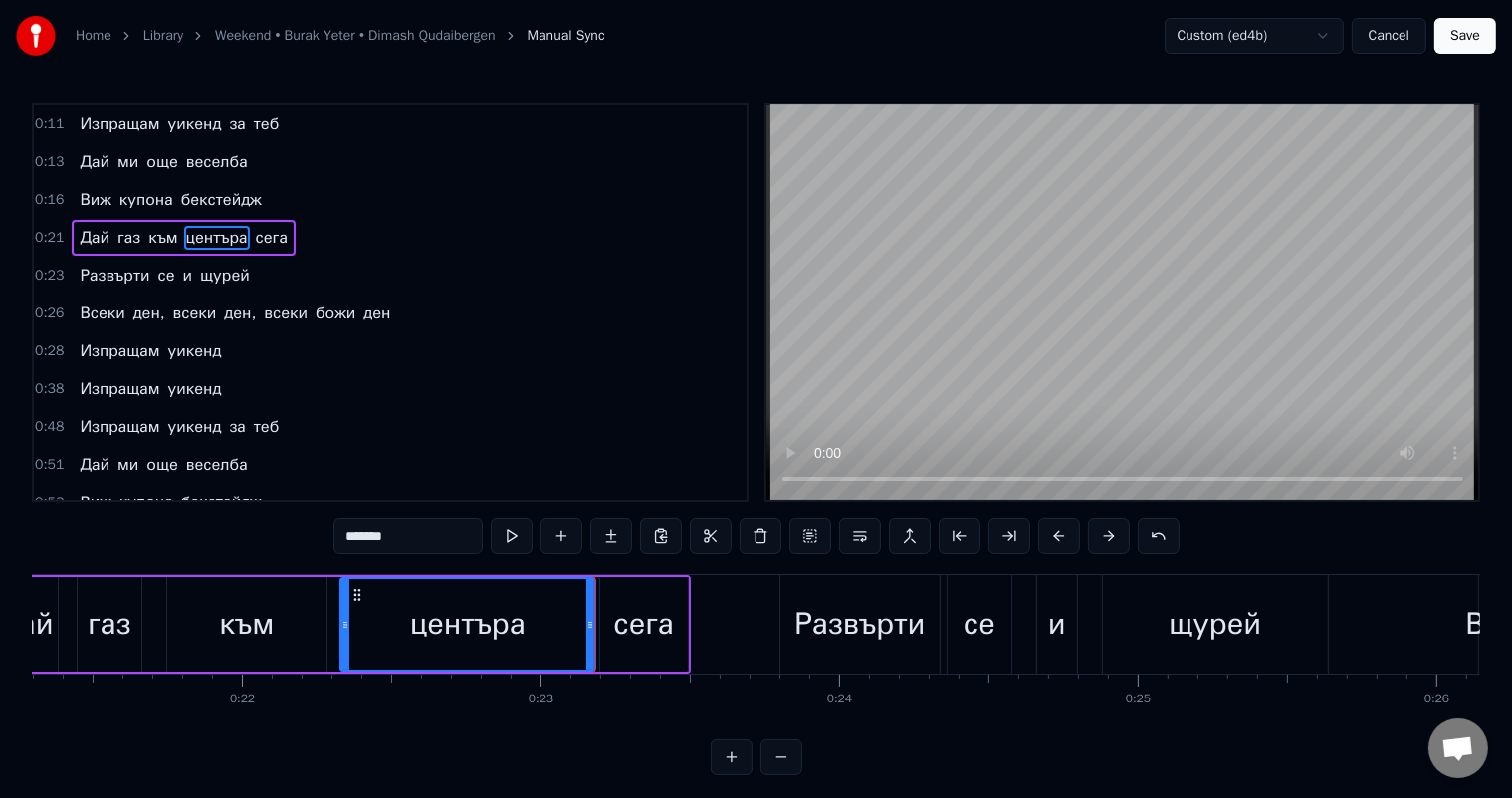click at bounding box center [512, 536] 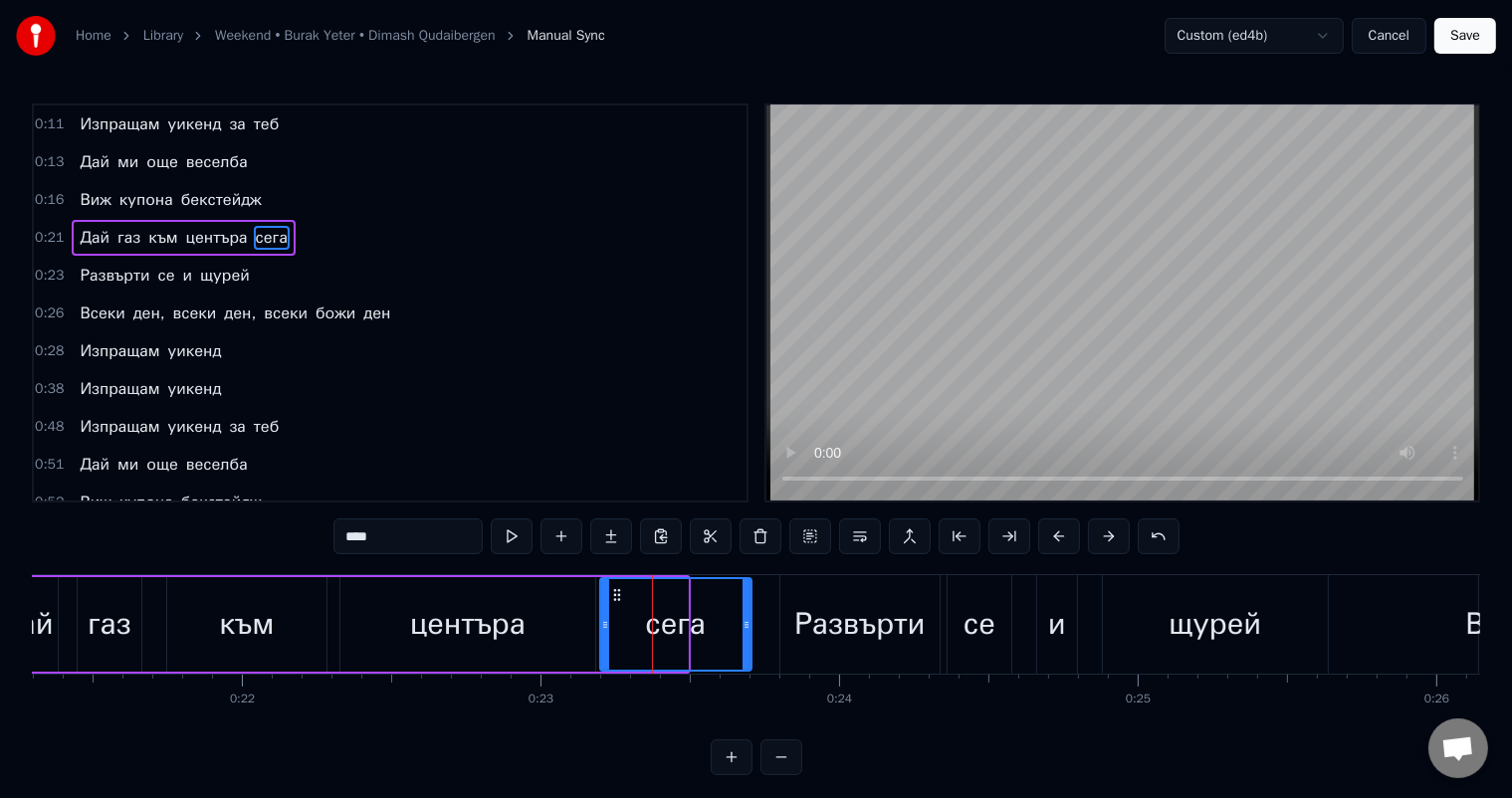 drag, startPoint x: 685, startPoint y: 627, endPoint x: 749, endPoint y: 624, distance: 64.070274 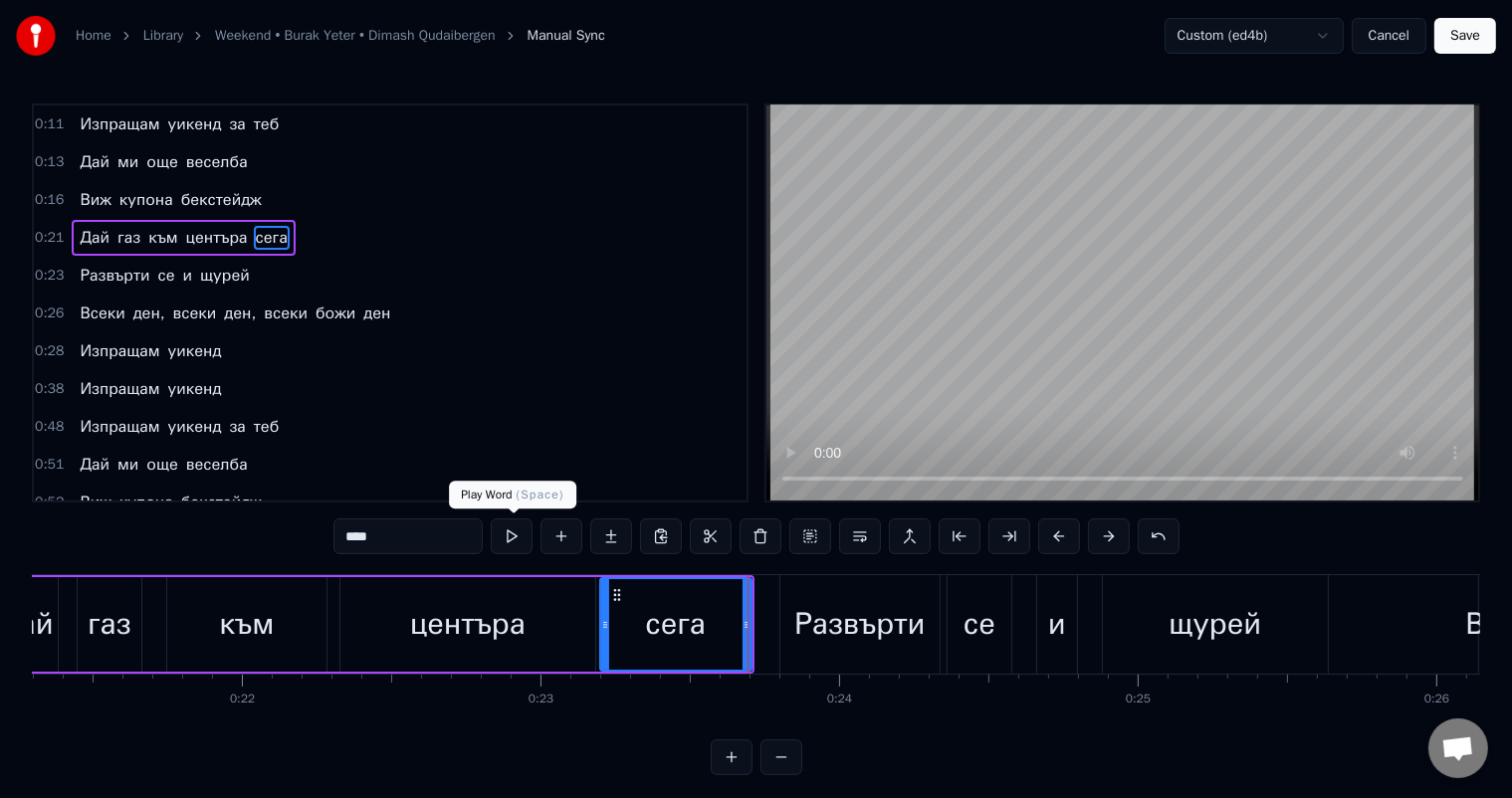 click at bounding box center [512, 536] 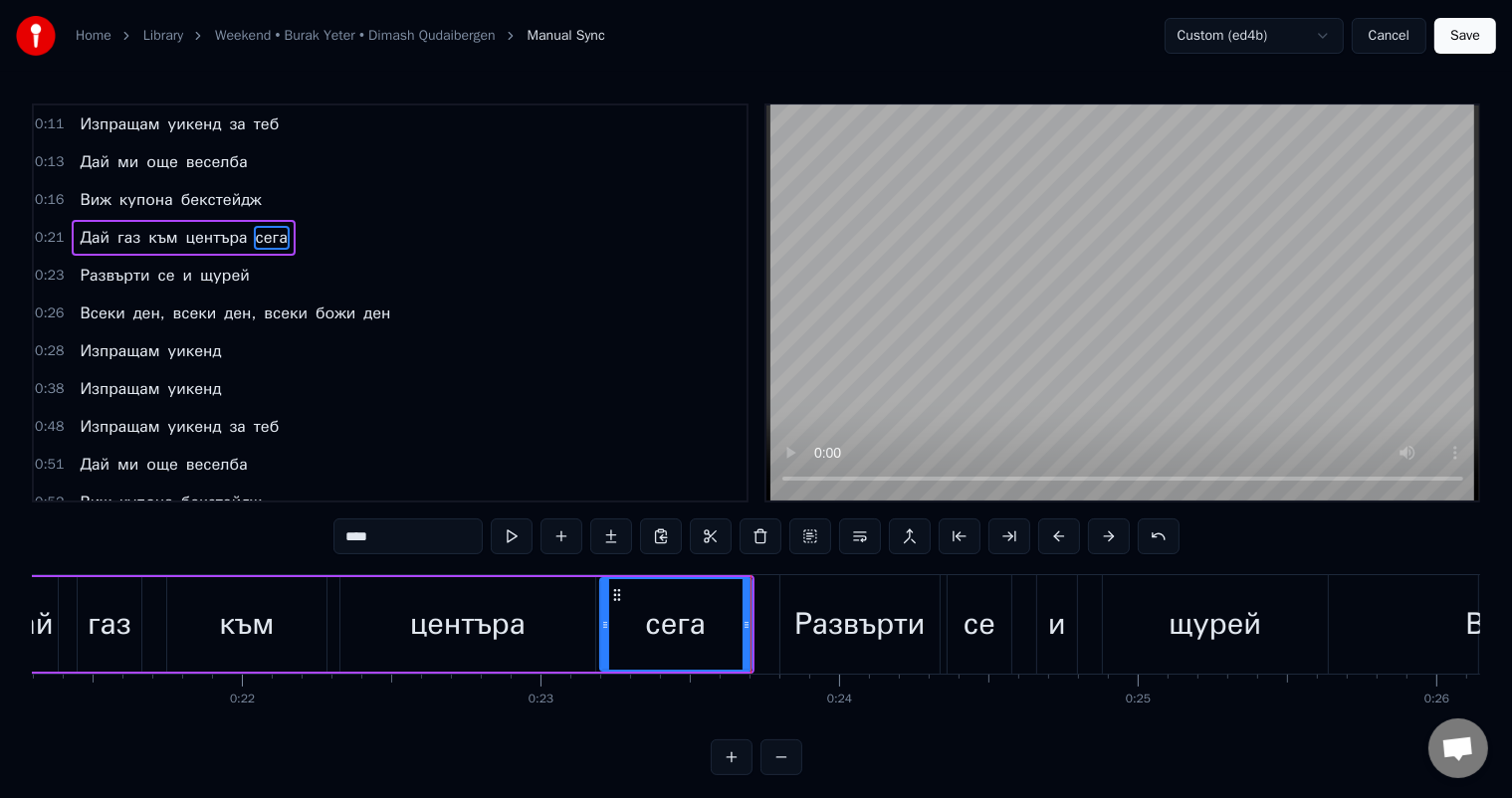 click on "центъра" at bounding box center [468, 624] 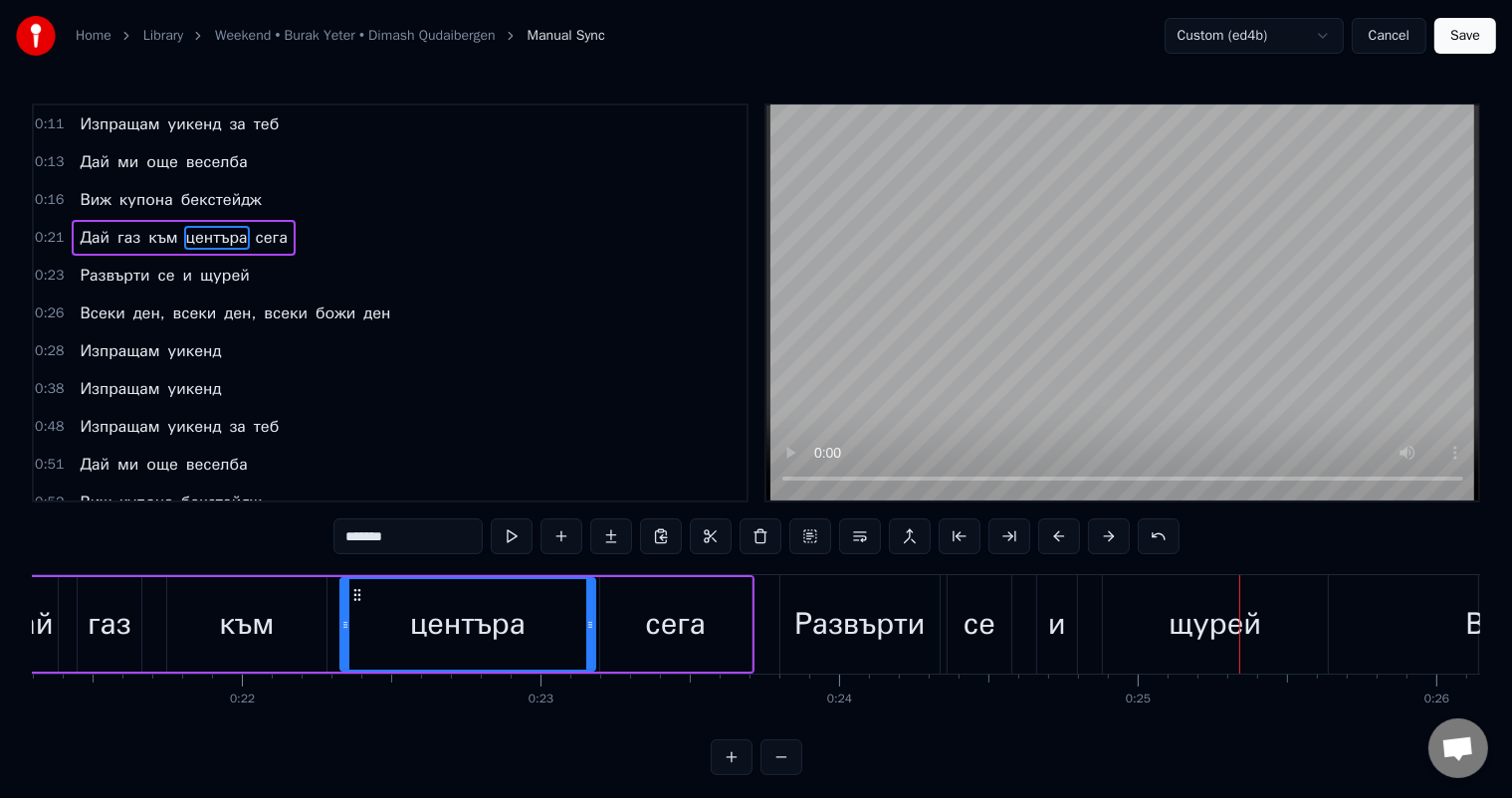 click on "към" at bounding box center [247, 624] 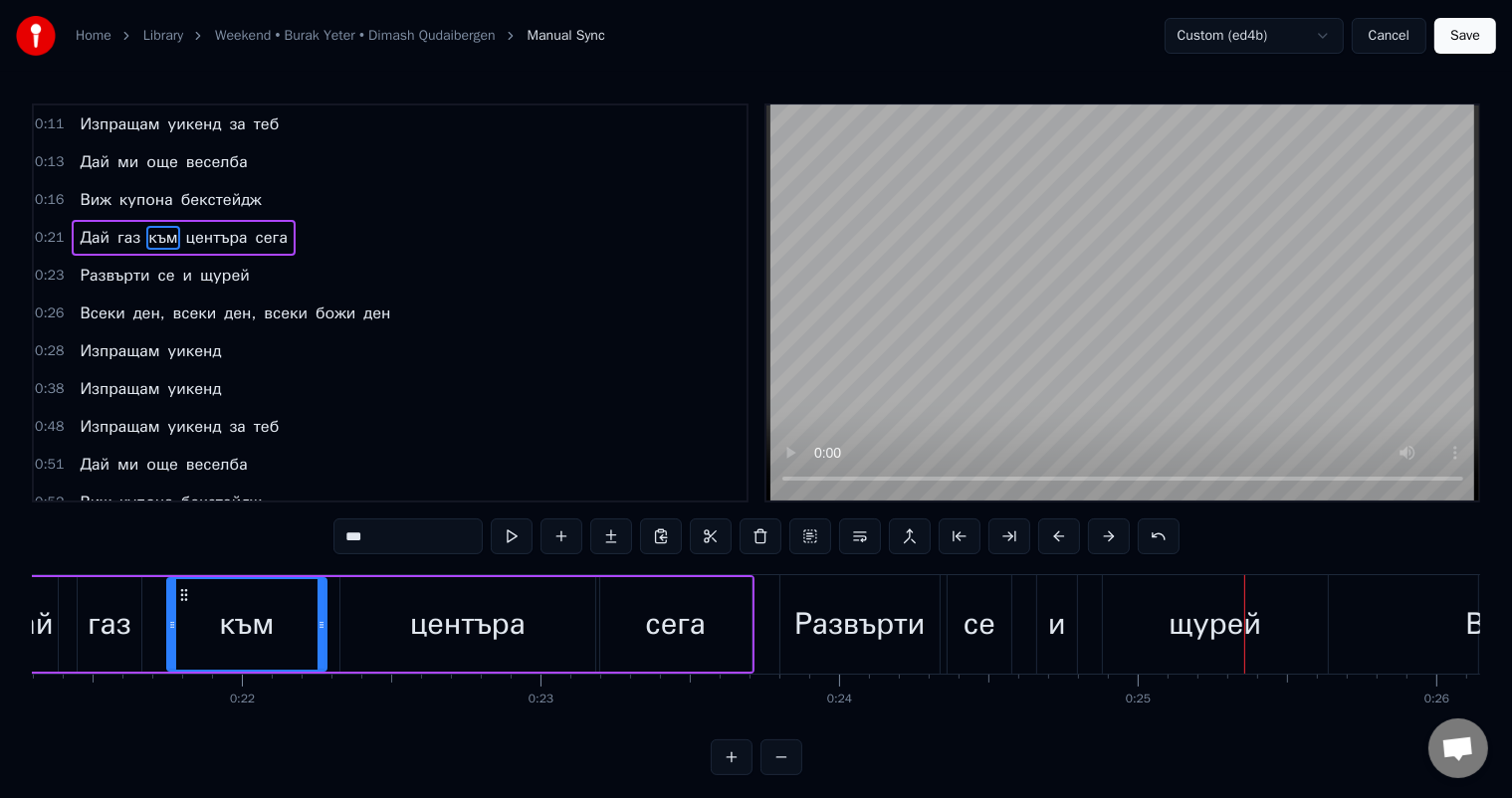 click on "към" at bounding box center (246, 624) 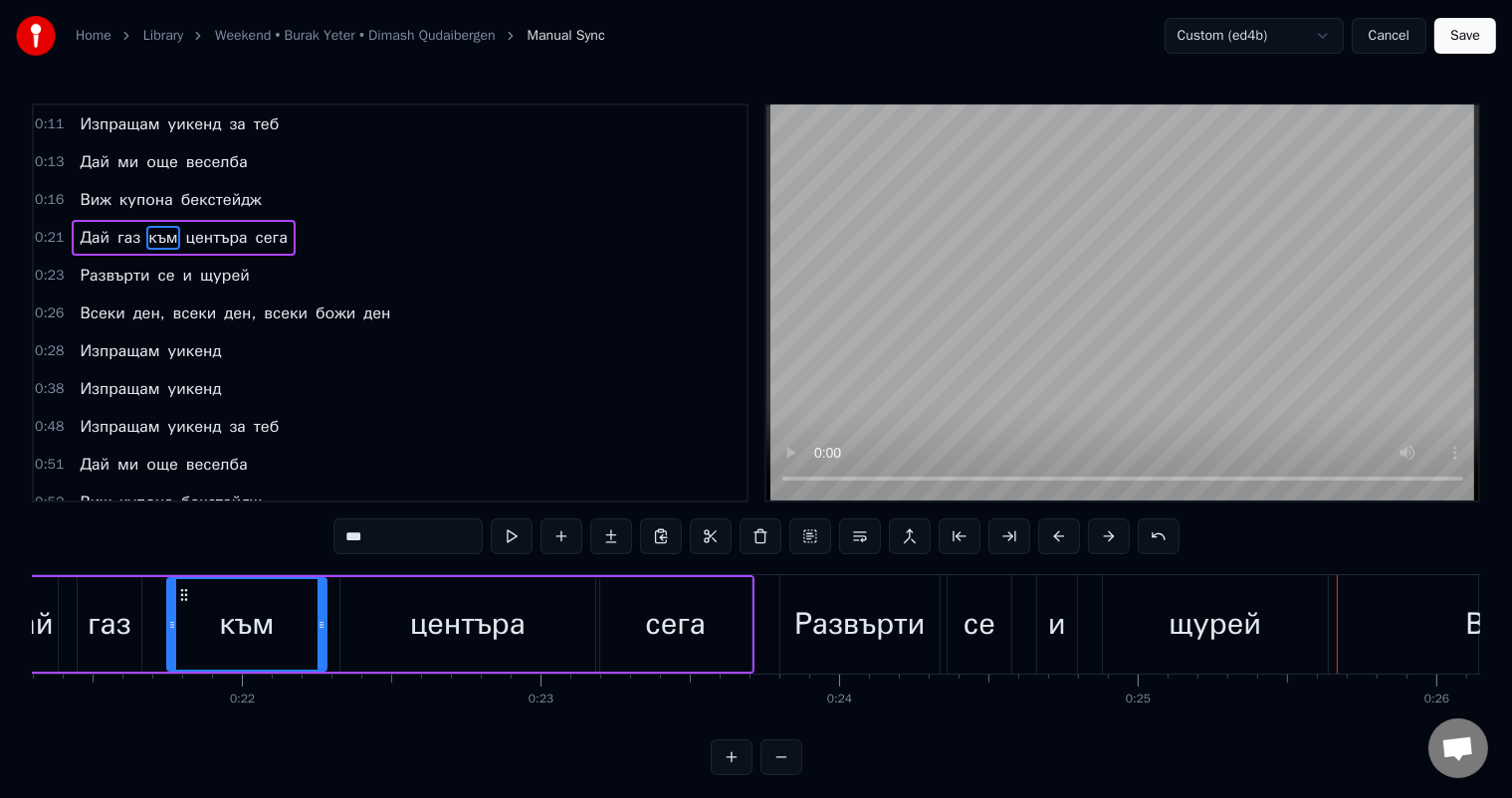 click on "сега" at bounding box center (675, 624) 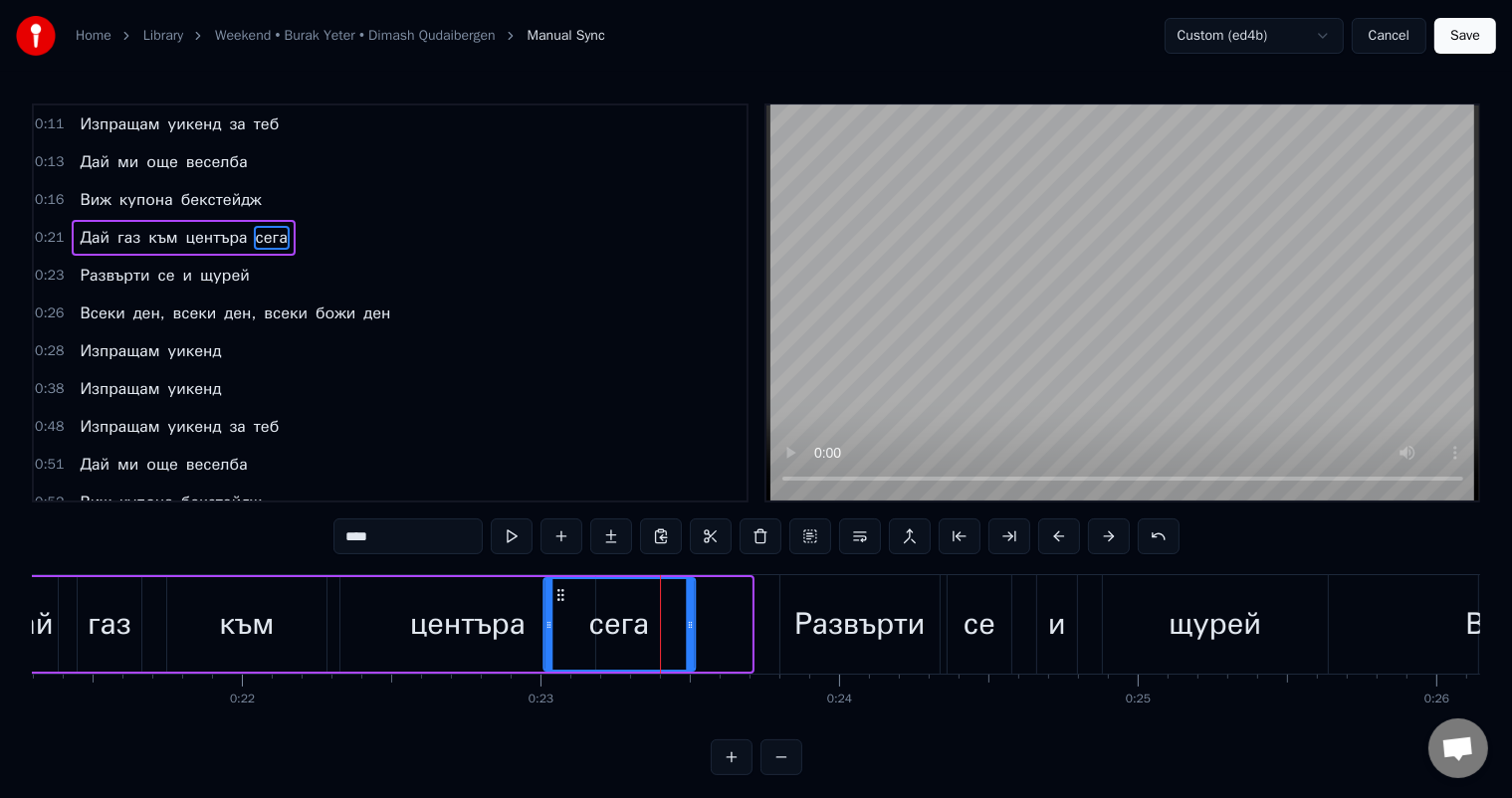 drag, startPoint x: 615, startPoint y: 592, endPoint x: 558, endPoint y: 584, distance: 57.558666 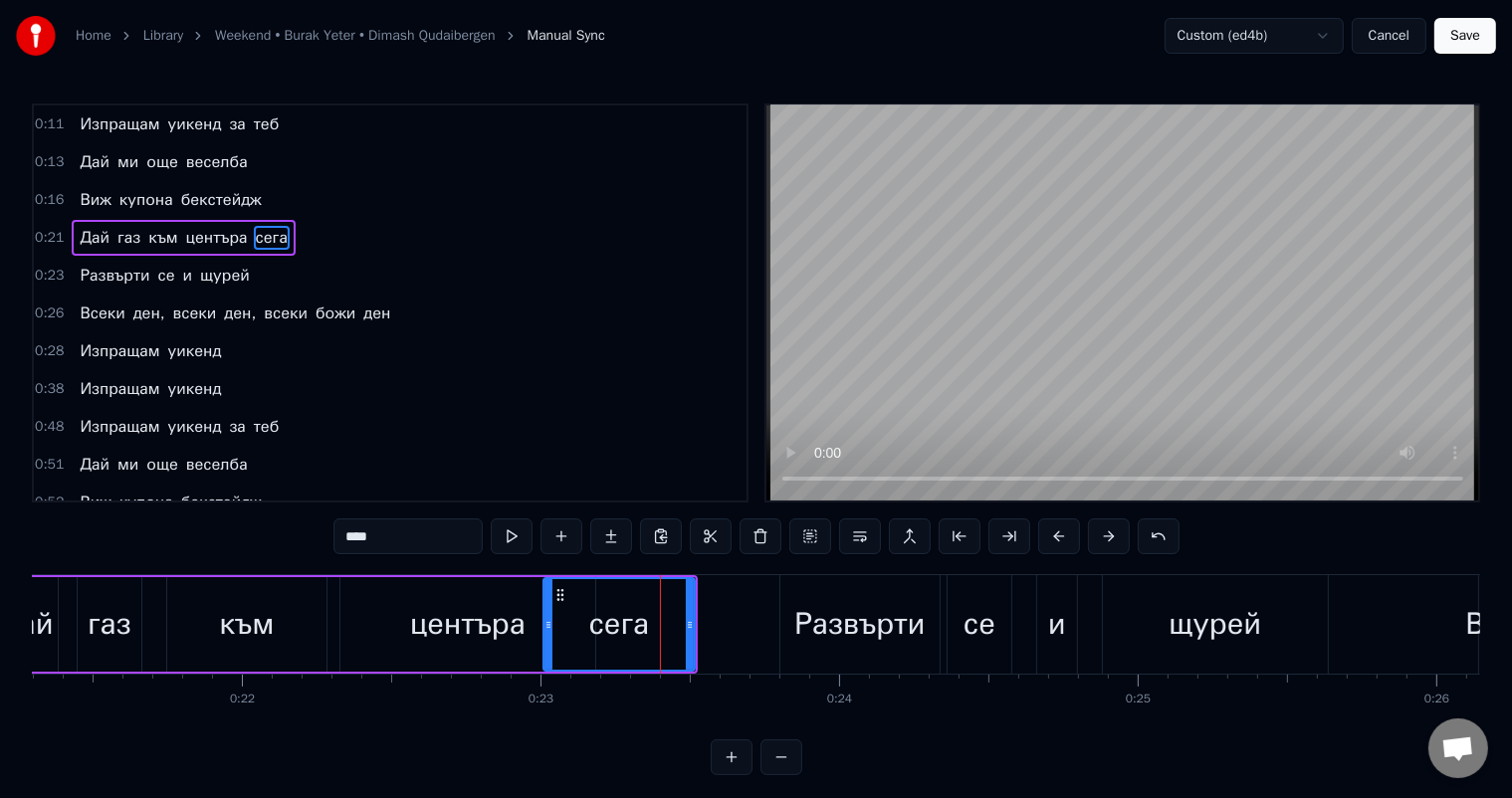 click on "към" at bounding box center (247, 624) 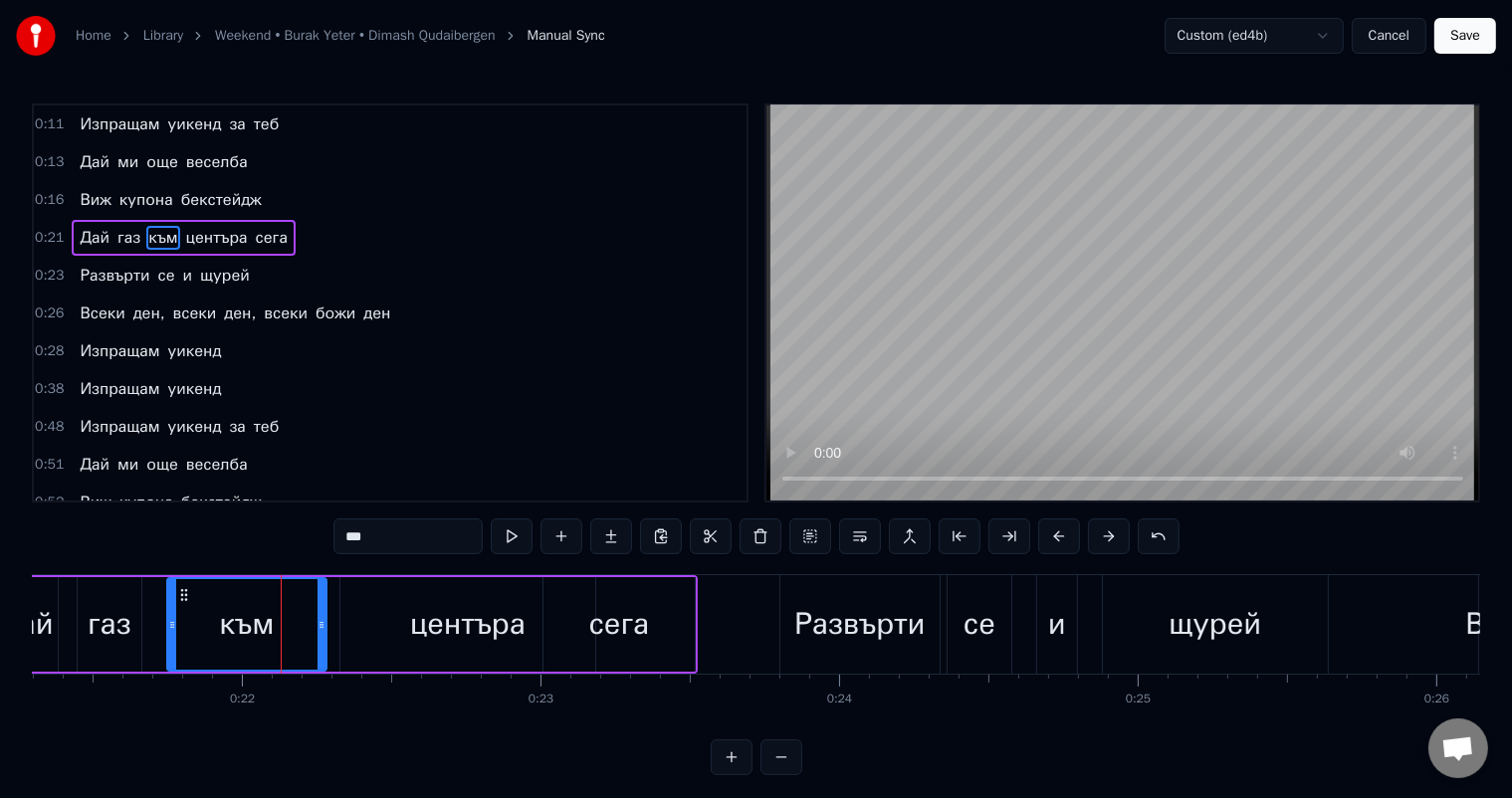 click on "газ" at bounding box center [109, 624] 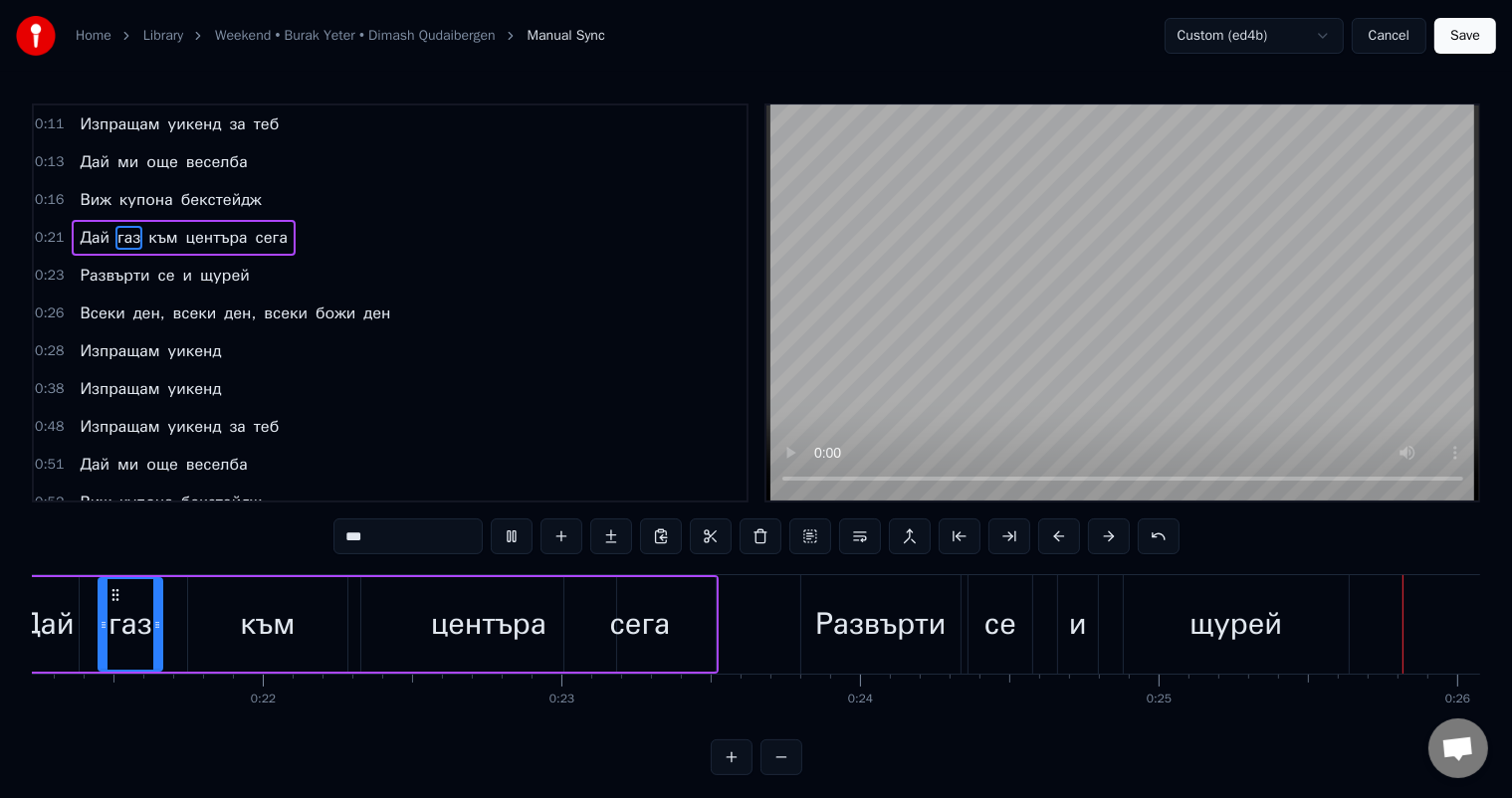 scroll, scrollTop: 0, scrollLeft: 7621, axis: horizontal 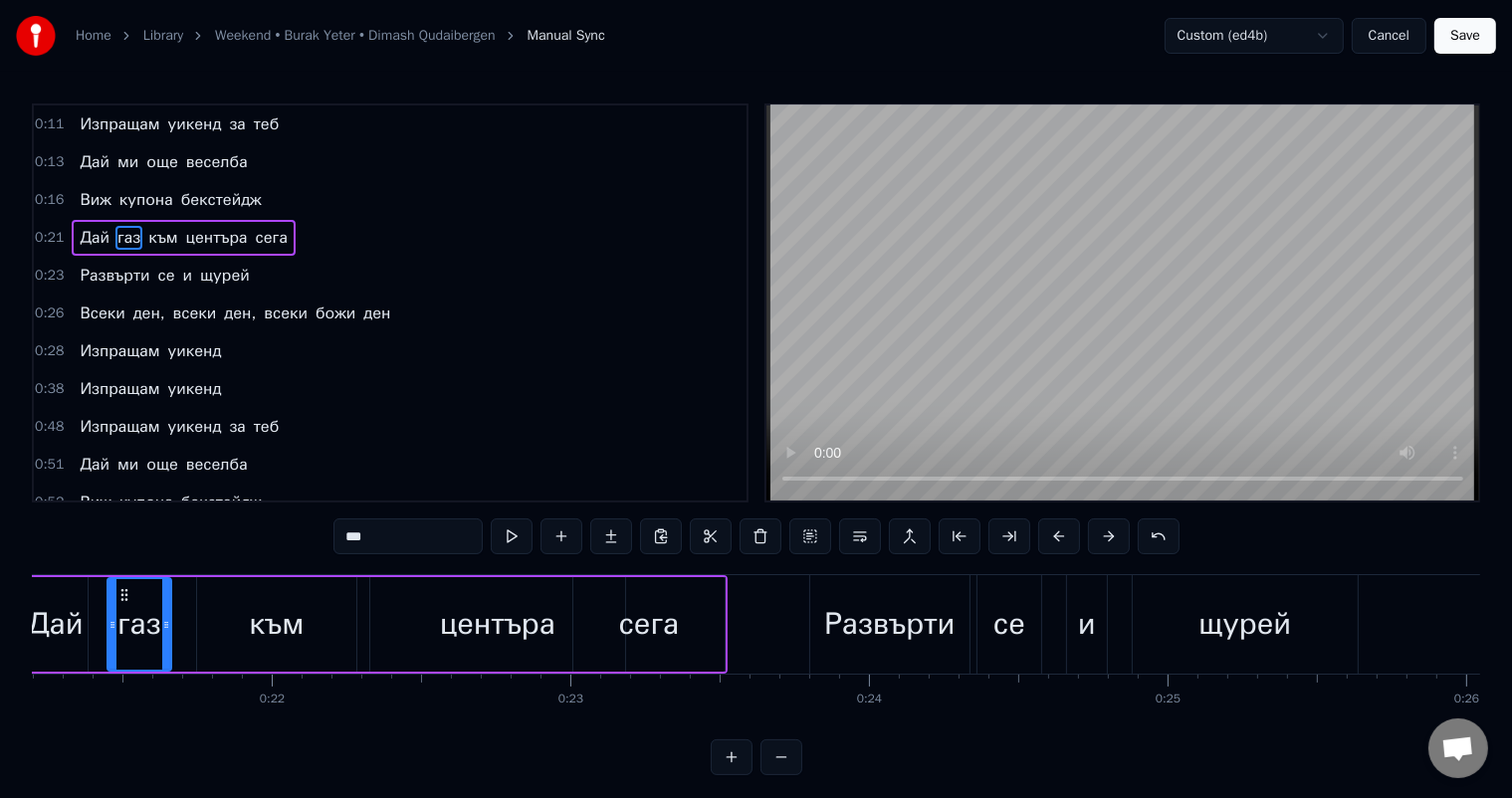 click on "центъра" at bounding box center [498, 624] 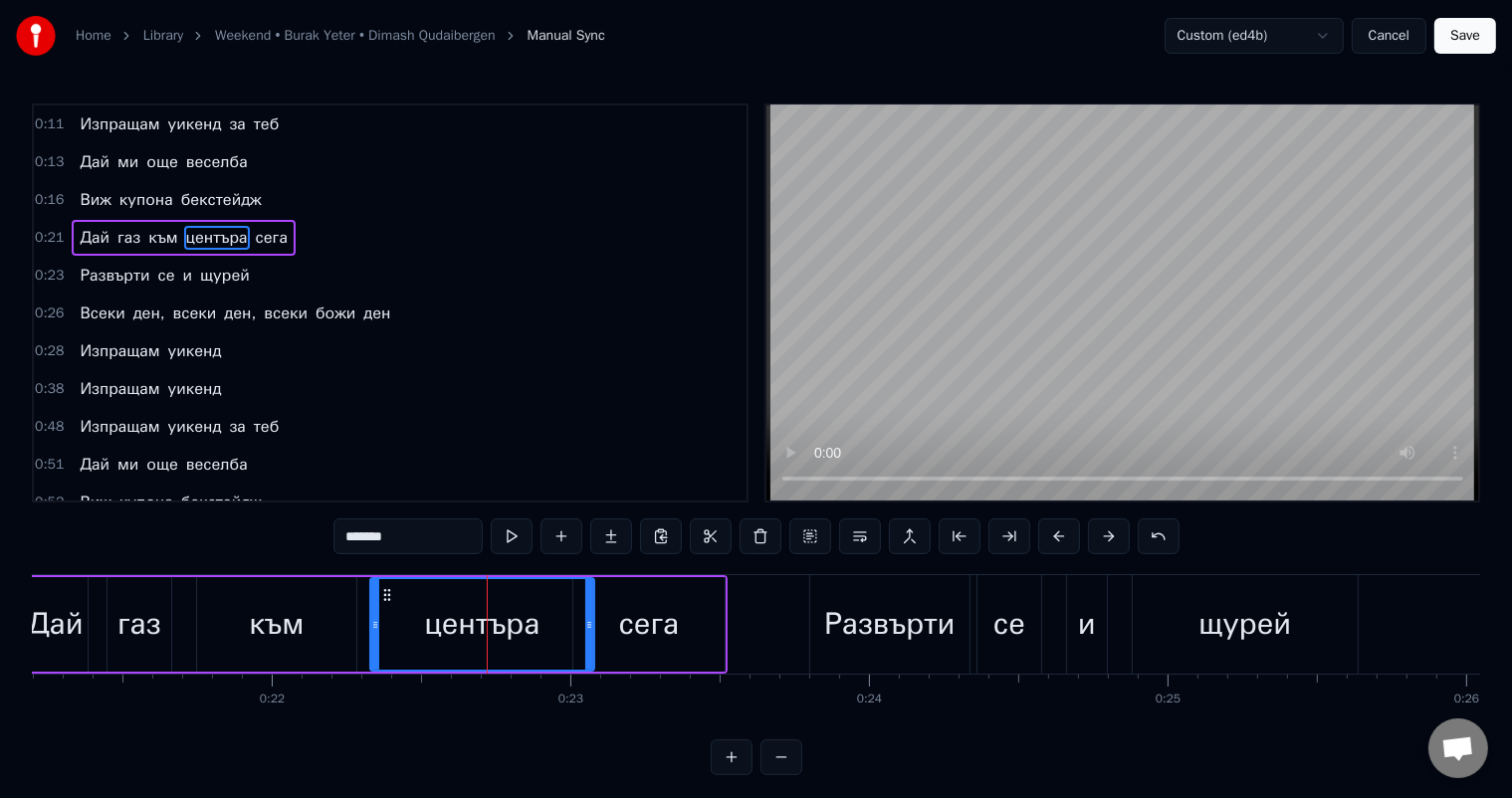 drag, startPoint x: 619, startPoint y: 621, endPoint x: 588, endPoint y: 622, distance: 31.016125 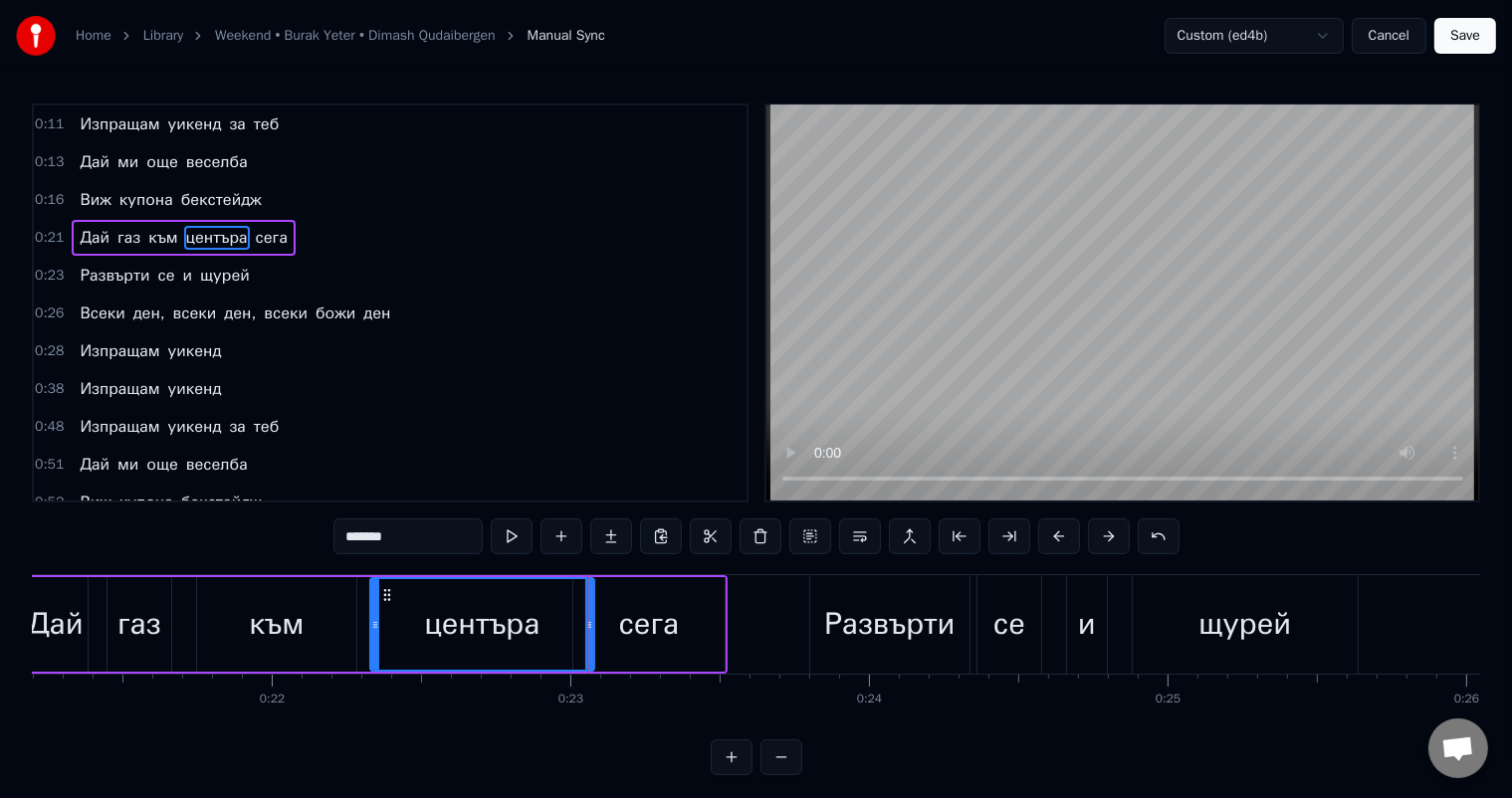 drag, startPoint x: 645, startPoint y: 621, endPoint x: 633, endPoint y: 621, distance: 12 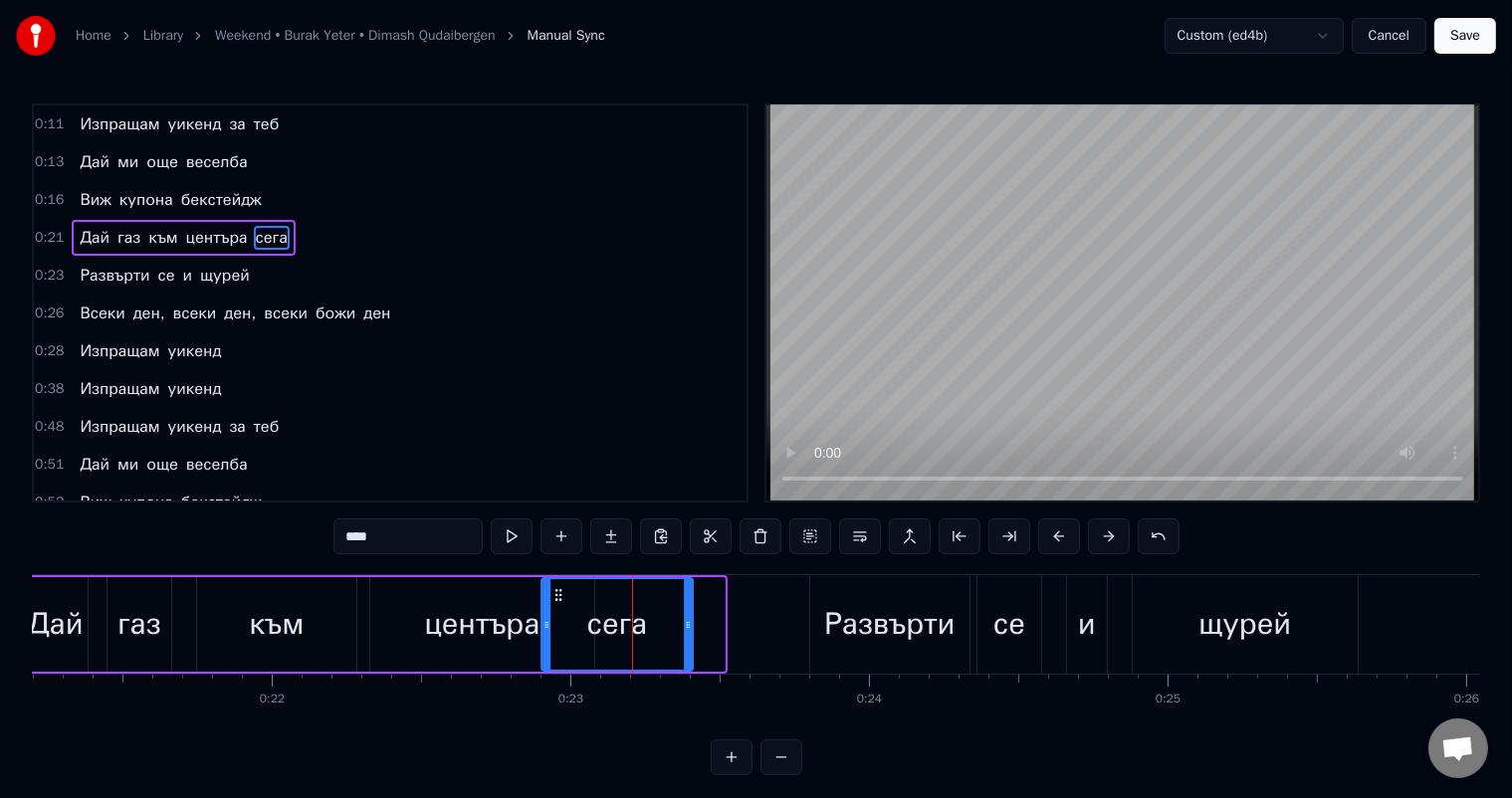 drag, startPoint x: 592, startPoint y: 590, endPoint x: 560, endPoint y: 590, distance: 32 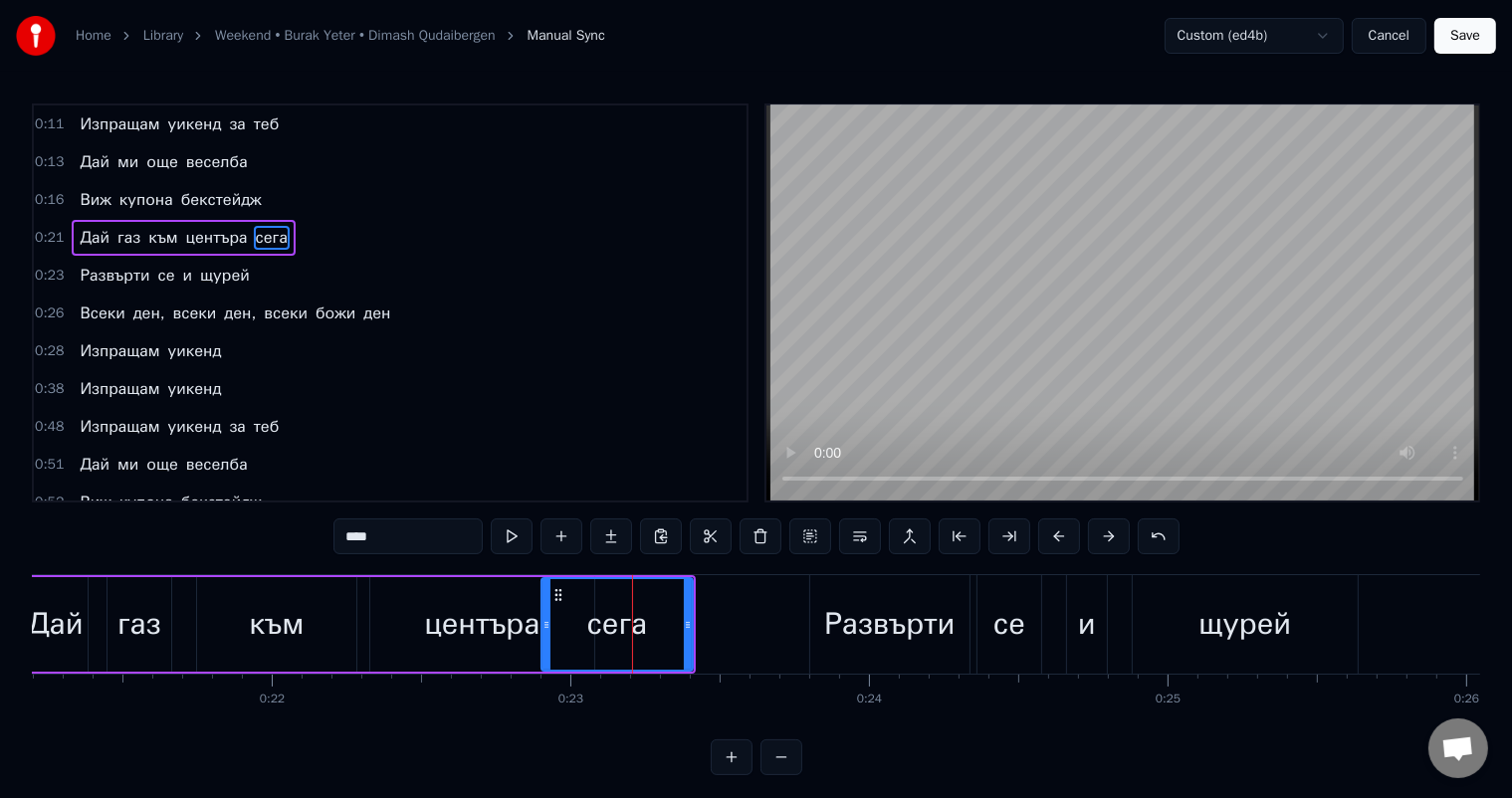 click on "Дай" at bounding box center (56, 624) 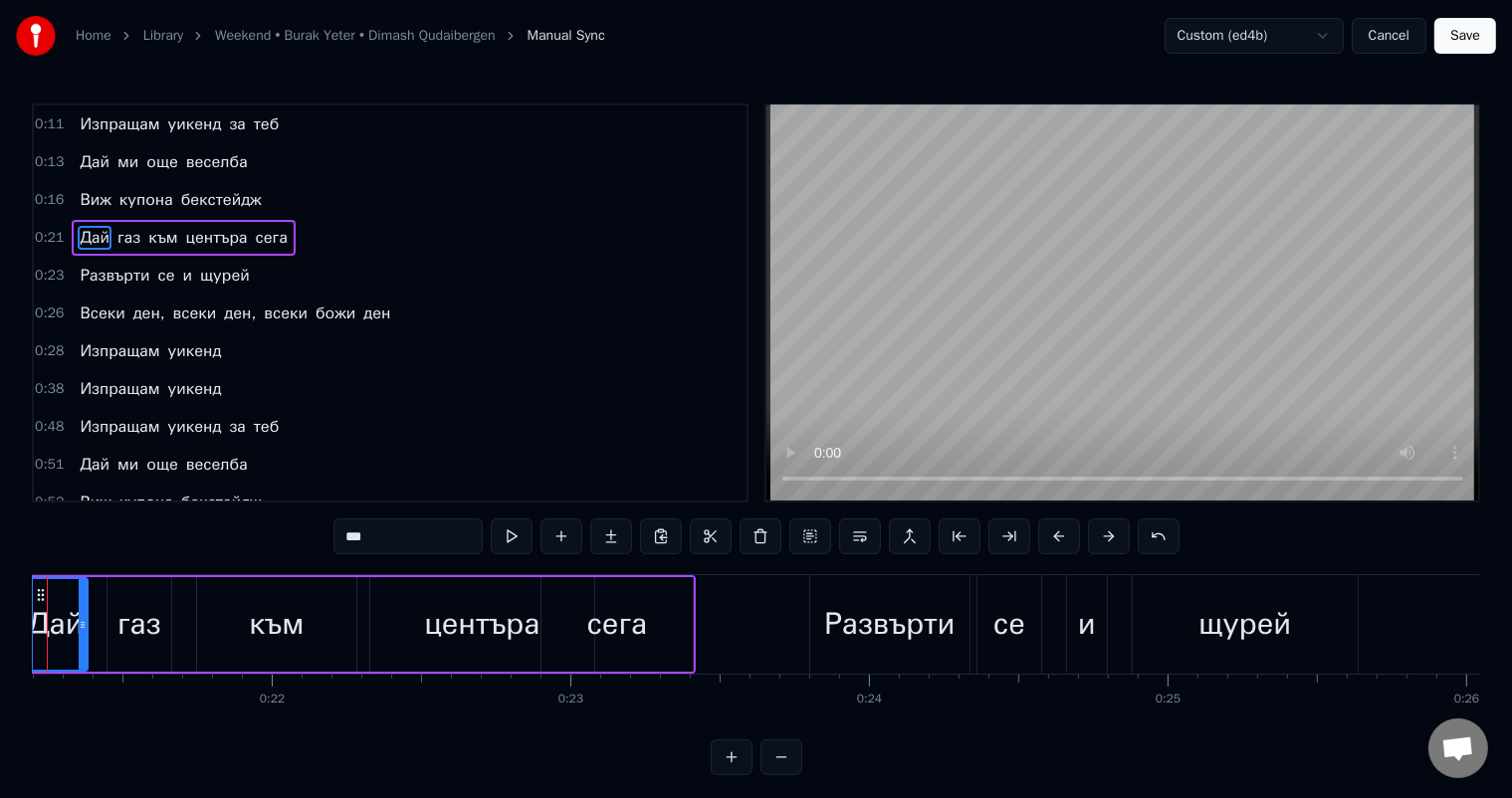 scroll, scrollTop: 0, scrollLeft: 6244, axis: horizontal 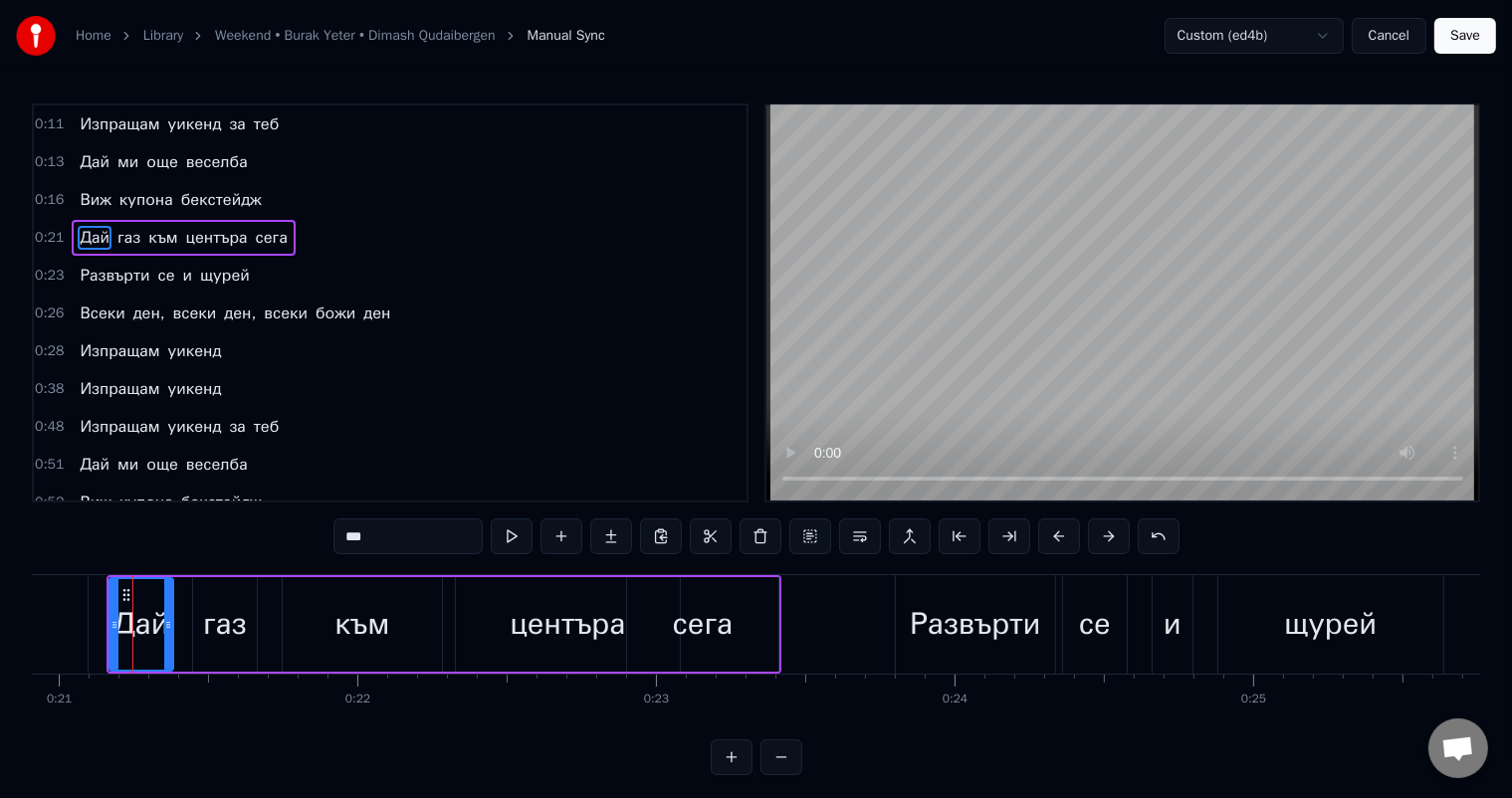 click on "центъра" at bounding box center (567, 624) 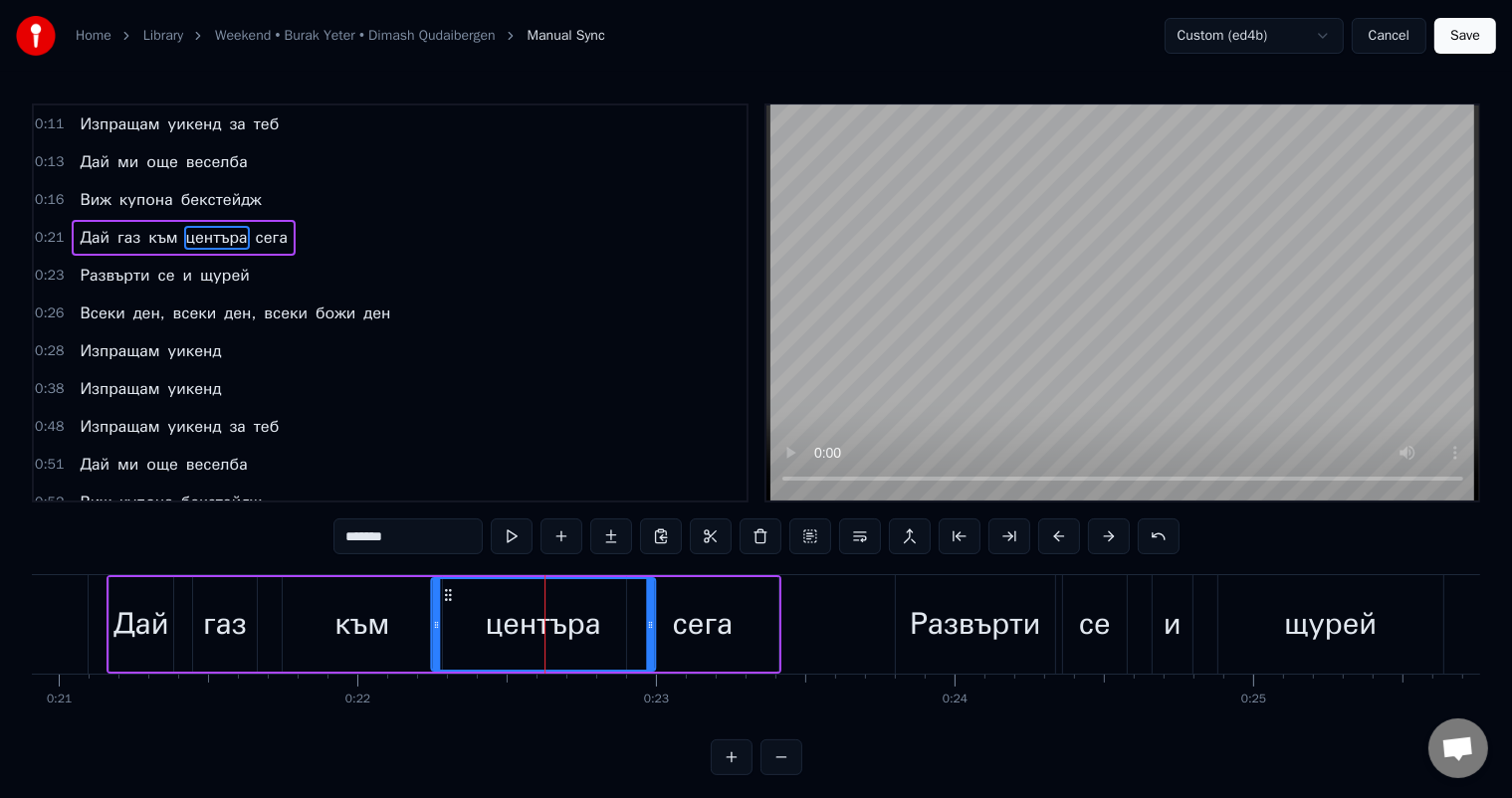 drag, startPoint x: 472, startPoint y: 592, endPoint x: 447, endPoint y: 592, distance: 25 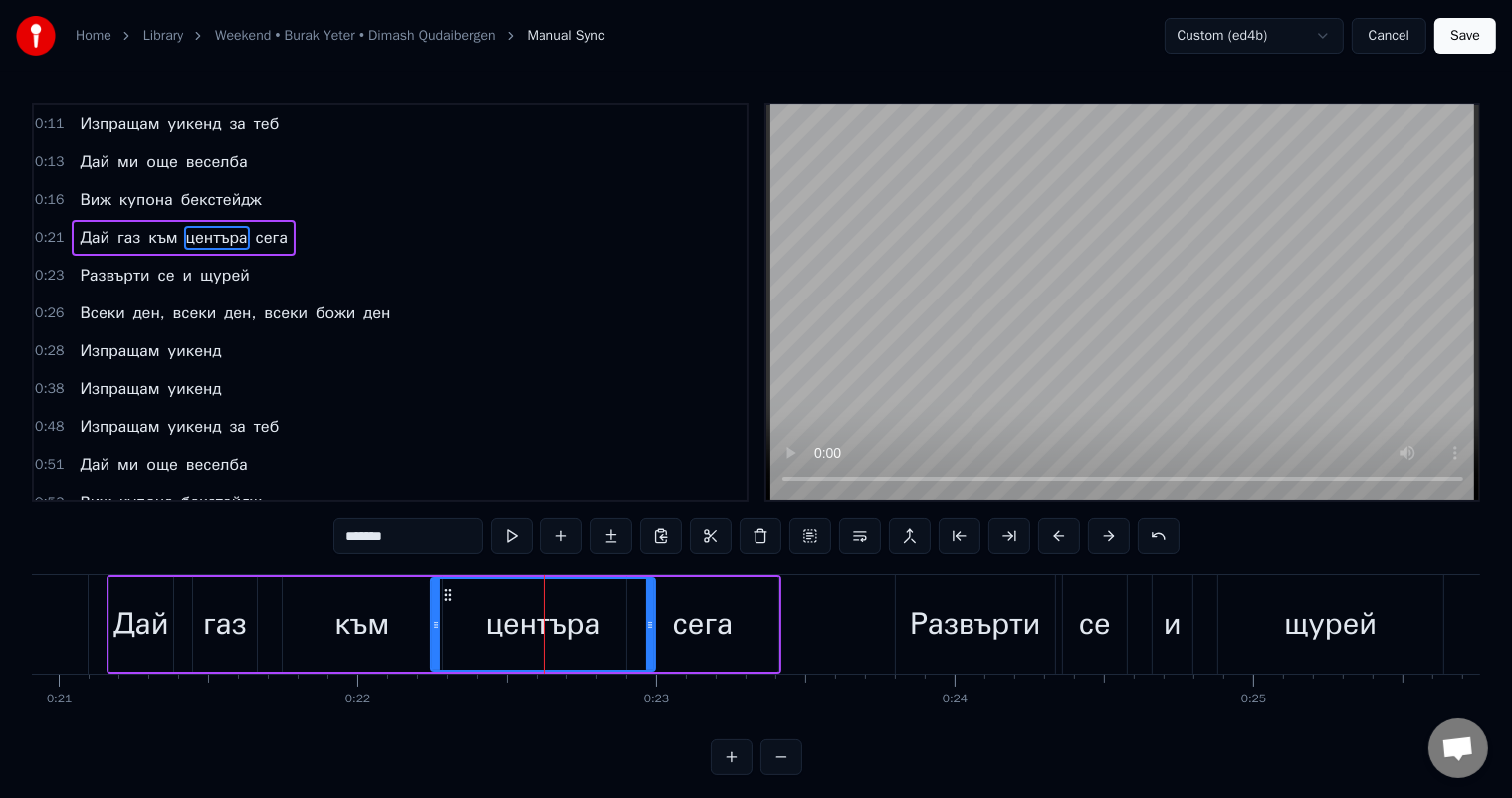 click on "сега" at bounding box center (702, 624) 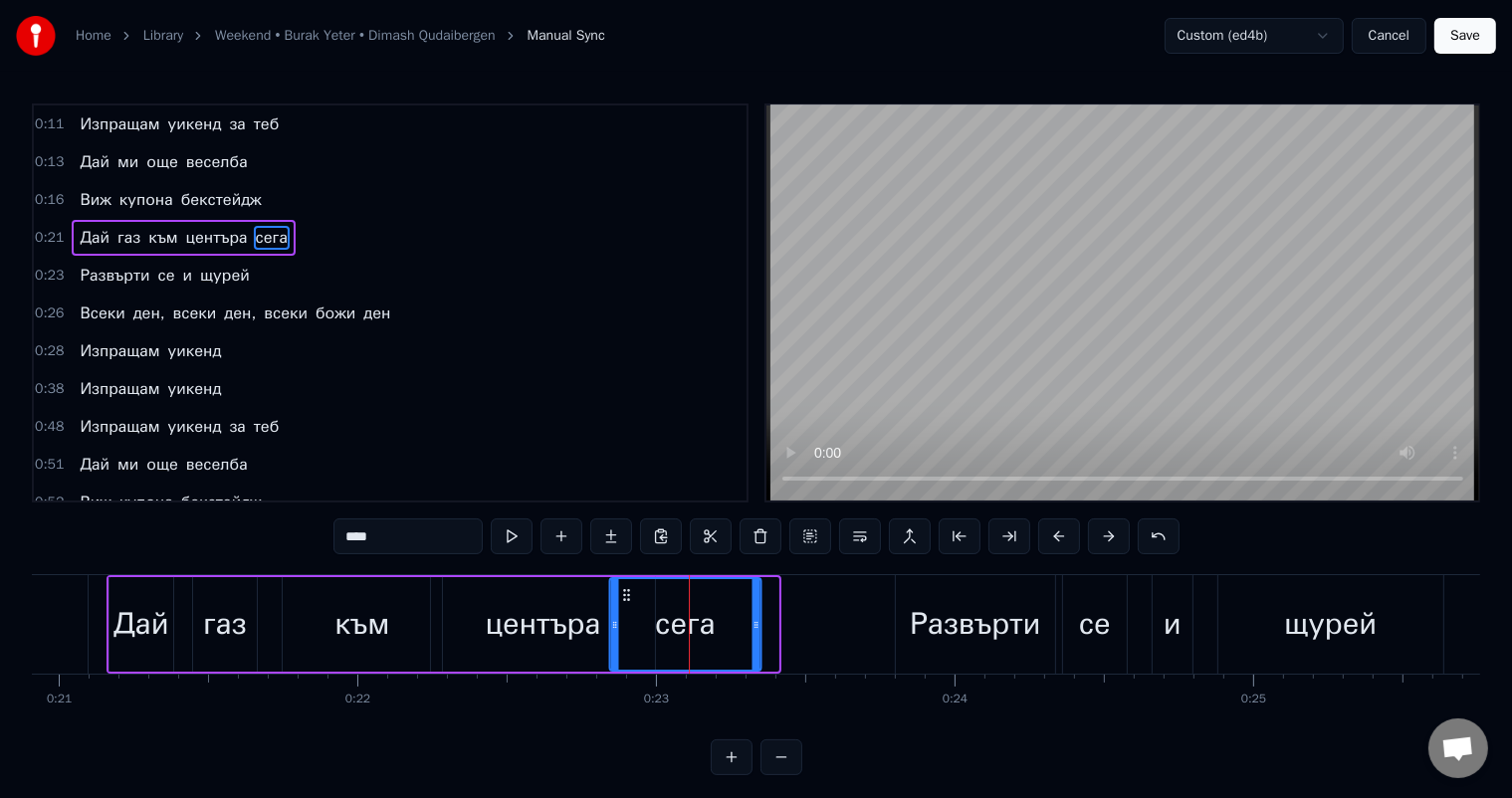 drag, startPoint x: 644, startPoint y: 593, endPoint x: 626, endPoint y: 594, distance: 18.027756 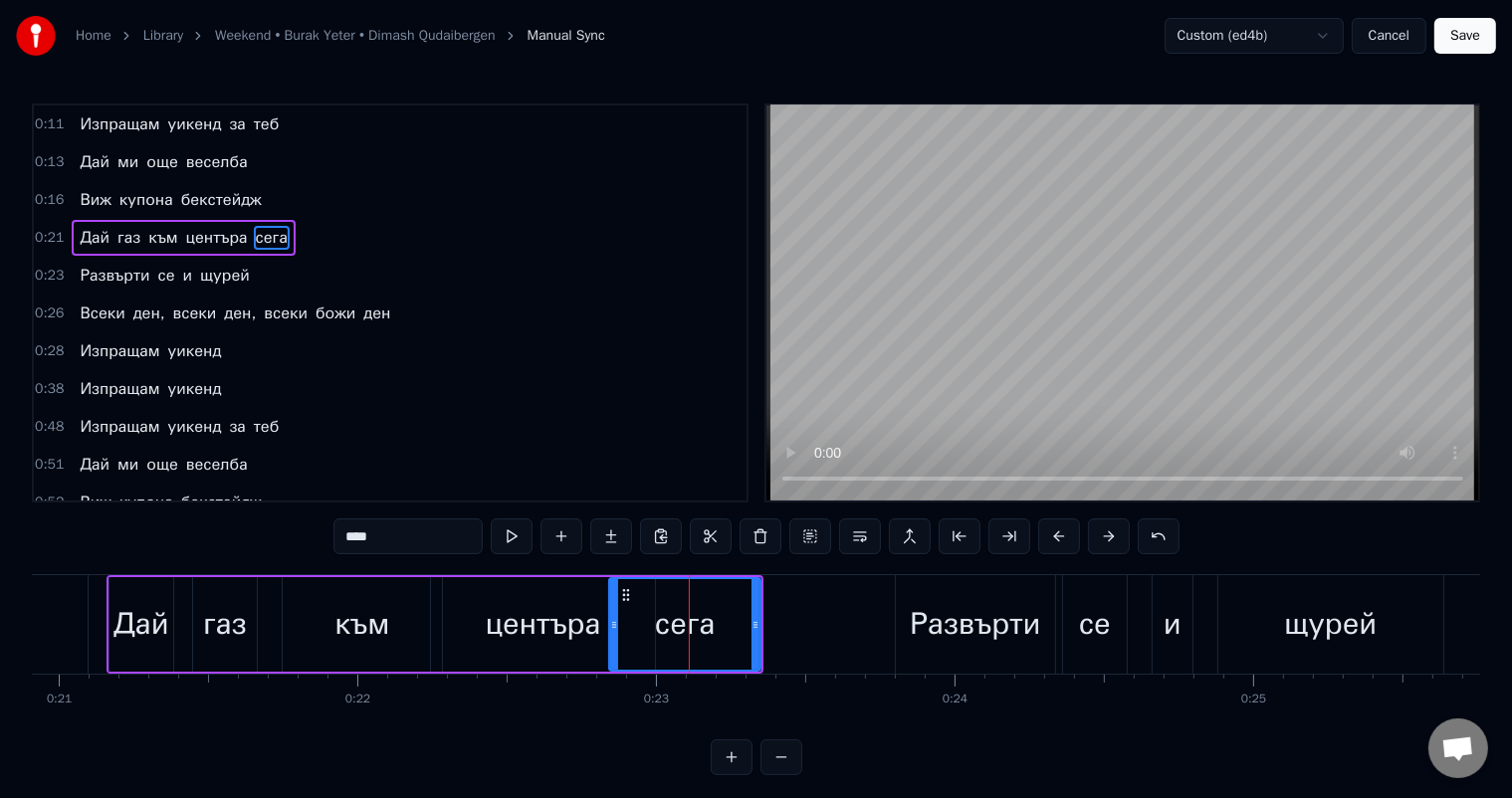 click on "Дай" at bounding box center (141, 624) 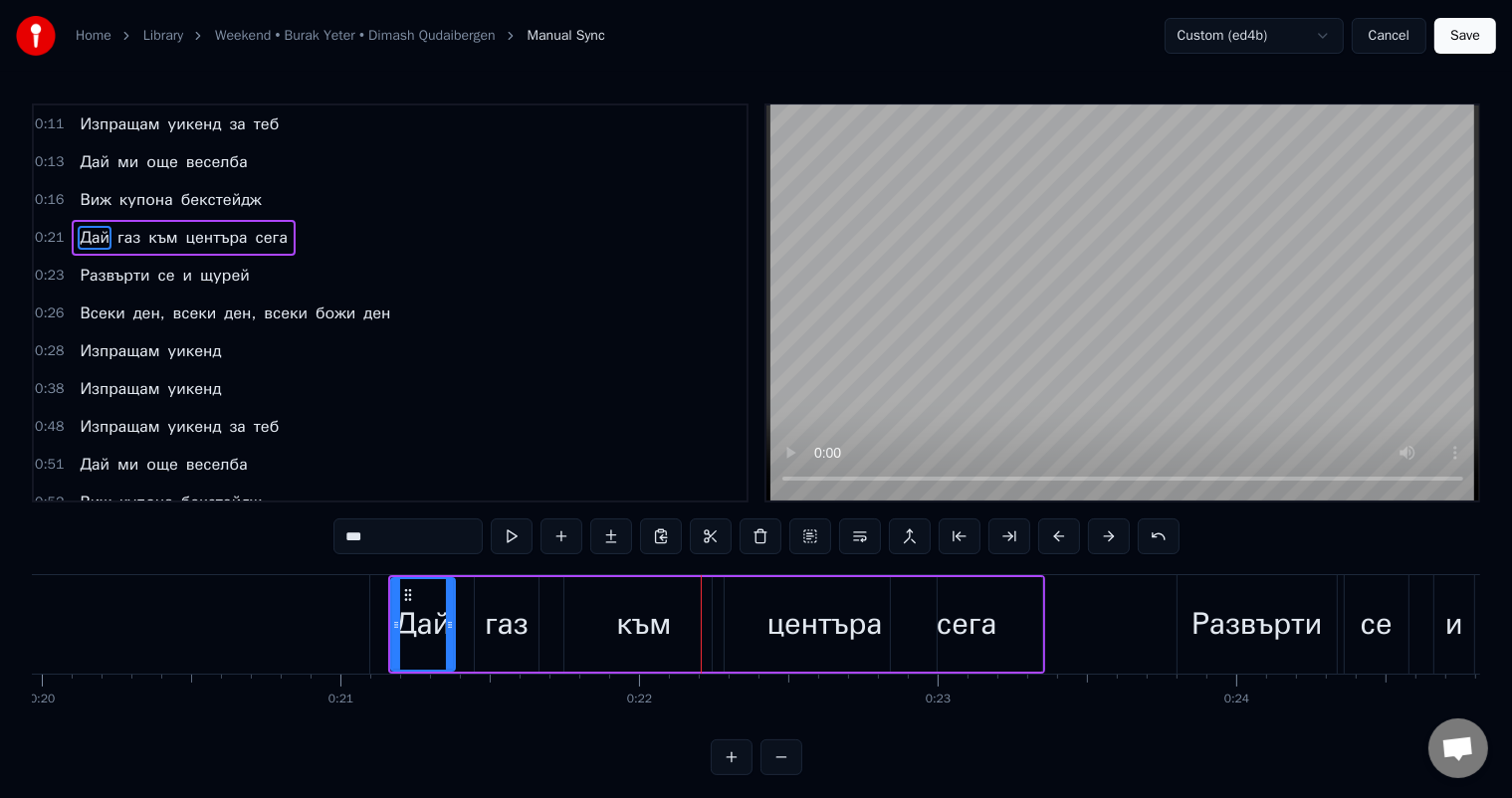 scroll, scrollTop: 0, scrollLeft: 5870, axis: horizontal 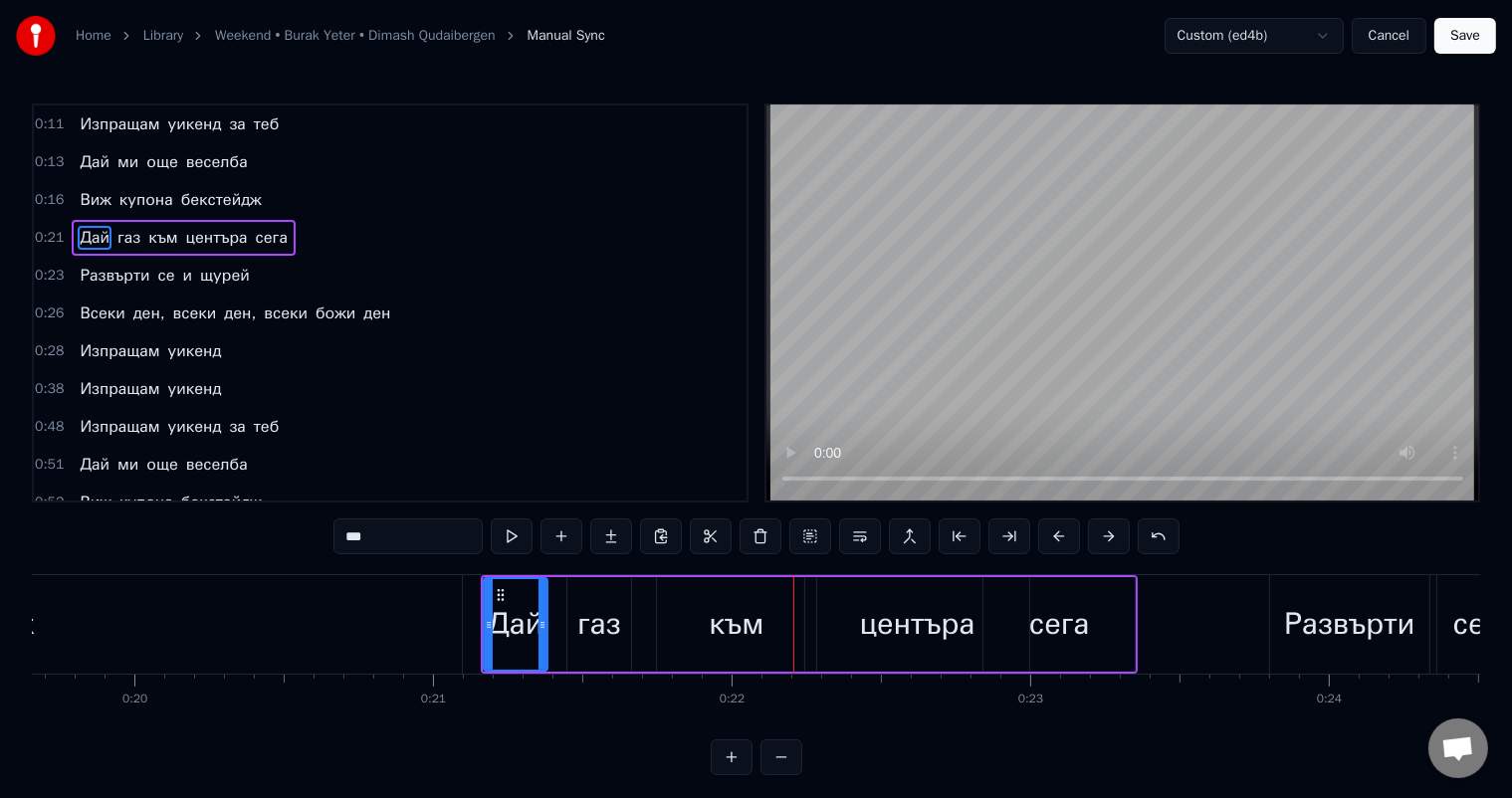 click on "бекстейдж" at bounding box center [-42, 624] 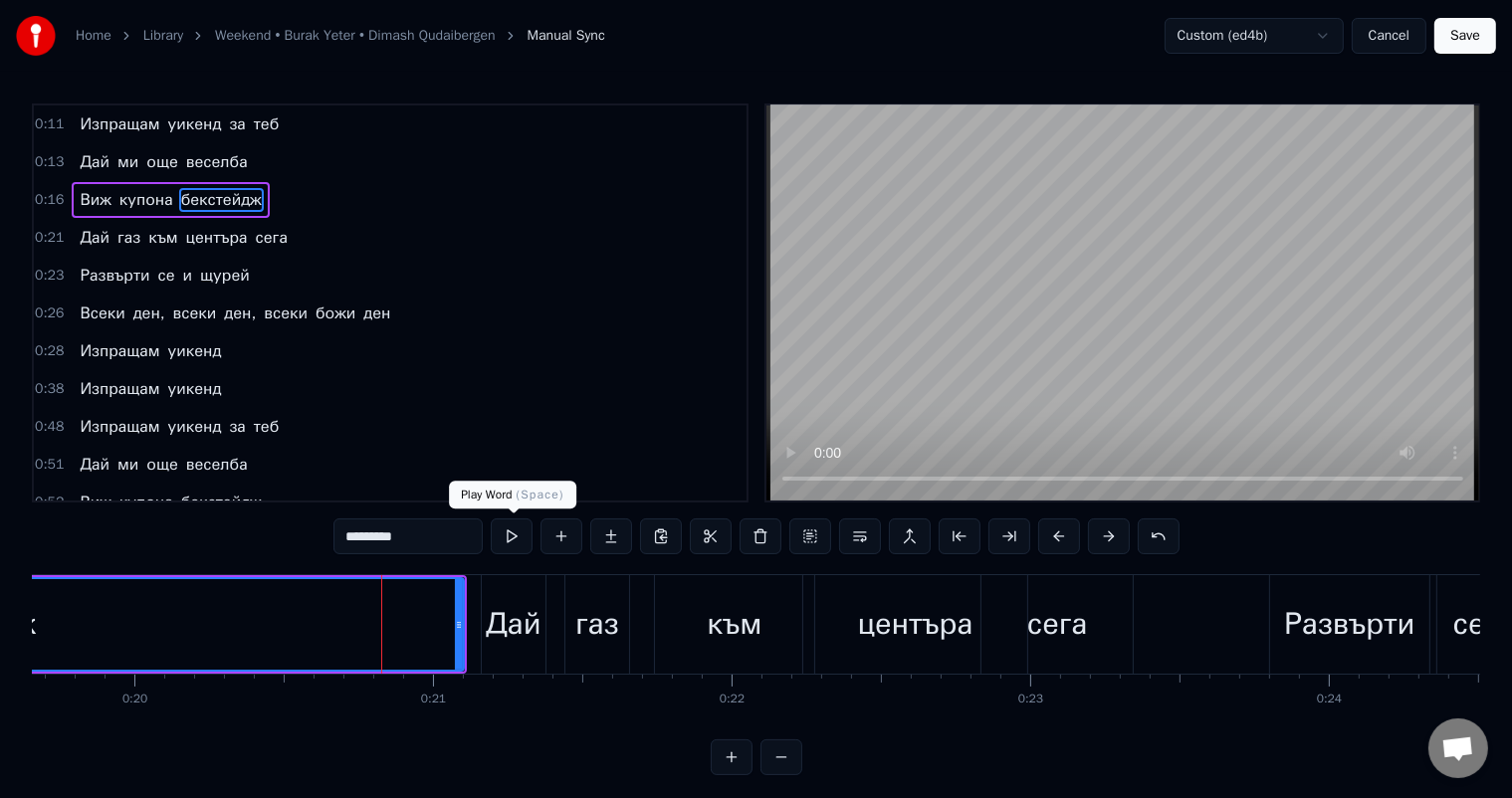 click at bounding box center [512, 536] 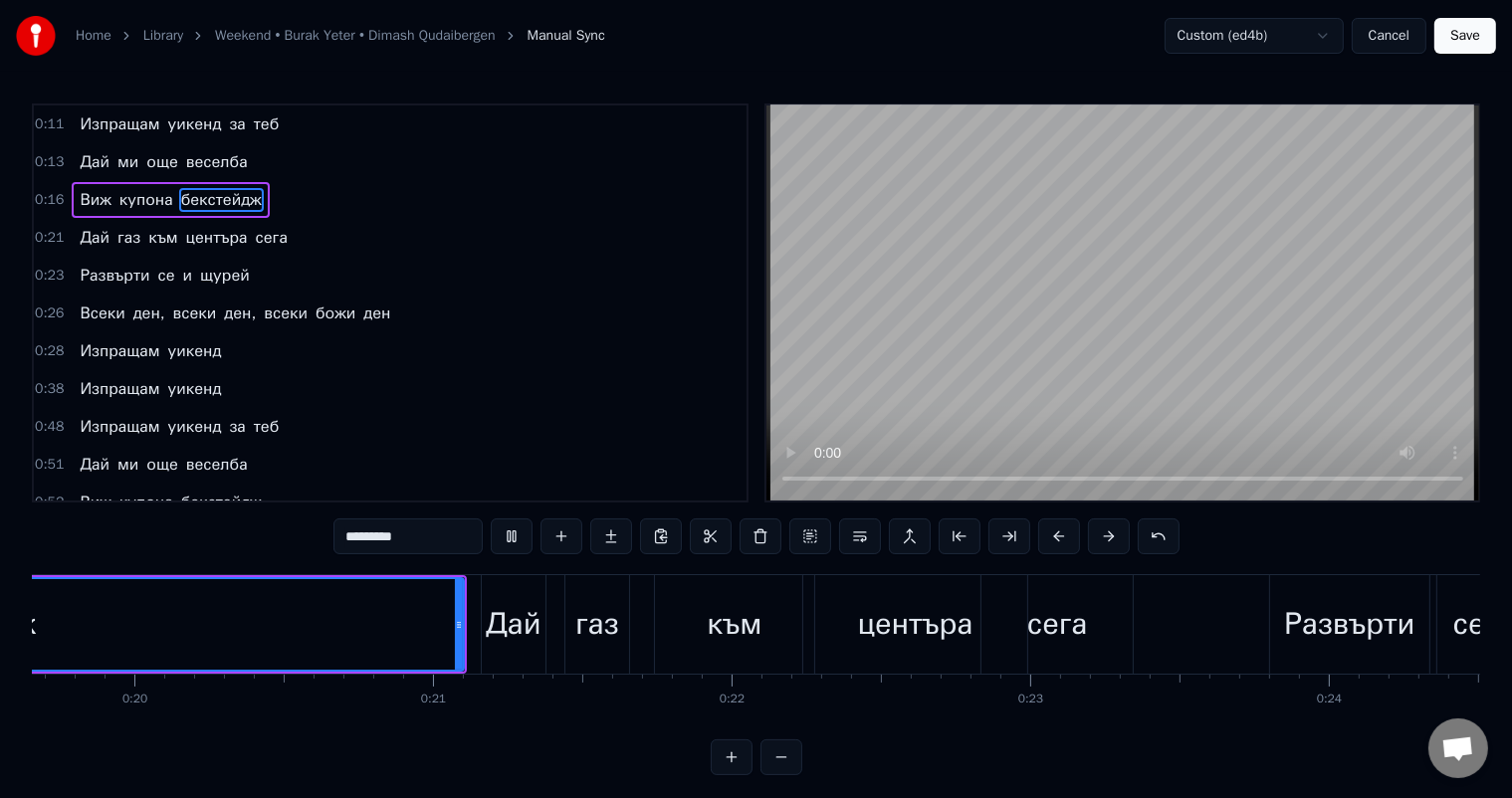scroll, scrollTop: 0, scrollLeft: 5191, axis: horizontal 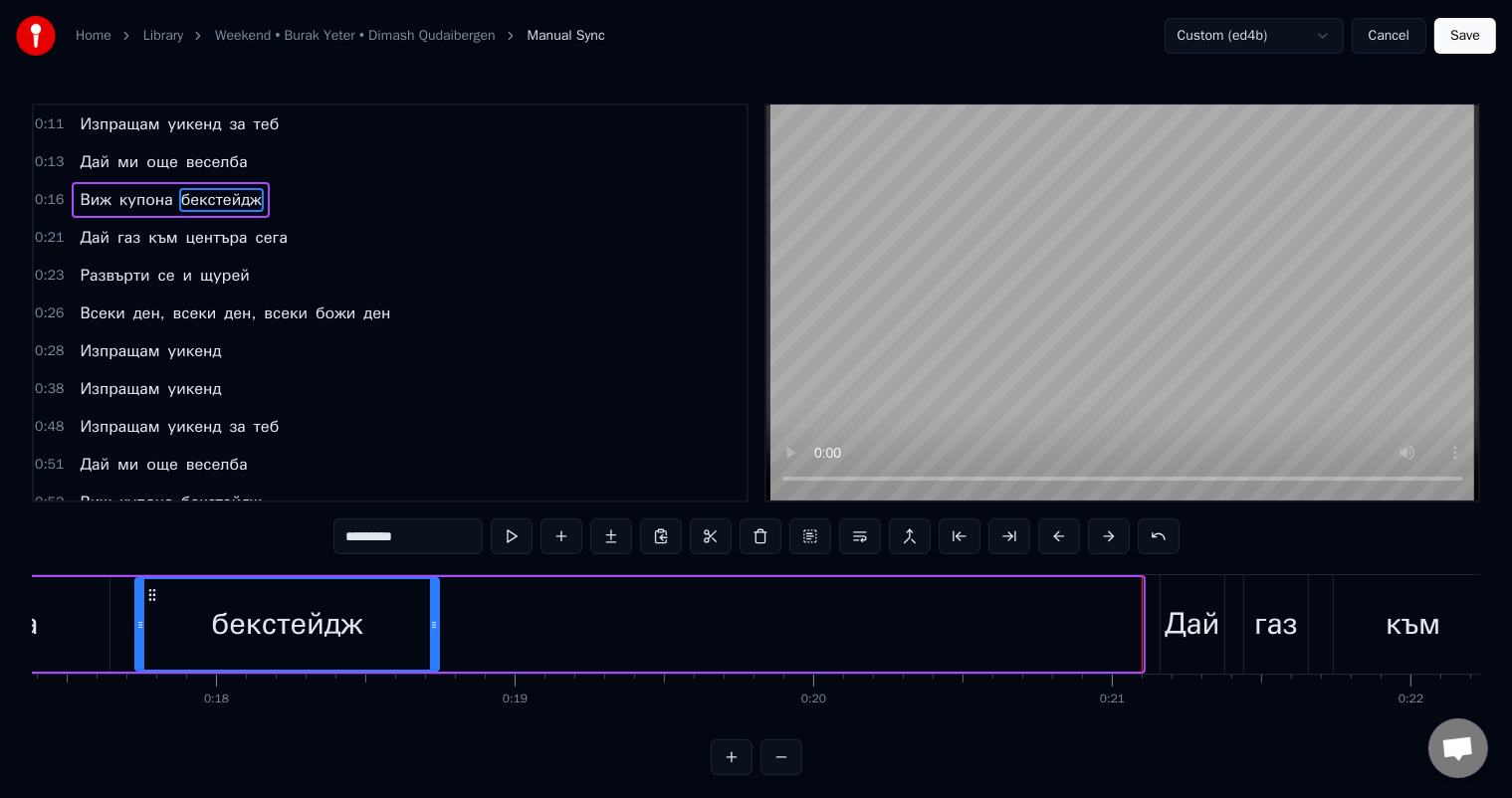 drag, startPoint x: 1139, startPoint y: 618, endPoint x: 435, endPoint y: 624, distance: 704.02557 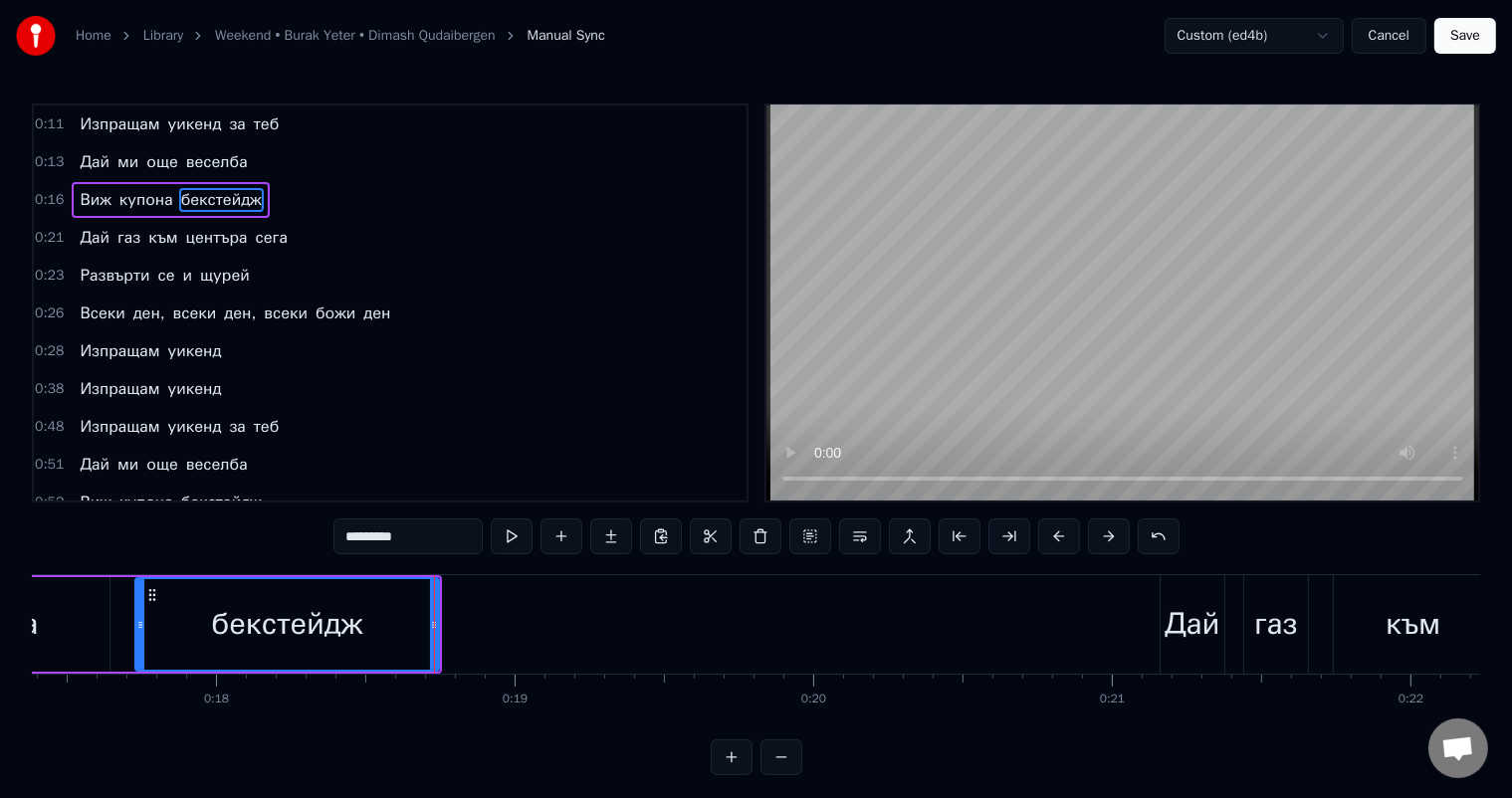 click on "купона" at bounding box center [-12, 624] 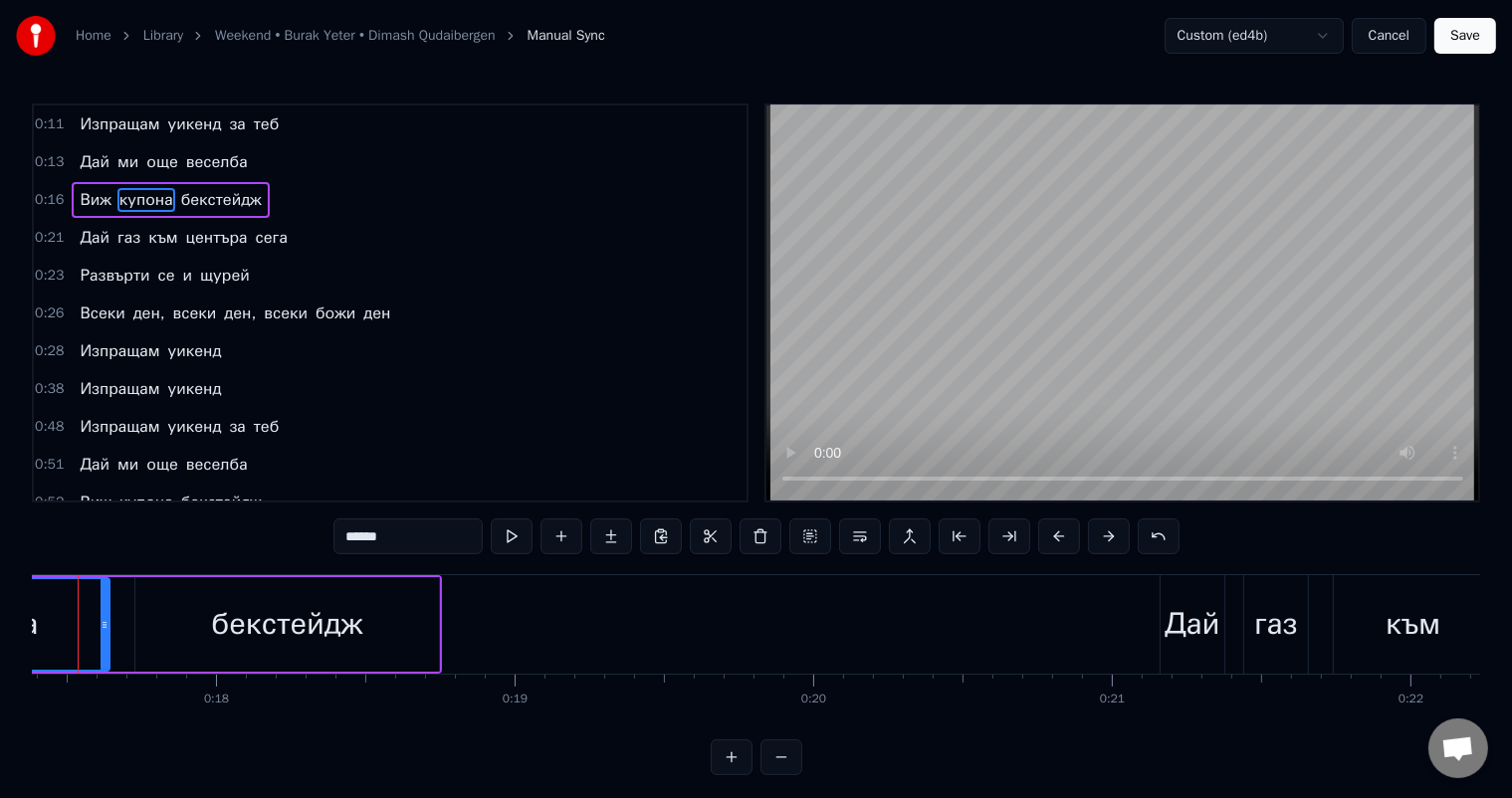 scroll, scrollTop: 0, scrollLeft: 5136, axis: horizontal 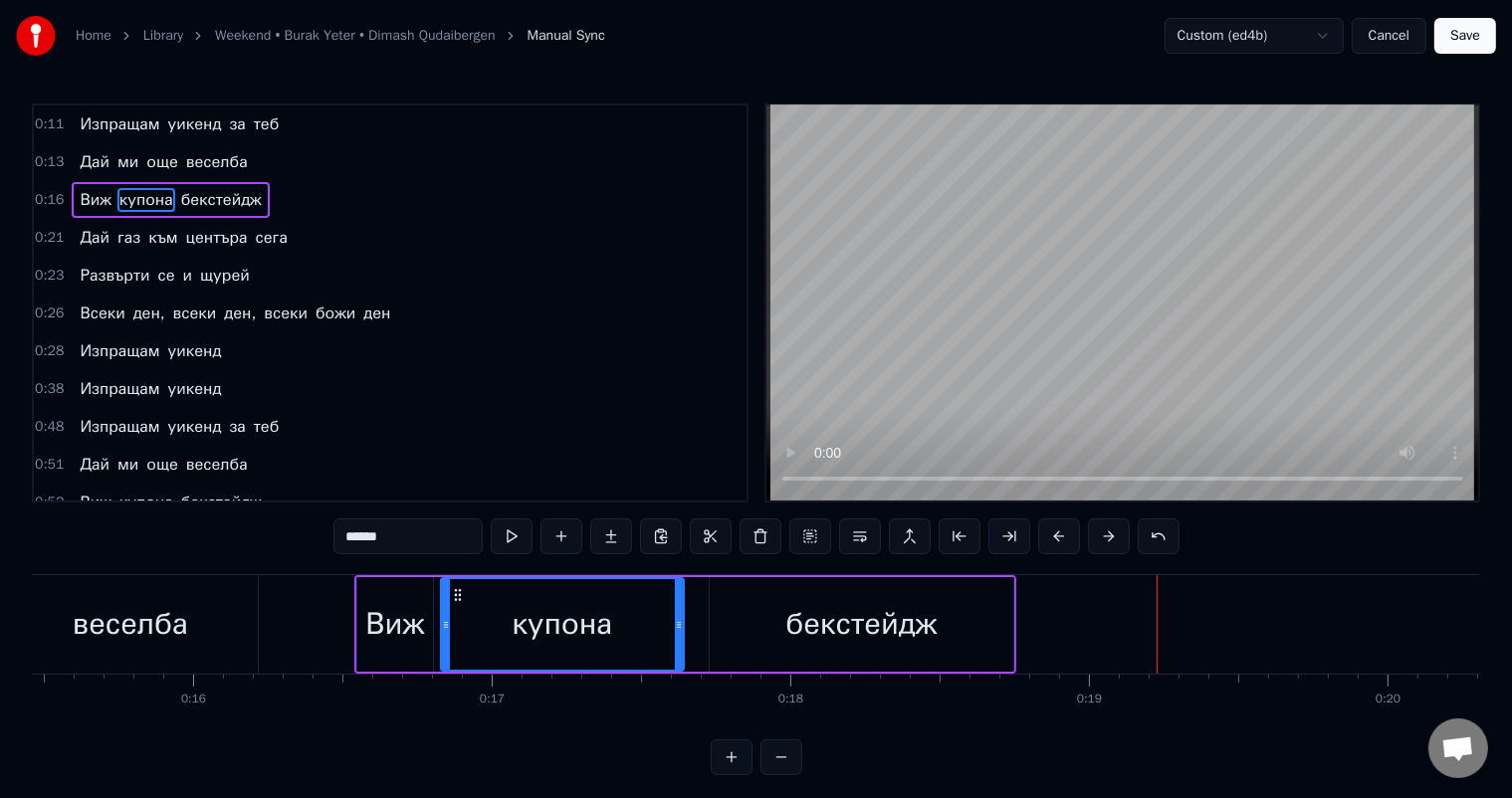 click on "веселба" at bounding box center [130, 624] 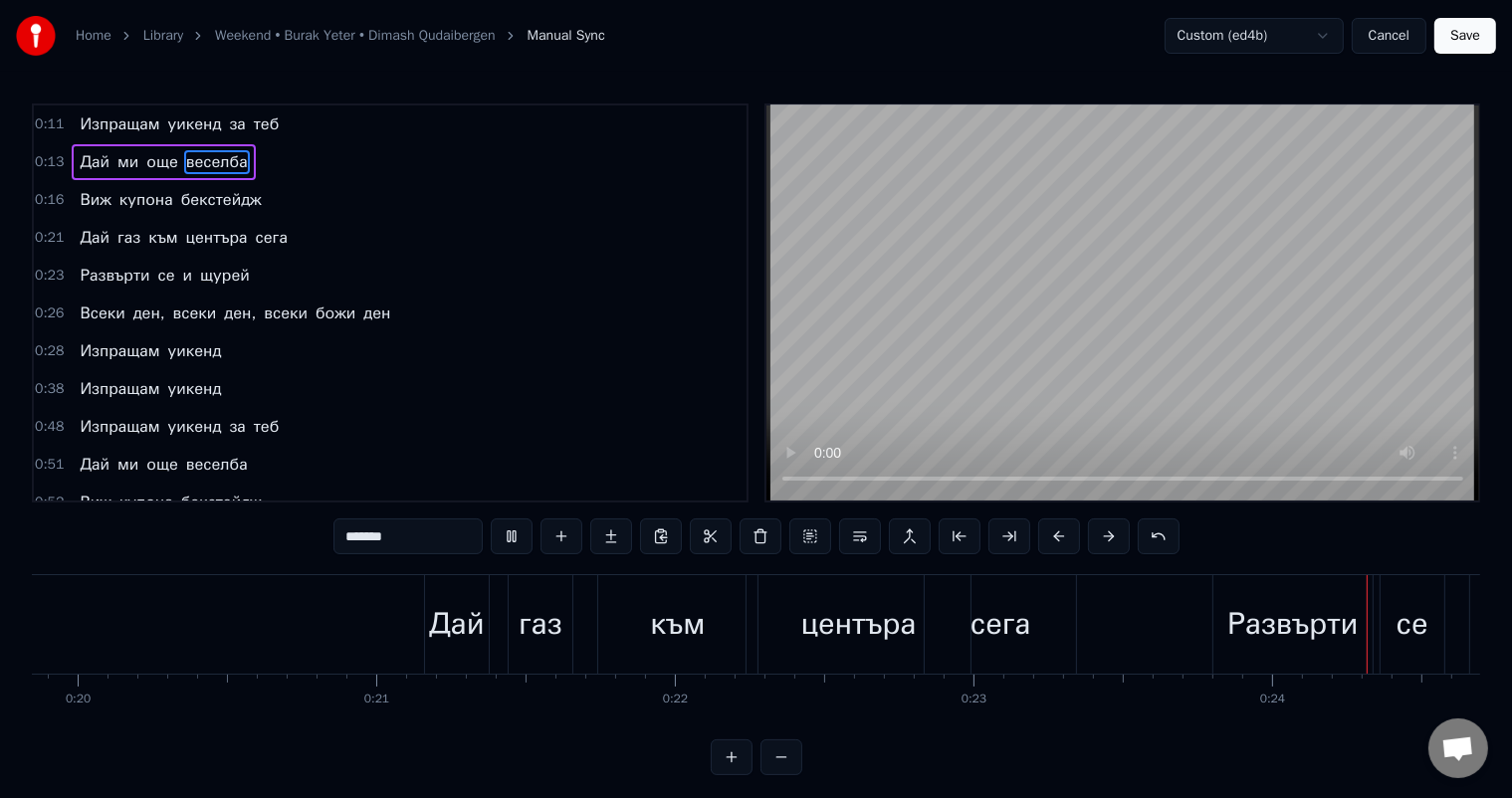scroll, scrollTop: 0, scrollLeft: 7193, axis: horizontal 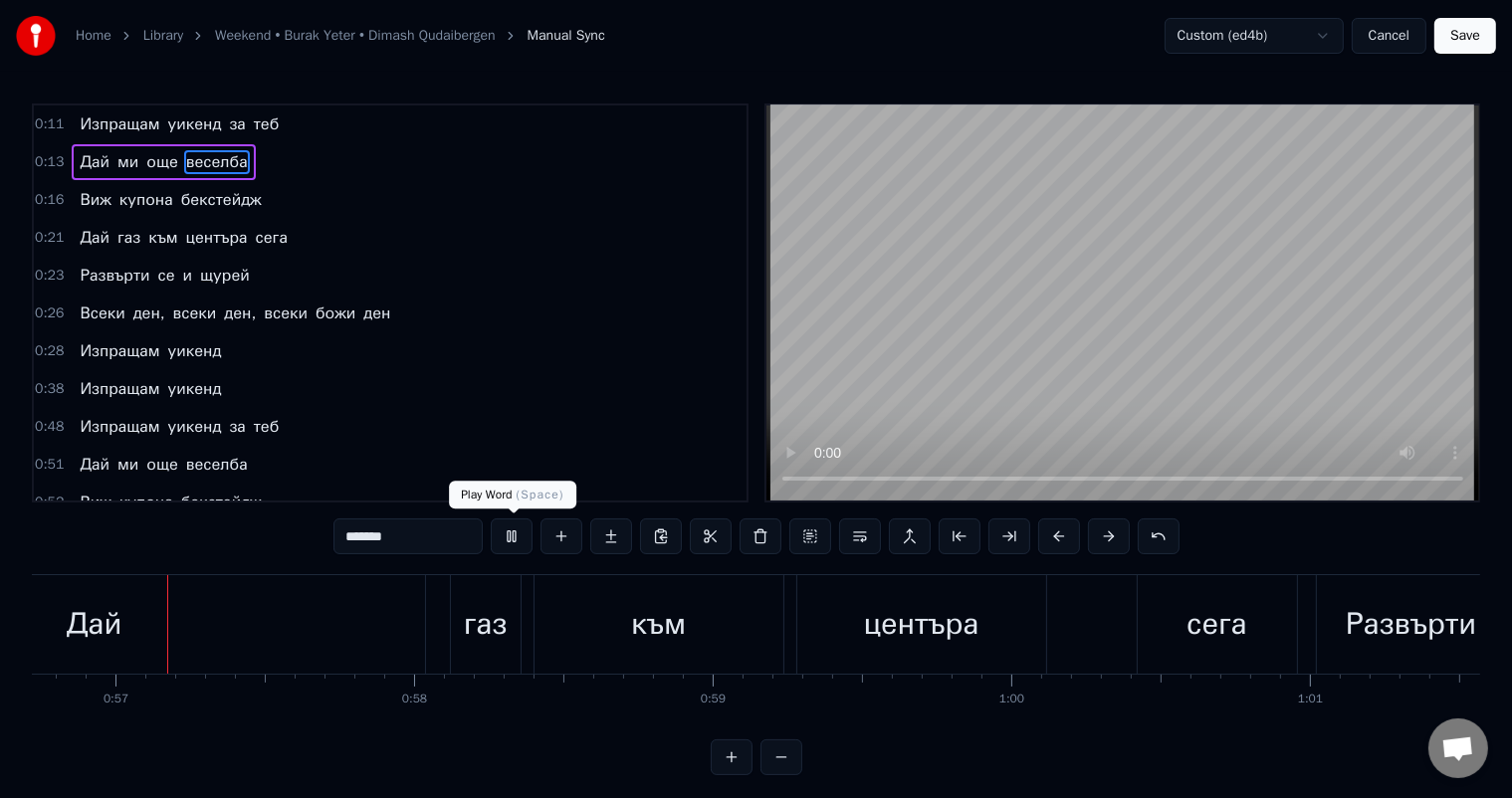 click at bounding box center [512, 536] 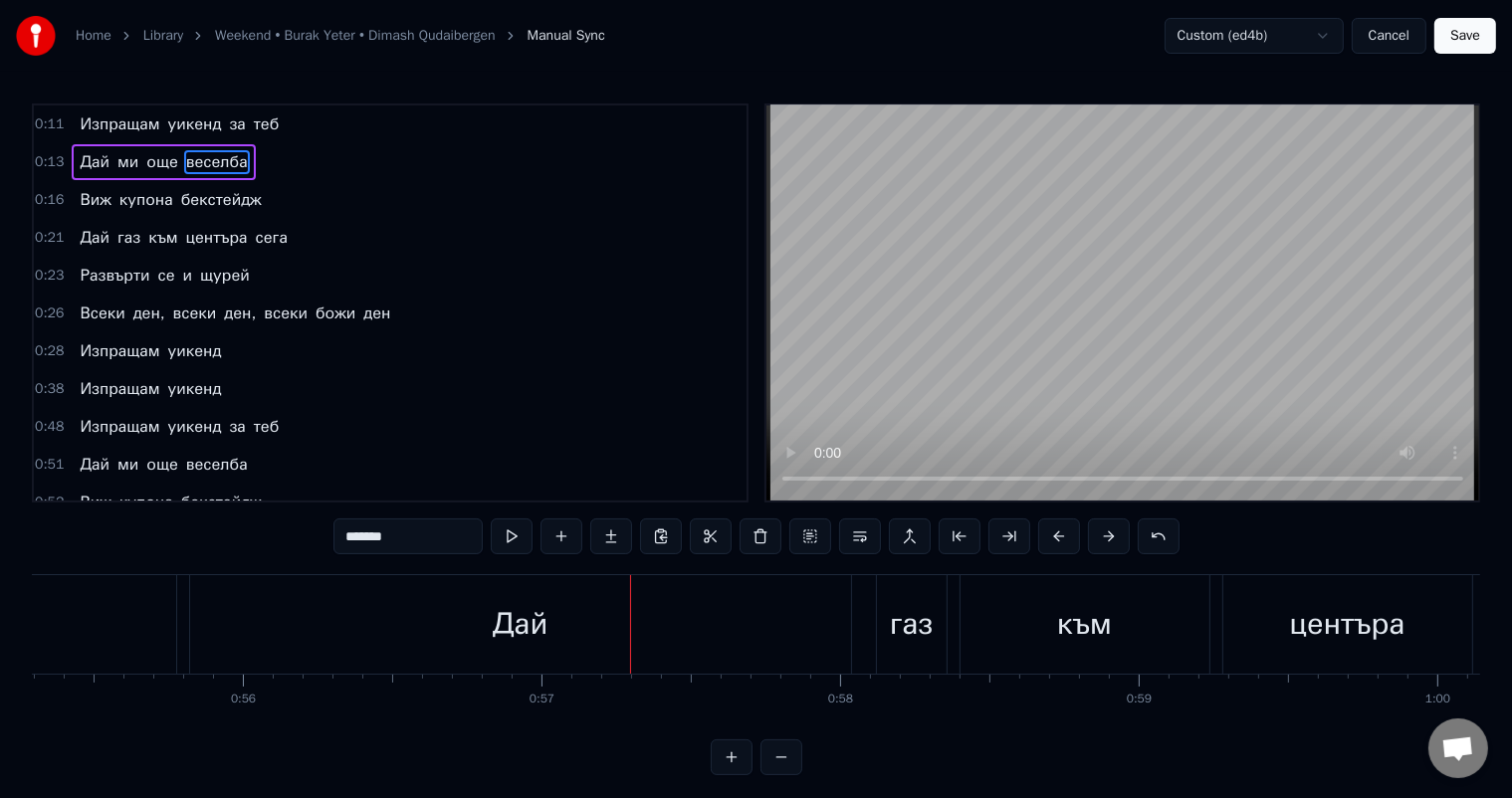 scroll, scrollTop: 0, scrollLeft: 16481, axis: horizontal 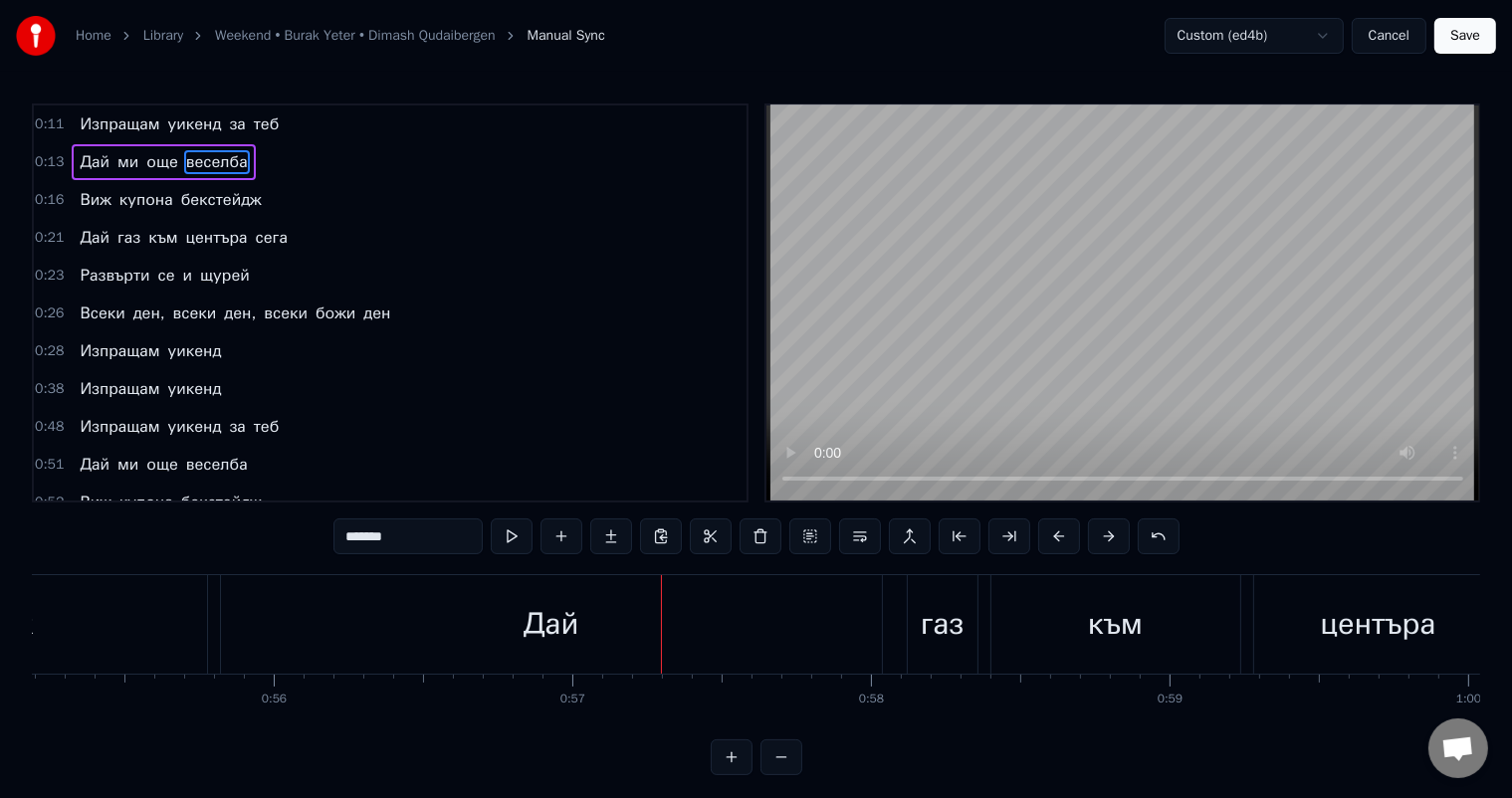 click on "Дай" at bounding box center (551, 624) 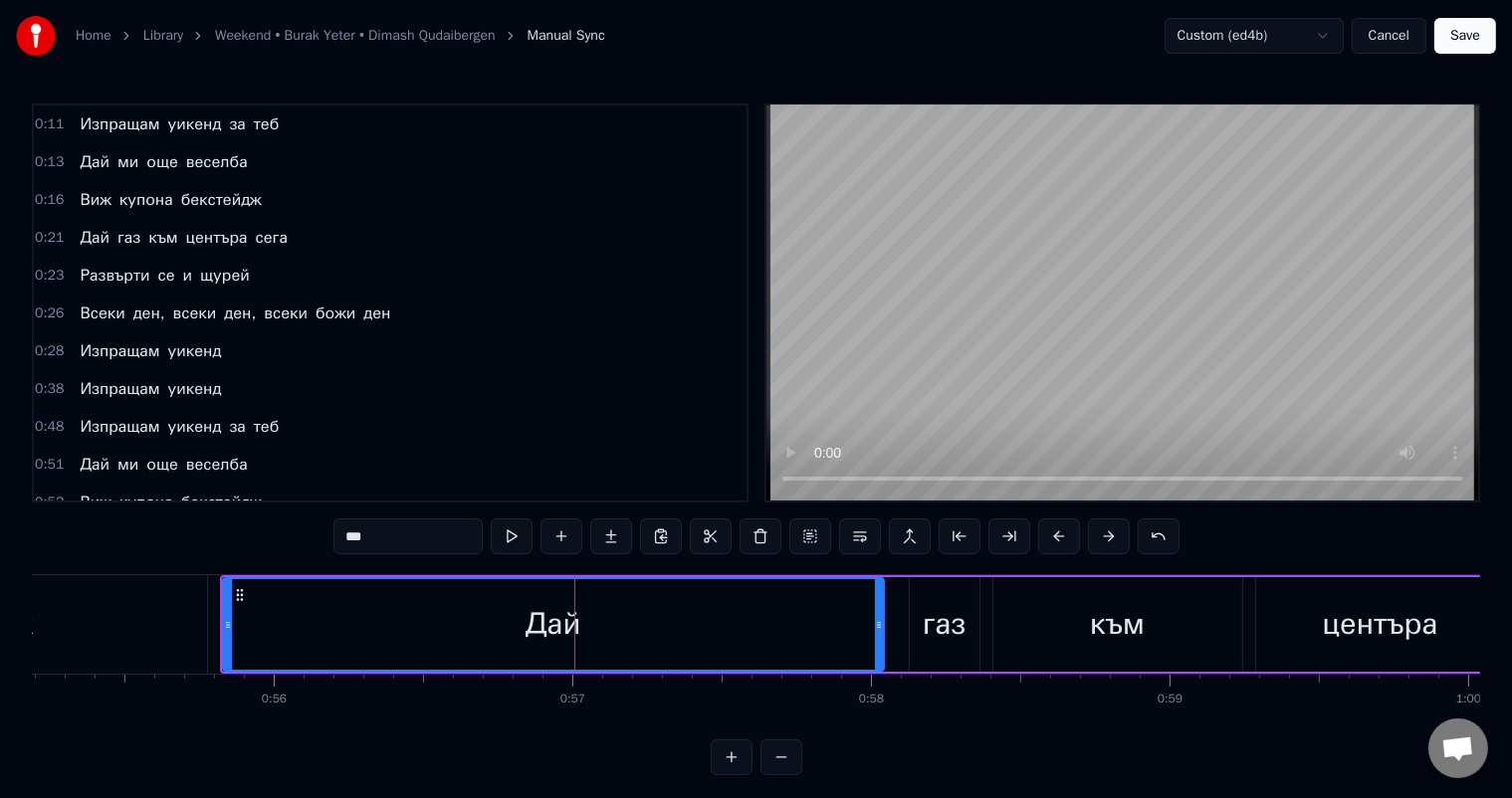 scroll, scrollTop: 223, scrollLeft: 0, axis: vertical 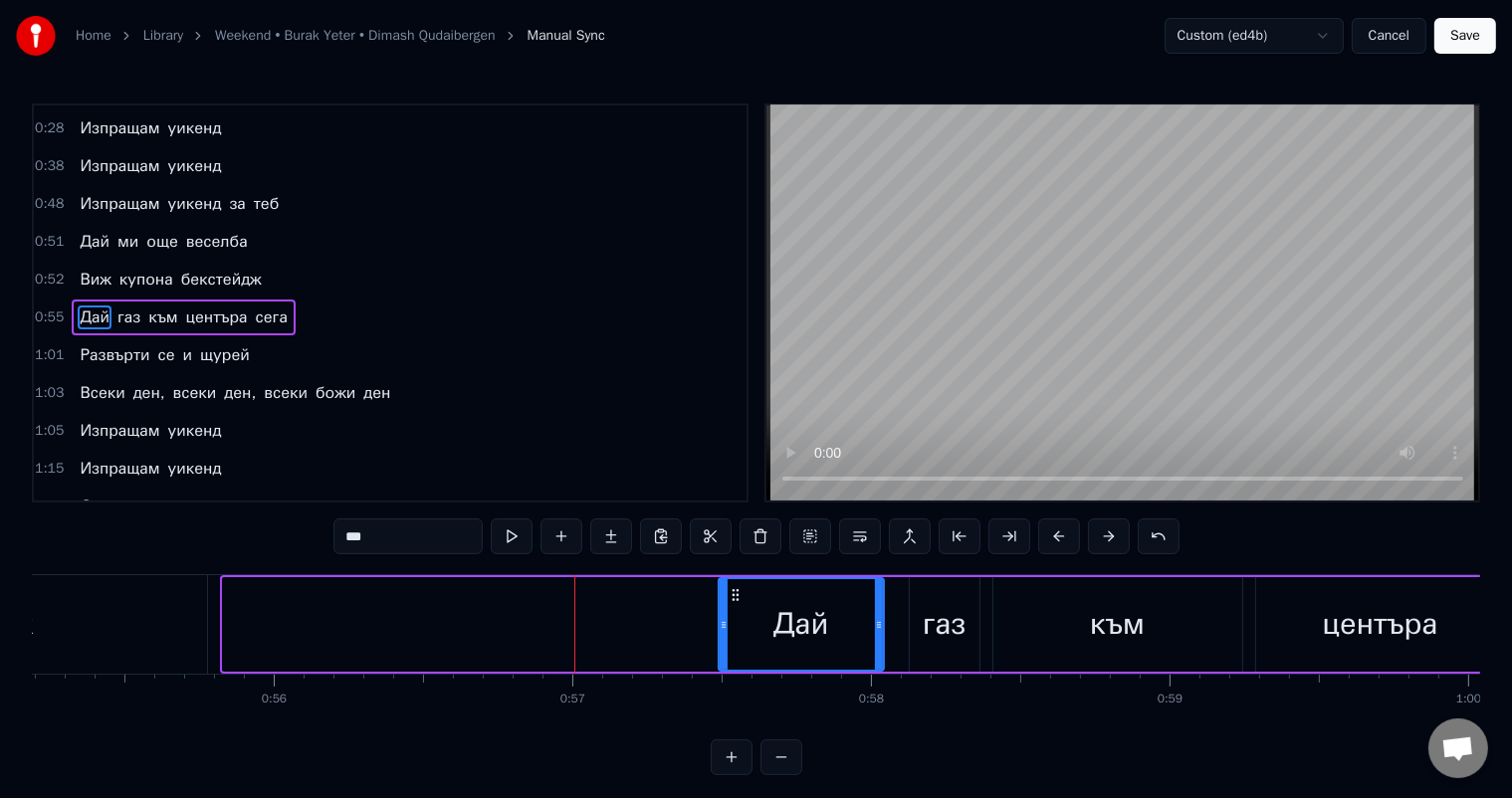 drag, startPoint x: 227, startPoint y: 610, endPoint x: 723, endPoint y: 619, distance: 496.08165 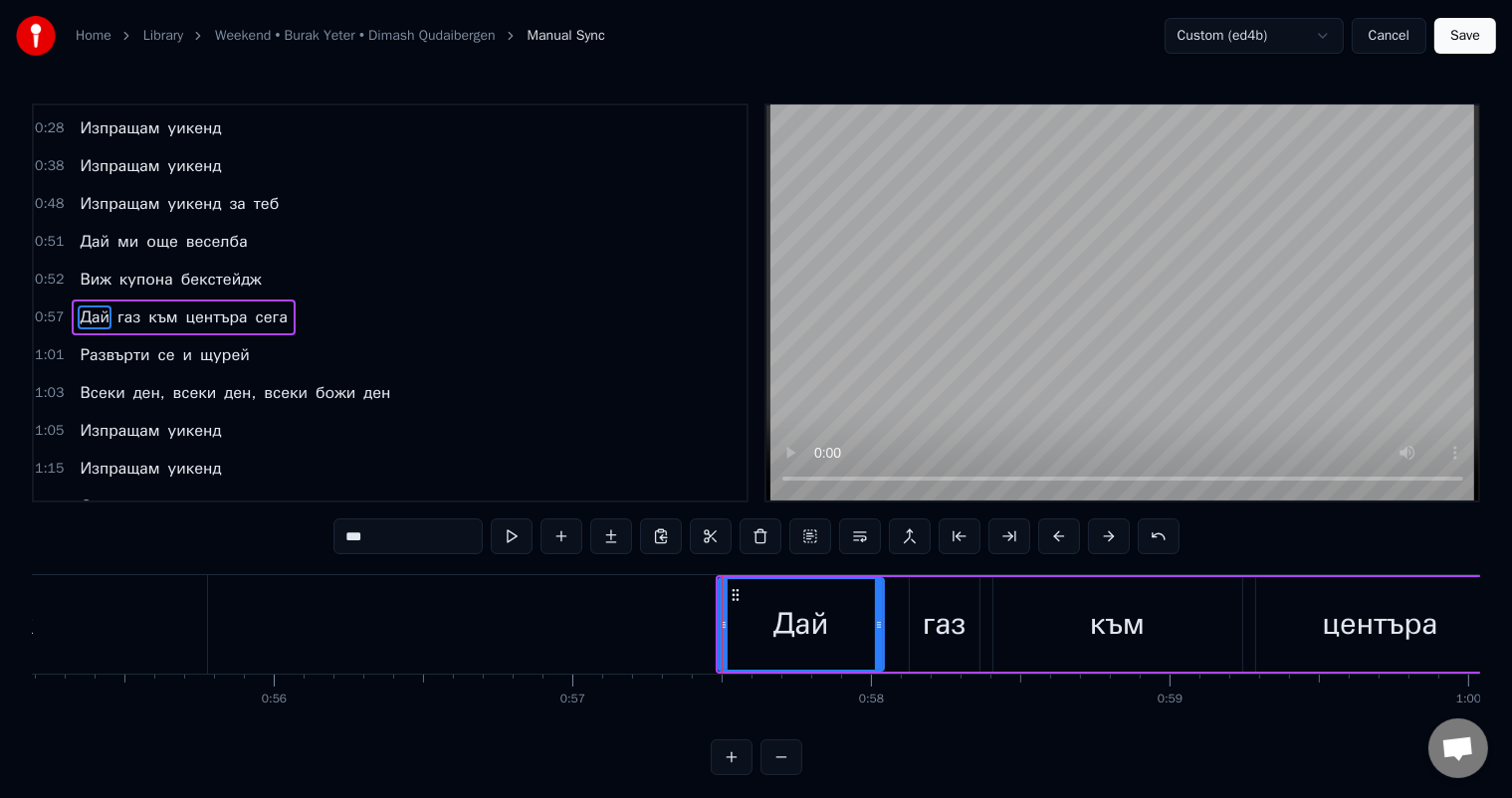 click on "Дай" at bounding box center [801, 624] 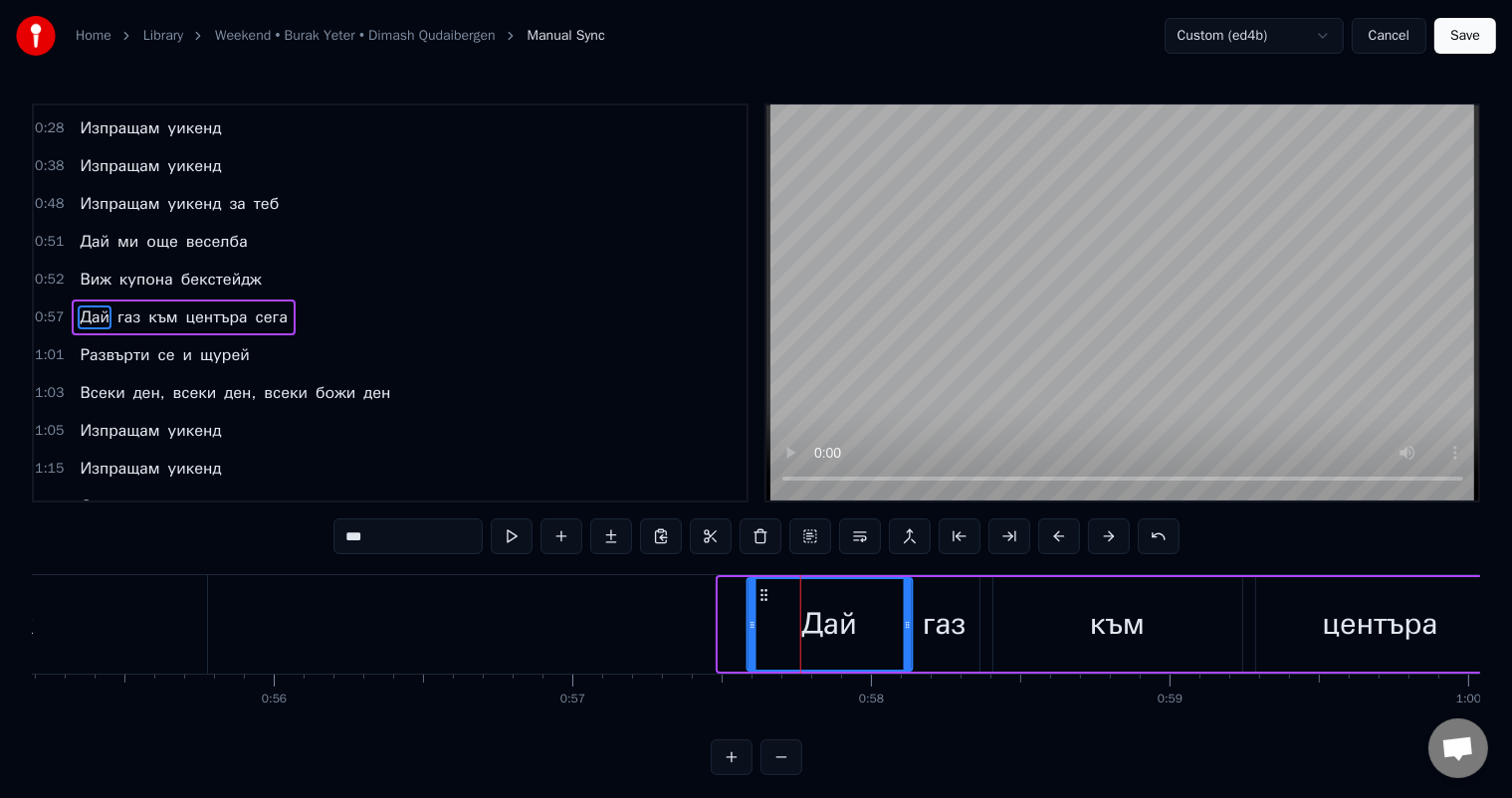 drag, startPoint x: 739, startPoint y: 588, endPoint x: 767, endPoint y: 590, distance: 28.071338 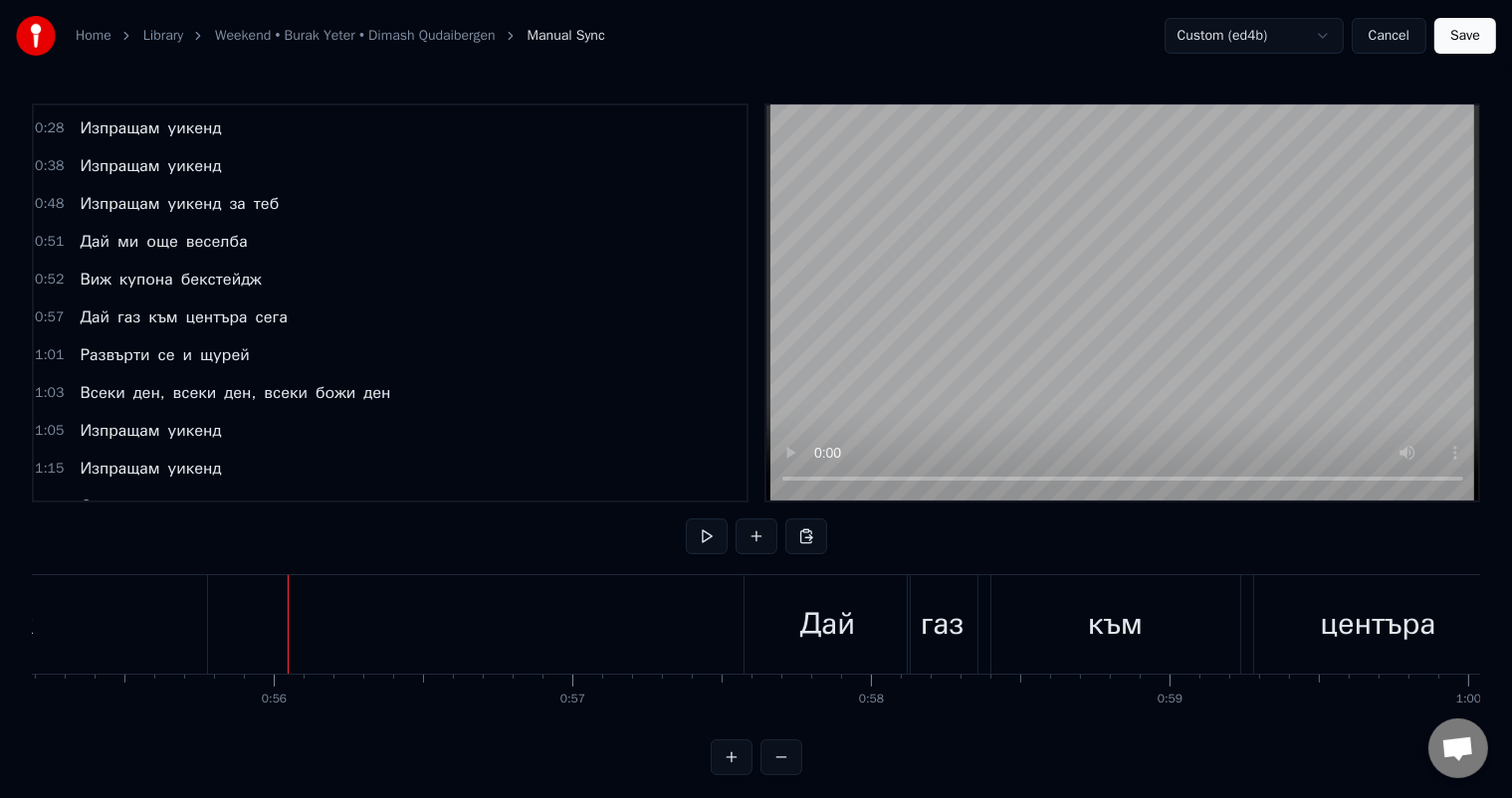 click on "бекстейдж" at bounding box center (-43, 624) 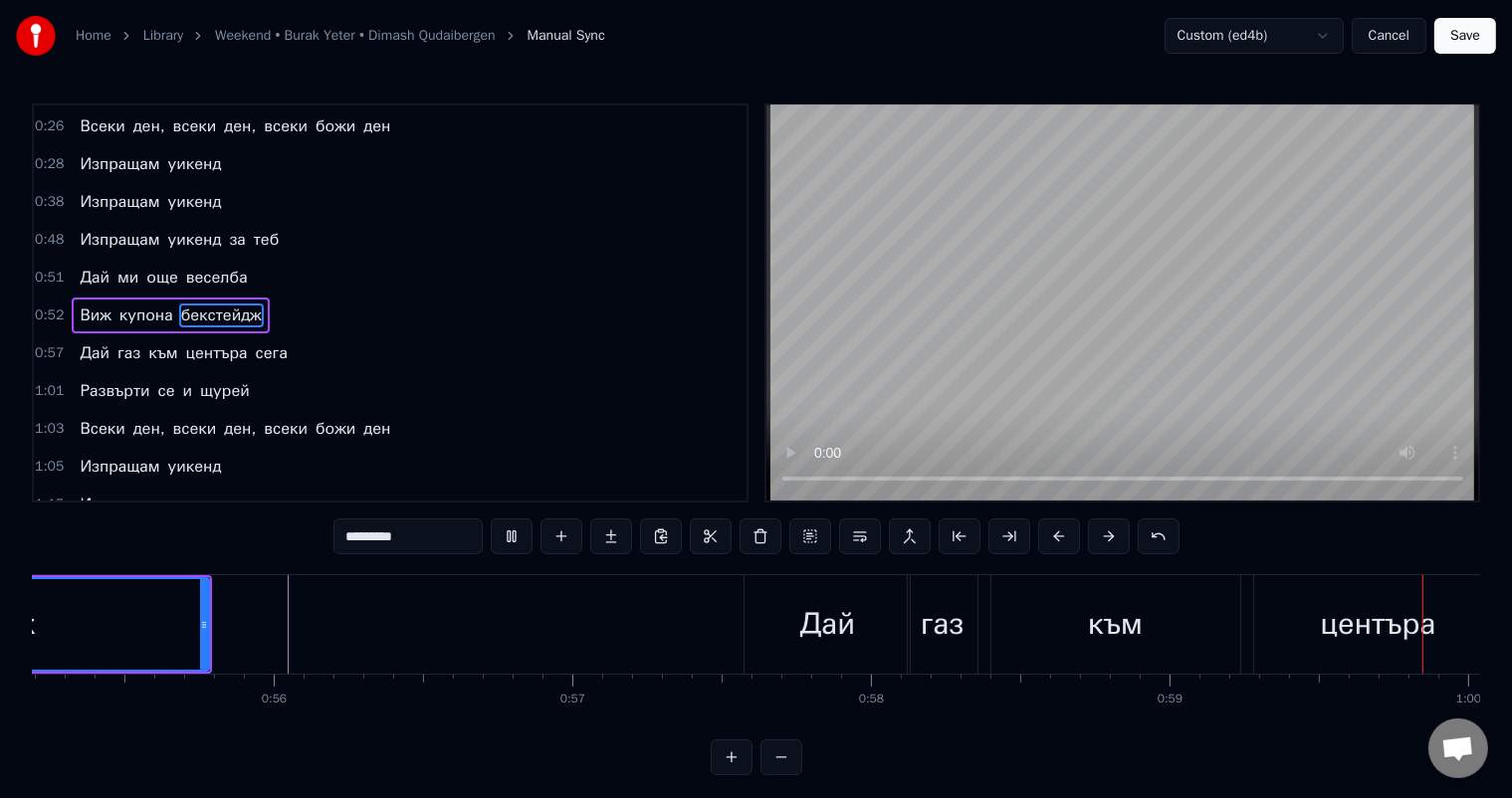 scroll, scrollTop: 0, scrollLeft: 17810, axis: horizontal 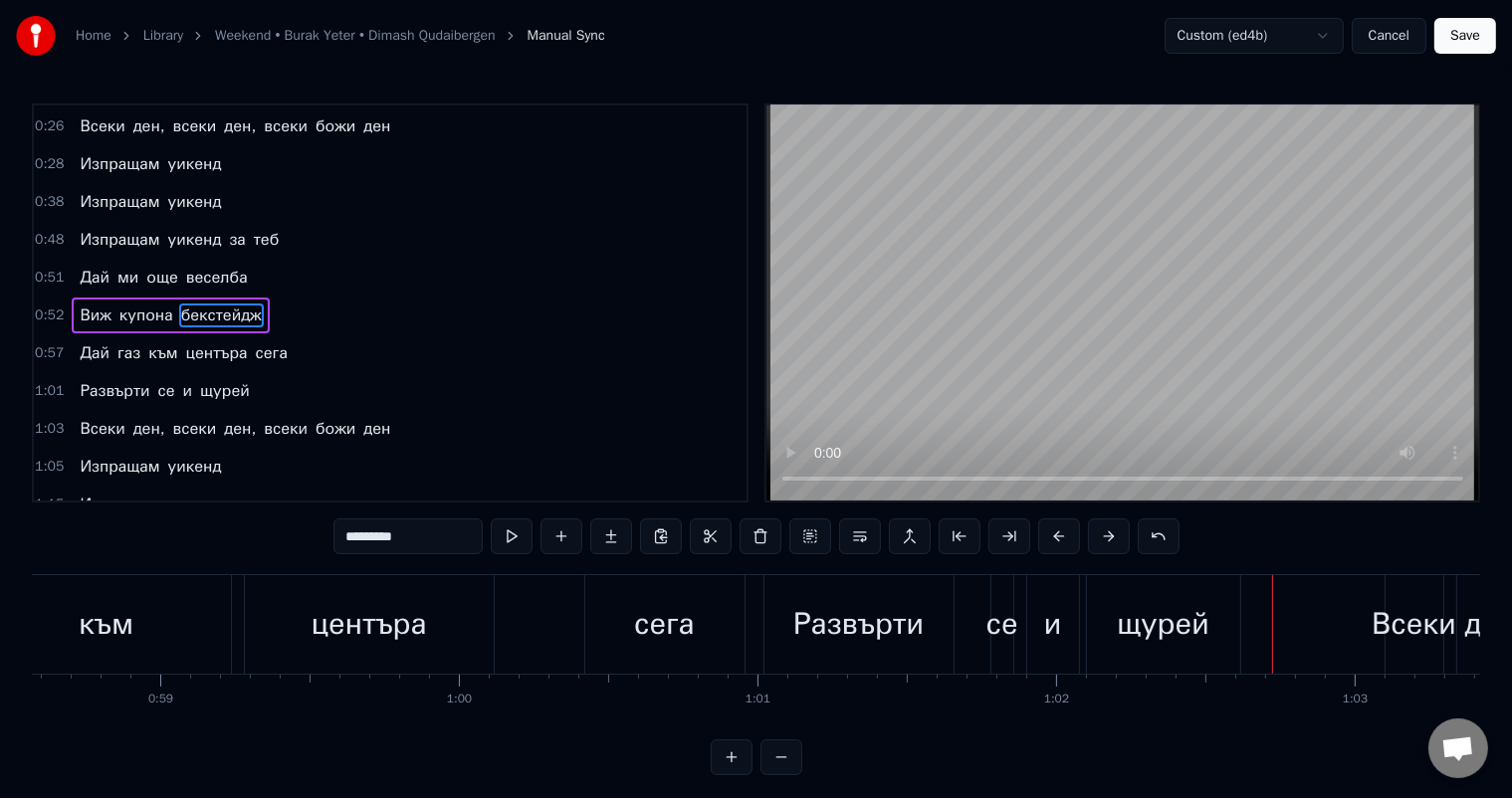 click on "центъра" at bounding box center (369, 624) 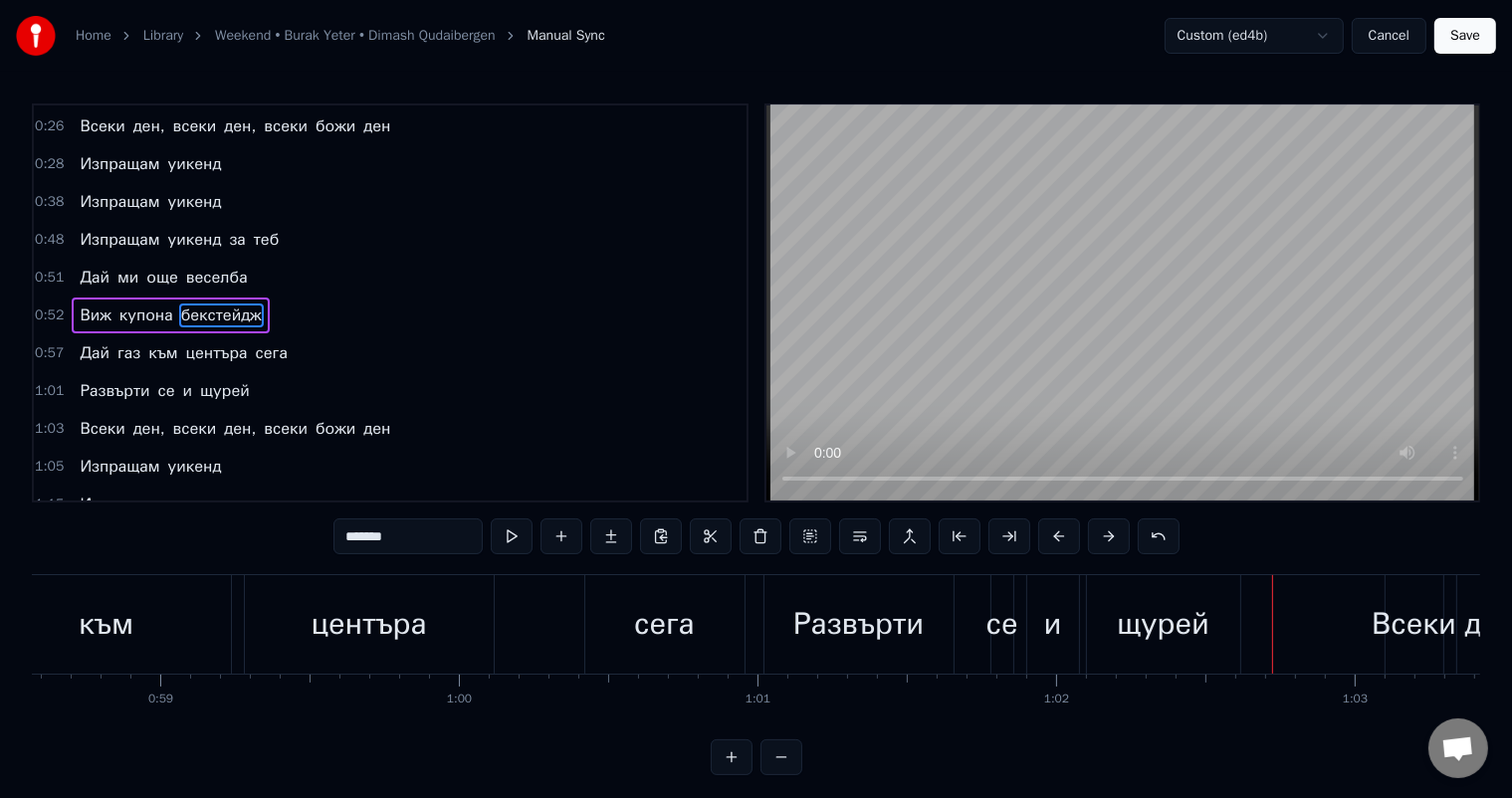 scroll, scrollTop: 223, scrollLeft: 0, axis: vertical 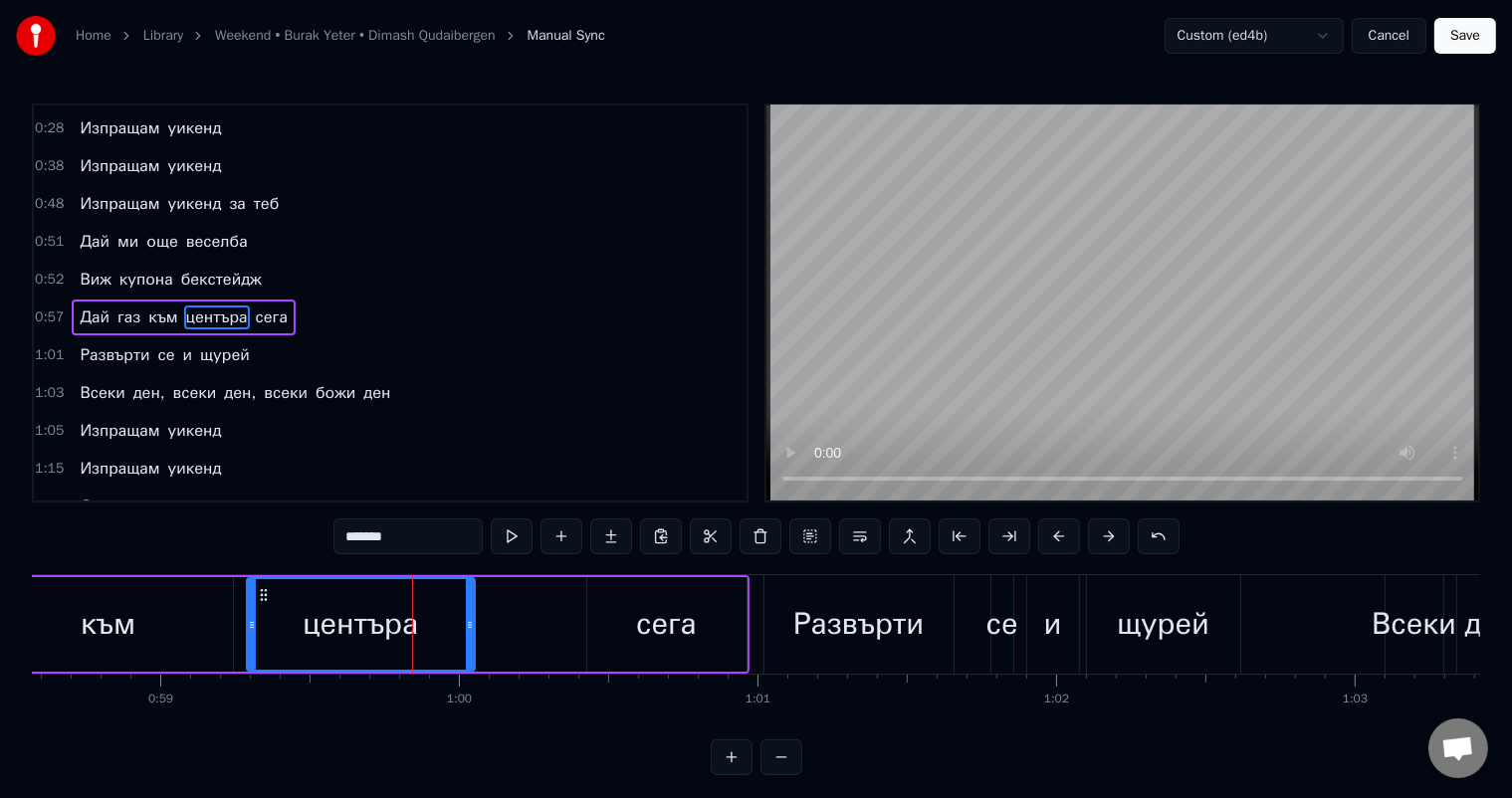 drag, startPoint x: 494, startPoint y: 621, endPoint x: 473, endPoint y: 617, distance: 21.377558 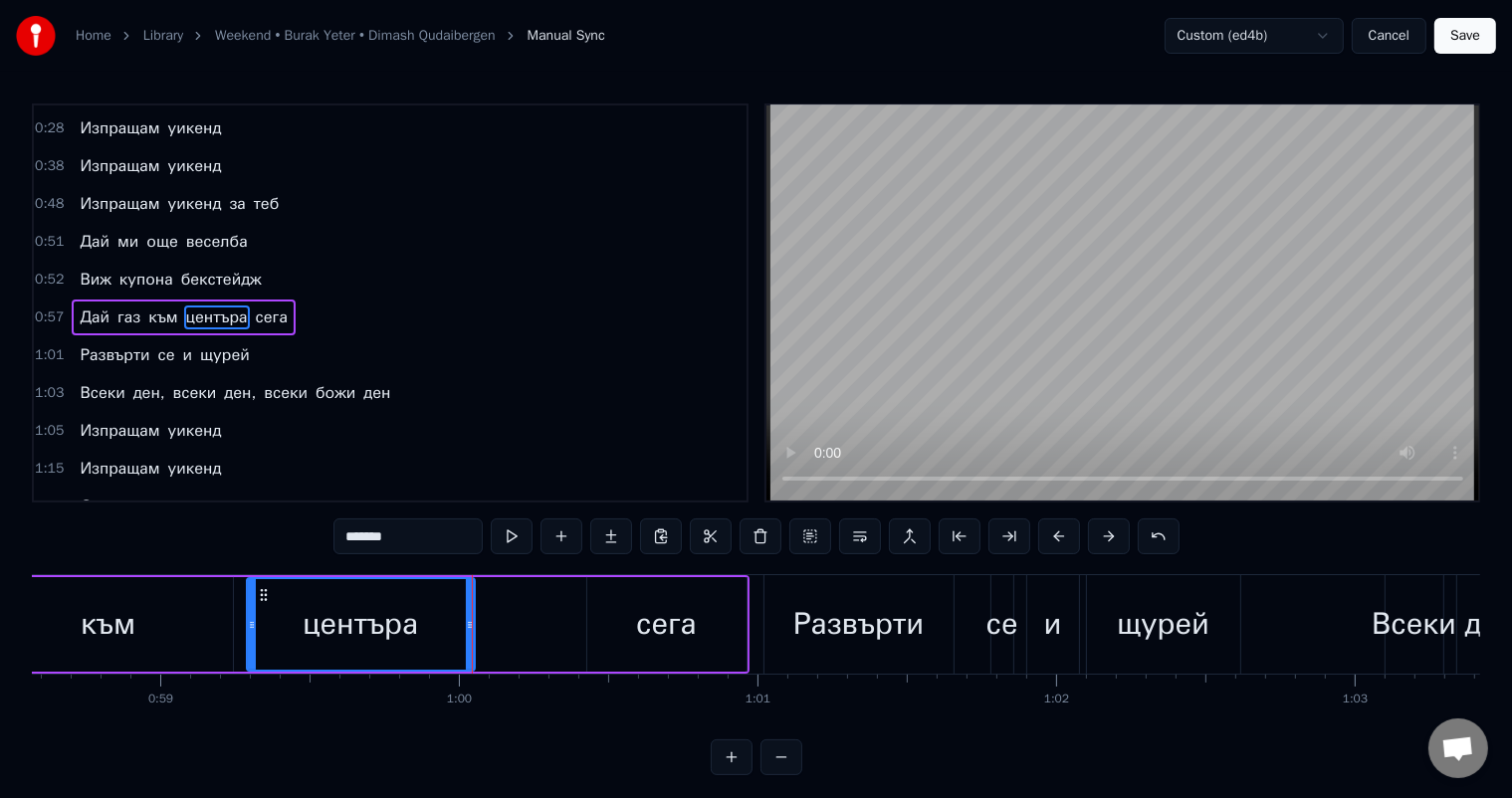 click on "Дай газ към центъра сега" at bounding box center [241, 624] 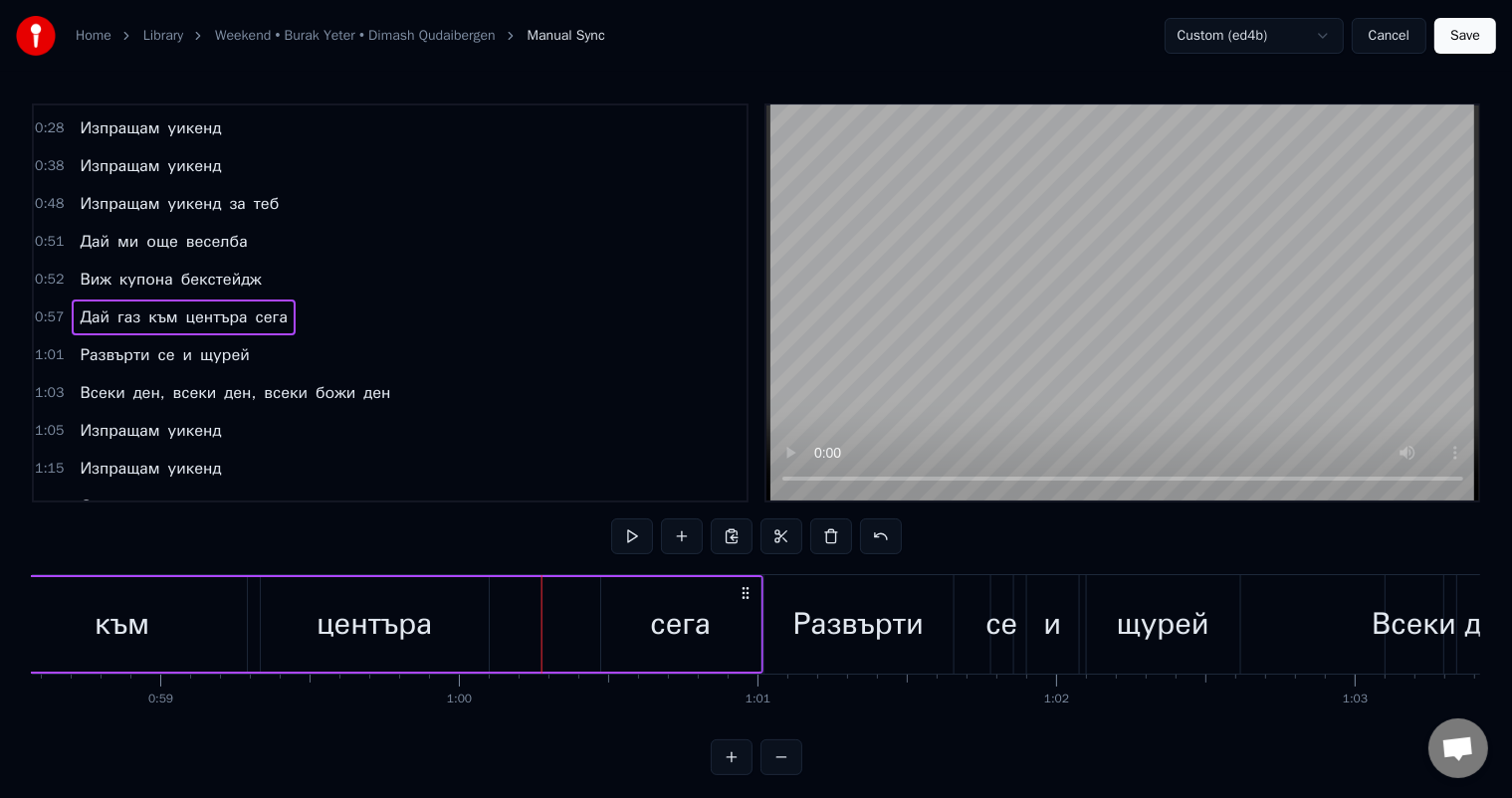 drag, startPoint x: 733, startPoint y: 593, endPoint x: 748, endPoint y: 592, distance: 15.033296 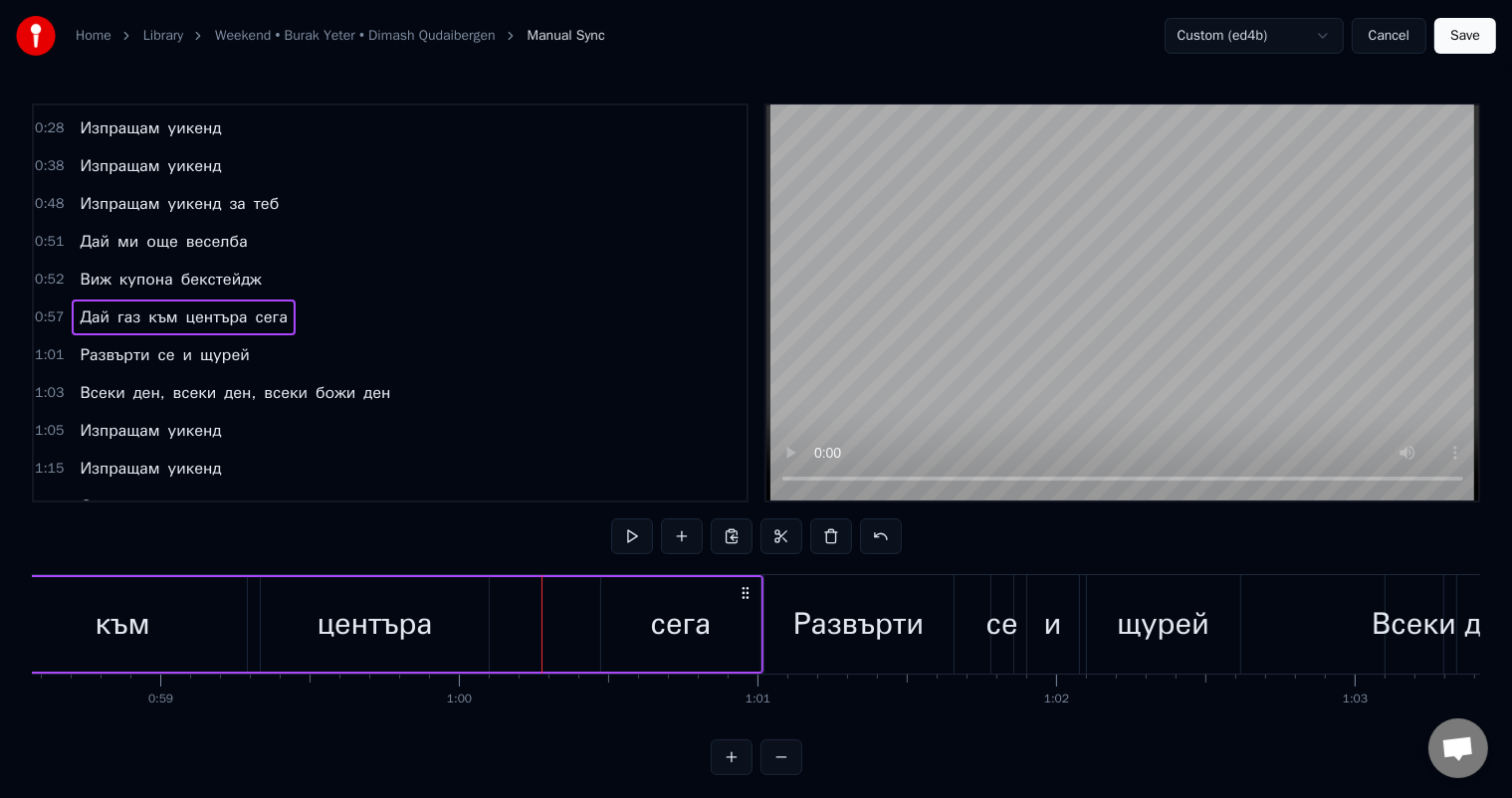 click on "центъра" at bounding box center [374, 624] 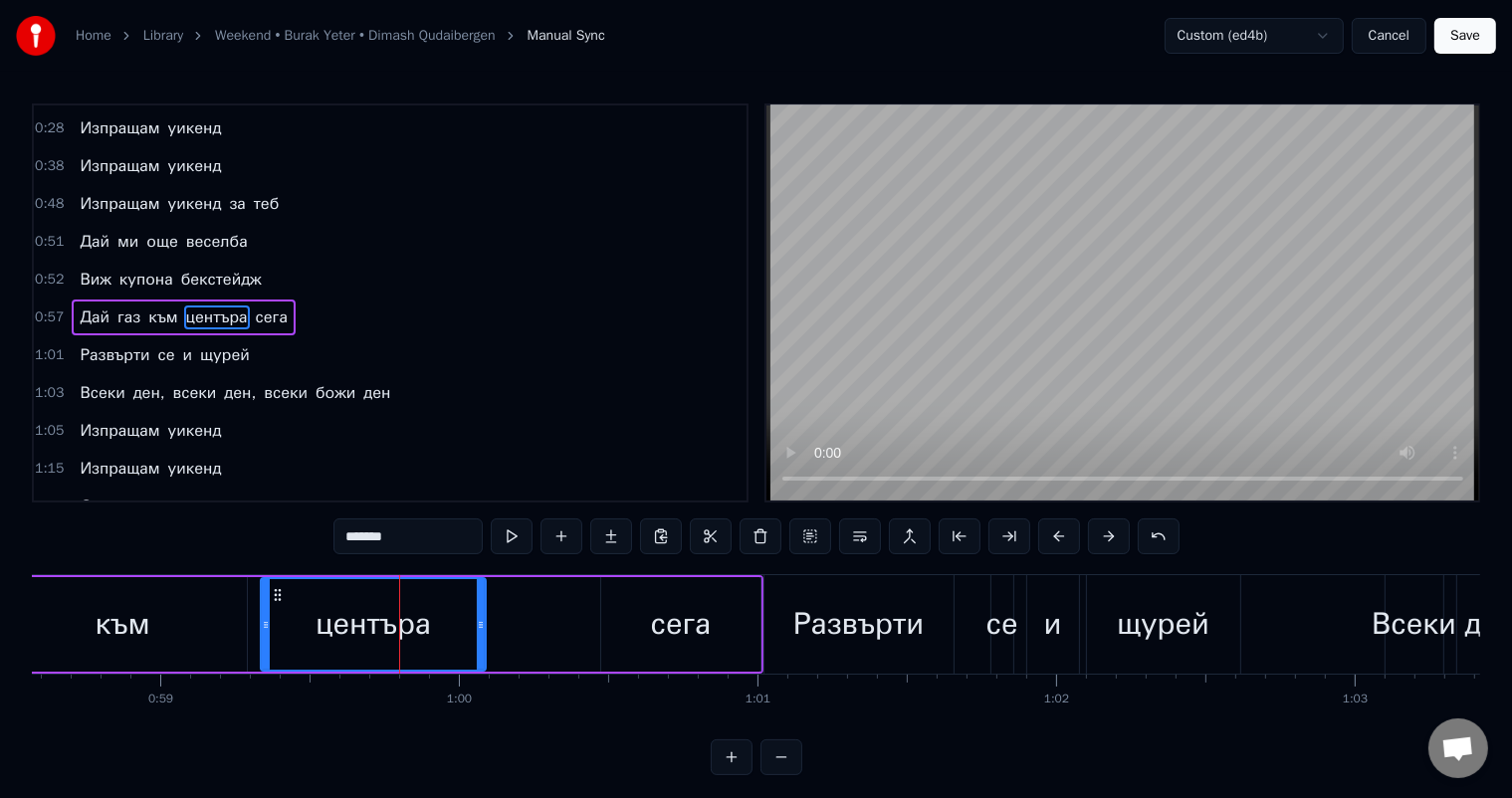 click 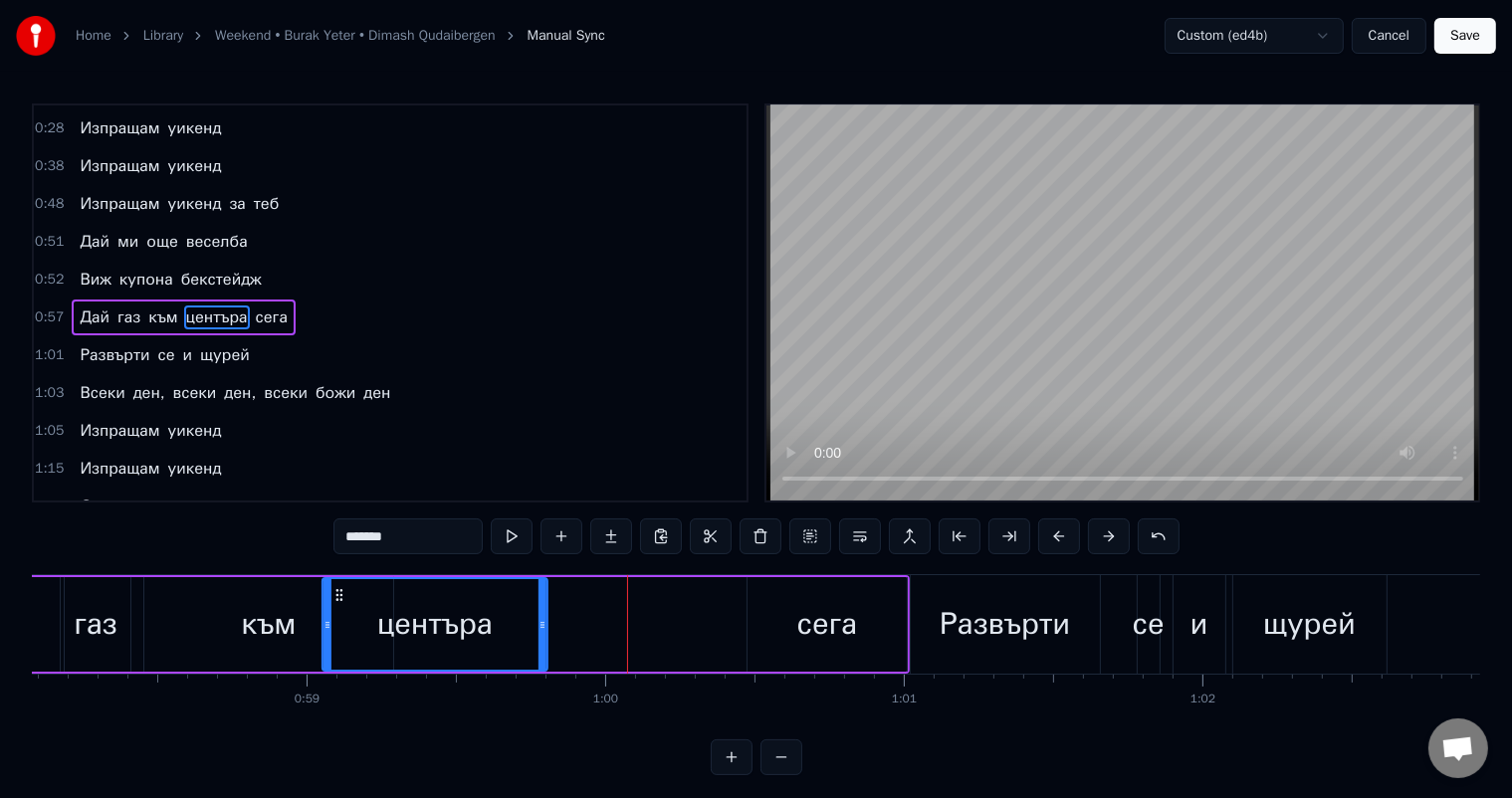 scroll, scrollTop: 0, scrollLeft: 17340, axis: horizontal 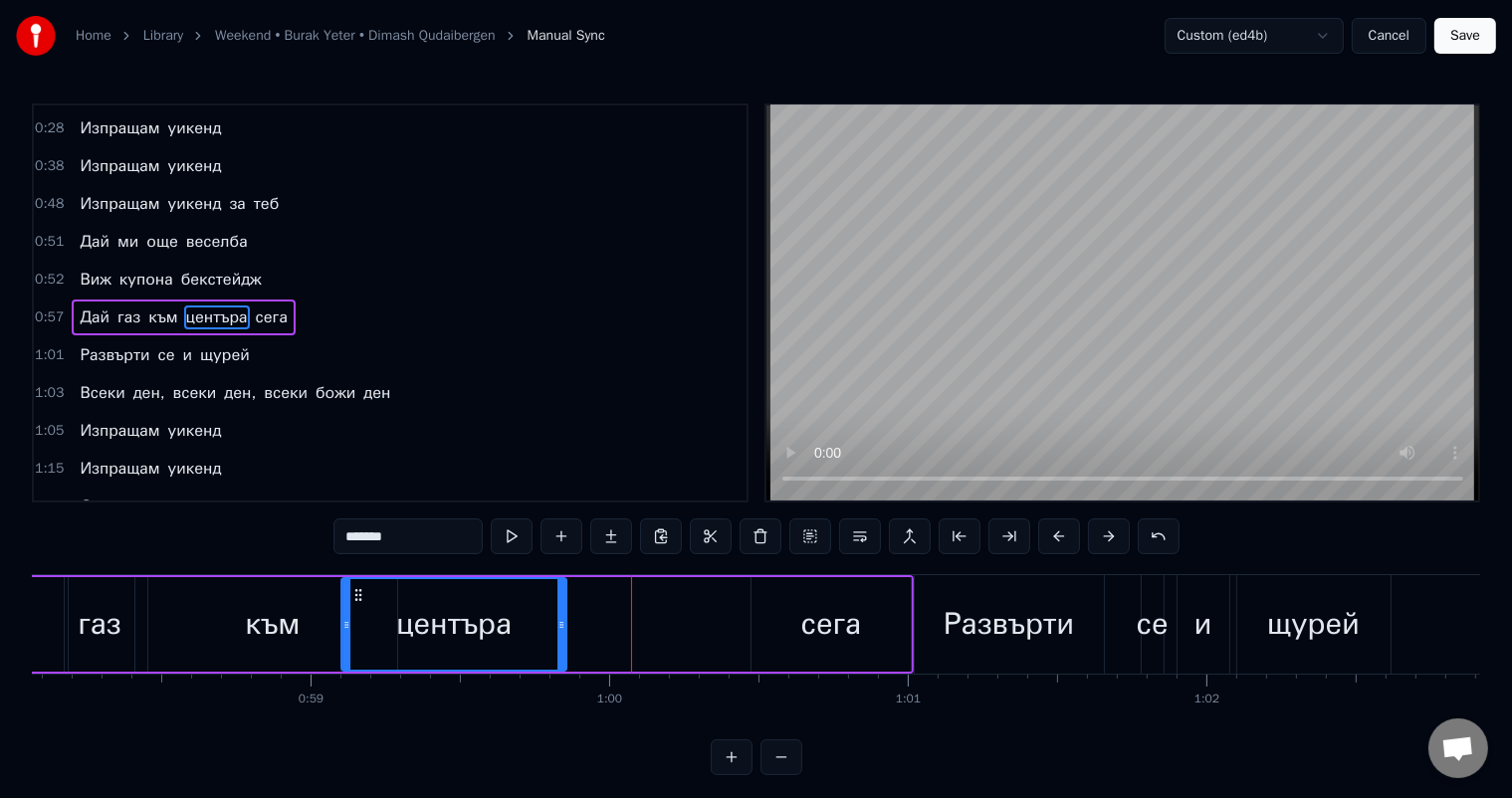drag, startPoint x: 282, startPoint y: 591, endPoint x: 362, endPoint y: 597, distance: 80.22468 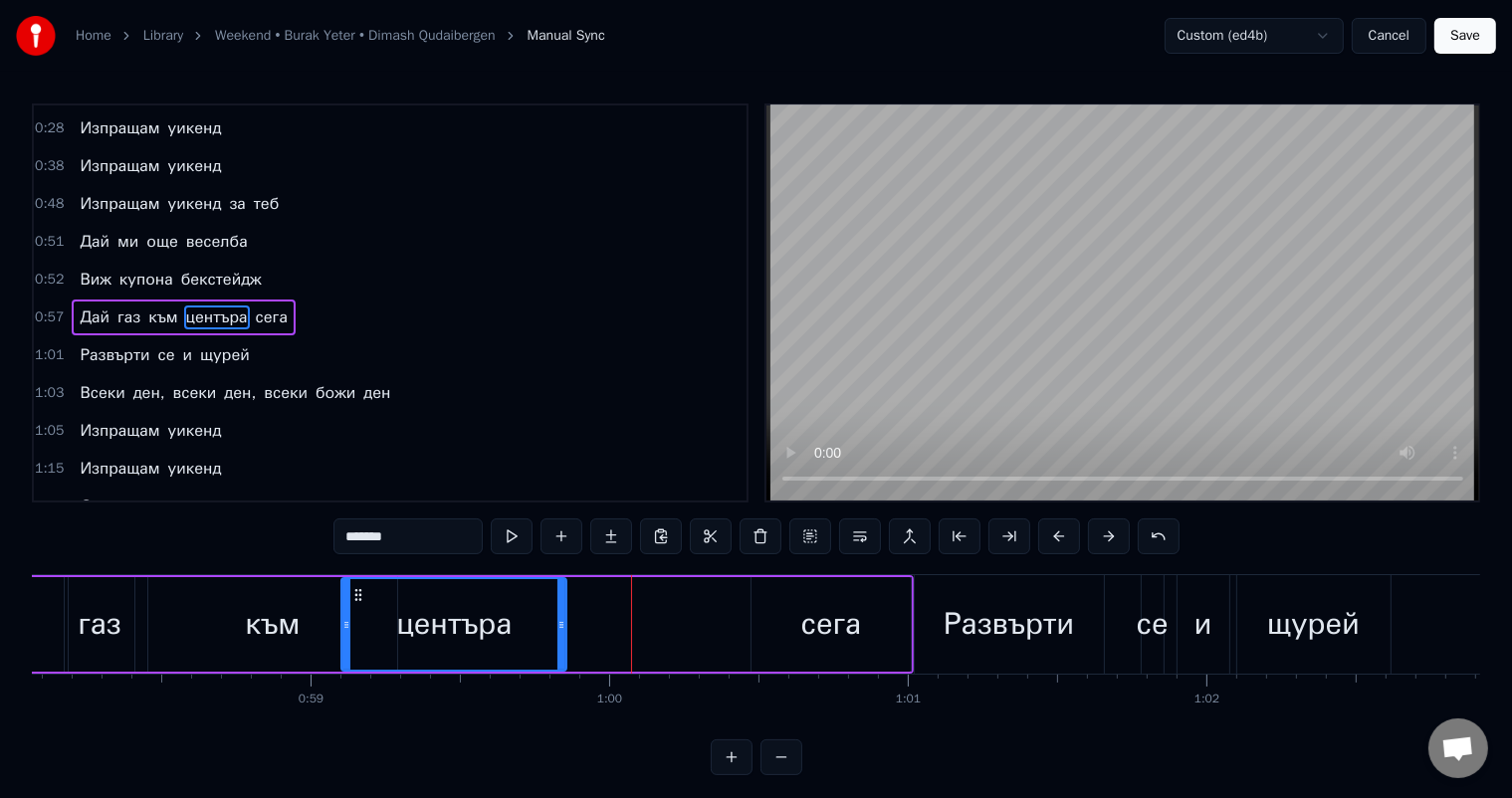 click on "сега" at bounding box center (831, 624) 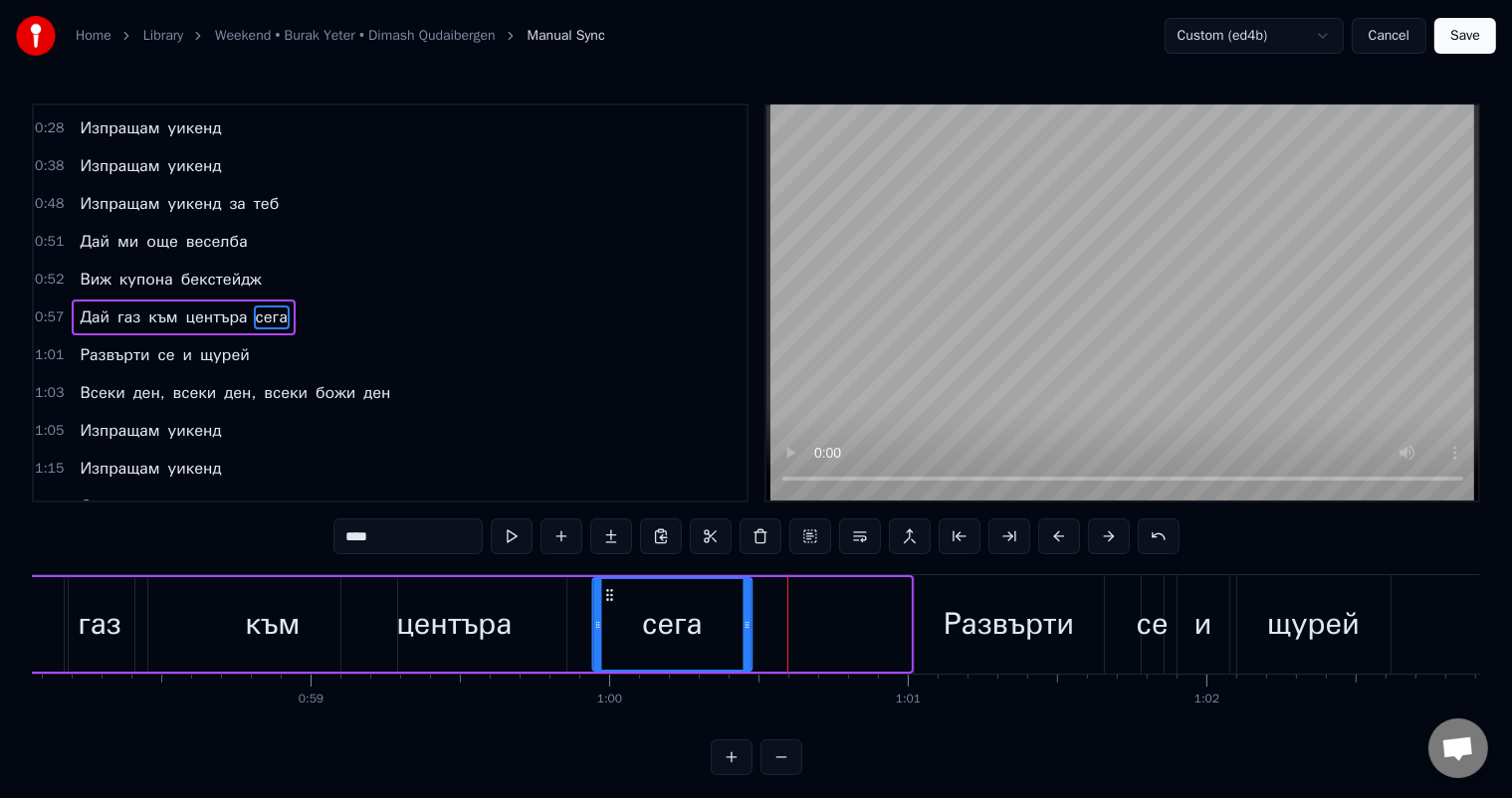 drag, startPoint x: 769, startPoint y: 596, endPoint x: 611, endPoint y: 586, distance: 158.31614 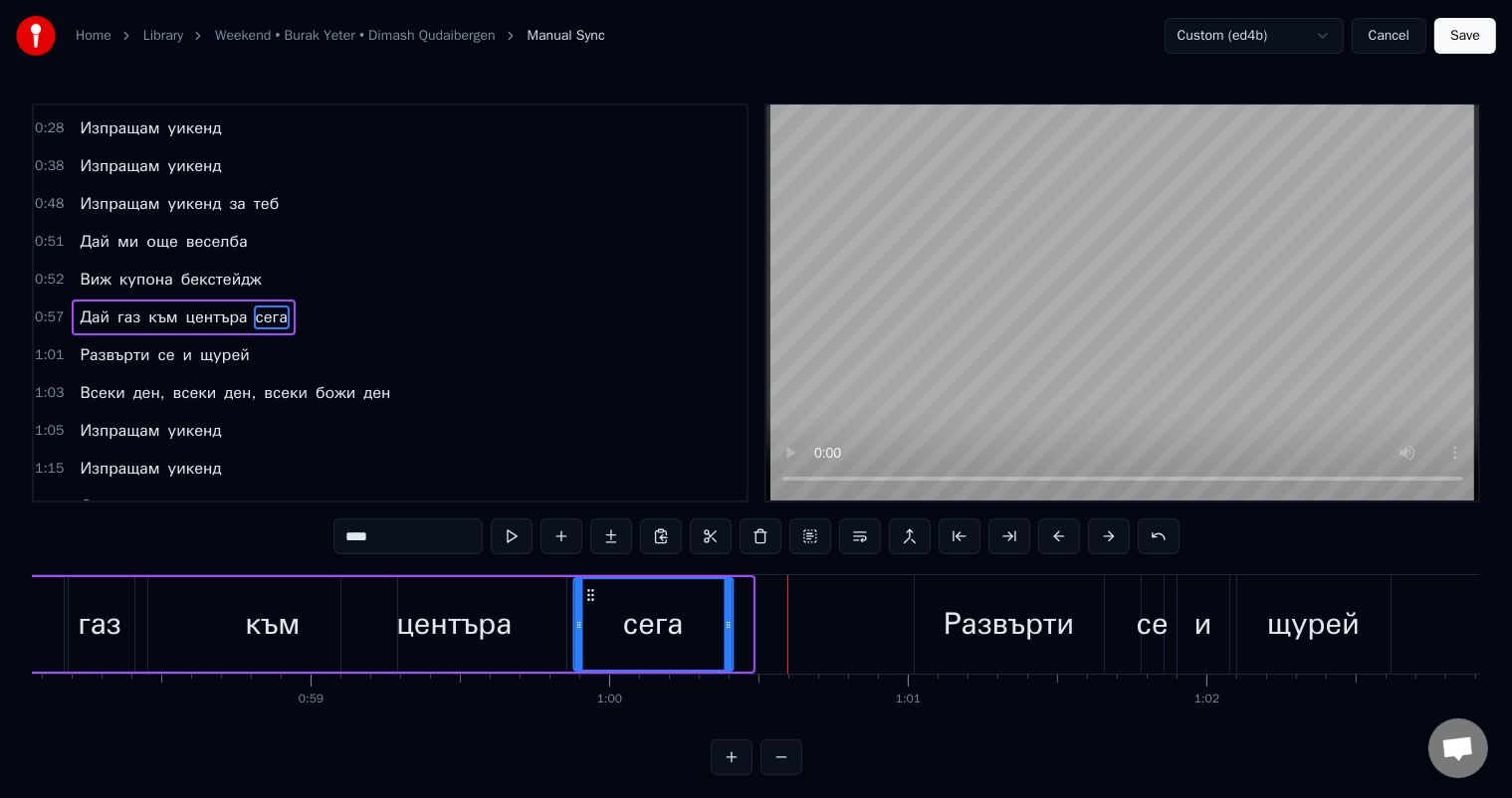 drag, startPoint x: 610, startPoint y: 587, endPoint x: 591, endPoint y: 588, distance: 19.026298 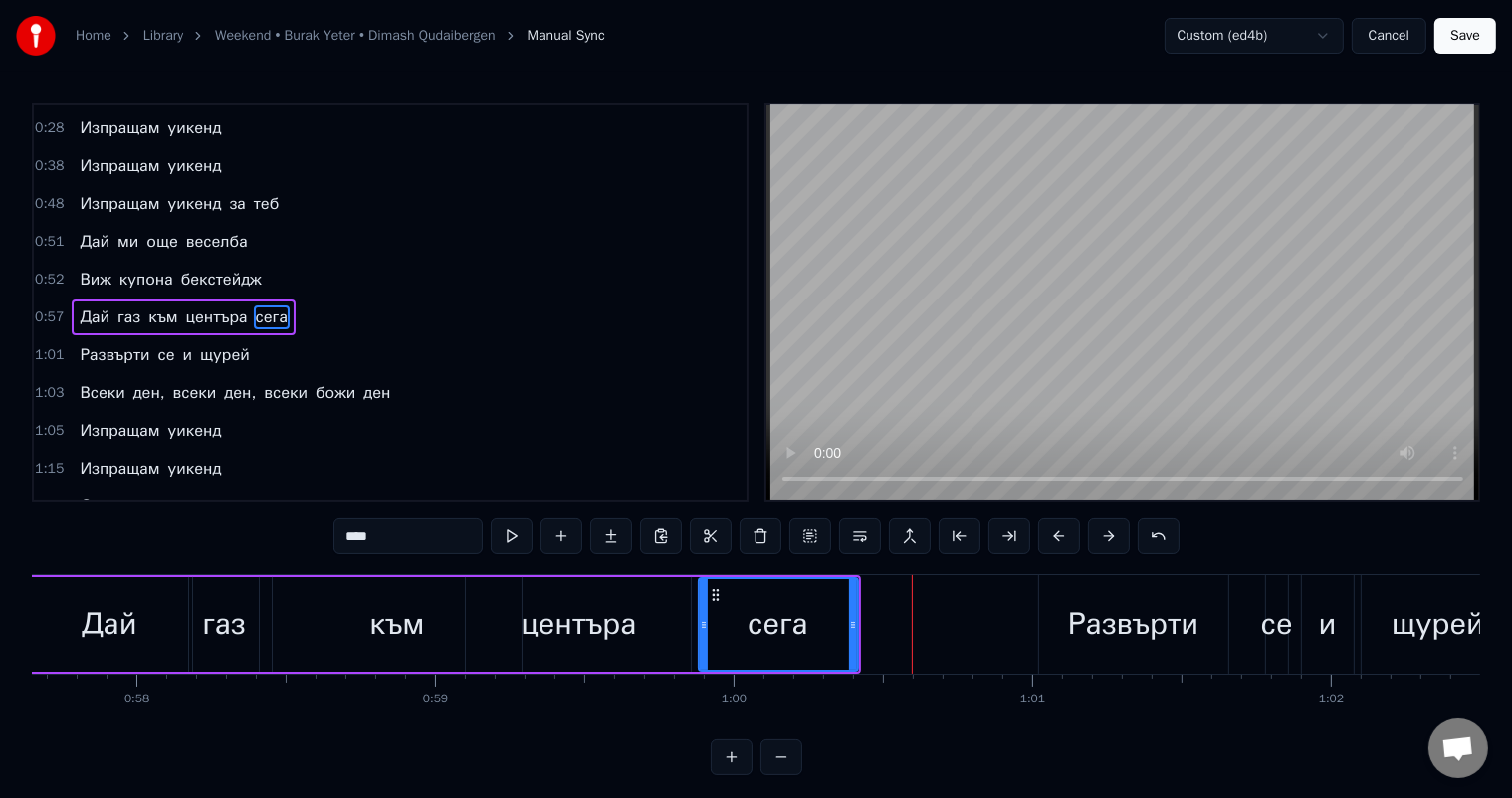 scroll, scrollTop: 0, scrollLeft: 17123, axis: horizontal 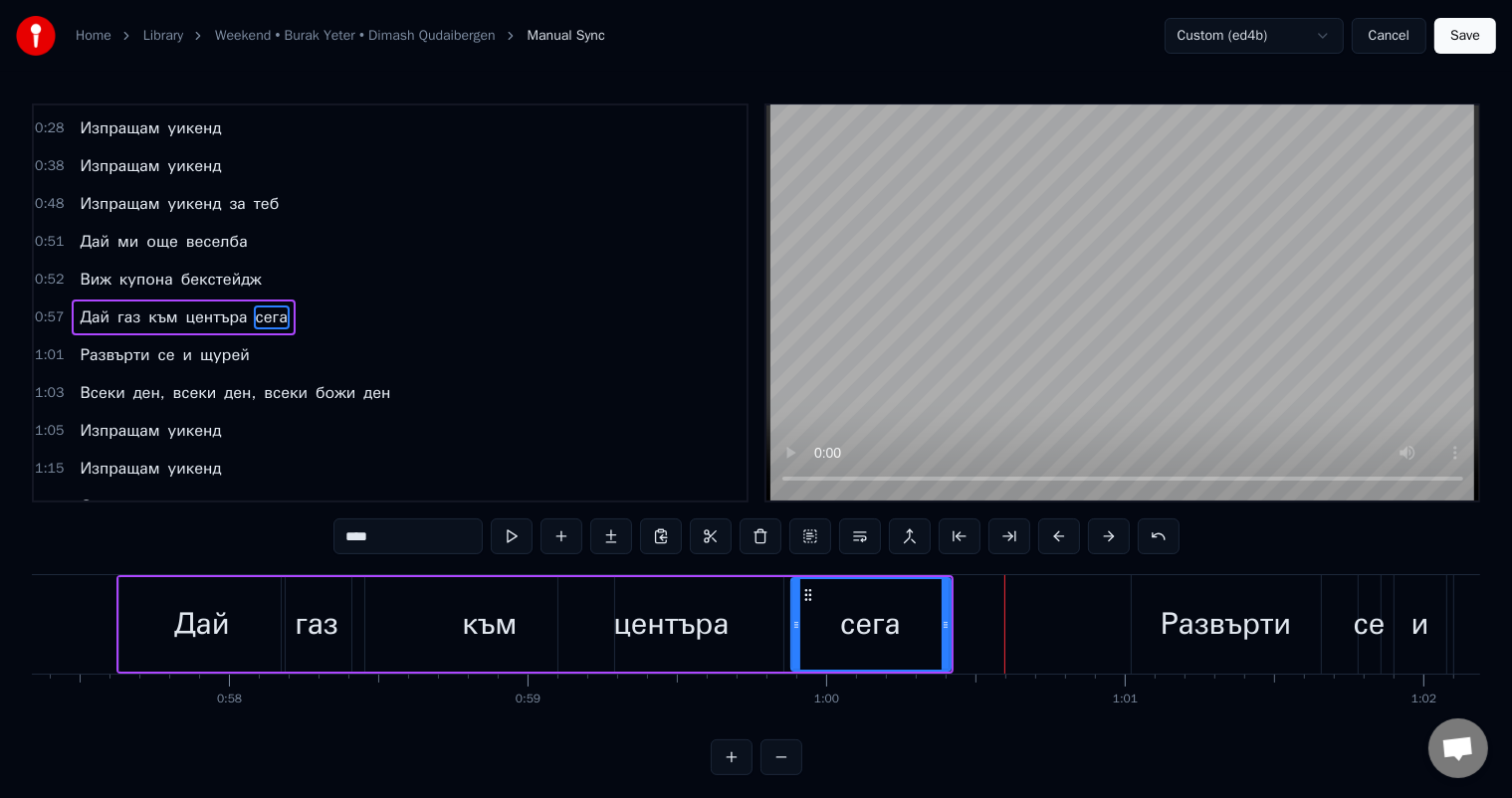click on "Дай" at bounding box center [202, 624] 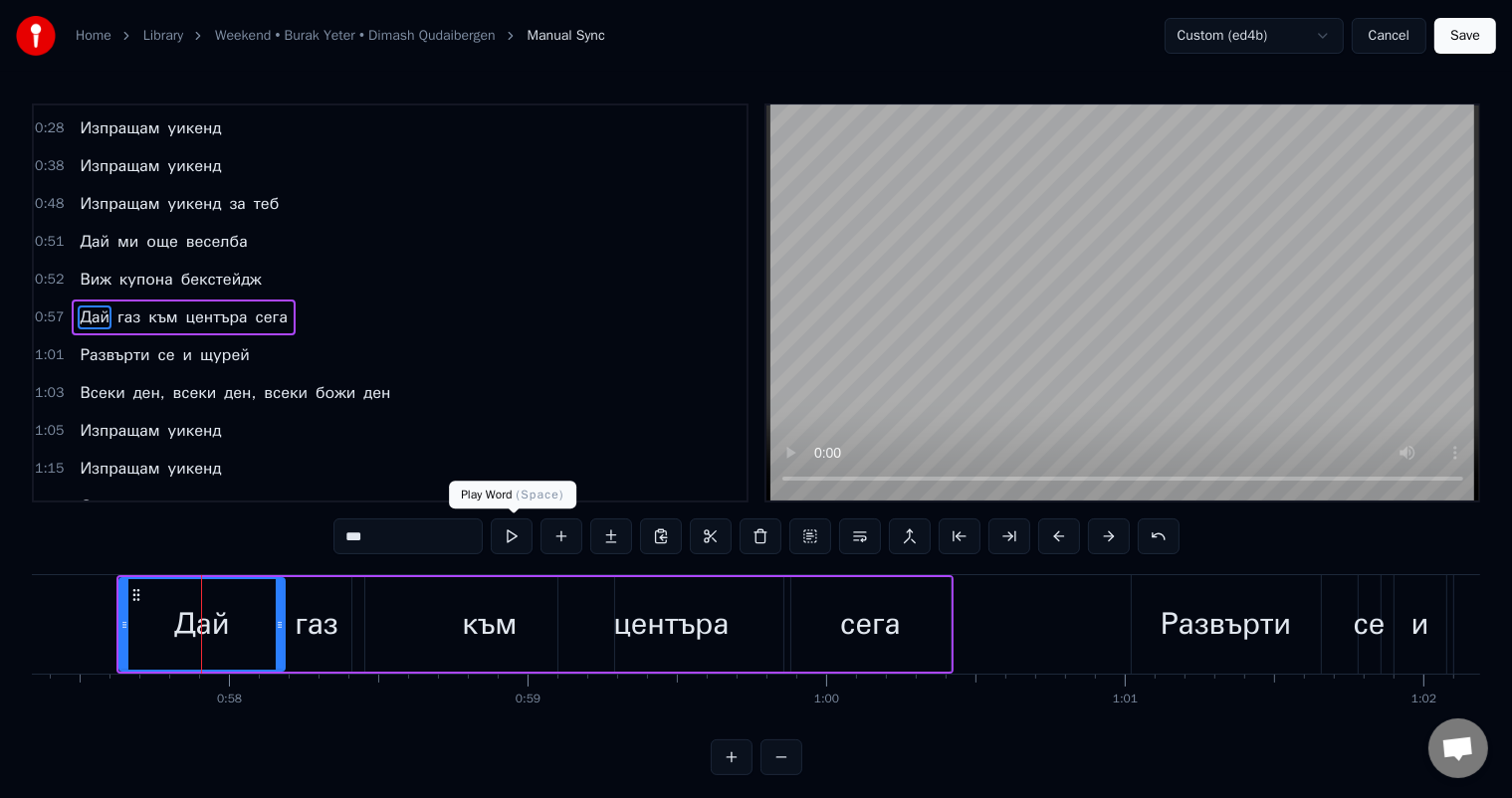 click at bounding box center [512, 536] 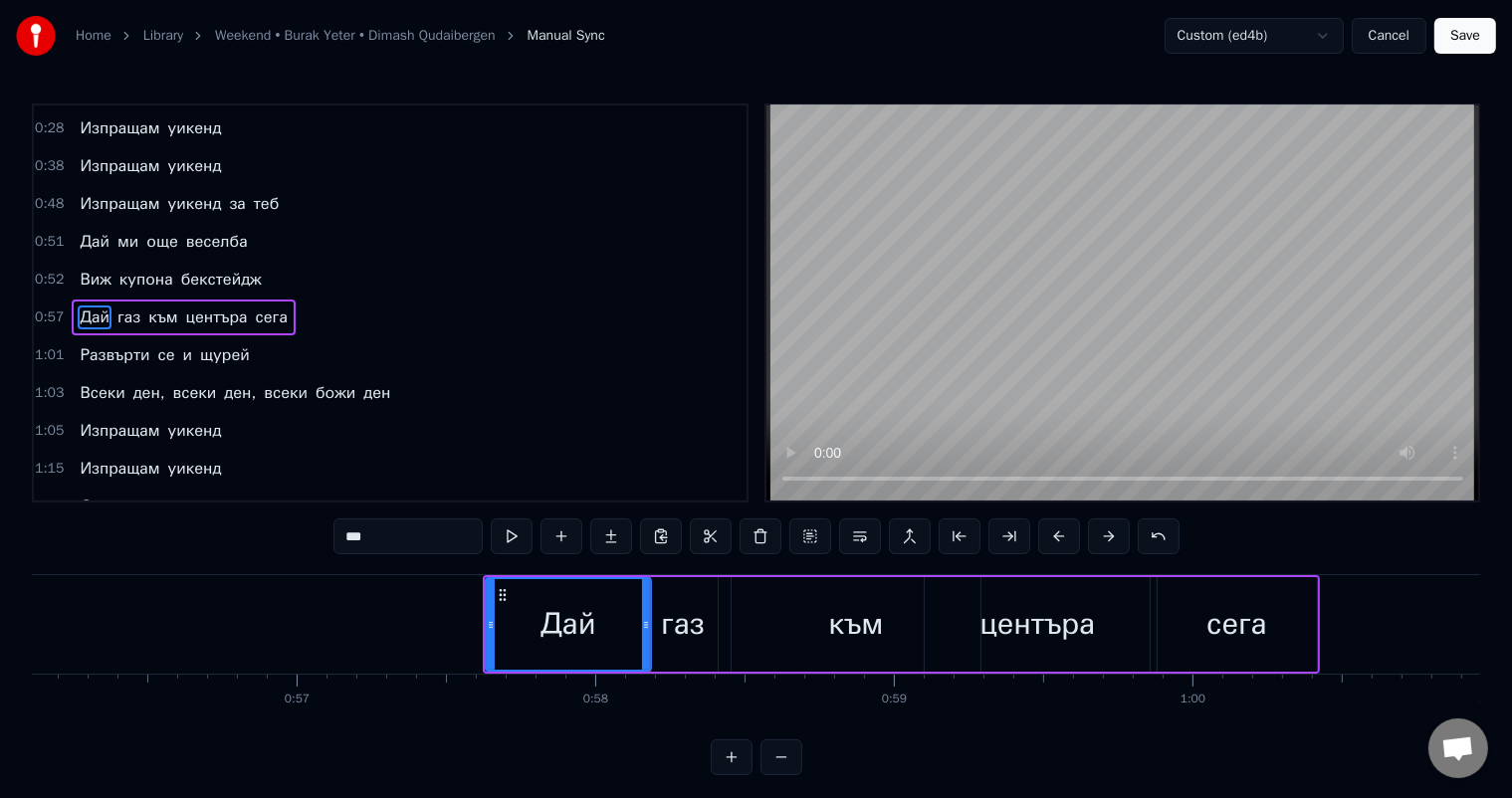 scroll, scrollTop: 0, scrollLeft: 16695, axis: horizontal 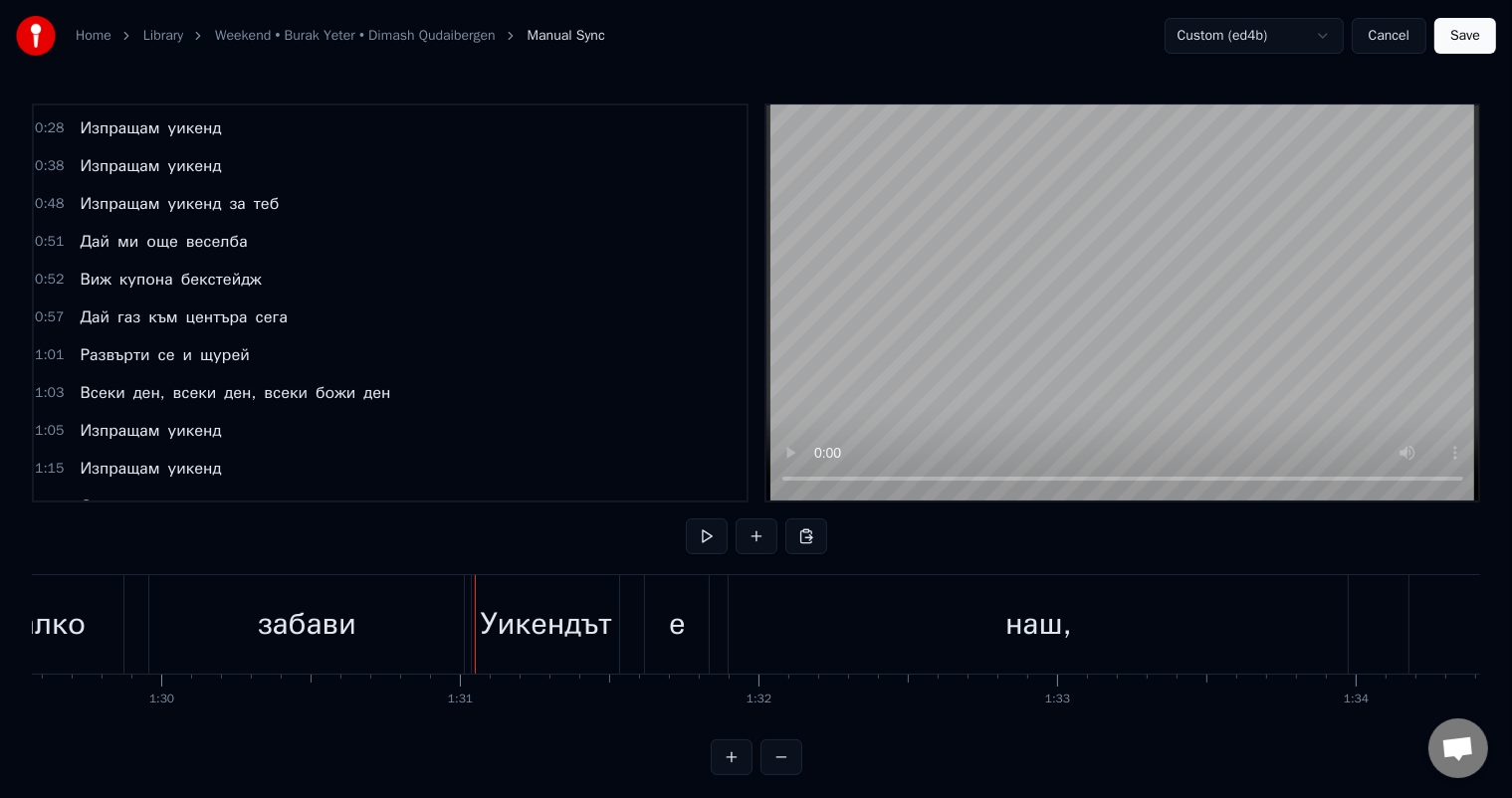 click on "забави" at bounding box center [307, 624] 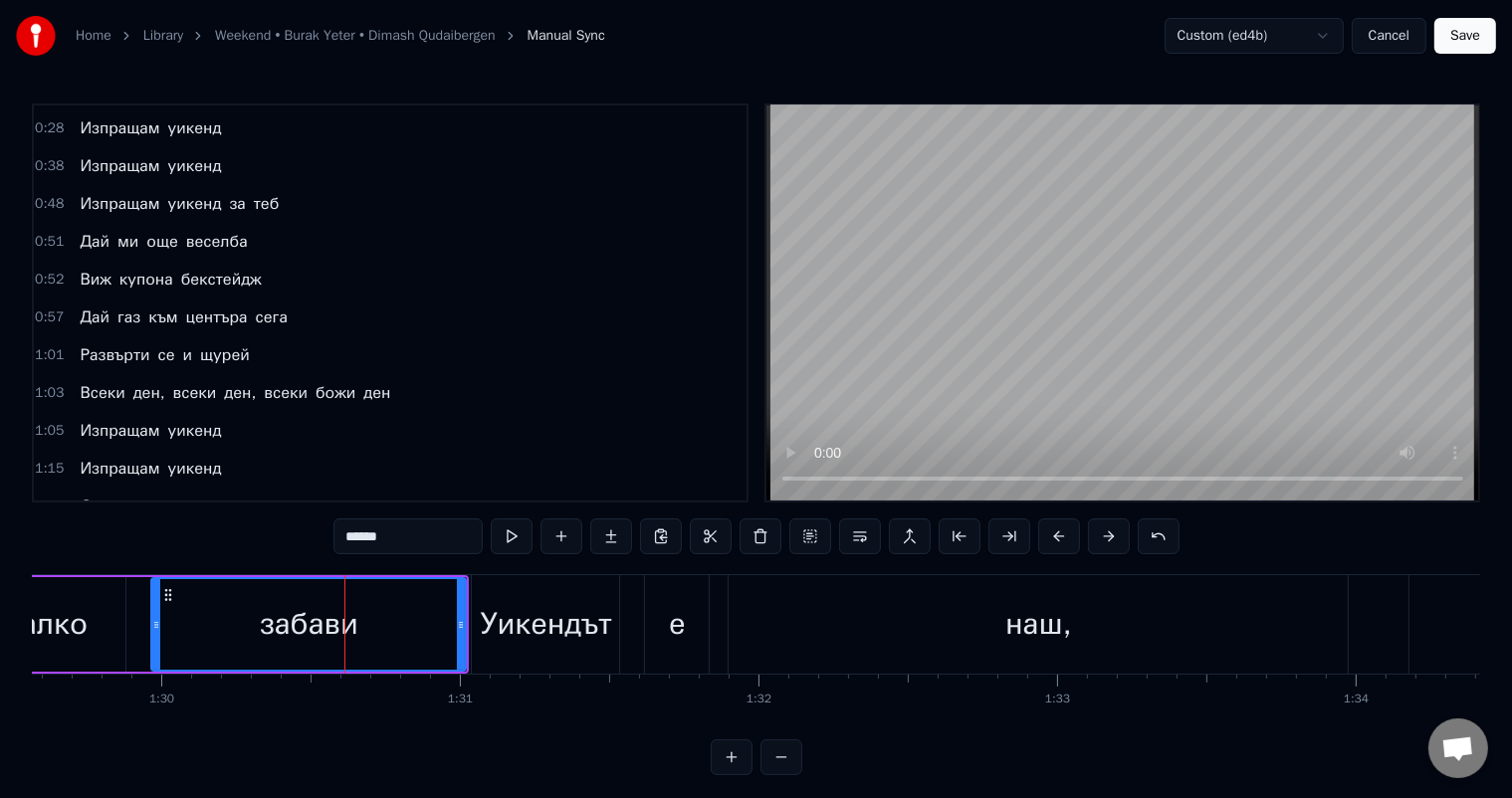 scroll, scrollTop: 480, scrollLeft: 0, axis: vertical 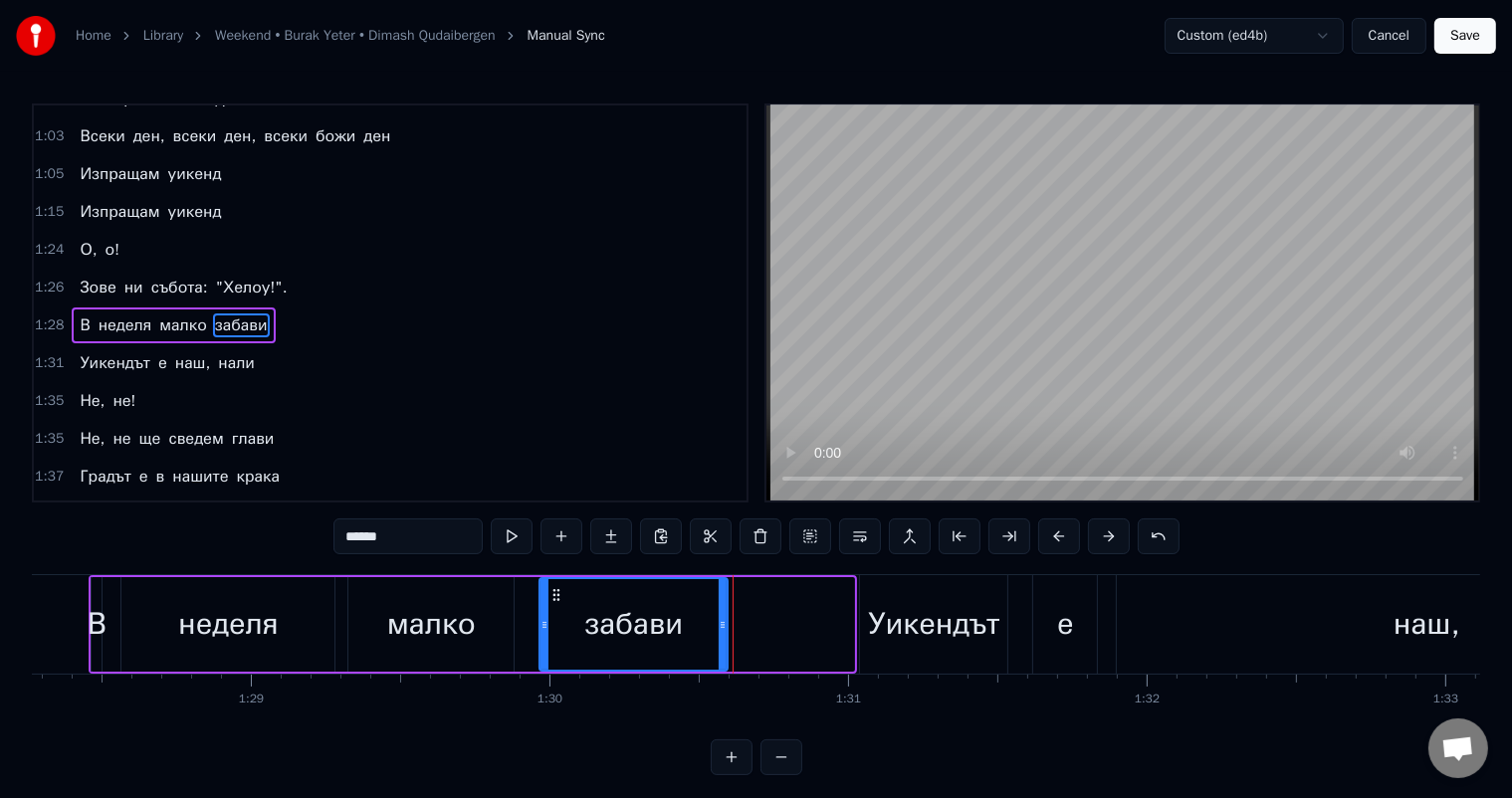 drag, startPoint x: 848, startPoint y: 618, endPoint x: 722, endPoint y: 614, distance: 126.06348 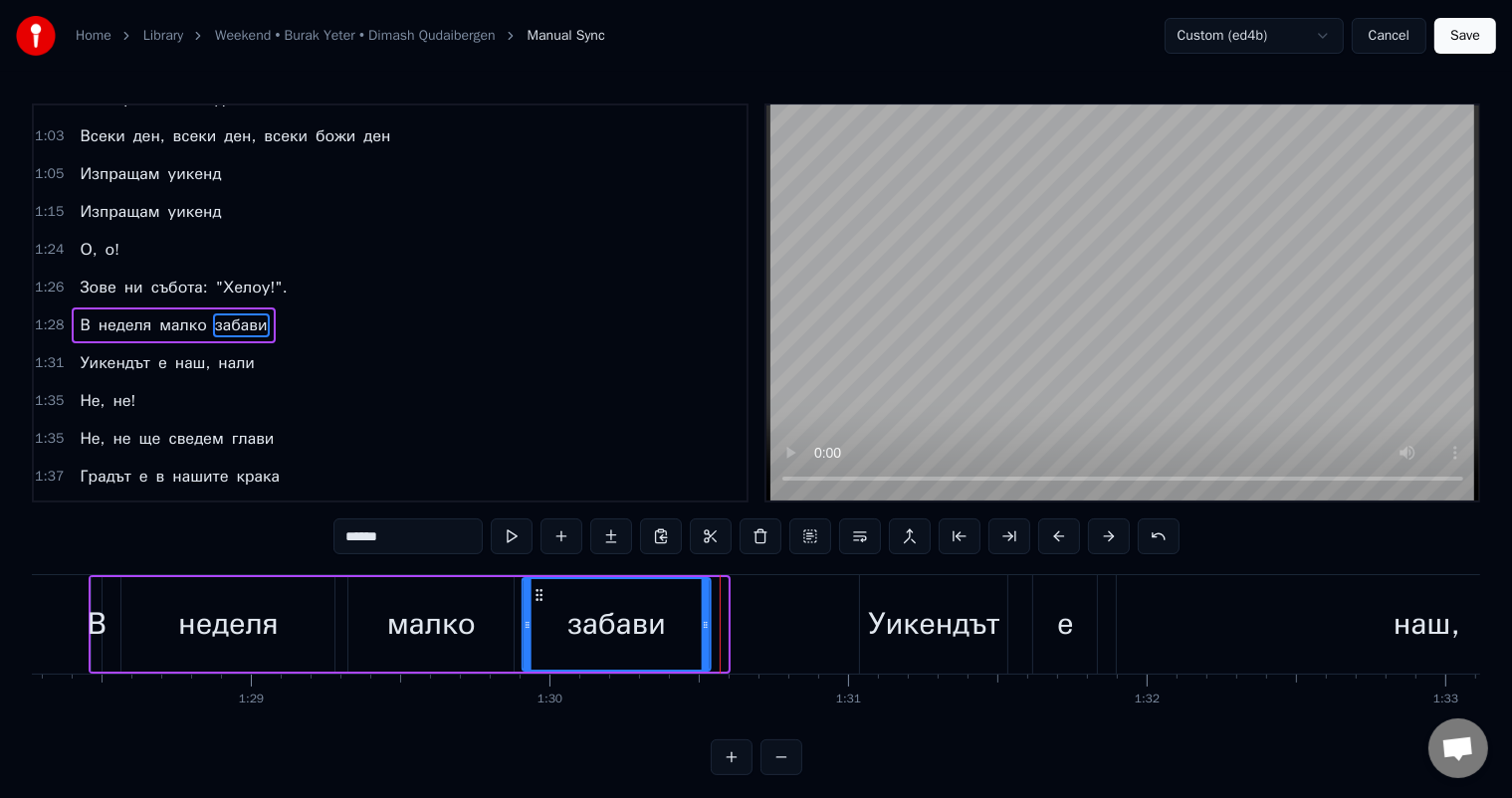 drag, startPoint x: 557, startPoint y: 594, endPoint x: 540, endPoint y: 592, distance: 17.117243 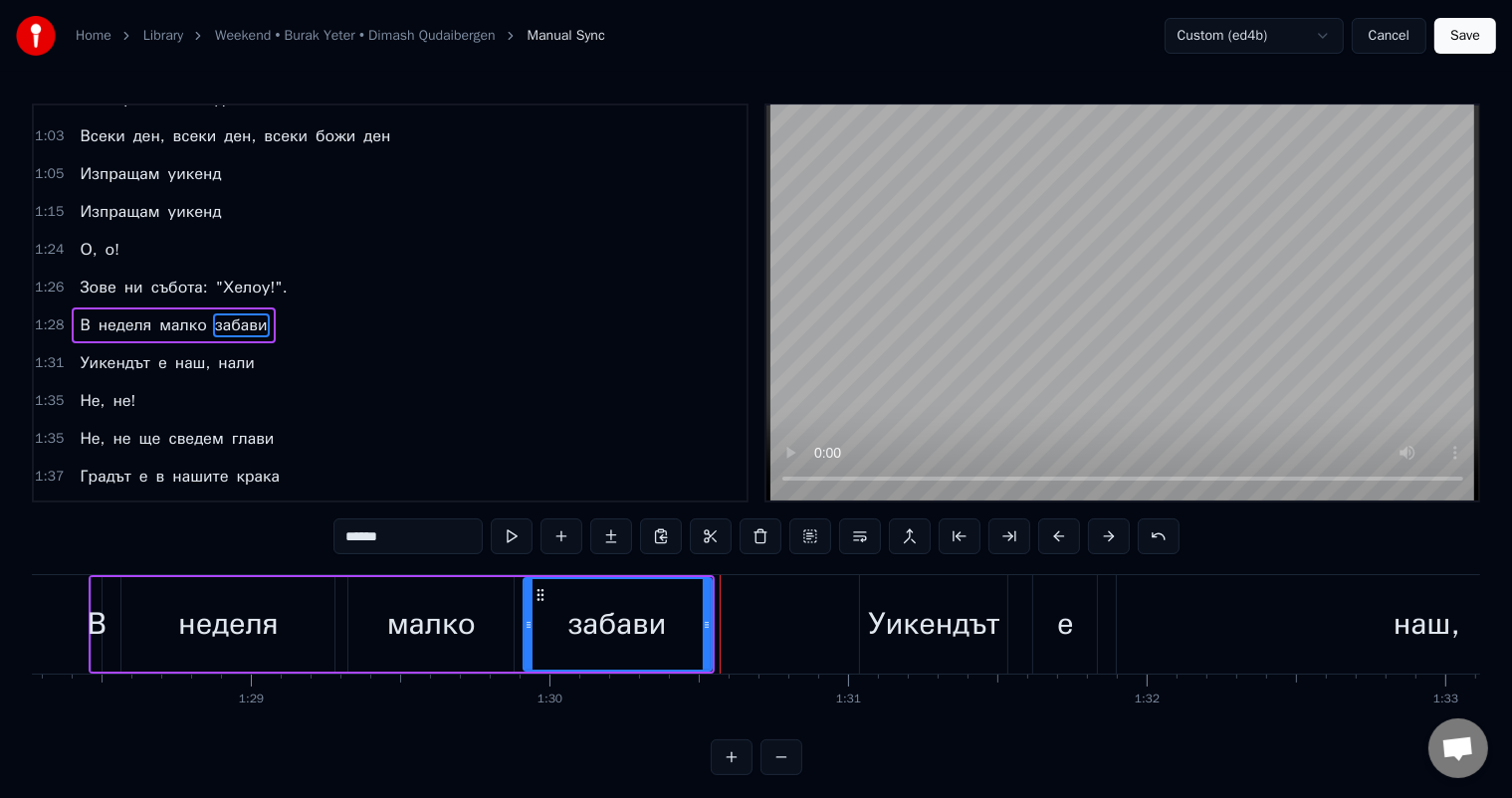 click on "В" at bounding box center [97, 624] 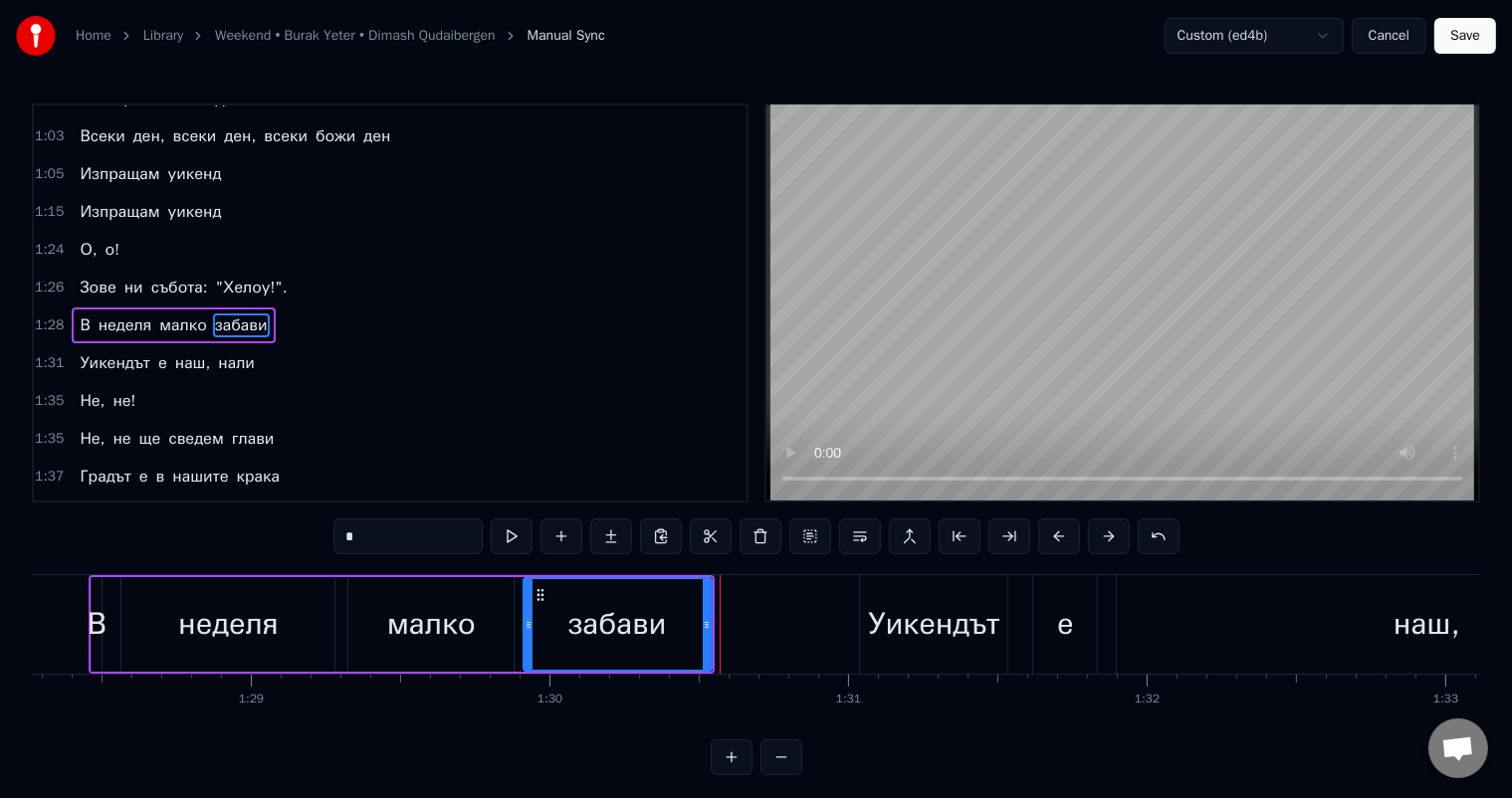 scroll, scrollTop: 0, scrollLeft: 26328, axis: horizontal 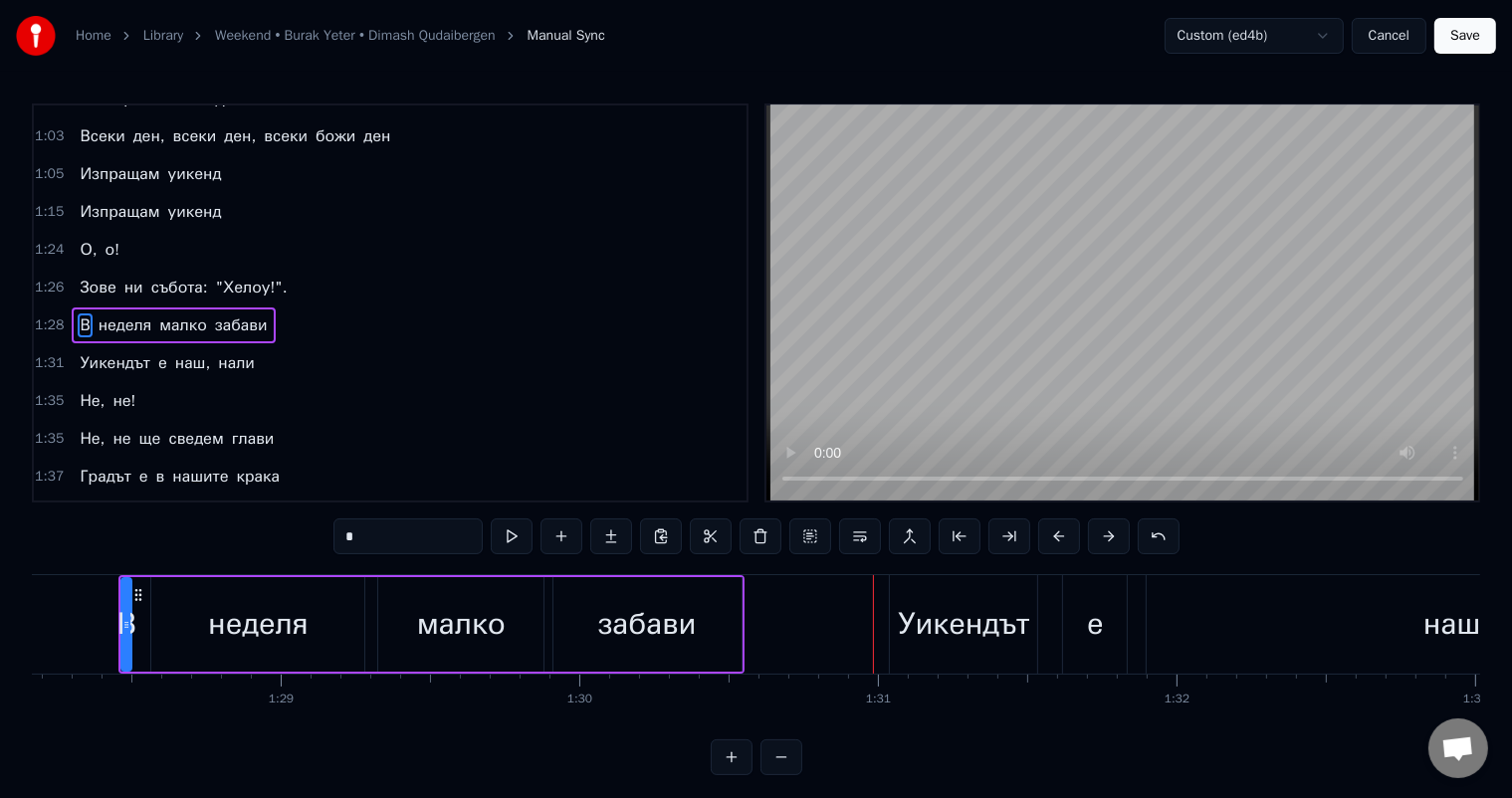 click on "забави" at bounding box center [647, 624] 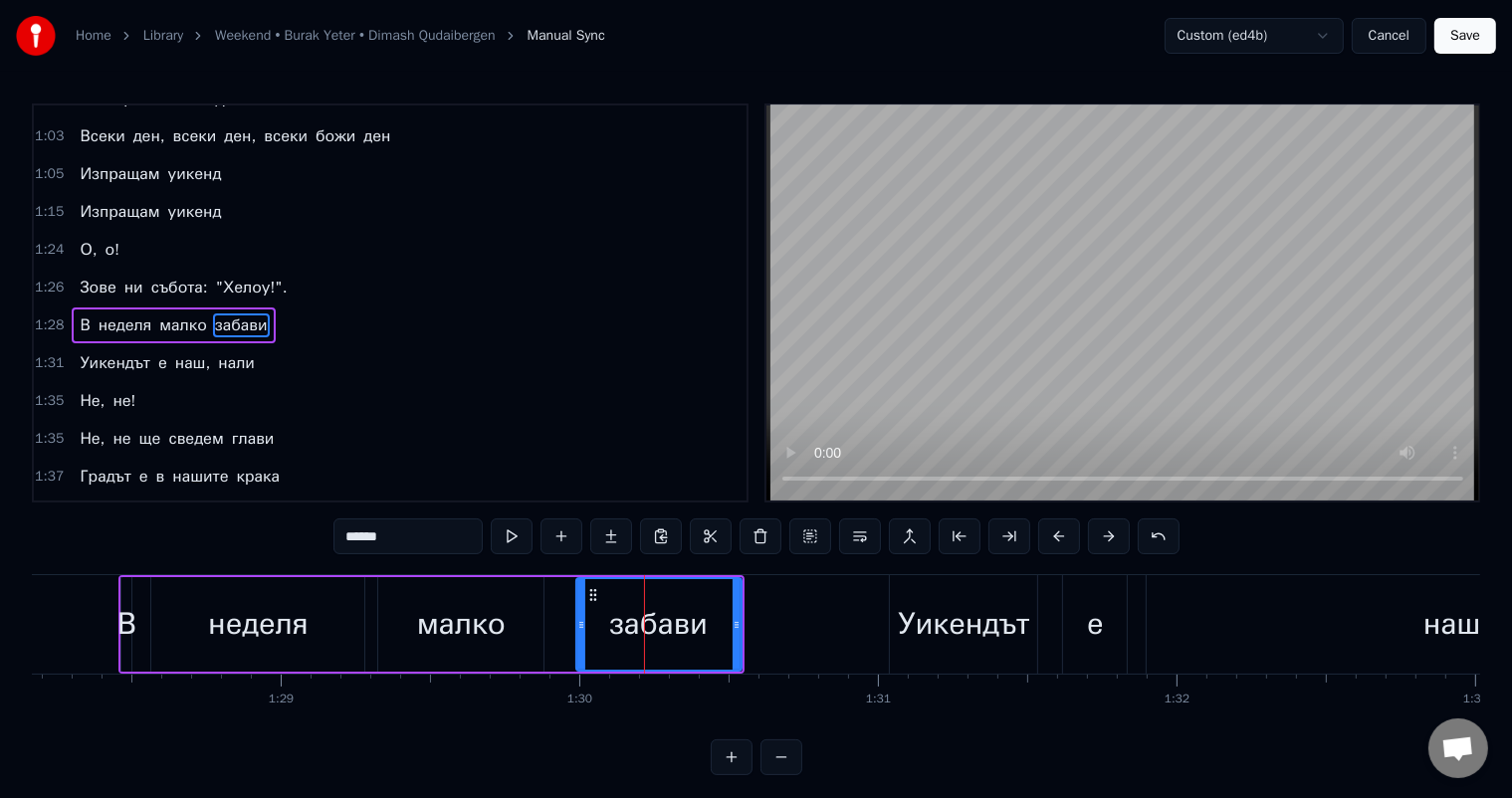 drag, startPoint x: 555, startPoint y: 622, endPoint x: 578, endPoint y: 624, distance: 23.086793 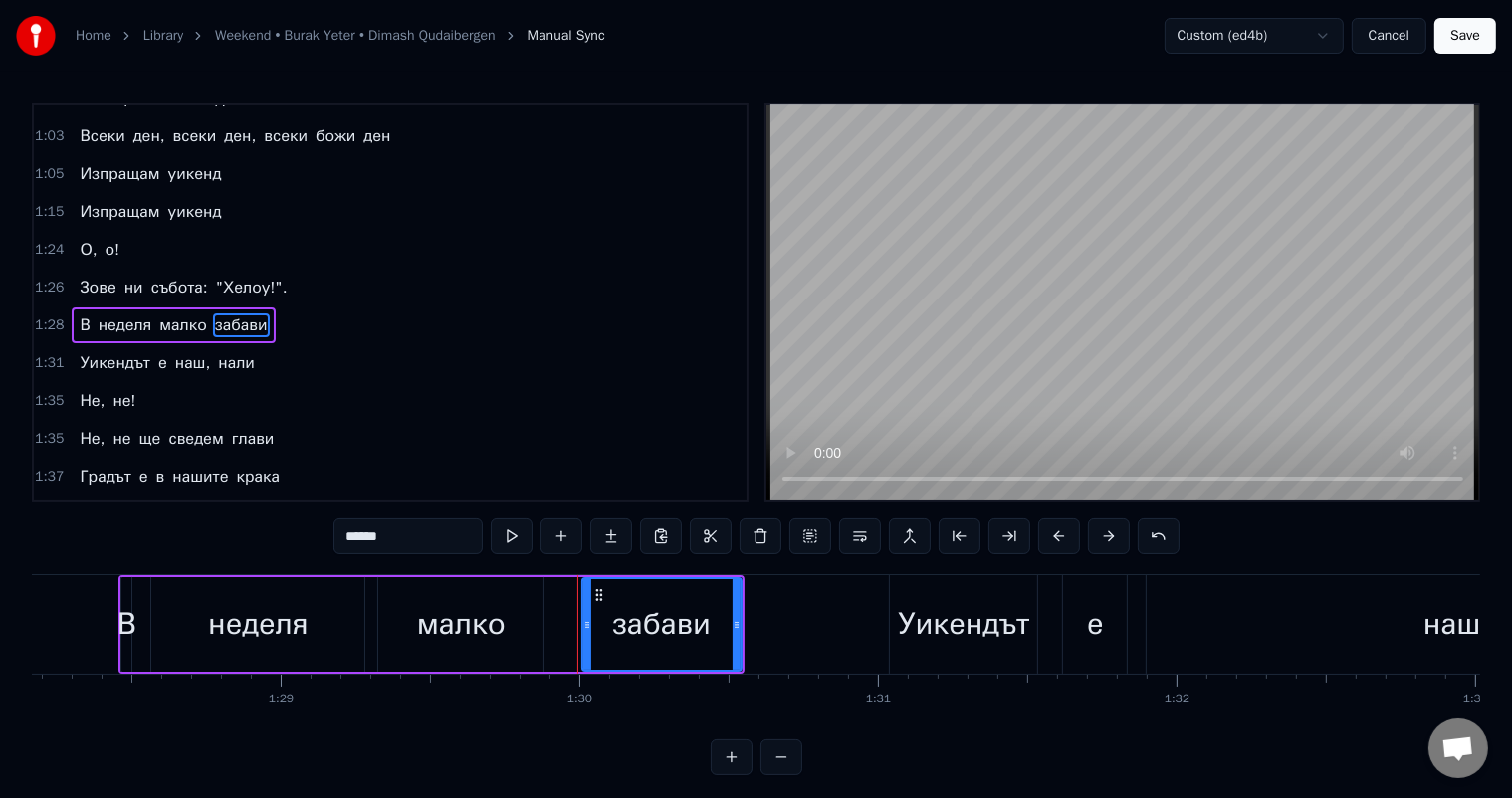 click 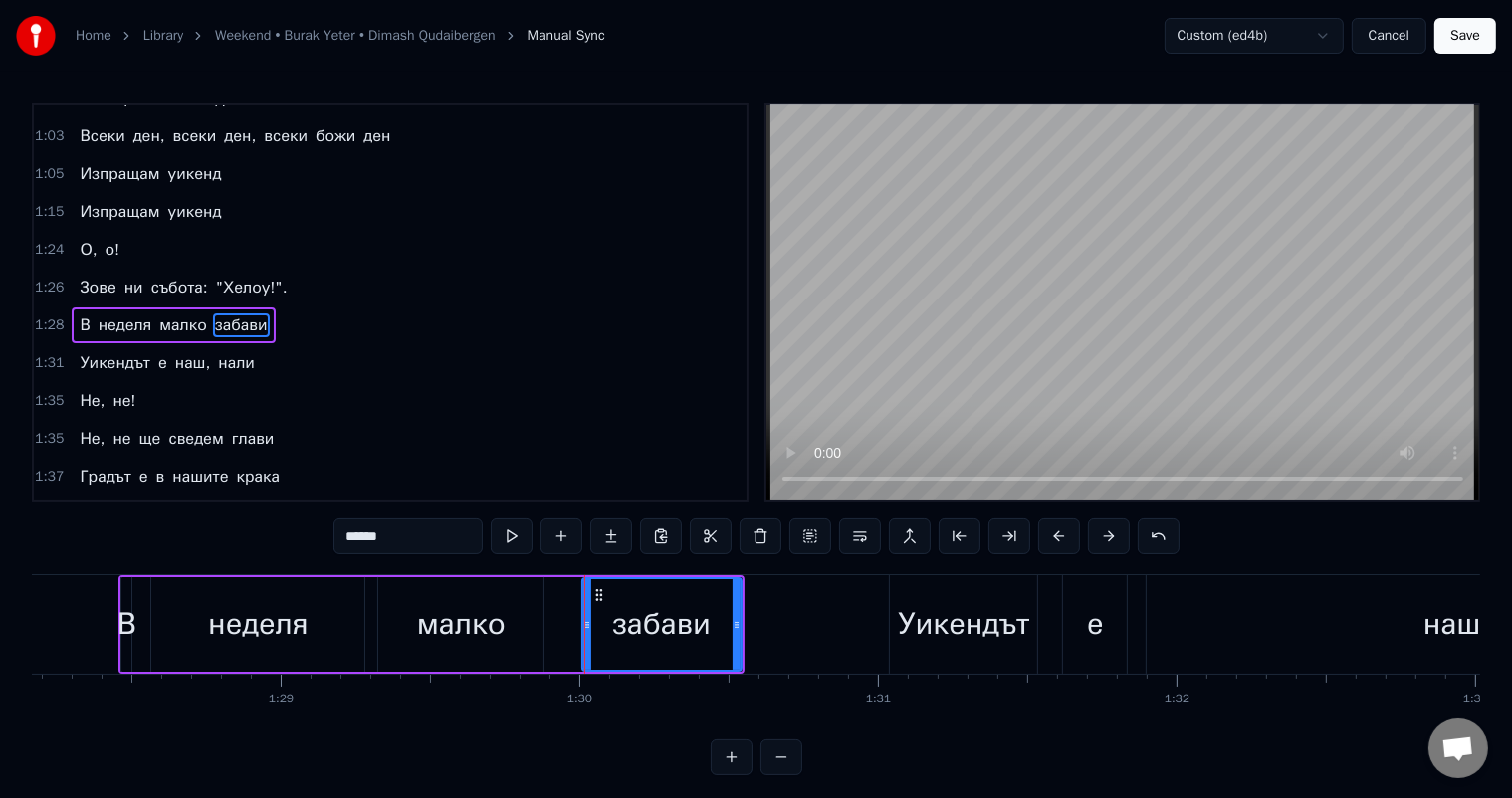 click on "В" at bounding box center (126, 624) 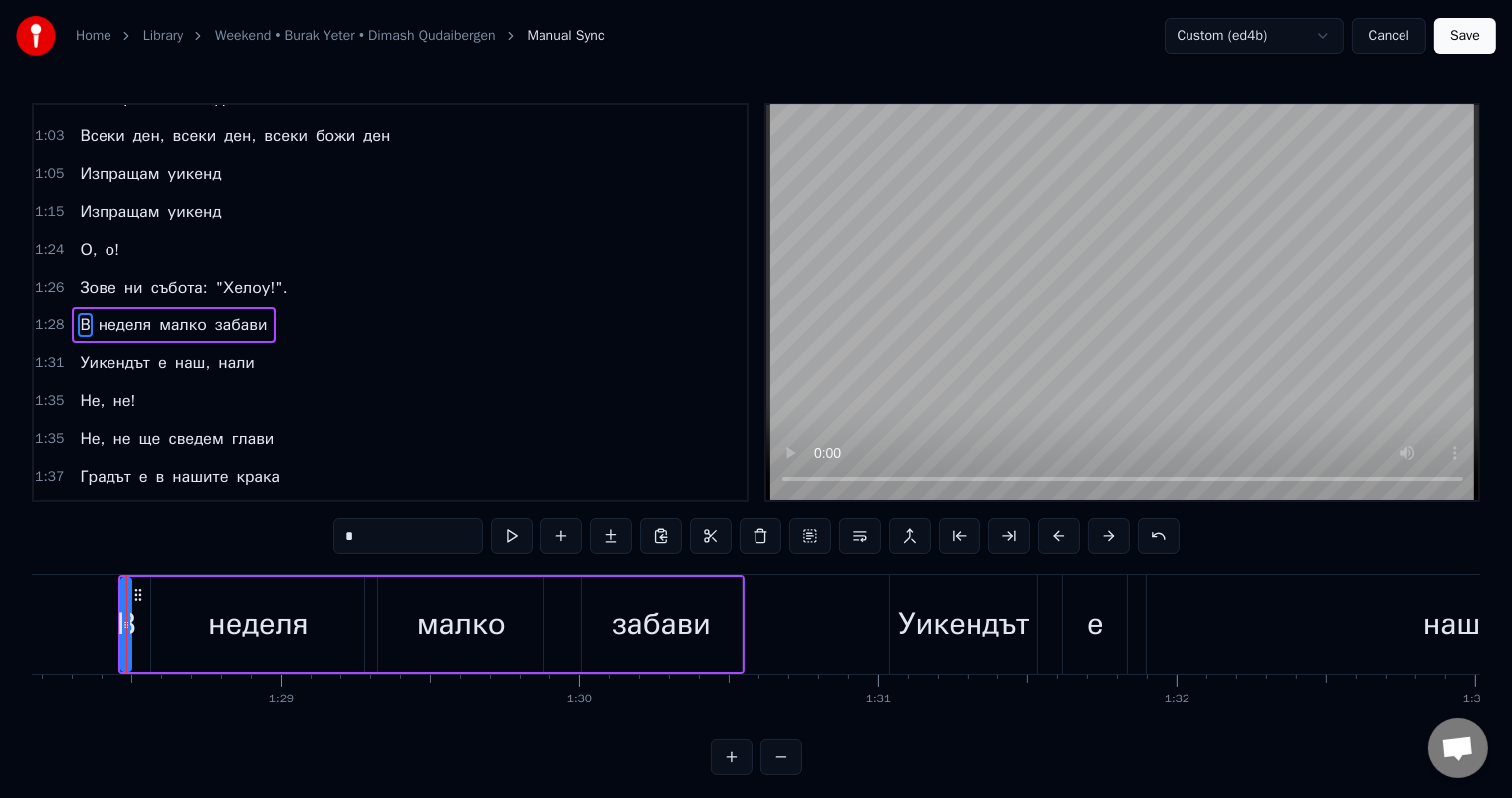 scroll, scrollTop: 0, scrollLeft: 26322, axis: horizontal 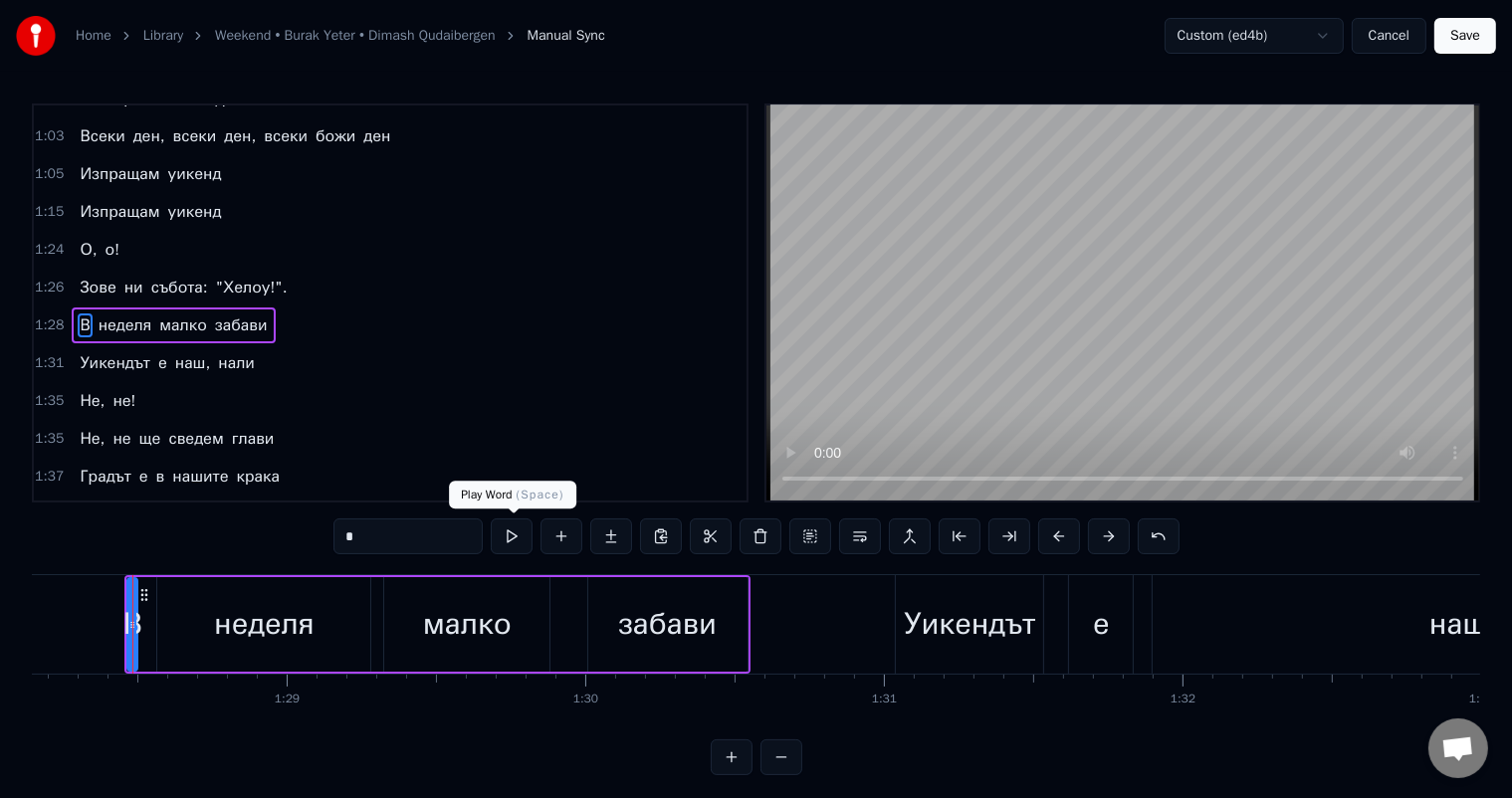 click at bounding box center [512, 536] 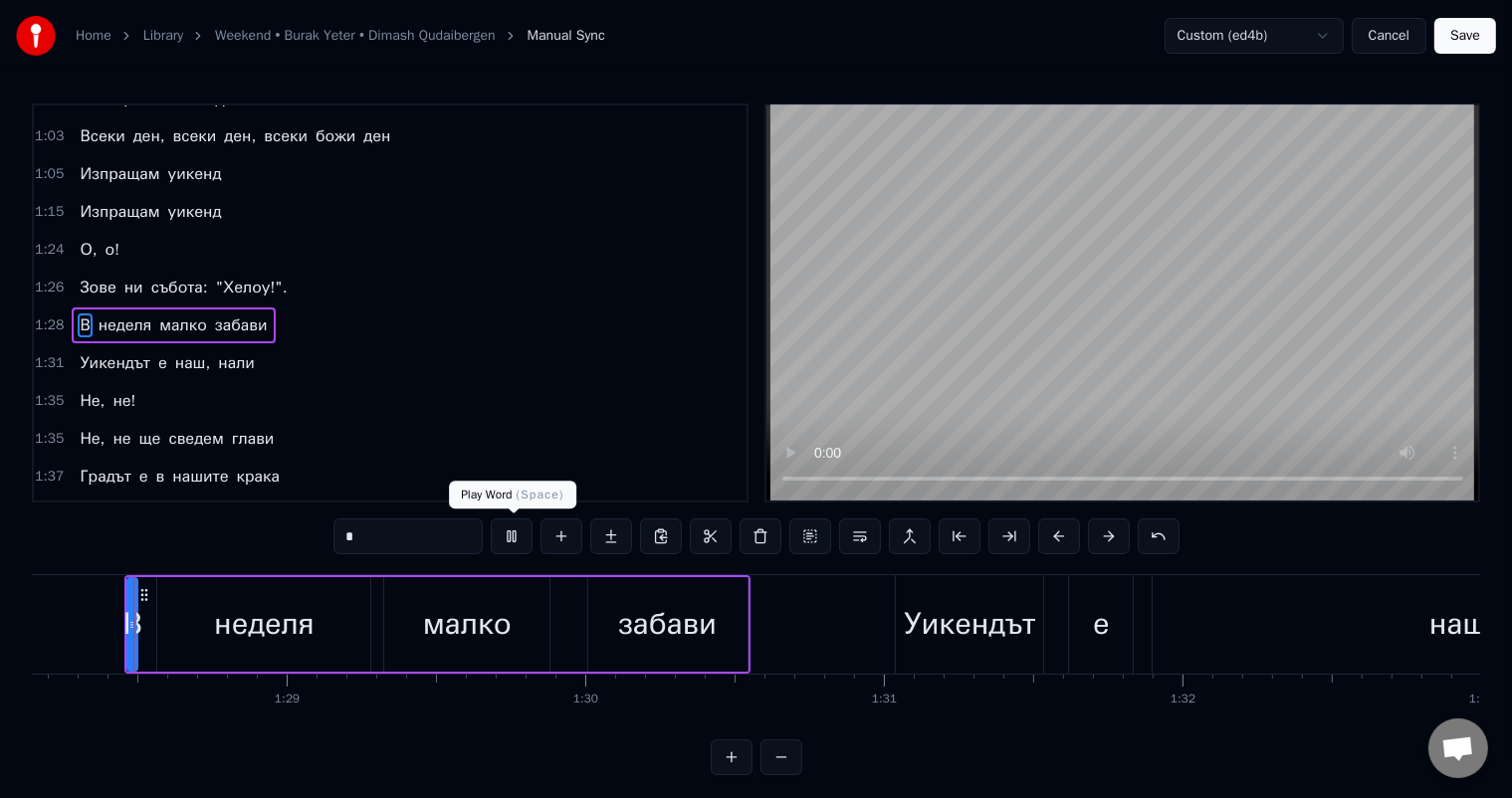 scroll, scrollTop: 0, scrollLeft: 26315, axis: horizontal 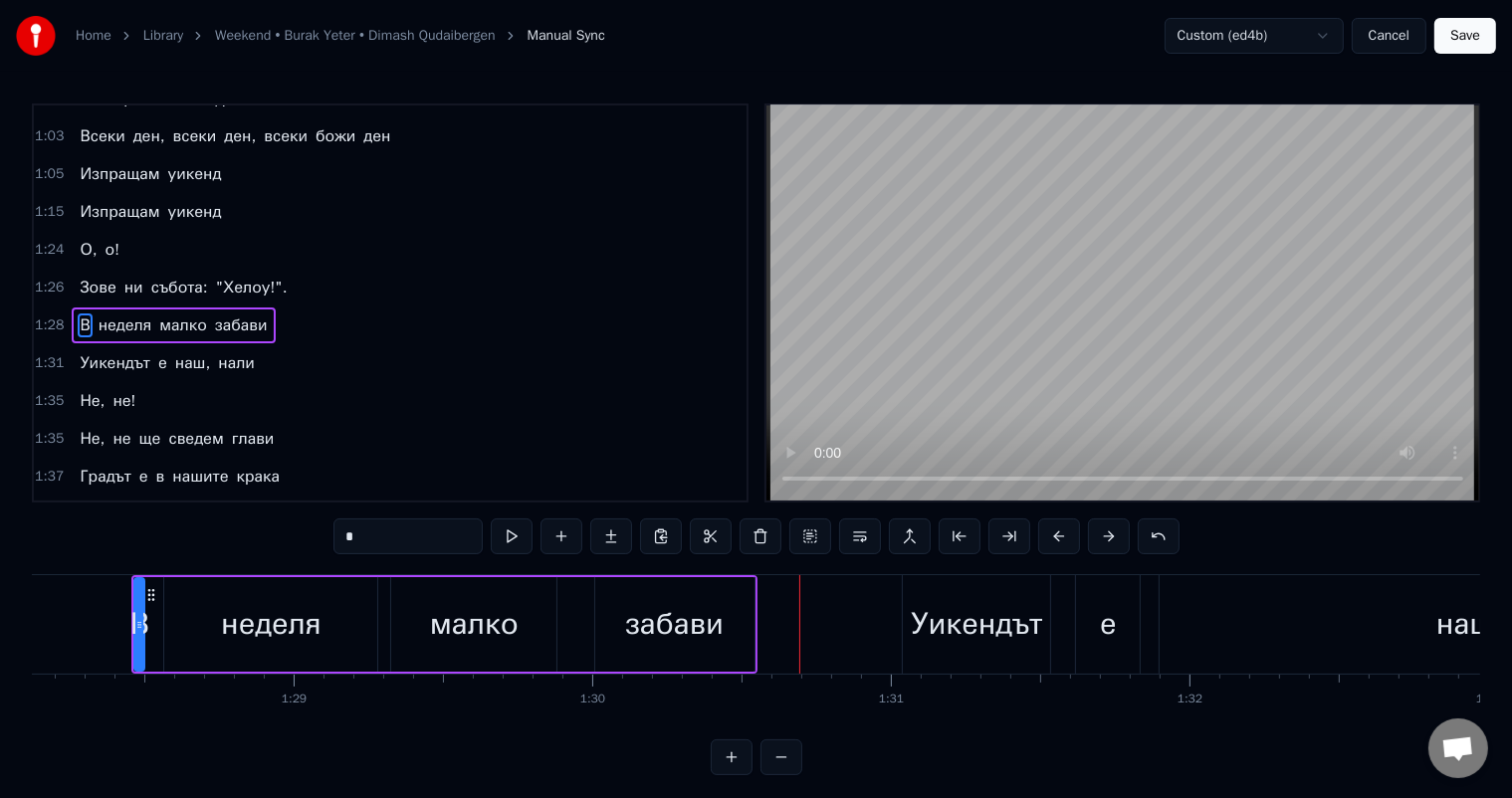 click on "забави" at bounding box center [674, 624] 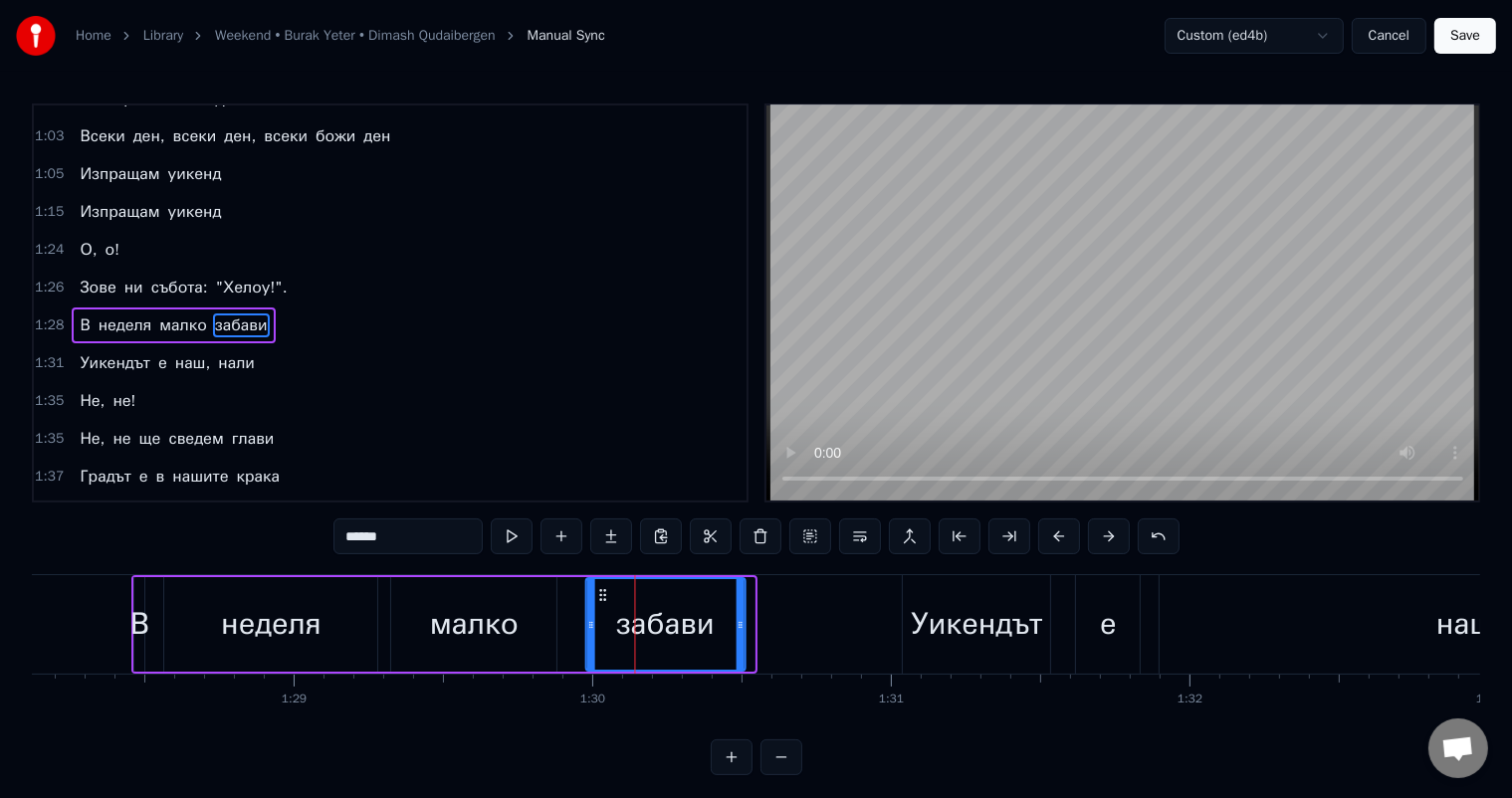 click 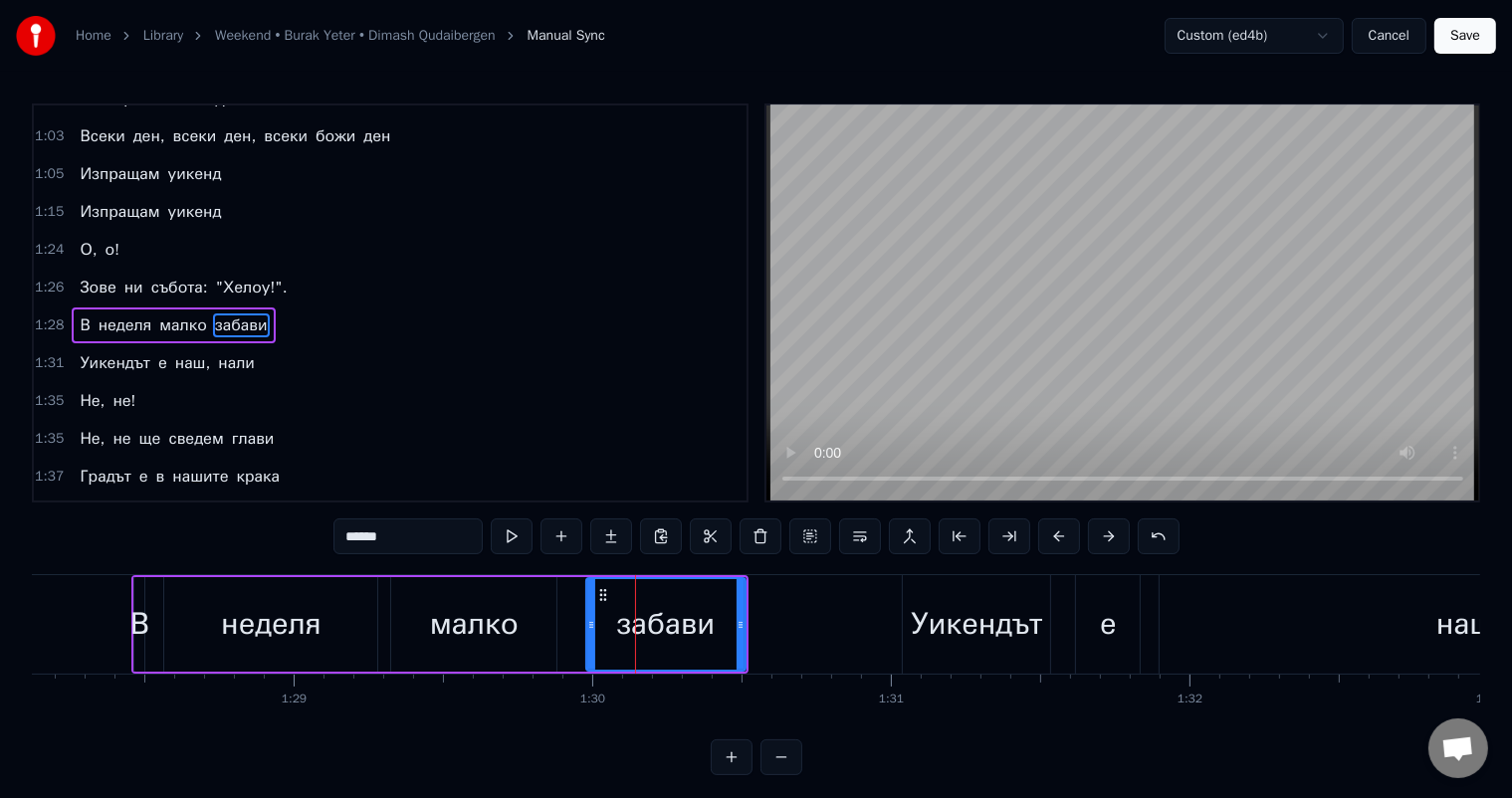 click on "малко" at bounding box center (474, 624) 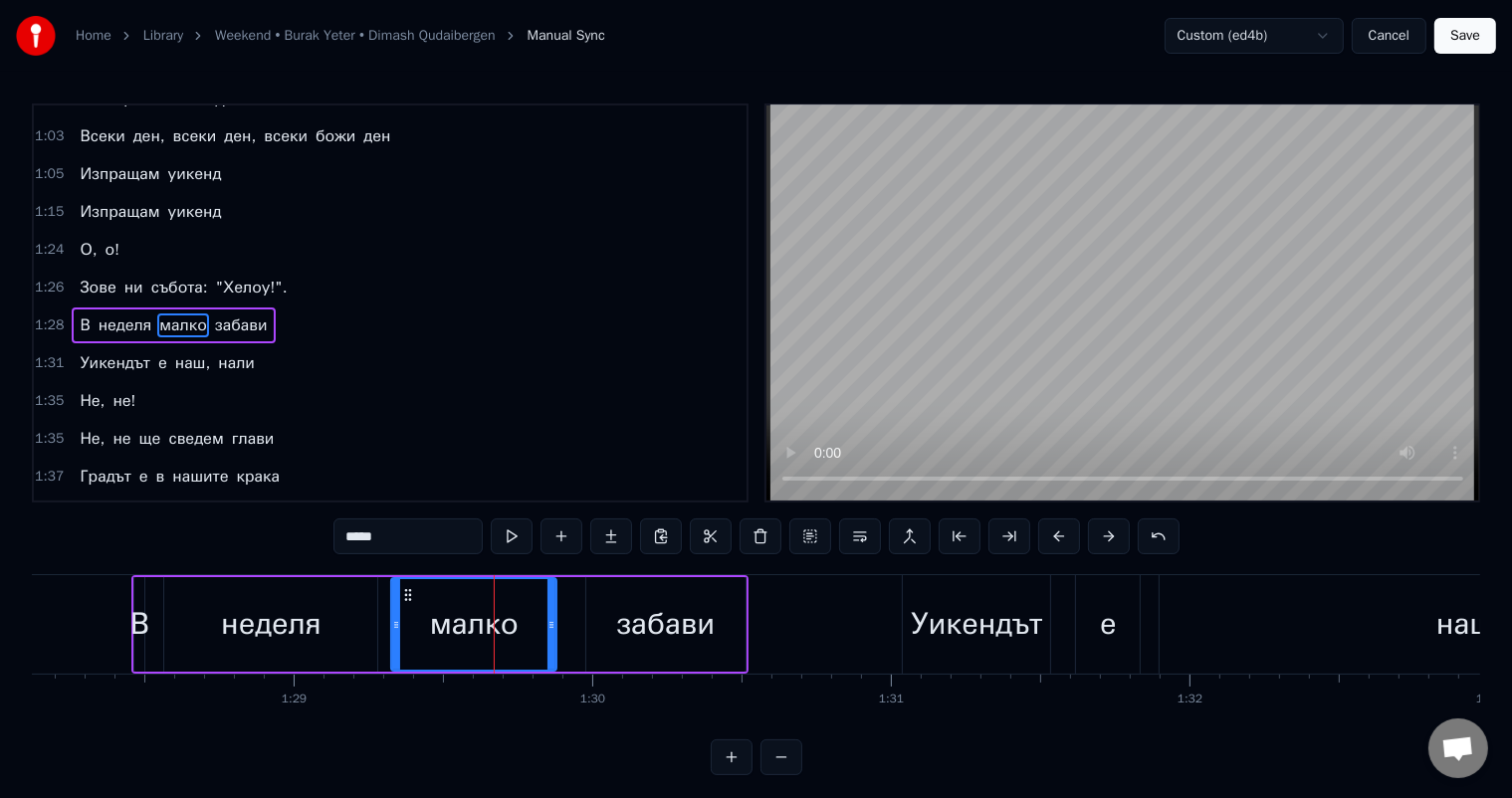 click on "забави" at bounding box center [666, 624] 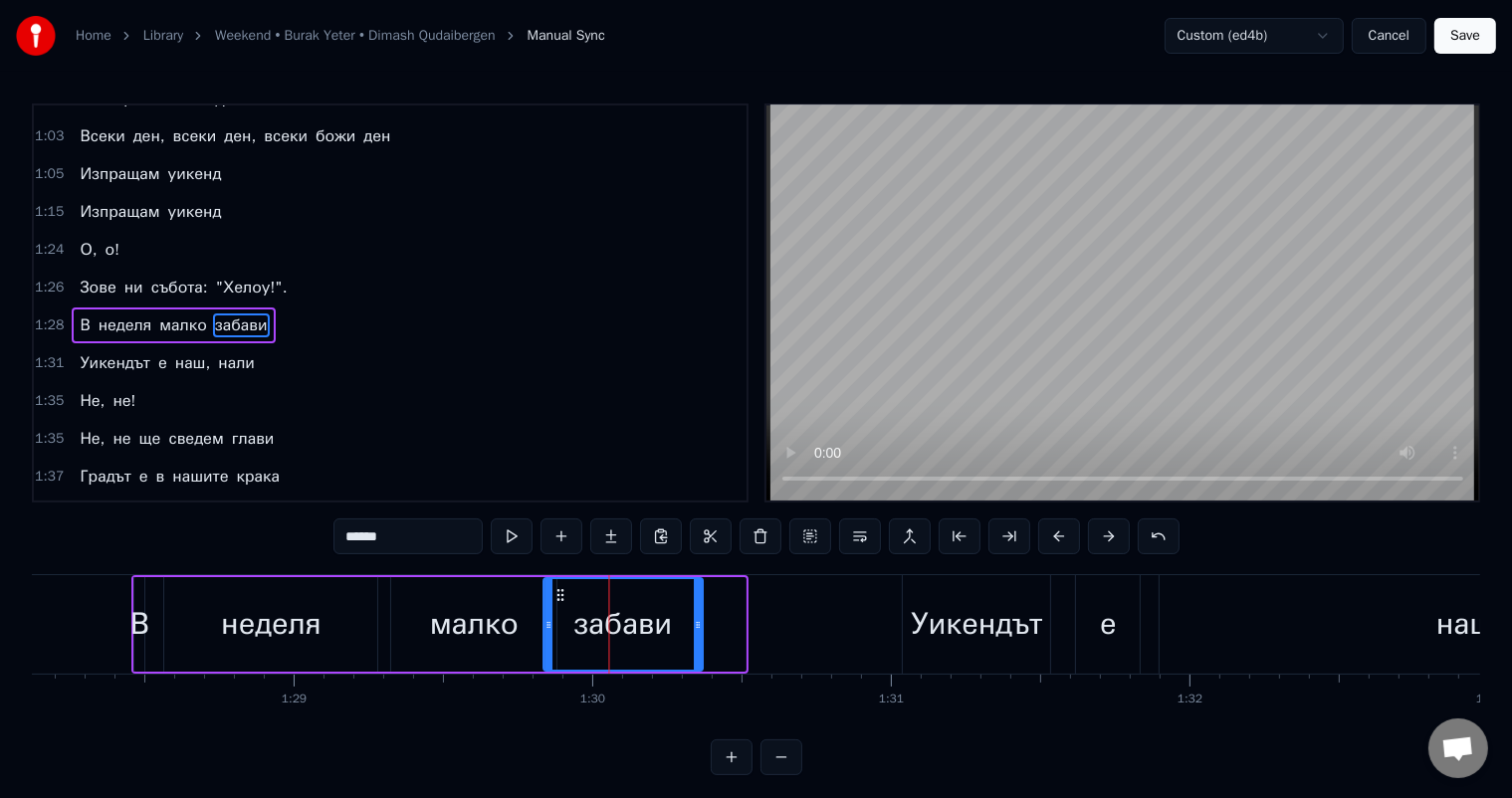 drag, startPoint x: 602, startPoint y: 589, endPoint x: 560, endPoint y: 581, distance: 42.755117 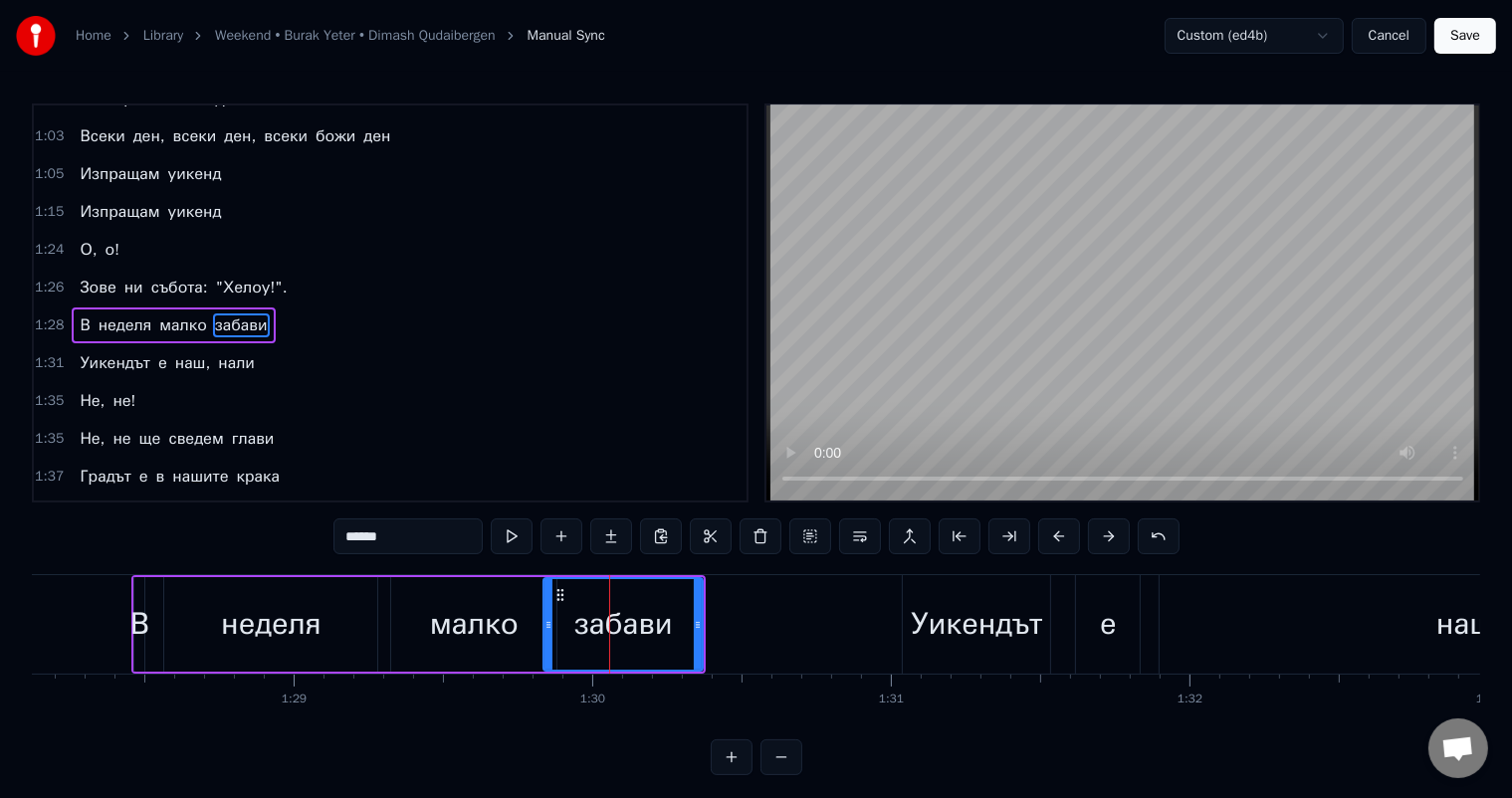 click on "В" at bounding box center [139, 624] 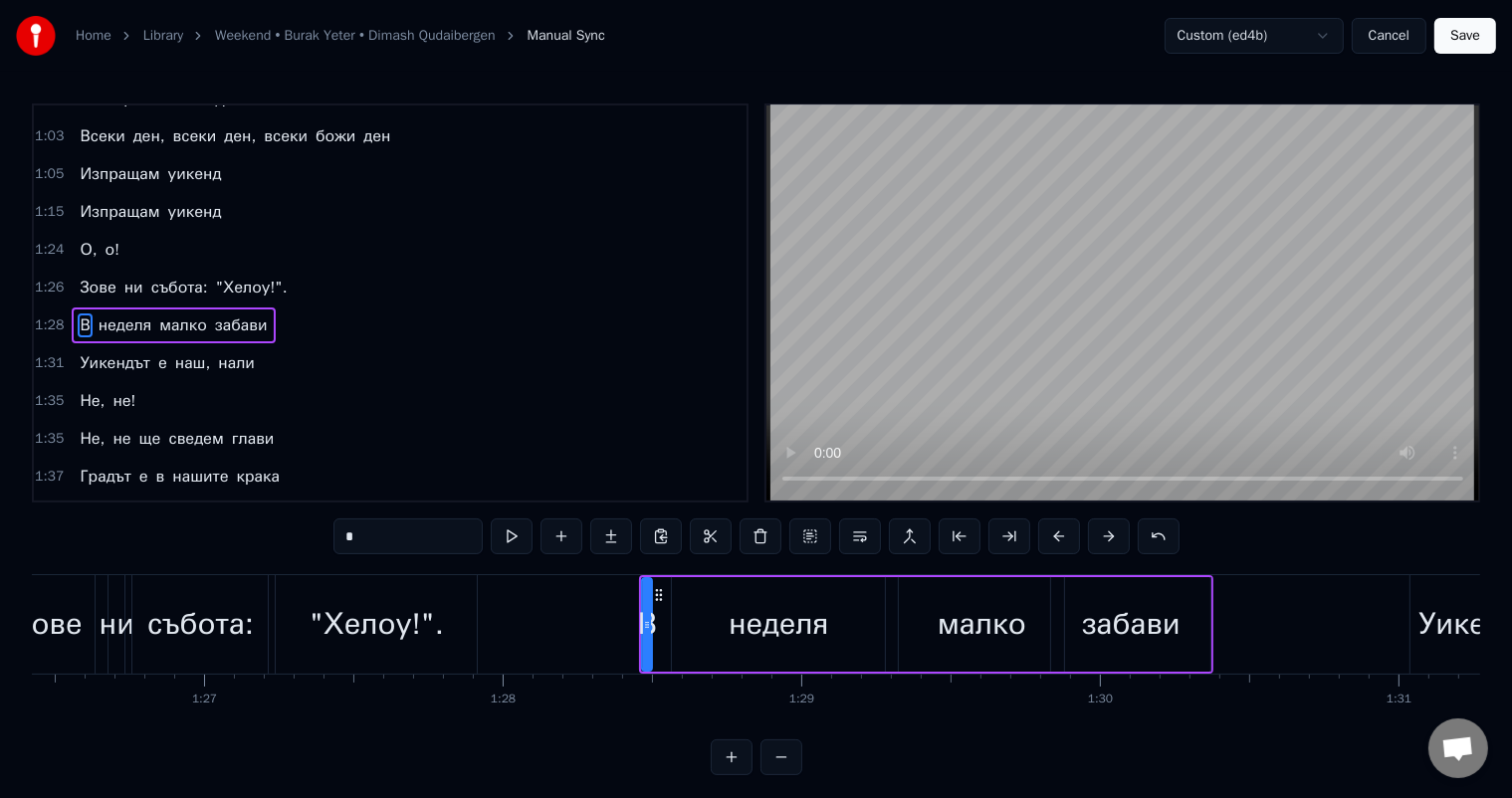 scroll, scrollTop: 0, scrollLeft: 25746, axis: horizontal 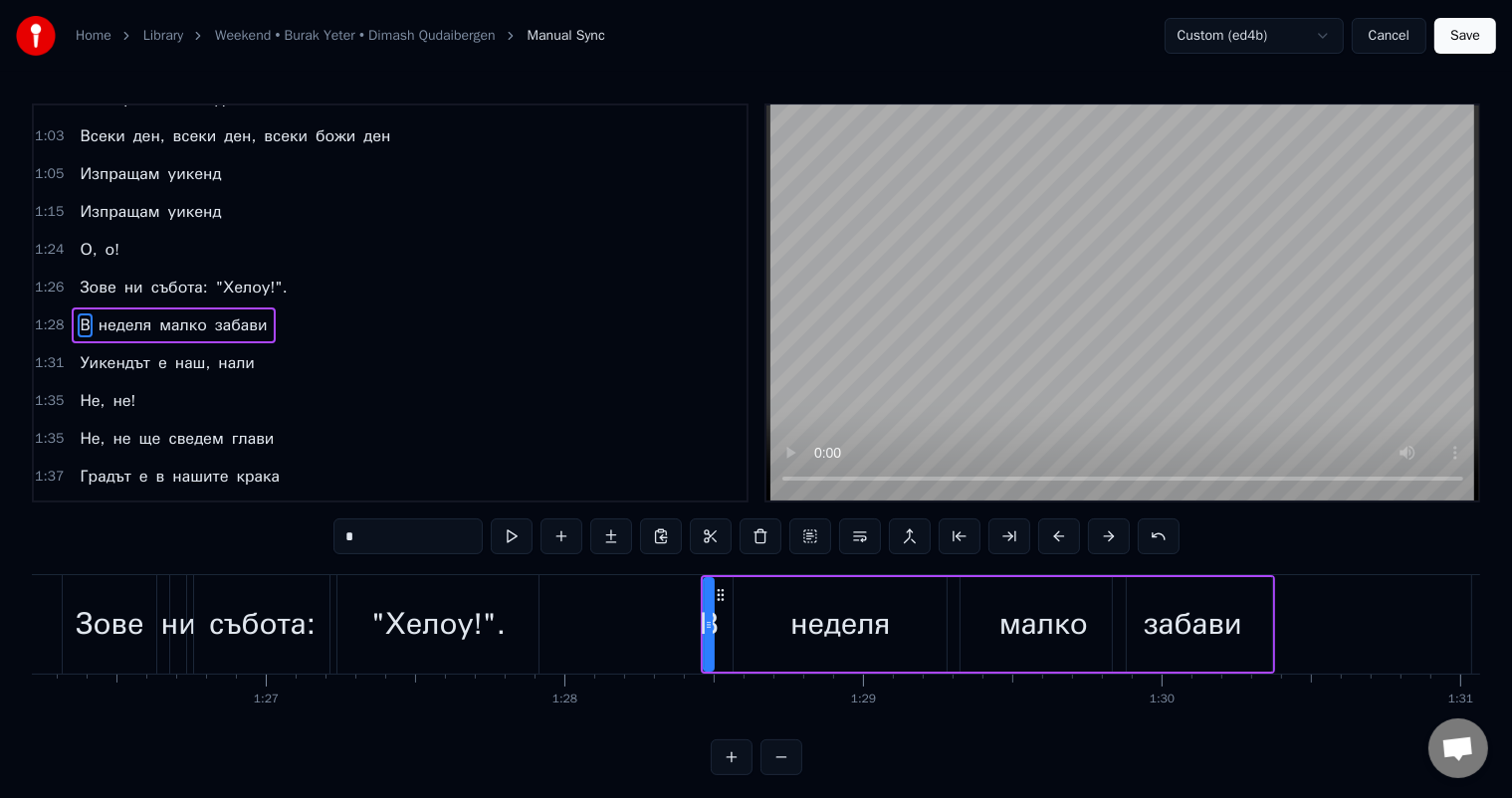 click on "събота:" at bounding box center (262, 624) 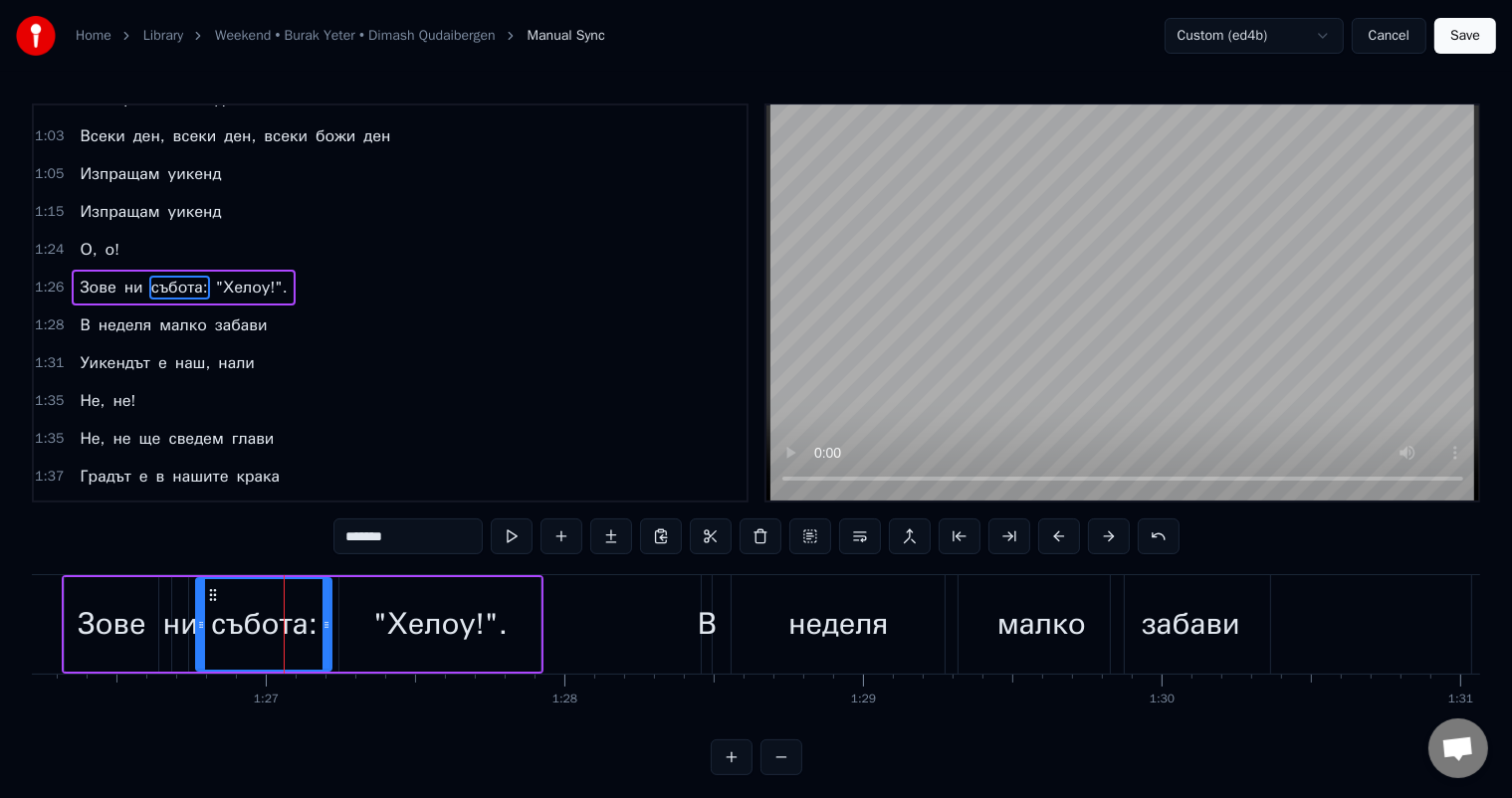 scroll, scrollTop: 443, scrollLeft: 0, axis: vertical 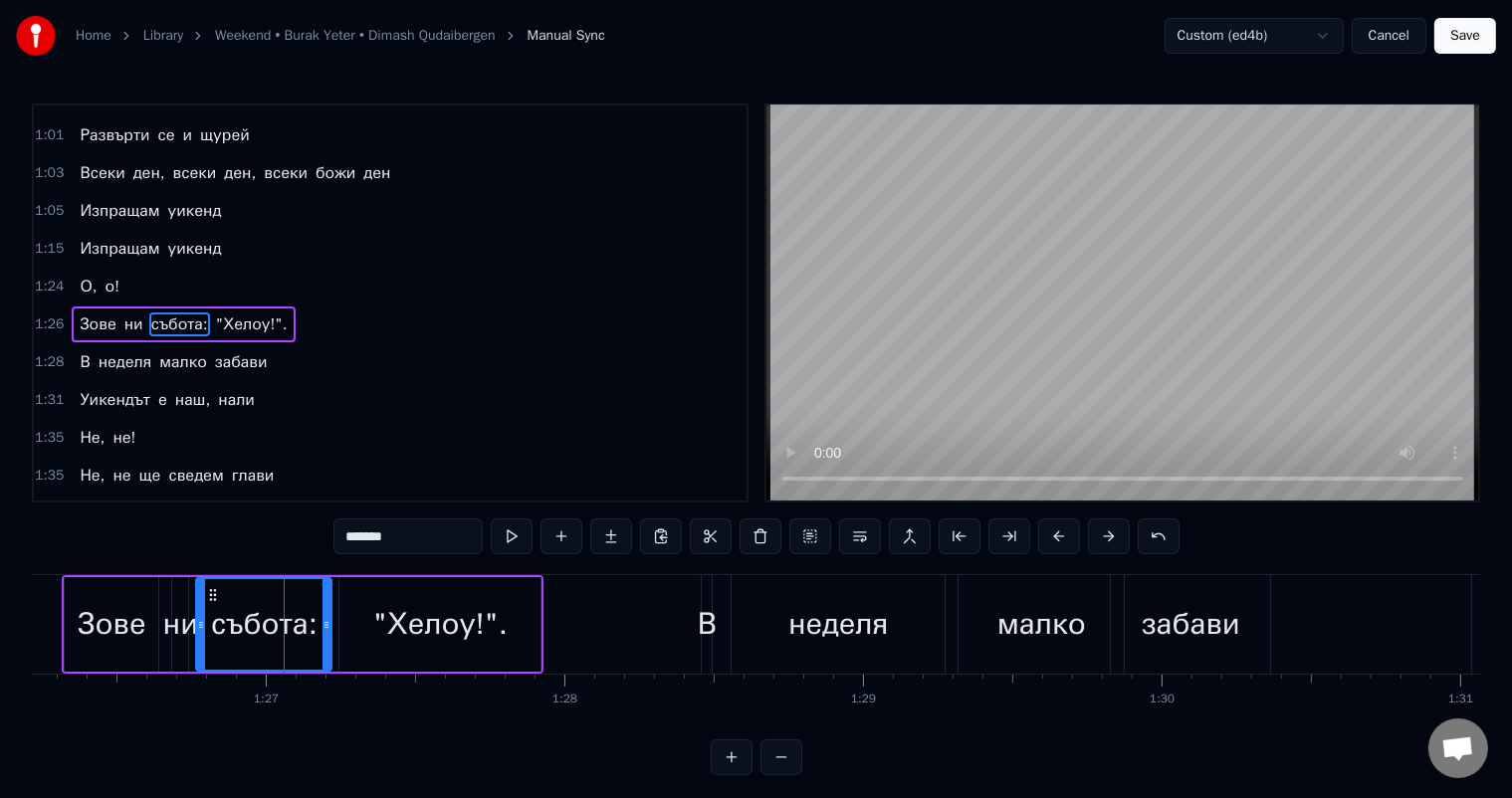 click at bounding box center (781, 757) 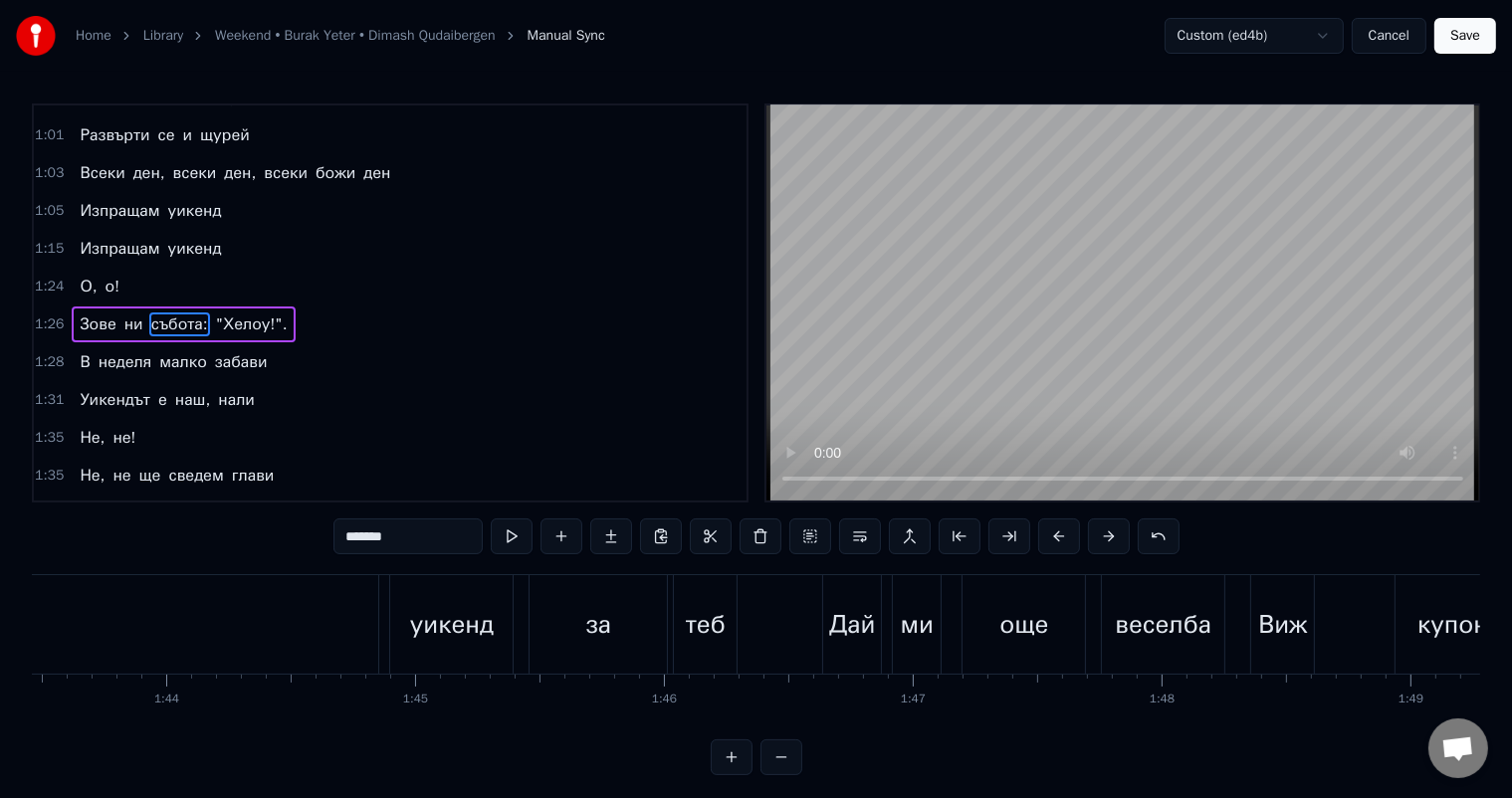 scroll, scrollTop: 0, scrollLeft: 21564, axis: horizontal 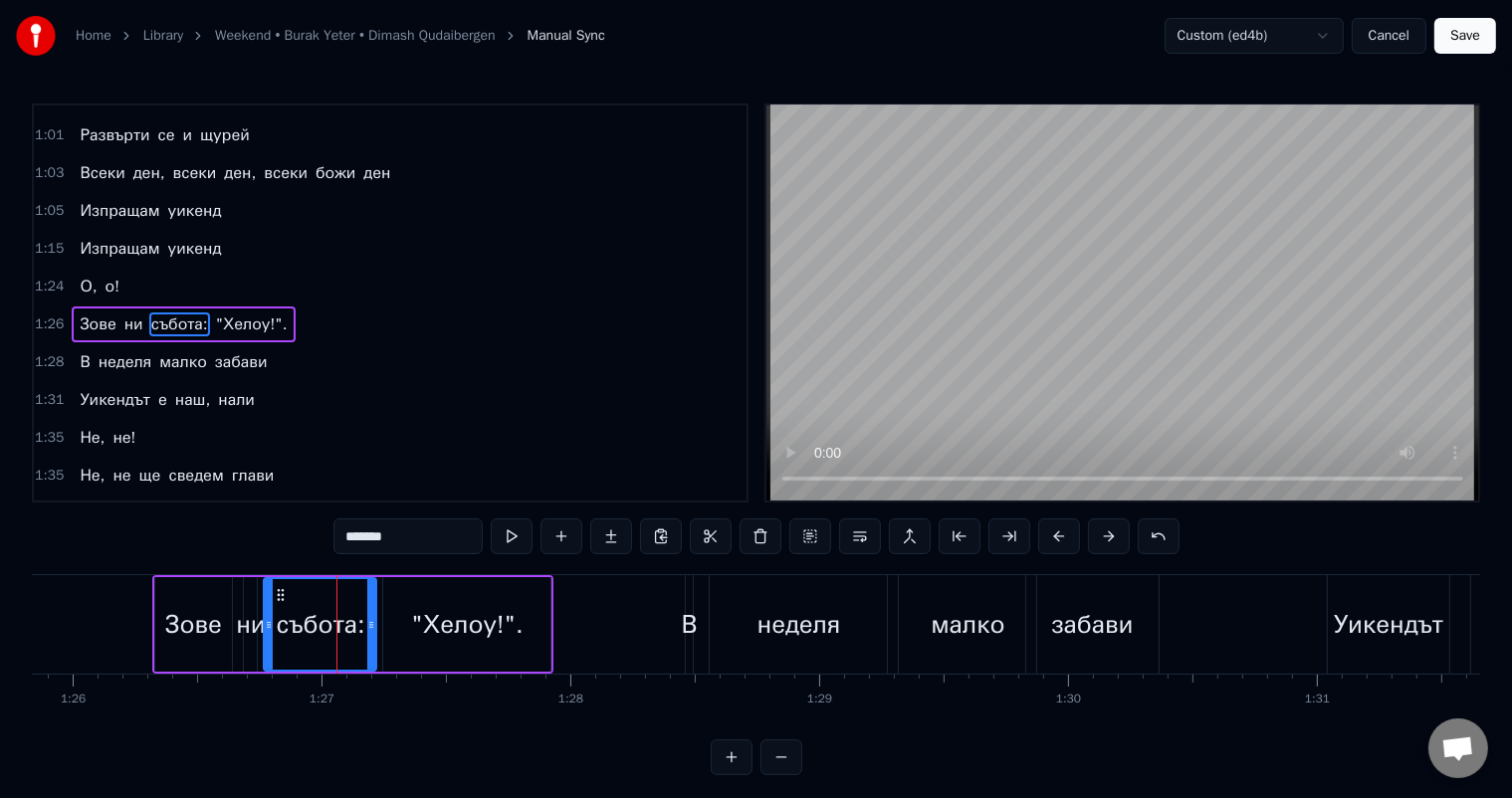 click at bounding box center [781, 757] 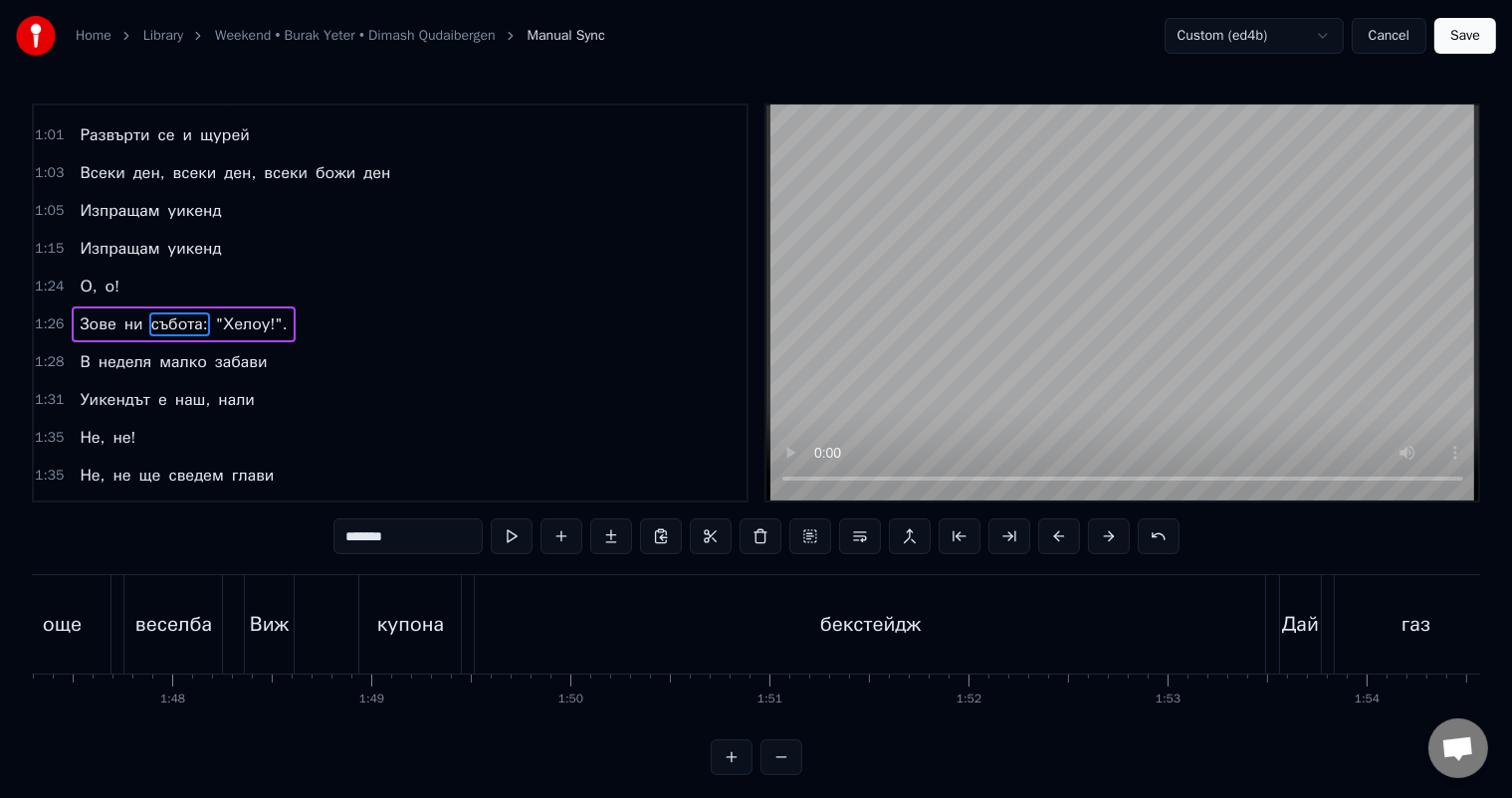 scroll, scrollTop: 0, scrollLeft: 17231, axis: horizontal 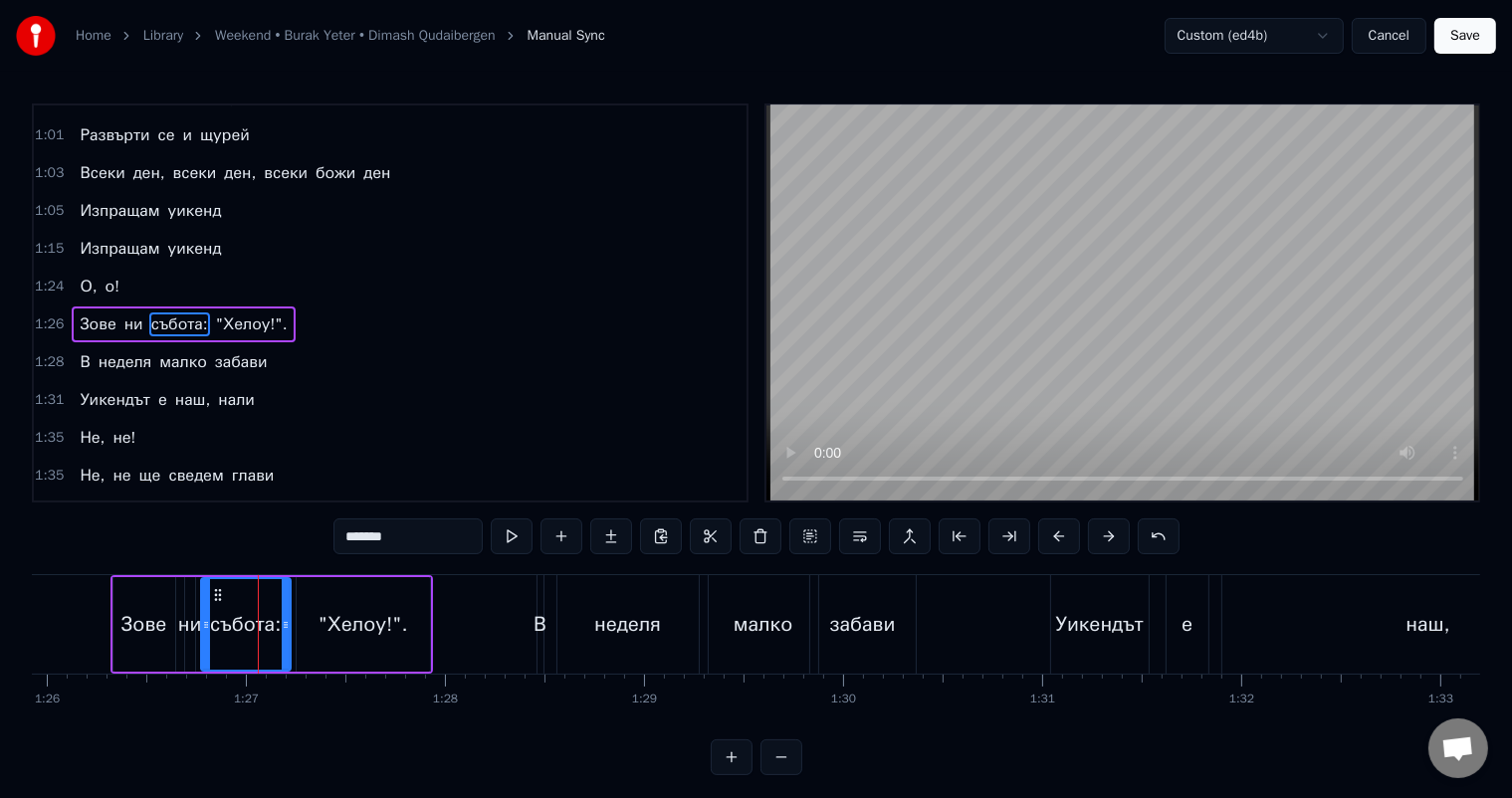 click on "Home Library Weekend • Burak Yeter • Dimash Qudaibergen Manual Sync Custom (ed4b) Cancel Save 0:11 Изпращам уикенд за теб 0:13 Дай ми още веселба 0:16 Виж купона бекстейдж 0:21 Дай газ към центъра сега 0:23 Развърти се и щурей 0:26 Всеки ден, всеки ден, всеки божи ден 0:28 Изпращам уикенд 0:38 Изпращам уикенд 0:48 Изпращам уикенд за теб 0:51 Дай ми още веселба 0:52 Виж купона бекстейдж 0:57 Дай газ към центъра сега 1:01 Развърти се и щурей 1:03 Всеки ден, всеки ден, всеки божи ден 1:05 Изпращам уикенд 1:15 Изпращам уикенд 1:24 О, о! 1:26 Зове ни събота: "Хелоу!". 1:28 В неделя малко забави 1:31 Уикендът е наш, нали 1:35 Не, не! 1:35 Не, не ще сведем 1:37" at bounding box center [756, 387] 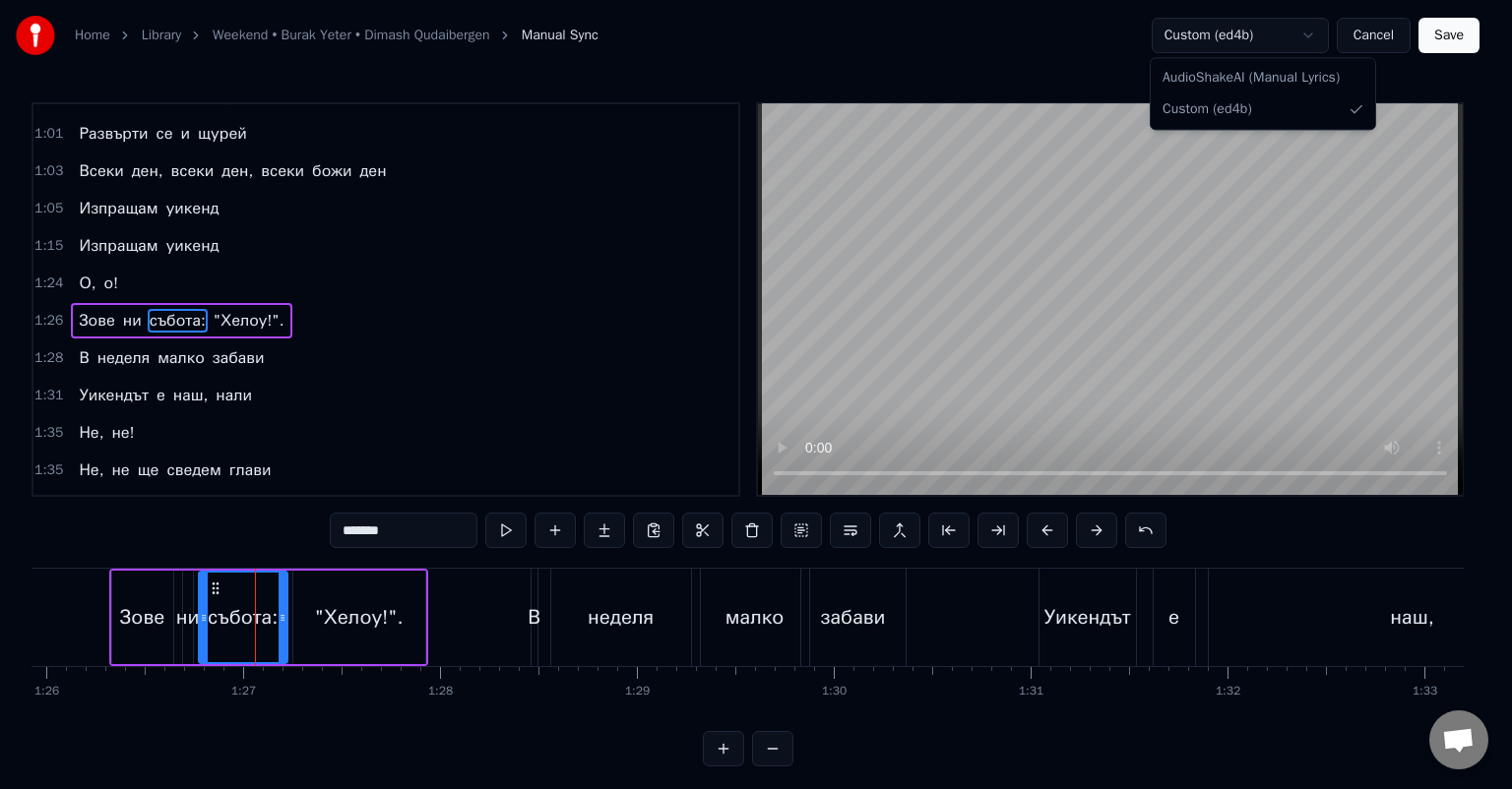 click on "Home Library Weekend • Burak Yeter • Dimash Qudaibergen Manual Sync Custom (ed4b) Cancel Save 0:11 Изпращам уикенд за теб 0:13 Дай ми още веселба 0:16 Виж купона бекстейдж 0:21 Дай газ към центъра сега 0:23 Развърти се и щурей 0:26 Всеки ден, всеки ден, всеки божи ден 0:28 Изпращам уикенд 0:38 Изпращам уикенд 0:48 Изпращам уикенд за теб 0:51 Дай ми още веселба 0:52 Виж купона бекстейдж 0:57 Дай газ към центъра сега 1:01 Развърти се и щурей 1:03 Всеки ден, всеки ден, всеки божи ден 1:05 Изпращам уикенд 1:15 Изпращам уикенд 1:24 О, о! 1:26 Зове ни събота: "Хелоу!". 1:28 В неделя малко забави 1:31 Уикендът е наш, нали 1:35 Не, не! 1:35 Не, не ще сведем 1:37" at bounding box center [756, 398] 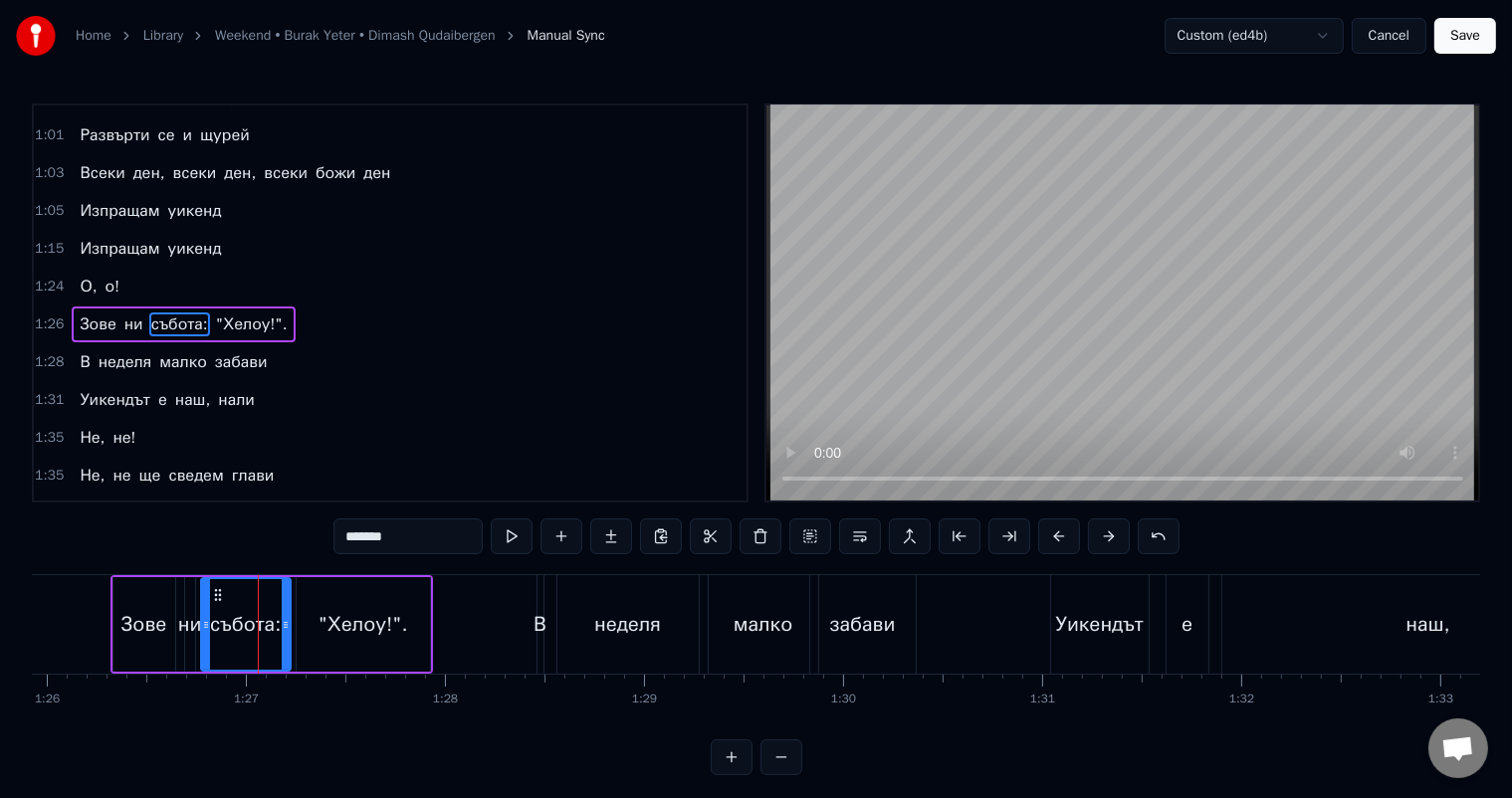 click on "Зове" at bounding box center [143, 625] 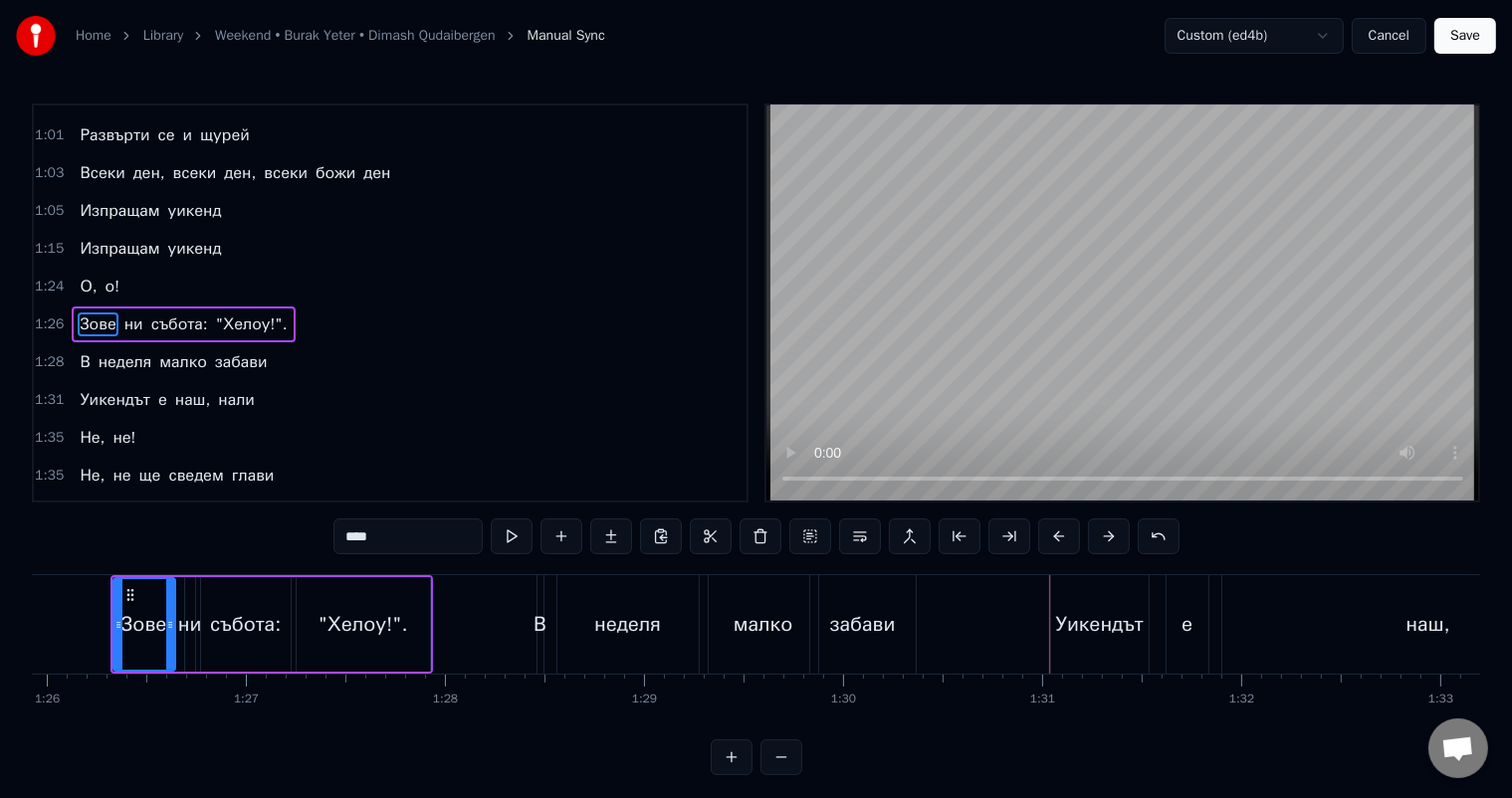 click on "забави" at bounding box center [863, 625] 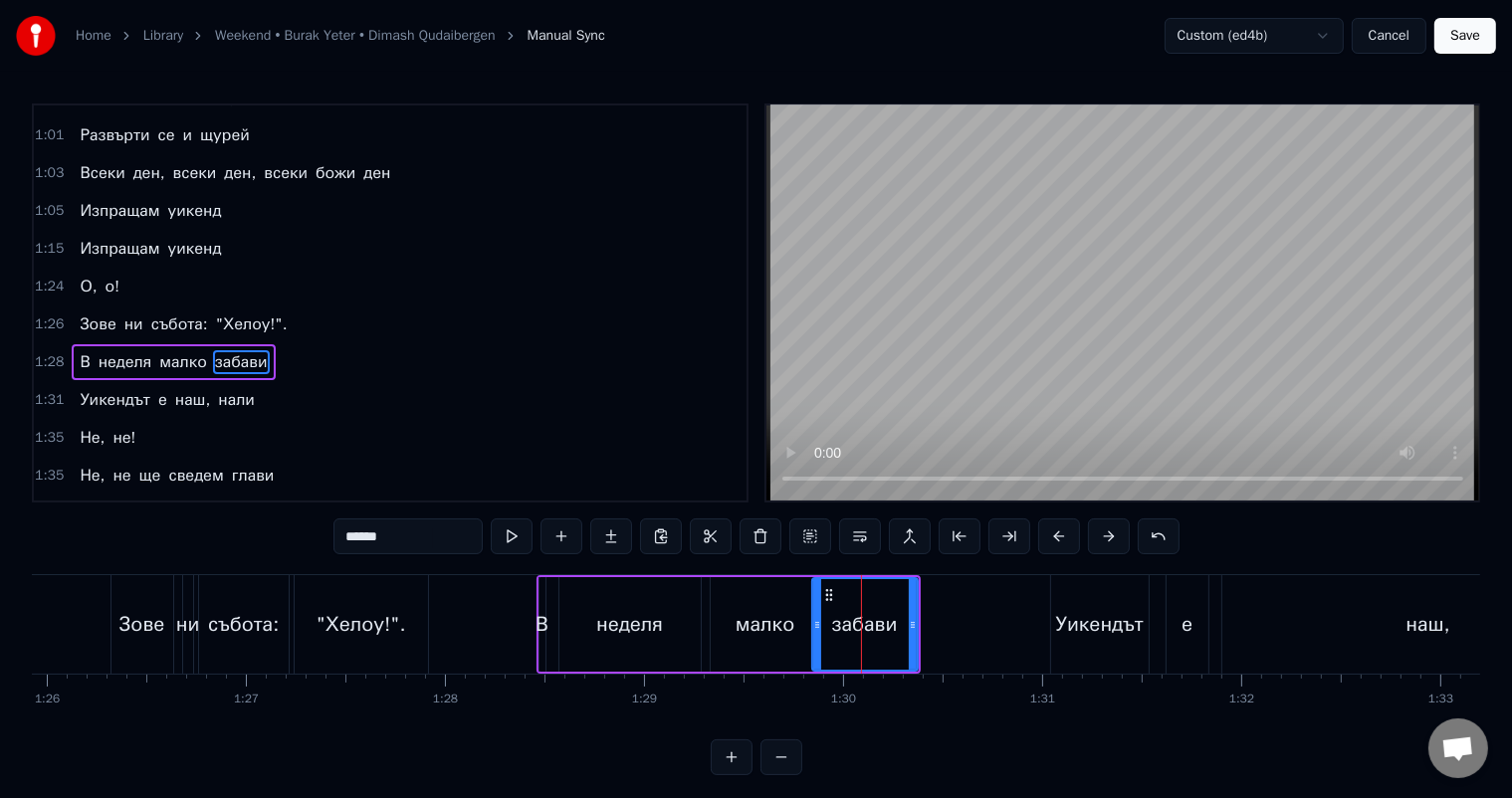 scroll, scrollTop: 480, scrollLeft: 0, axis: vertical 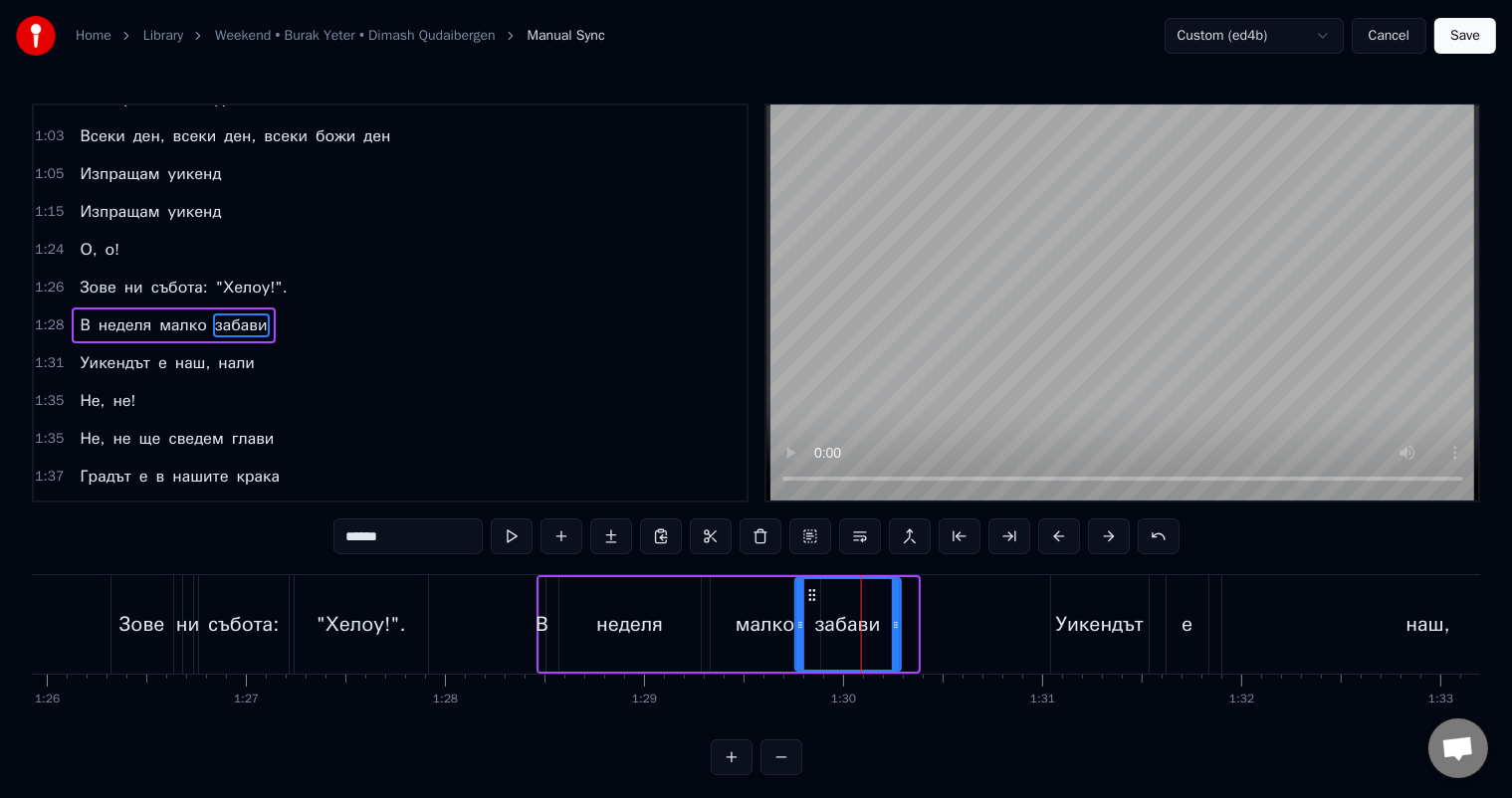 drag, startPoint x: 830, startPoint y: 594, endPoint x: 813, endPoint y: 592, distance: 17.117243 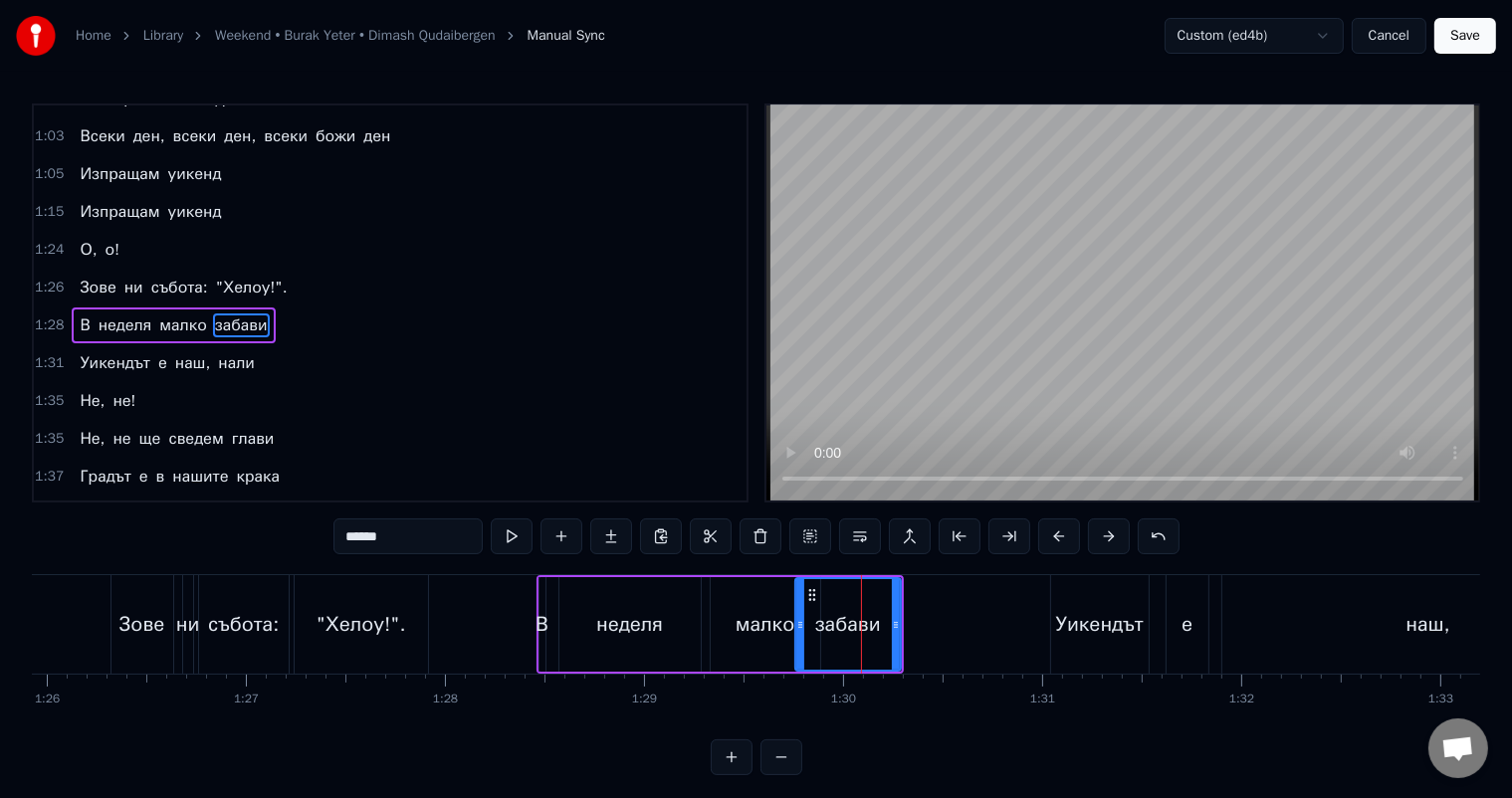 click on "В" at bounding box center [541, 625] 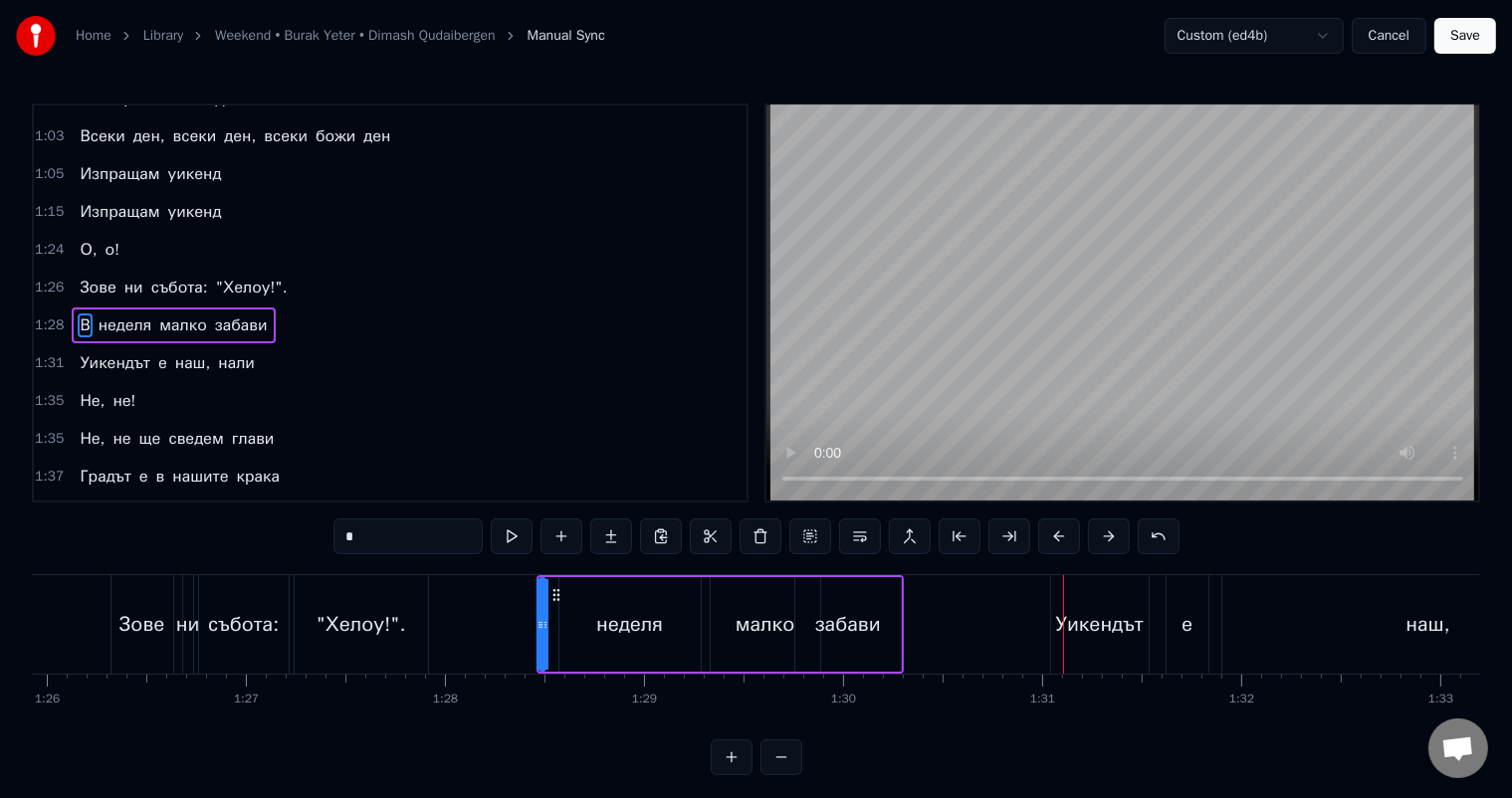 click on "забави" at bounding box center (848, 624) 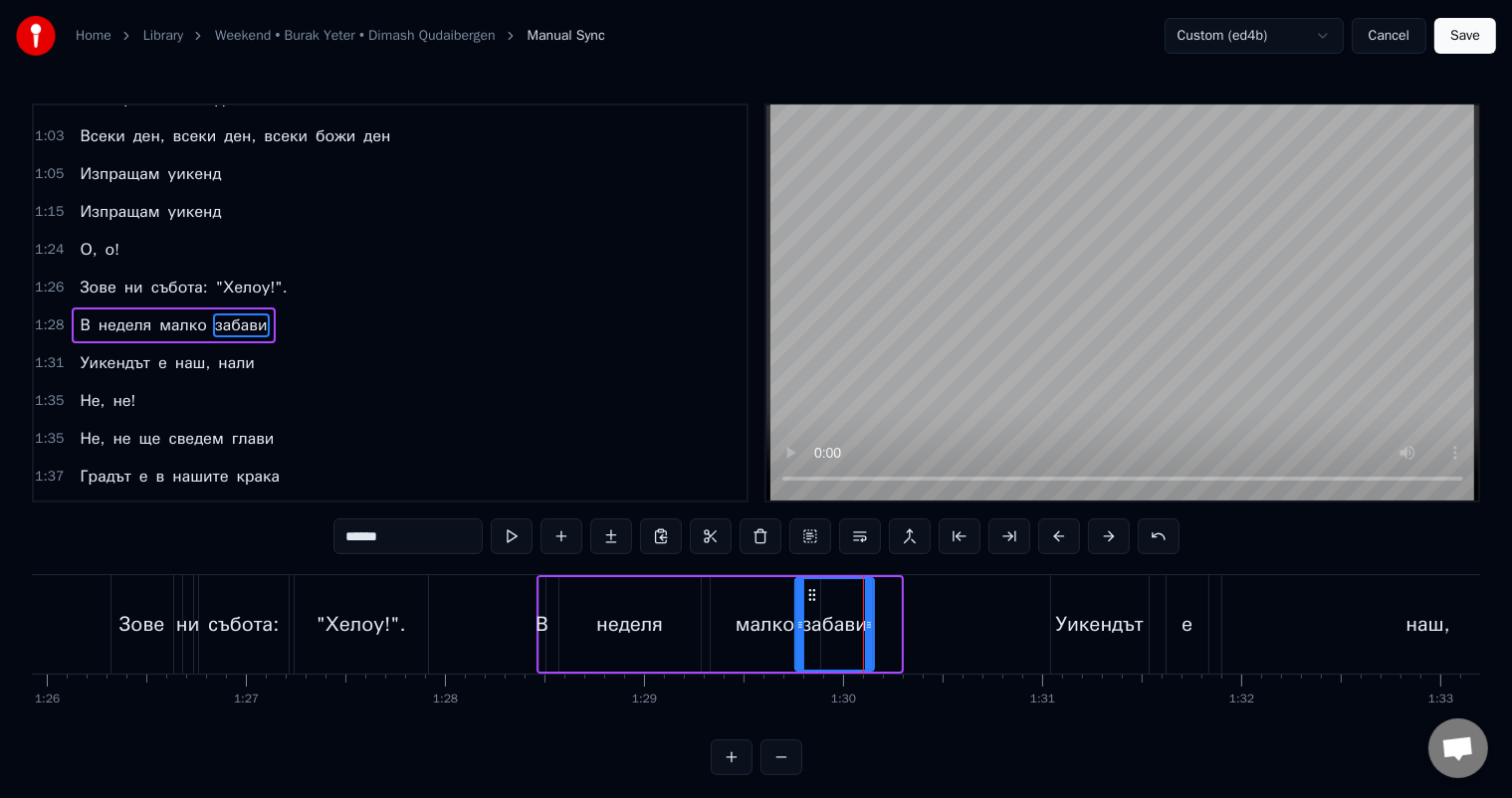 drag, startPoint x: 896, startPoint y: 619, endPoint x: 869, endPoint y: 617, distance: 27.073973 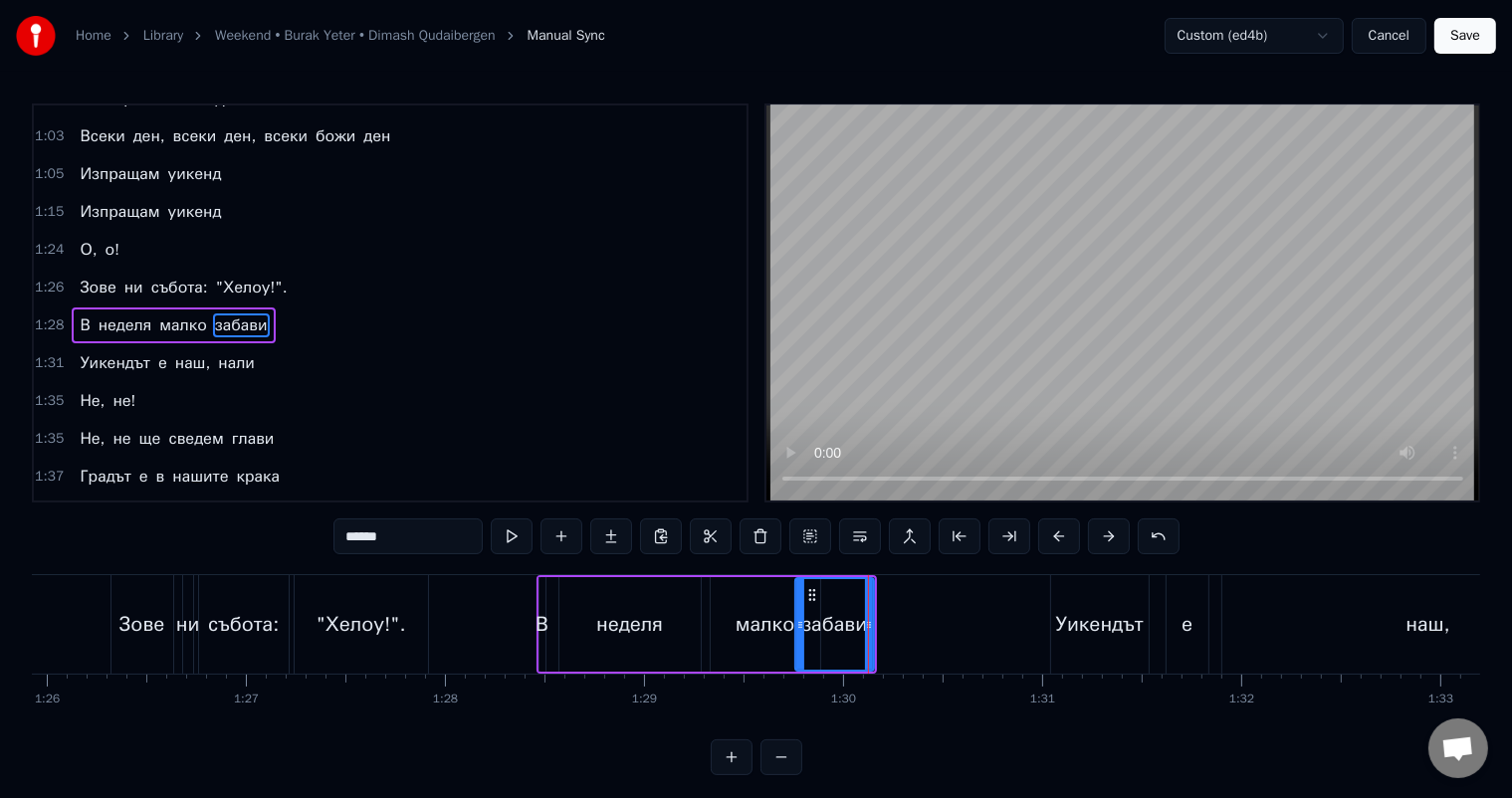 click on "В" at bounding box center [541, 625] 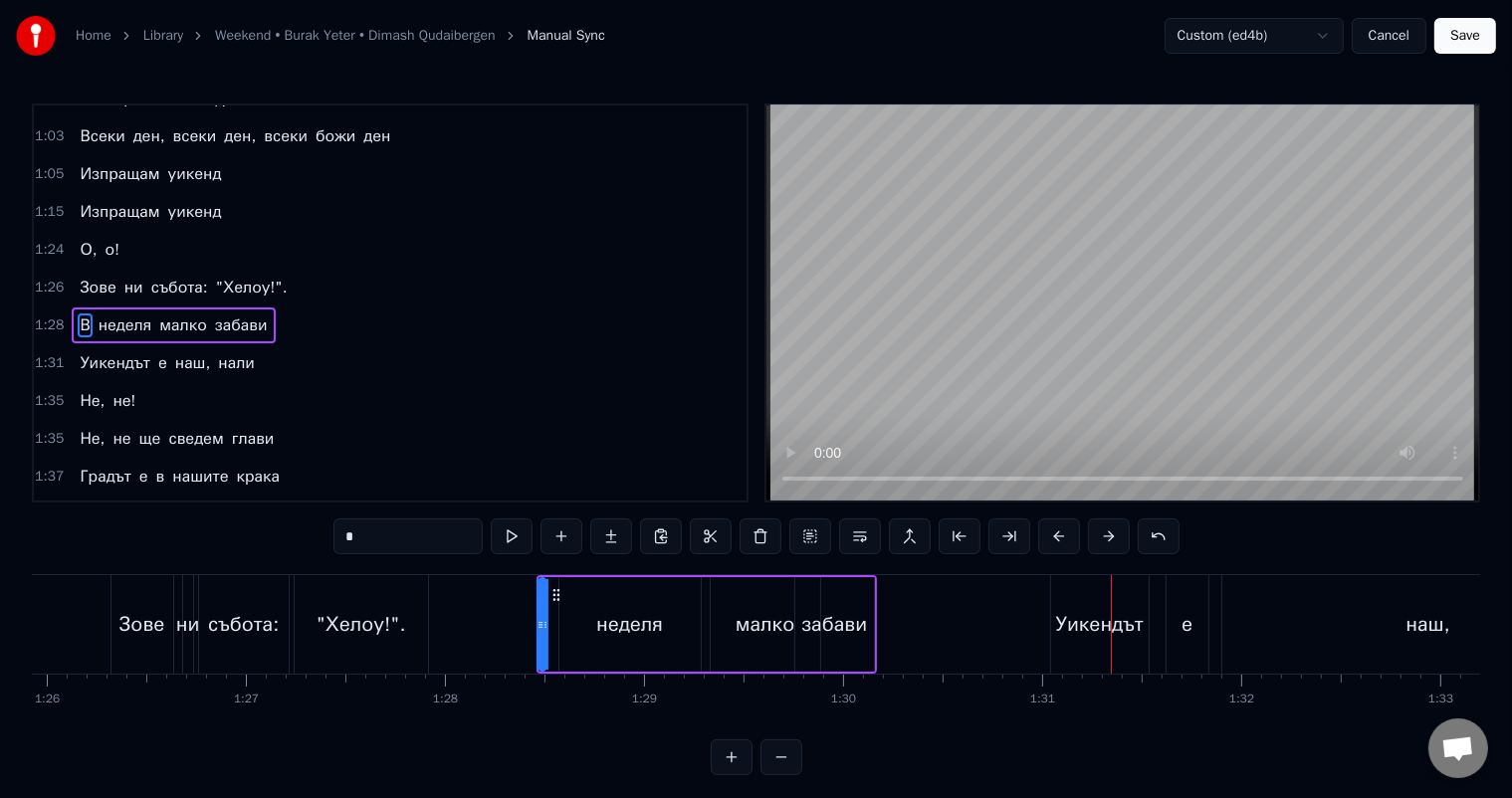 click on "забави" at bounding box center [834, 625] 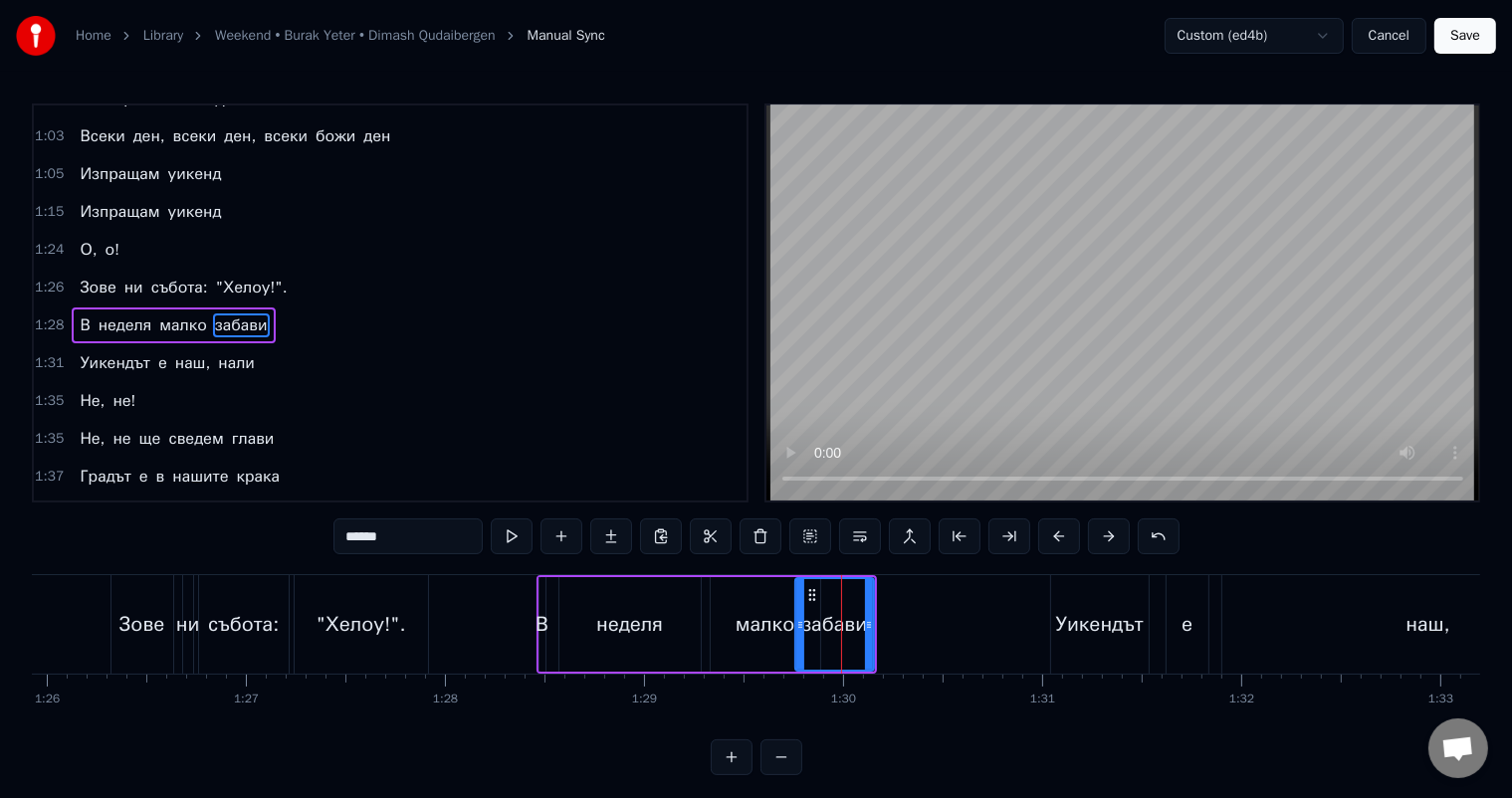 click on "В" at bounding box center (541, 625) 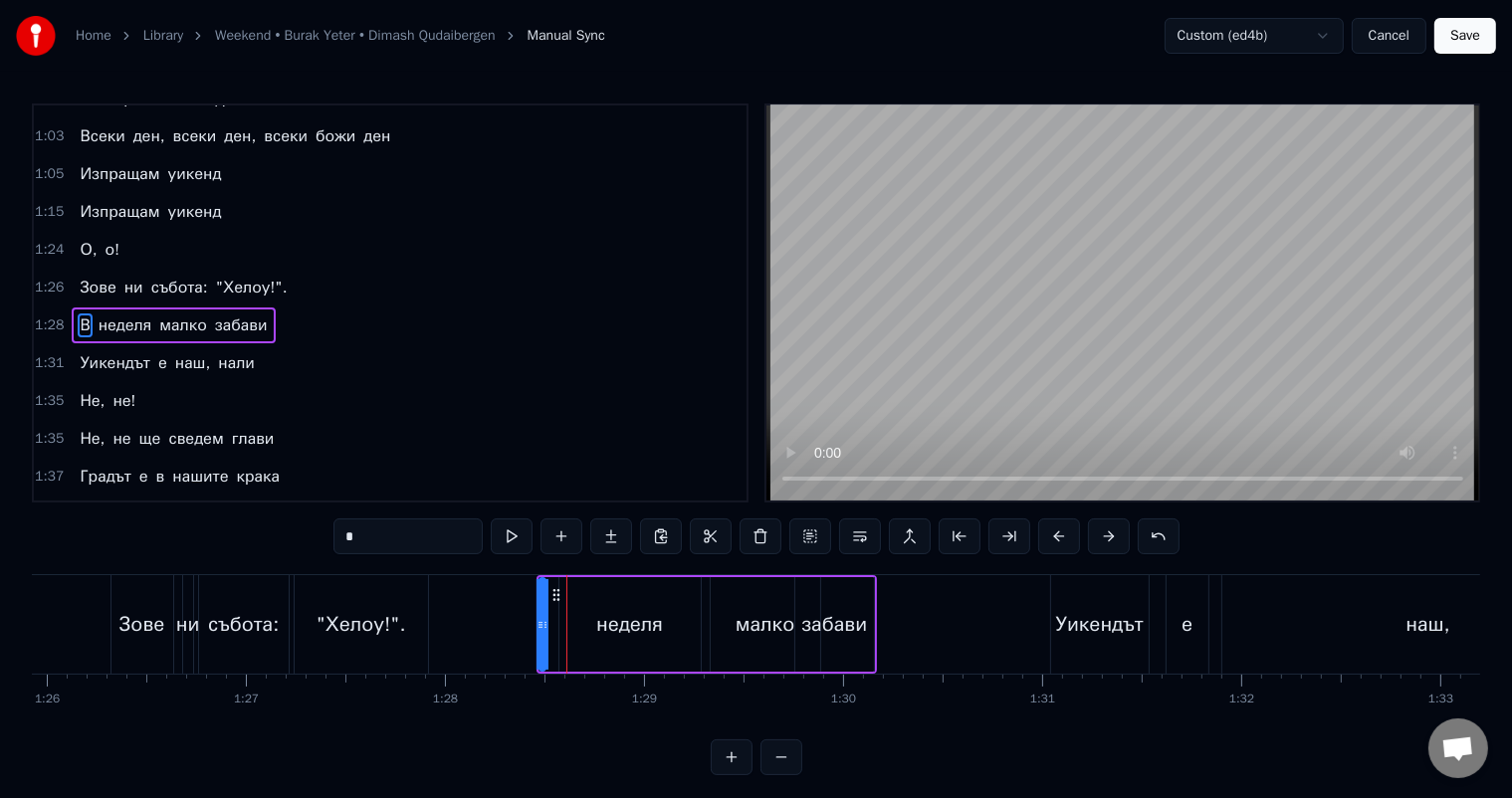 click on ""Хелоу!"." at bounding box center [361, 624] 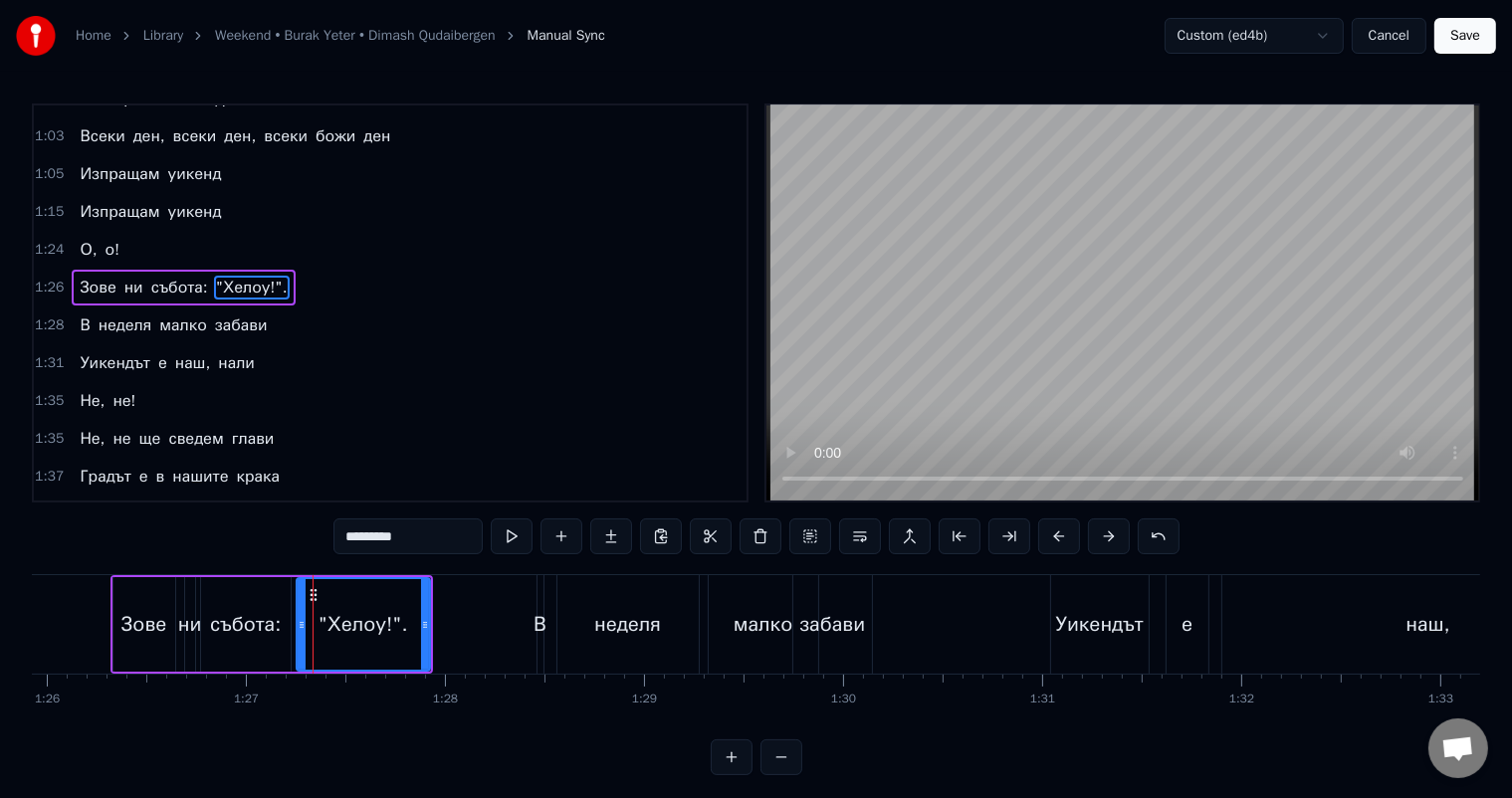 scroll, scrollTop: 443, scrollLeft: 0, axis: vertical 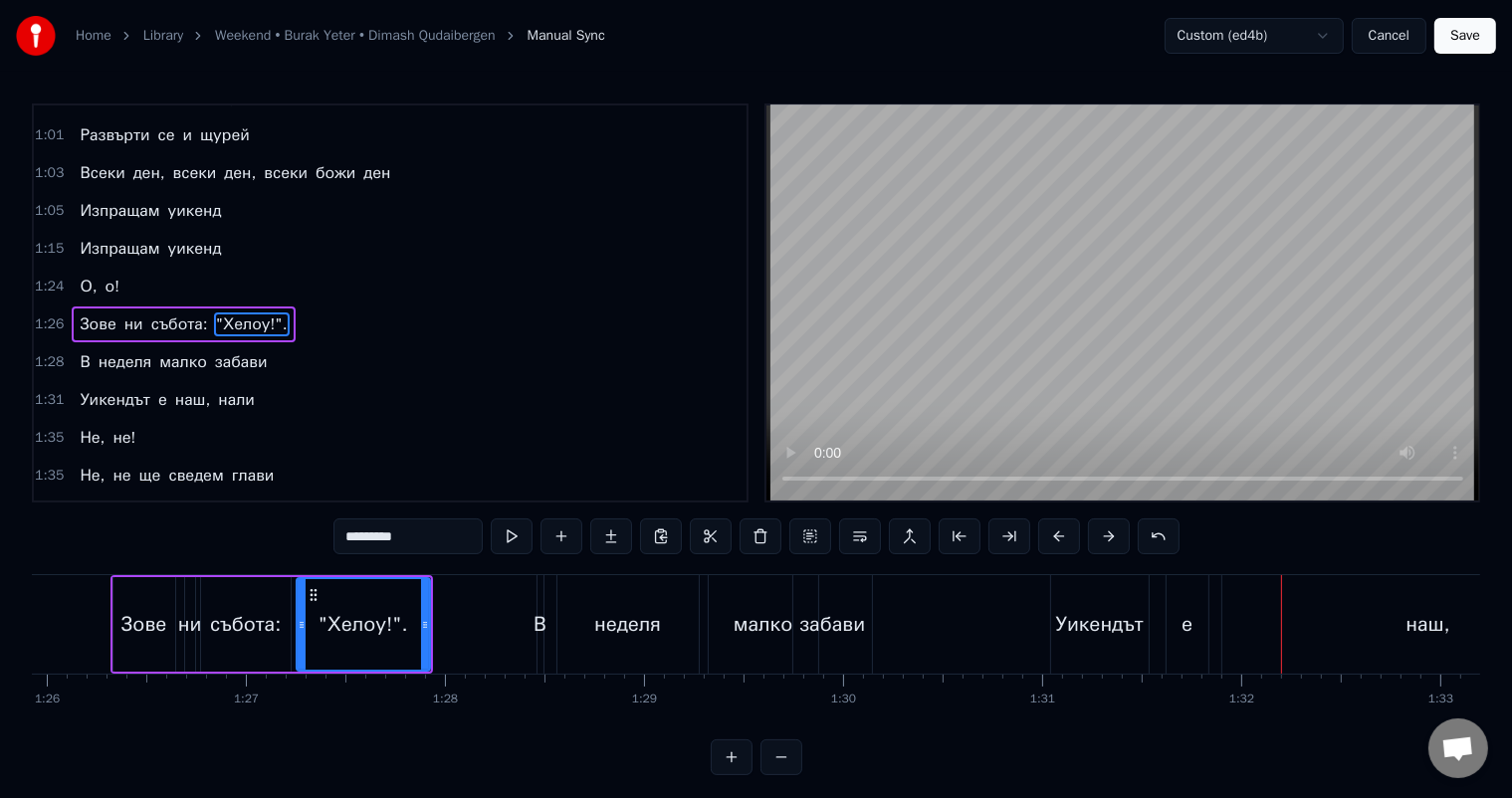 click on "Уикендът" at bounding box center [1099, 625] 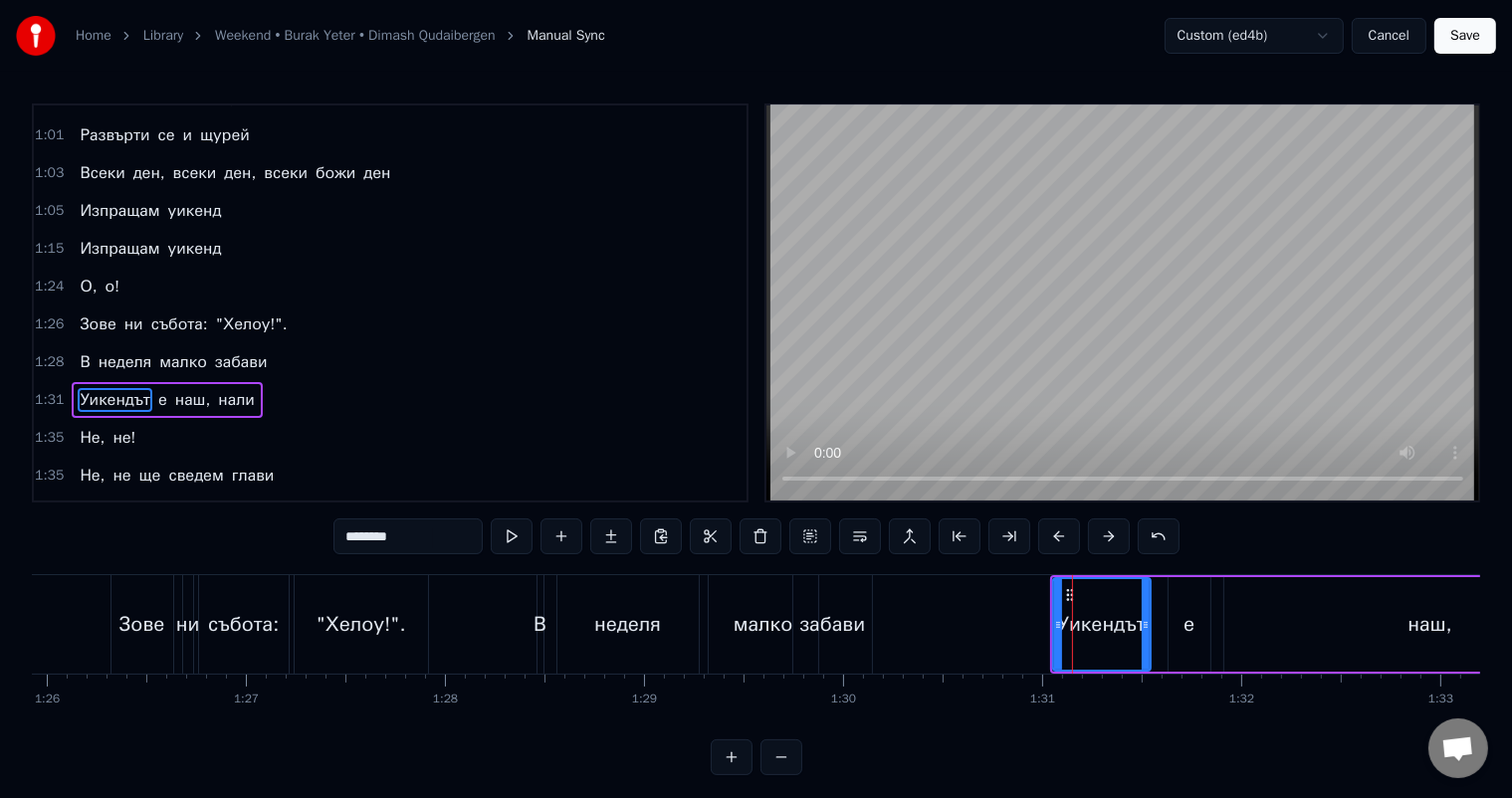 scroll, scrollTop: 516, scrollLeft: 0, axis: vertical 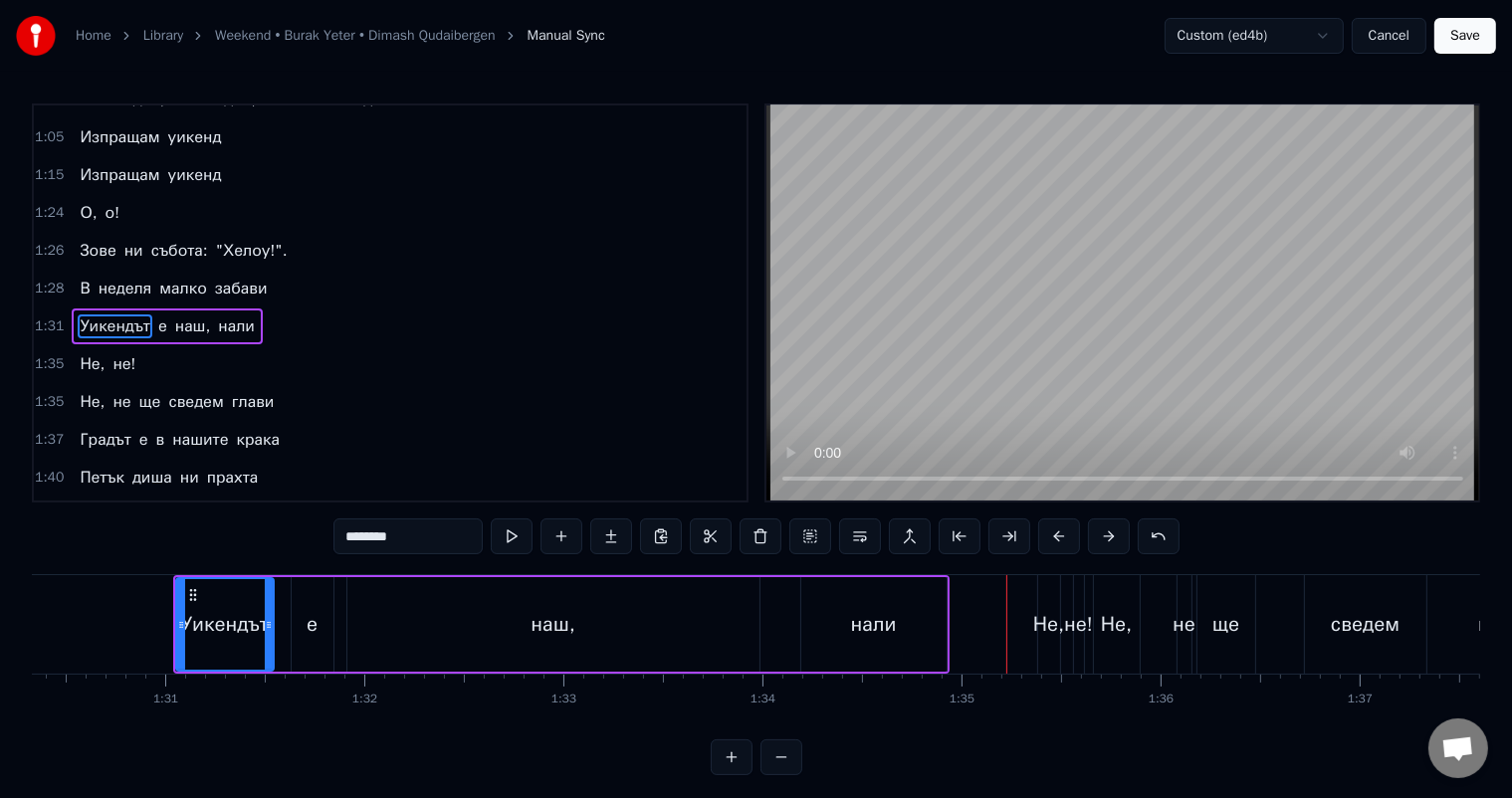 click on "наш," at bounding box center (553, 624) 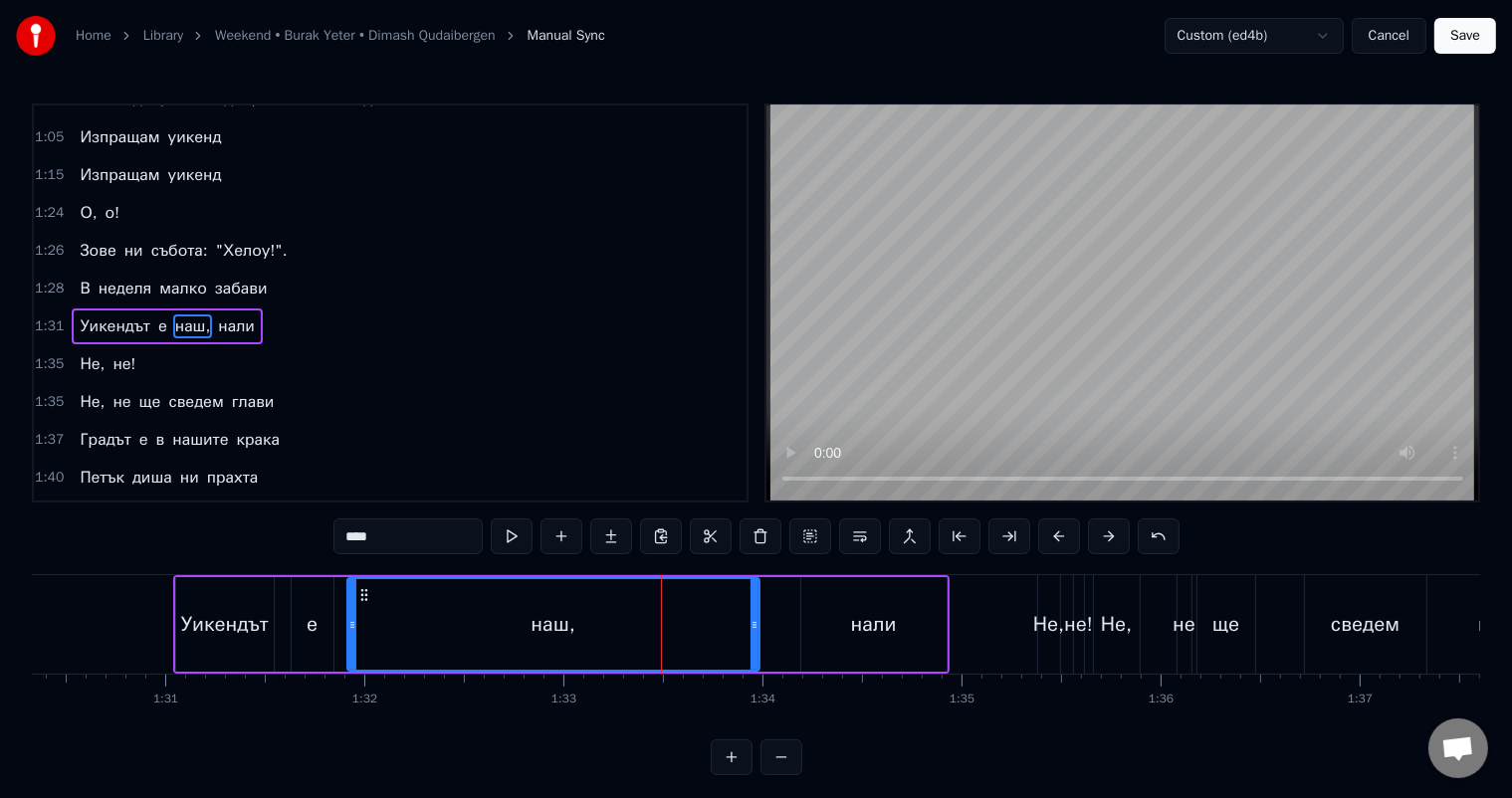click on "нали" at bounding box center (874, 624) 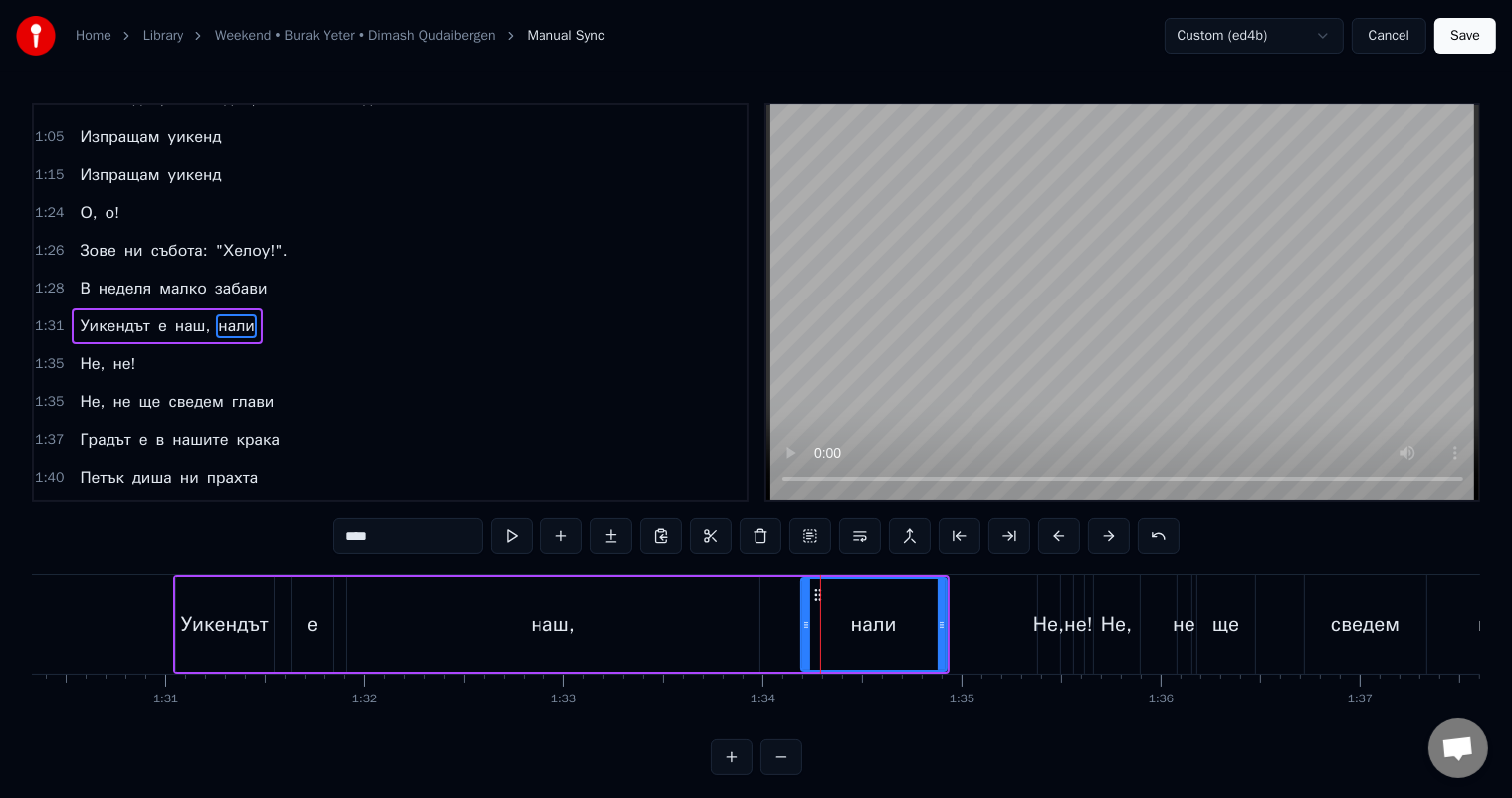 click on "наш," at bounding box center [553, 624] 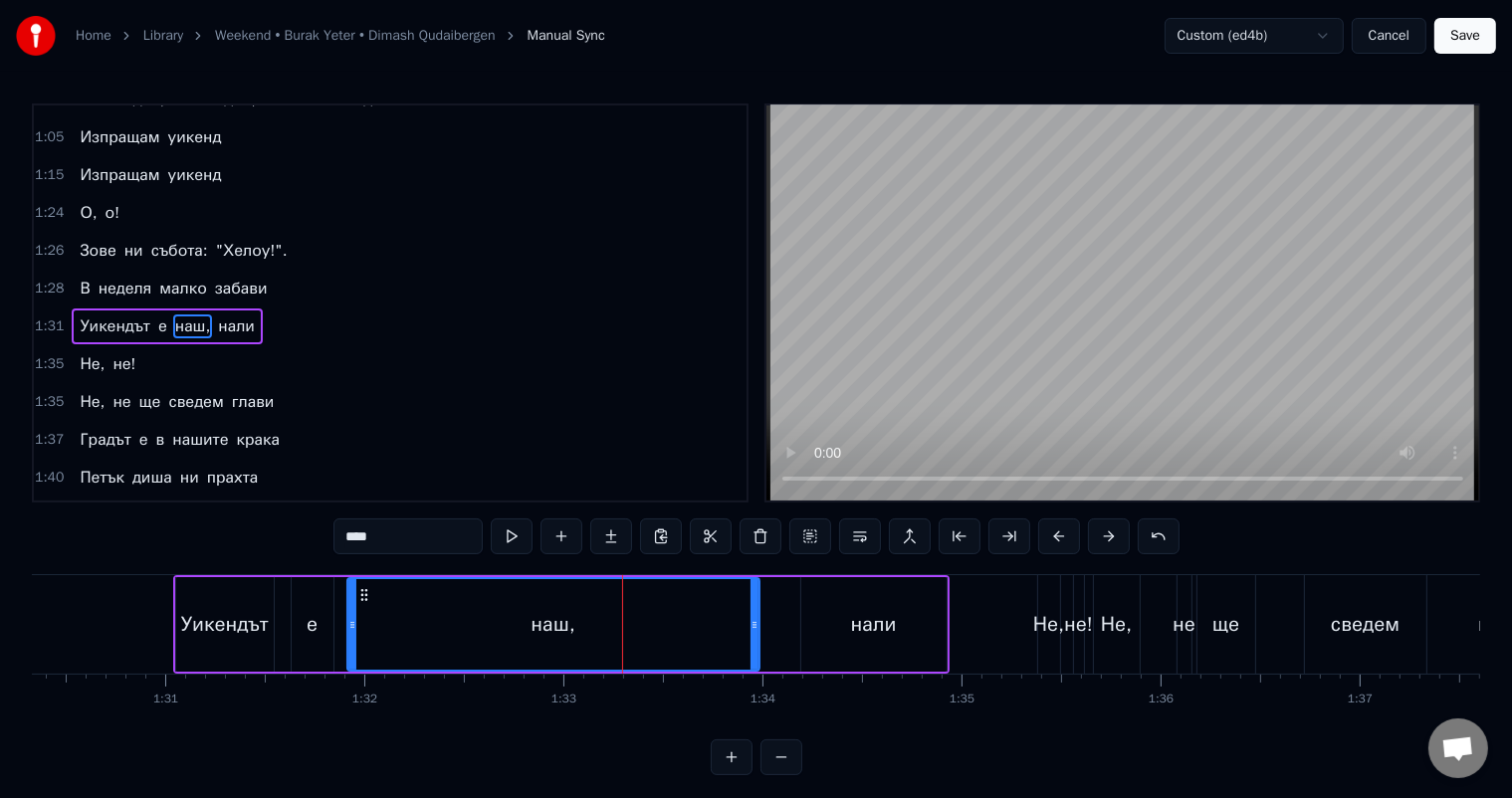 click on "нали" at bounding box center (874, 624) 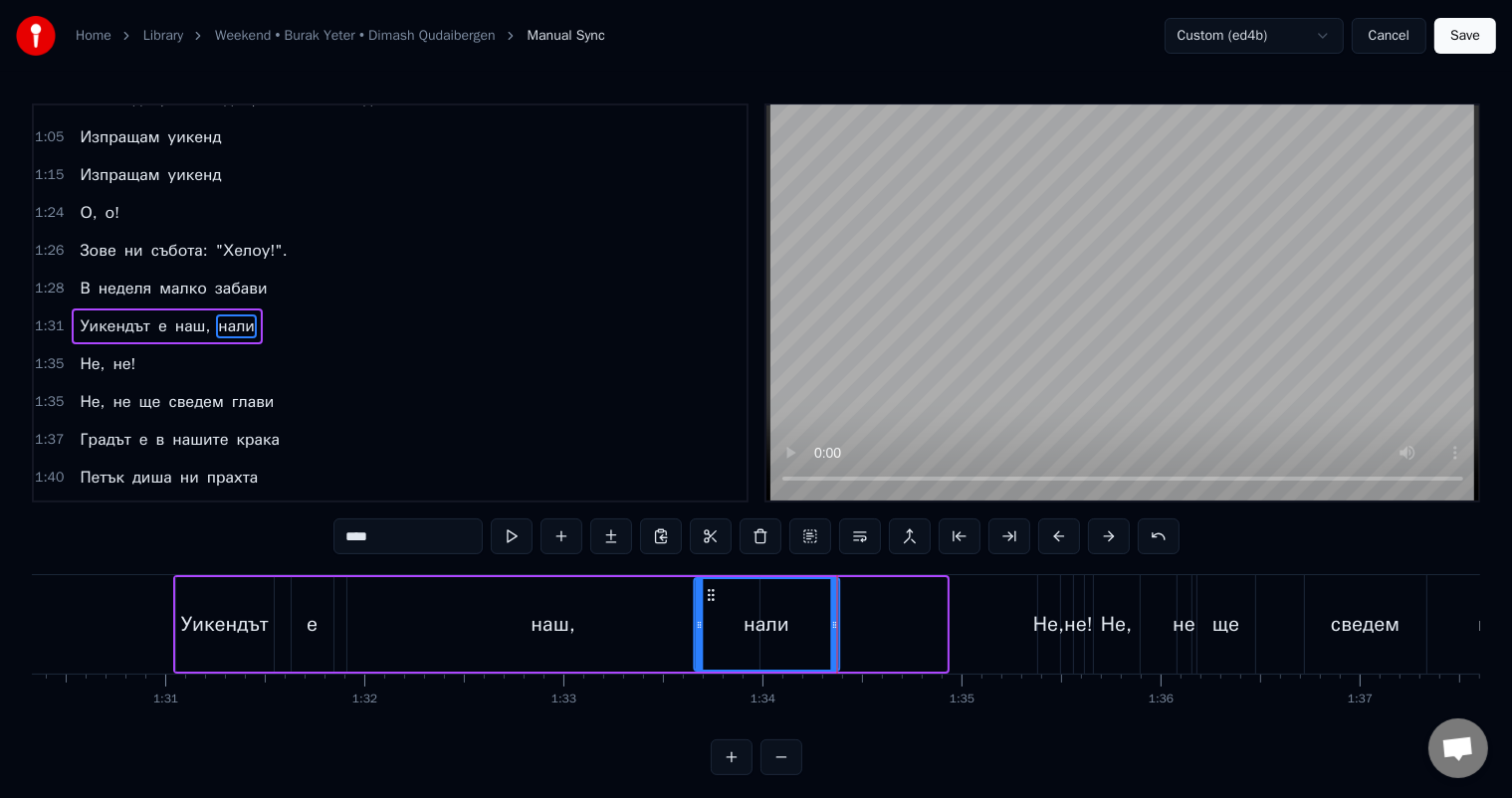 drag, startPoint x: 817, startPoint y: 597, endPoint x: 711, endPoint y: 582, distance: 107.05606 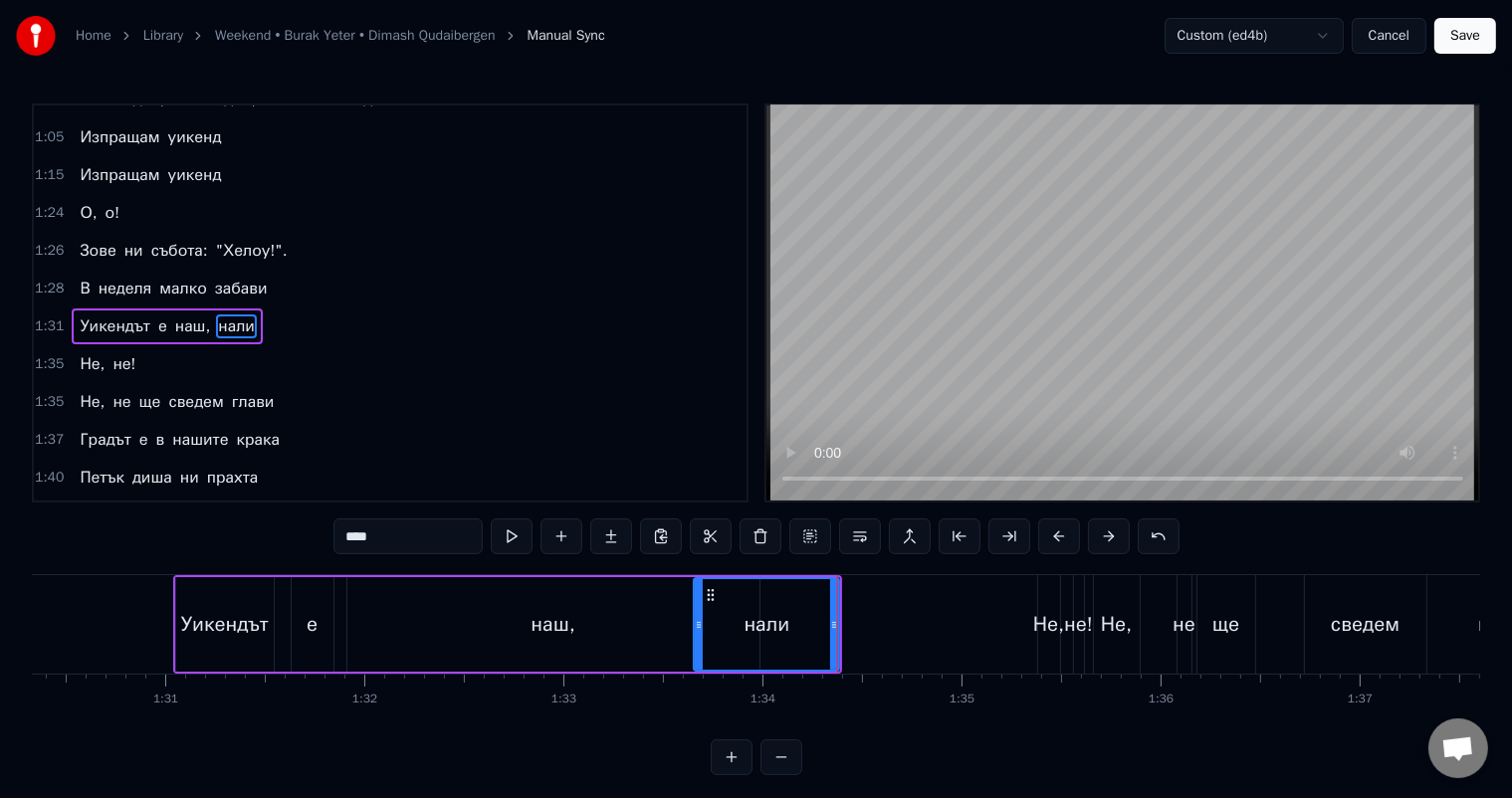 click on "1:35 Не, не!" at bounding box center [390, 364] 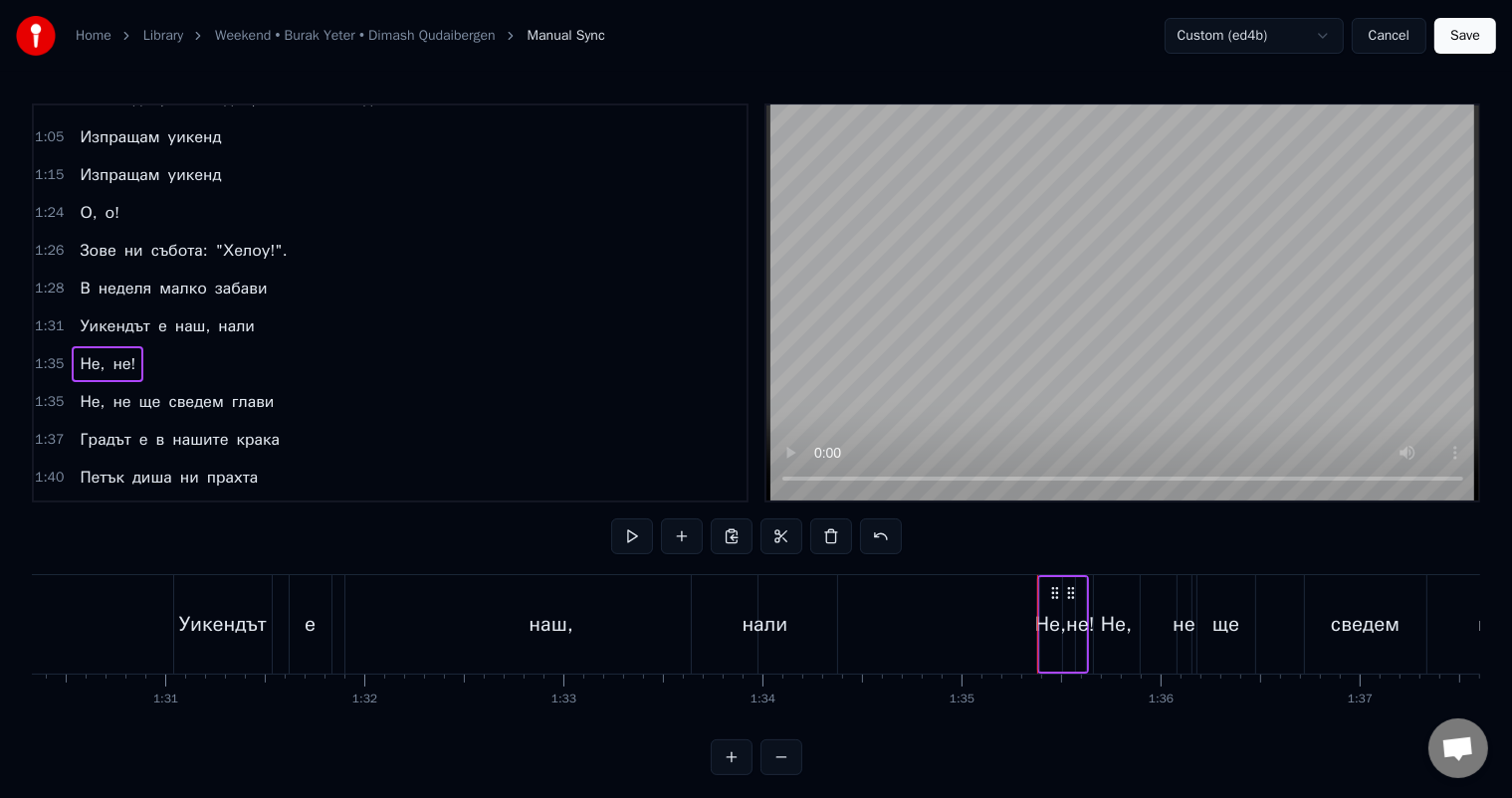 click on "не!" at bounding box center (123, 364) 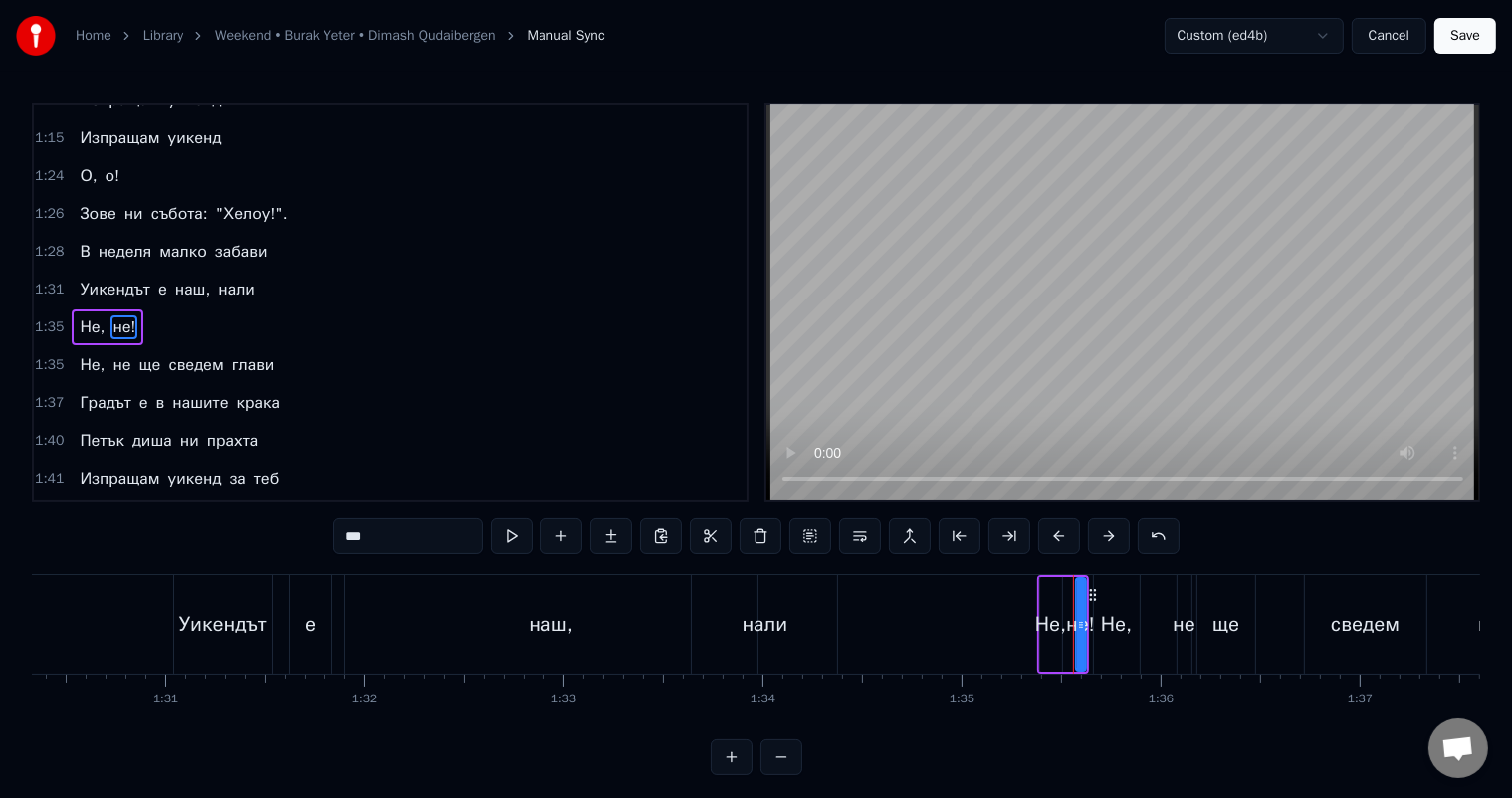 click on "нали" at bounding box center [764, 624] 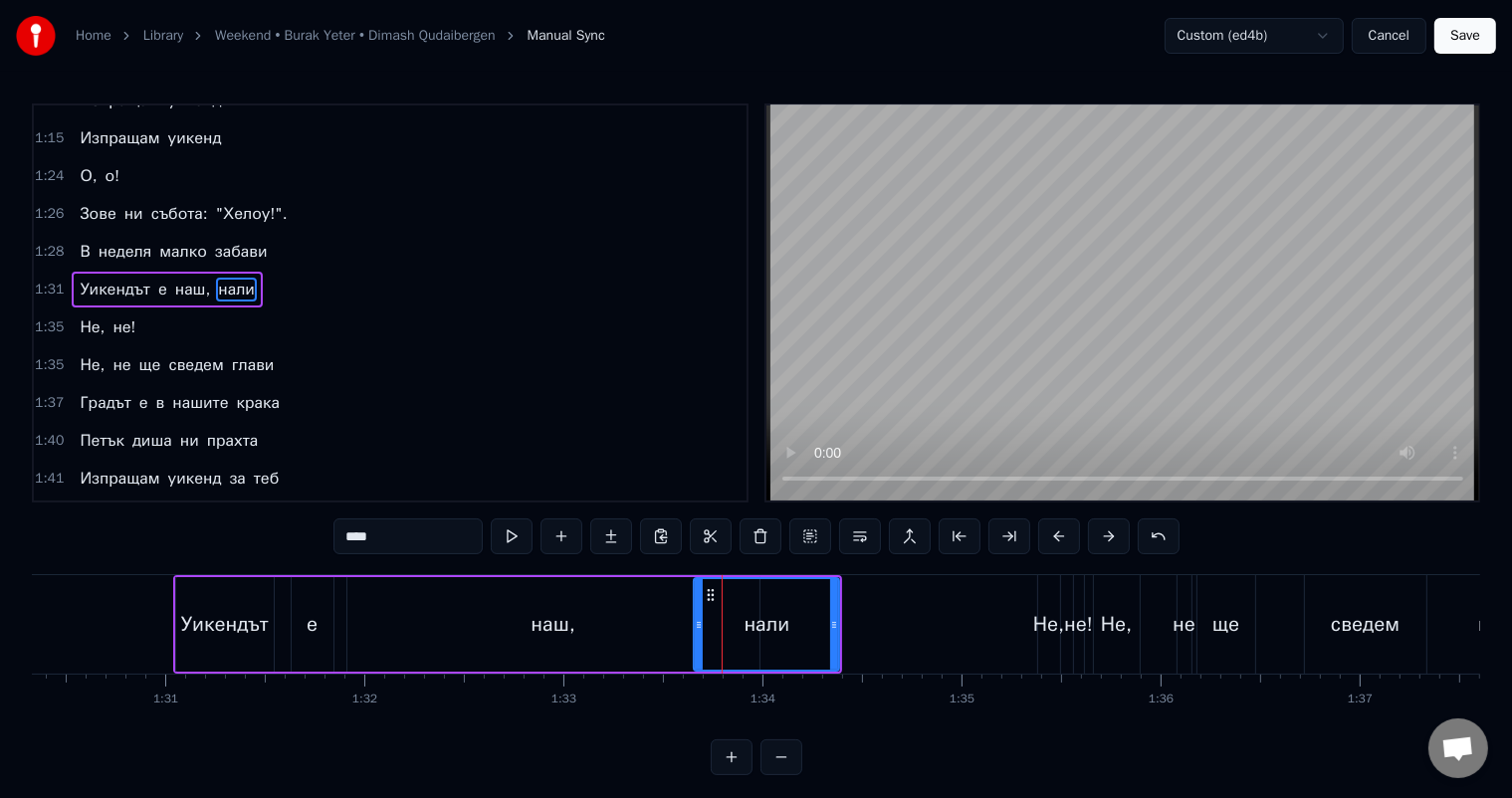 scroll, scrollTop: 516, scrollLeft: 0, axis: vertical 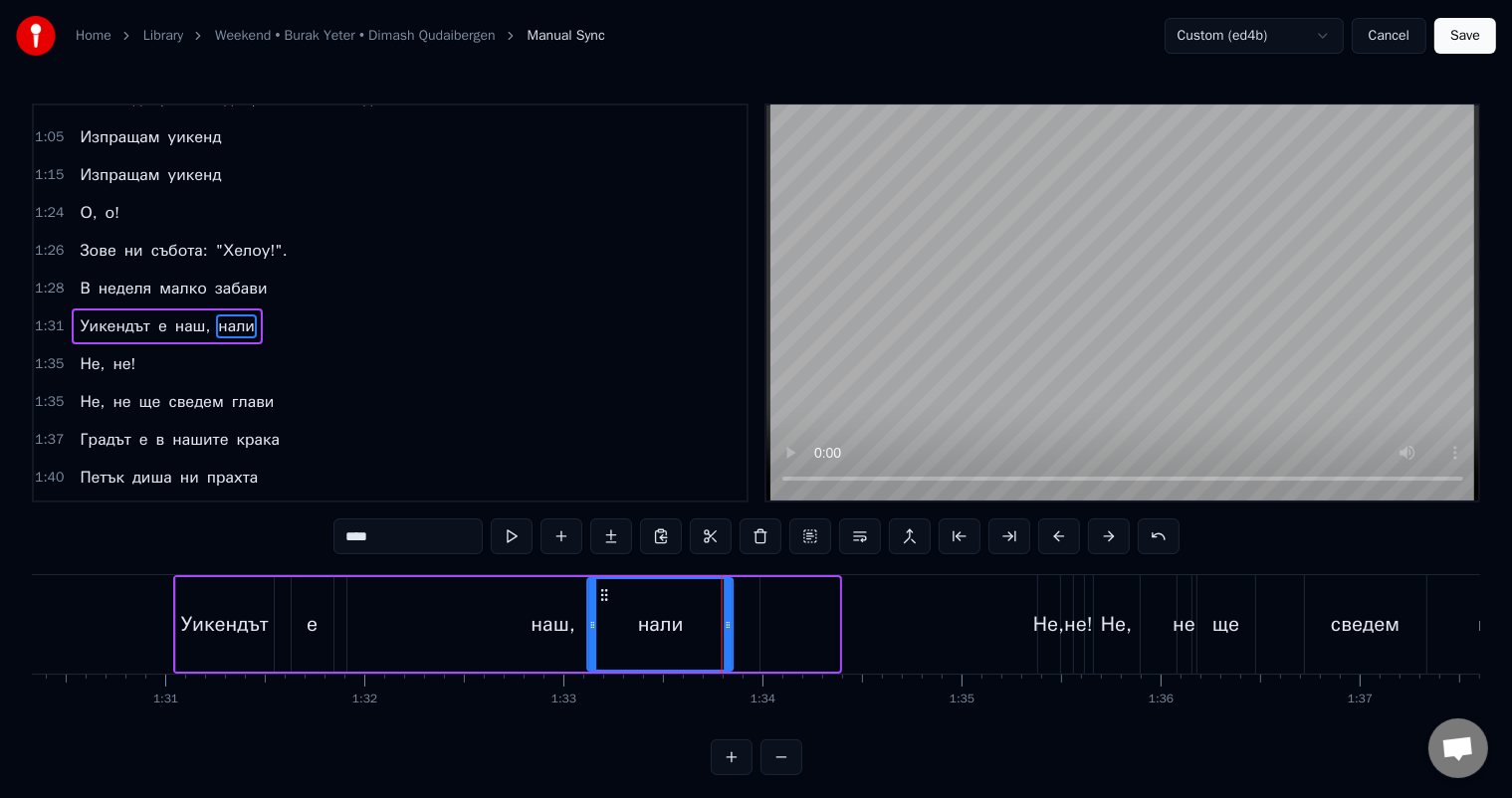 drag, startPoint x: 713, startPoint y: 591, endPoint x: 606, endPoint y: 588, distance: 107.042048 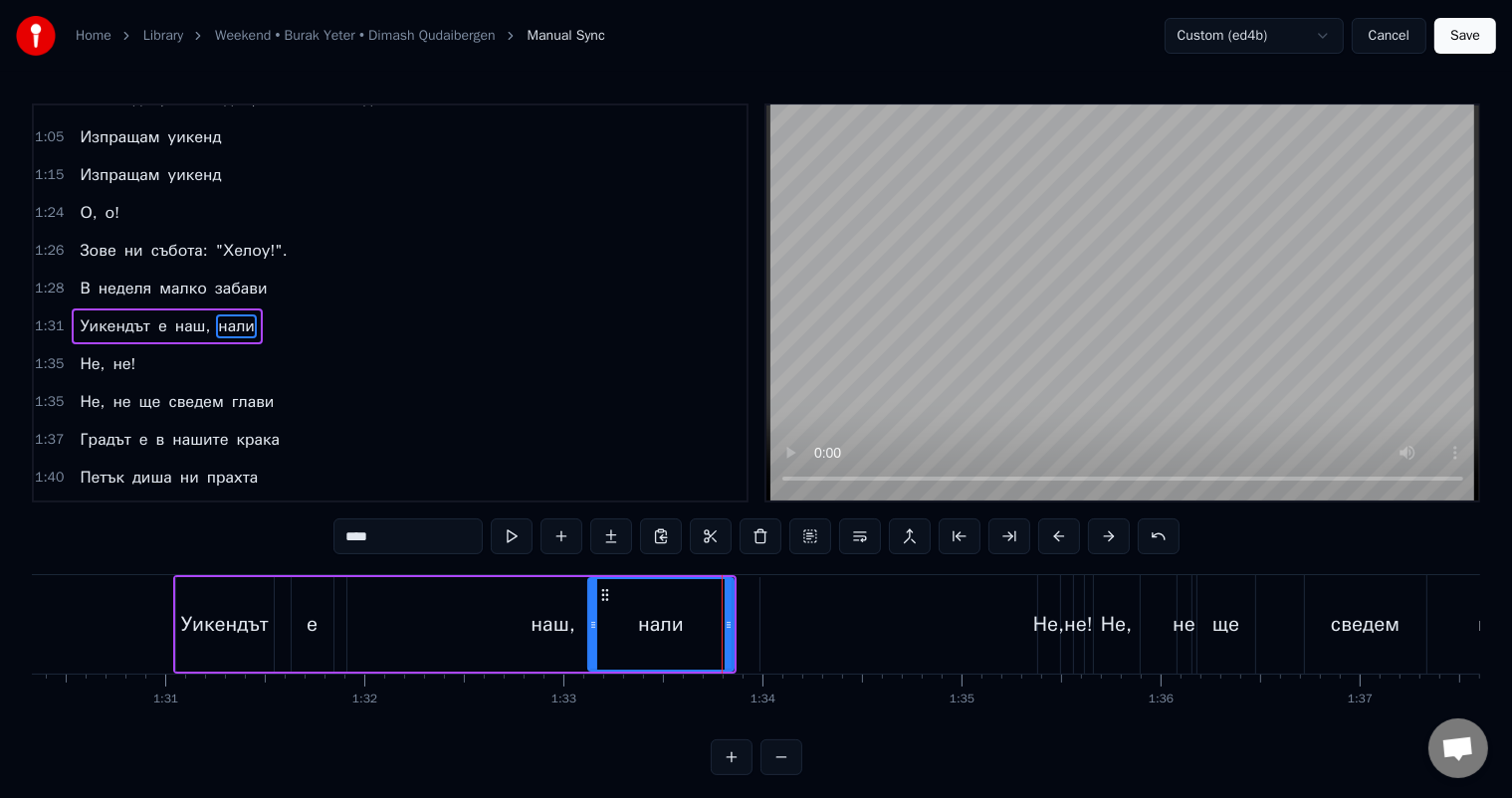 click on "наш," at bounding box center [552, 625] 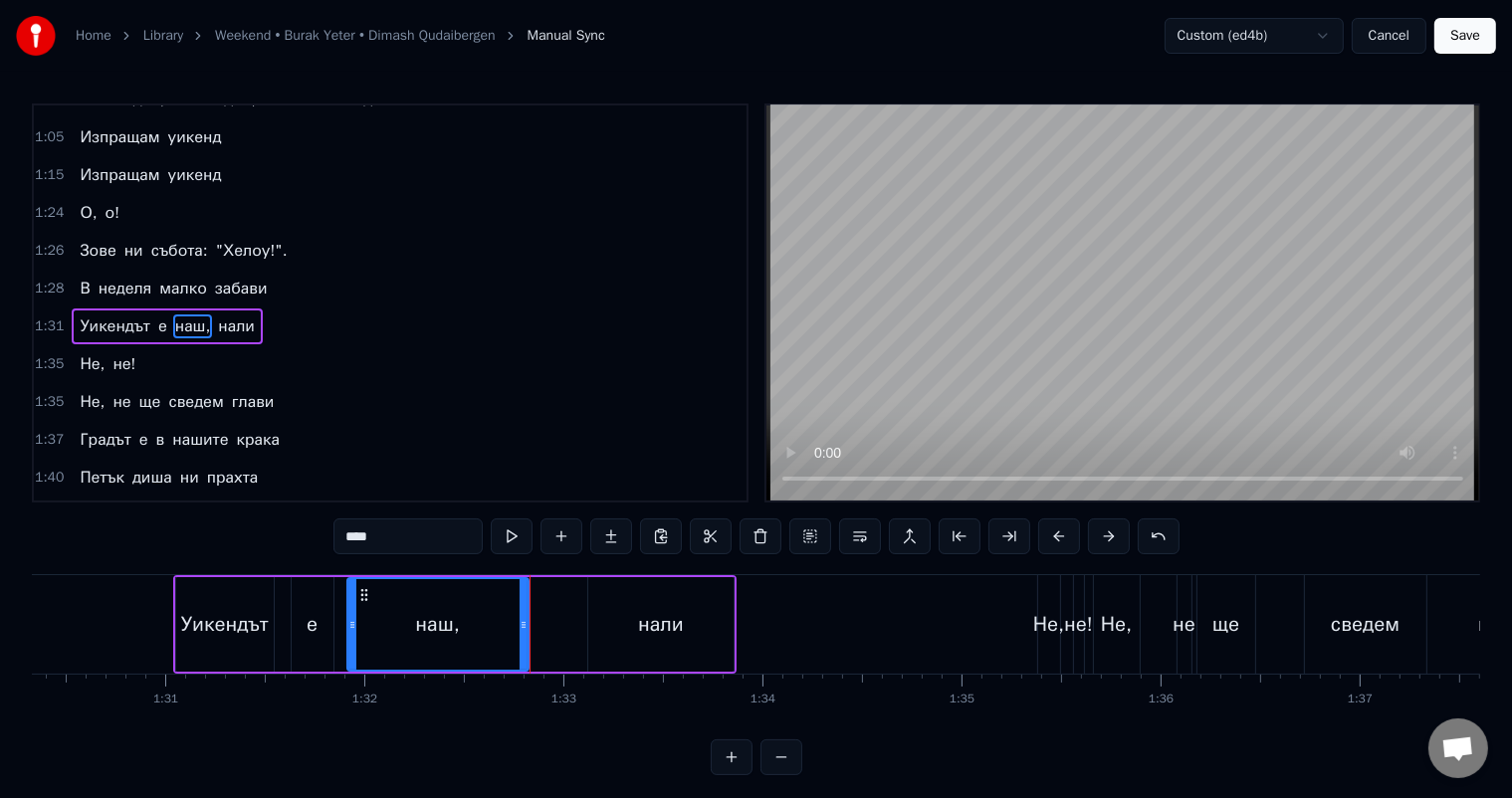drag, startPoint x: 756, startPoint y: 617, endPoint x: 526, endPoint y: 622, distance: 230.05434 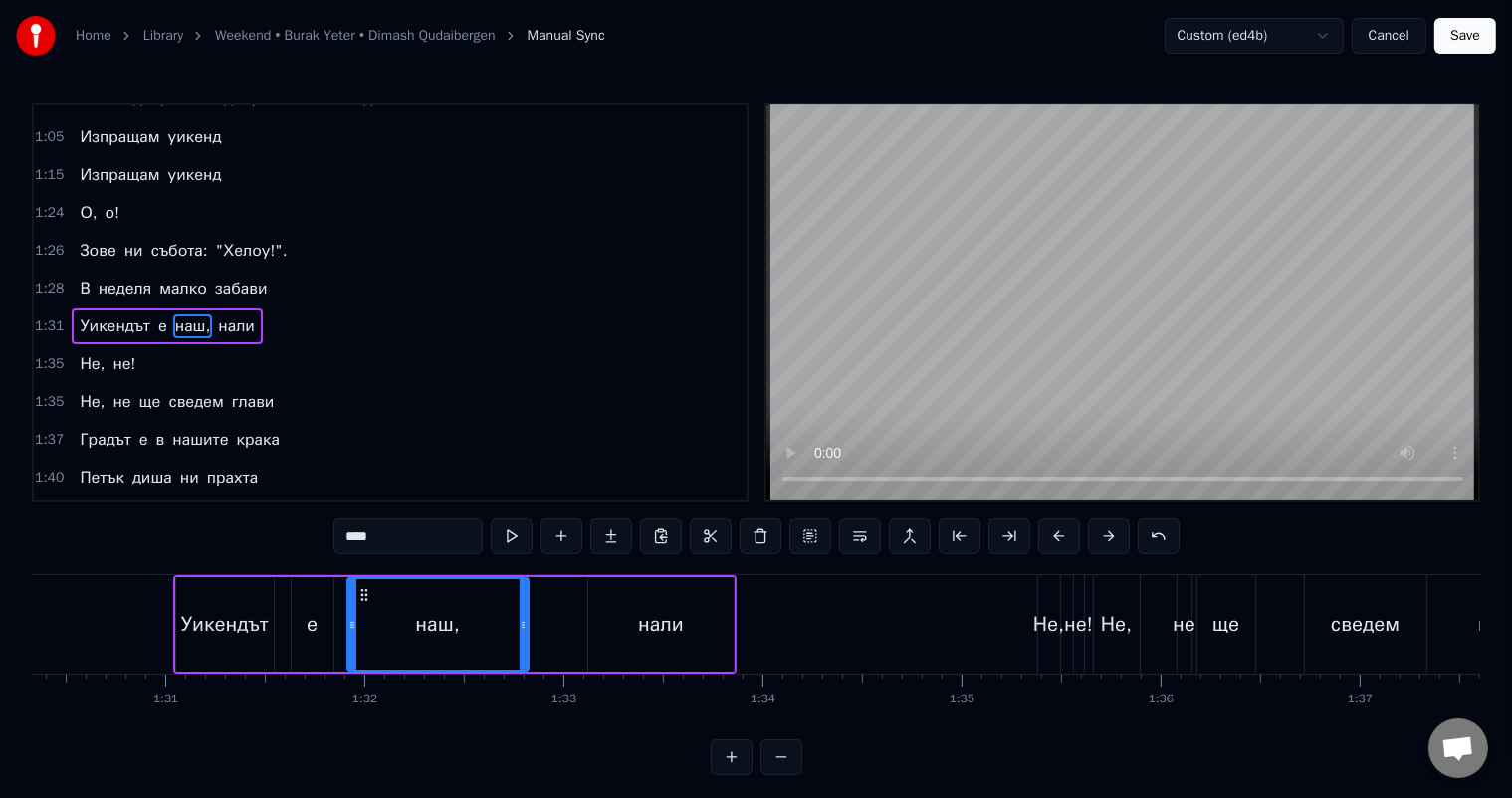click on "Уикендът" at bounding box center (225, 624) 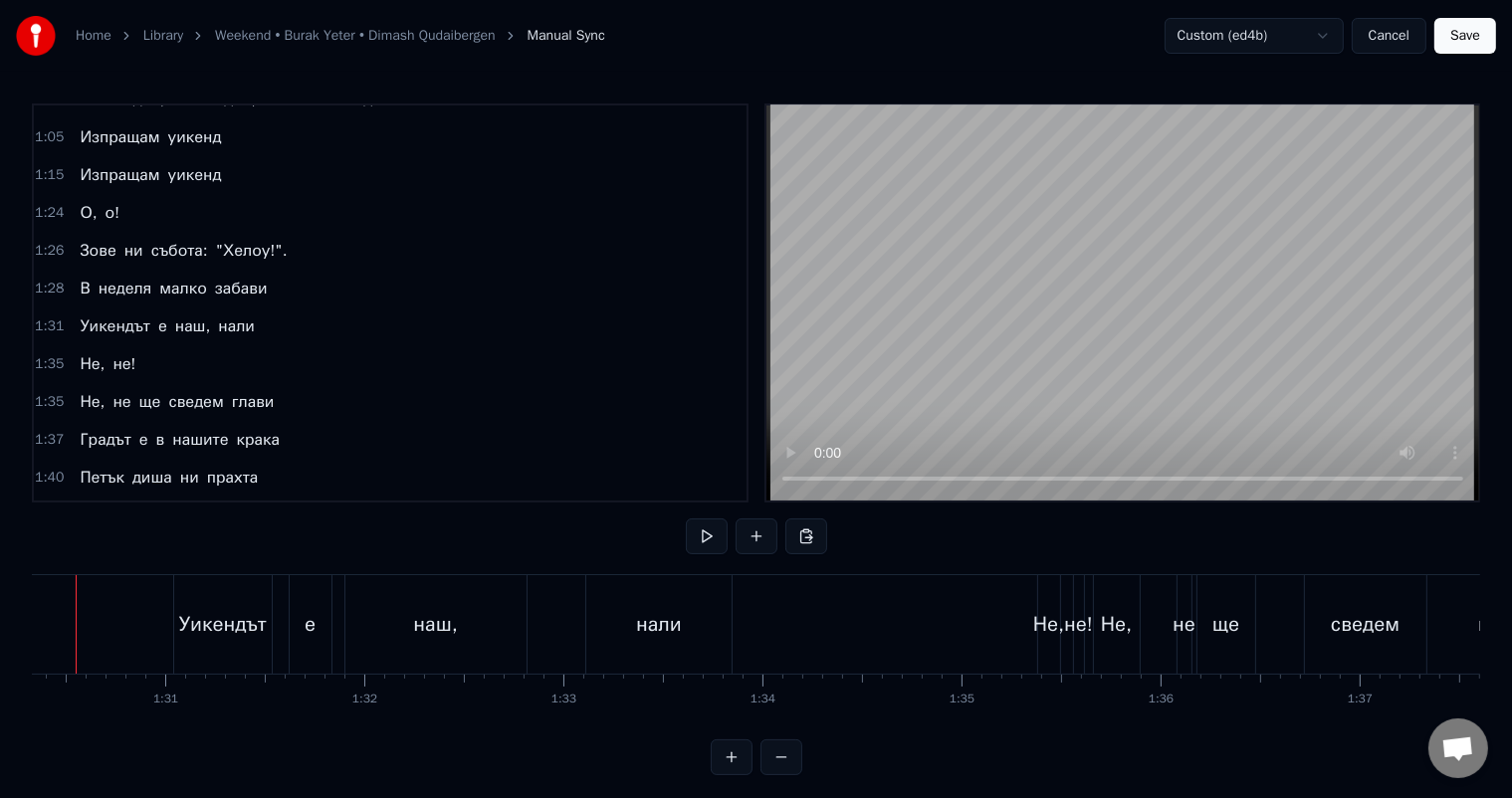 scroll, scrollTop: 0, scrollLeft: 17927, axis: horizontal 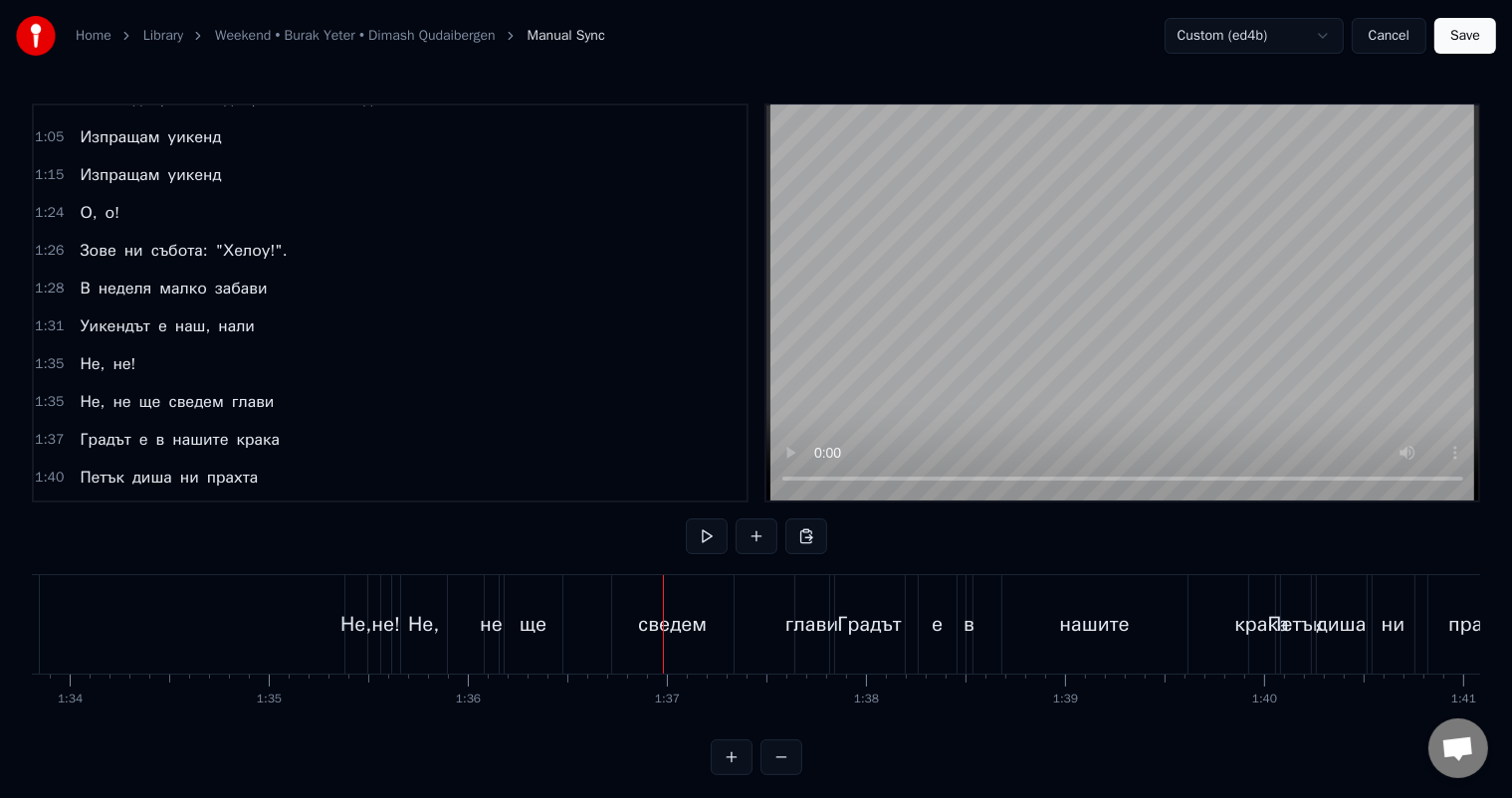 click on "Не," at bounding box center [355, 625] 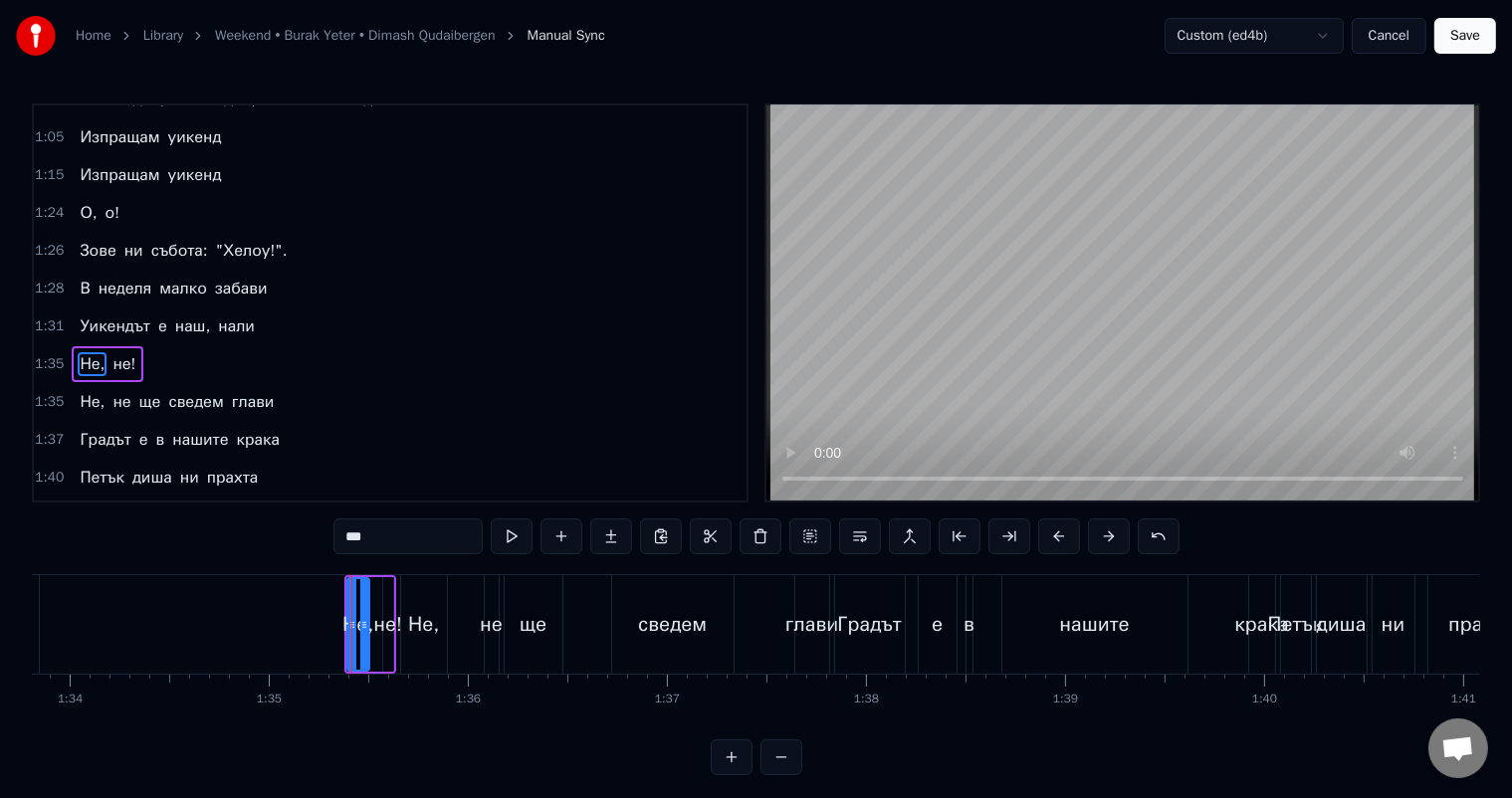 scroll, scrollTop: 553, scrollLeft: 0, axis: vertical 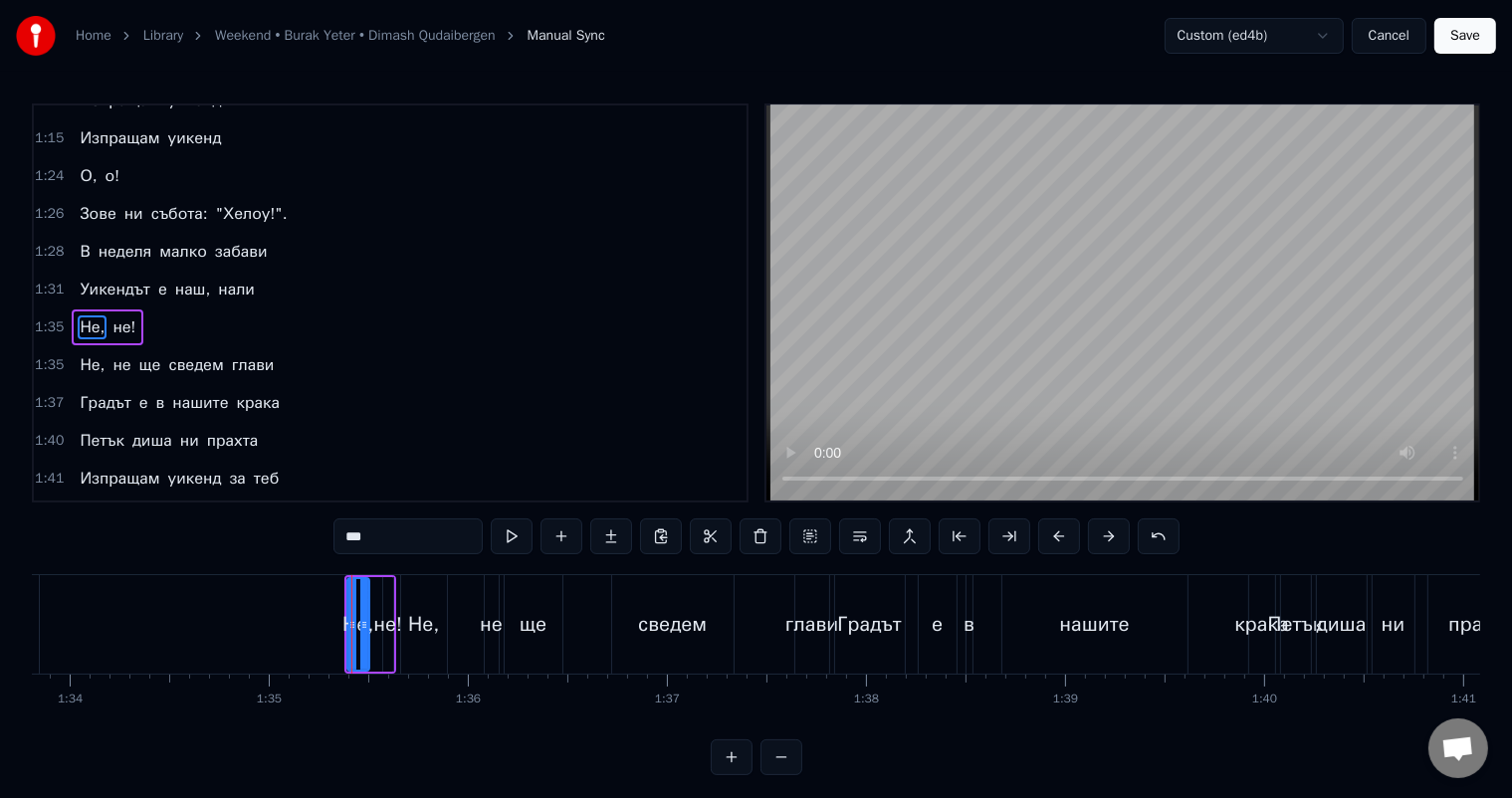 click at bounding box center (732, 757) 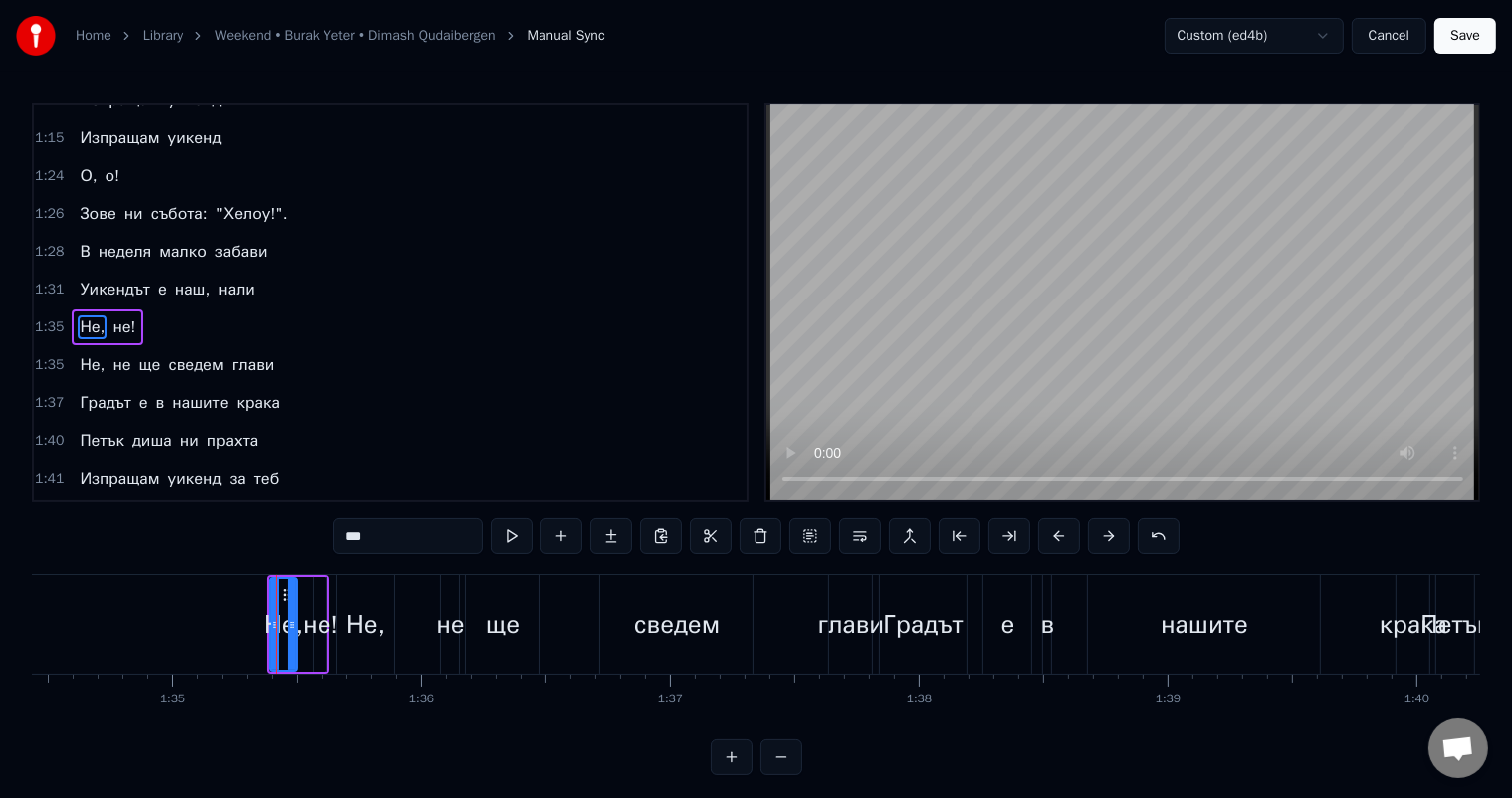 scroll, scrollTop: 0, scrollLeft: 23374, axis: horizontal 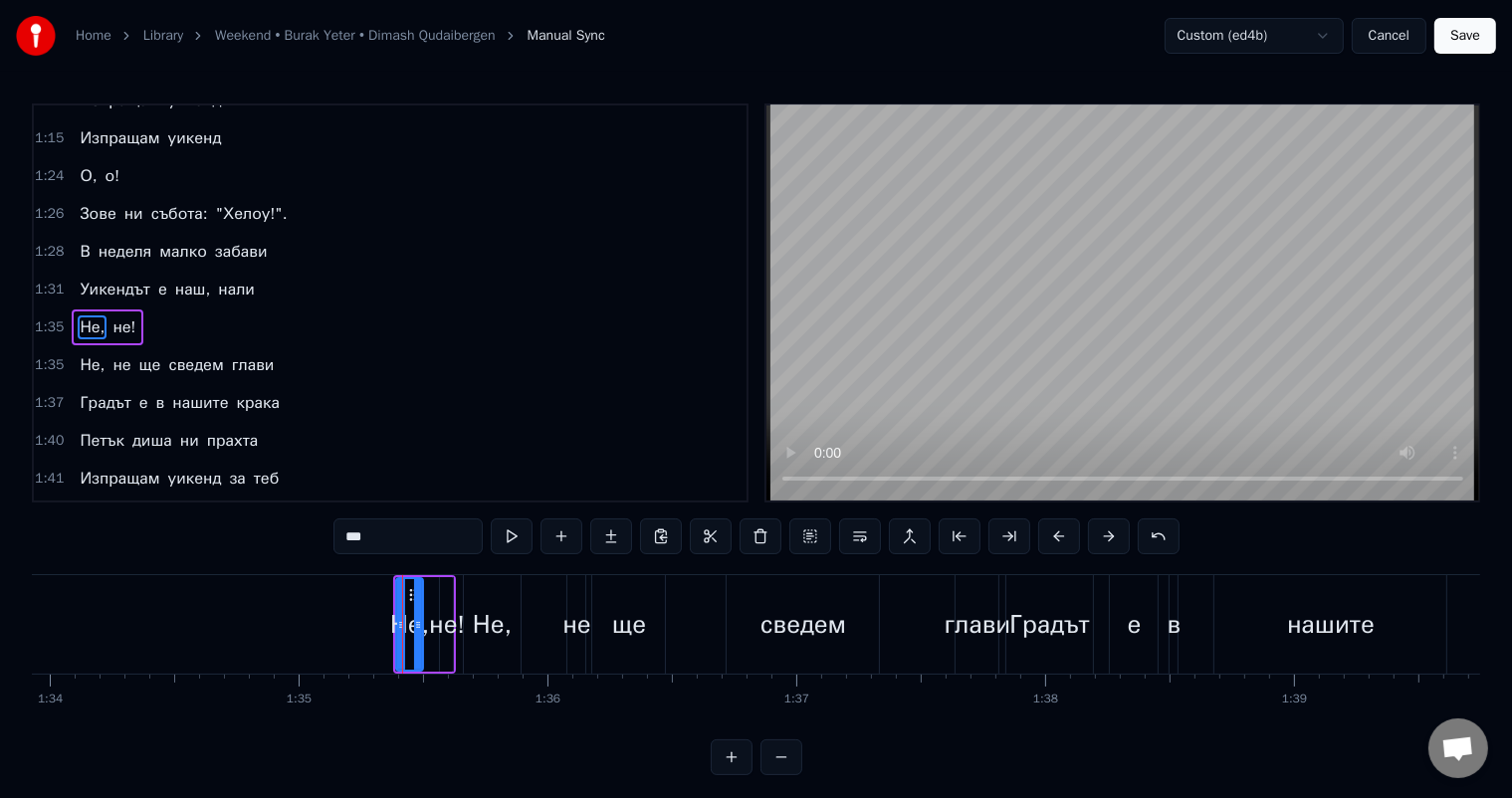 click at bounding box center [732, 757] 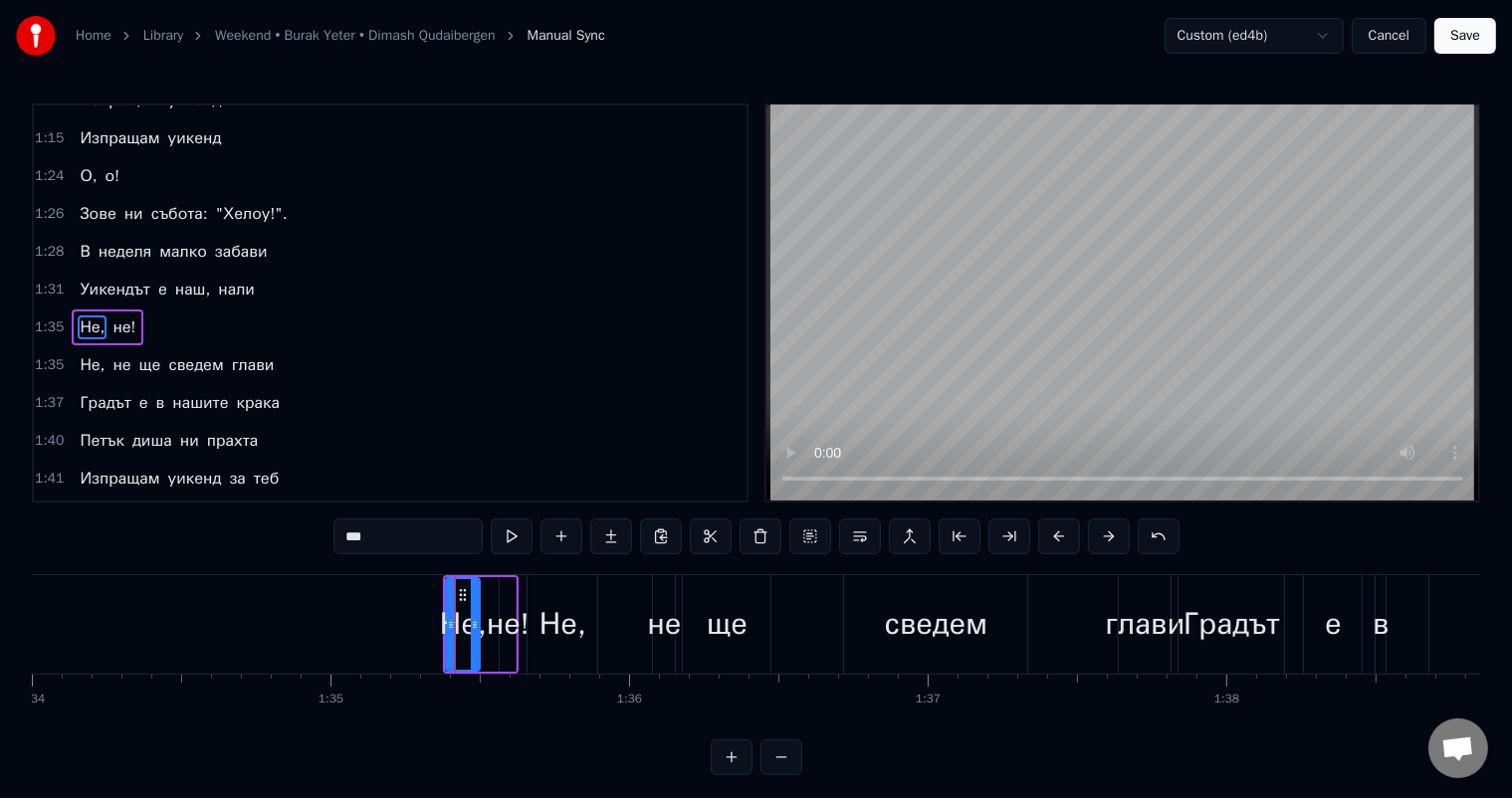 scroll, scrollTop: 0, scrollLeft: 28039, axis: horizontal 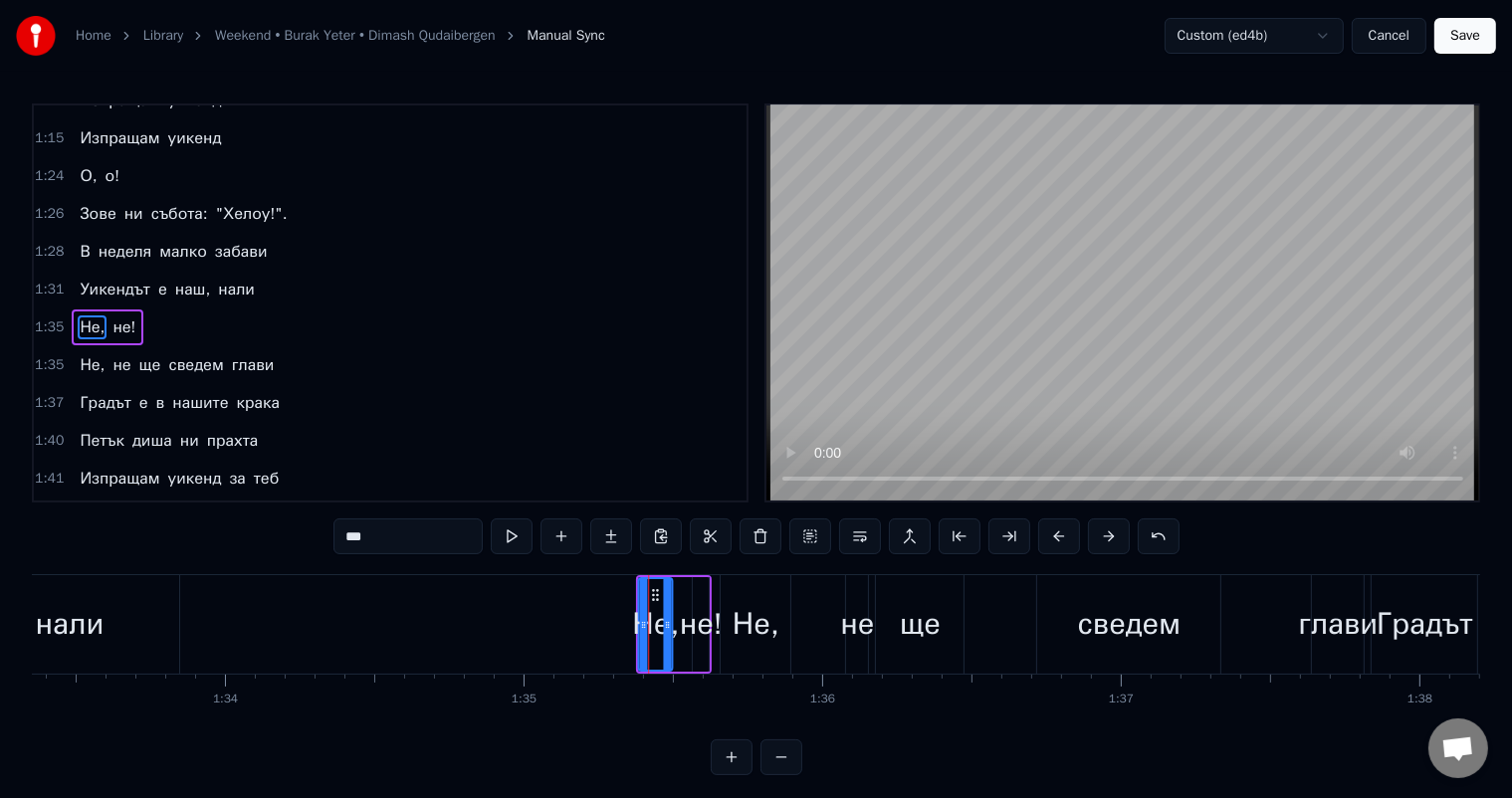 drag, startPoint x: 495, startPoint y: 592, endPoint x: 657, endPoint y: 643, distance: 169.83816 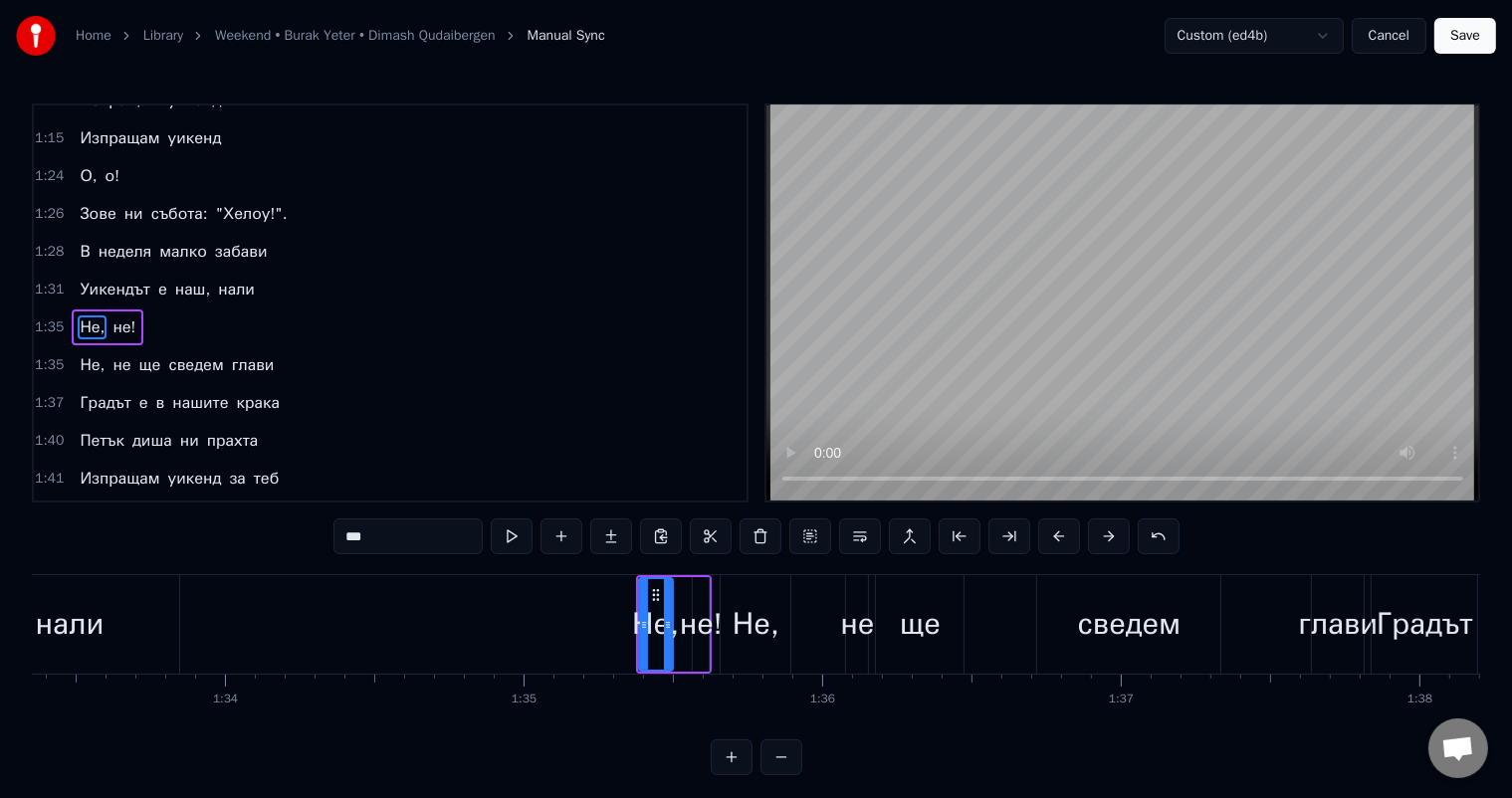 scroll, scrollTop: 0, scrollLeft: 27445, axis: horizontal 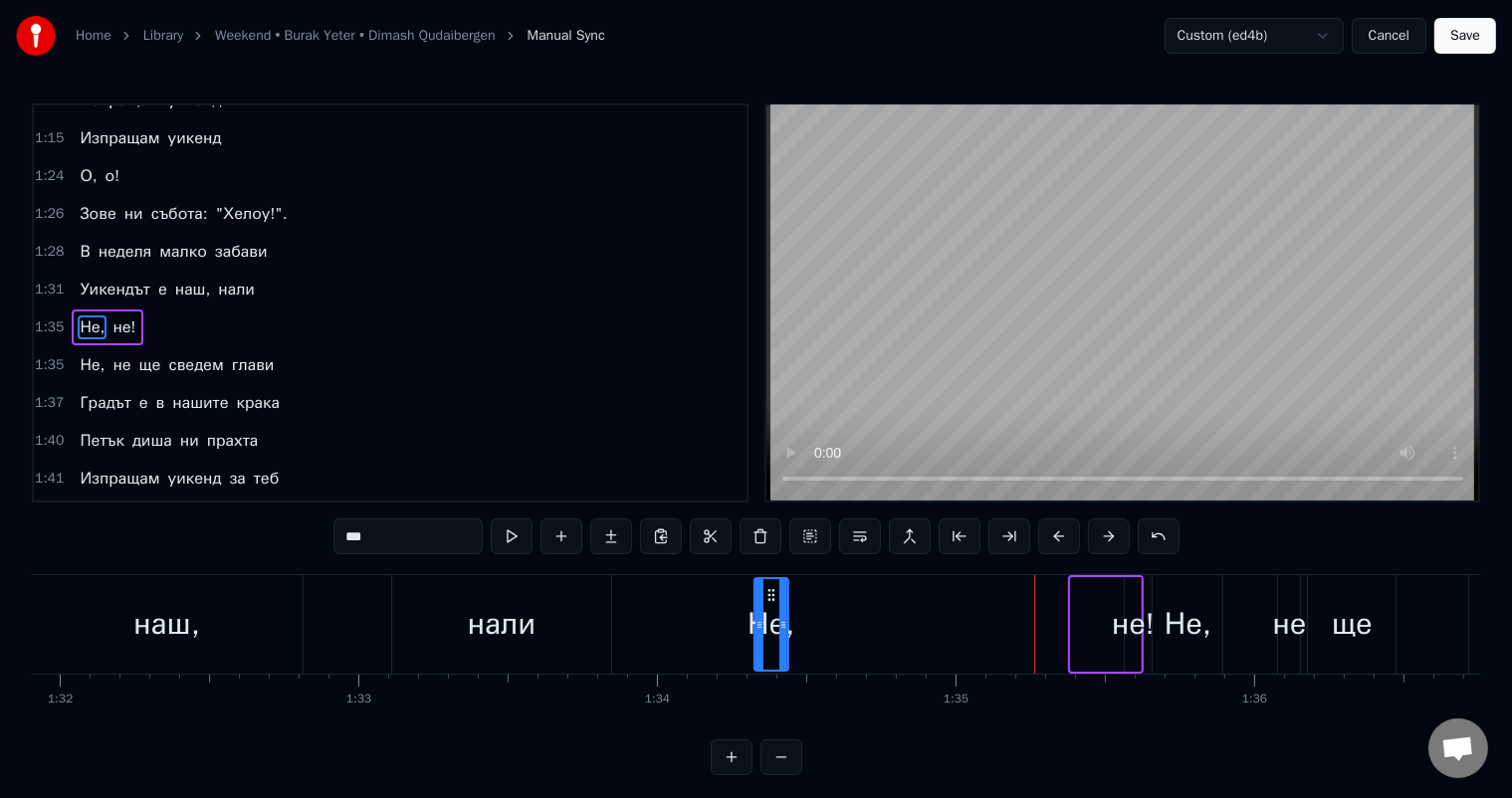 drag, startPoint x: 1084, startPoint y: 590, endPoint x: 767, endPoint y: 593, distance: 317.0142 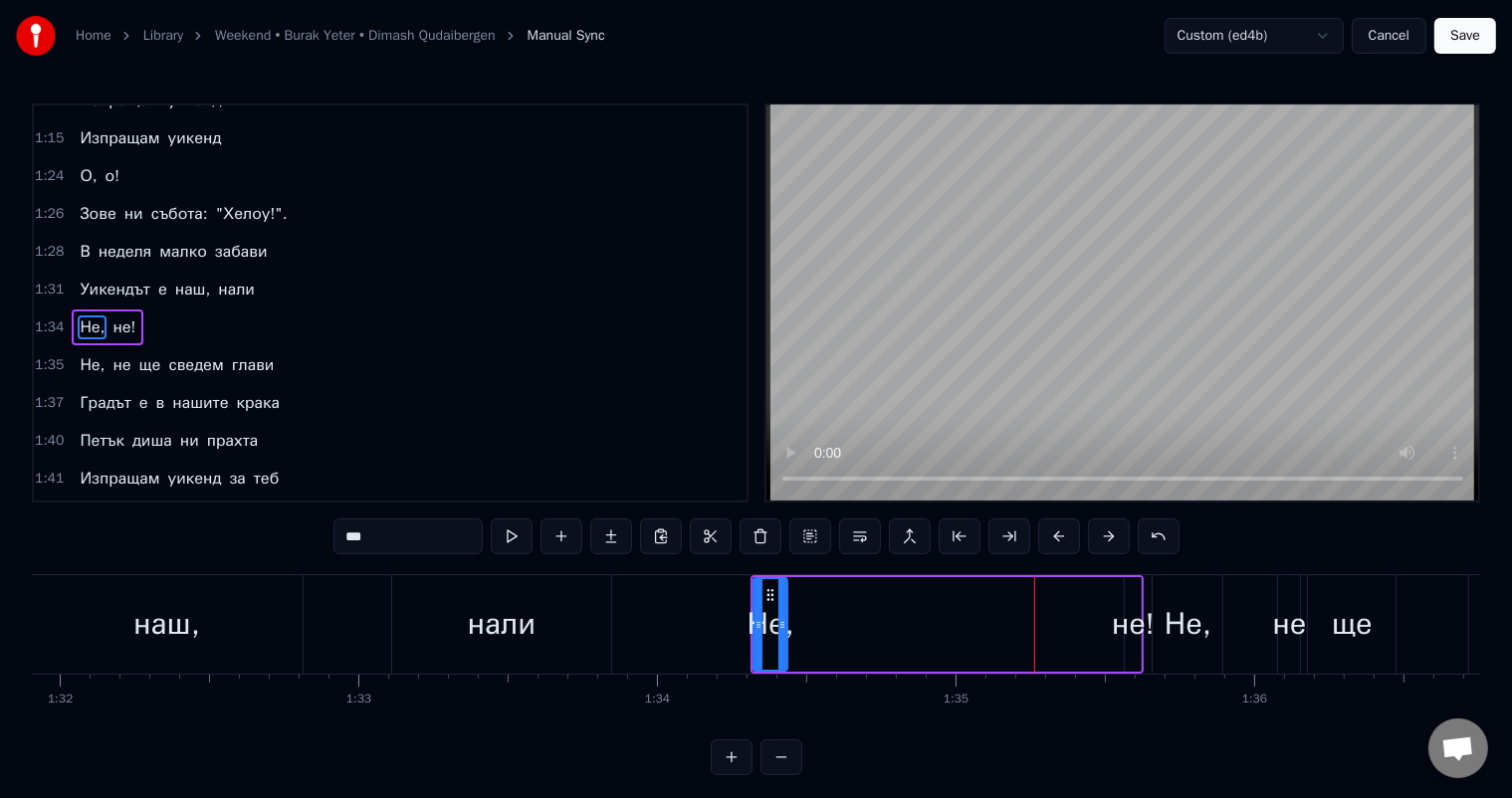click on "не!" at bounding box center (1133, 624) 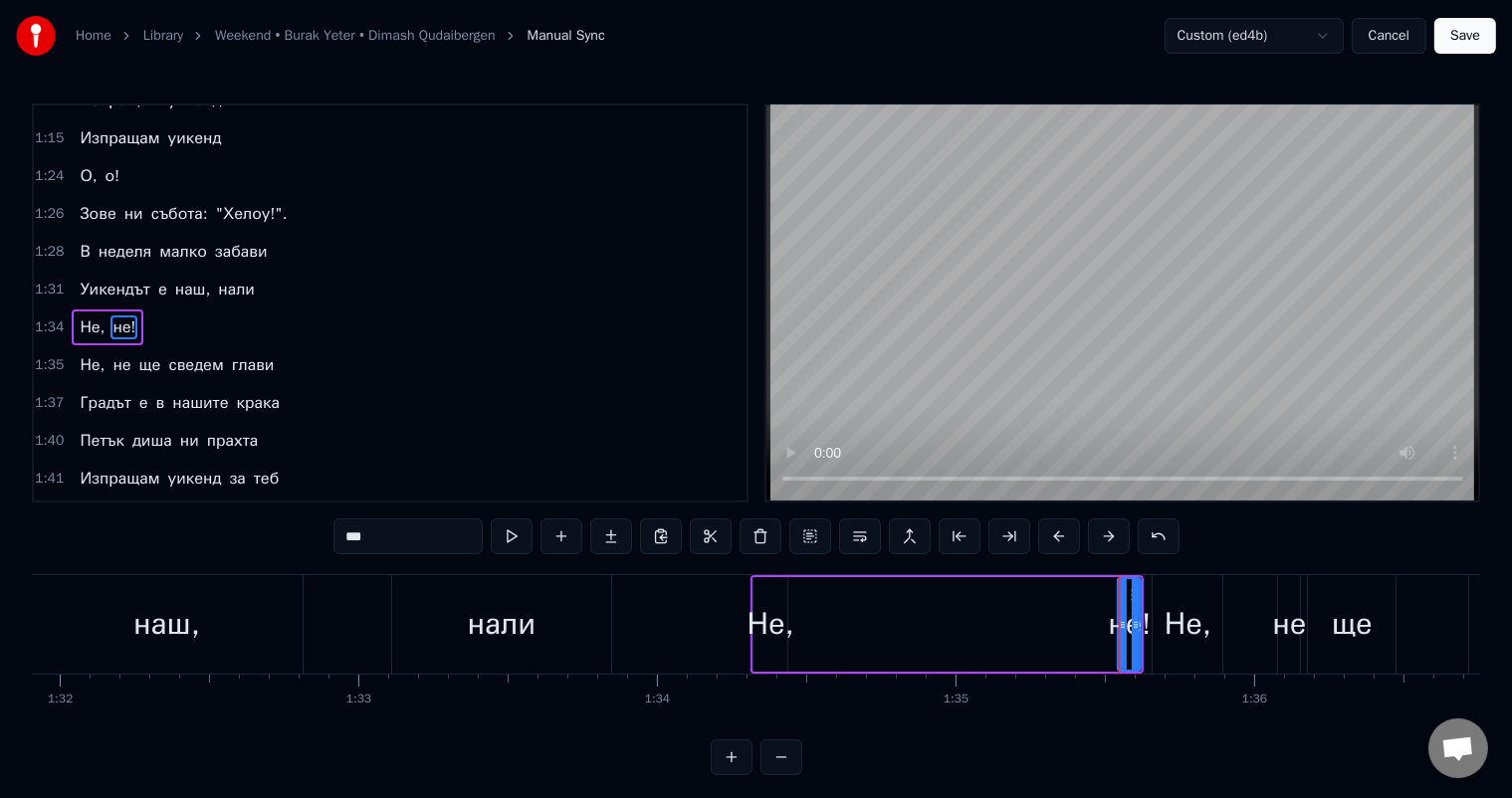 drag, startPoint x: 1128, startPoint y: 624, endPoint x: 1118, endPoint y: 621, distance: 10.440307 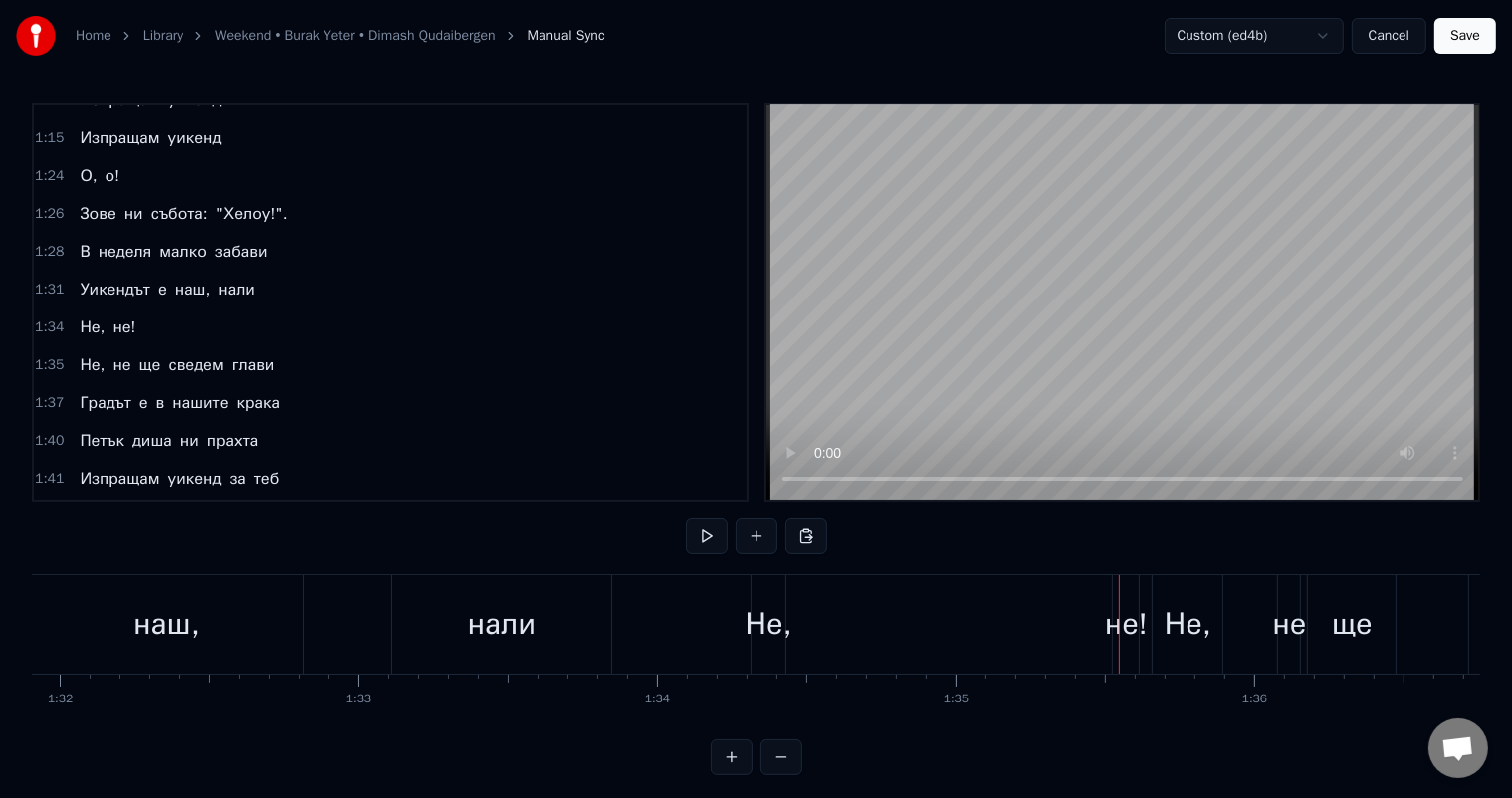 click on "не!" at bounding box center (1126, 624) 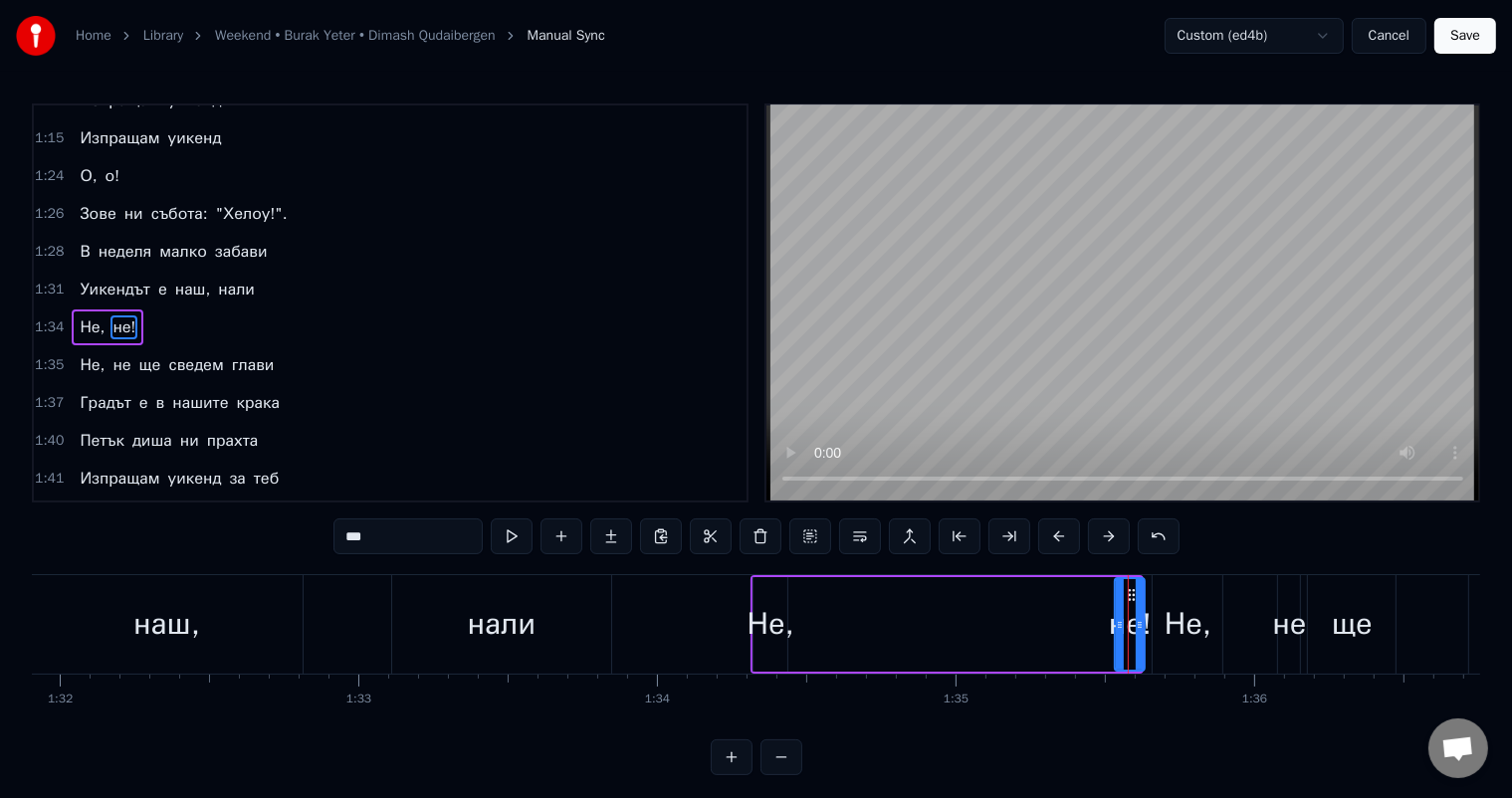 click at bounding box center (1140, 624) 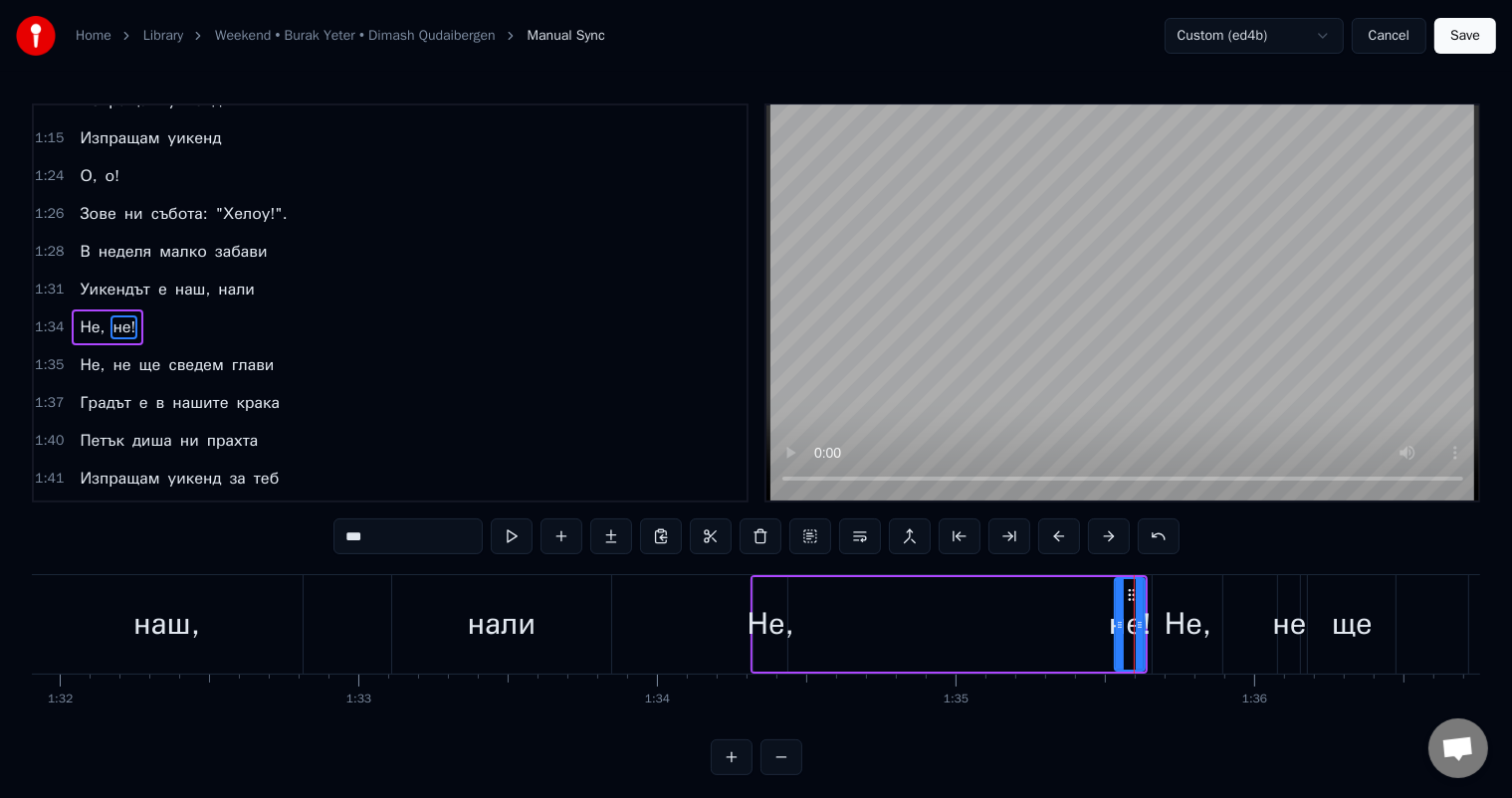 click at bounding box center (732, 757) 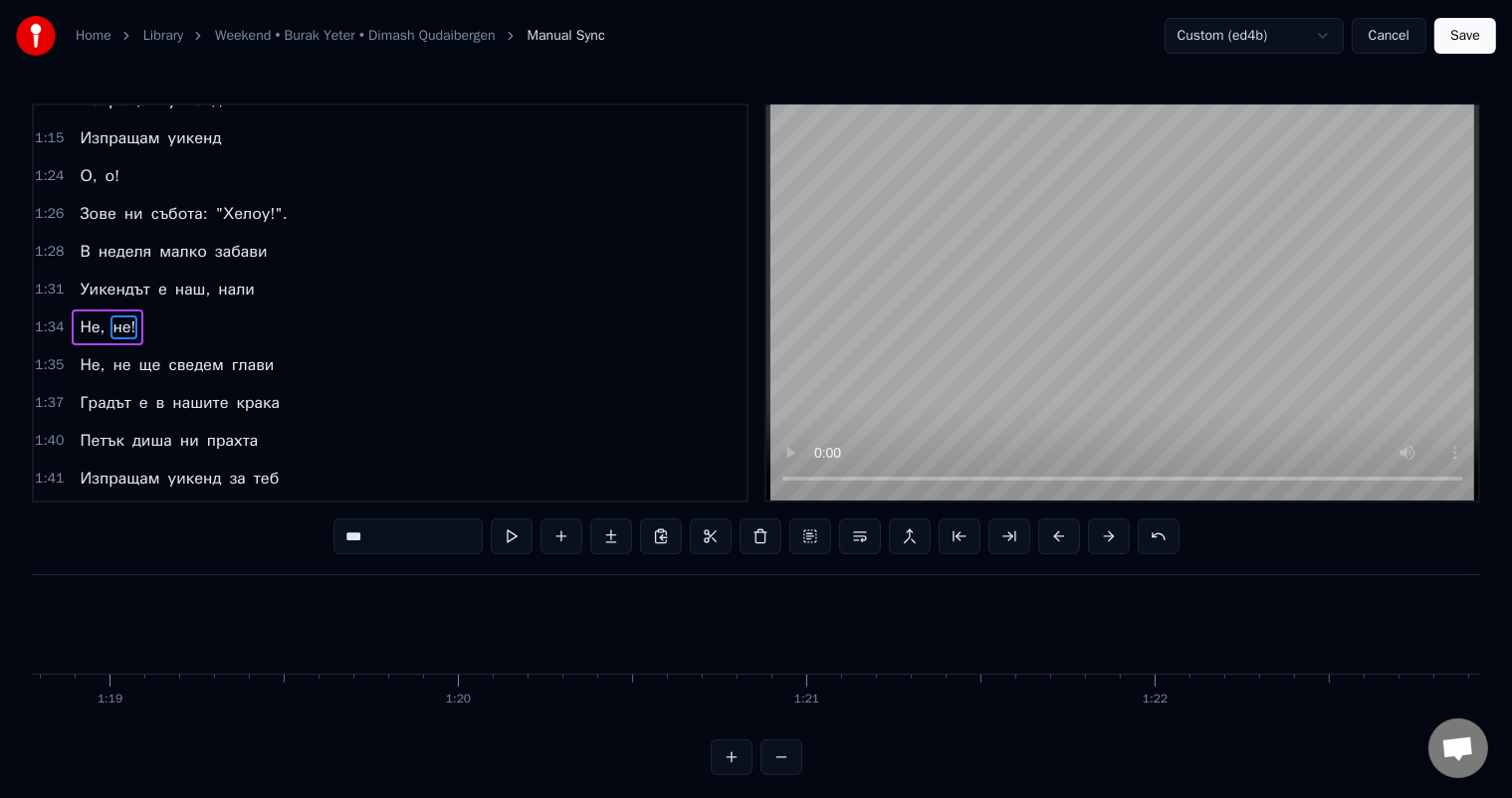 scroll, scrollTop: 0, scrollLeft: 33204, axis: horizontal 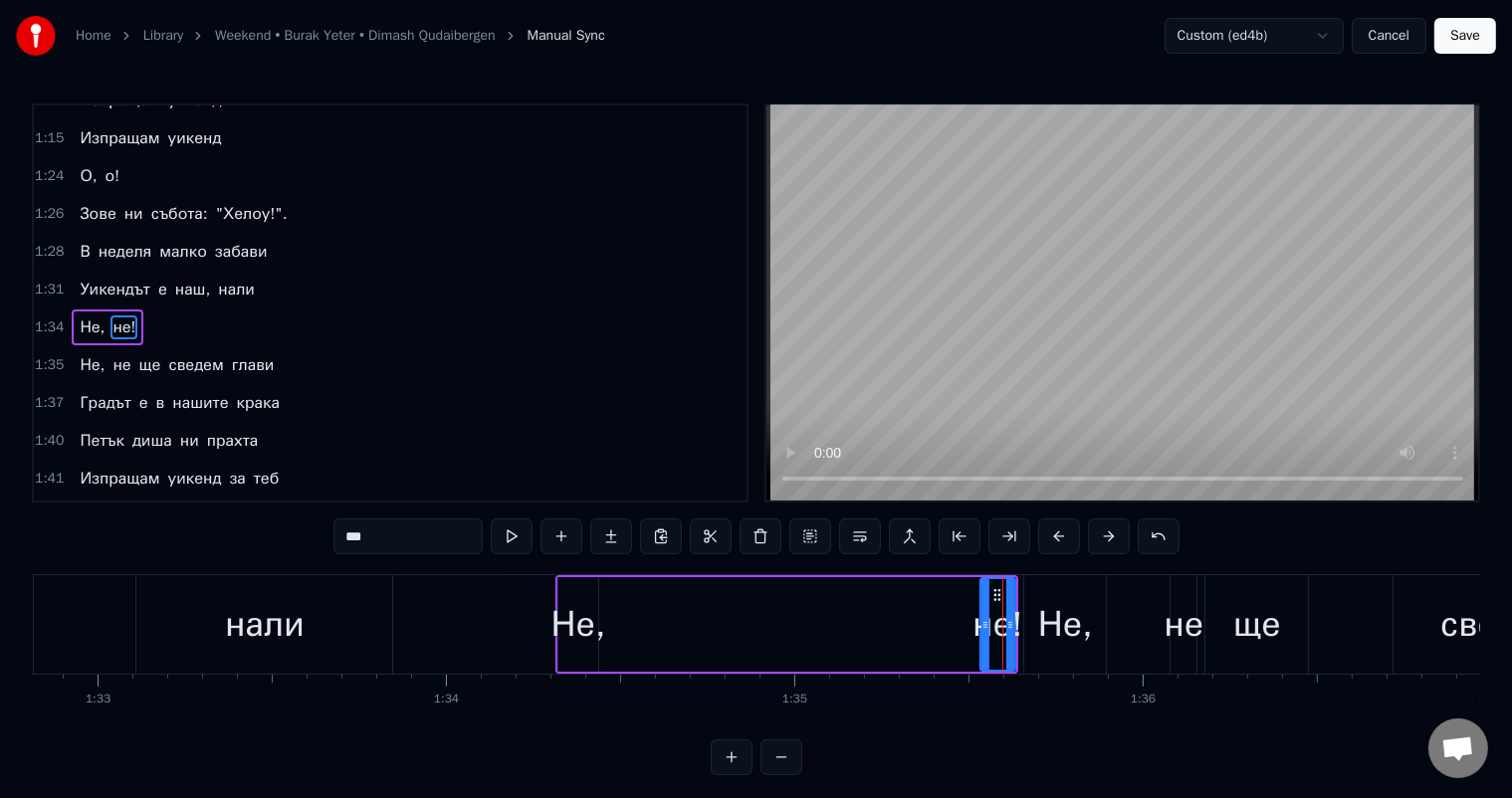 click on "Не," at bounding box center (578, 624) 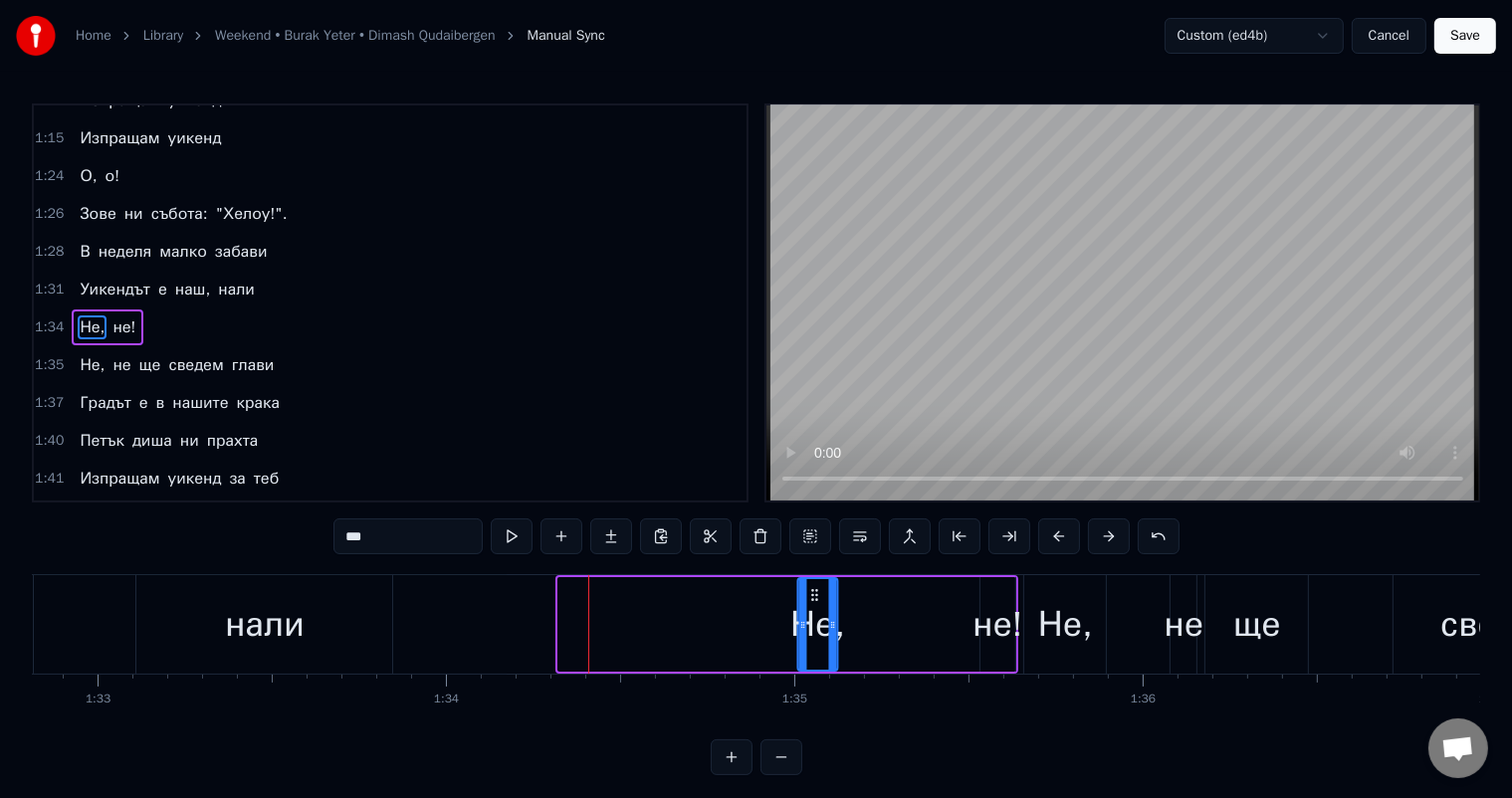 drag, startPoint x: 576, startPoint y: 592, endPoint x: 816, endPoint y: 615, distance: 241.09956 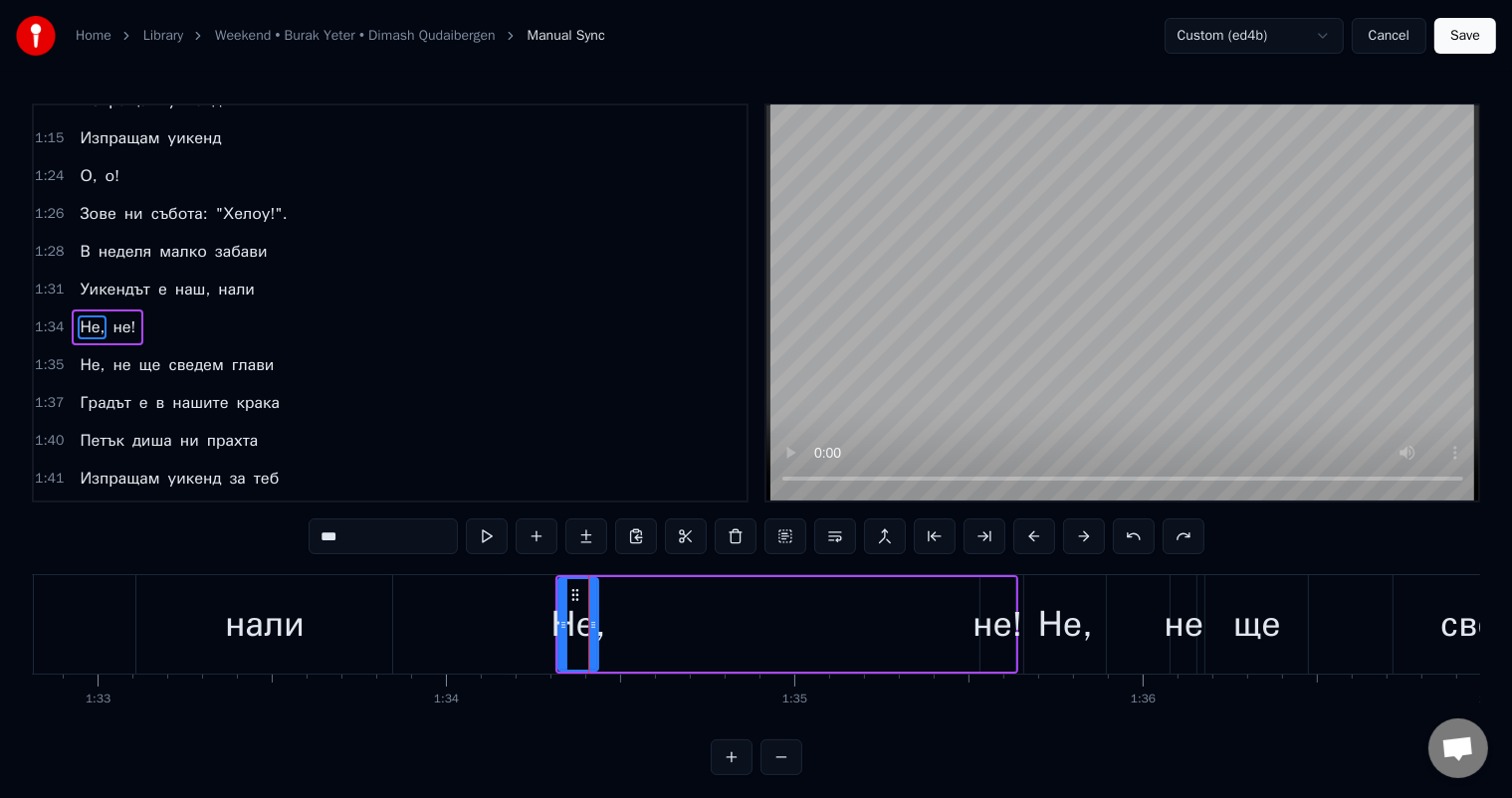 click on "Не, не!" at bounding box center (786, 624) 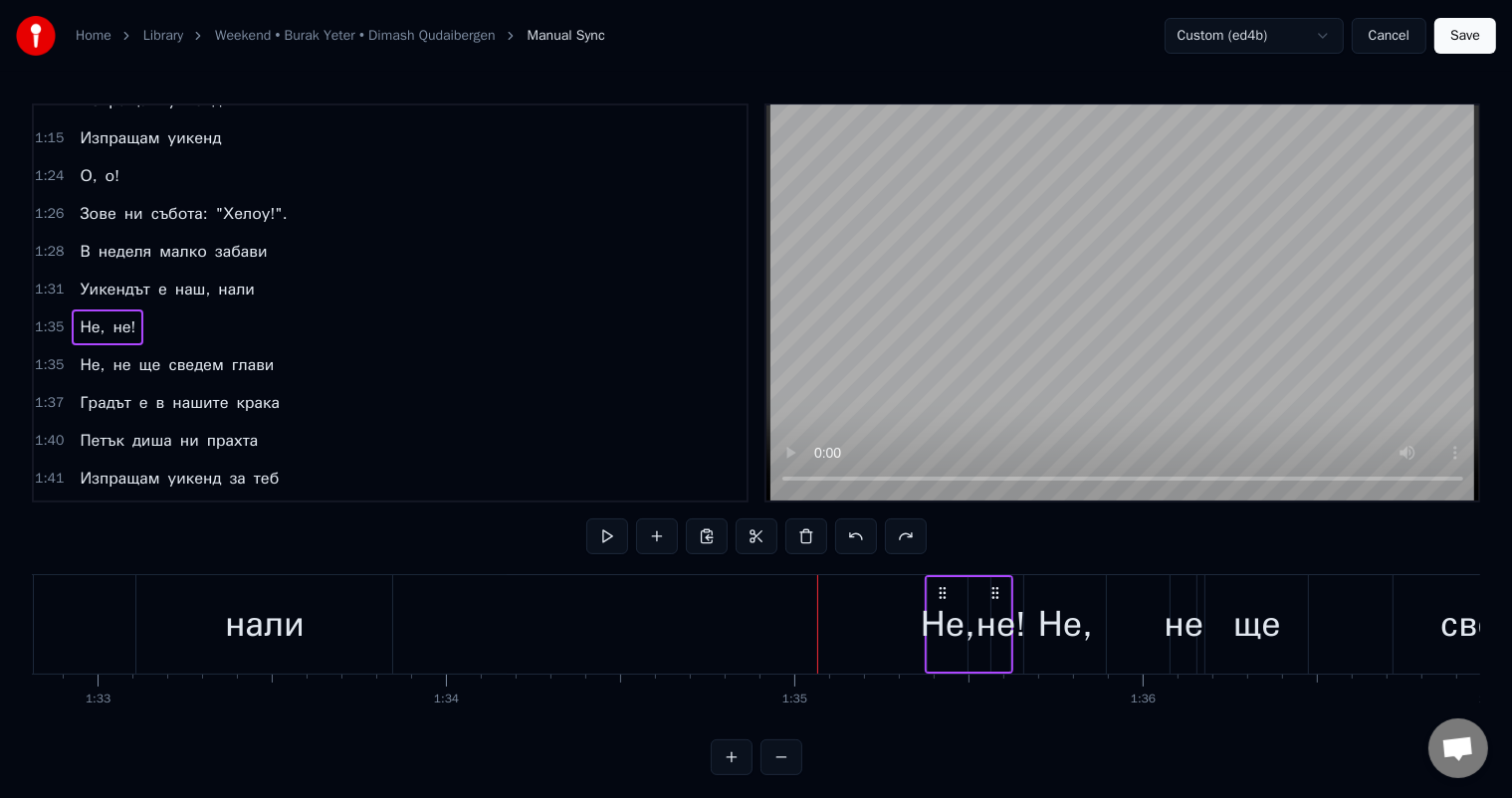 click on "Не," at bounding box center (92, 327) 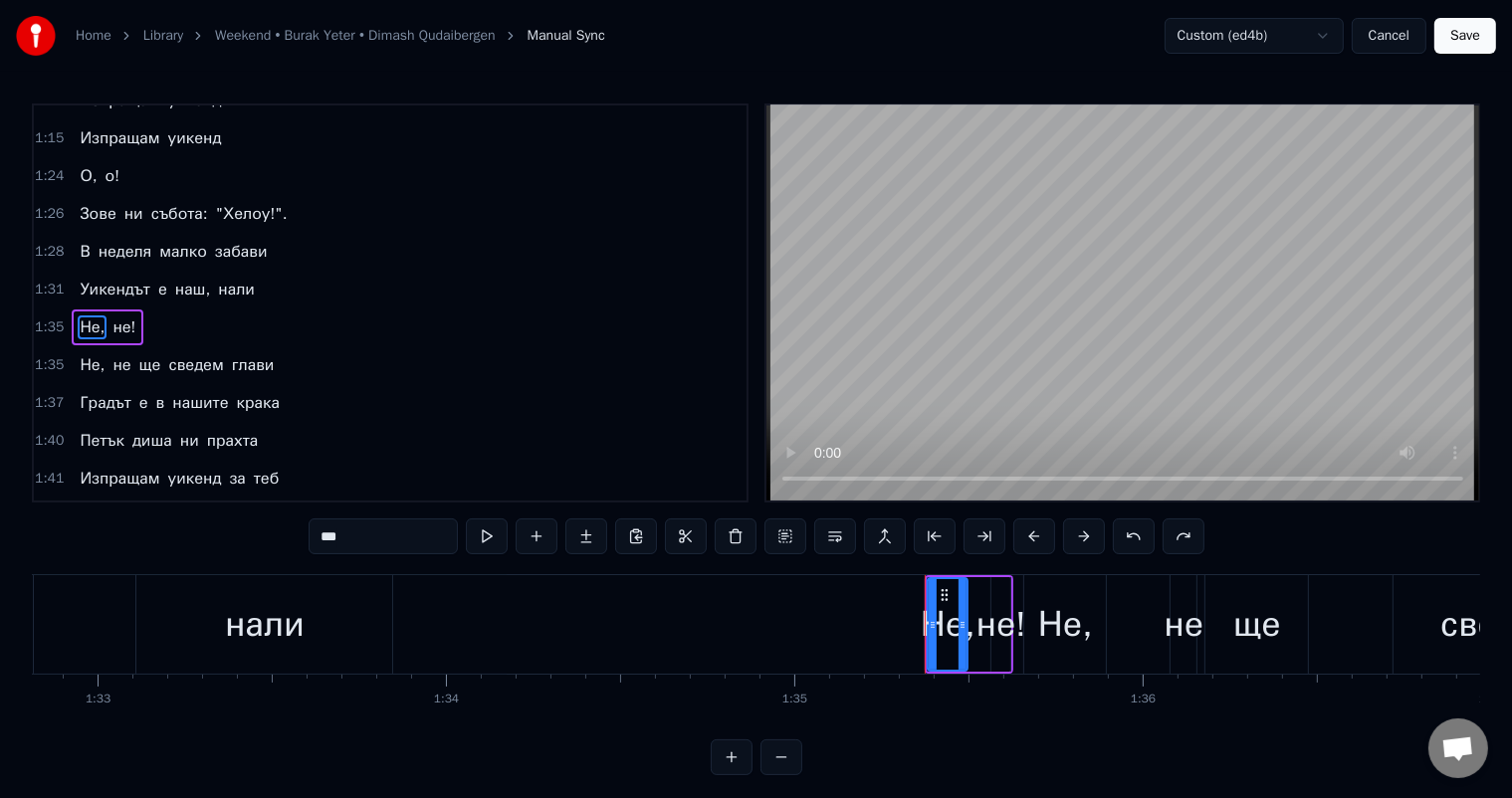 drag, startPoint x: 928, startPoint y: 568, endPoint x: 985, endPoint y: 631, distance: 84.958814 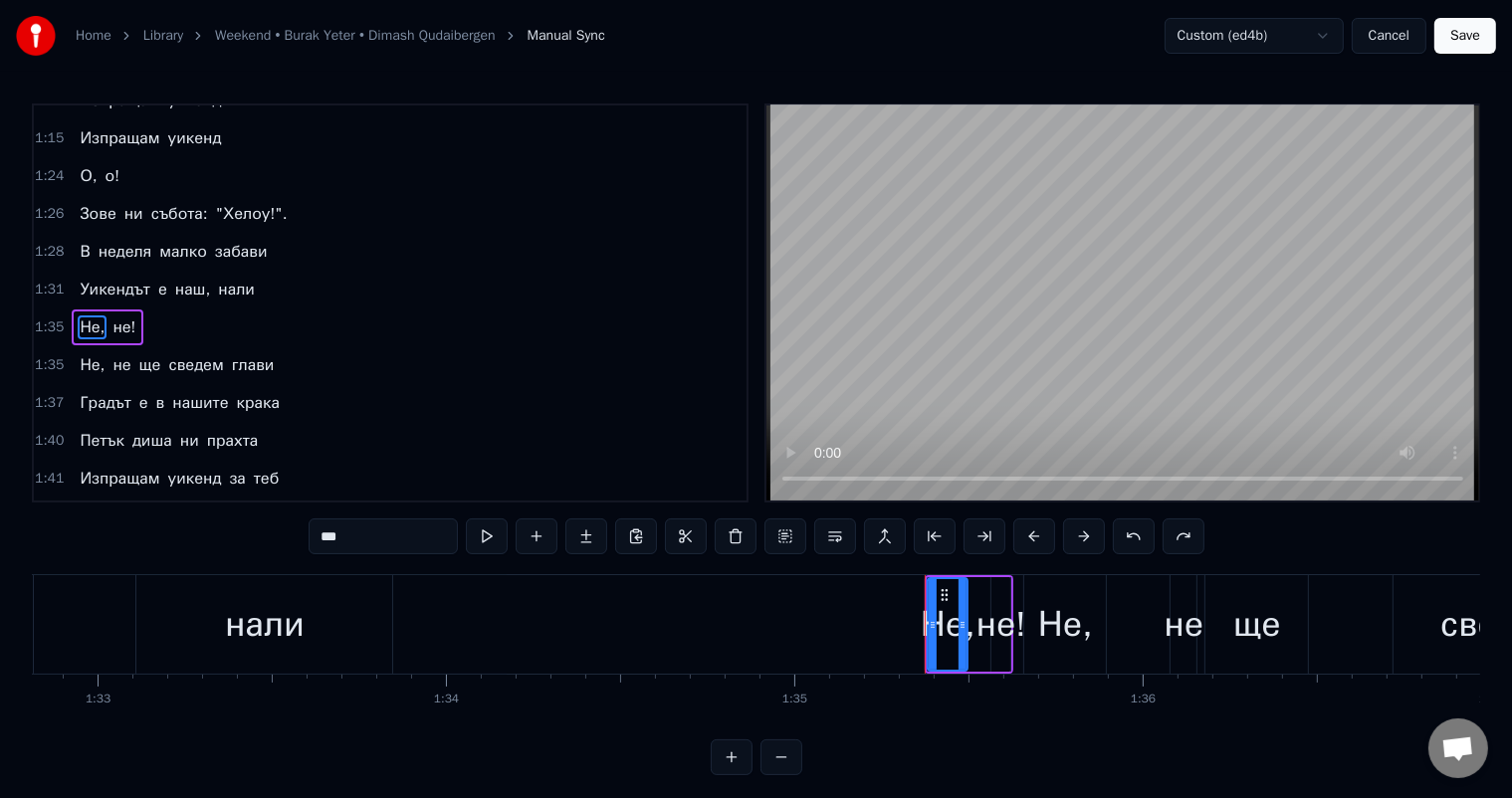 click on "0:11 Изпращам уикенд за теб 0:13 Дай ми още веселба 0:16 Виж купона бекстейдж 0:21 Дай газ към центъра сега 0:23 Развърти се и щурей 0:26 Всеки ден, всеки ден, всеки божи ден 0:28 Изпращам уикенд 0:38 Изпращам уикенд 0:48 Изпращам уикенд за теб 0:51 Дай ми още веселба 0:52 Виж купона бекстейдж 0:57 Дай газ към центъра сега 1:01 Развърти се и щурей 1:03 Всеки ден, всеки ден, всеки божи ден 1:05 Изпращам уикенд 1:15 Изпращам уикенд 1:24 О, о! 1:26 Зове ни събота: "Хелоу!". 1:28 В неделя малко забави 1:31 Уикендът е наш, нали 1:35 Не, не! 1:35 Не, не ще сведем глави 1:37 Градът е в нашите крака 1:40 Петък диша ни прахта 0" at bounding box center [756, 439] 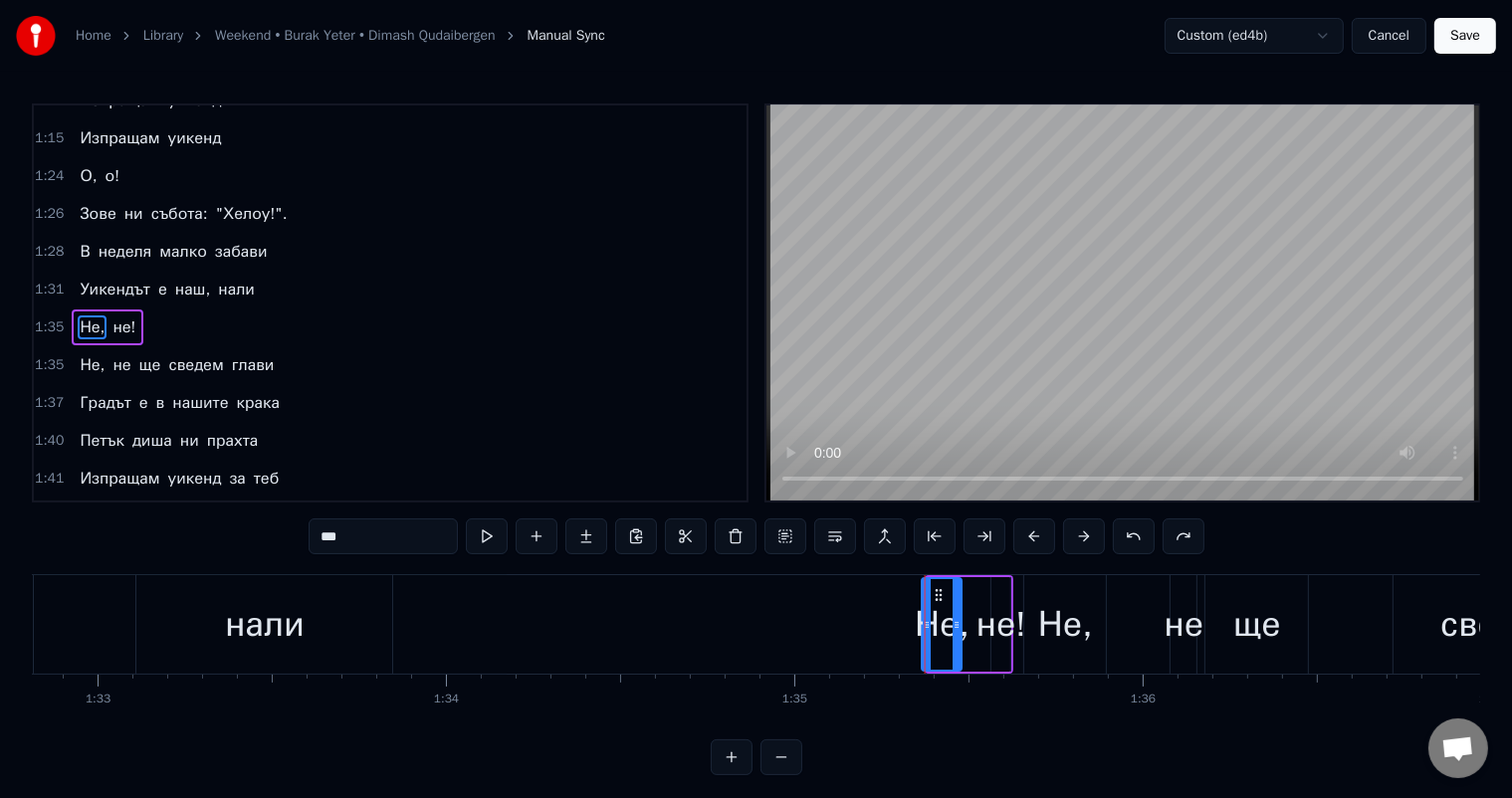 click 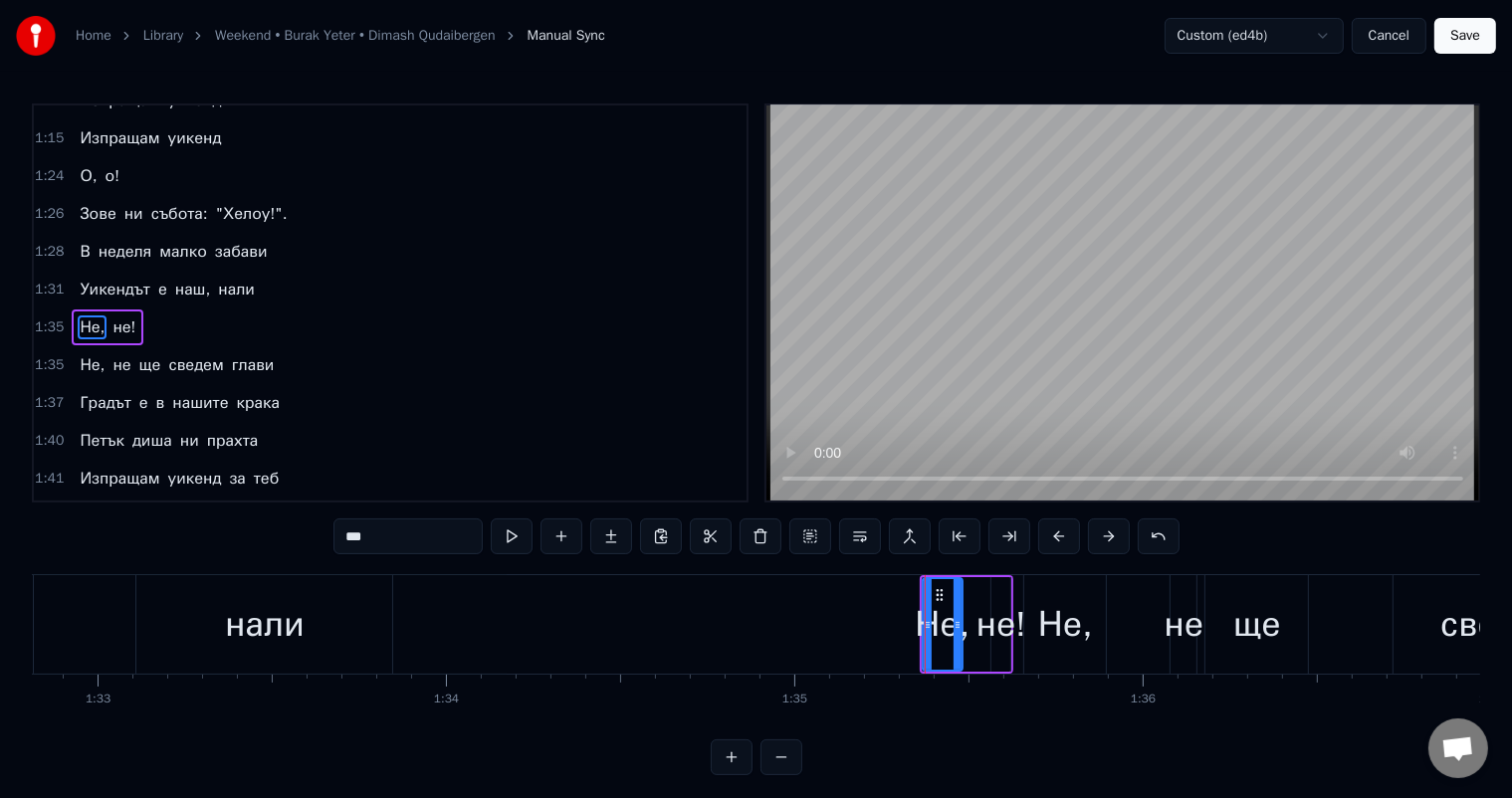 click on "Не," at bounding box center (1065, 624) 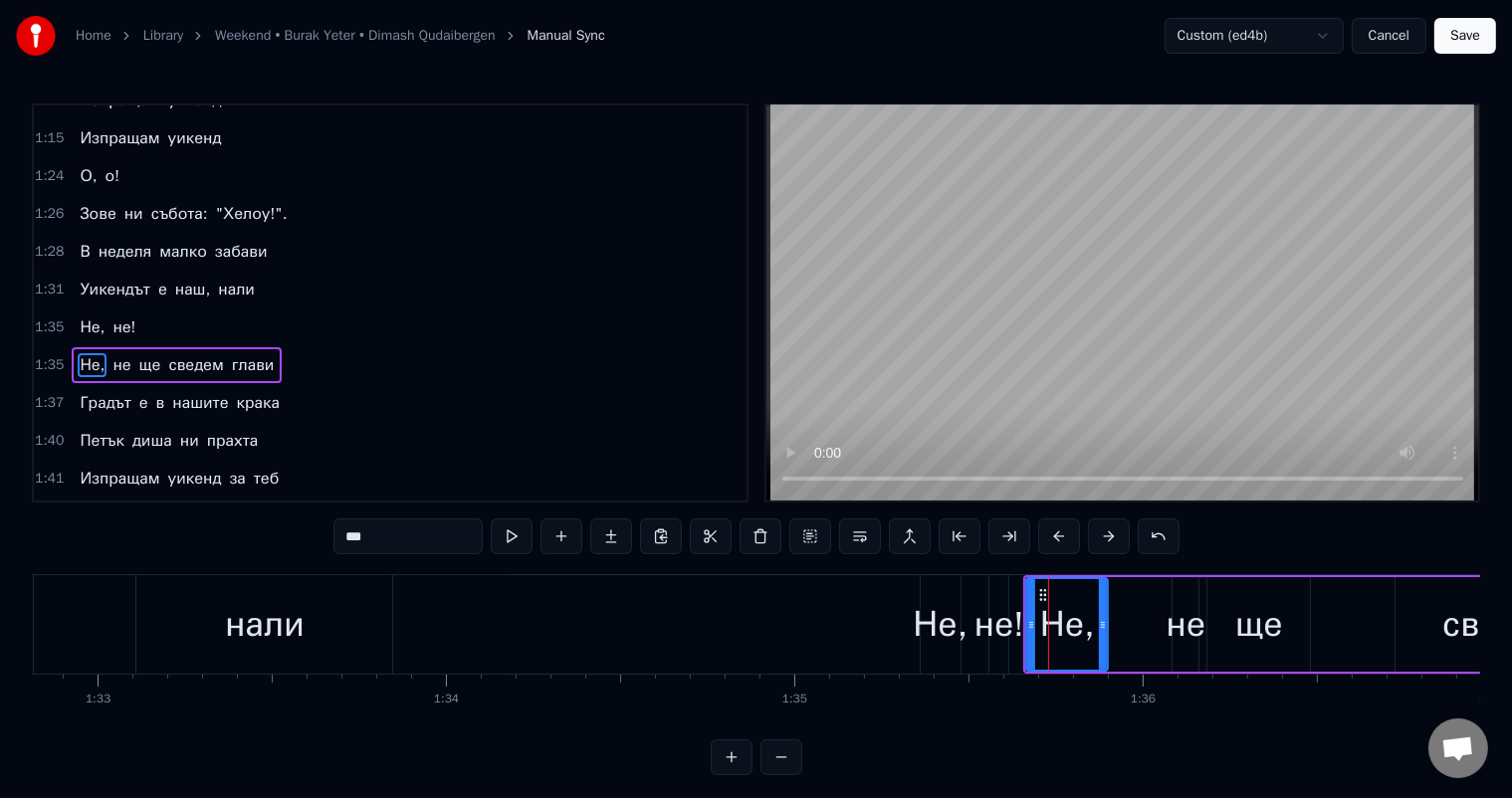 scroll, scrollTop: 589, scrollLeft: 0, axis: vertical 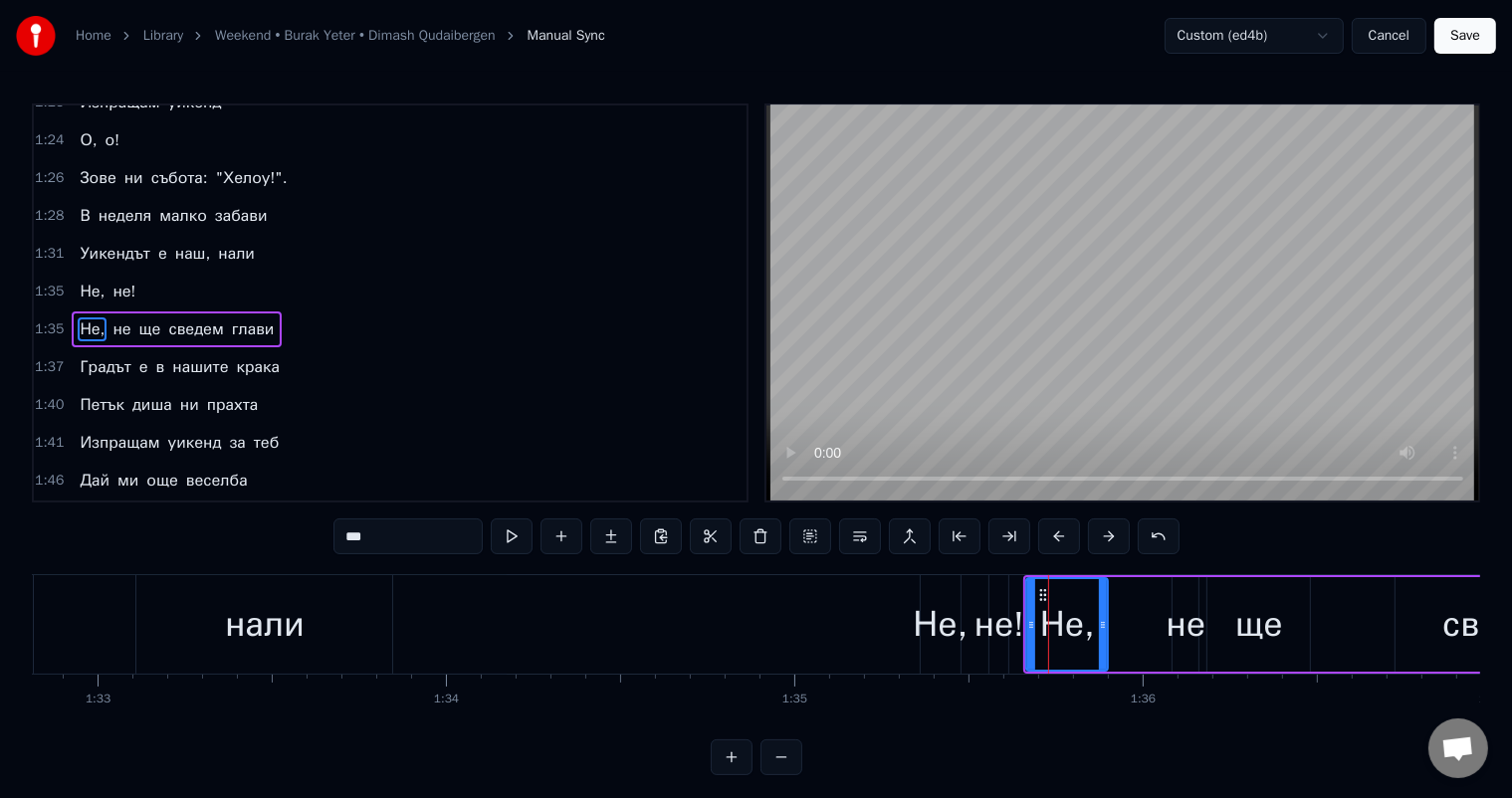 click on "Не, не!" at bounding box center (967, 624) 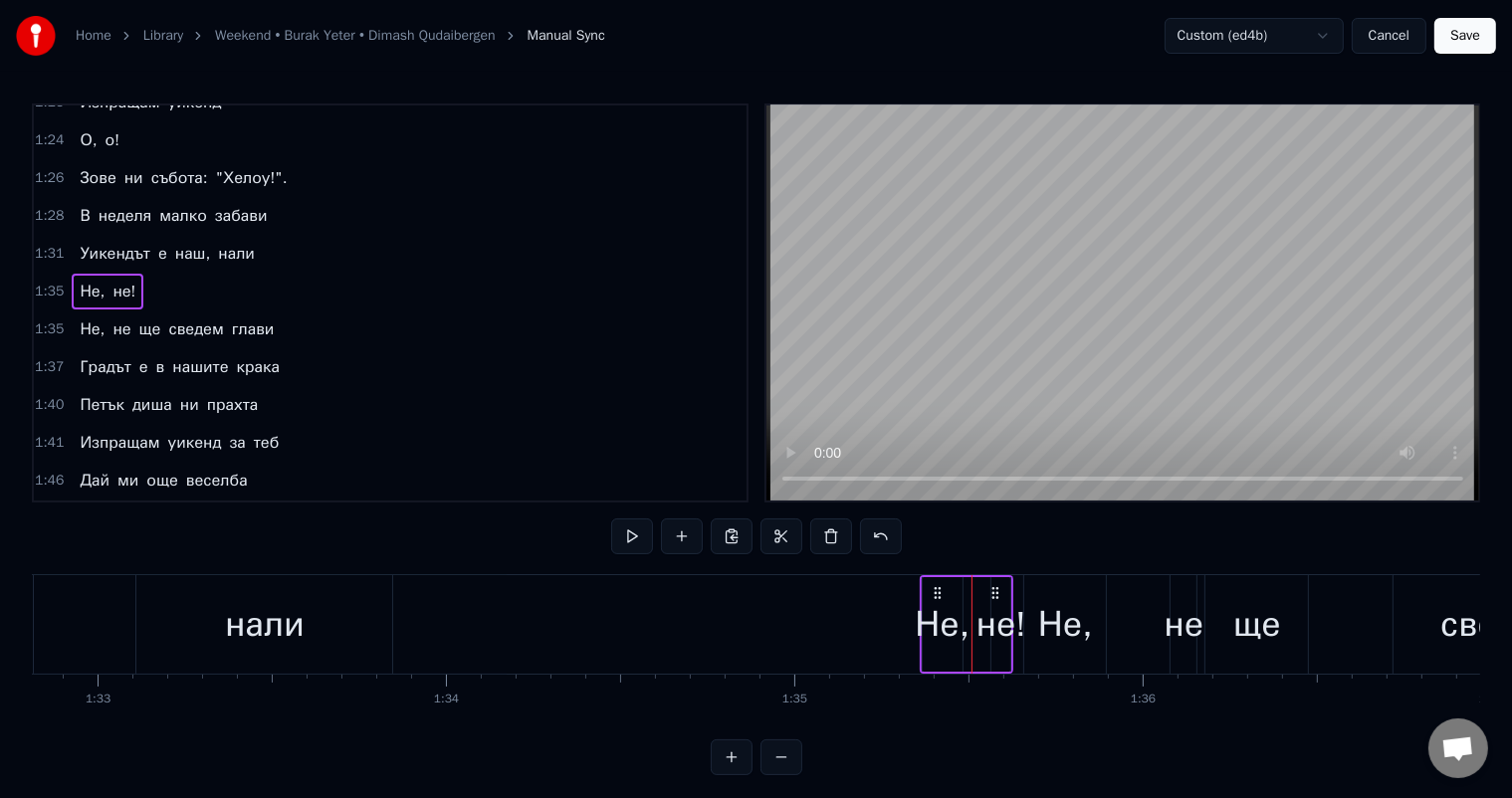scroll, scrollTop: 0, scrollLeft: 32294, axis: horizontal 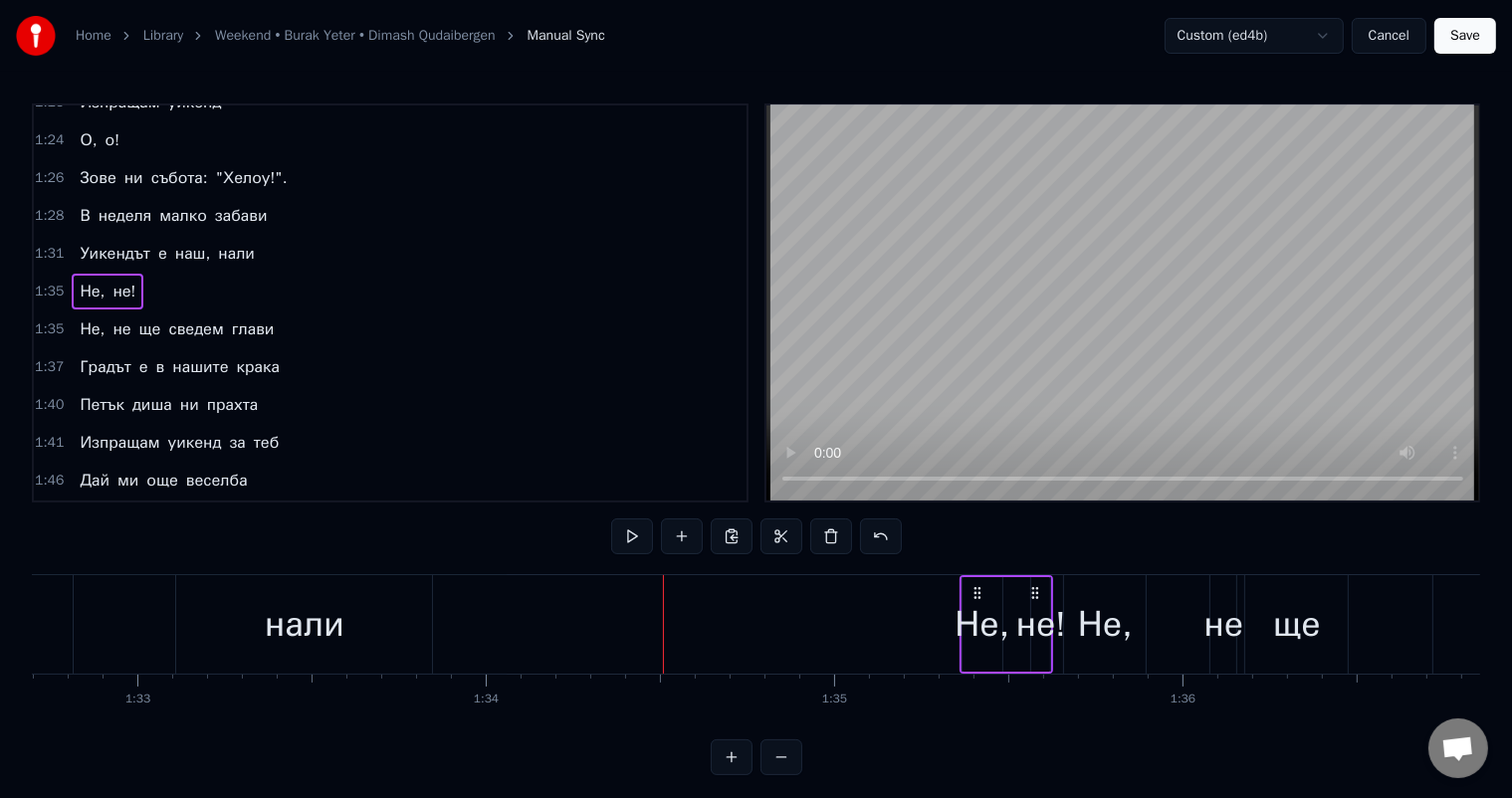 click on "Изпращам уикенд за теб Дай ми още веселба Виж купона бекстейдж Дай газ към центъра сега Развърти се и щурей Всеки ден, всеки ден, всеки божи ден Изпращам уикенд Изпращам уикенд Изпращам уикенд за теб Дай ми още веселба Виж купона бекстейдж Дай газ към центъра сега Развърти се и щурей Всеки ден, всеки ден, всеки божи ден Изпращам уикенд Изпращам уикенд О, о! Зове ни събота: "Хелоу!". В неделя малко забави Уикендът е наш, нали Не, не! Не, не ще сведем глави Градът е в нашите крака Петък диша ни прахта Изпращам уикенд за теб Дай ми още веселба Виж купона бекстейдж Дай" at bounding box center [-559, 624] 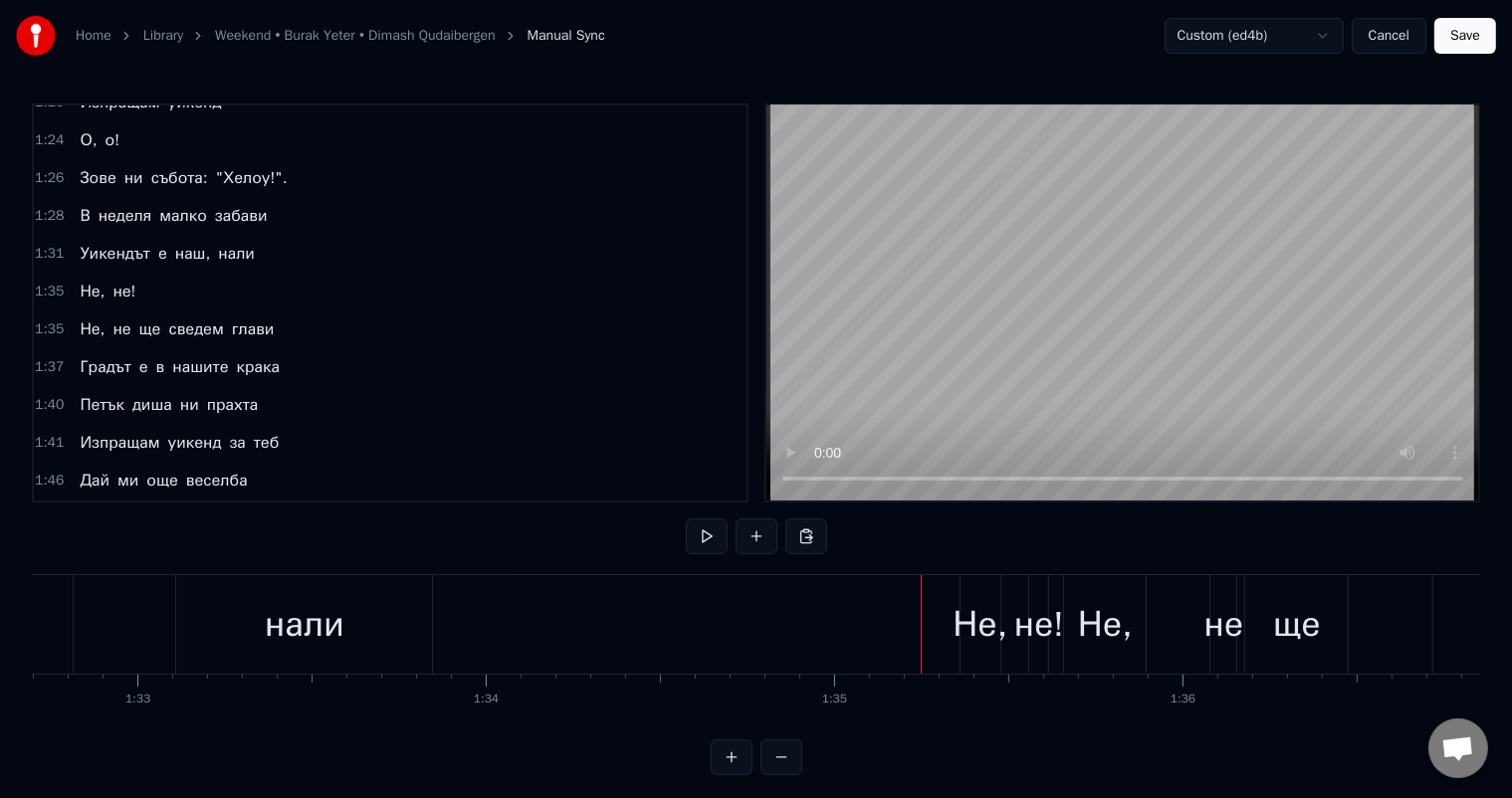 click on "Не," at bounding box center [979, 624] 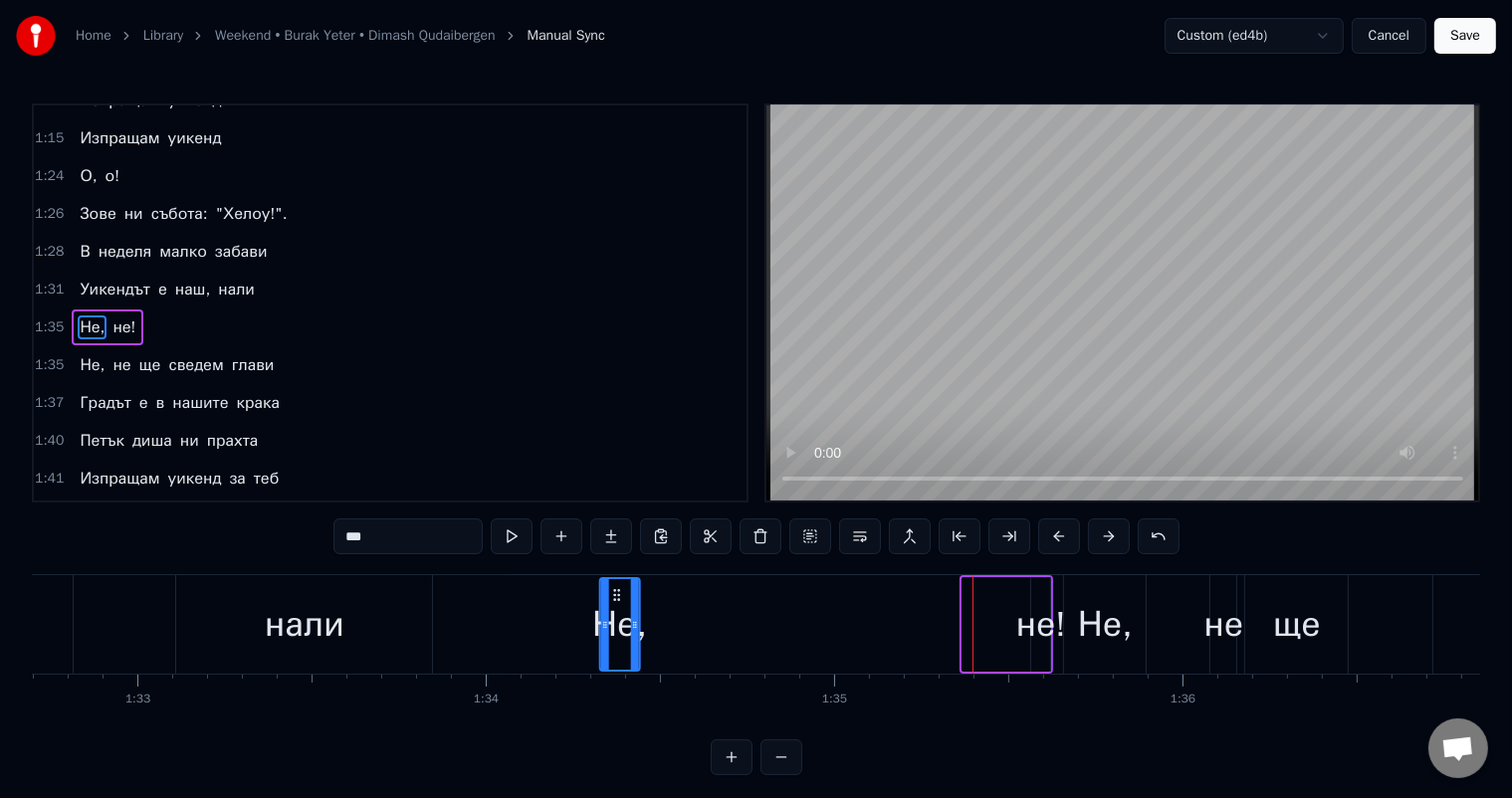 drag, startPoint x: 977, startPoint y: 593, endPoint x: 615, endPoint y: 577, distance: 362.35342 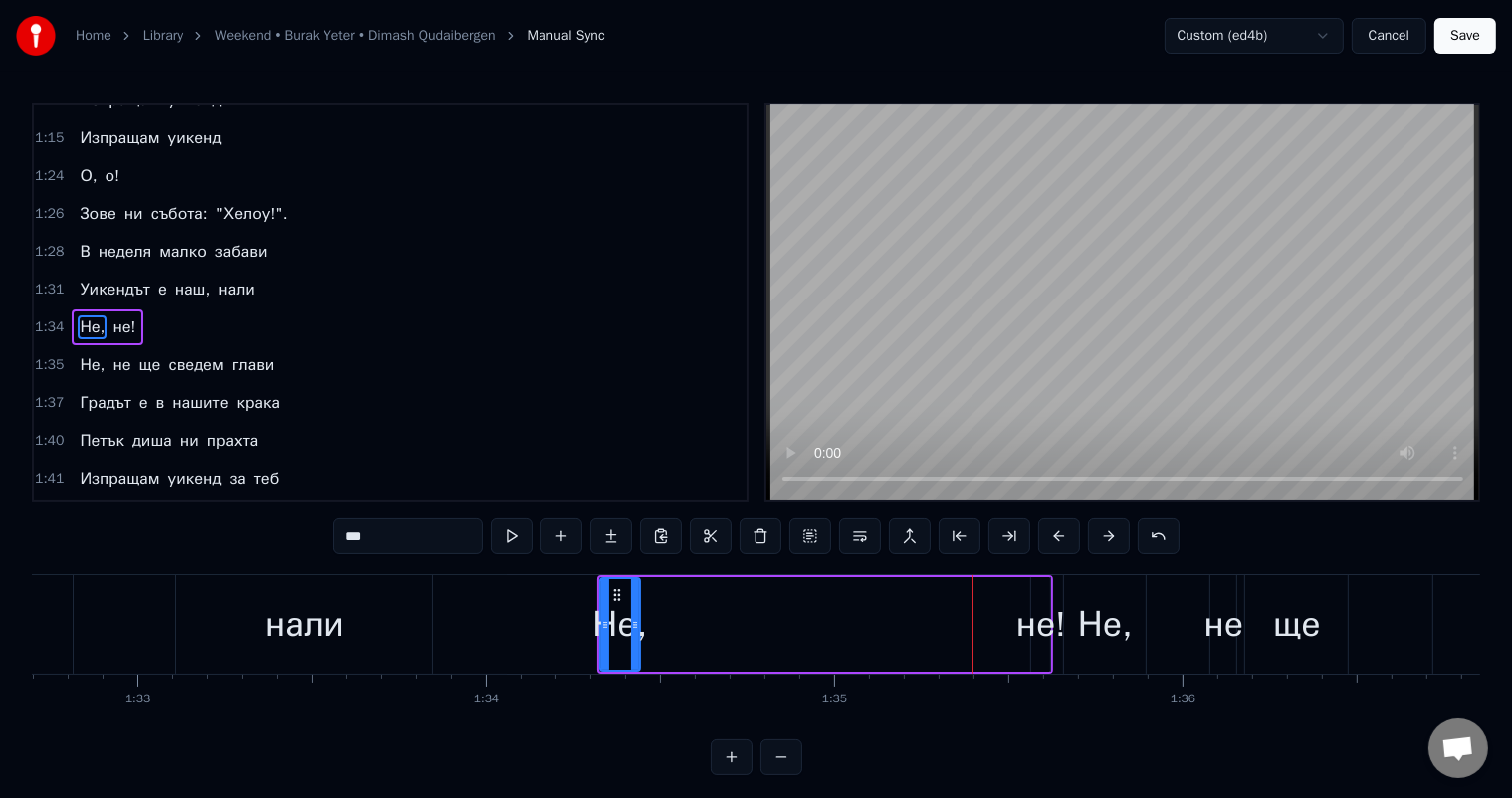 click on "не!" at bounding box center (1041, 624) 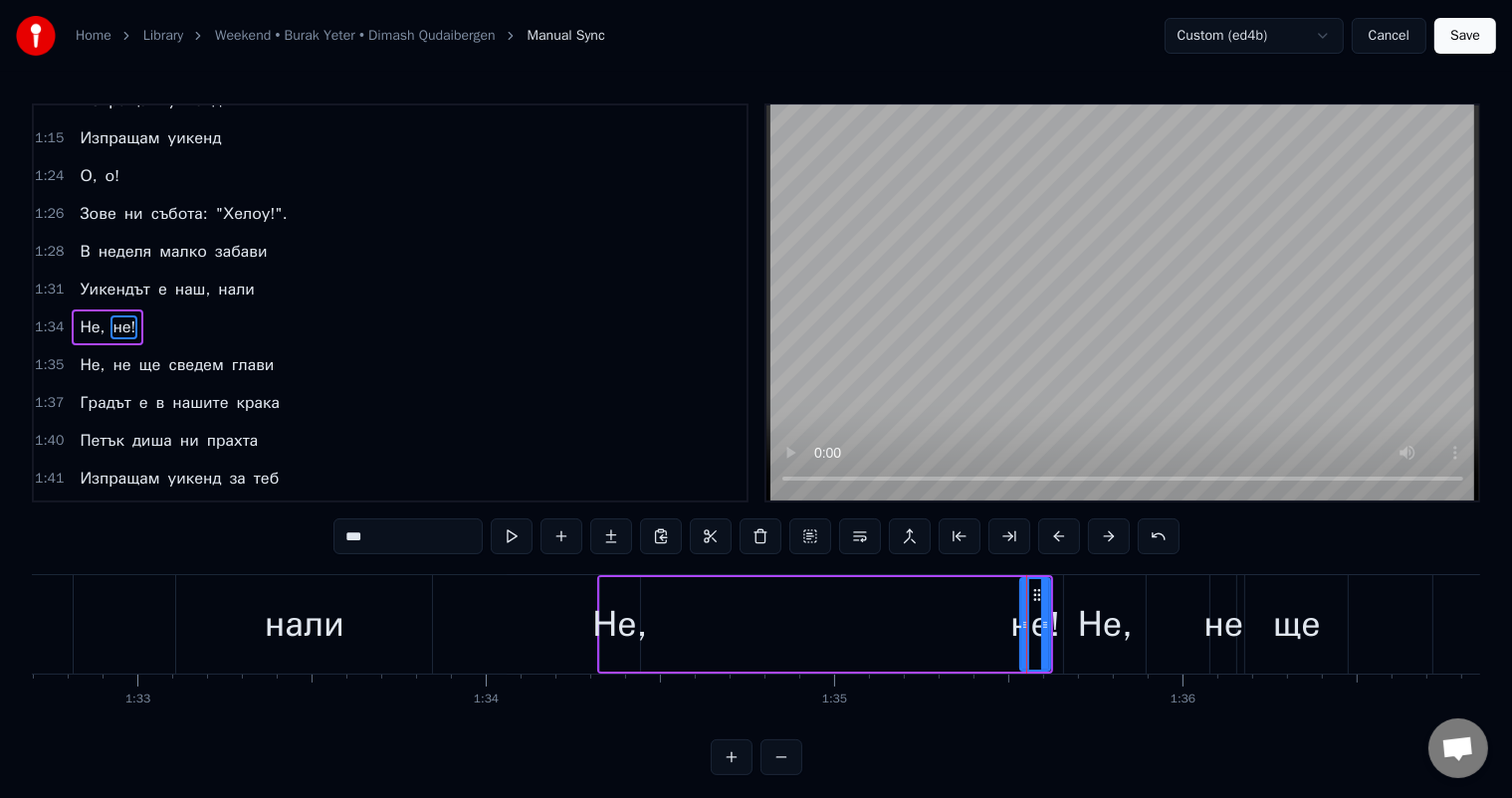drag, startPoint x: 1036, startPoint y: 619, endPoint x: 1025, endPoint y: 618, distance: 11.045361 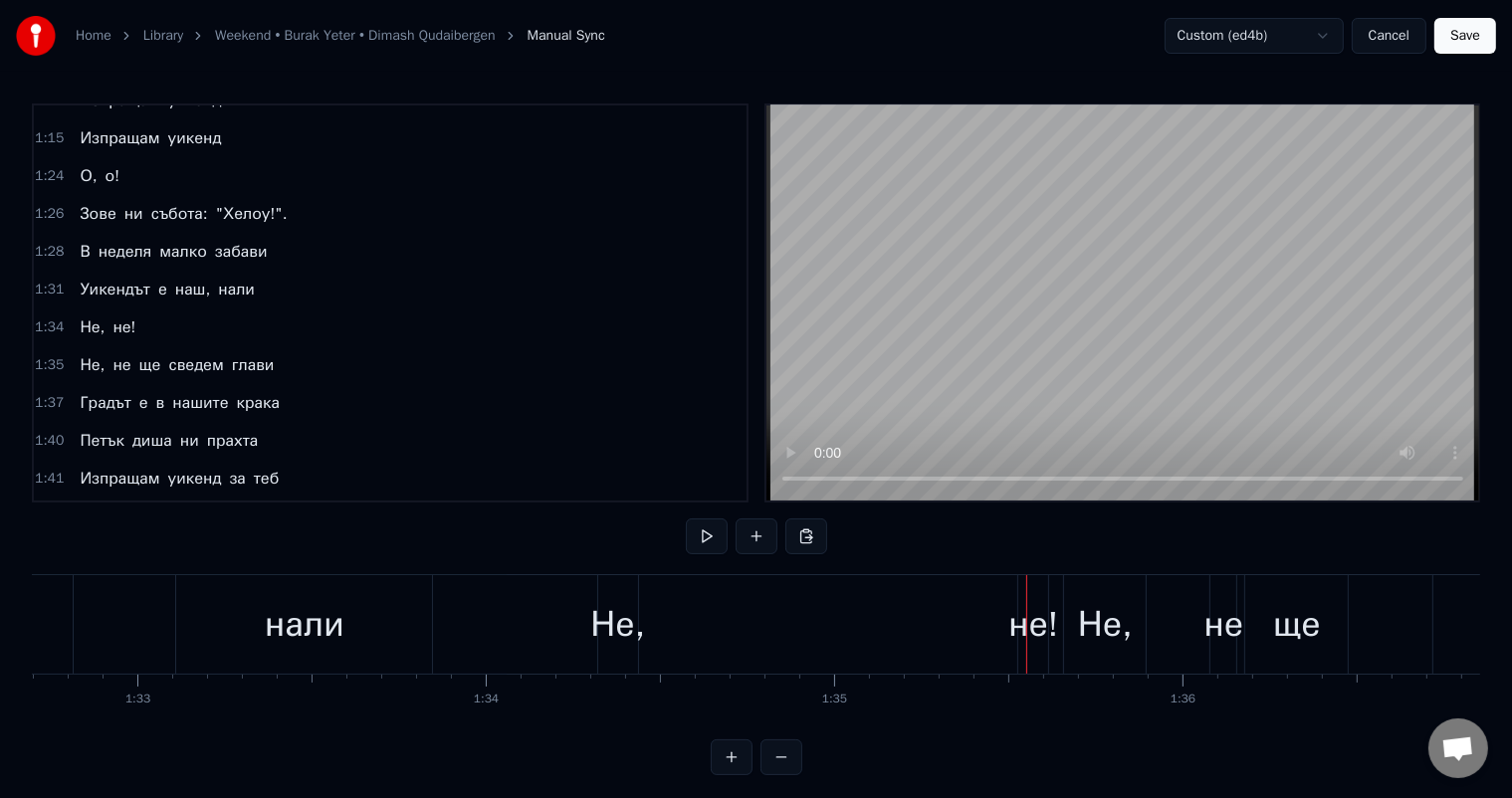 click on "не!" at bounding box center (1033, 624) 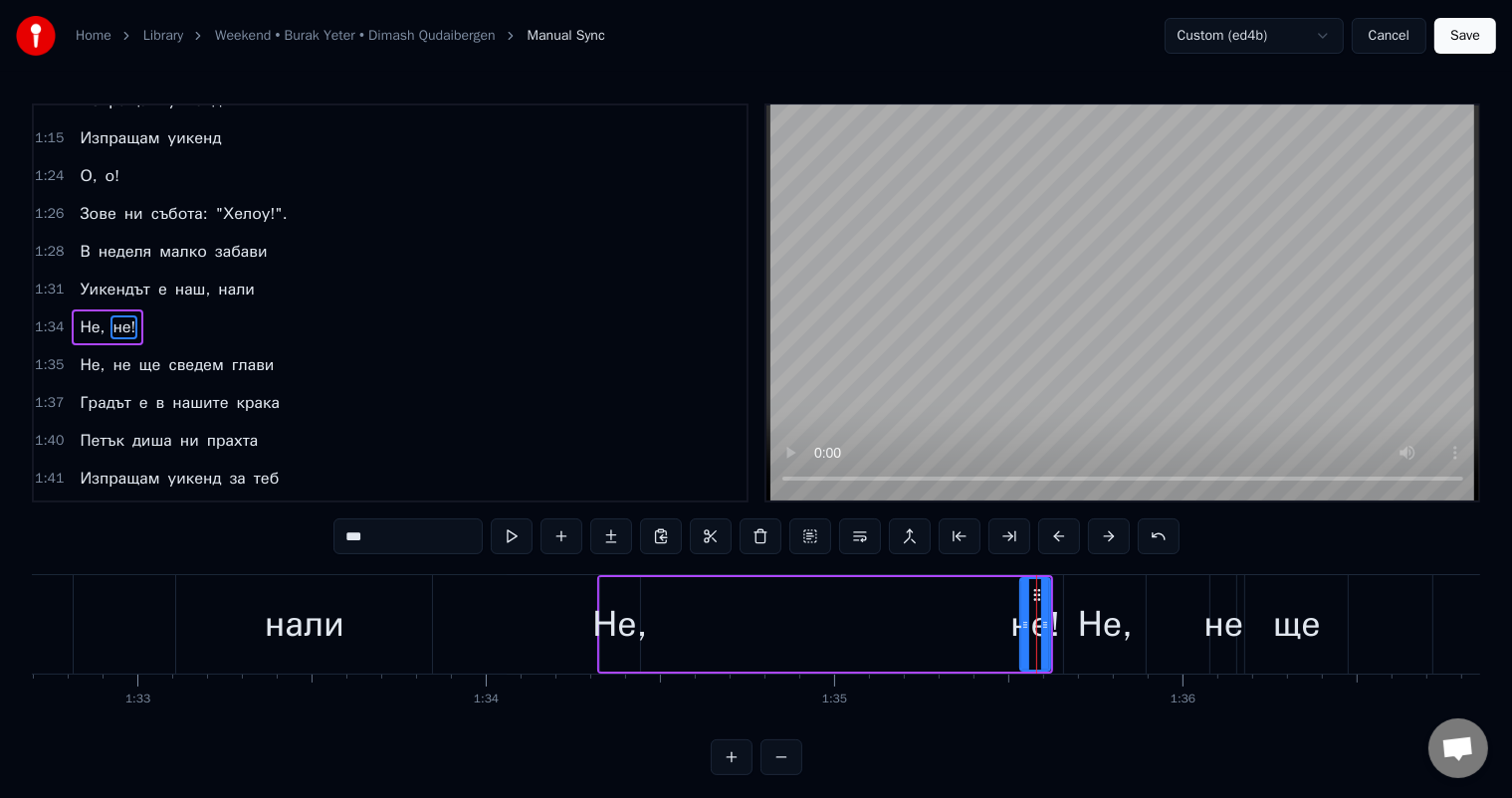 drag, startPoint x: 1035, startPoint y: 592, endPoint x: 976, endPoint y: 595, distance: 59.07622 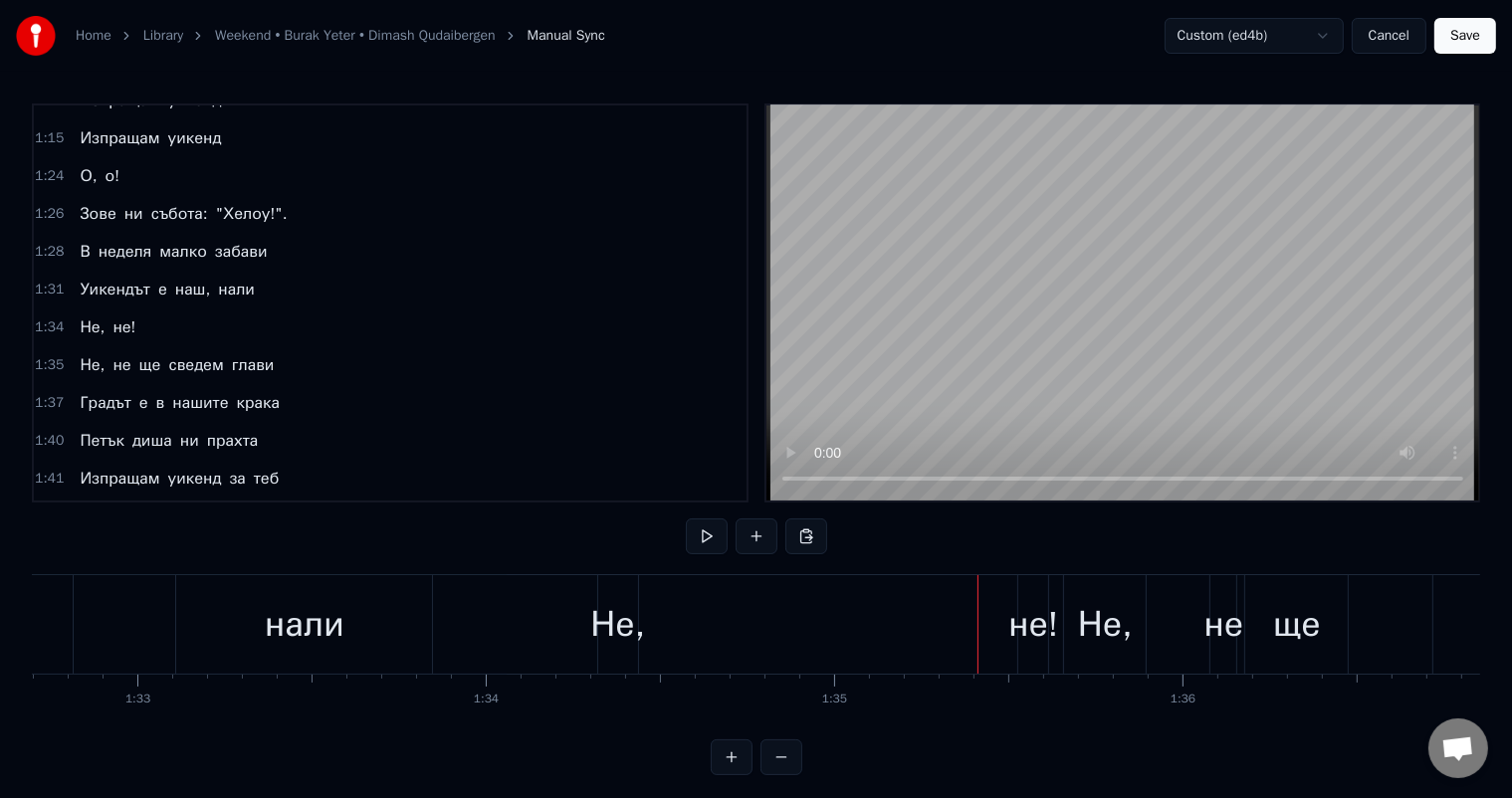 click on "не!" at bounding box center (1033, 624) 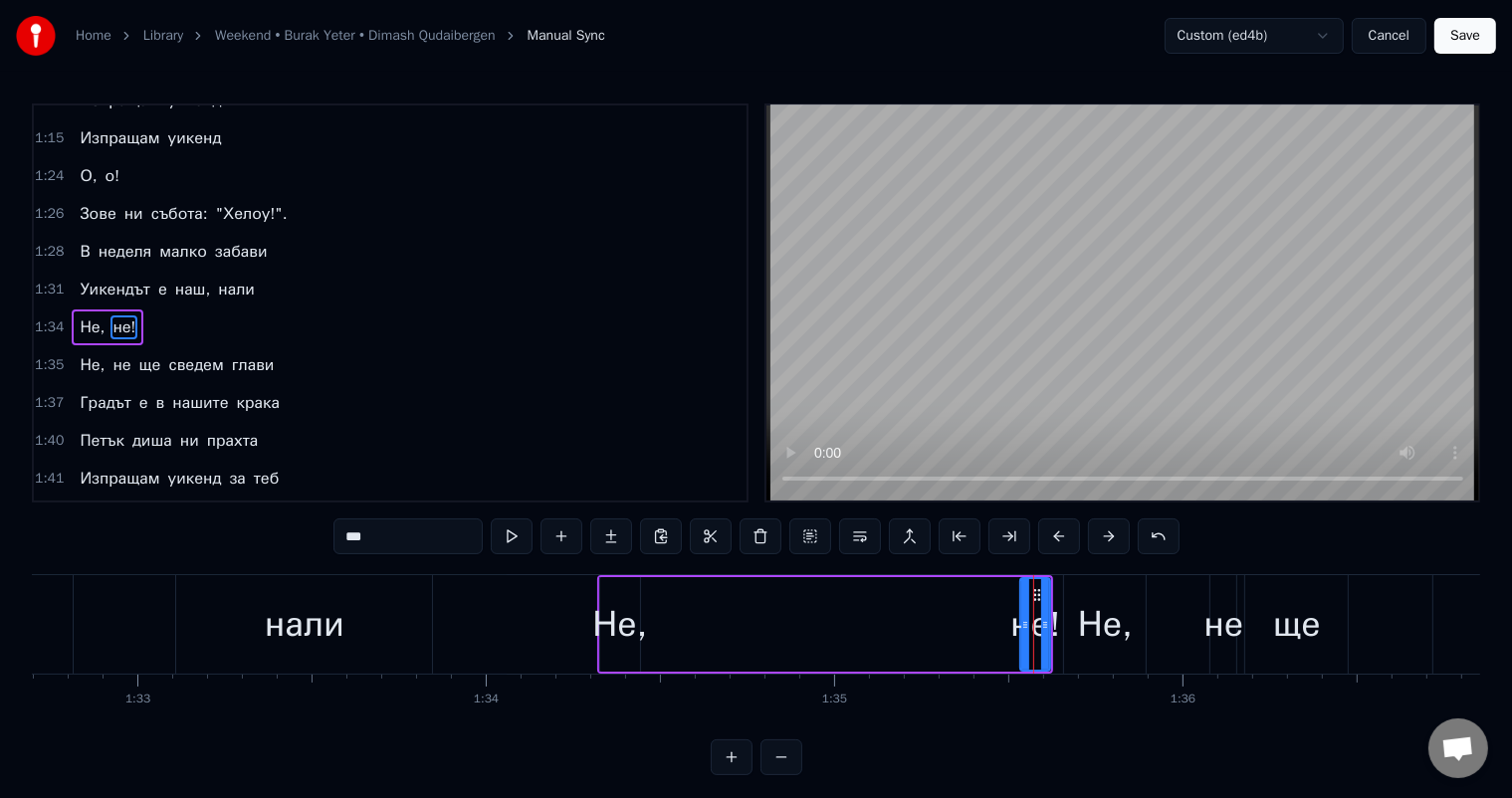 click at bounding box center [732, 757] 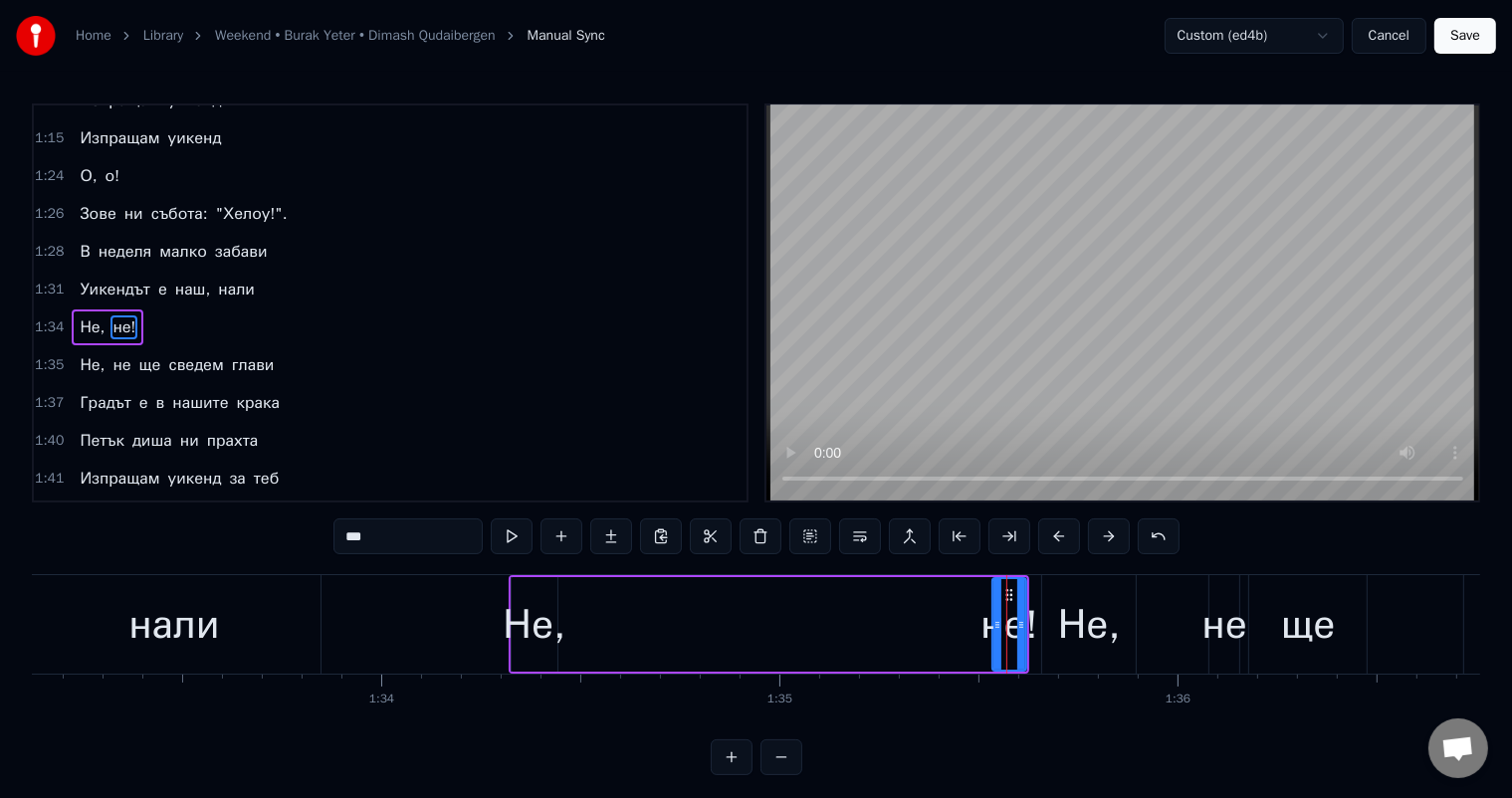 scroll, scrollTop: 0, scrollLeft: 36997, axis: horizontal 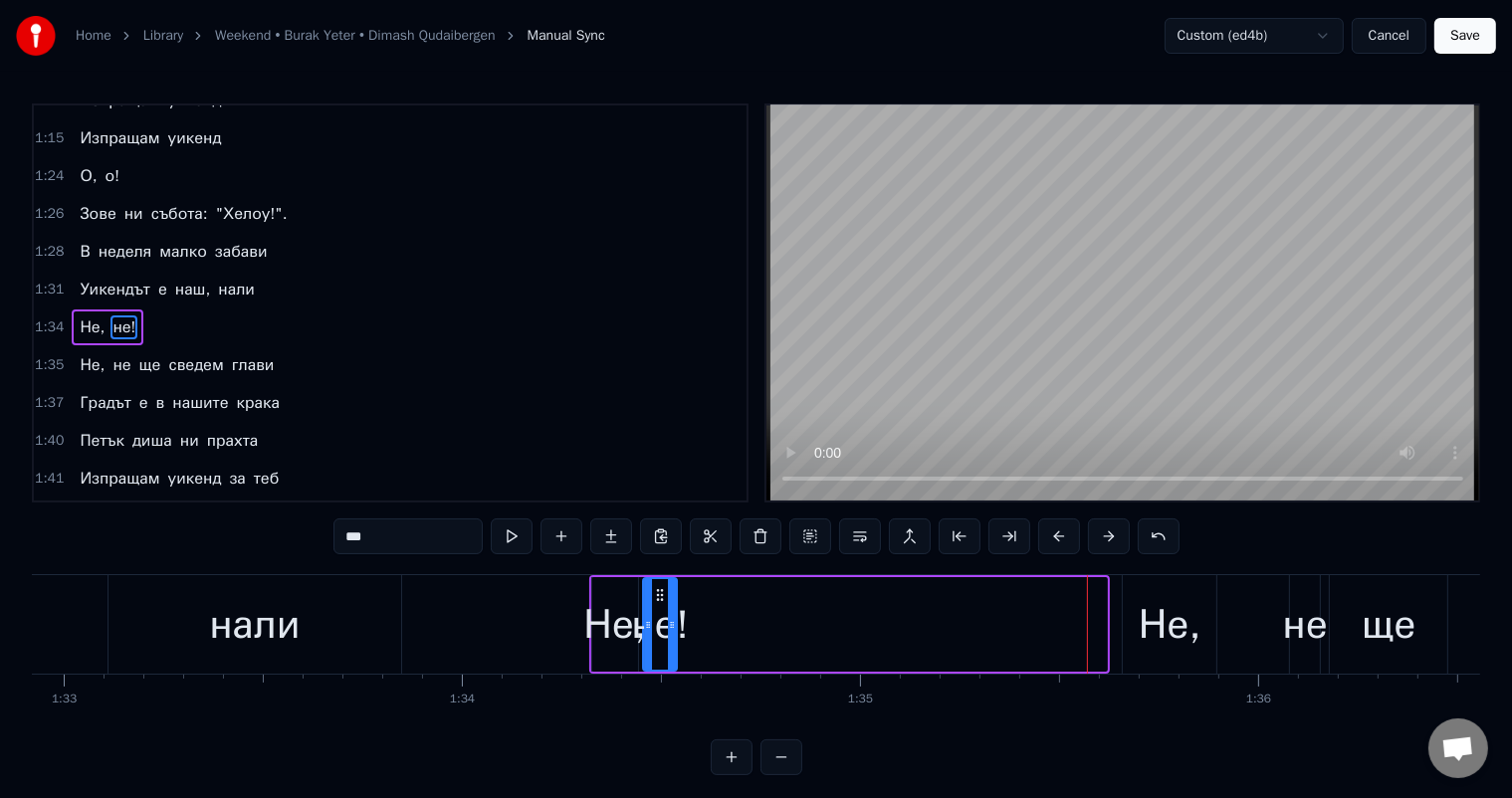 drag, startPoint x: 1088, startPoint y: 596, endPoint x: 658, endPoint y: 591, distance: 430.02907 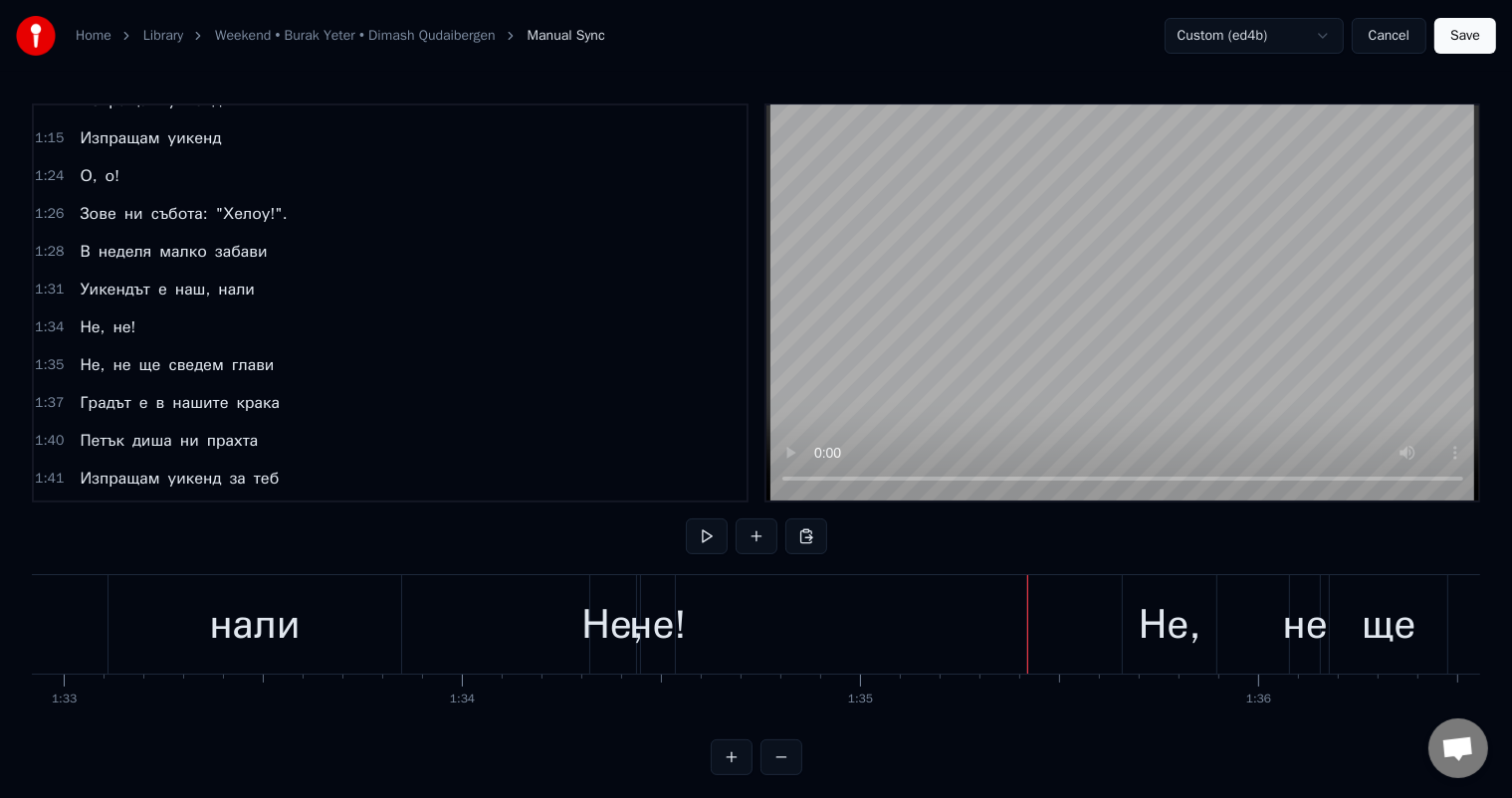 click on "не!" at bounding box center (658, 625) 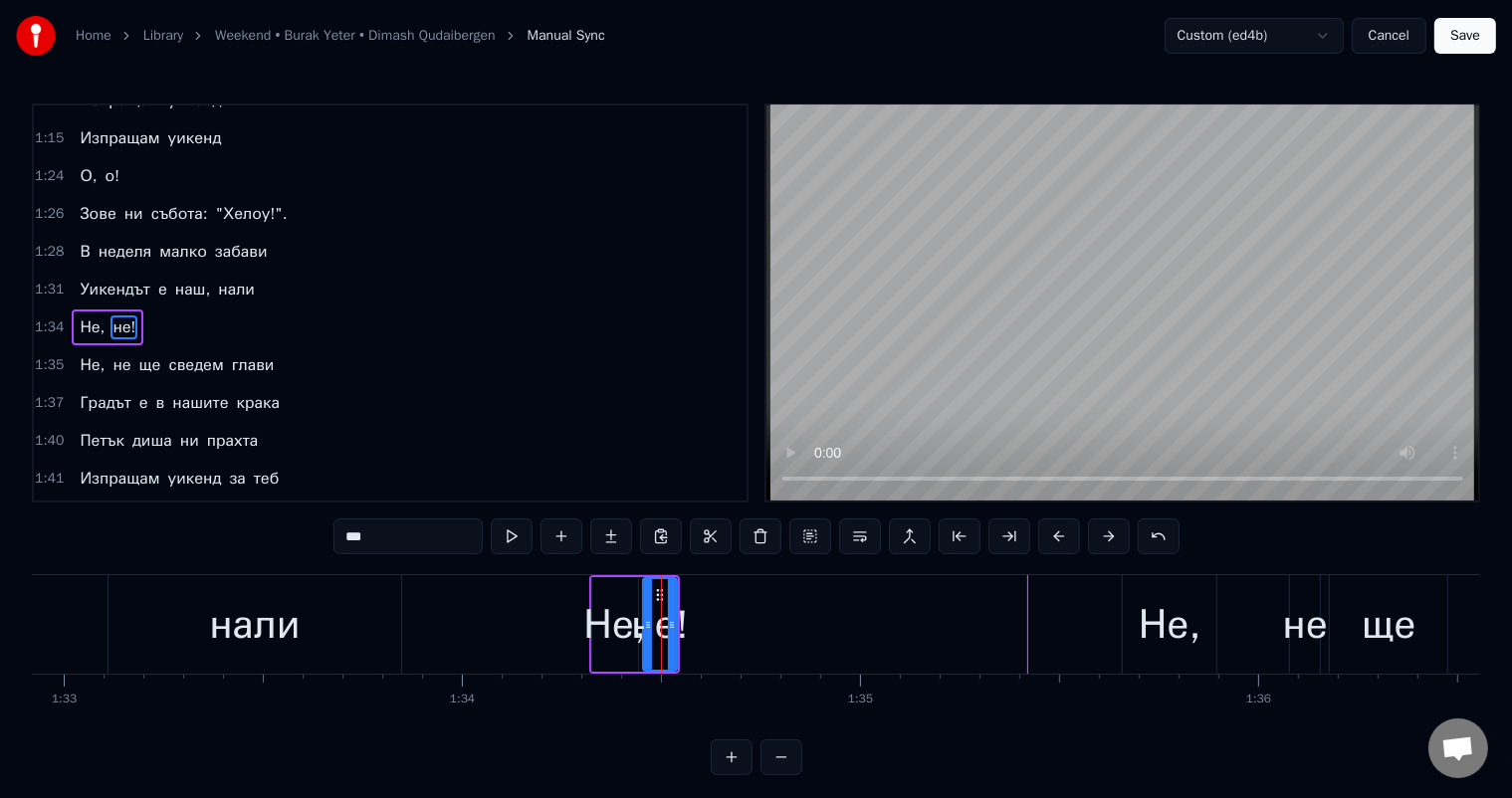 click on "нали" at bounding box center (255, 624) 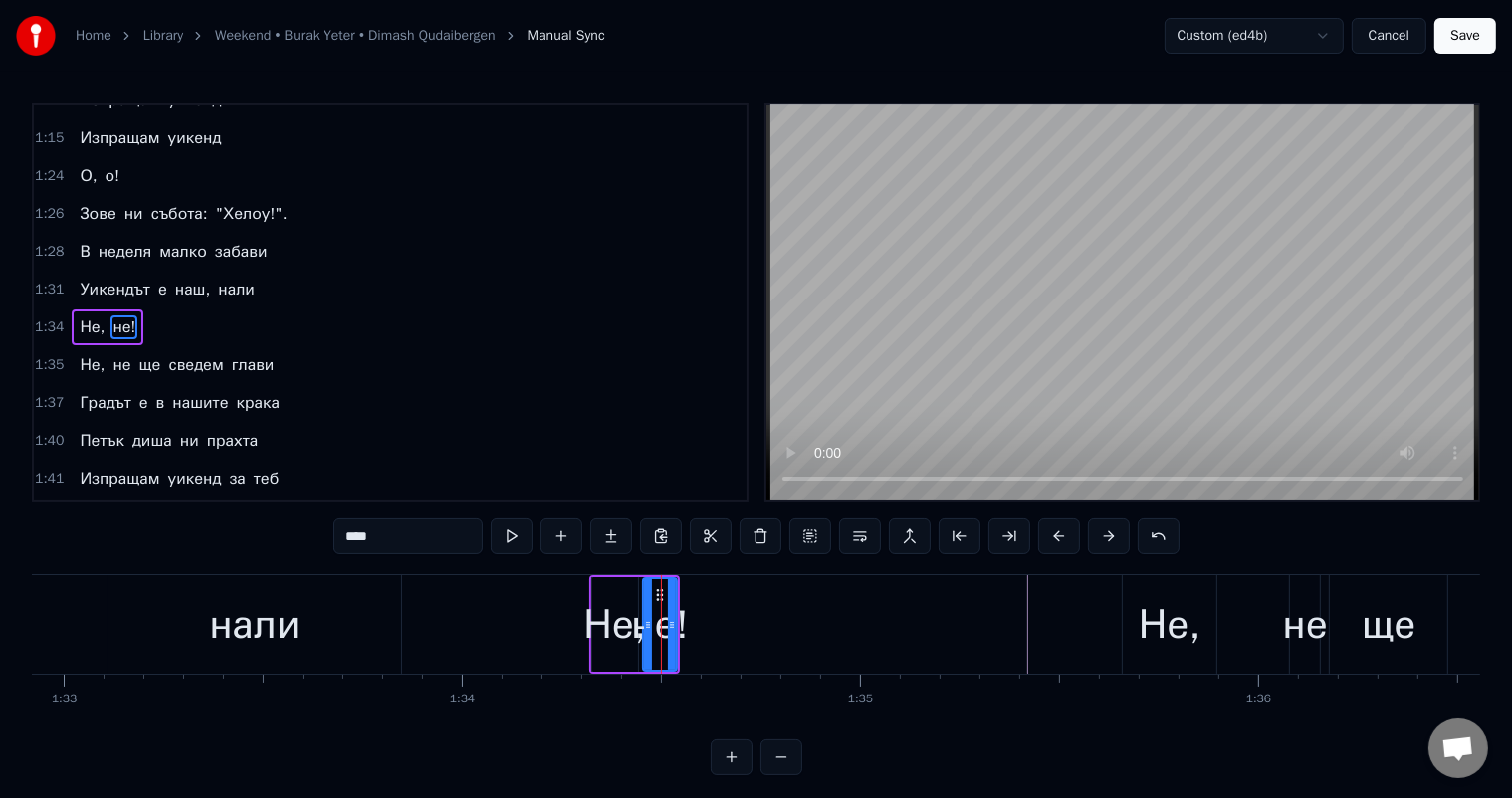scroll, scrollTop: 516, scrollLeft: 0, axis: vertical 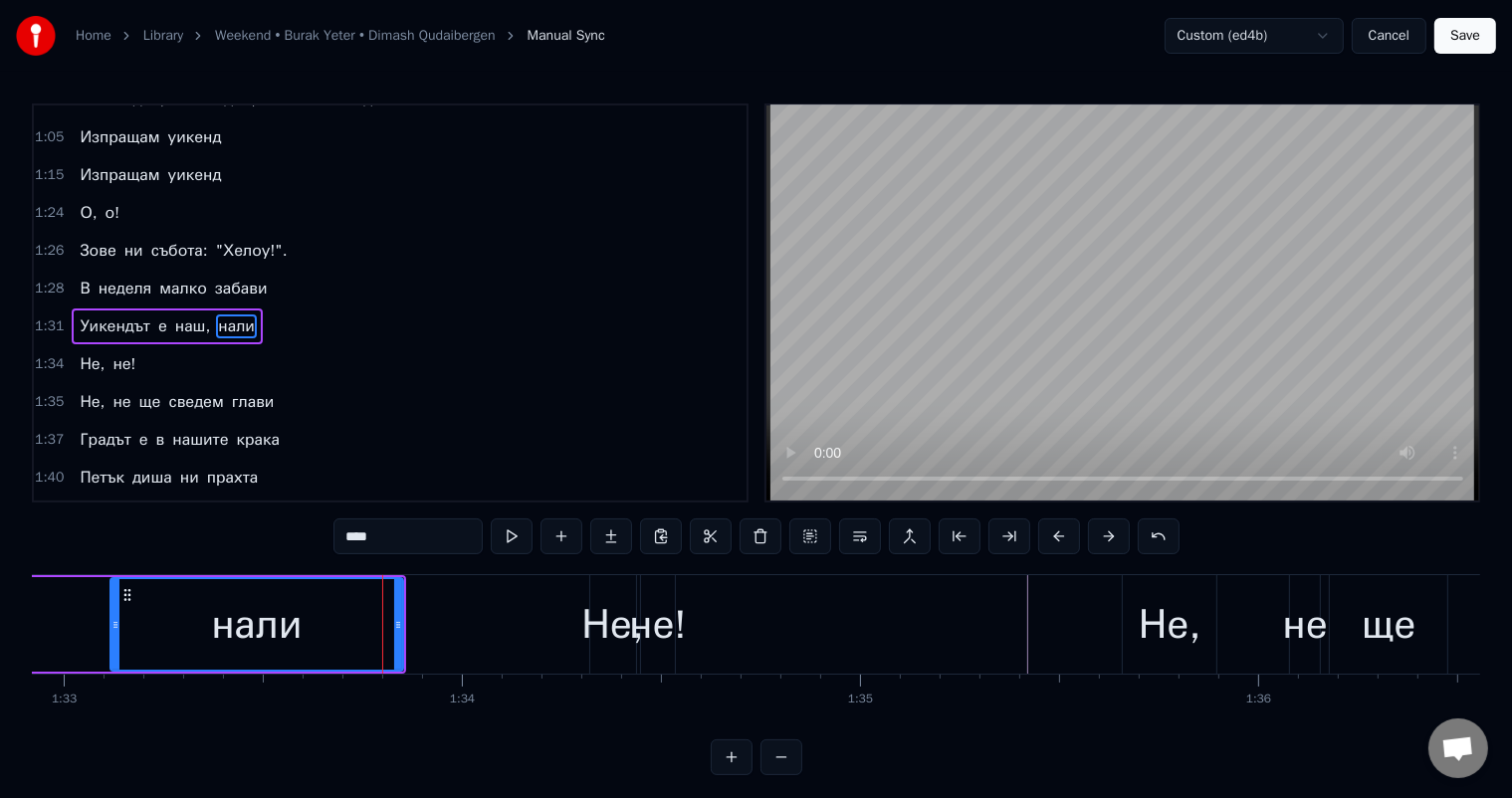 click on "Уикендът е наш, нали" at bounding box center (-156, 624) 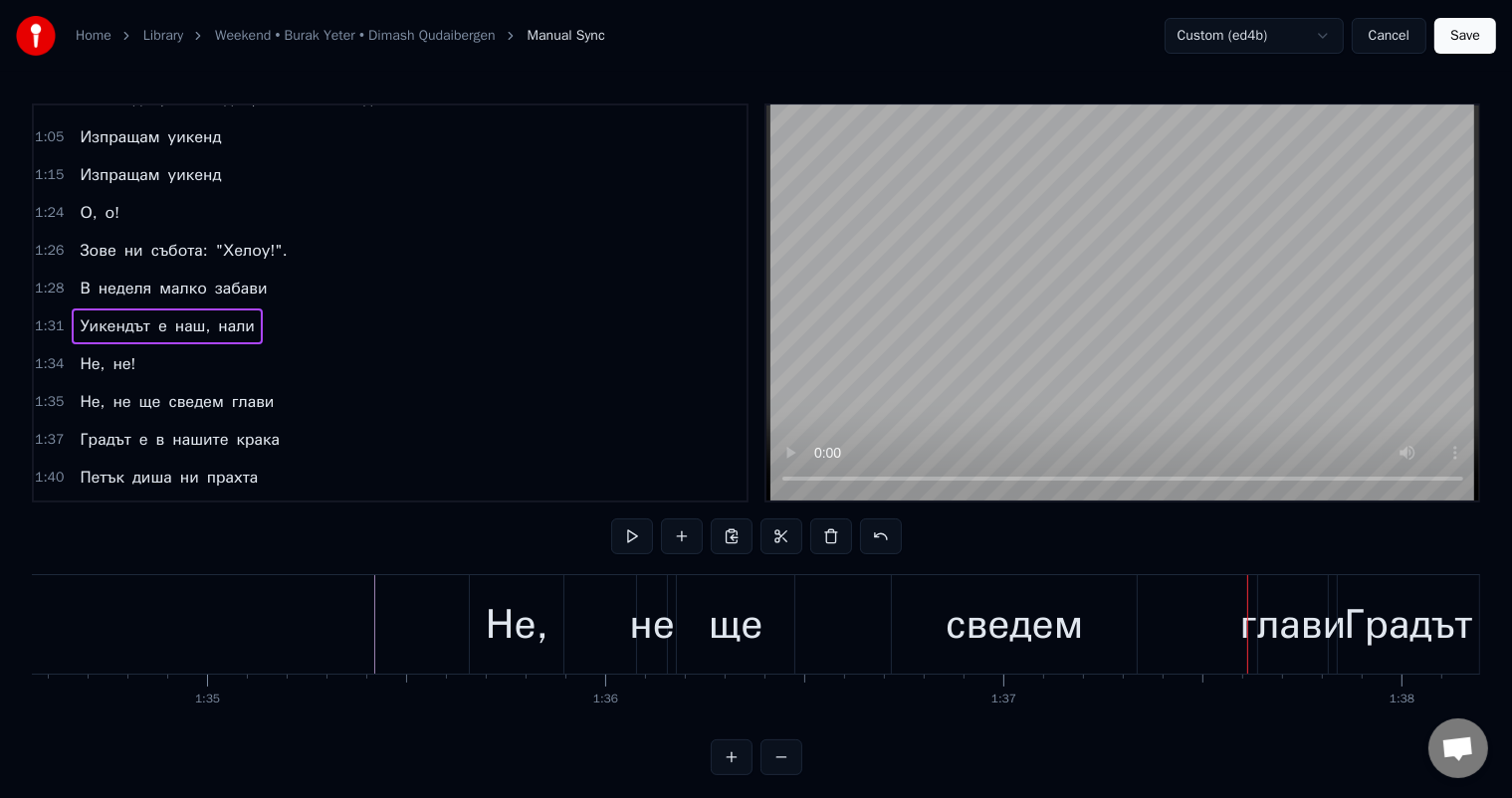 scroll, scrollTop: 0, scrollLeft: 37690, axis: horizontal 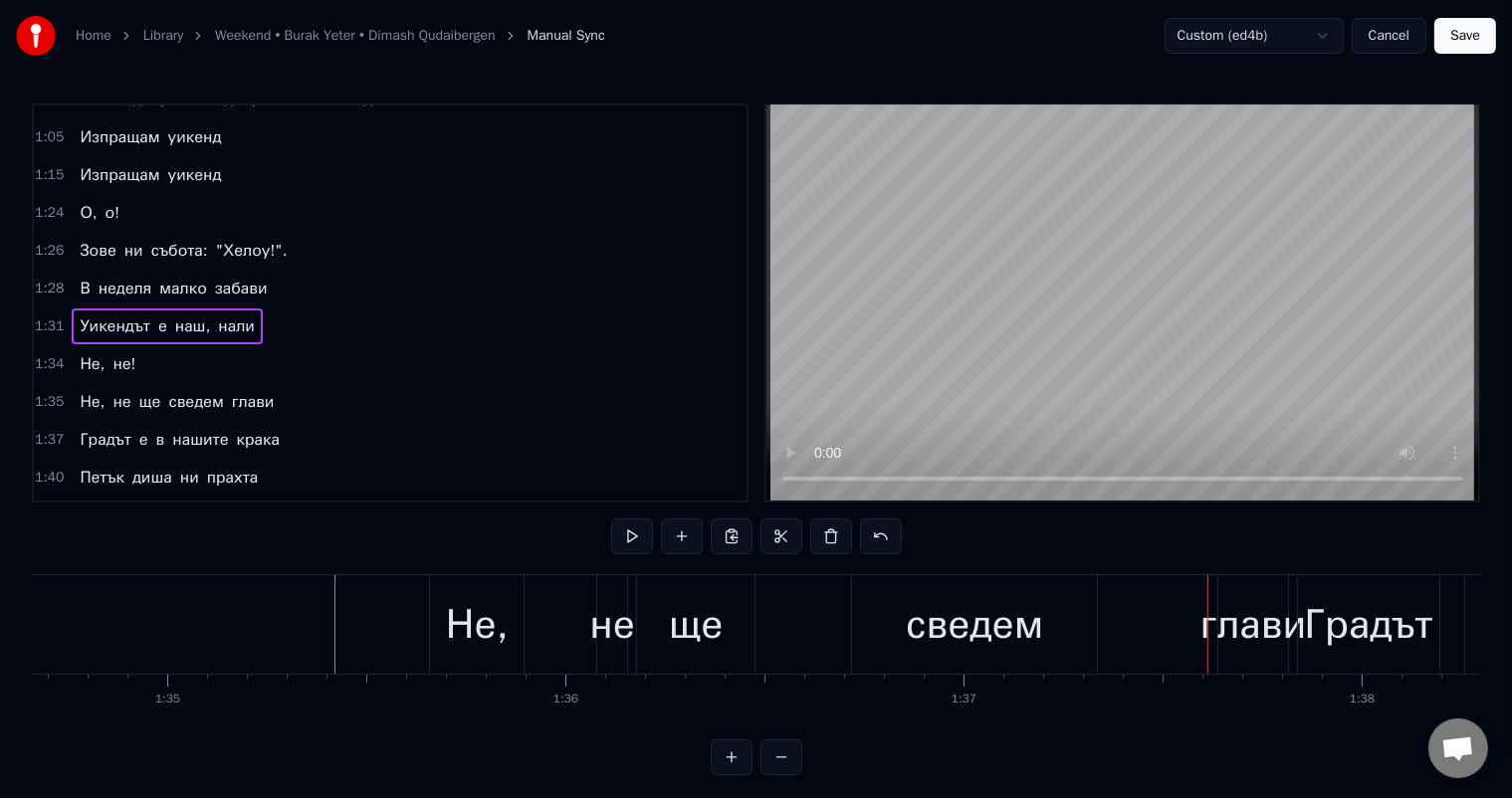 click on "Не," at bounding box center [477, 625] 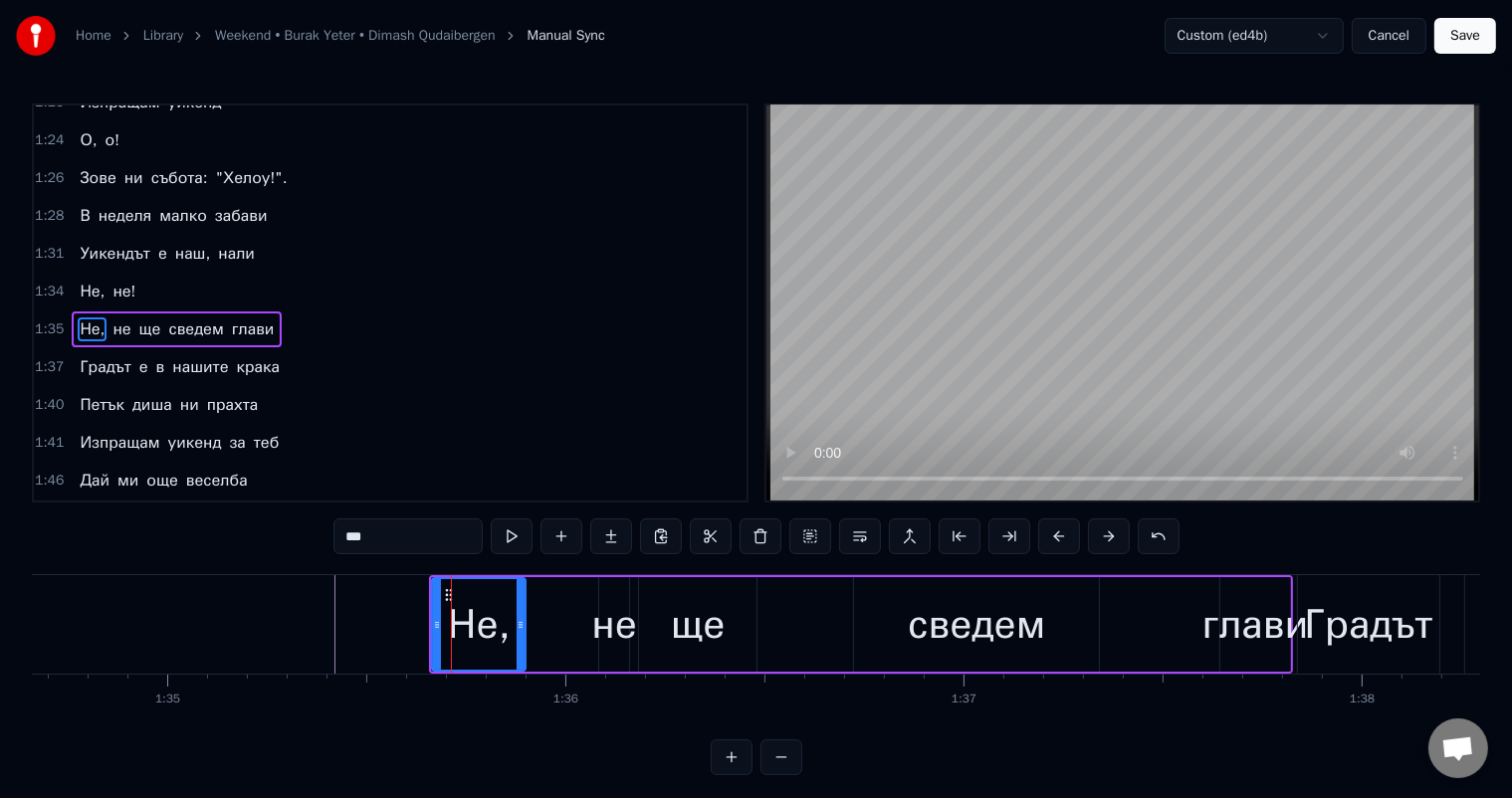 click at bounding box center [-1425, 624] 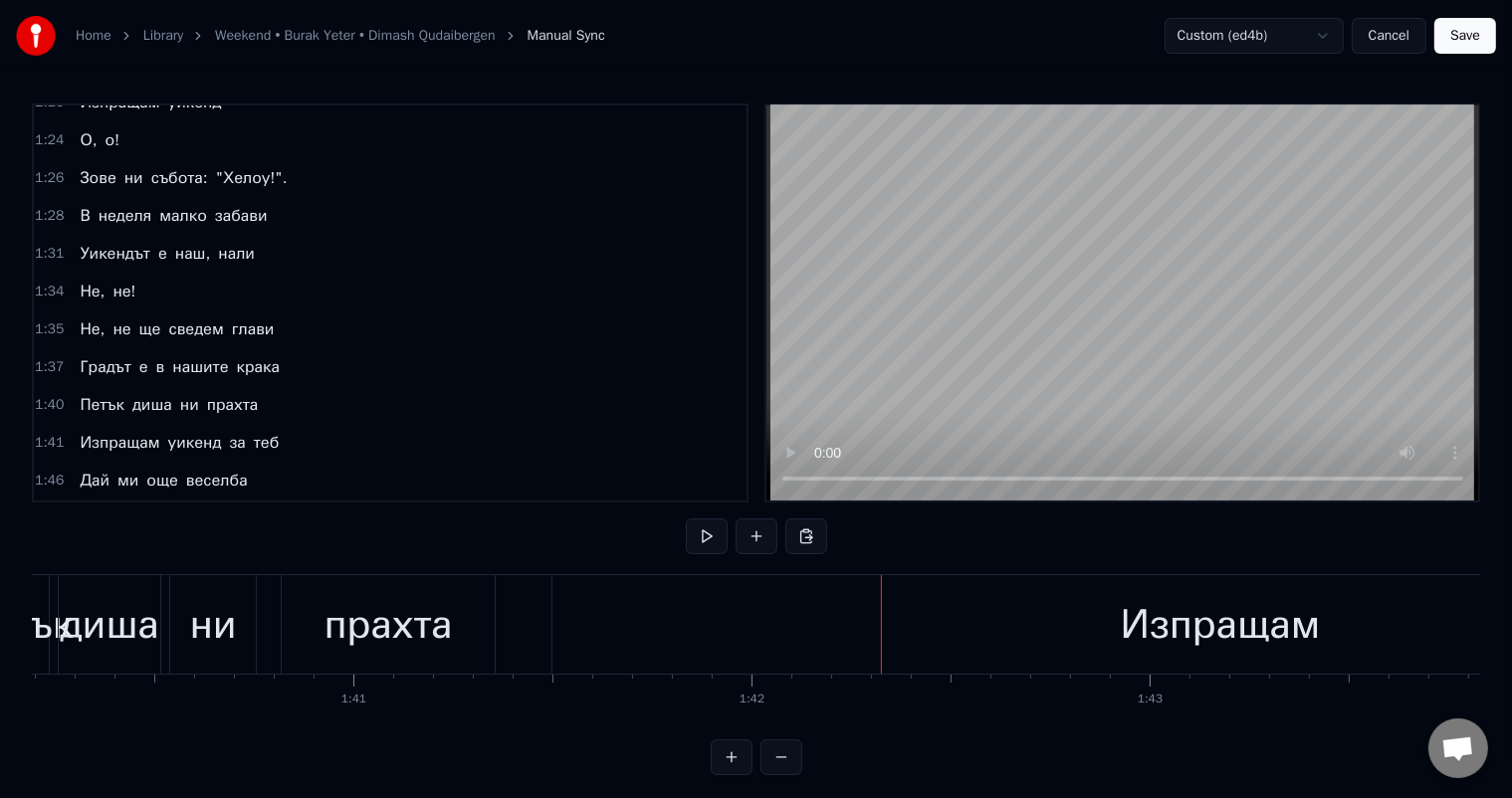 scroll, scrollTop: 0, scrollLeft: 39812, axis: horizontal 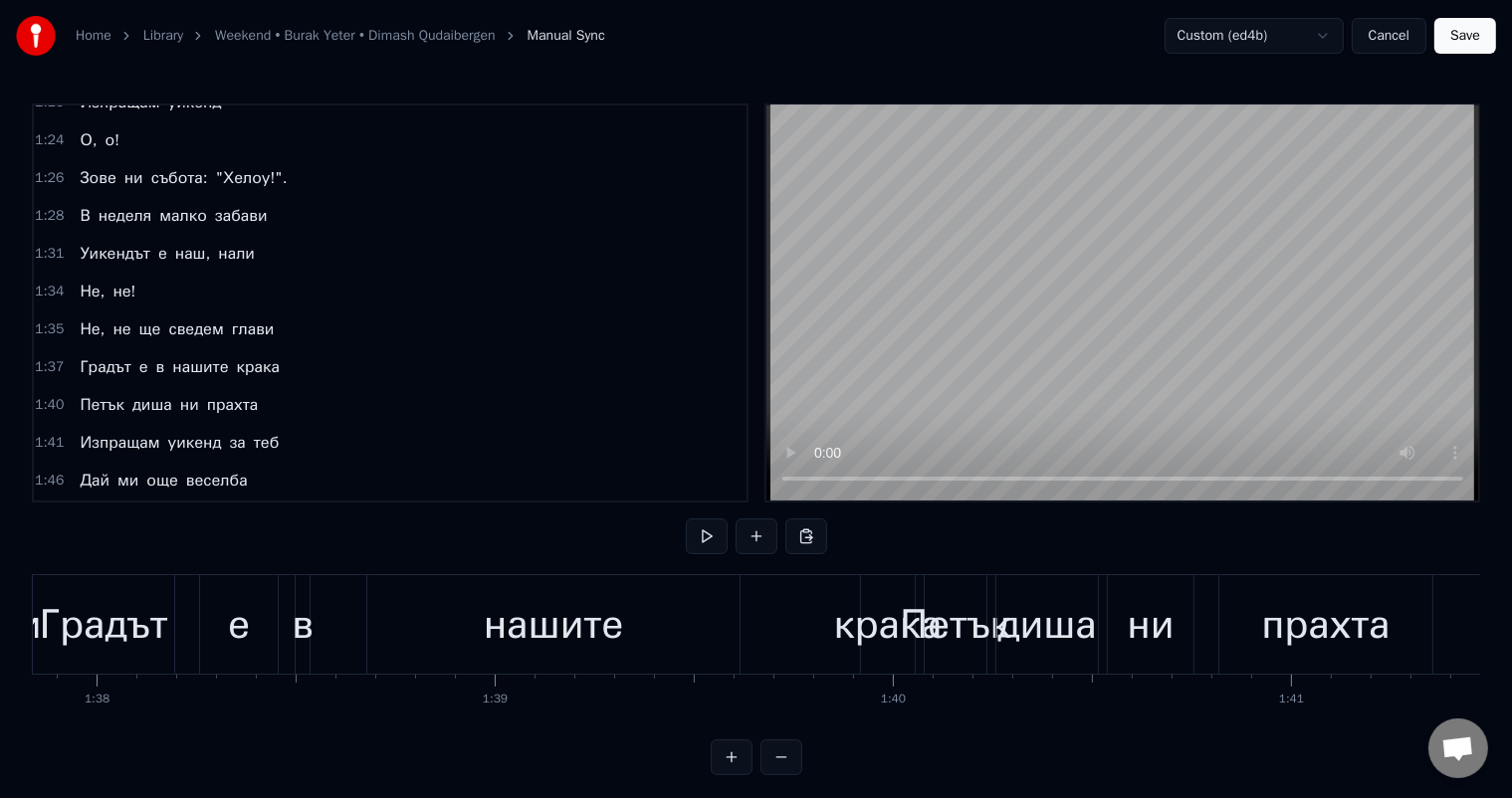 click on "Градът" at bounding box center (104, 625) 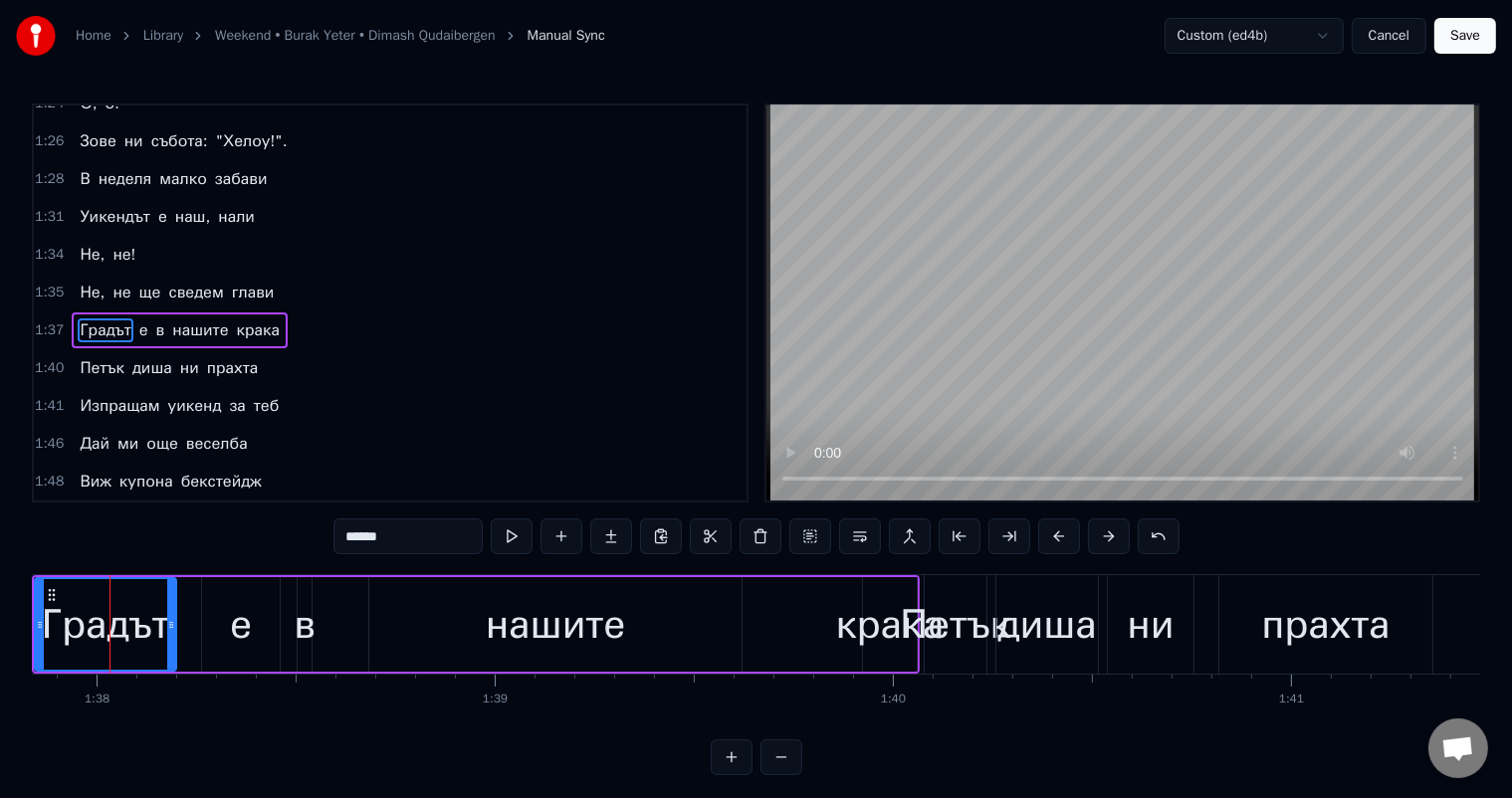 scroll, scrollTop: 0, scrollLeft: 38932, axis: horizontal 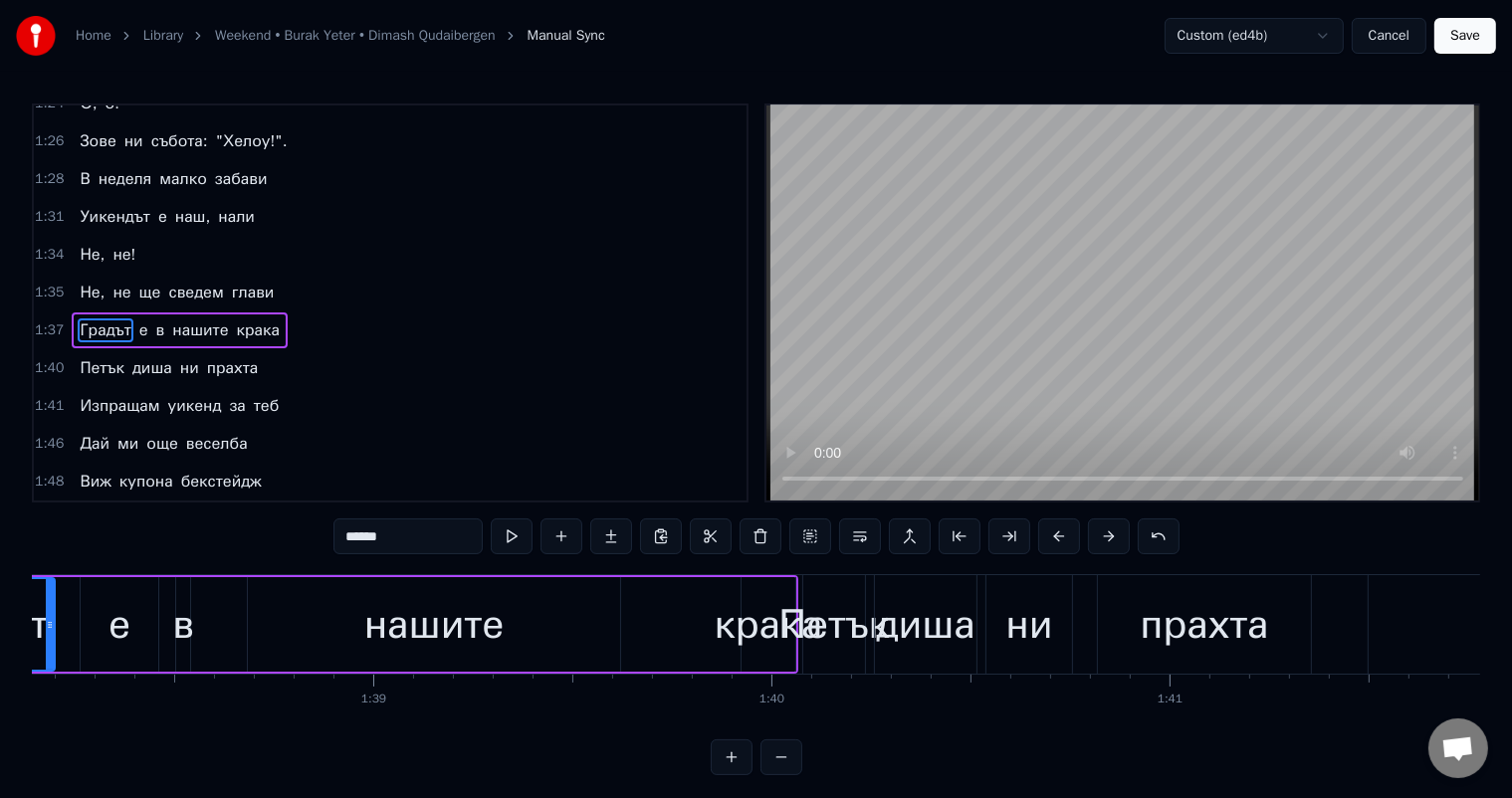 click on "крака" at bounding box center [768, 625] 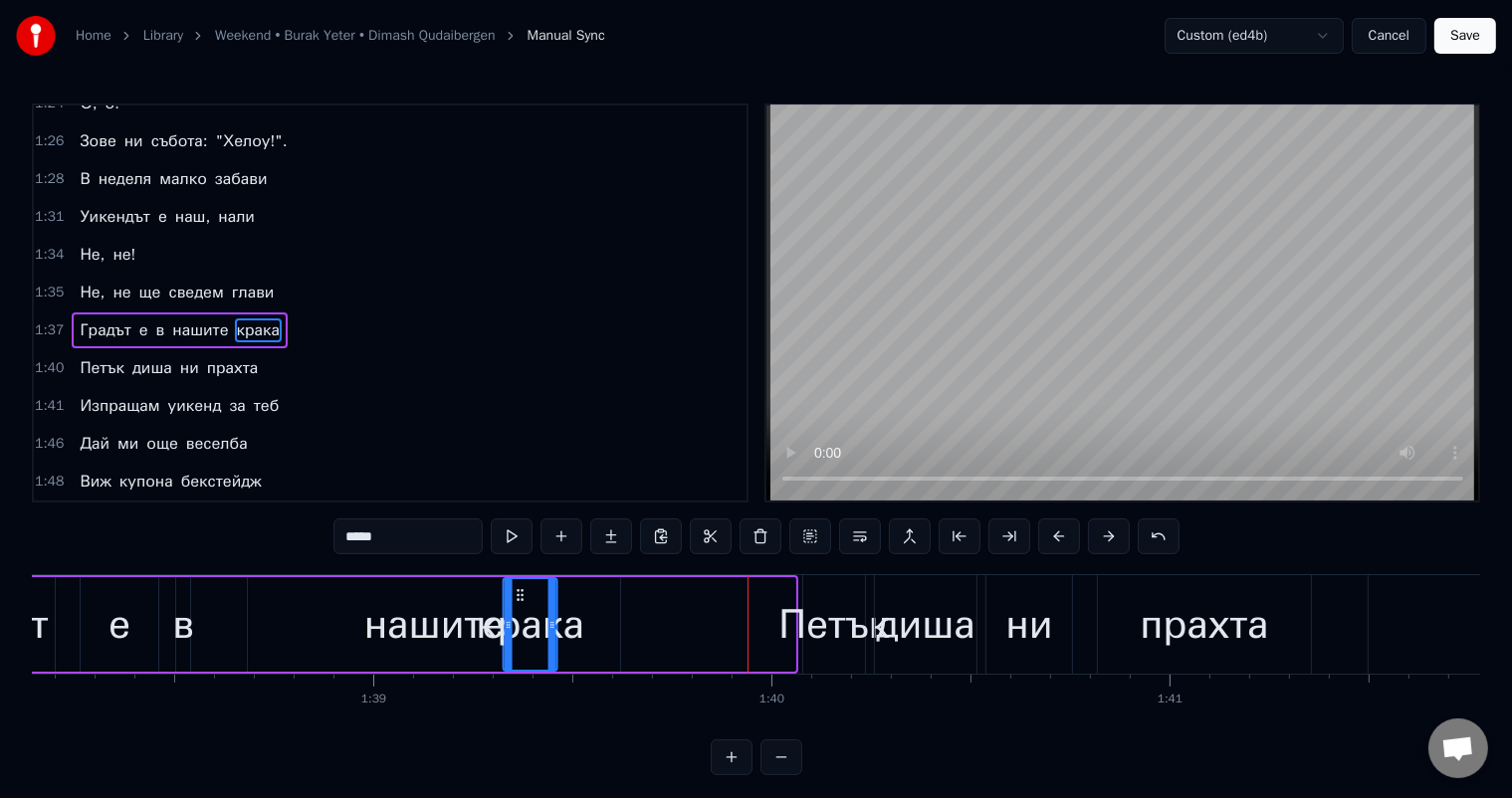drag, startPoint x: 758, startPoint y: 590, endPoint x: 521, endPoint y: 608, distance: 237.68256 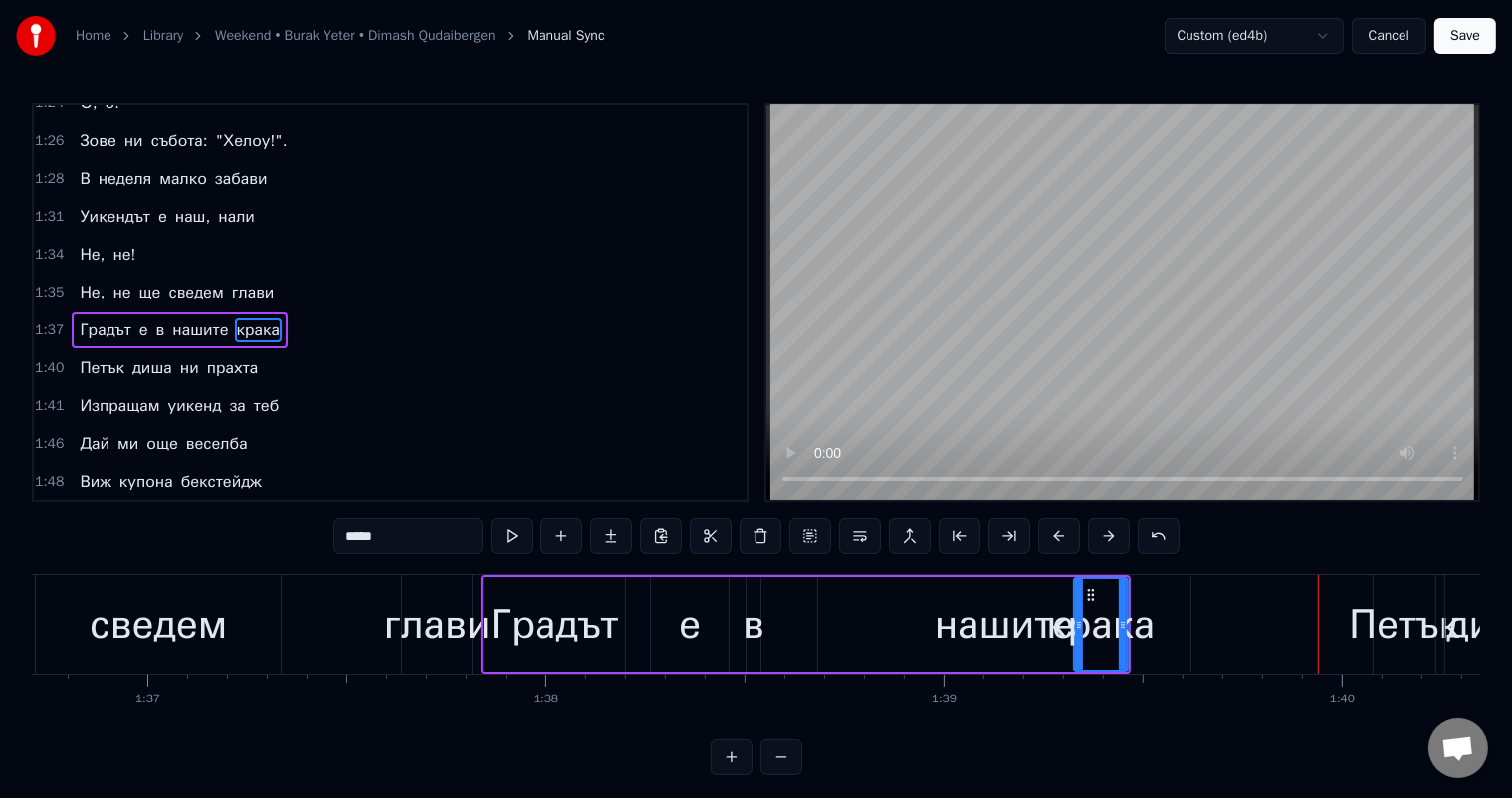 scroll, scrollTop: 0, scrollLeft: 38425, axis: horizontal 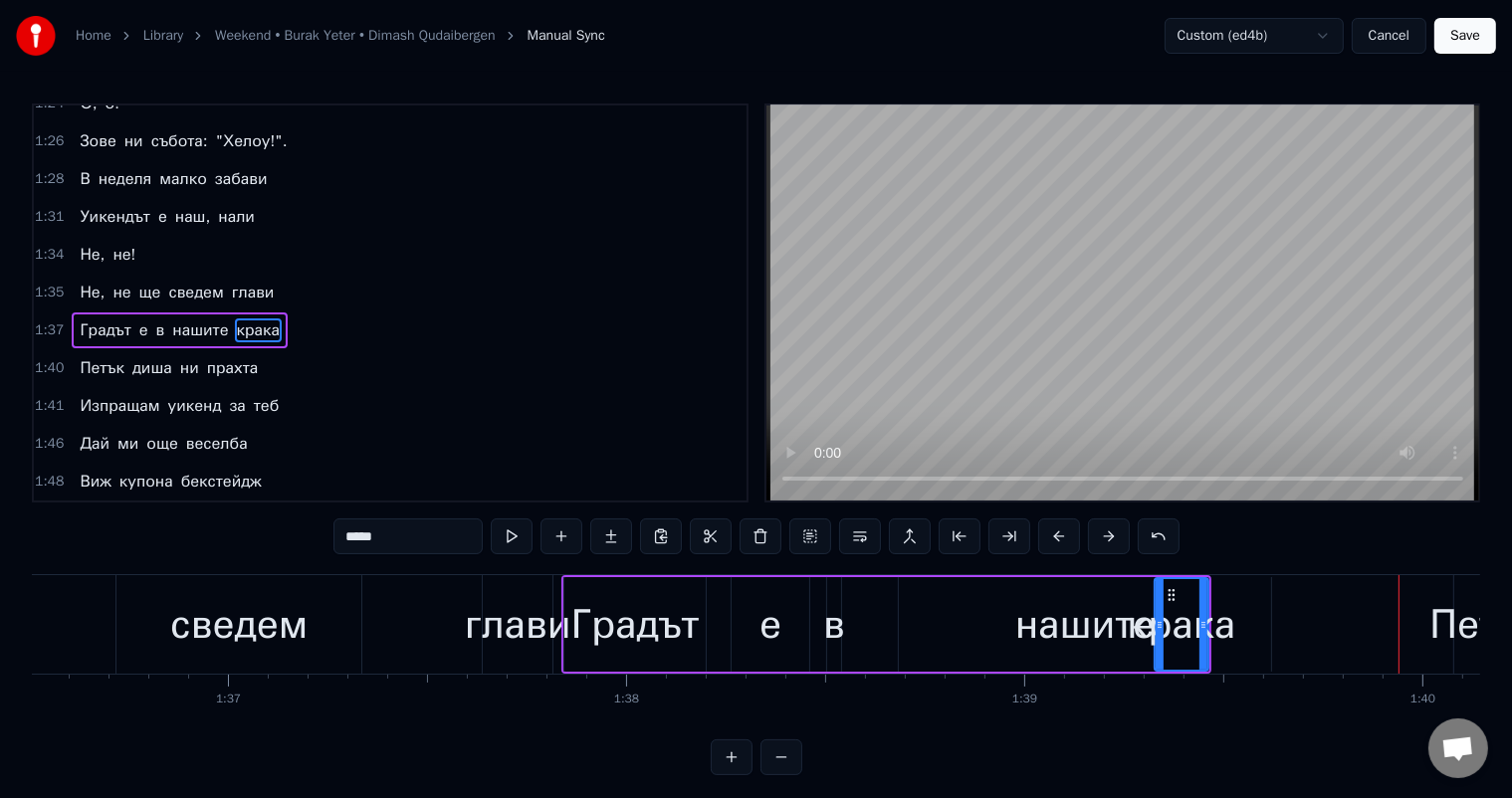 click on "сведем" at bounding box center (239, 625) 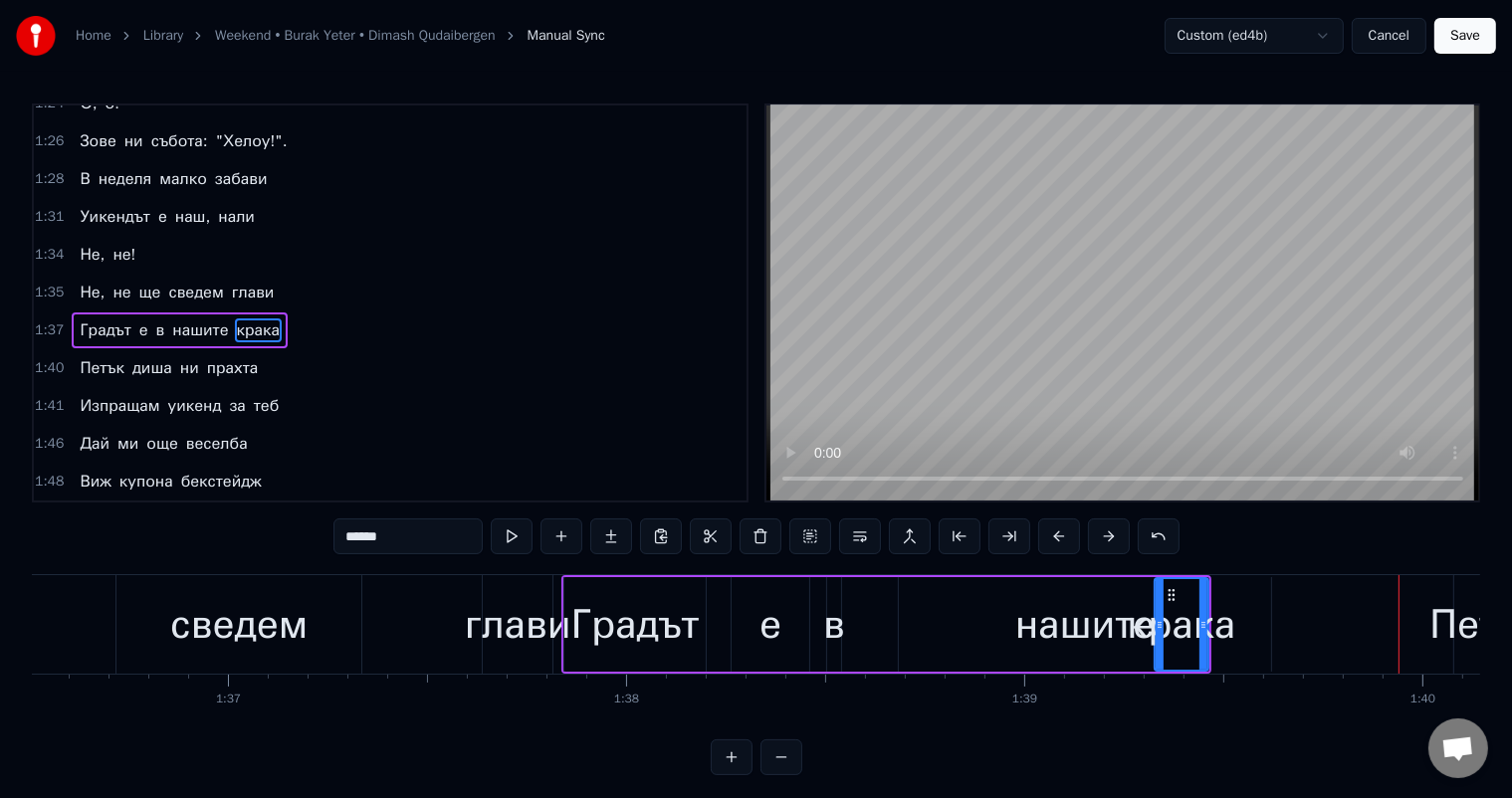 scroll, scrollTop: 589, scrollLeft: 0, axis: vertical 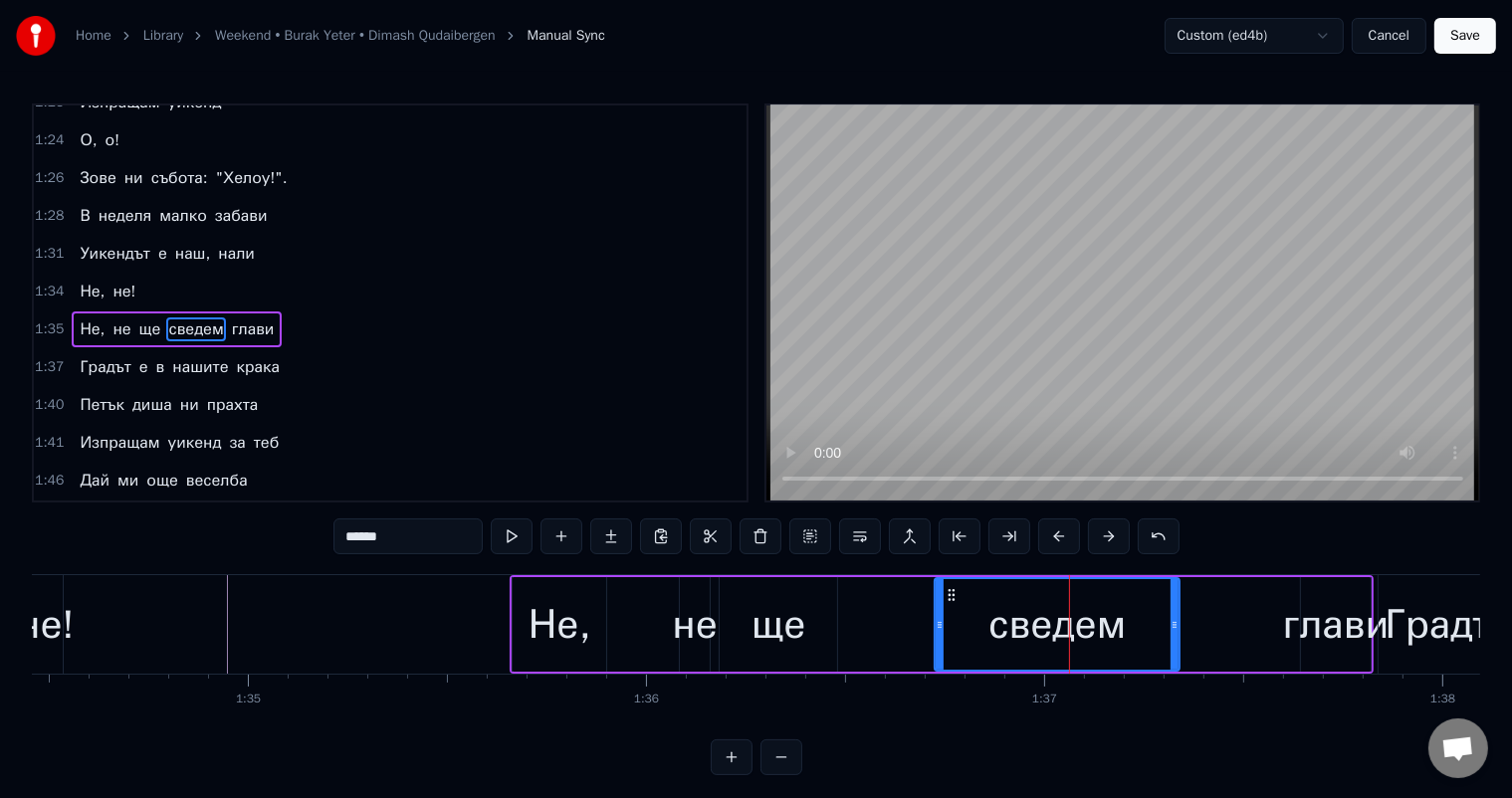click at bounding box center (-1345, 624) 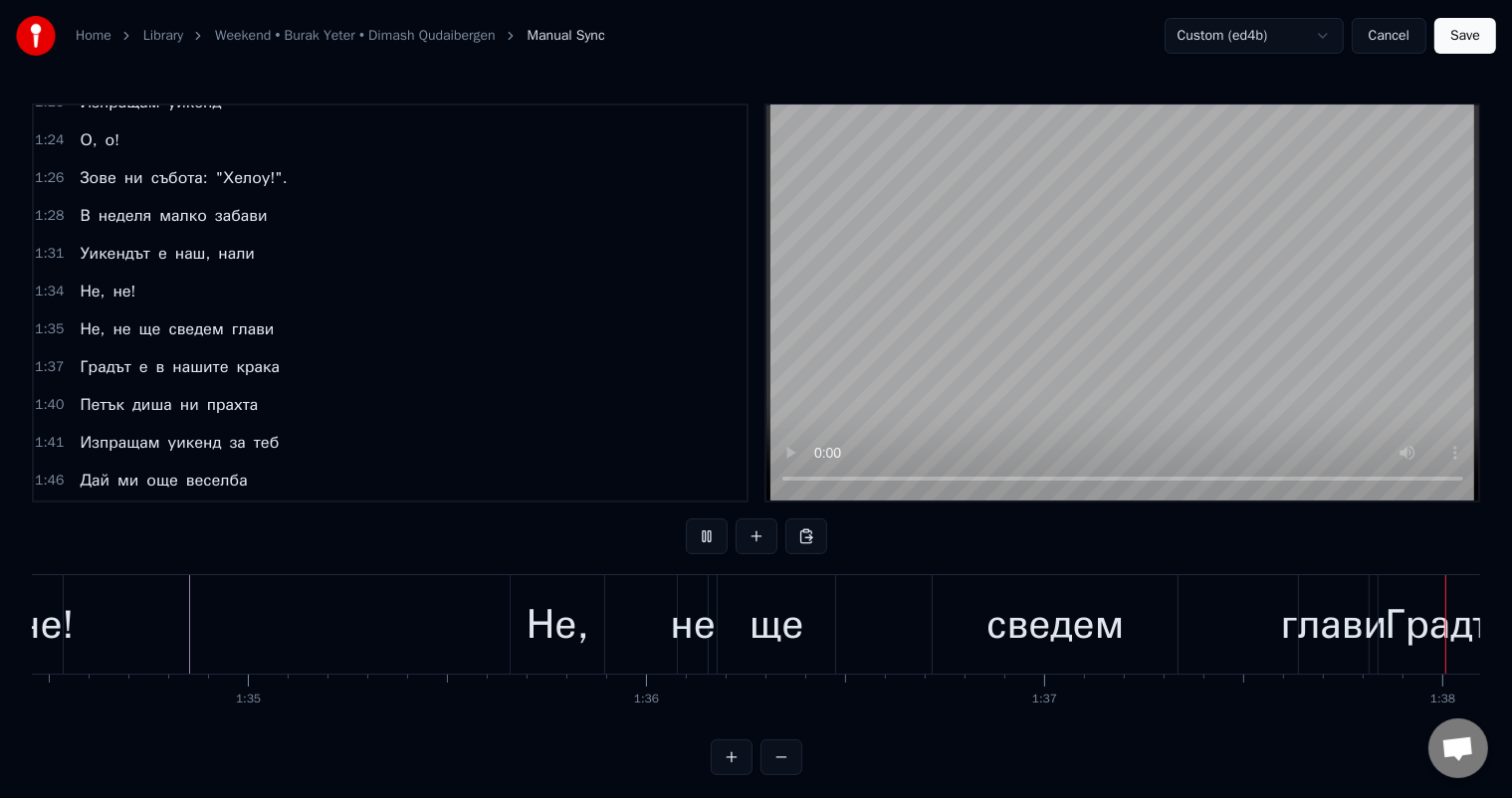 scroll, scrollTop: 0, scrollLeft: 38959, axis: horizontal 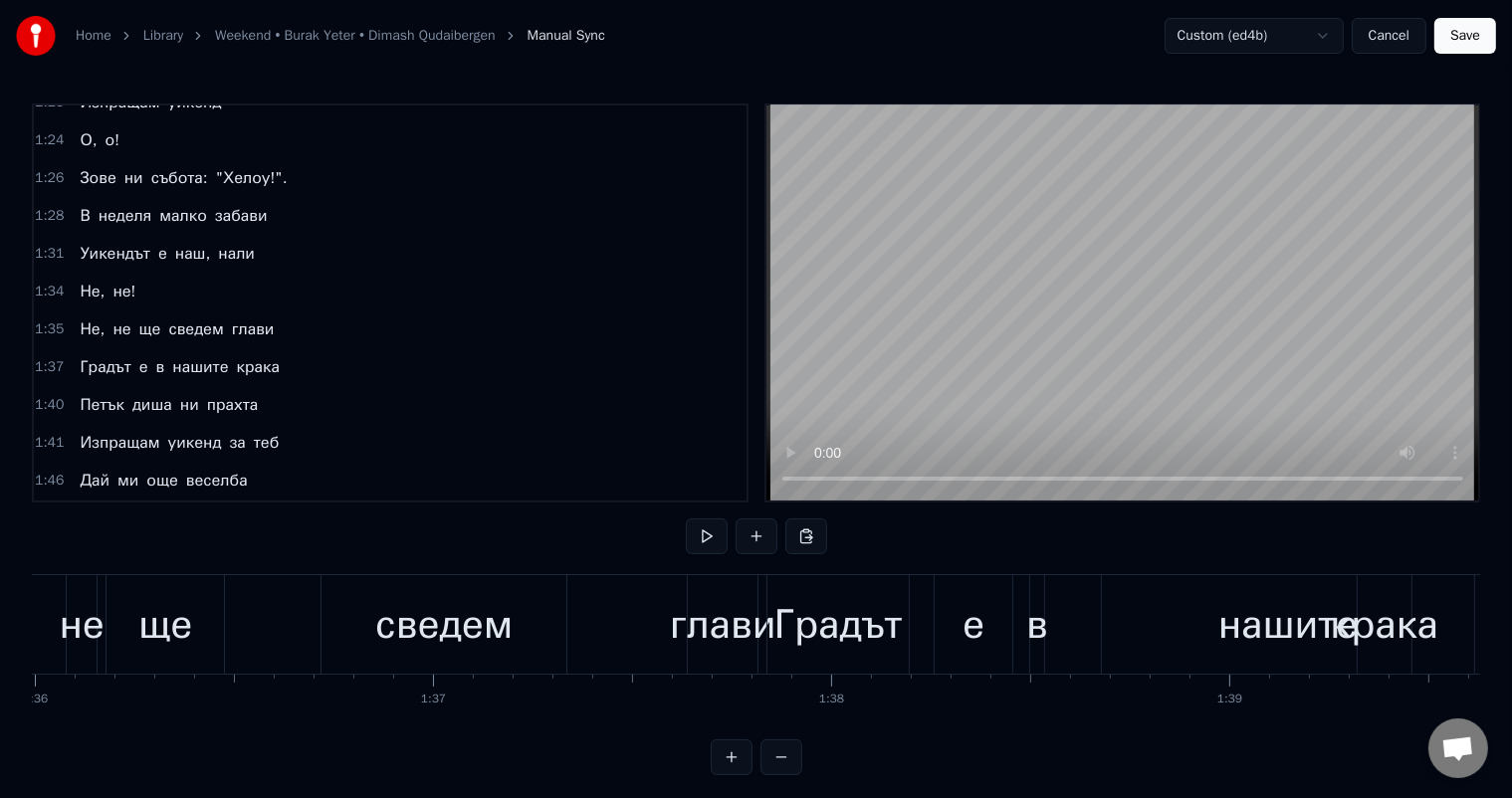 click on "глави" at bounding box center (723, 625) 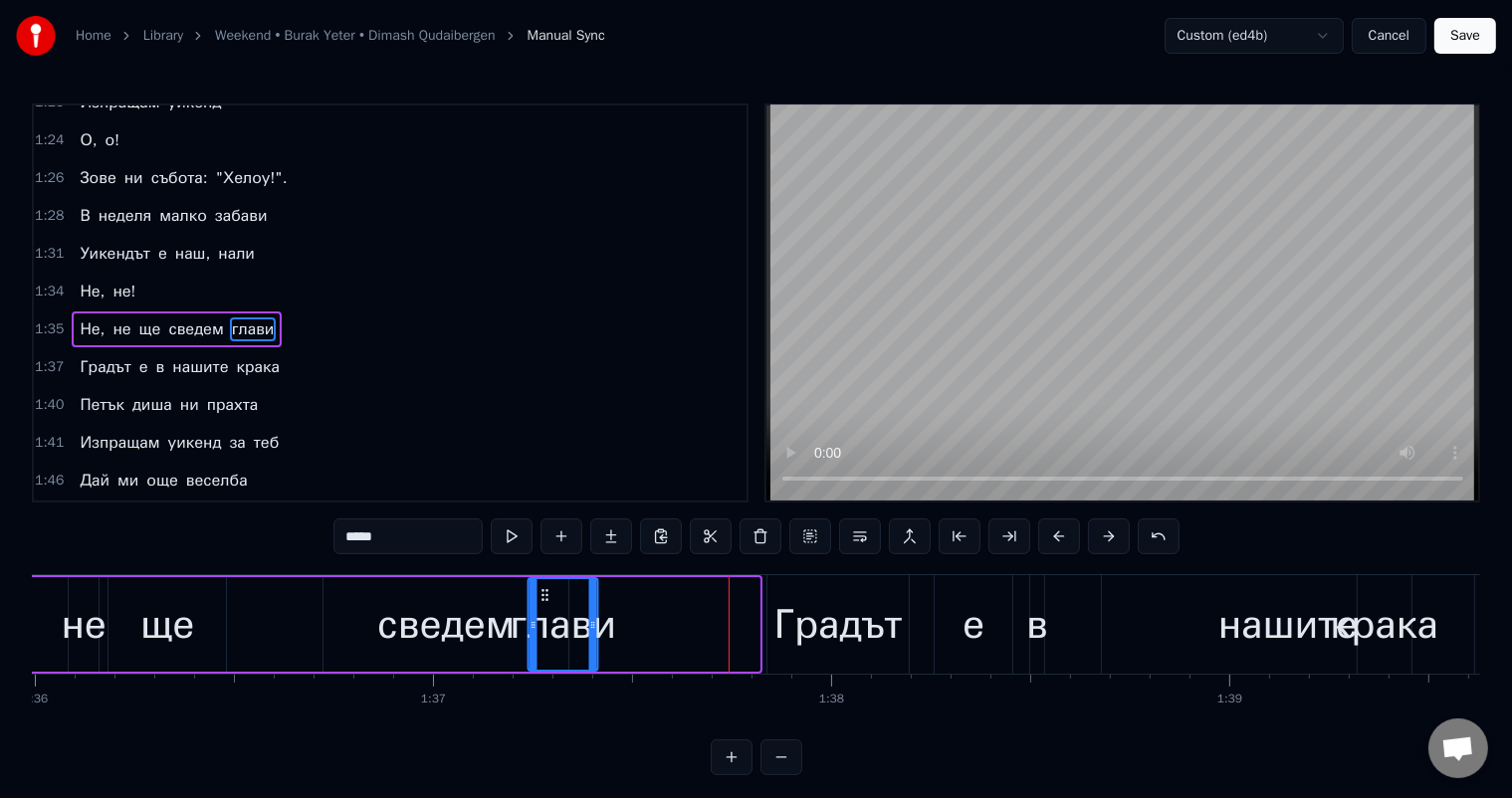 drag, startPoint x: 707, startPoint y: 593, endPoint x: 545, endPoint y: 597, distance: 162.04938 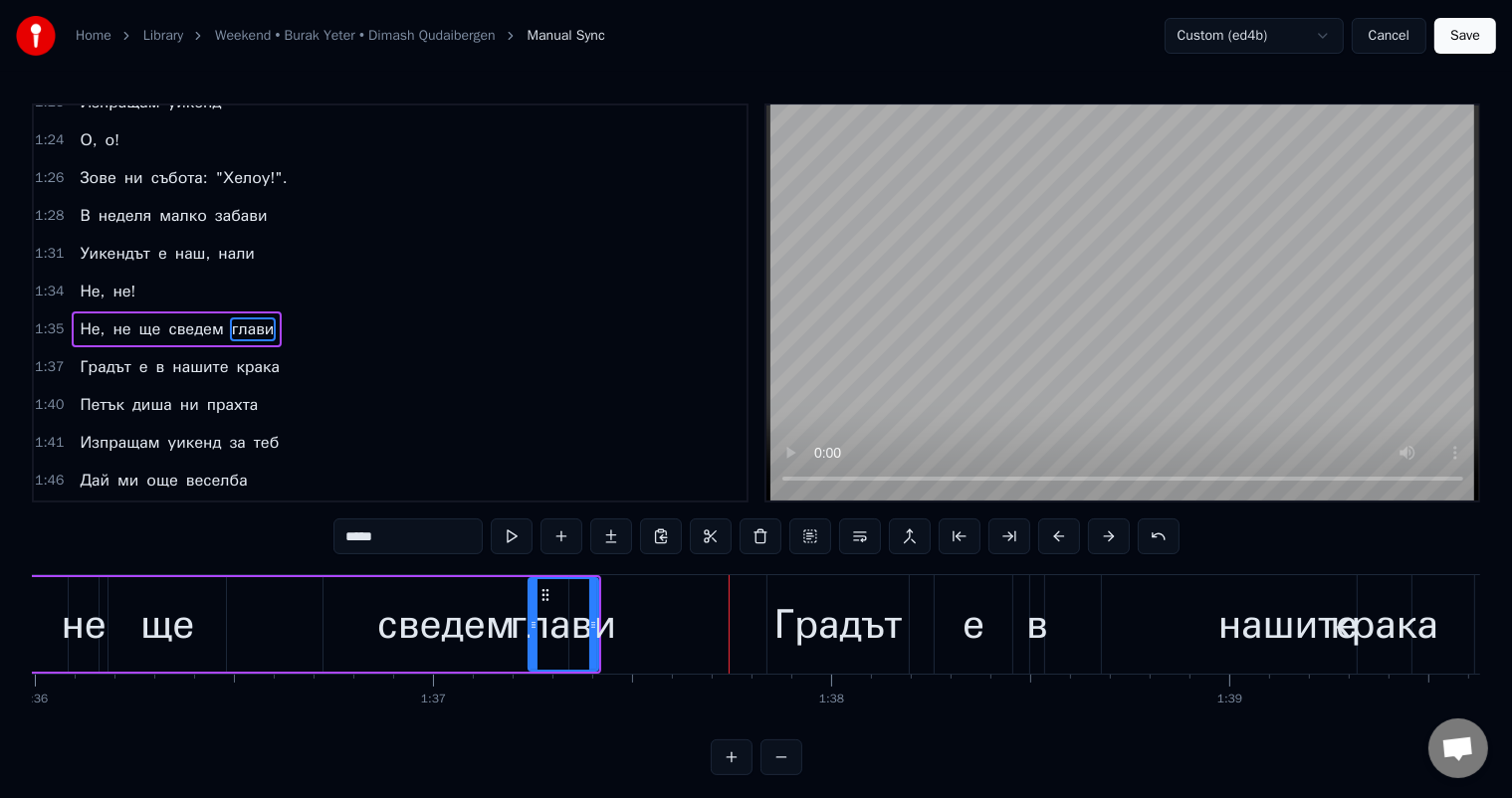 click on "сведем" at bounding box center (446, 625) 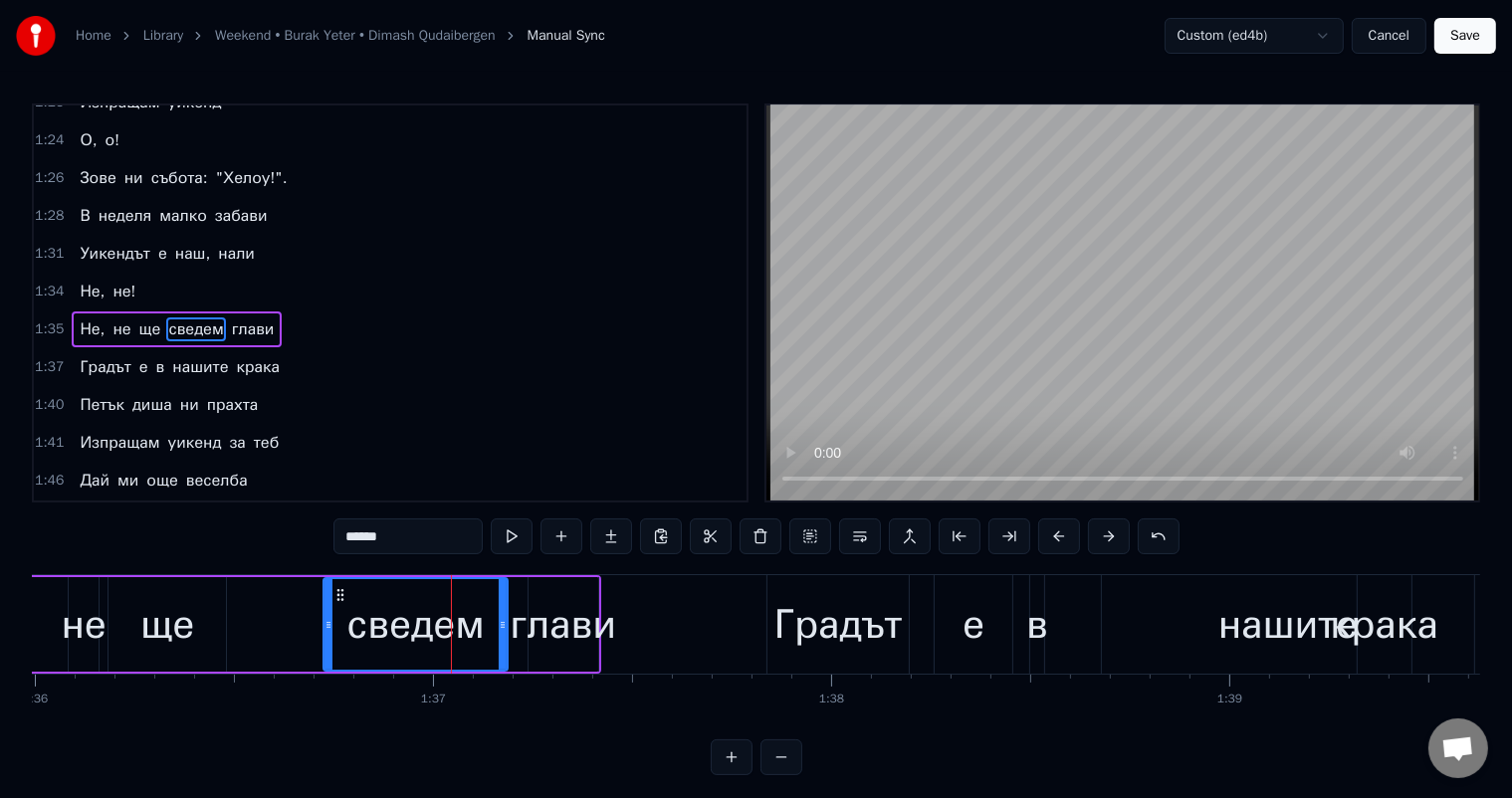 drag, startPoint x: 562, startPoint y: 622, endPoint x: 502, endPoint y: 623, distance: 60.008333 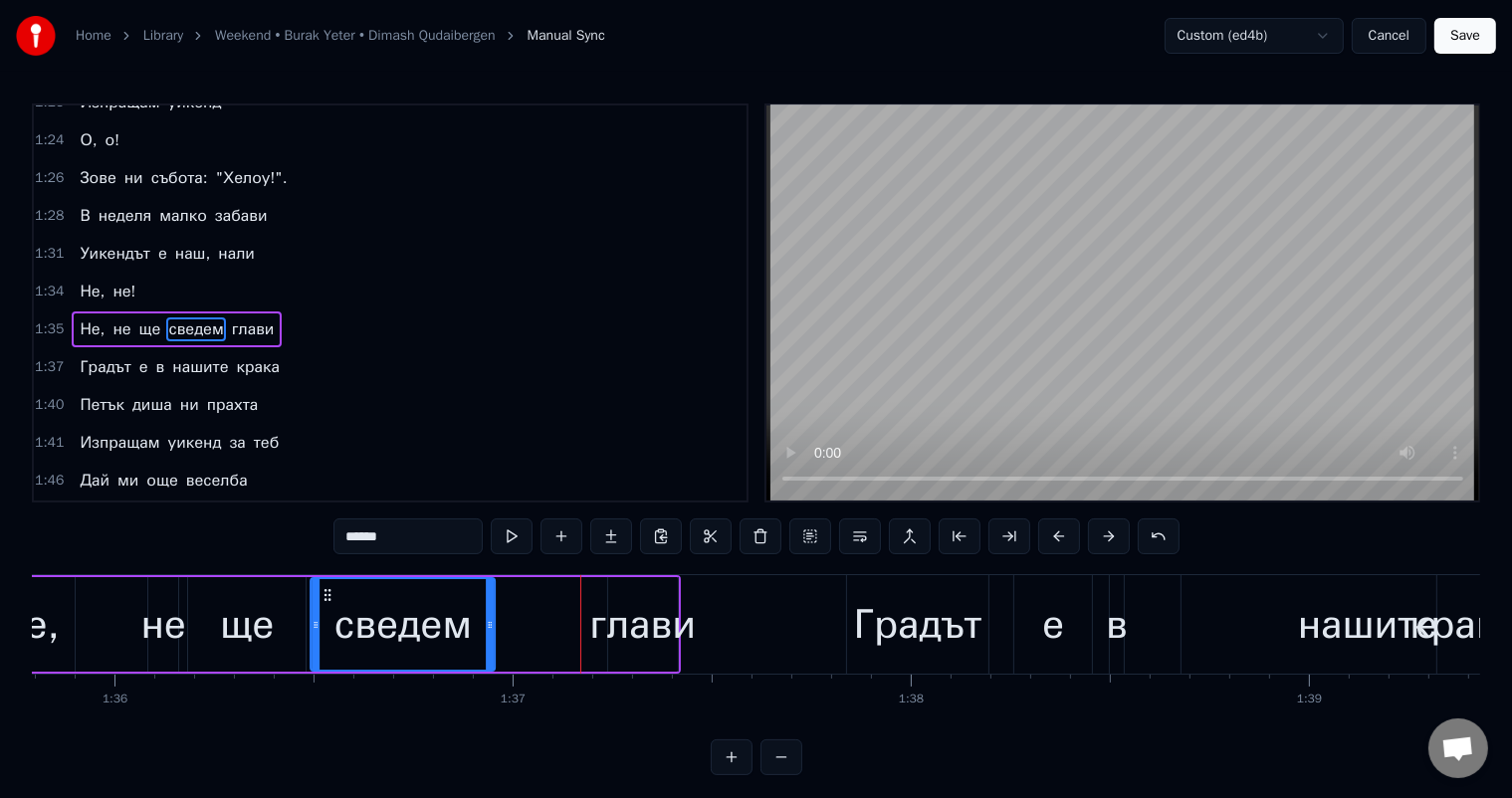 scroll, scrollTop: 0, scrollLeft: 38132, axis: horizontal 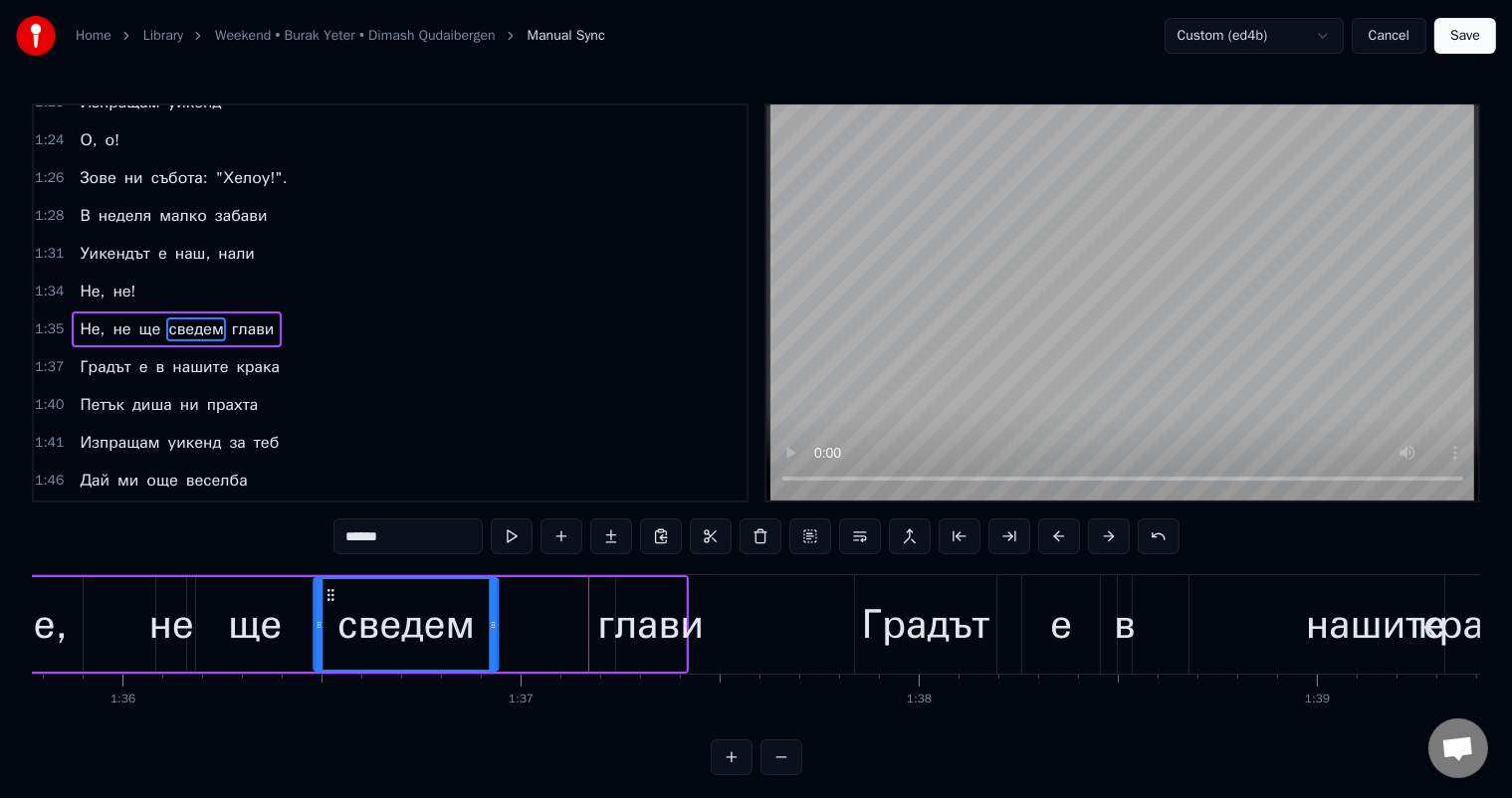 click 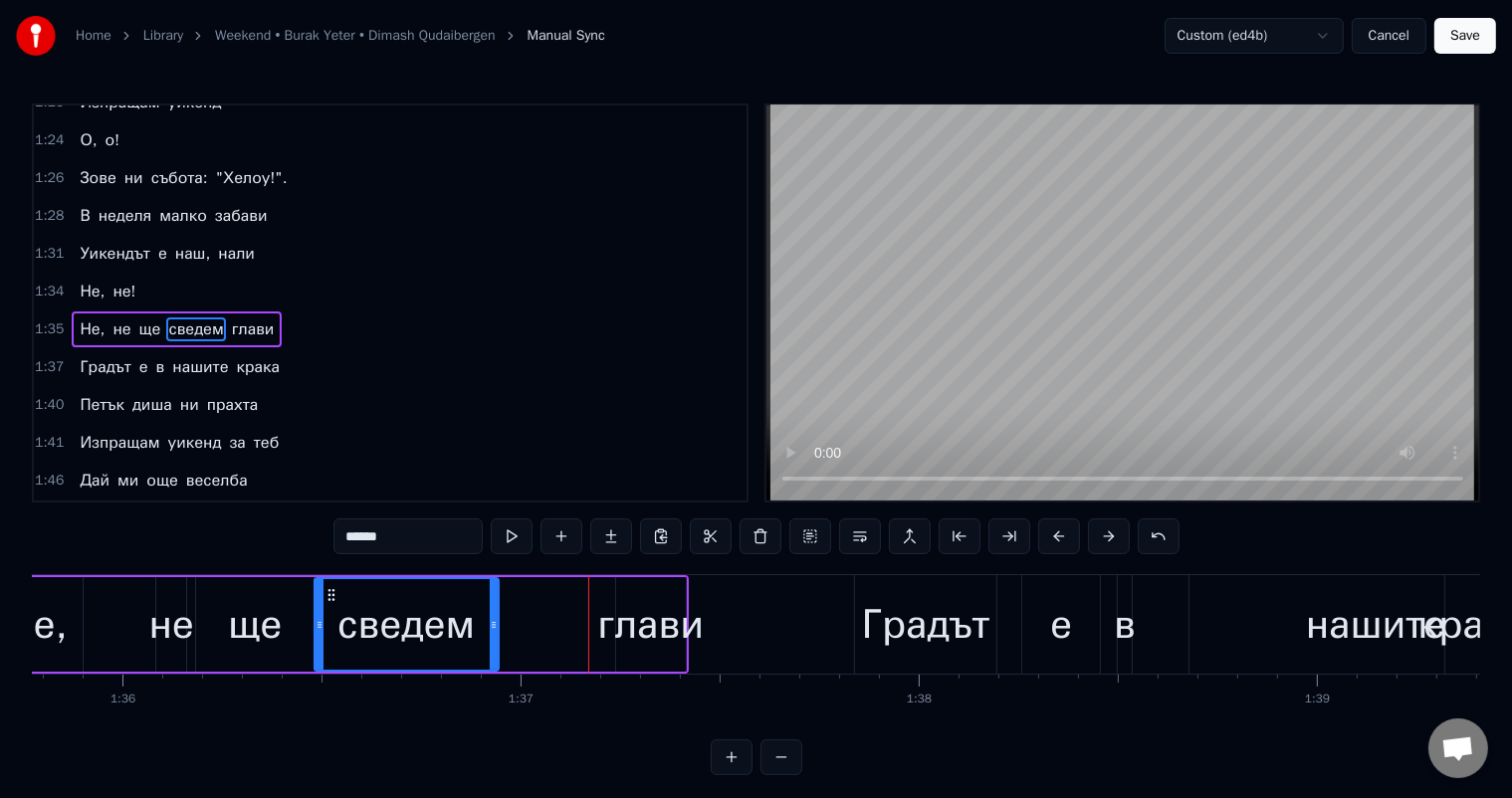 click on "глави" at bounding box center (650, 625) 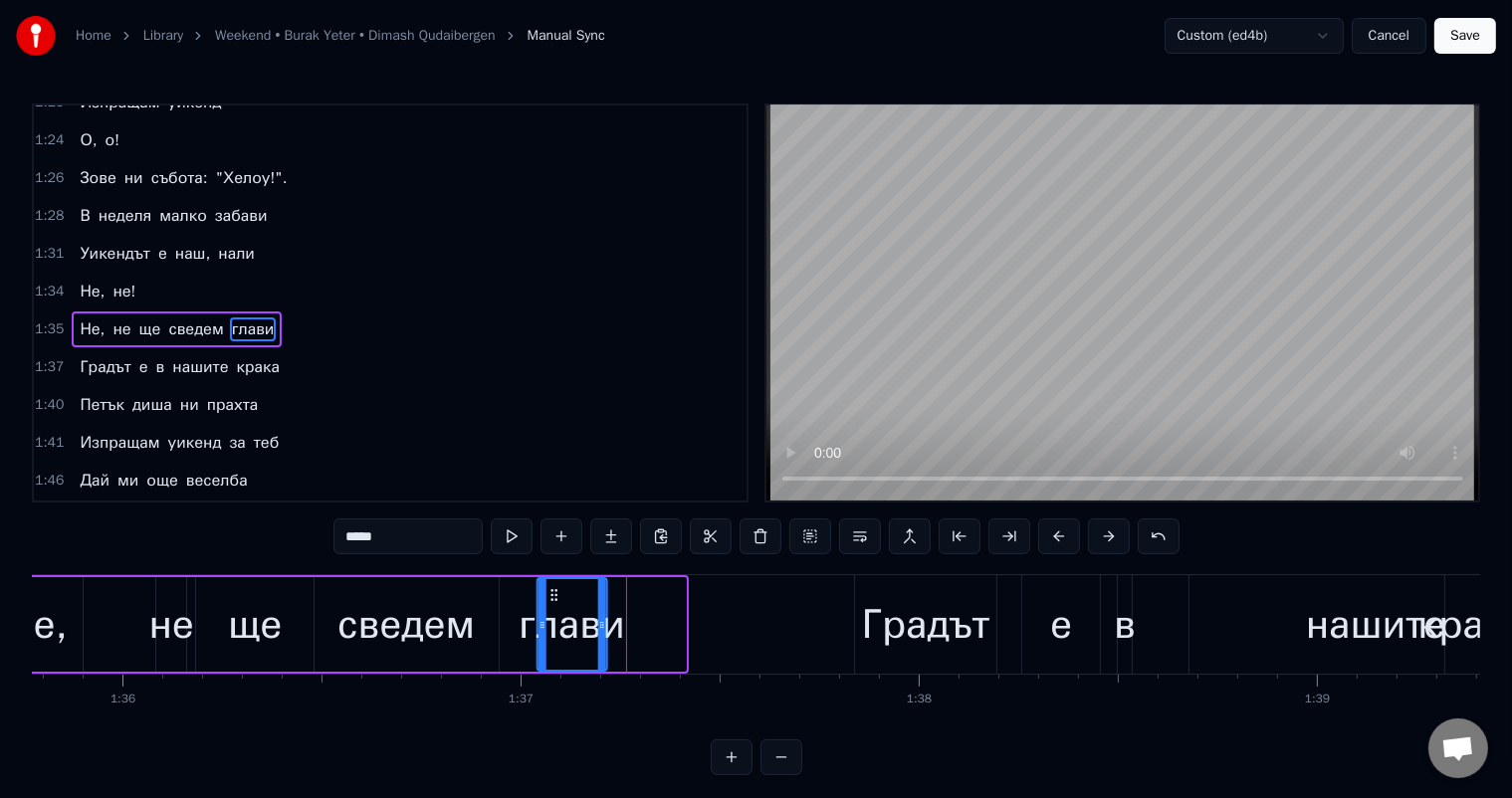 drag, startPoint x: 632, startPoint y: 590, endPoint x: 553, endPoint y: 590, distance: 79 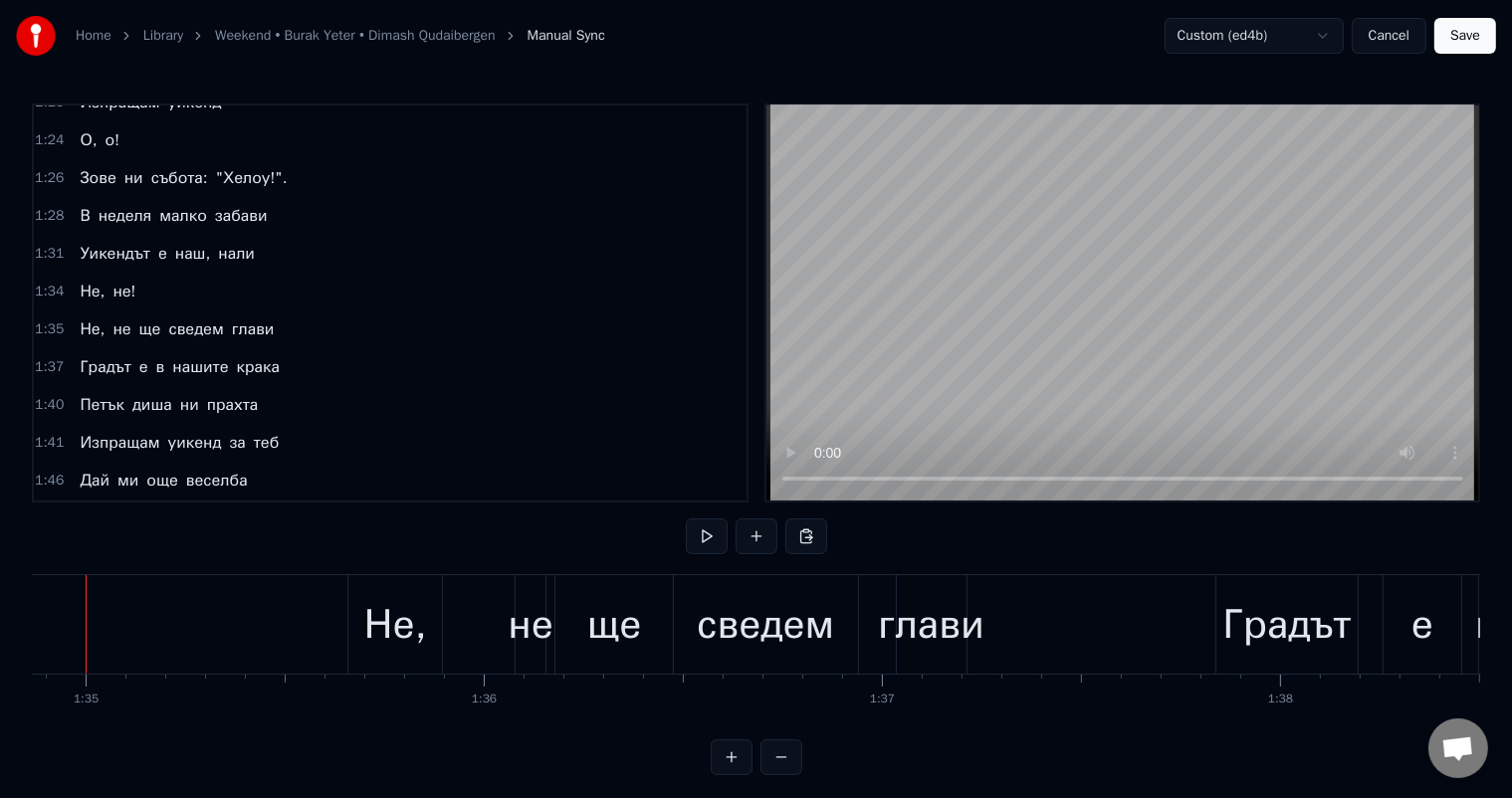 scroll, scrollTop: 0, scrollLeft: 37725, axis: horizontal 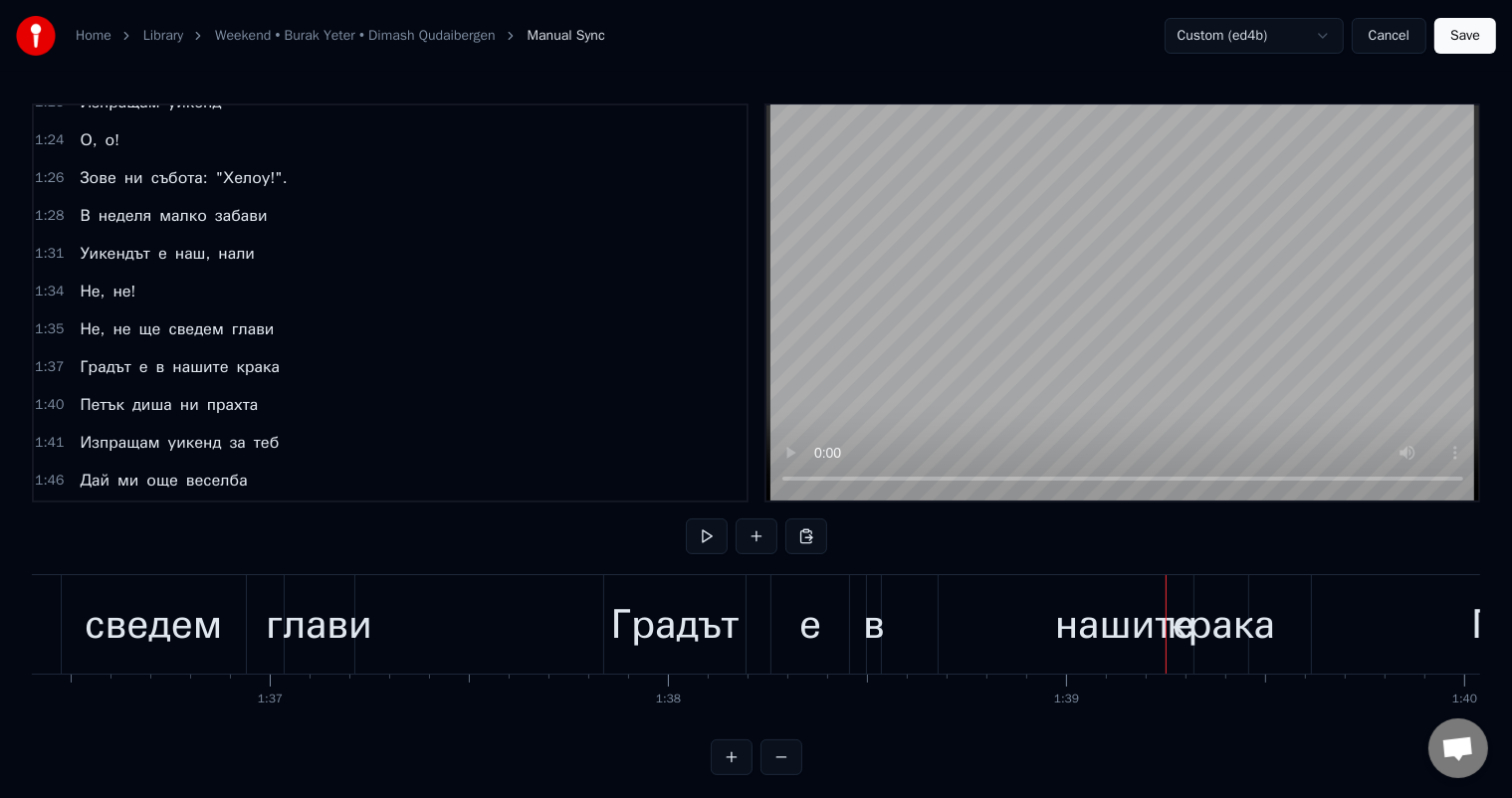 click on "глави" at bounding box center (319, 625) 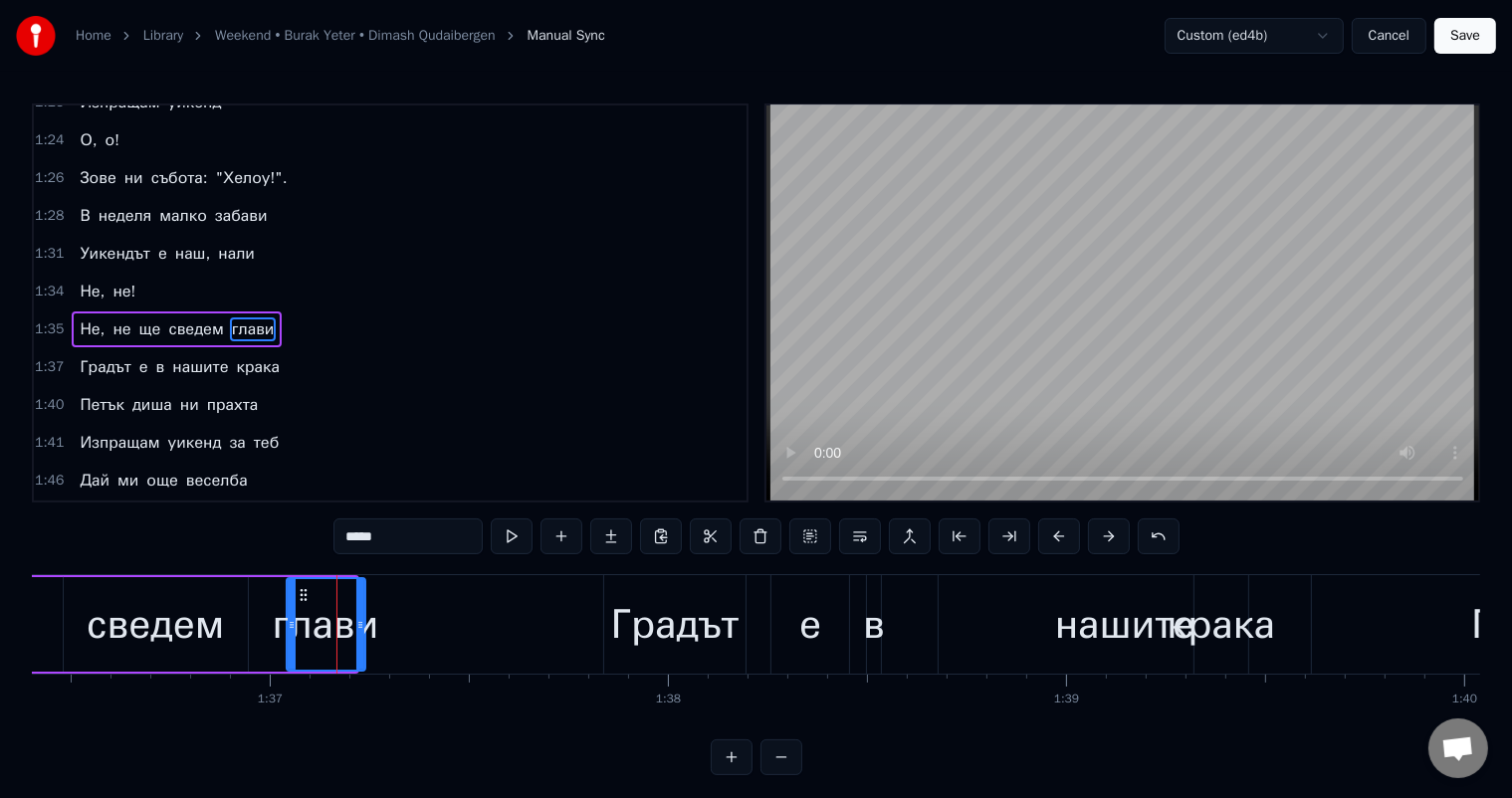 click 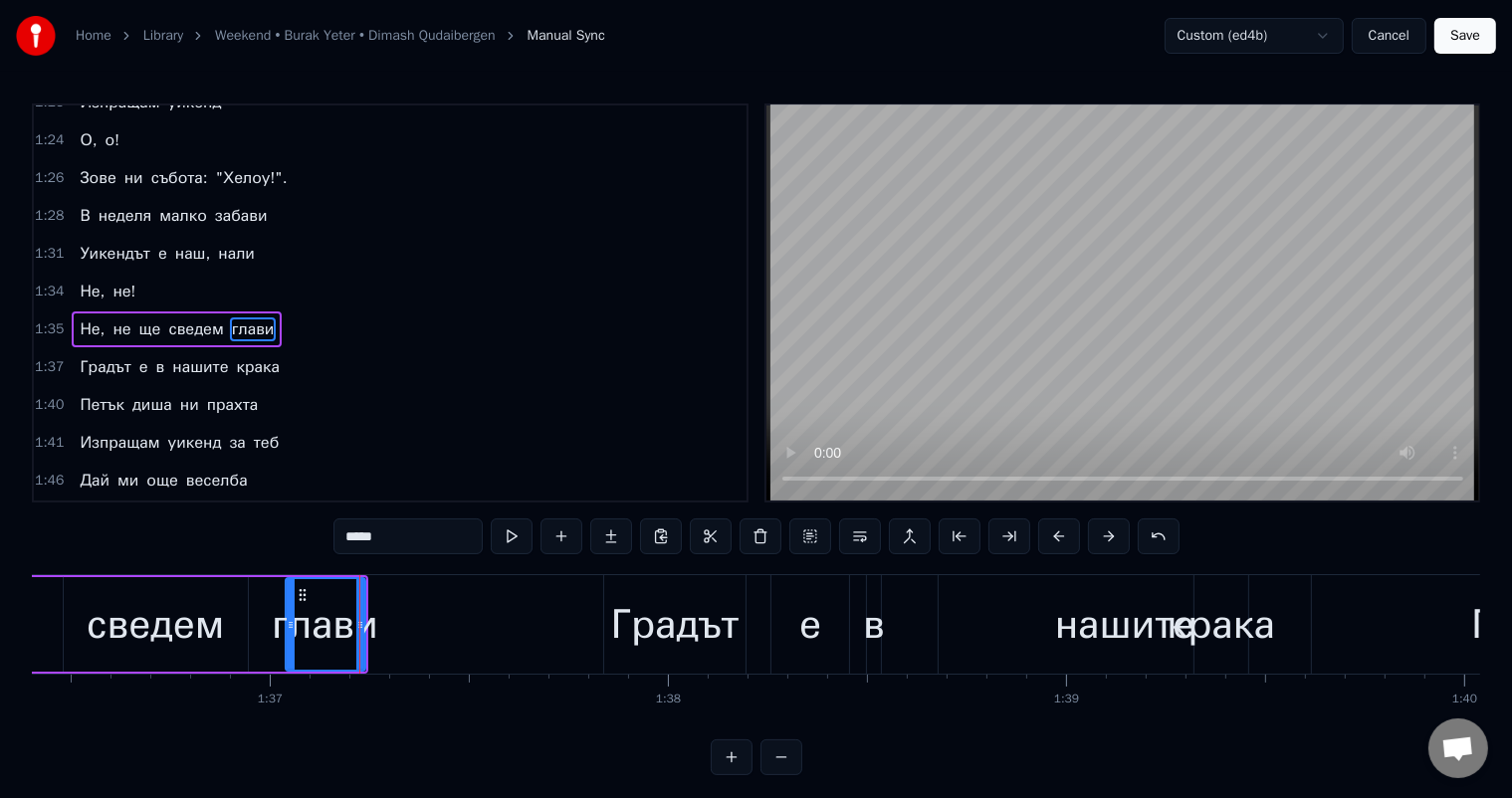 click 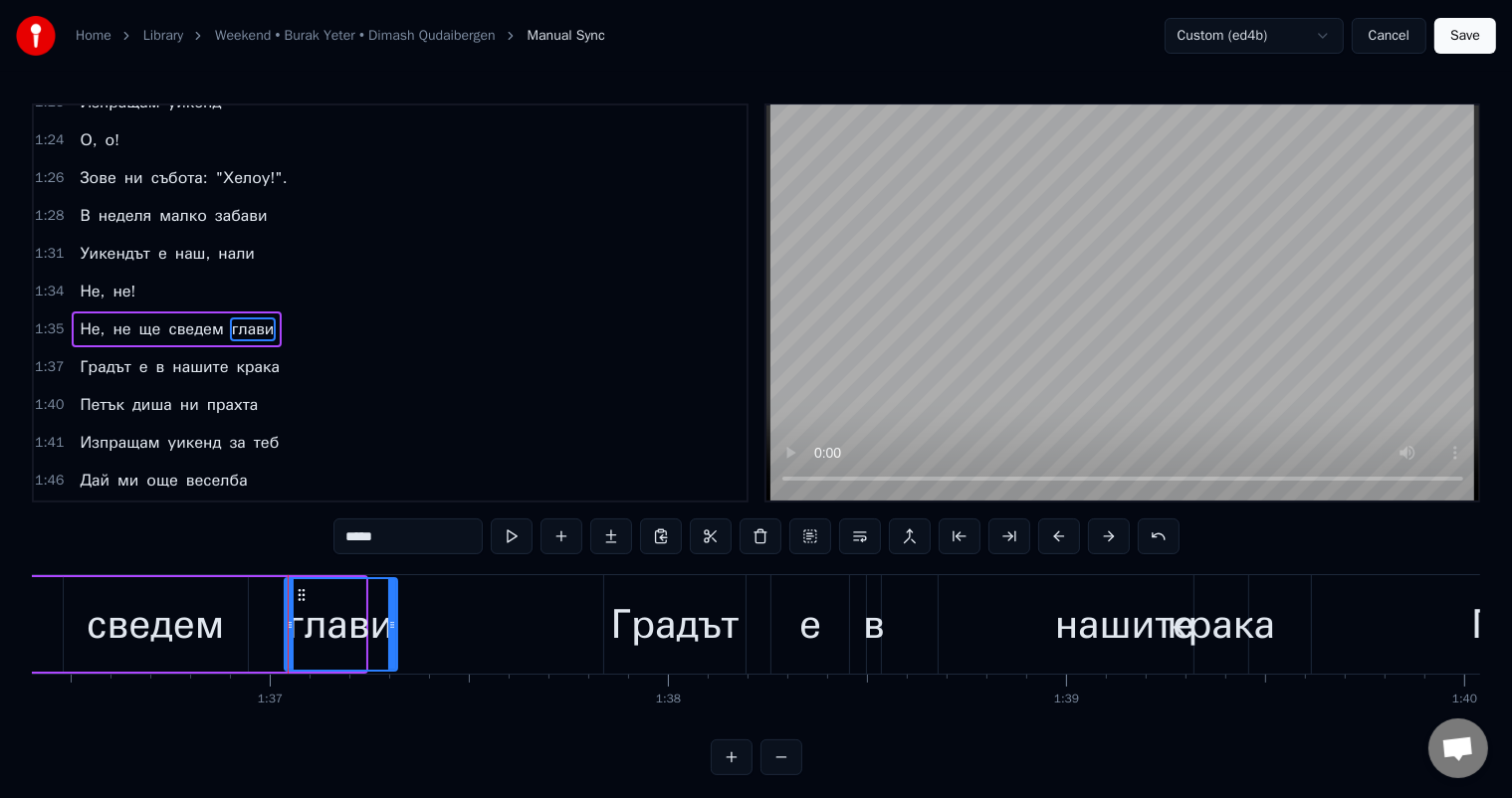 drag, startPoint x: 362, startPoint y: 625, endPoint x: 394, endPoint y: 626, distance: 32.01562 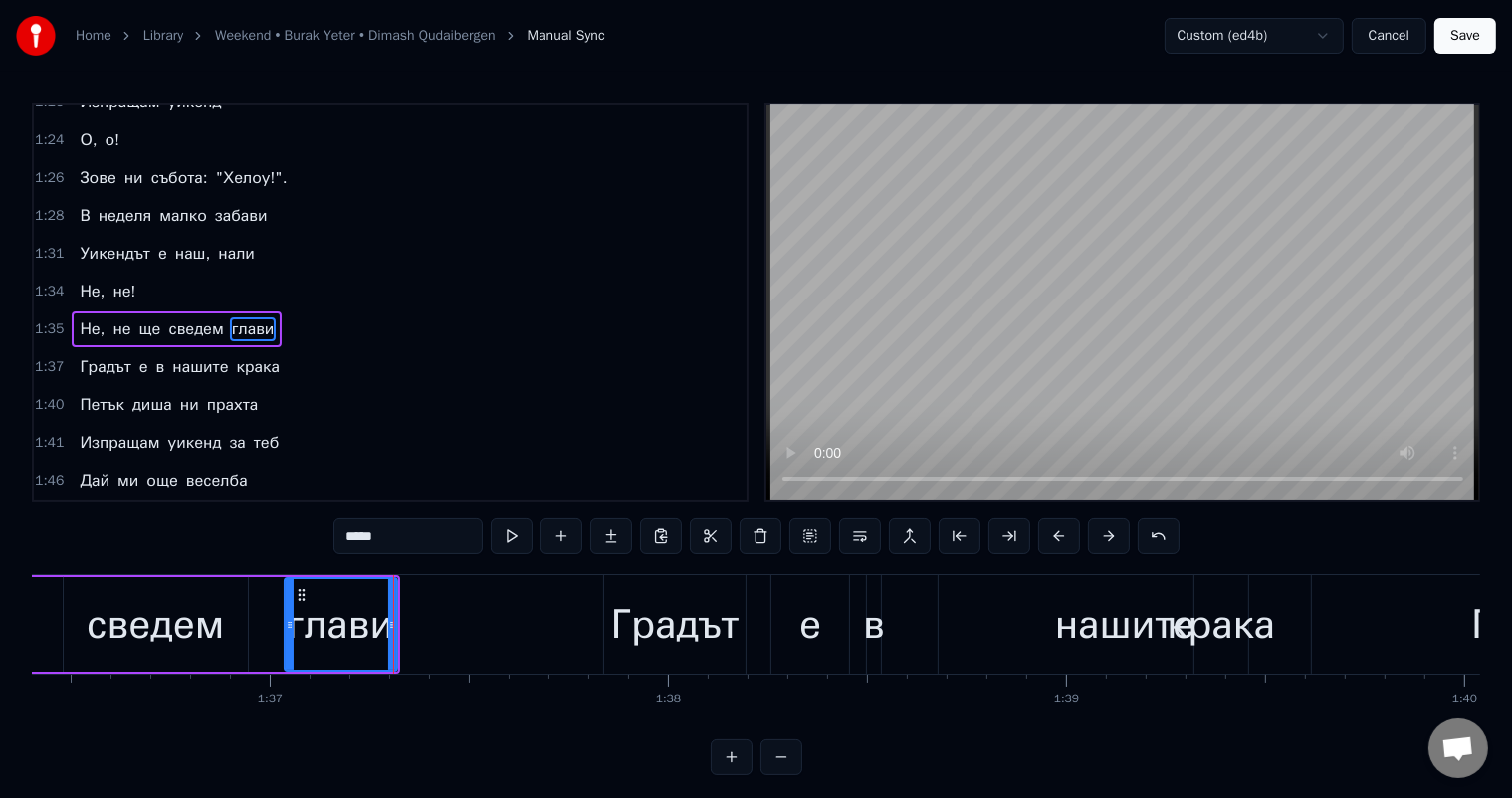 scroll, scrollTop: 0, scrollLeft: 38669, axis: horizontal 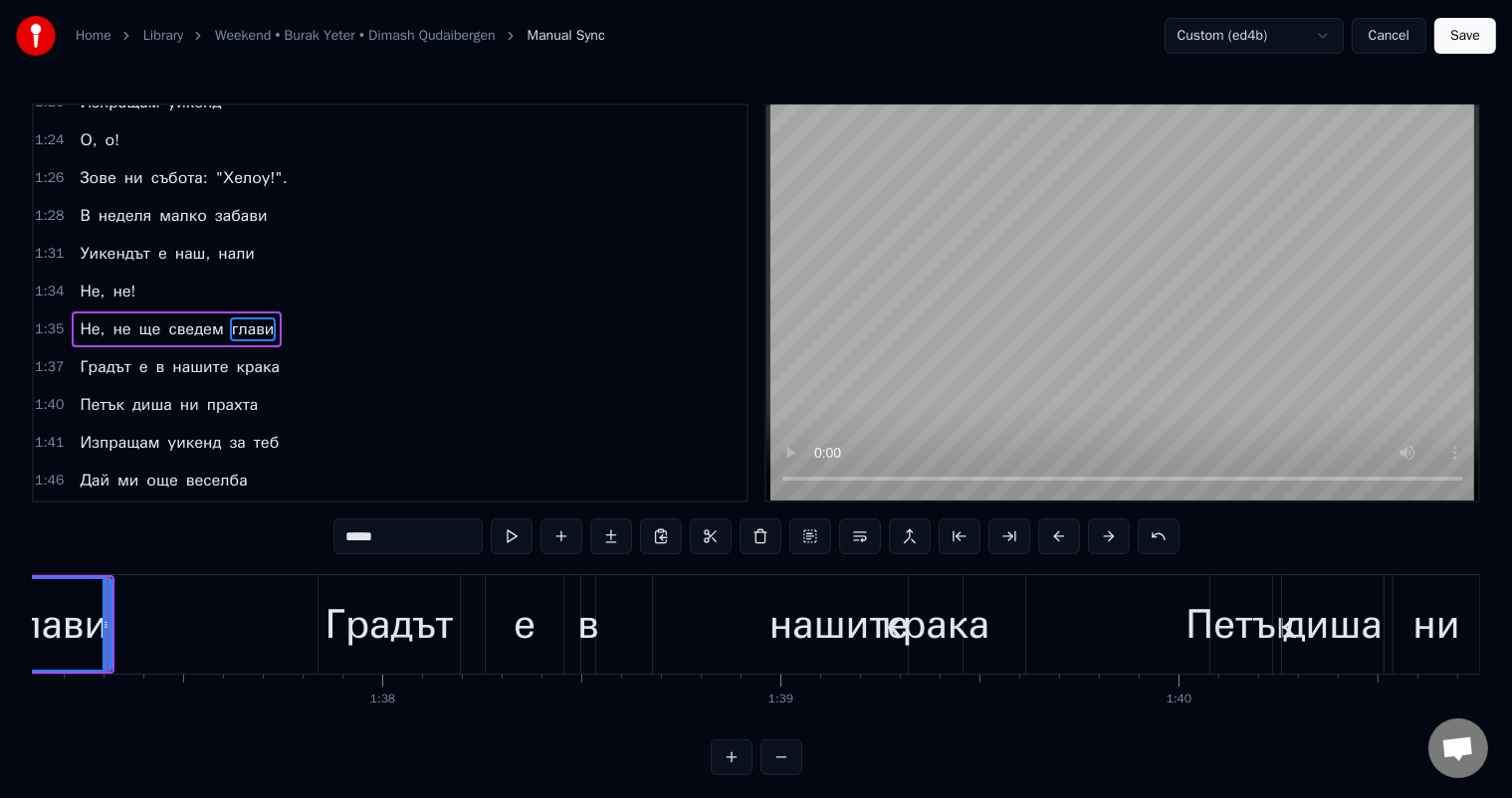 click on "нашите" at bounding box center [839, 625] 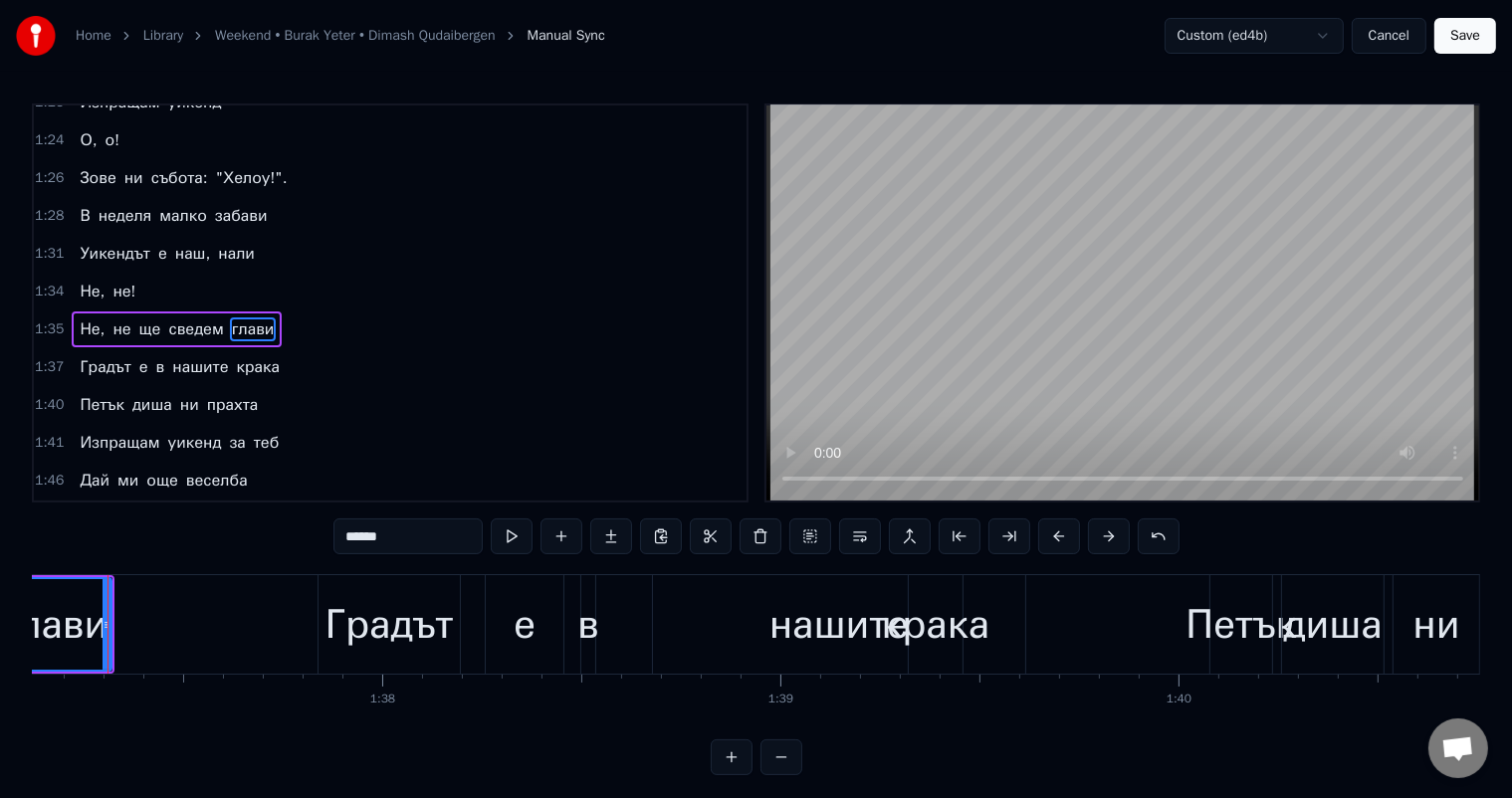 scroll, scrollTop: 626, scrollLeft: 0, axis: vertical 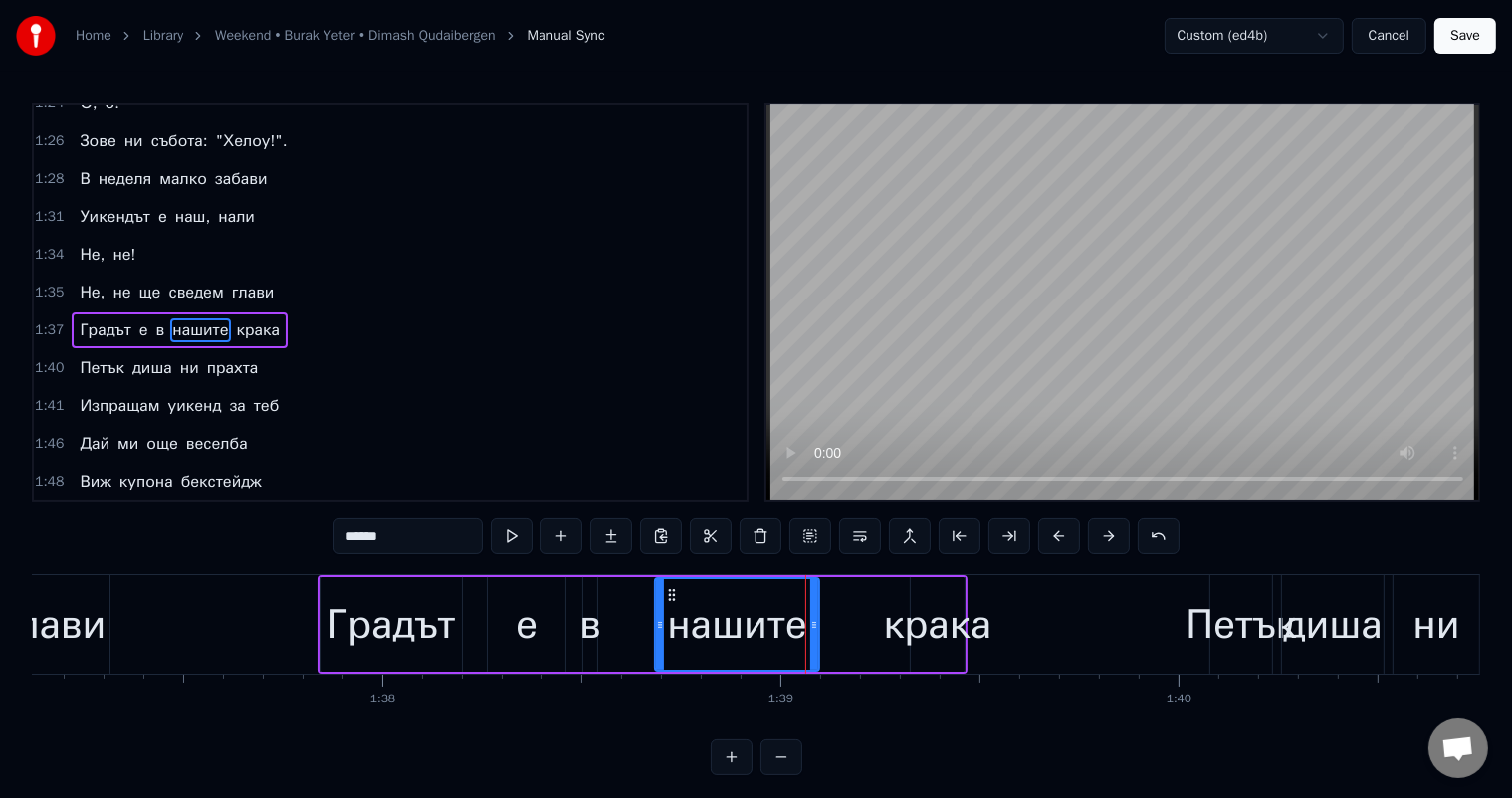 drag, startPoint x: 1020, startPoint y: 621, endPoint x: 812, endPoint y: 619, distance: 208.00962 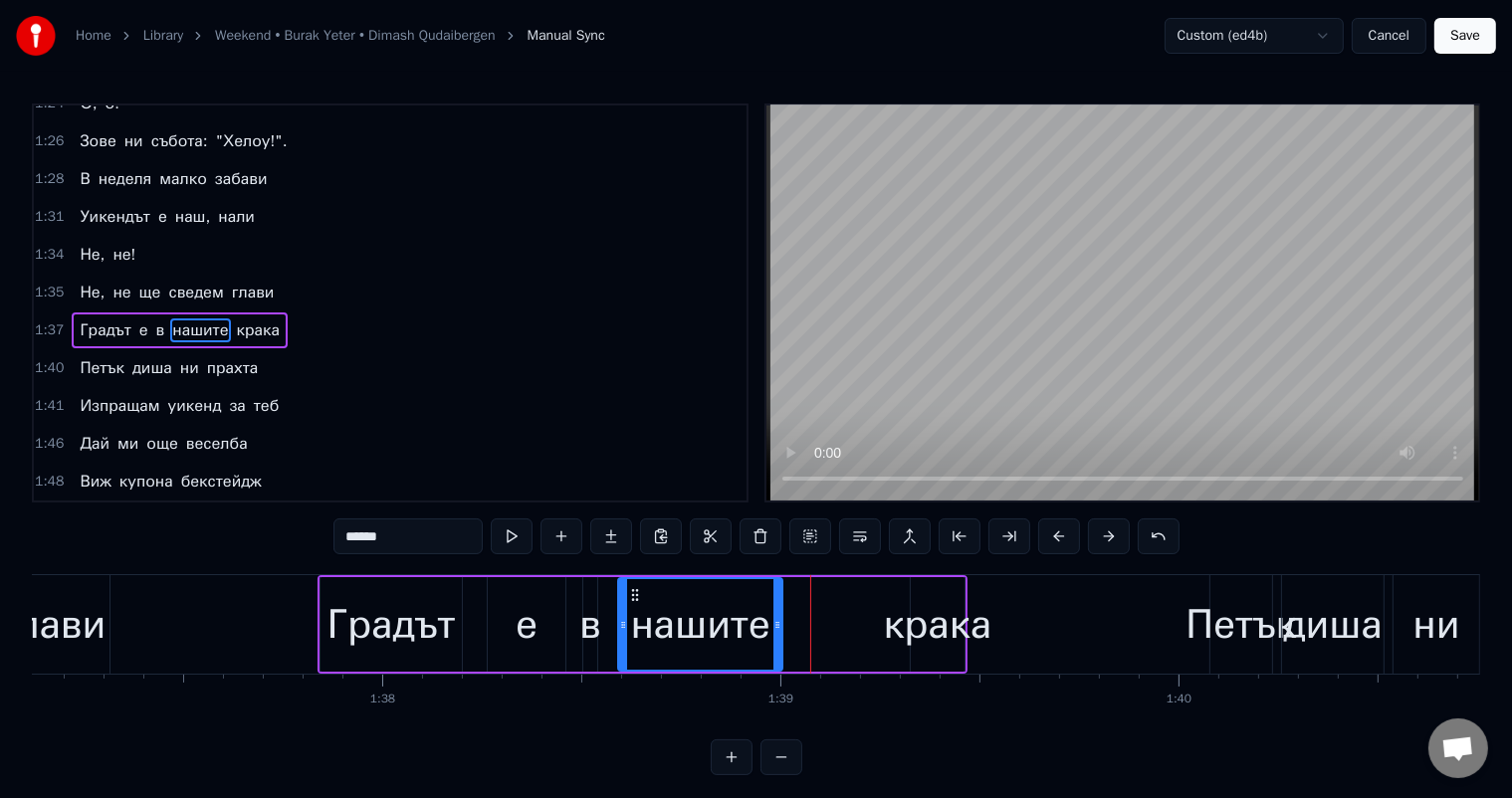 drag, startPoint x: 675, startPoint y: 593, endPoint x: 637, endPoint y: 588, distance: 38.327536 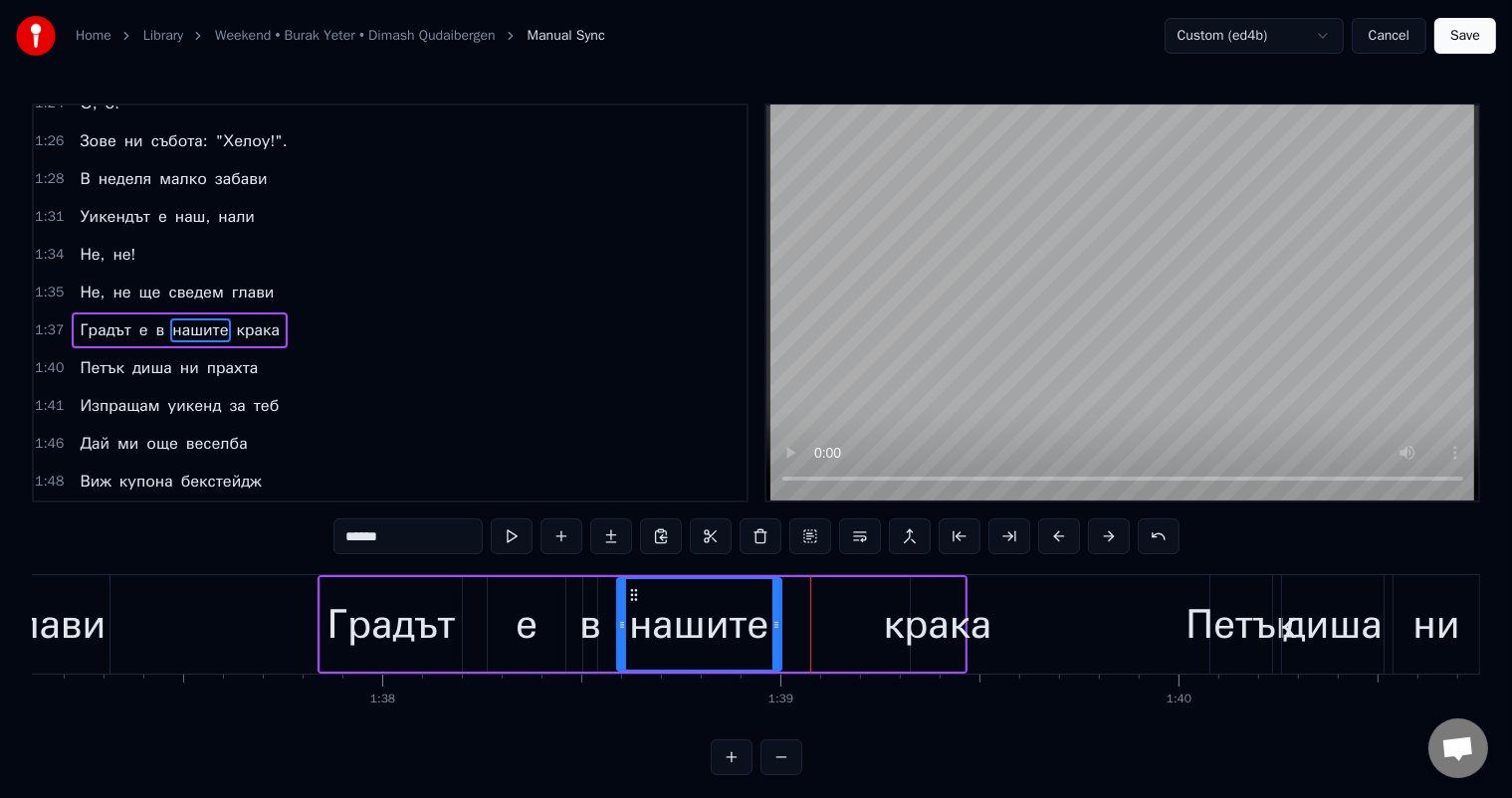 click on "Градът е в нашите крака" at bounding box center [642, 624] 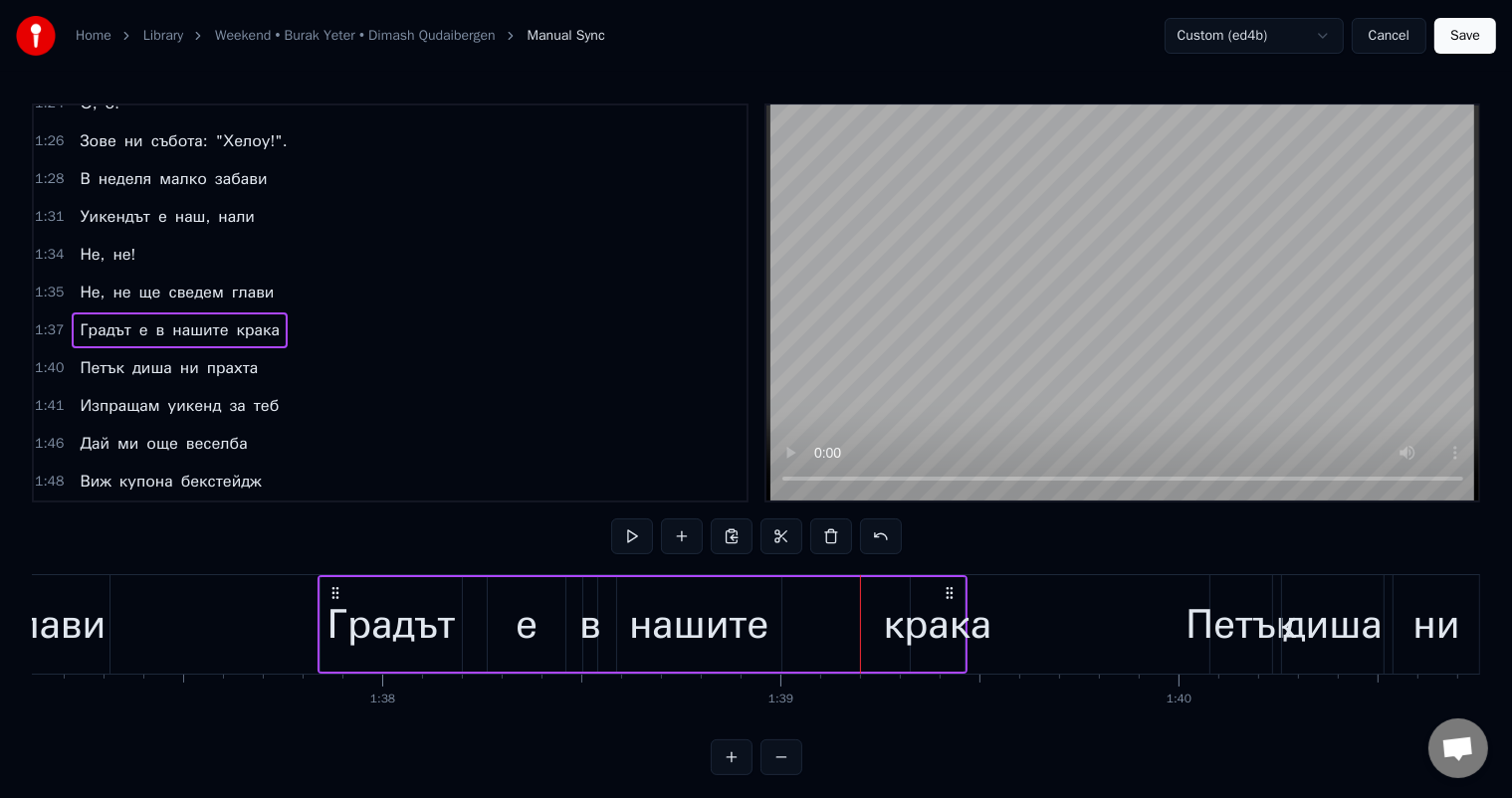 click on "крака" at bounding box center [938, 625] 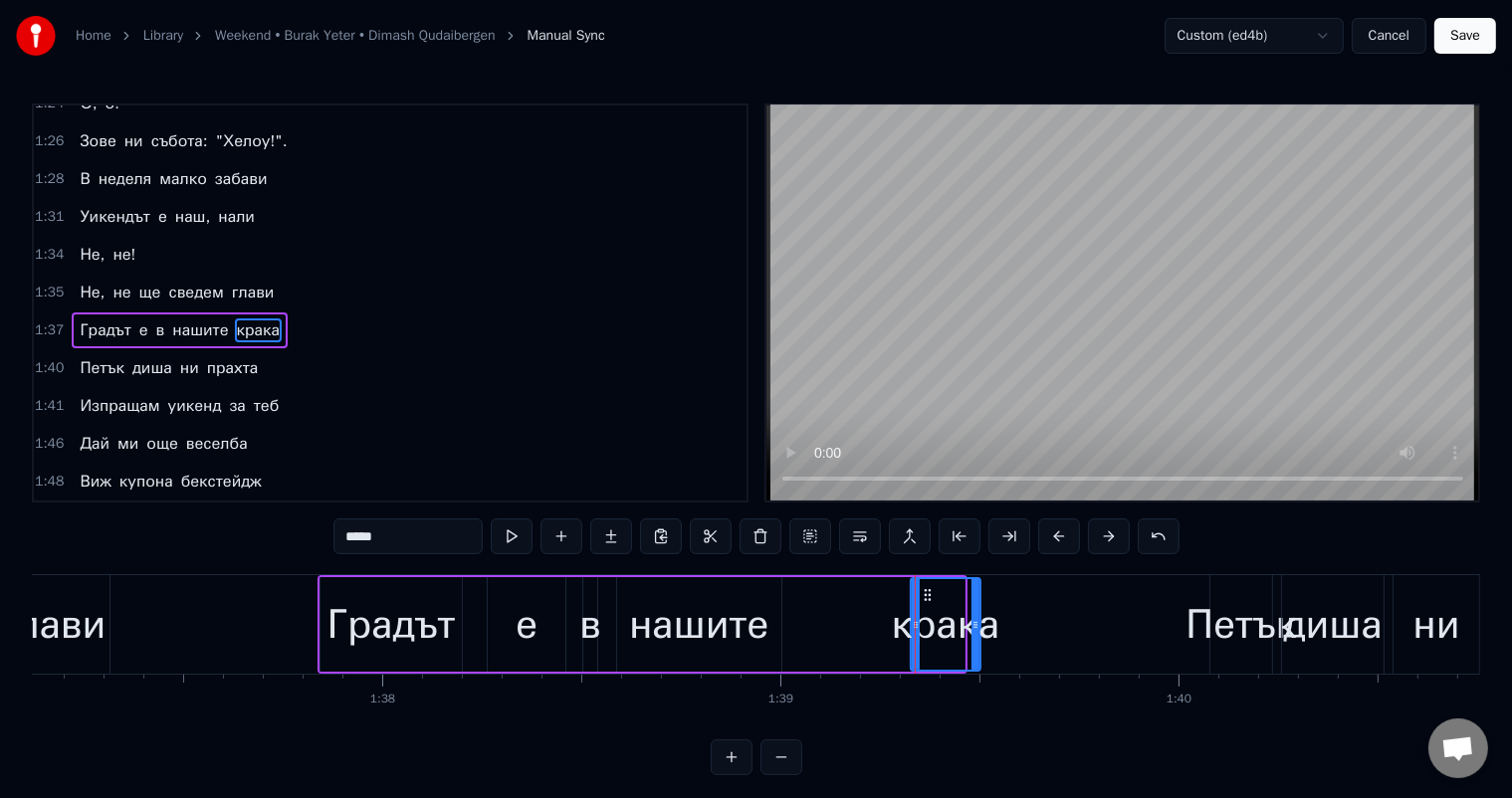 click 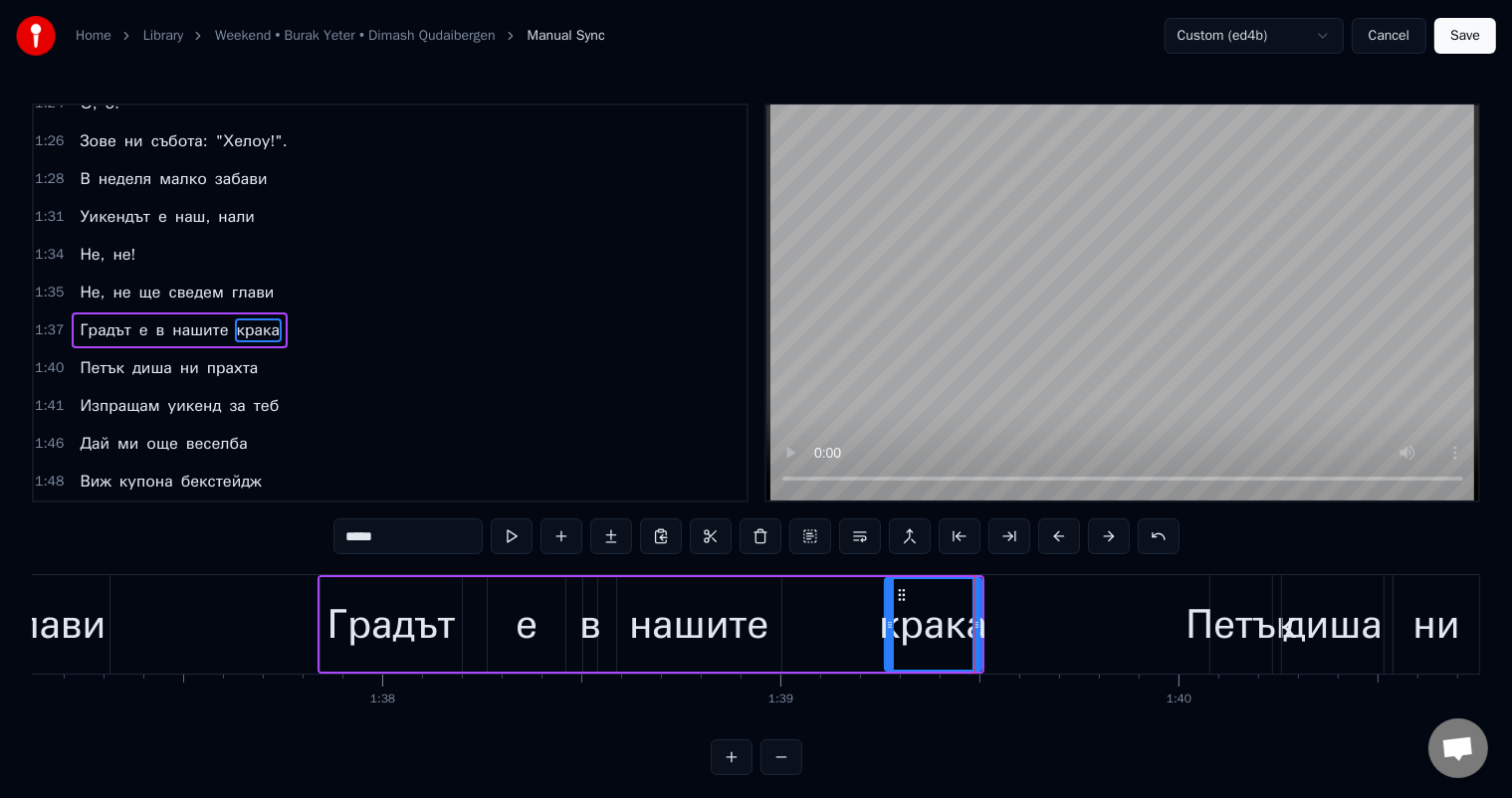 drag, startPoint x: 913, startPoint y: 624, endPoint x: 885, endPoint y: 617, distance: 28.86174 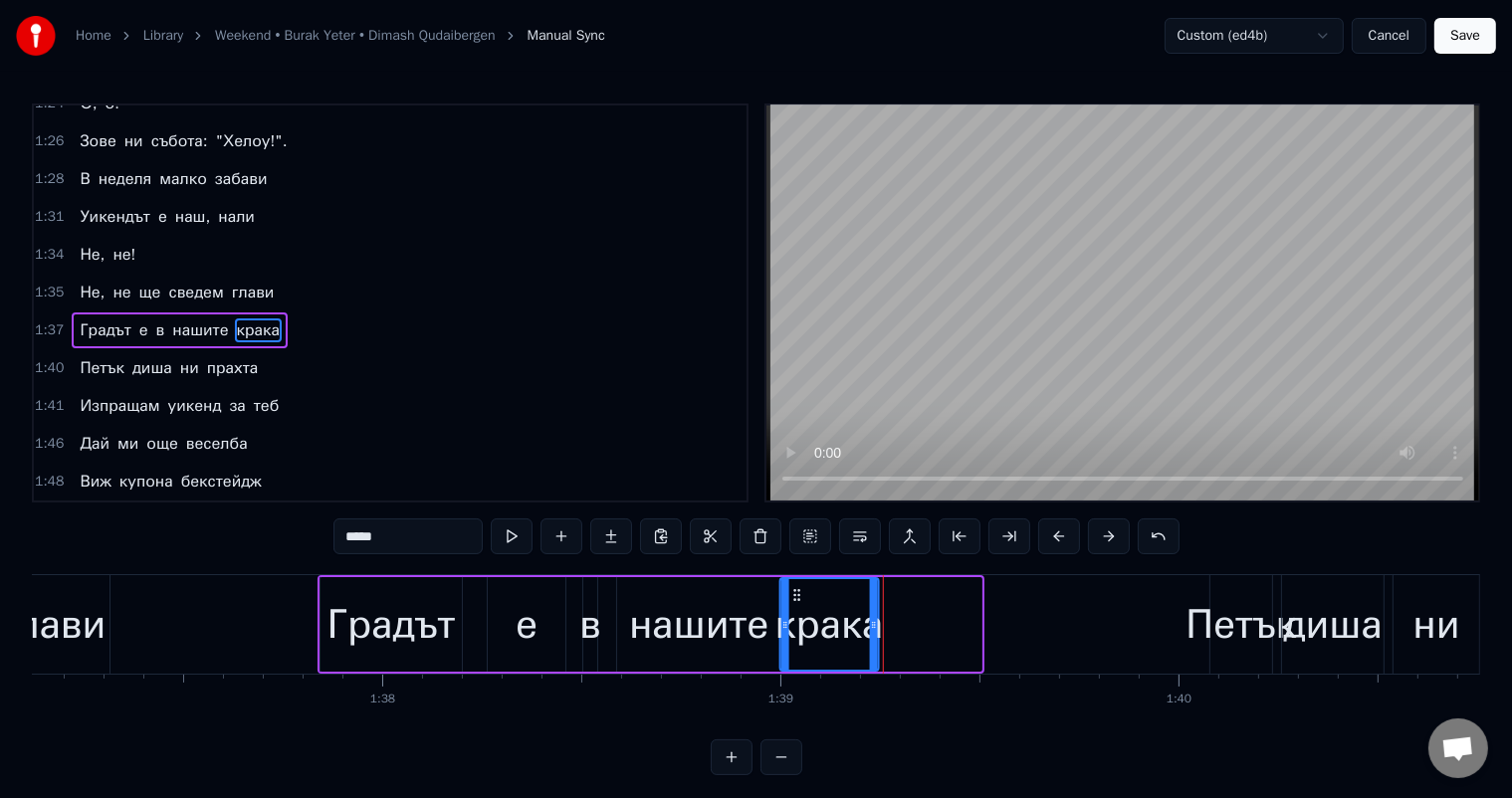drag, startPoint x: 898, startPoint y: 597, endPoint x: 795, endPoint y: 595, distance: 103.01942 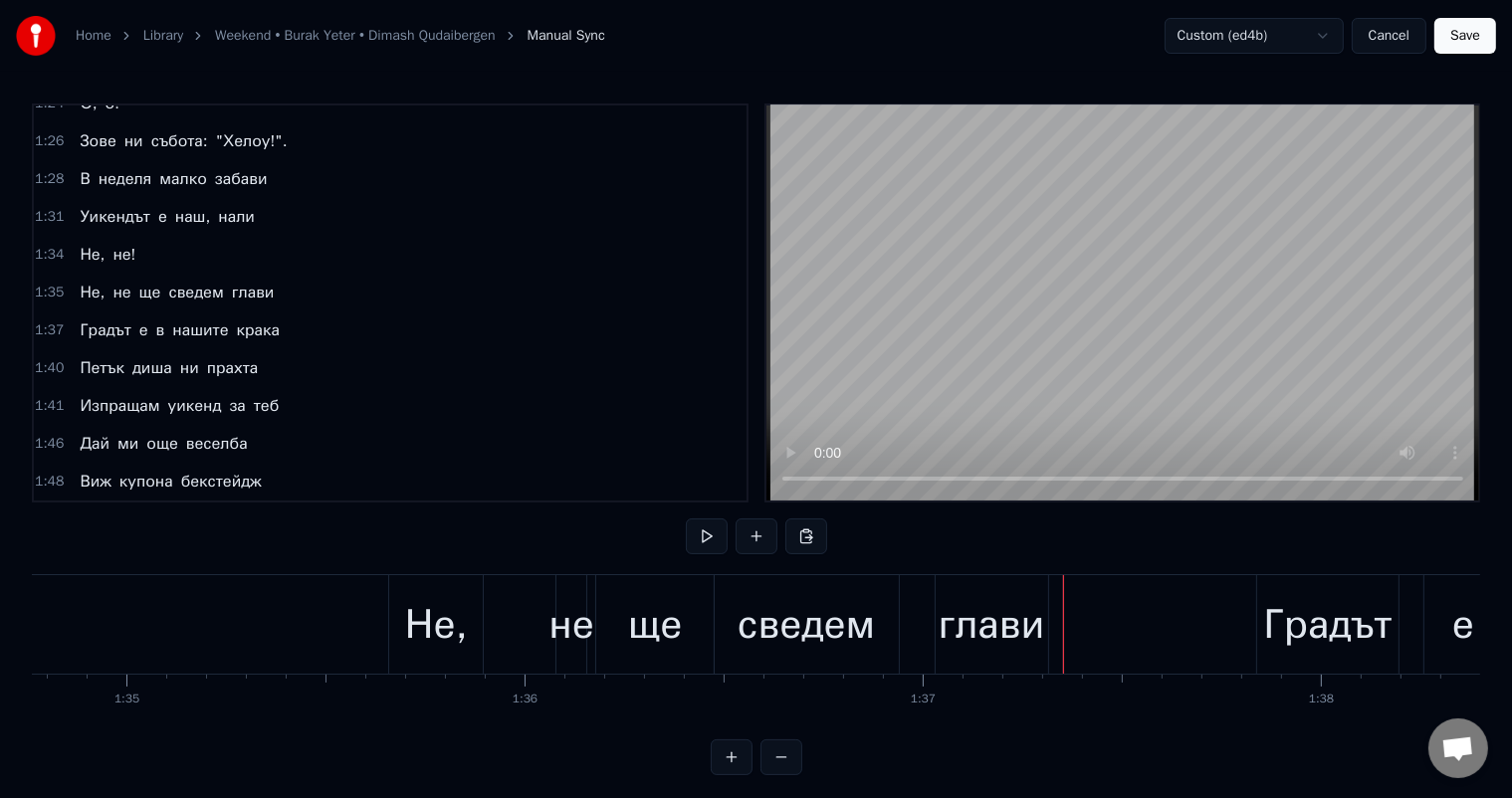 scroll, scrollTop: 0, scrollLeft: 37404, axis: horizontal 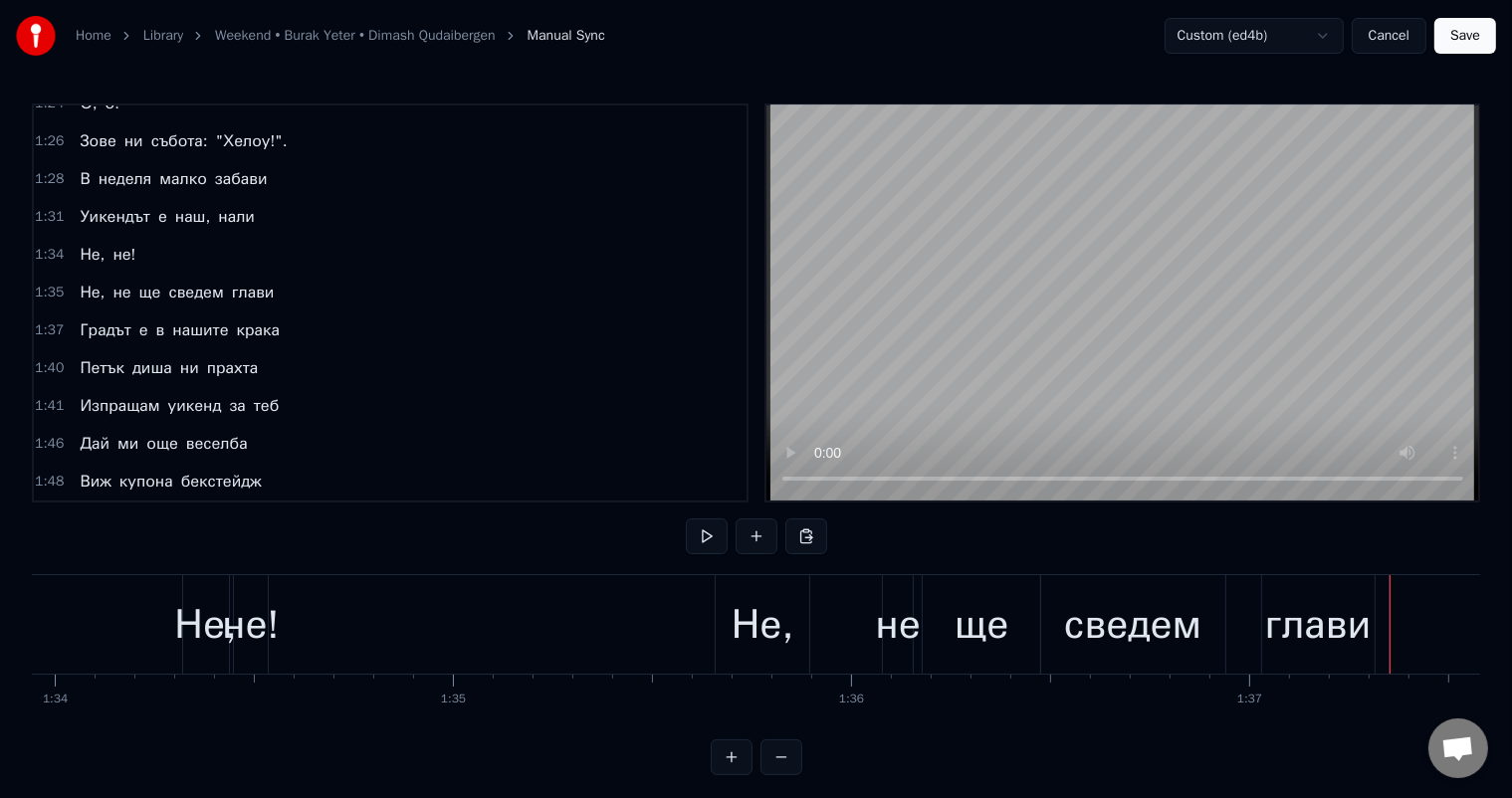 click at bounding box center [-1140, 624] 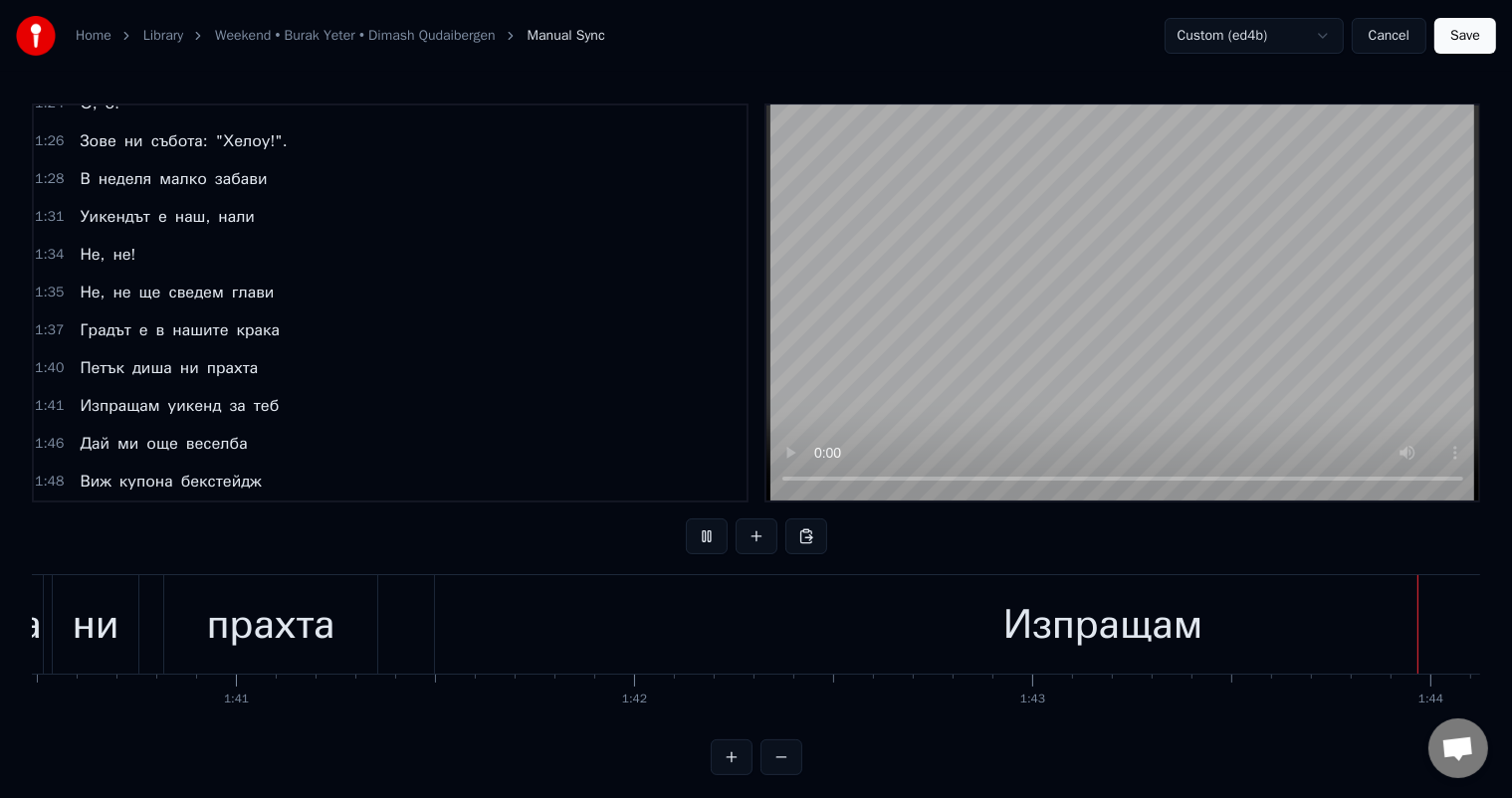scroll, scrollTop: 0, scrollLeft: 41278, axis: horizontal 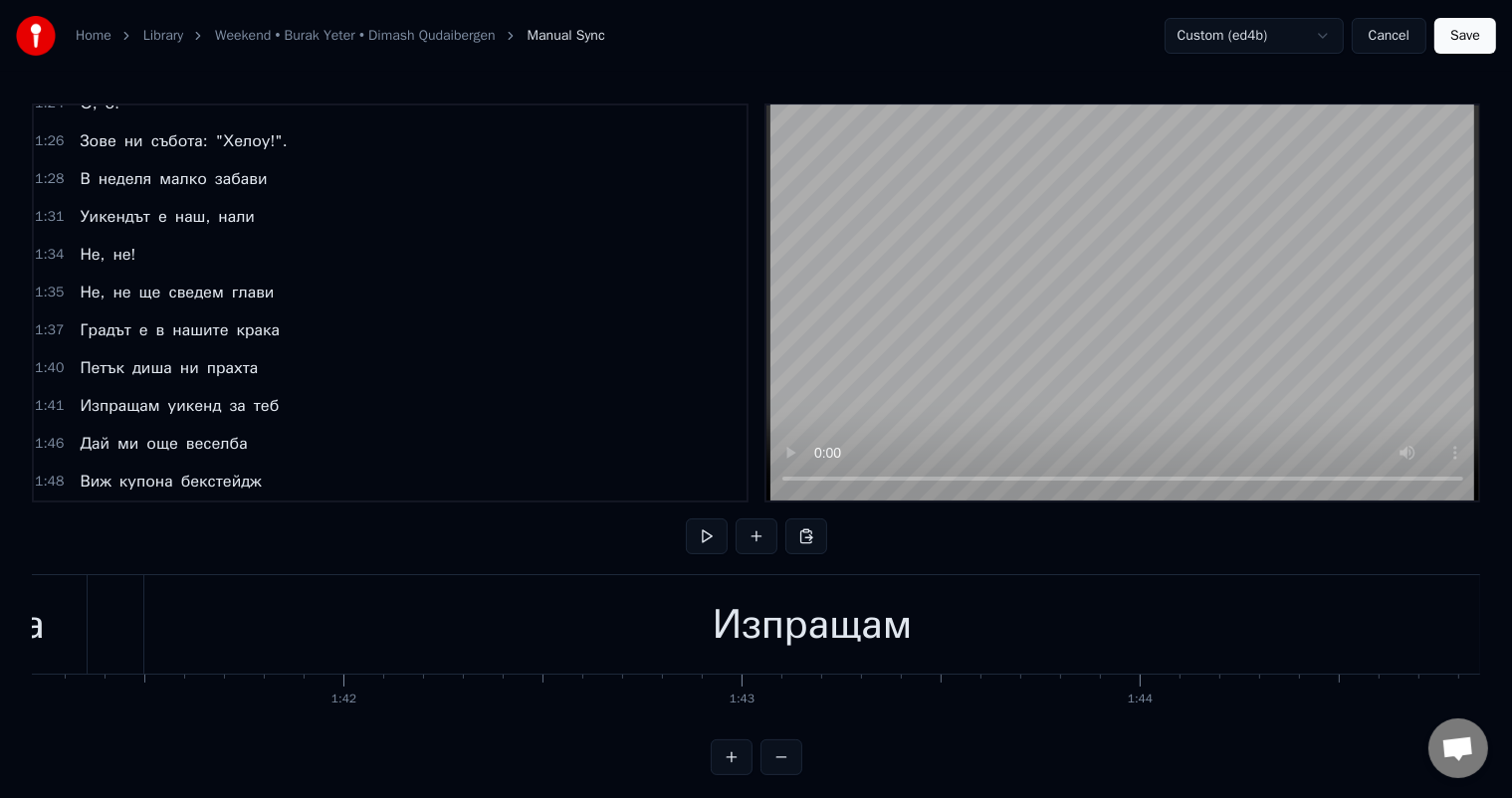 click on "Изпращам" at bounding box center [812, 624] 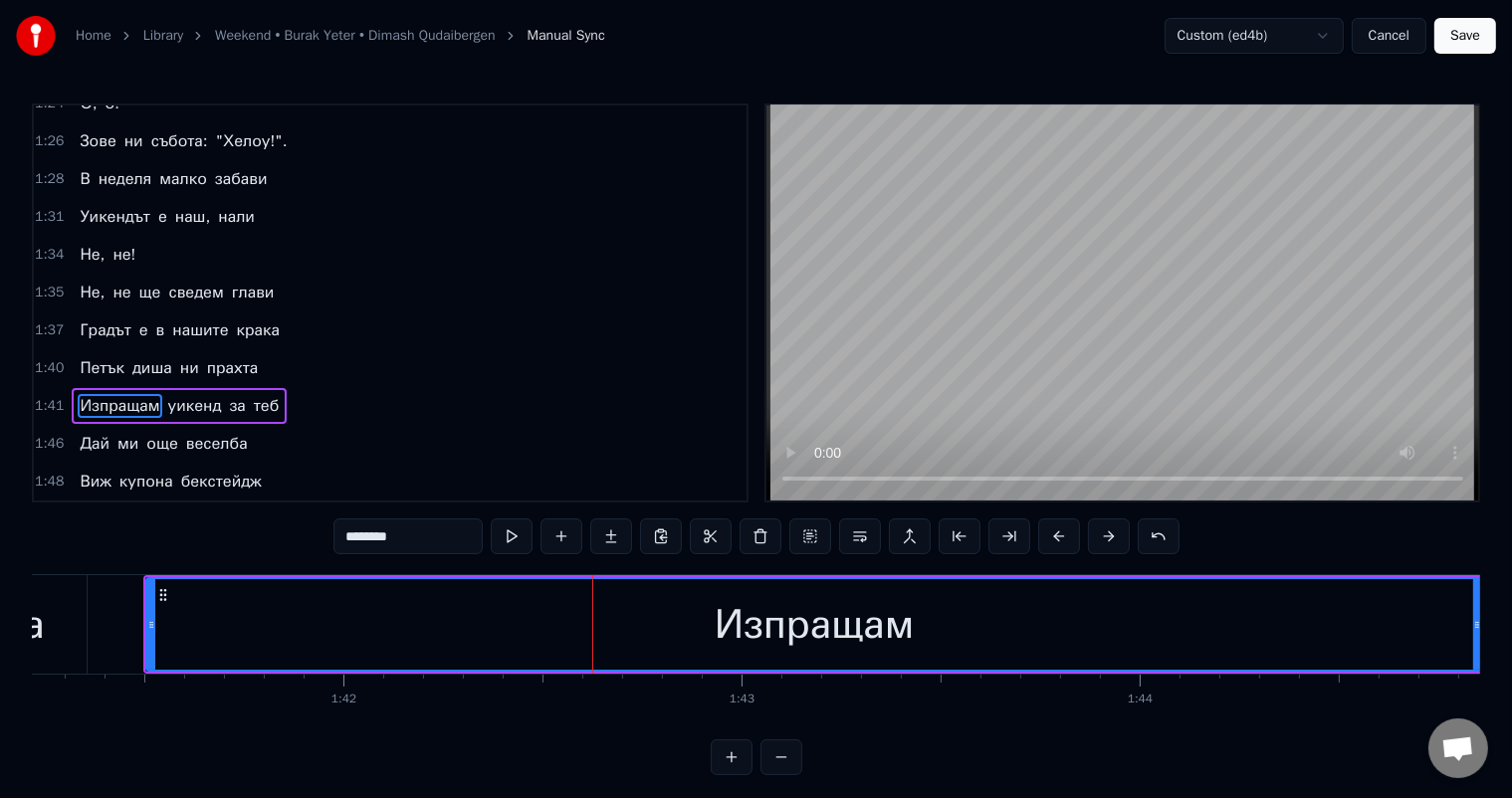 scroll, scrollTop: 699, scrollLeft: 0, axis: vertical 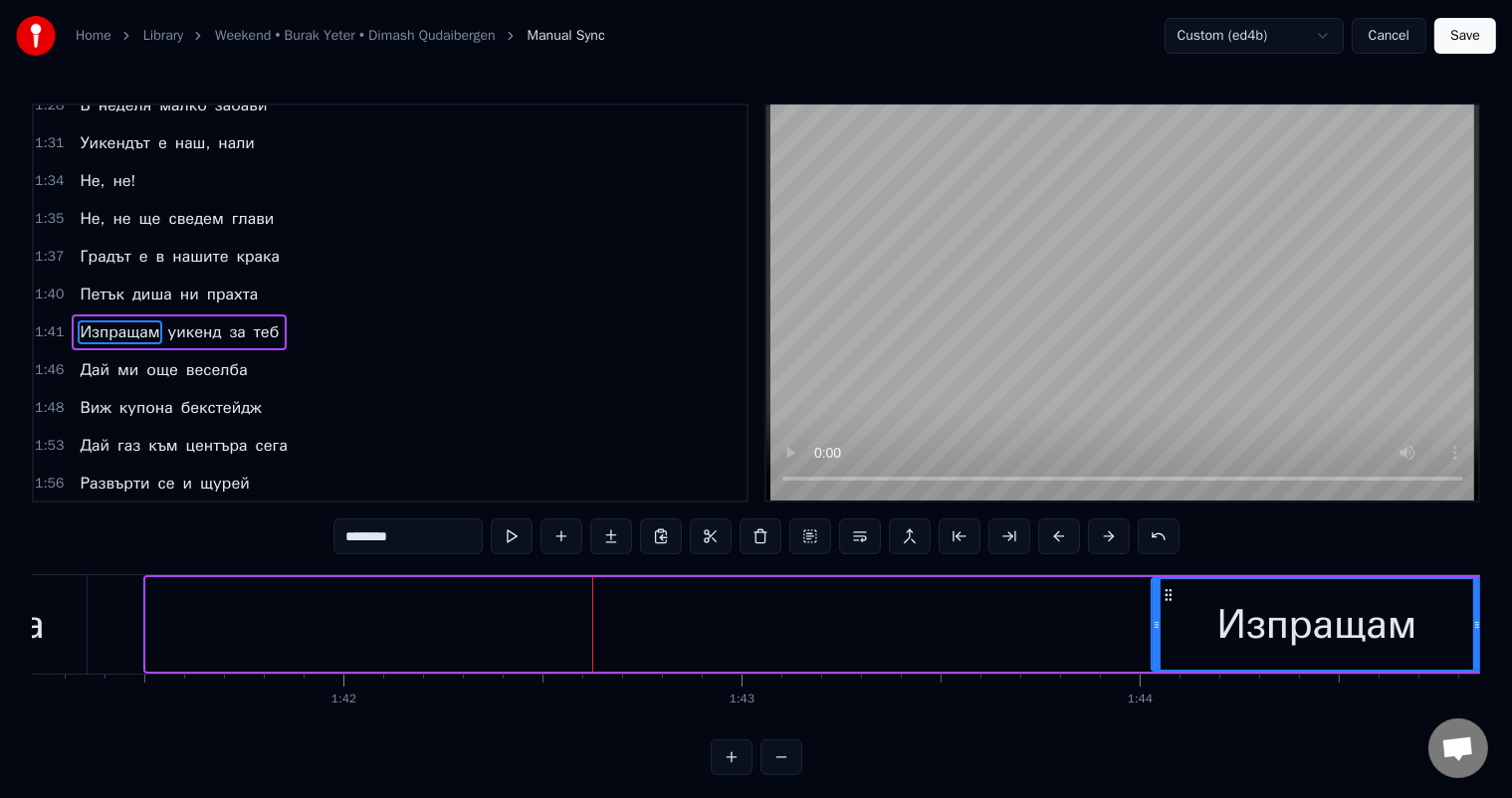 drag, startPoint x: 151, startPoint y: 612, endPoint x: 1157, endPoint y: 641, distance: 1006.41791 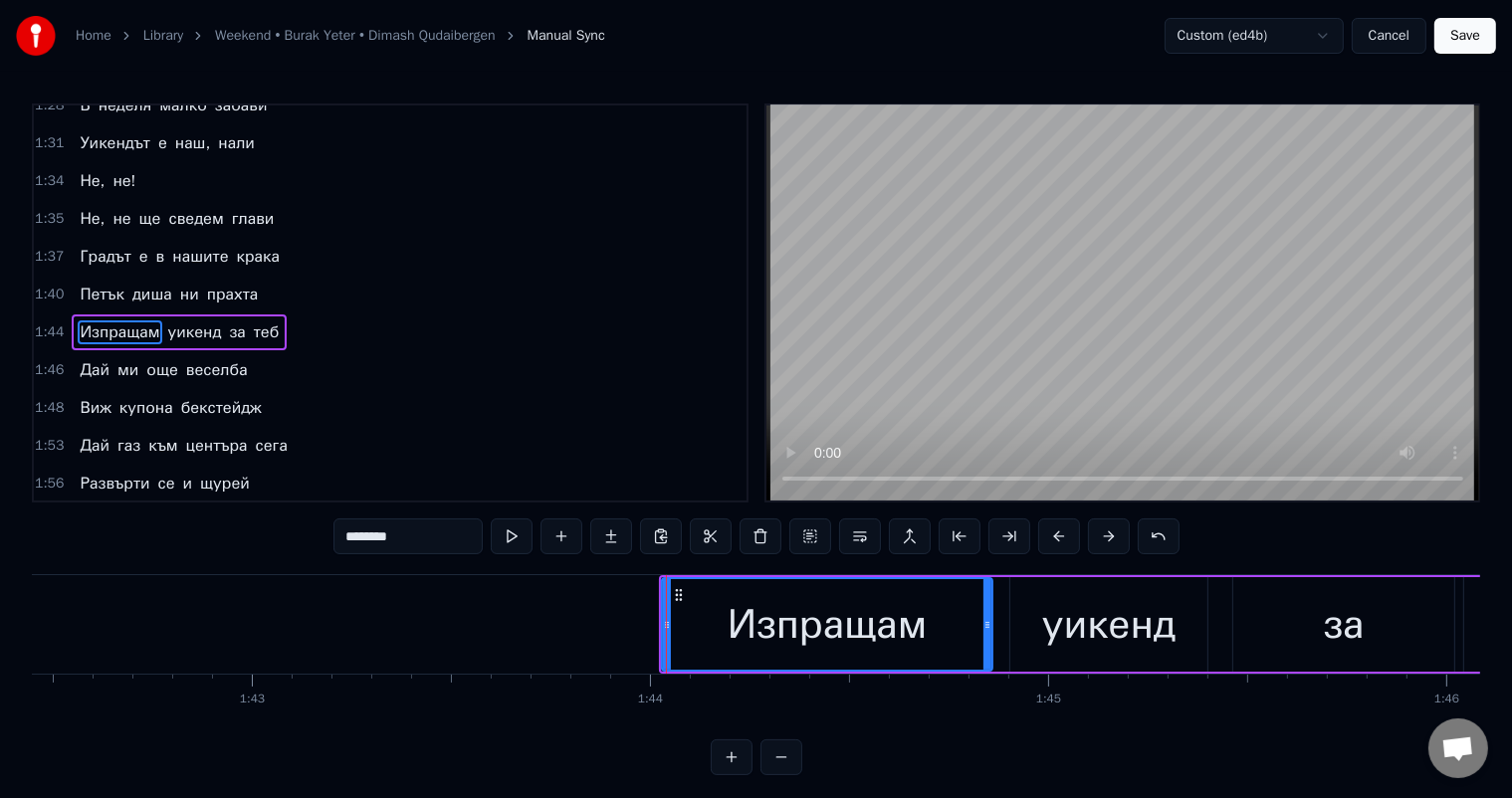scroll, scrollTop: 0, scrollLeft: 40831, axis: horizontal 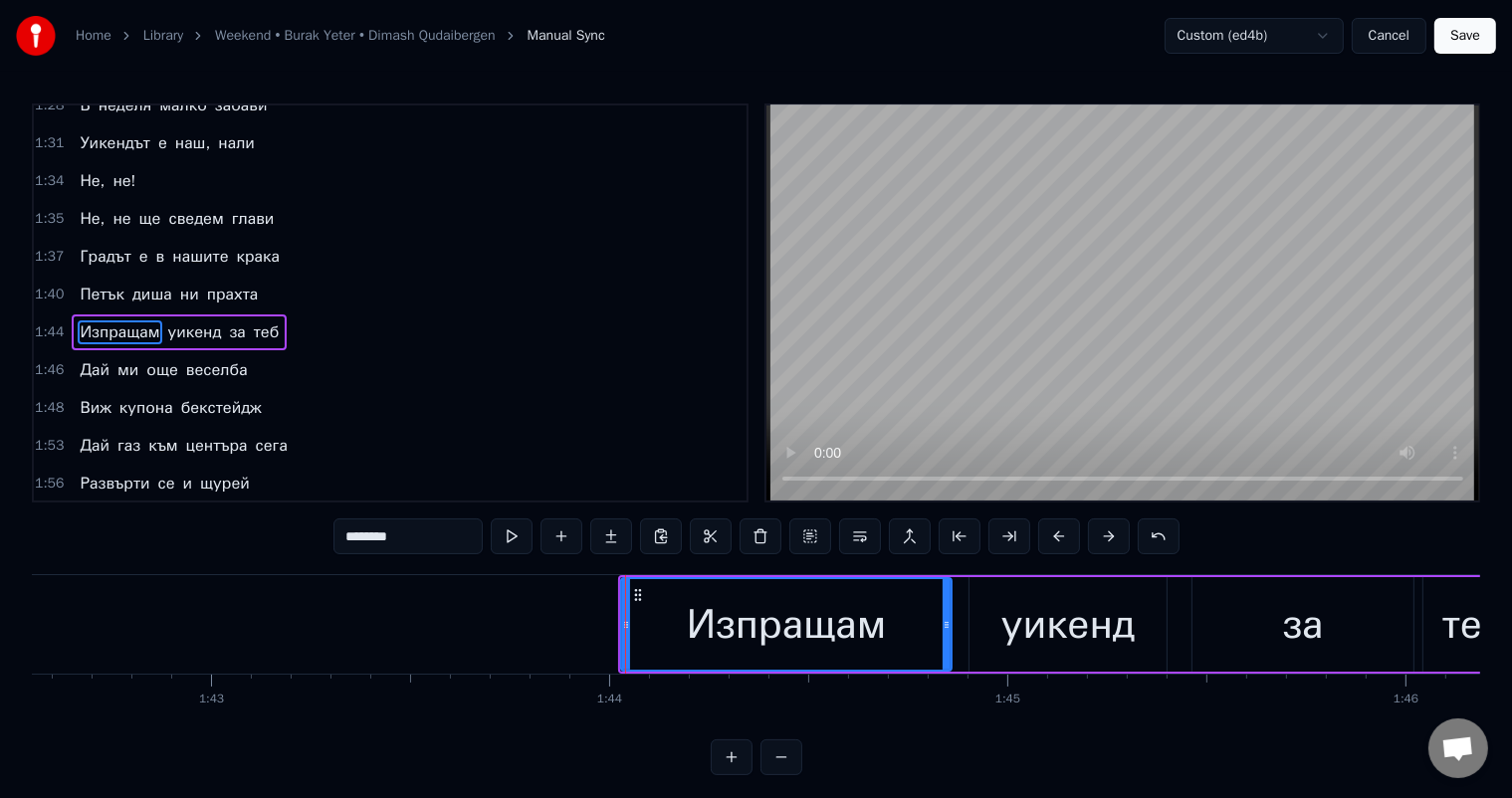 click on "Изпращам" at bounding box center [786, 625] 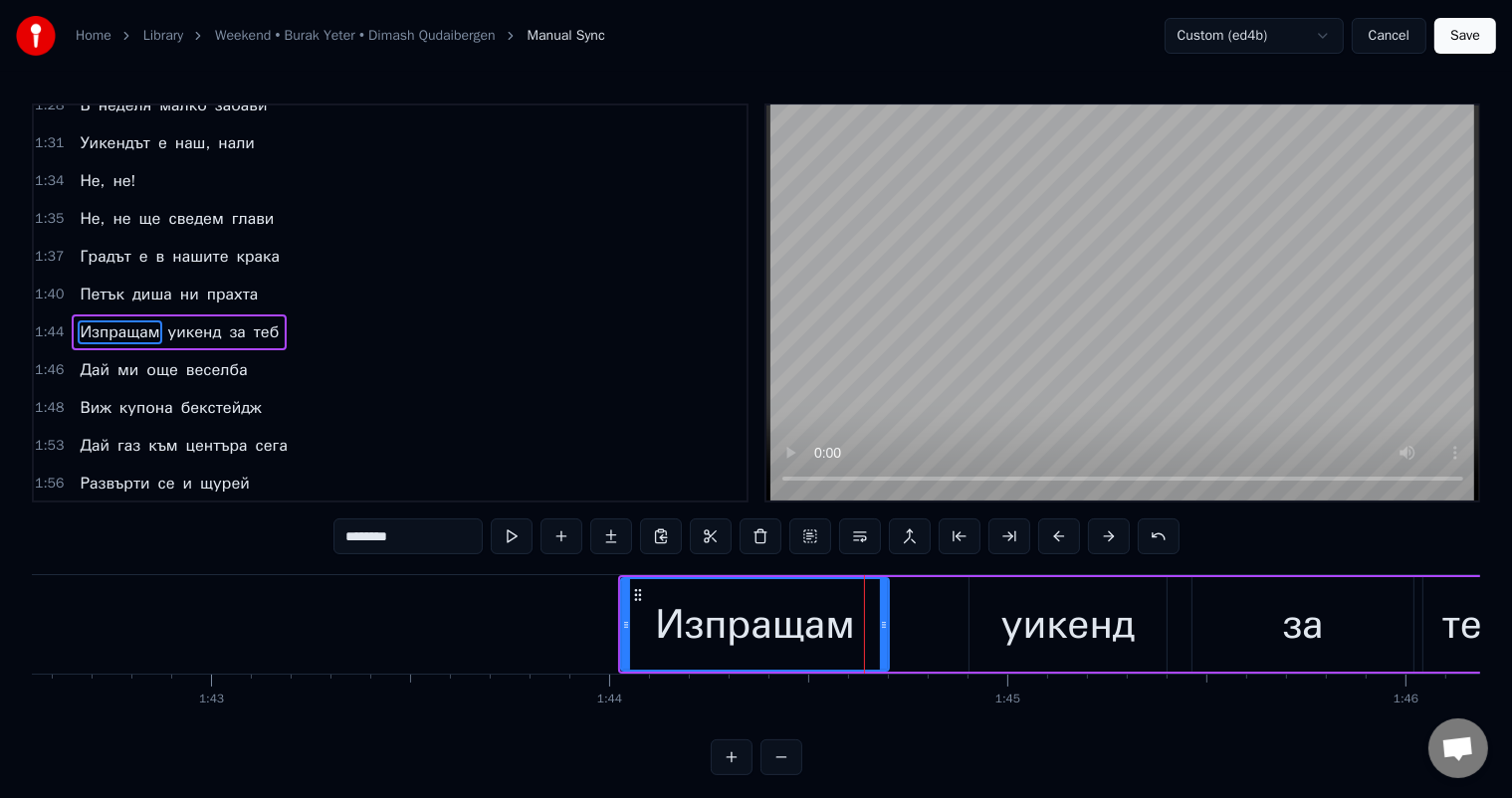 drag, startPoint x: 948, startPoint y: 621, endPoint x: 885, endPoint y: 620, distance: 63.007936 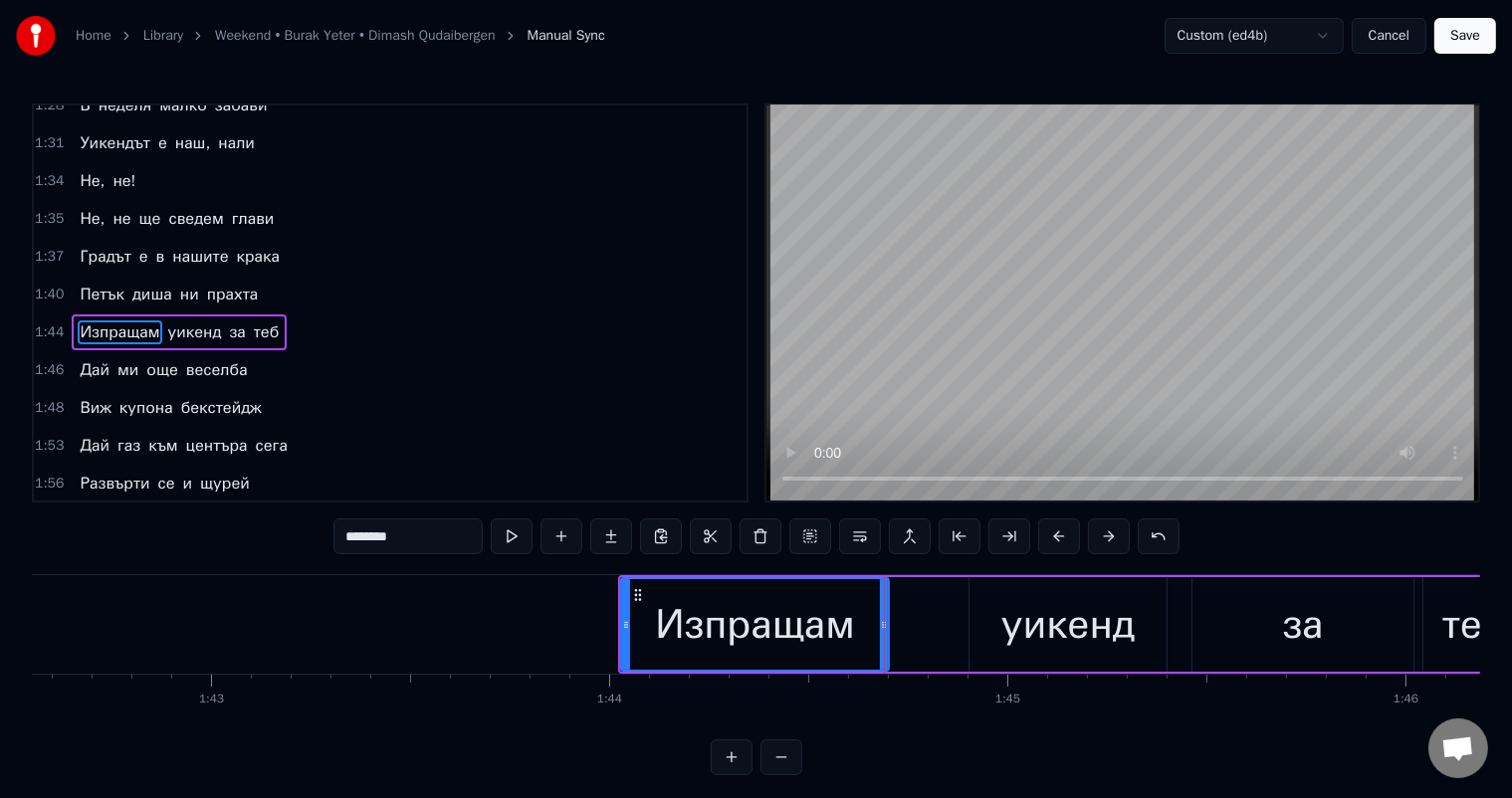 click on "уикенд" at bounding box center [1068, 625] 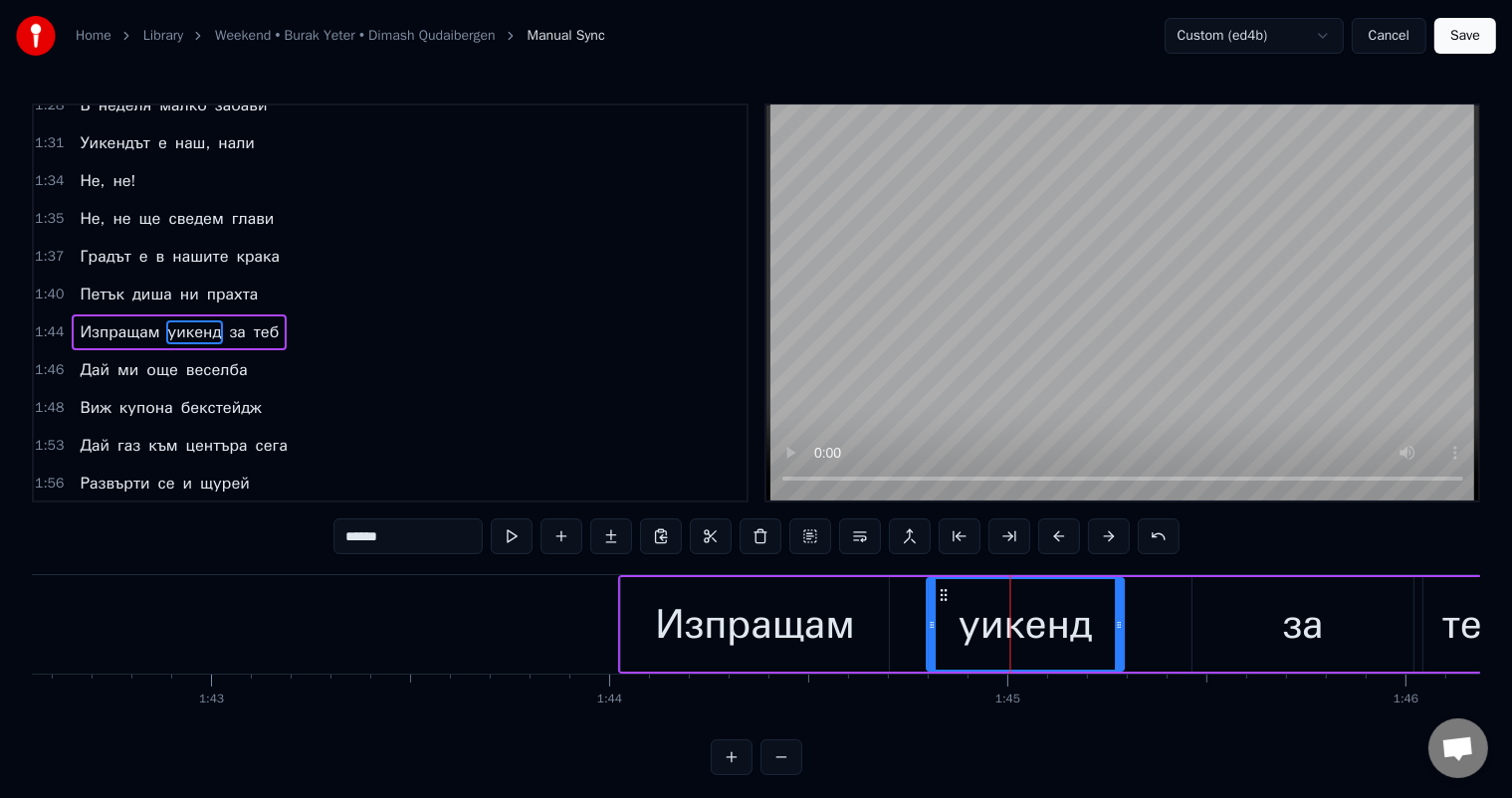 drag, startPoint x: 983, startPoint y: 593, endPoint x: 864, endPoint y: 595, distance: 119.01681 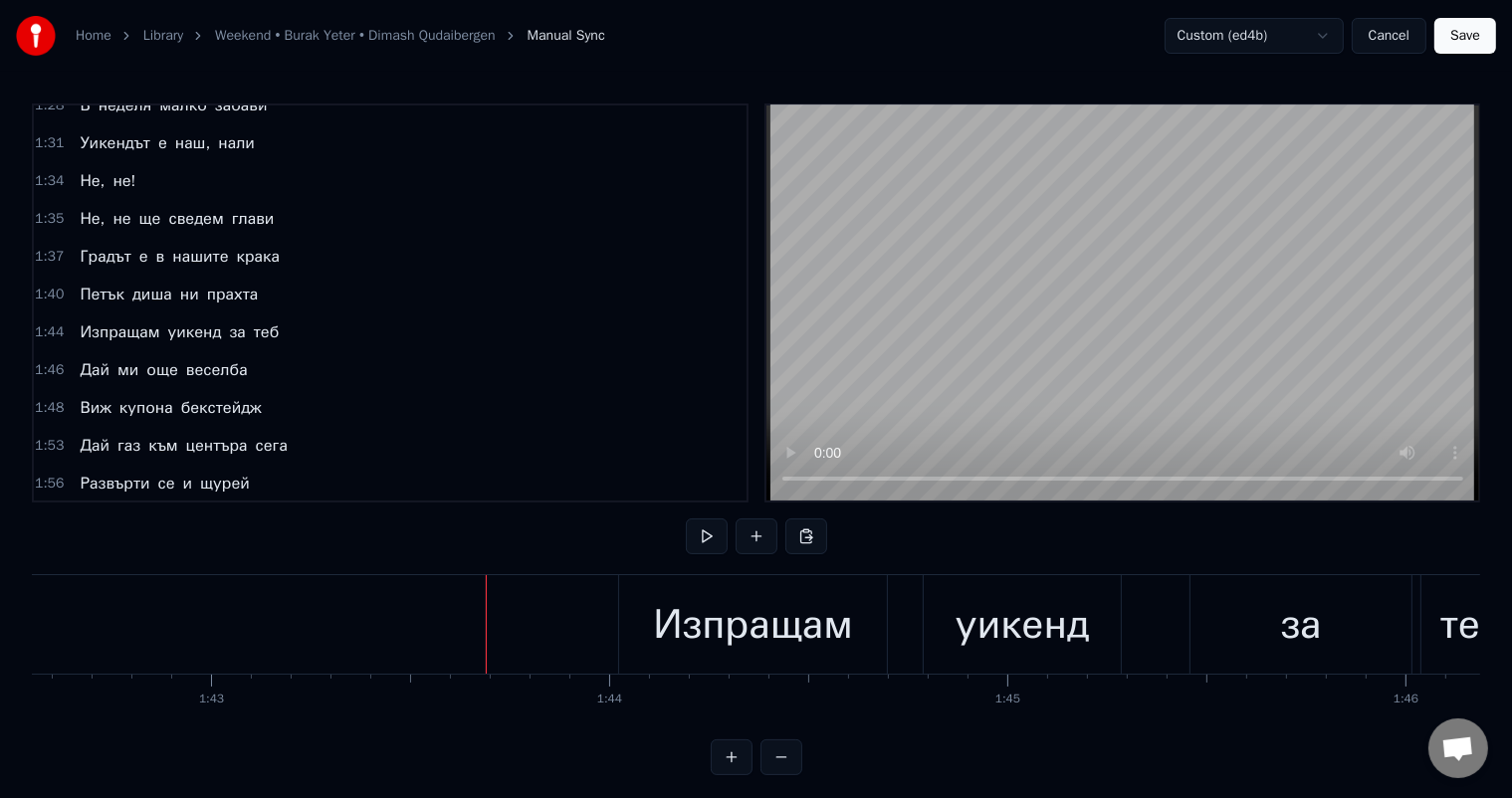 click at bounding box center (-4567, 624) 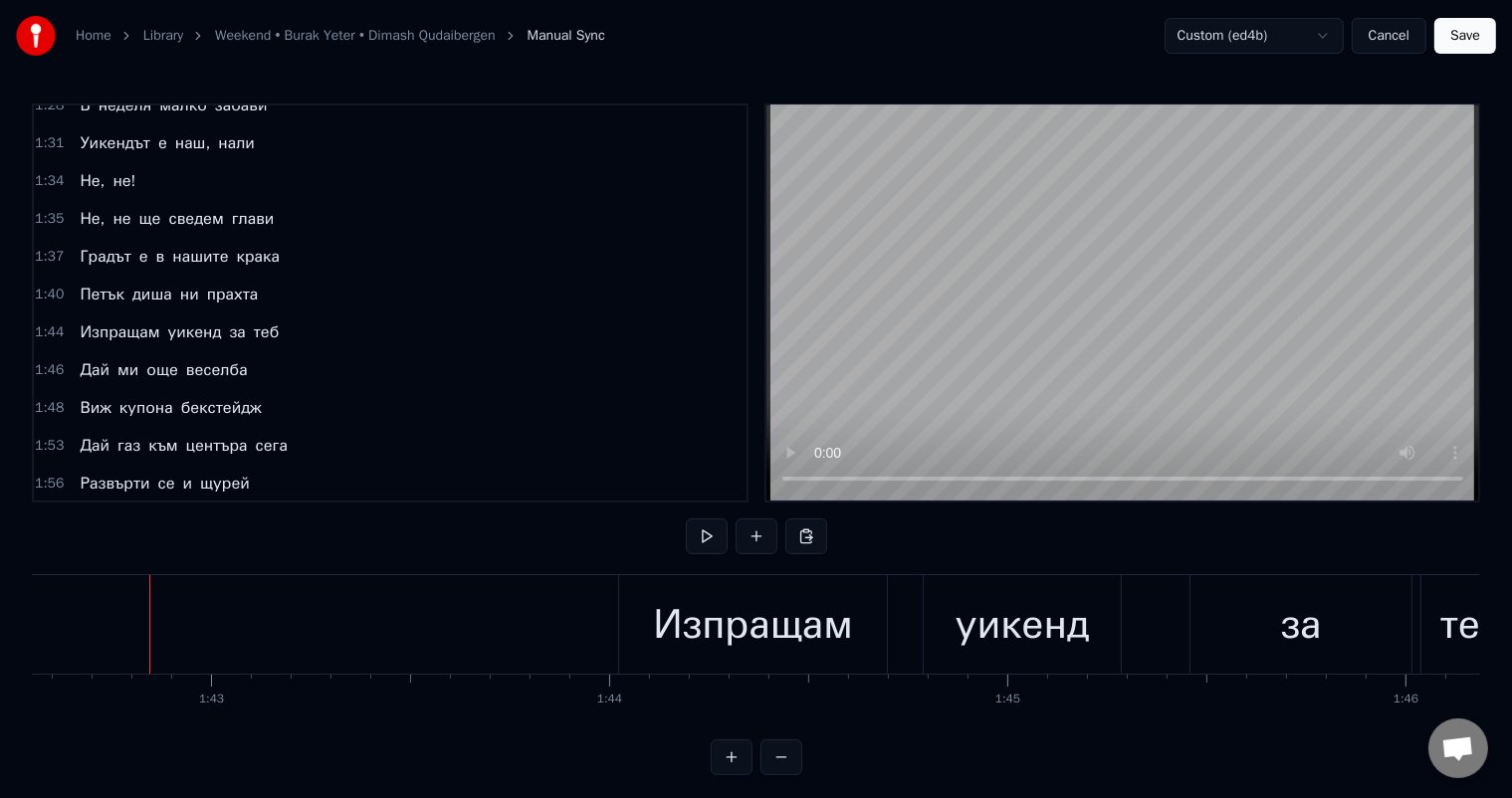 click at bounding box center (-4567, 624) 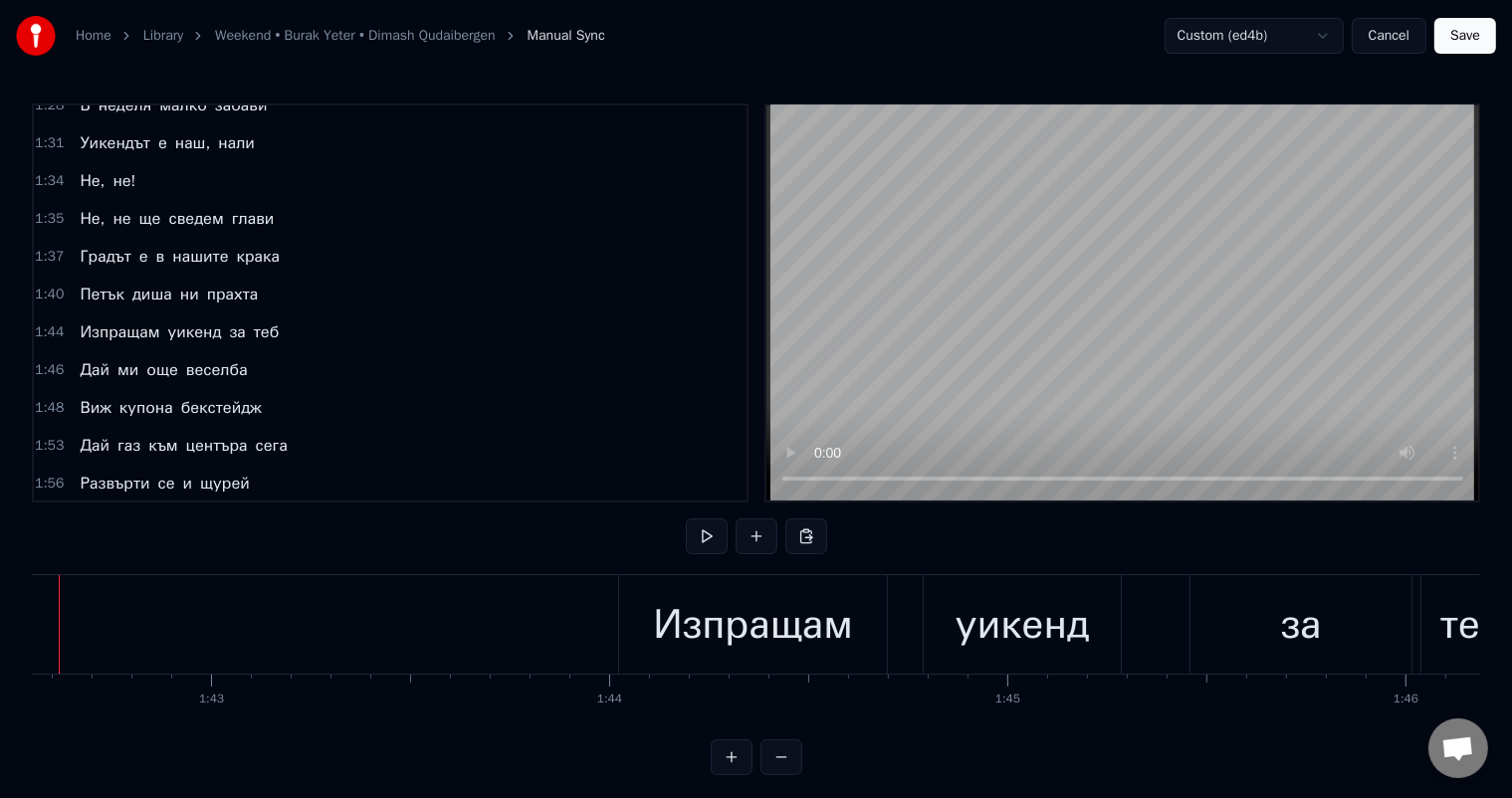 scroll, scrollTop: 0, scrollLeft: 40757, axis: horizontal 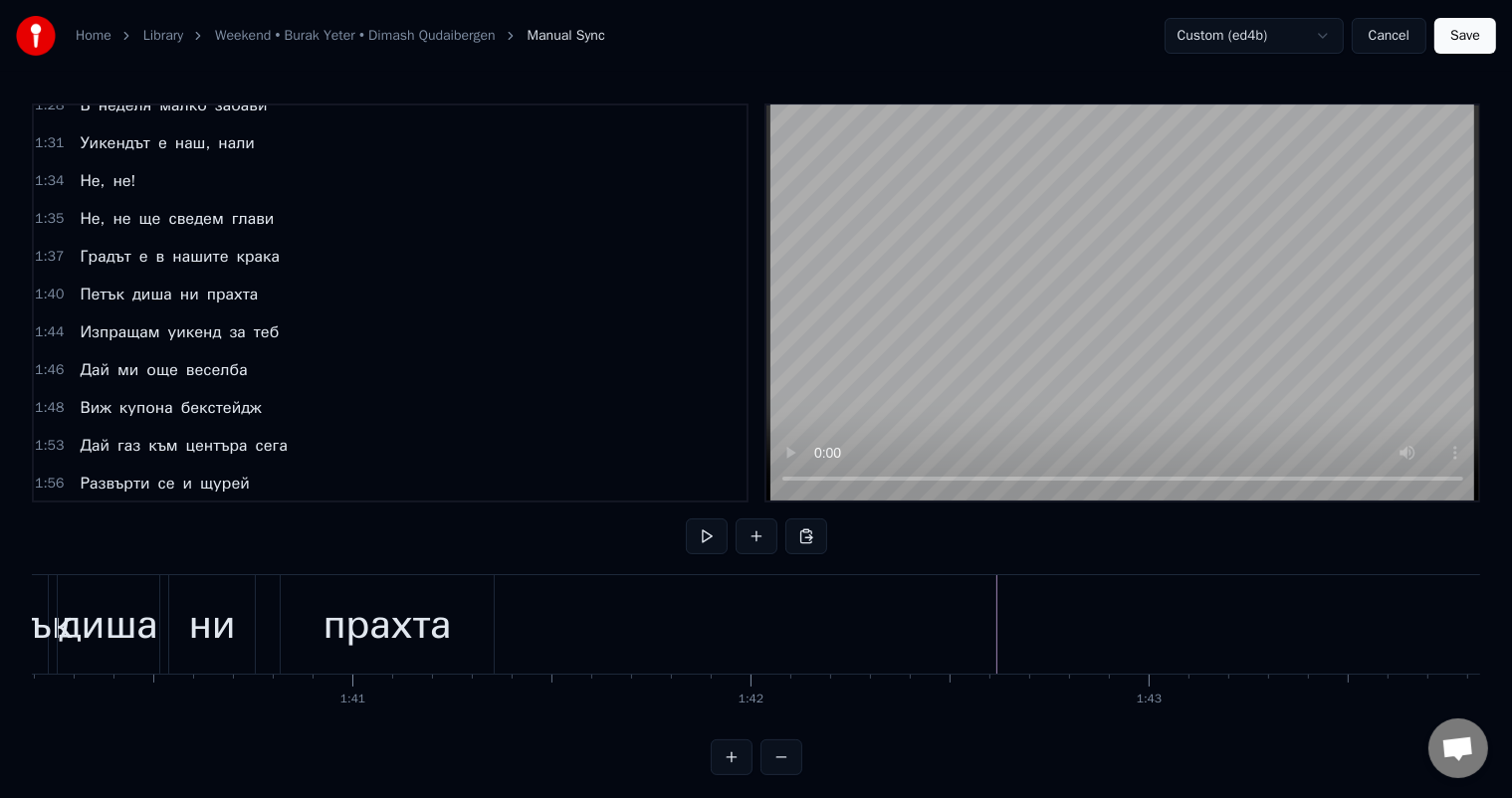 click on "прахта" at bounding box center (387, 625) 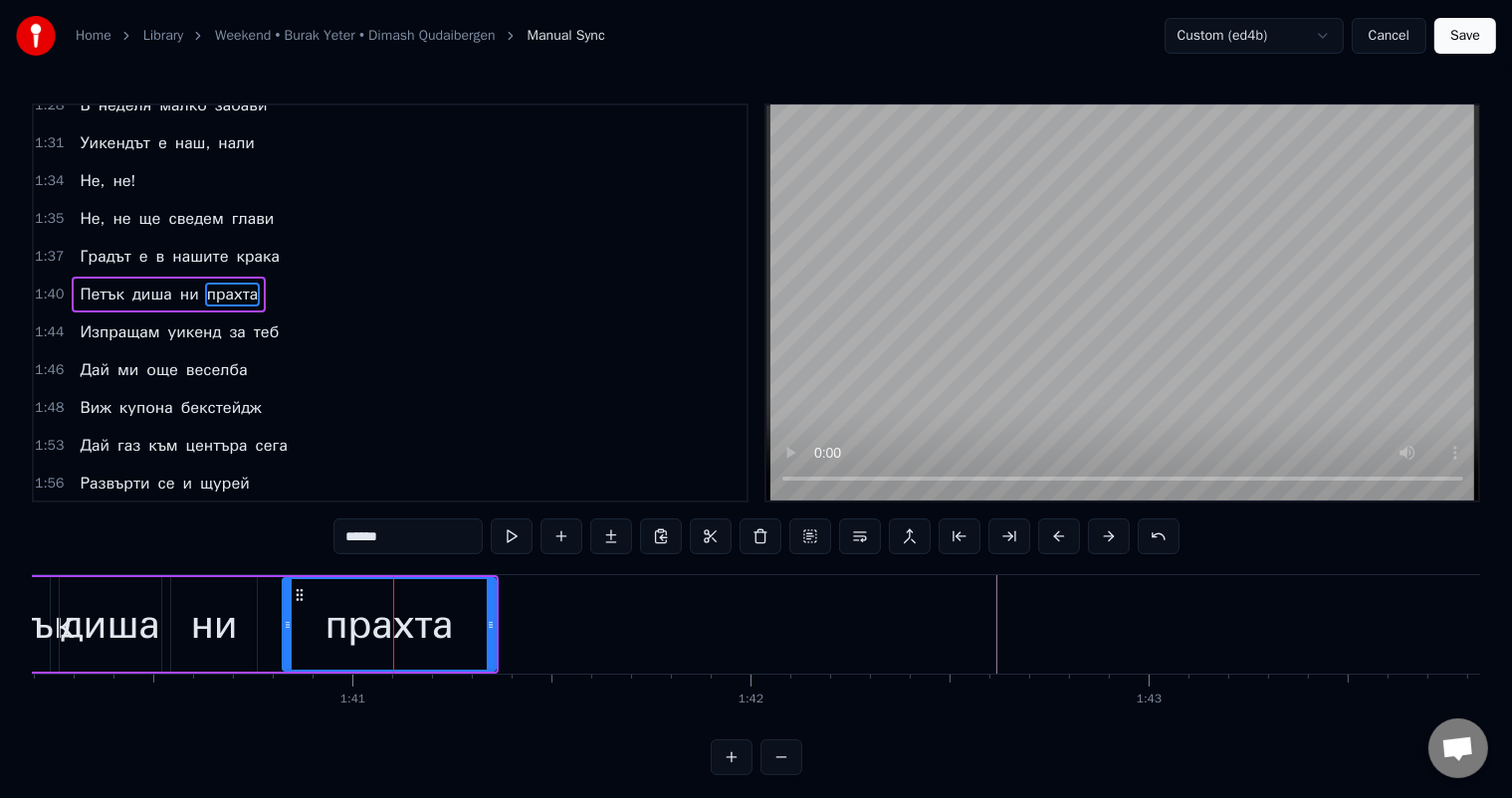 scroll, scrollTop: 663, scrollLeft: 0, axis: vertical 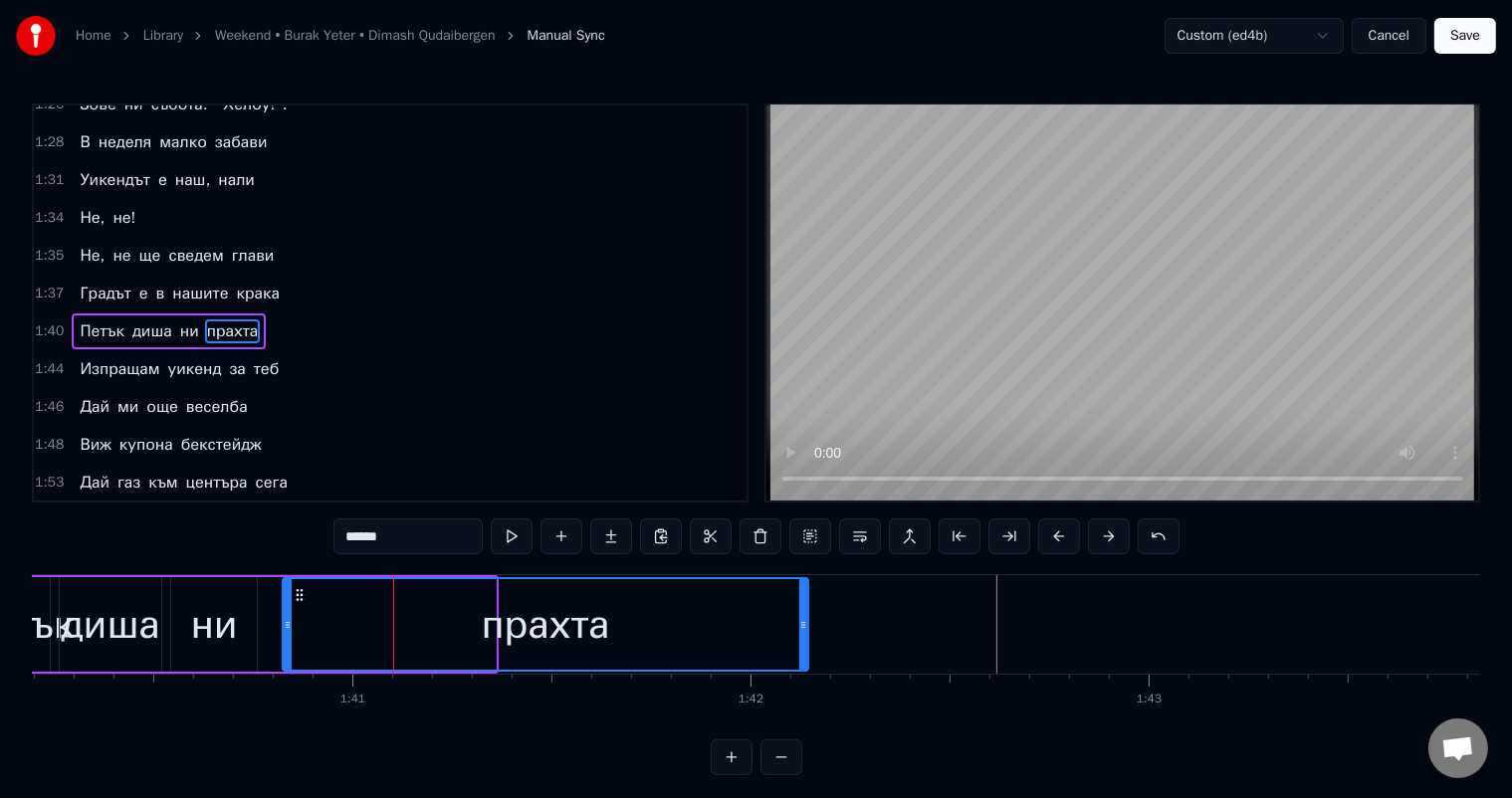 drag, startPoint x: 492, startPoint y: 621, endPoint x: 804, endPoint y: 624, distance: 312.01442 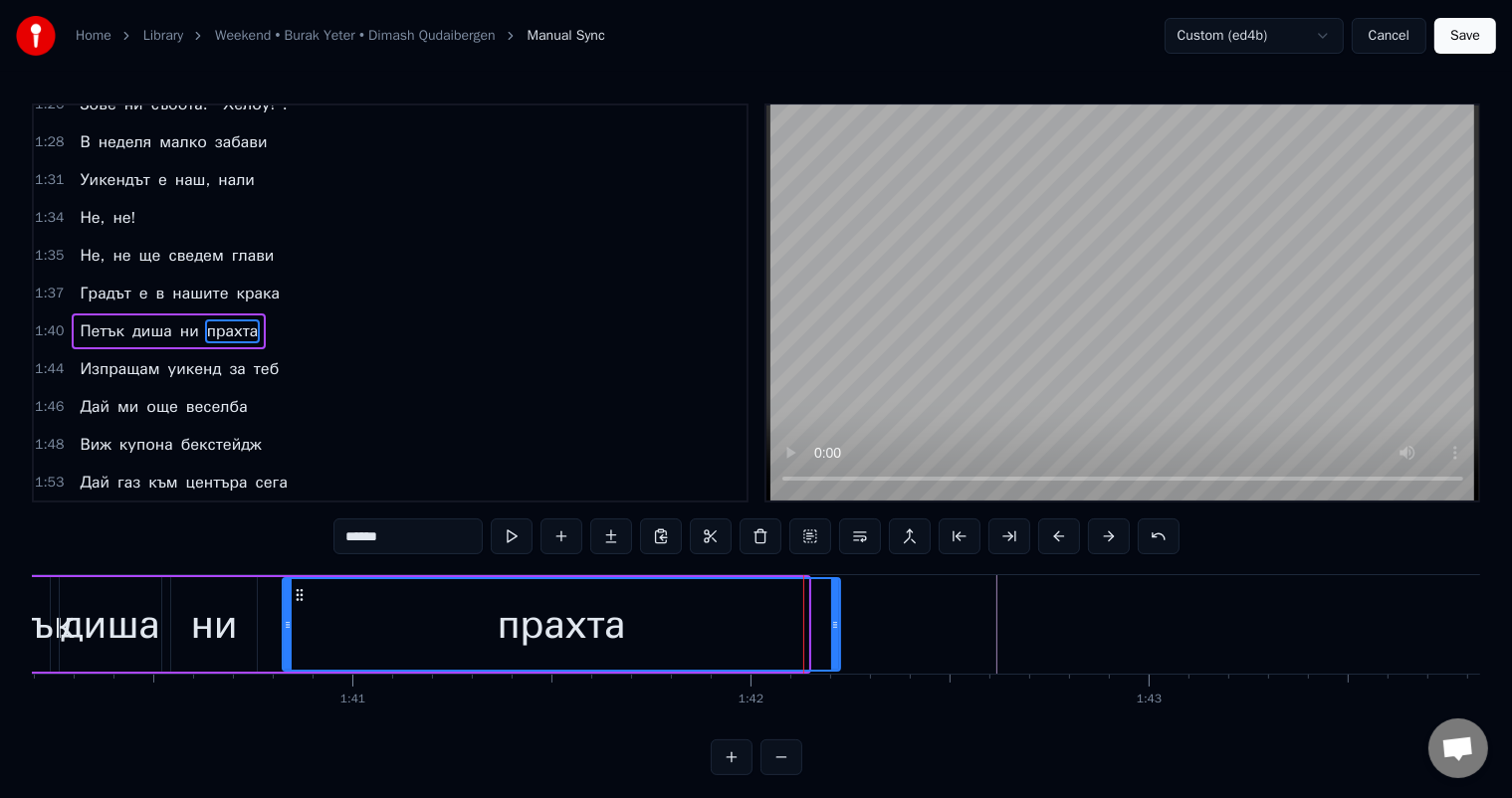 drag, startPoint x: 806, startPoint y: 625, endPoint x: 838, endPoint y: 626, distance: 32.01562 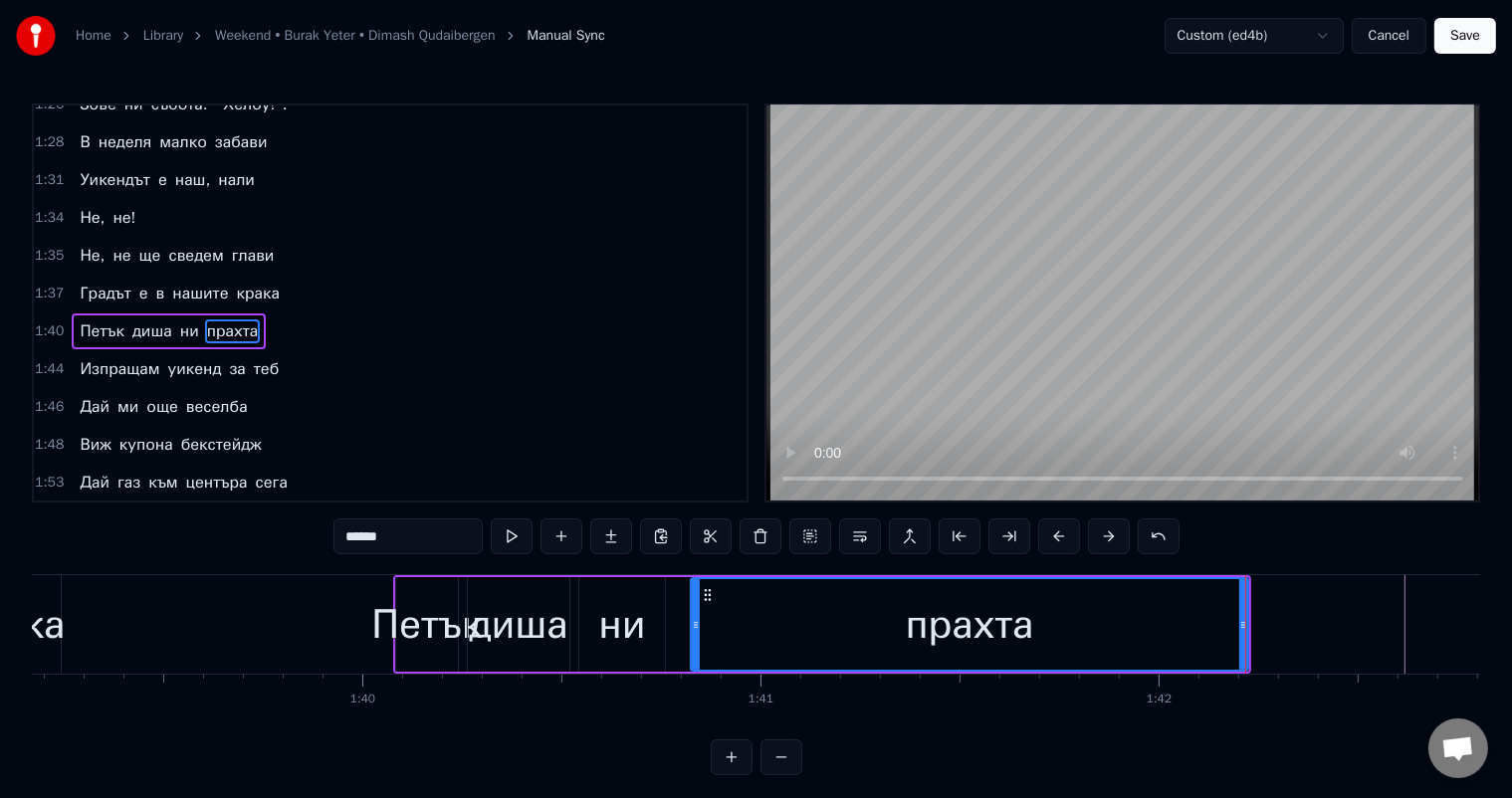scroll, scrollTop: 0, scrollLeft: 39240, axis: horizontal 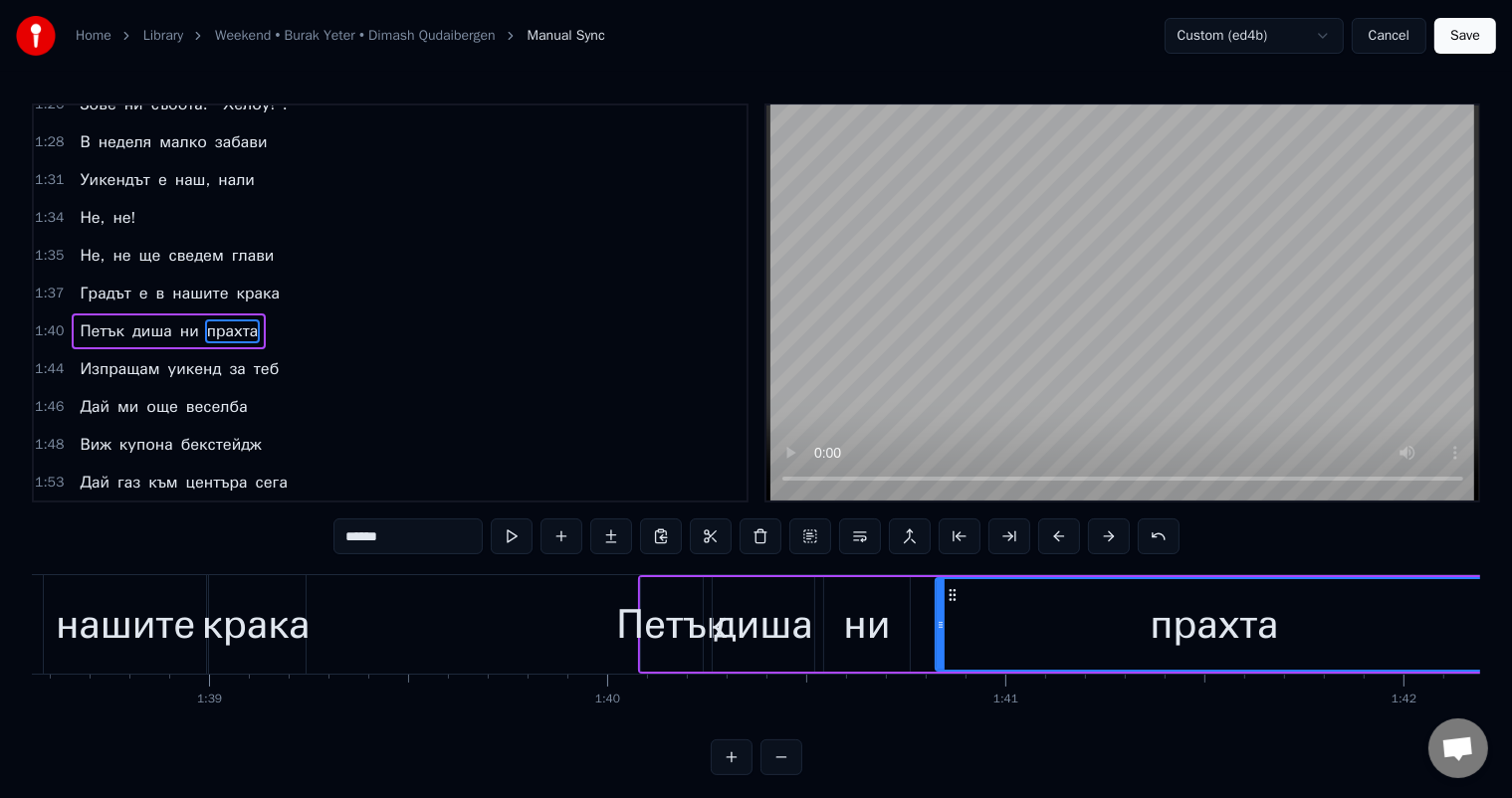 click at bounding box center [-2976, 624] 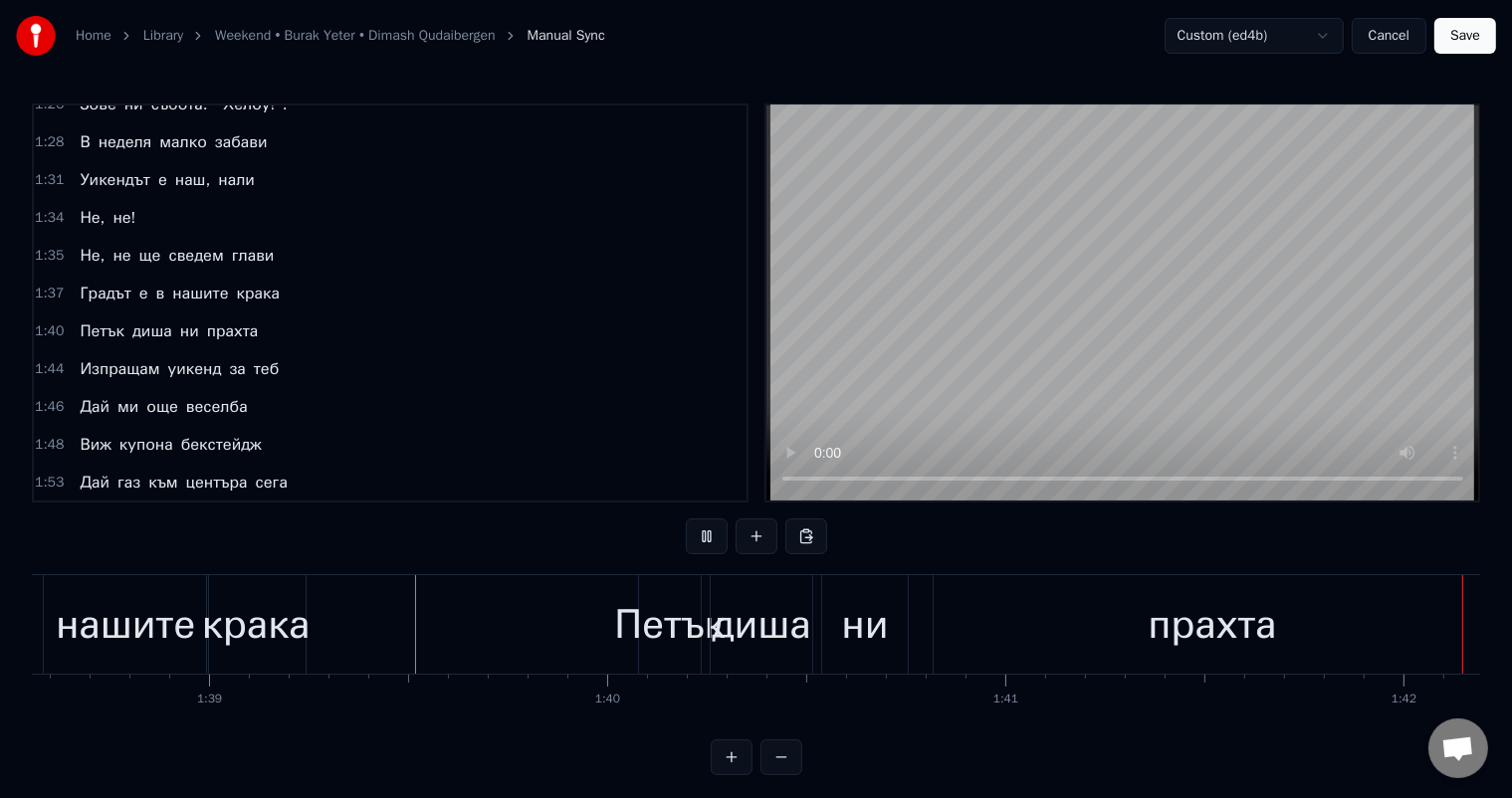 scroll, scrollTop: 0, scrollLeft: 40595, axis: horizontal 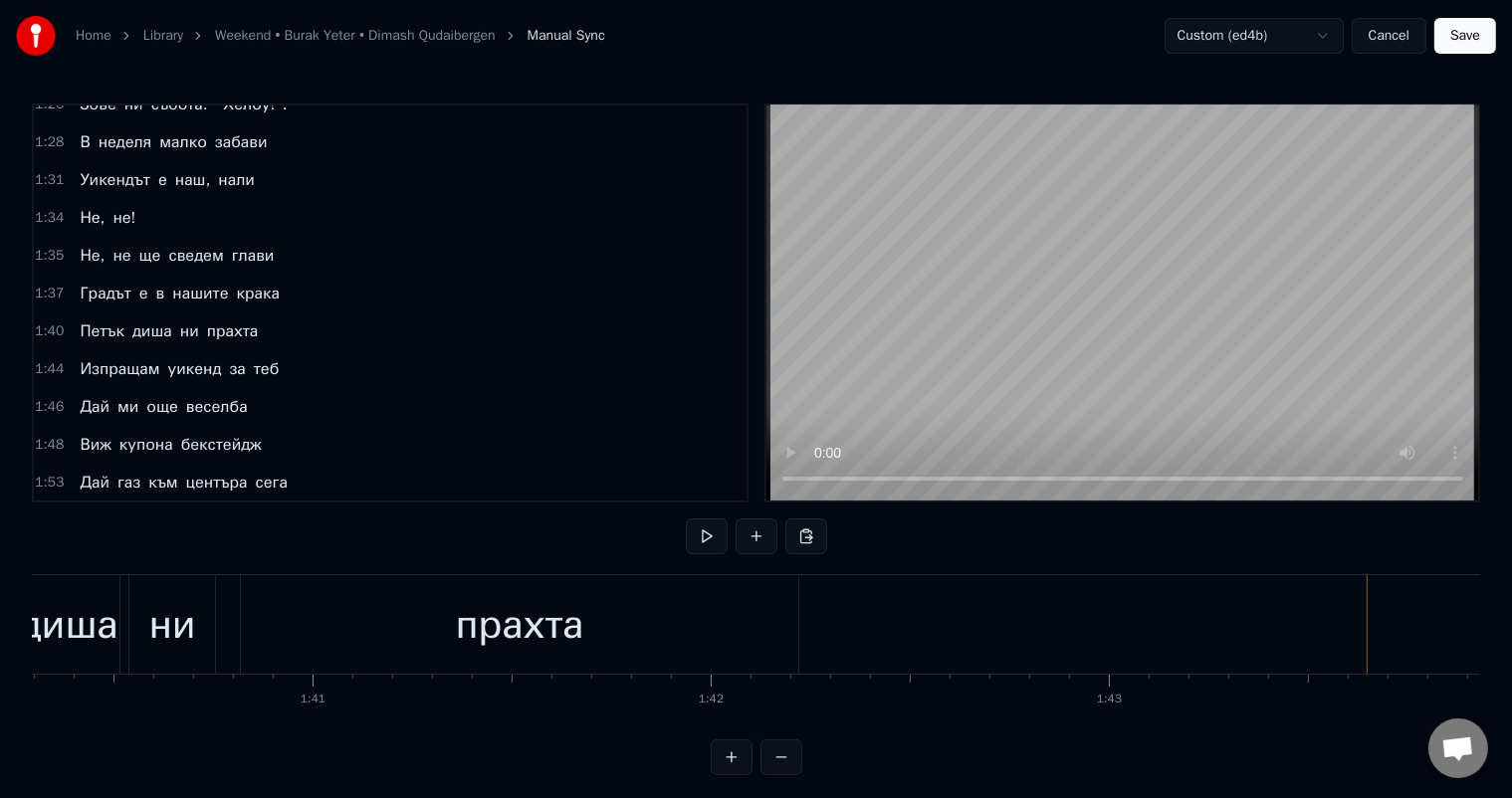 click on "прахта" at bounding box center (520, 624) 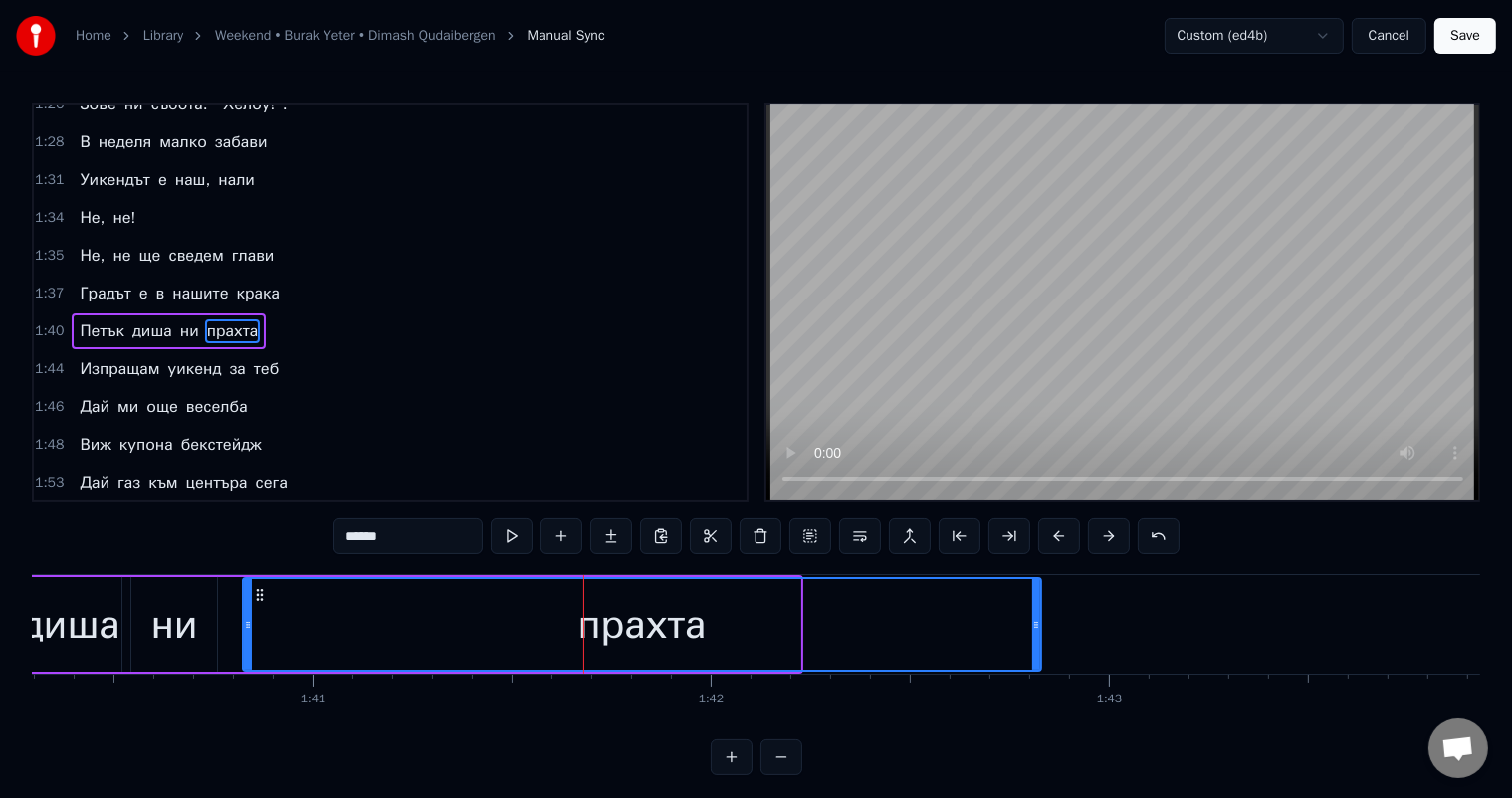 drag, startPoint x: 794, startPoint y: 621, endPoint x: 1035, endPoint y: 625, distance: 241.03319 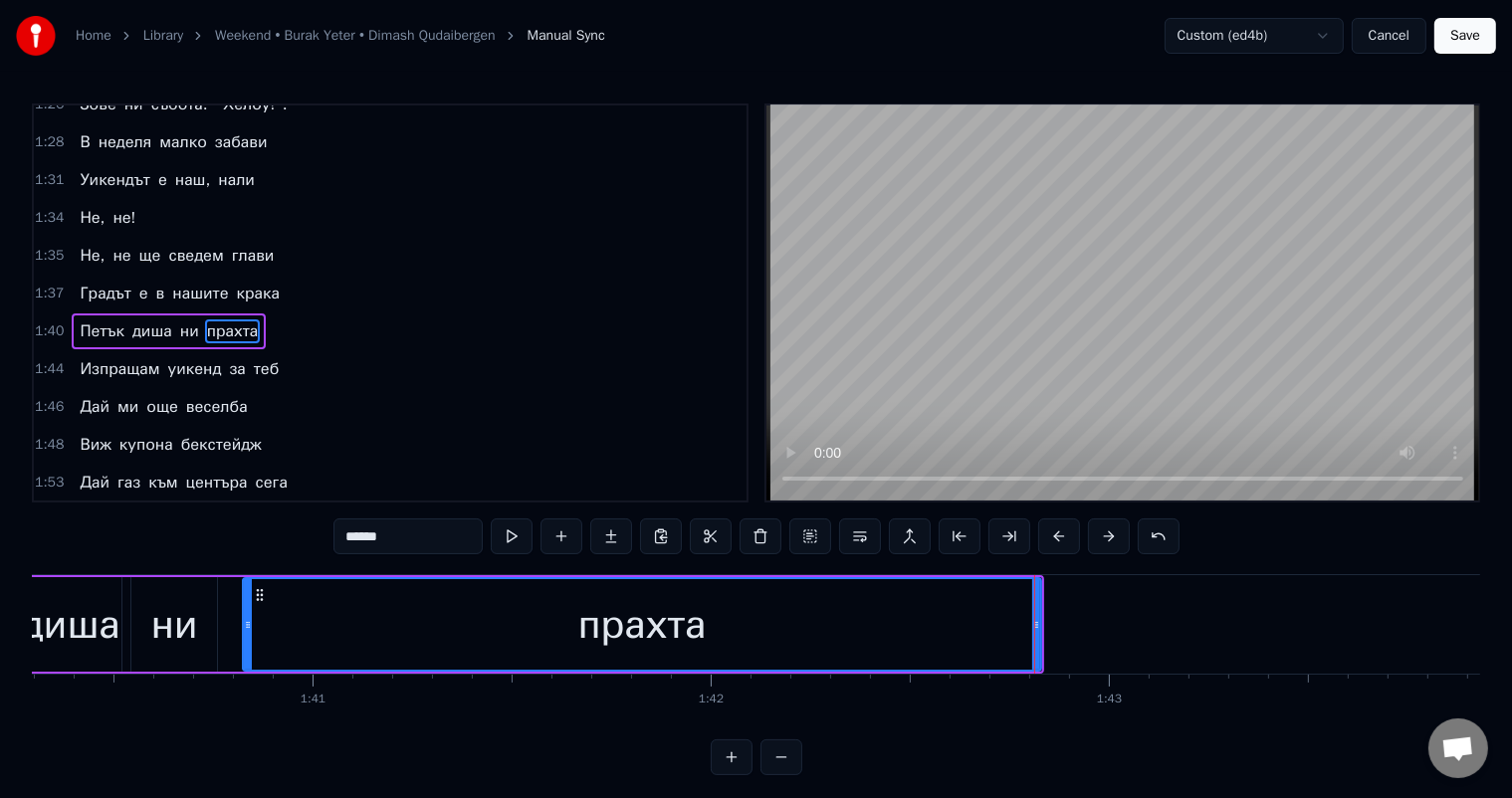 click on "диша" at bounding box center [70, 625] 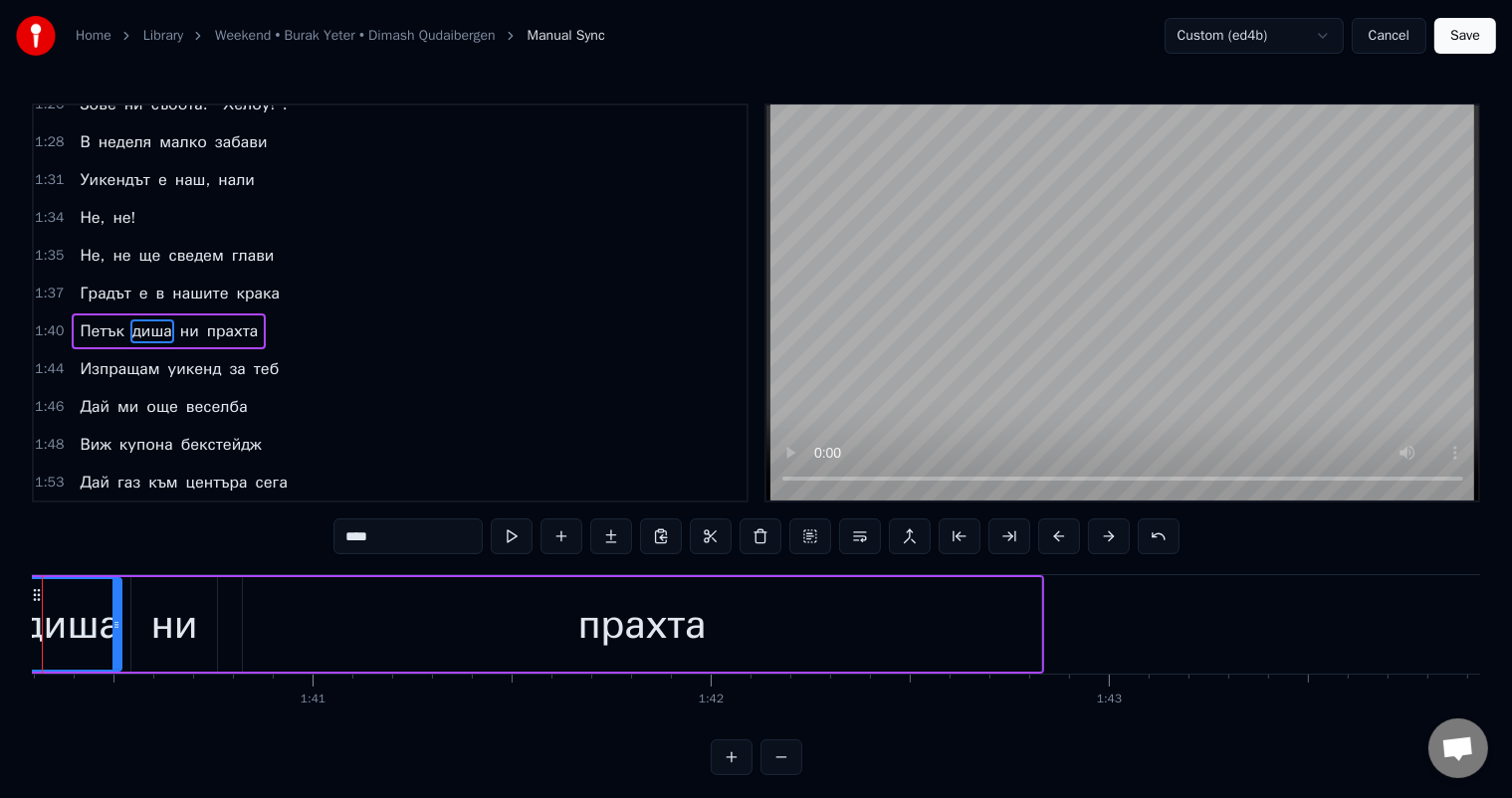 scroll, scrollTop: 0, scrollLeft: 39843, axis: horizontal 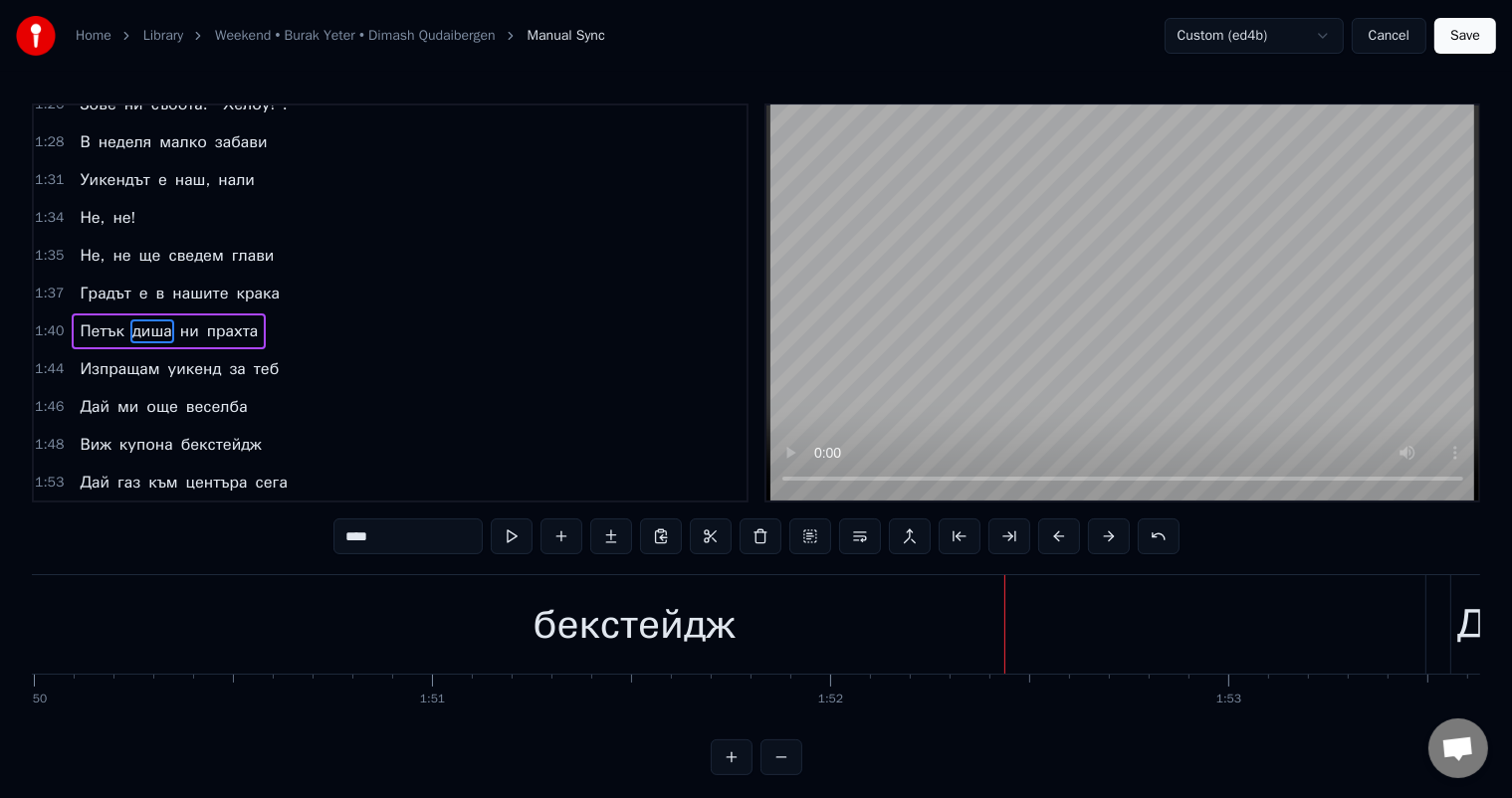click on "бекстейдж" at bounding box center [634, 625] 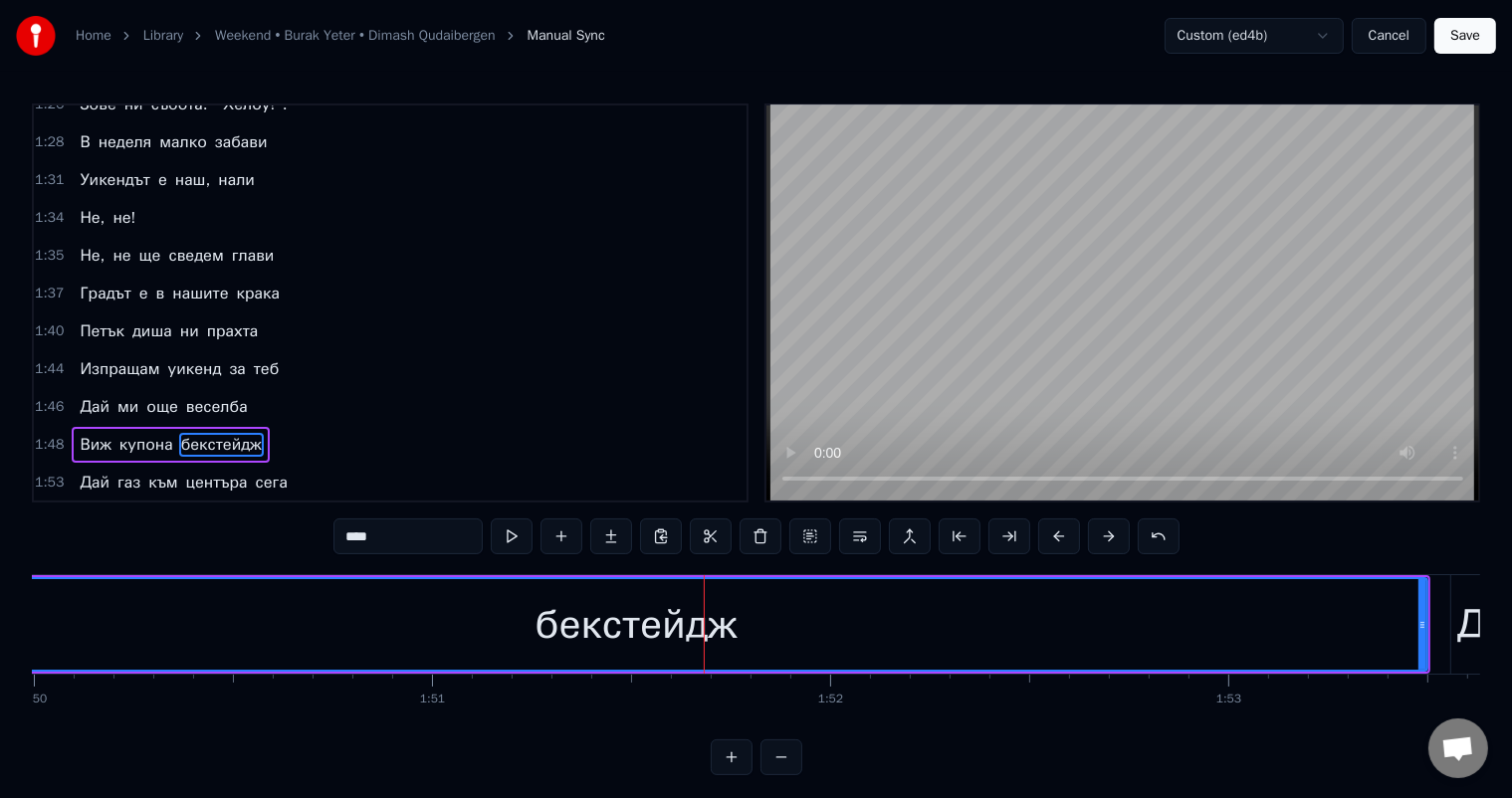 type on "*********" 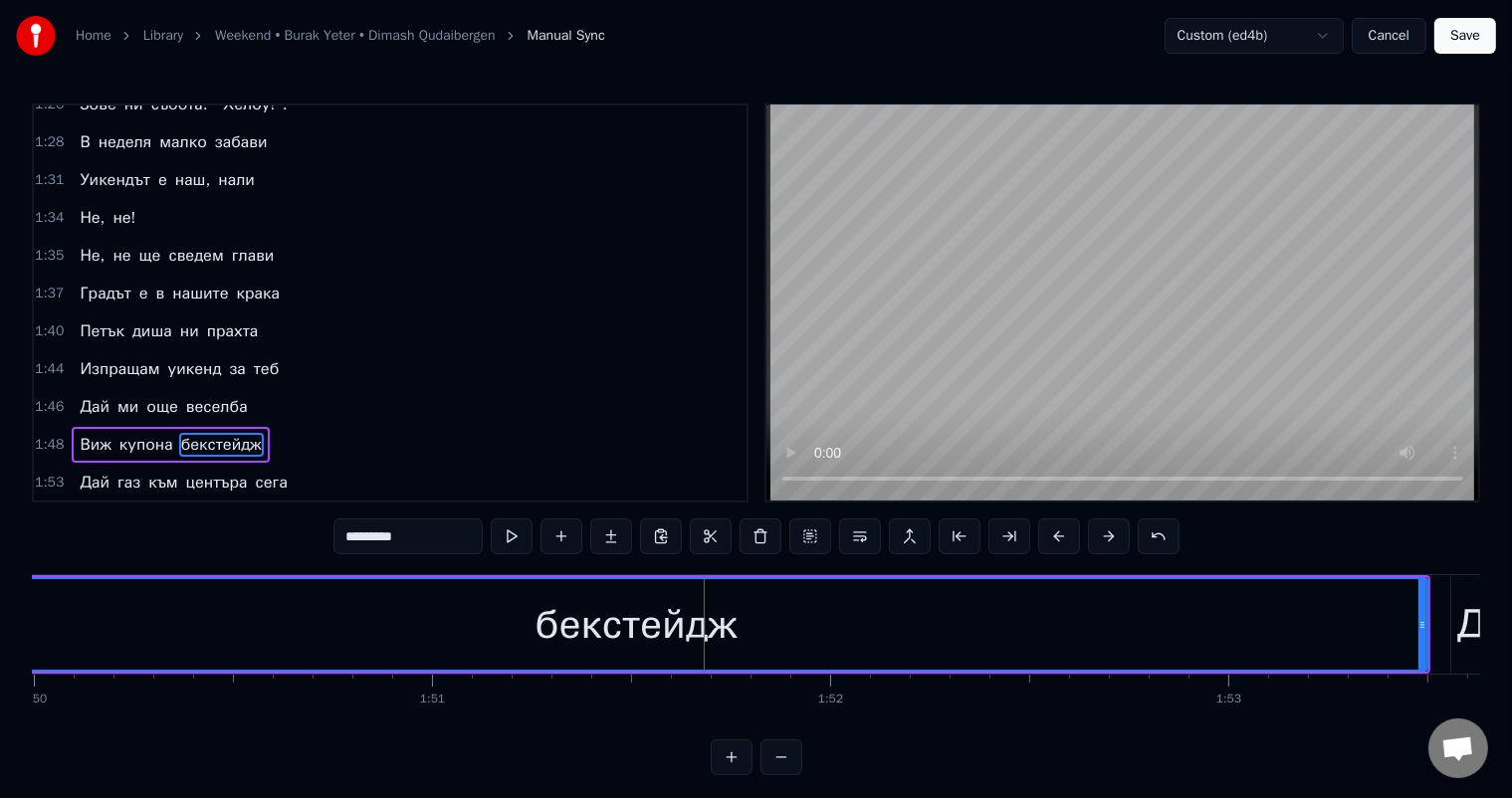 scroll, scrollTop: 772, scrollLeft: 0, axis: vertical 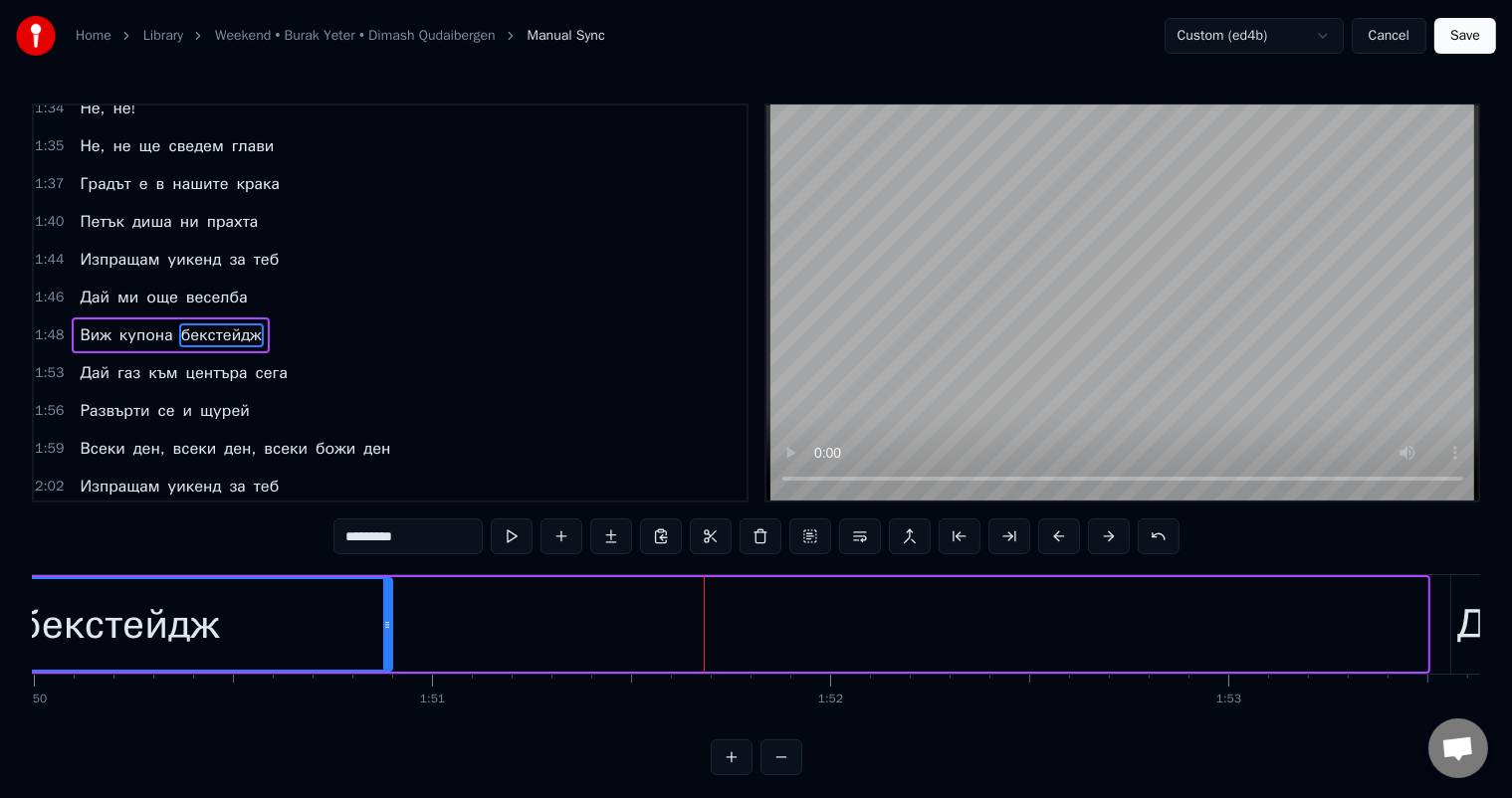 drag, startPoint x: 1422, startPoint y: 624, endPoint x: 387, endPoint y: 597, distance: 1035.3521 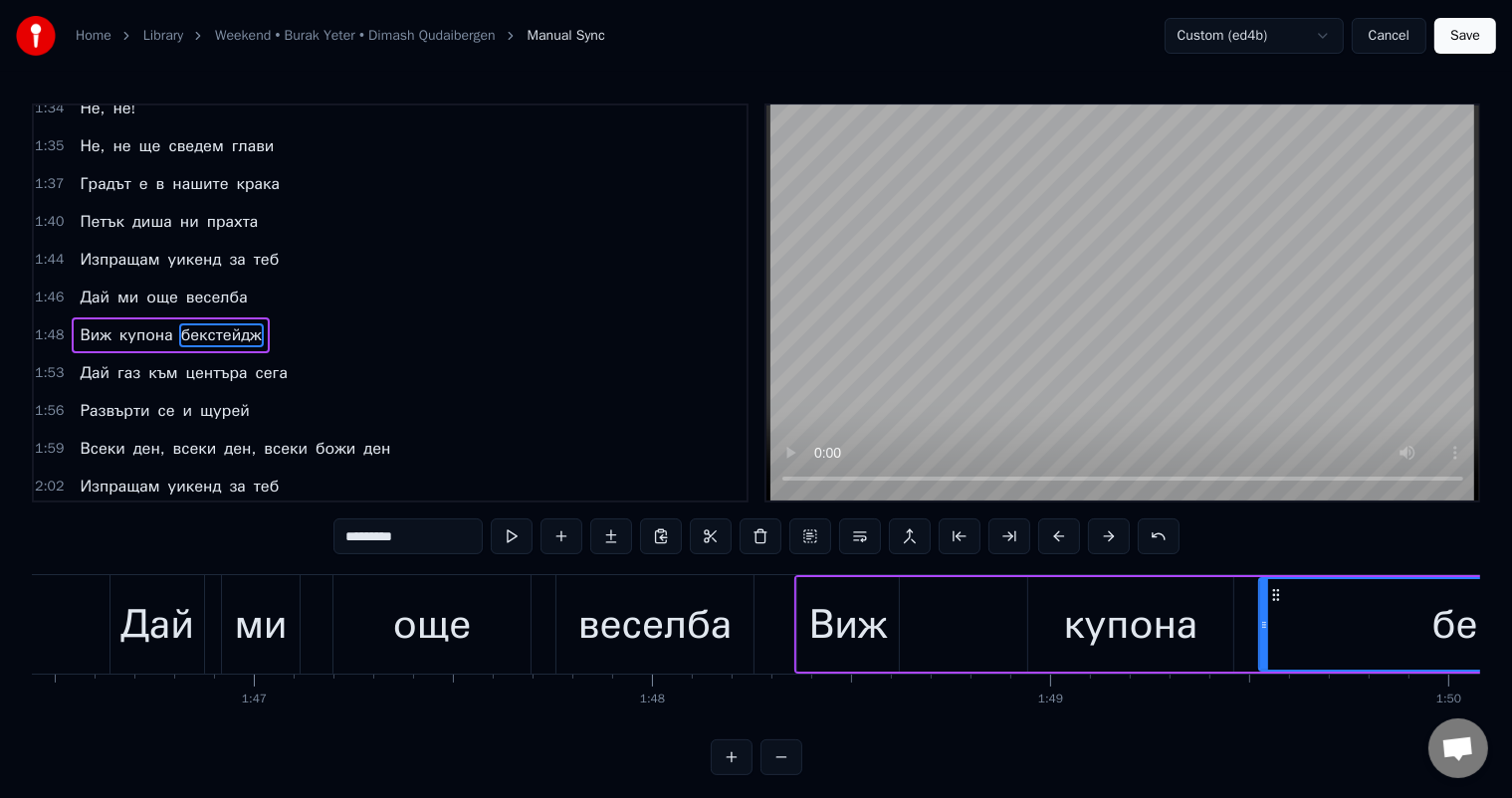 scroll, scrollTop: 0, scrollLeft: 42340, axis: horizontal 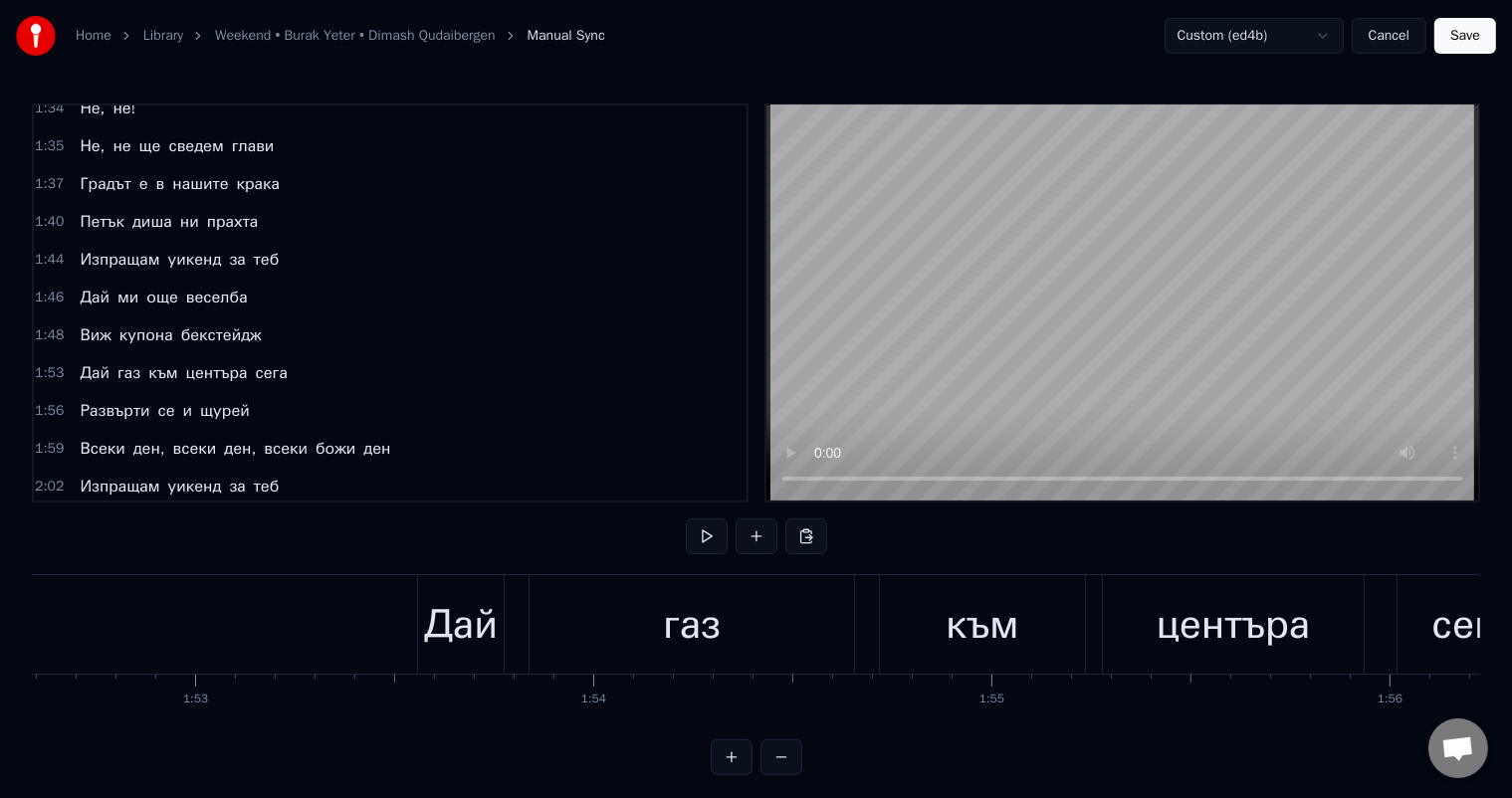 click on "Дай" at bounding box center [461, 625] 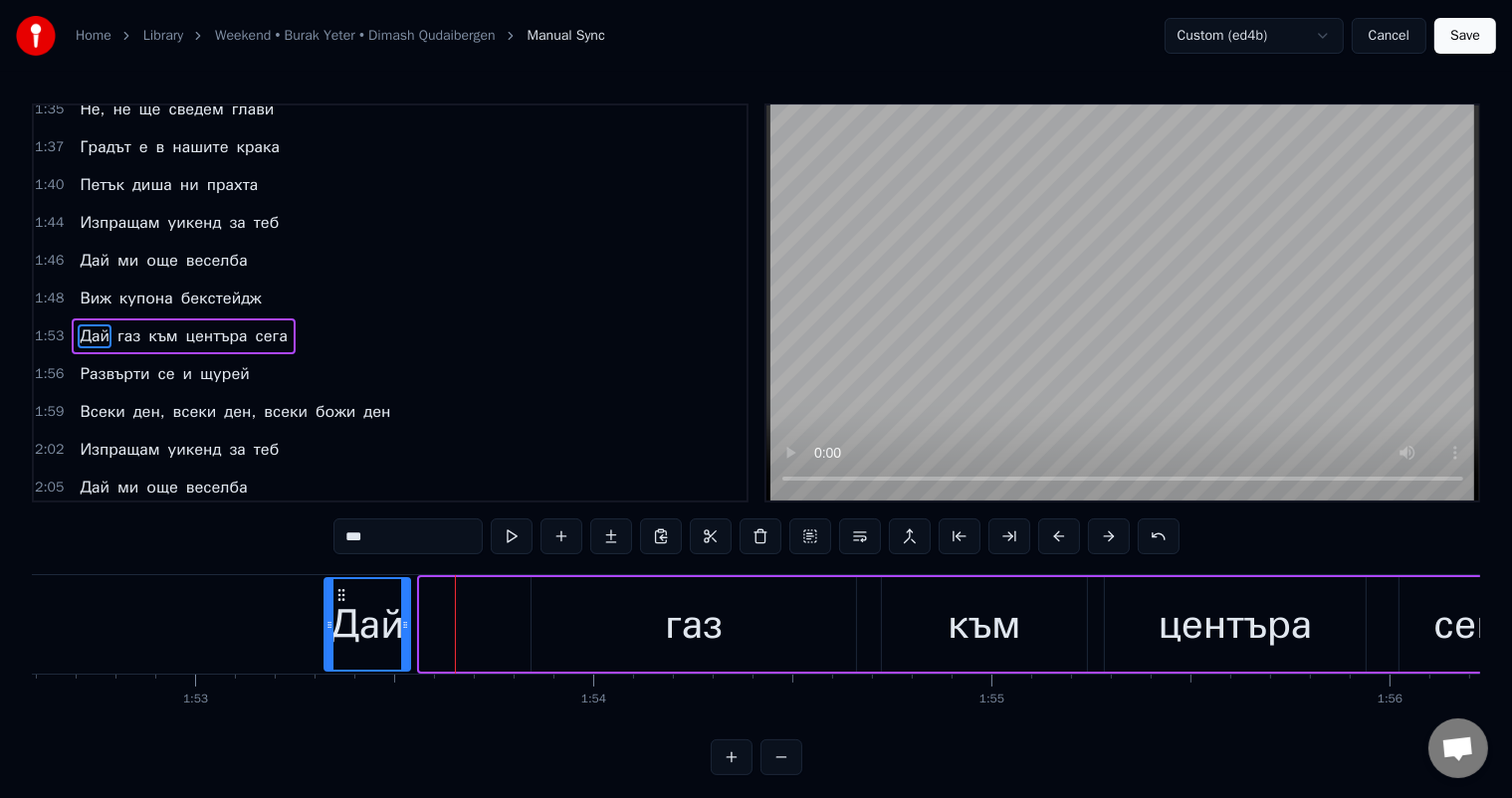 drag, startPoint x: 435, startPoint y: 597, endPoint x: 339, endPoint y: 597, distance: 96 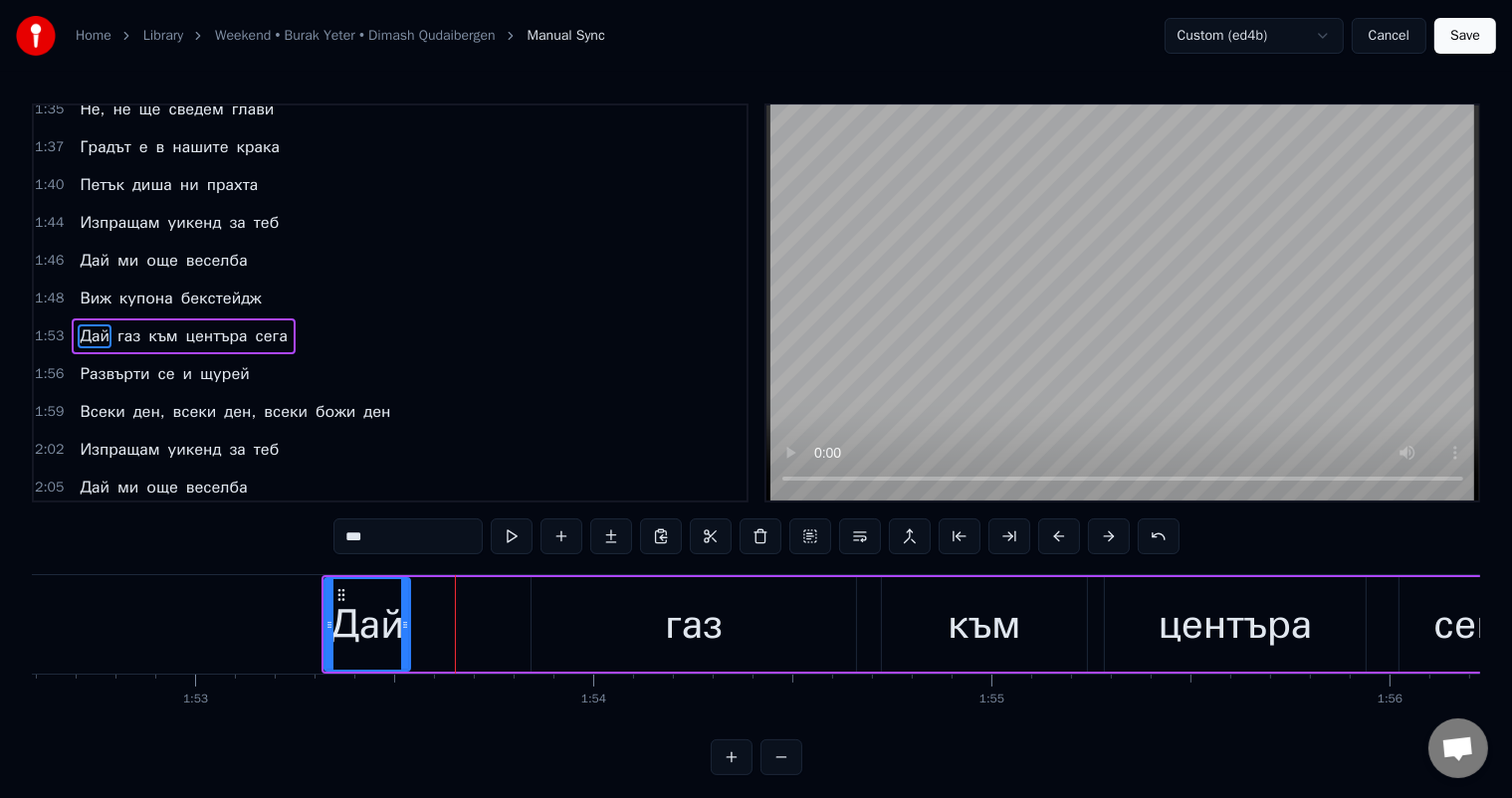 click on "газ" at bounding box center (694, 624) 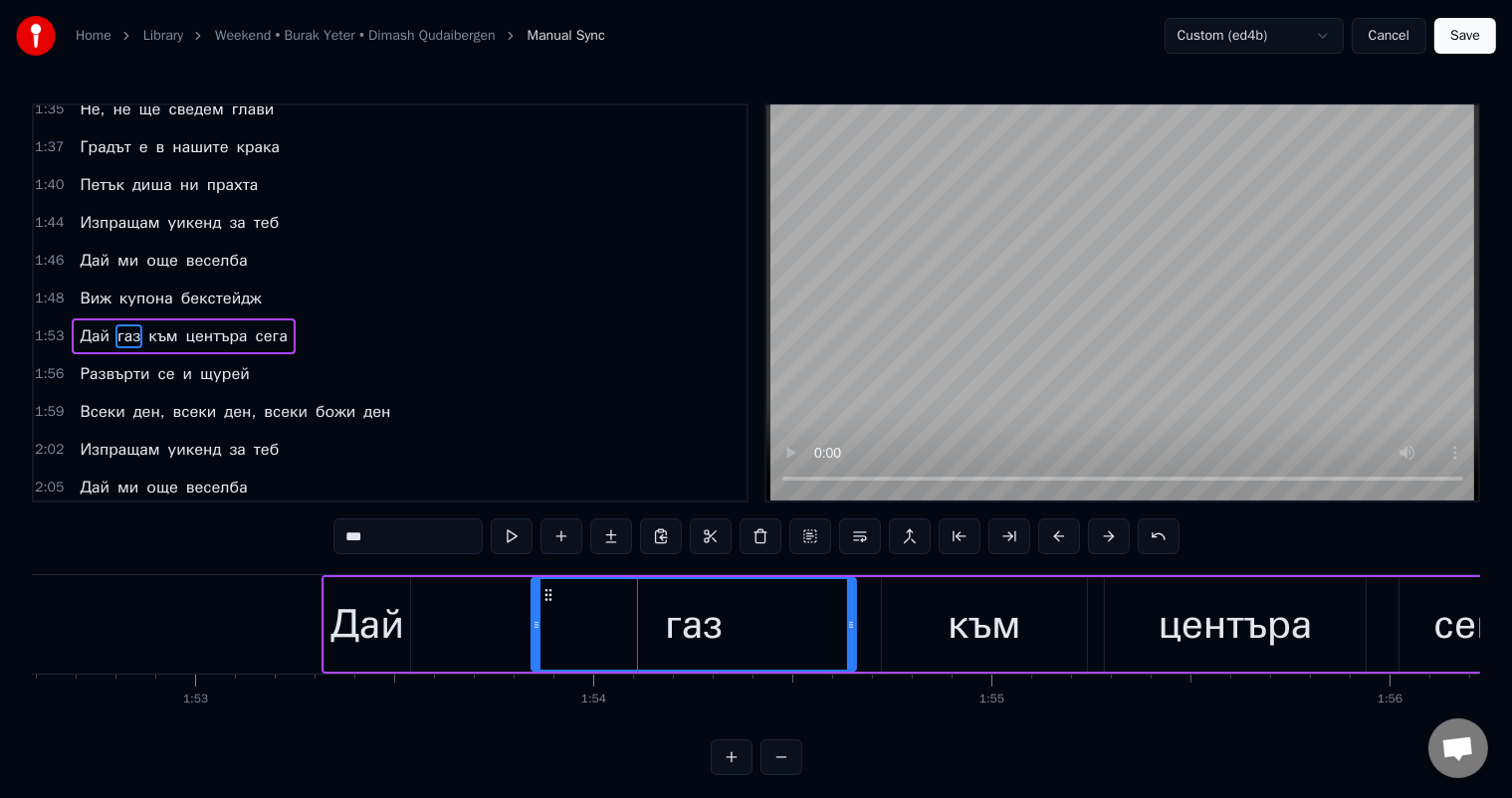 click on "газ" at bounding box center (694, 624) 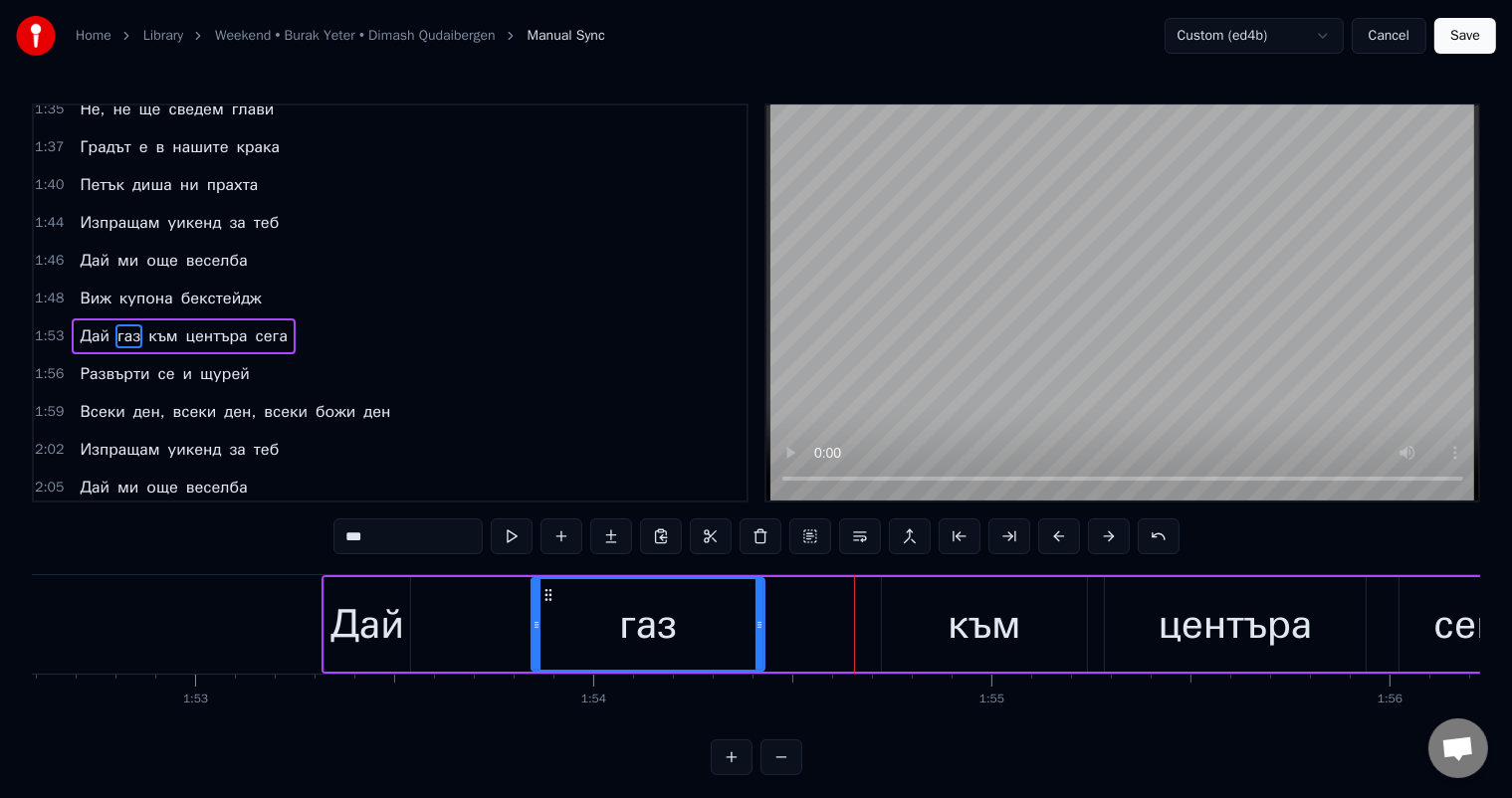 drag, startPoint x: 851, startPoint y: 625, endPoint x: 712, endPoint y: 613, distance: 139.51702 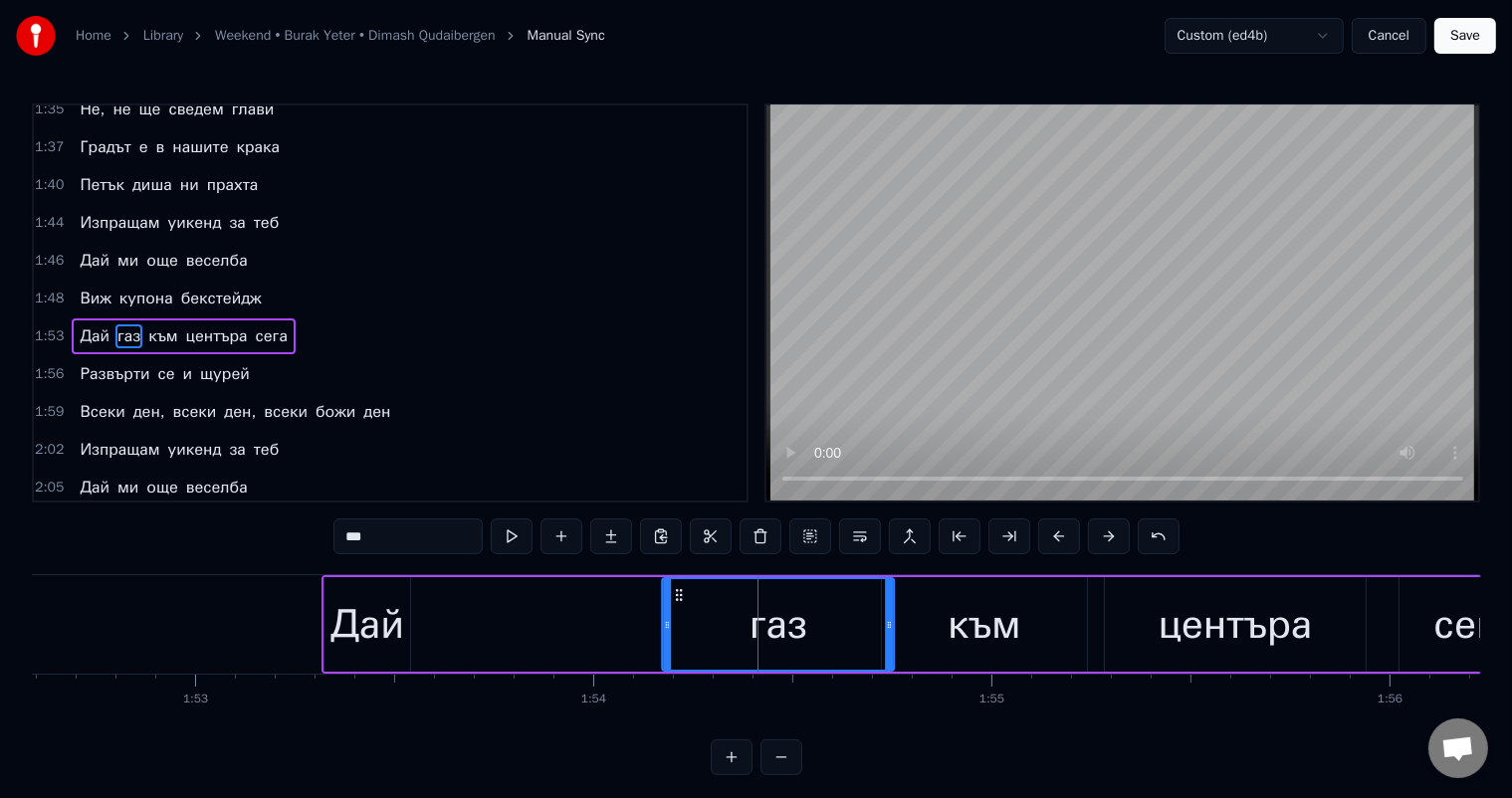 drag, startPoint x: 547, startPoint y: 589, endPoint x: 542, endPoint y: 600, distance: 12.083046 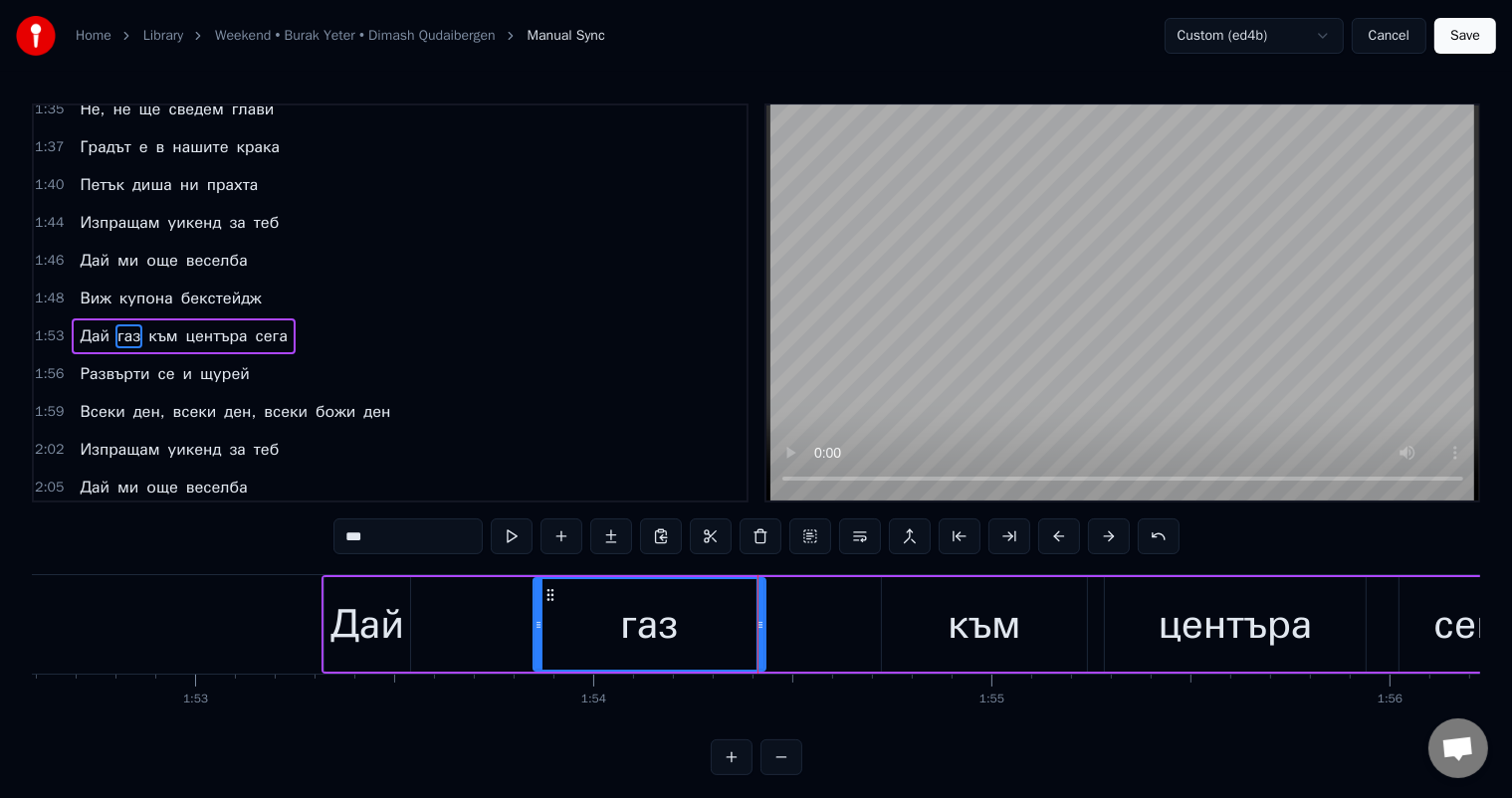 click on "Дай" at bounding box center [367, 625] 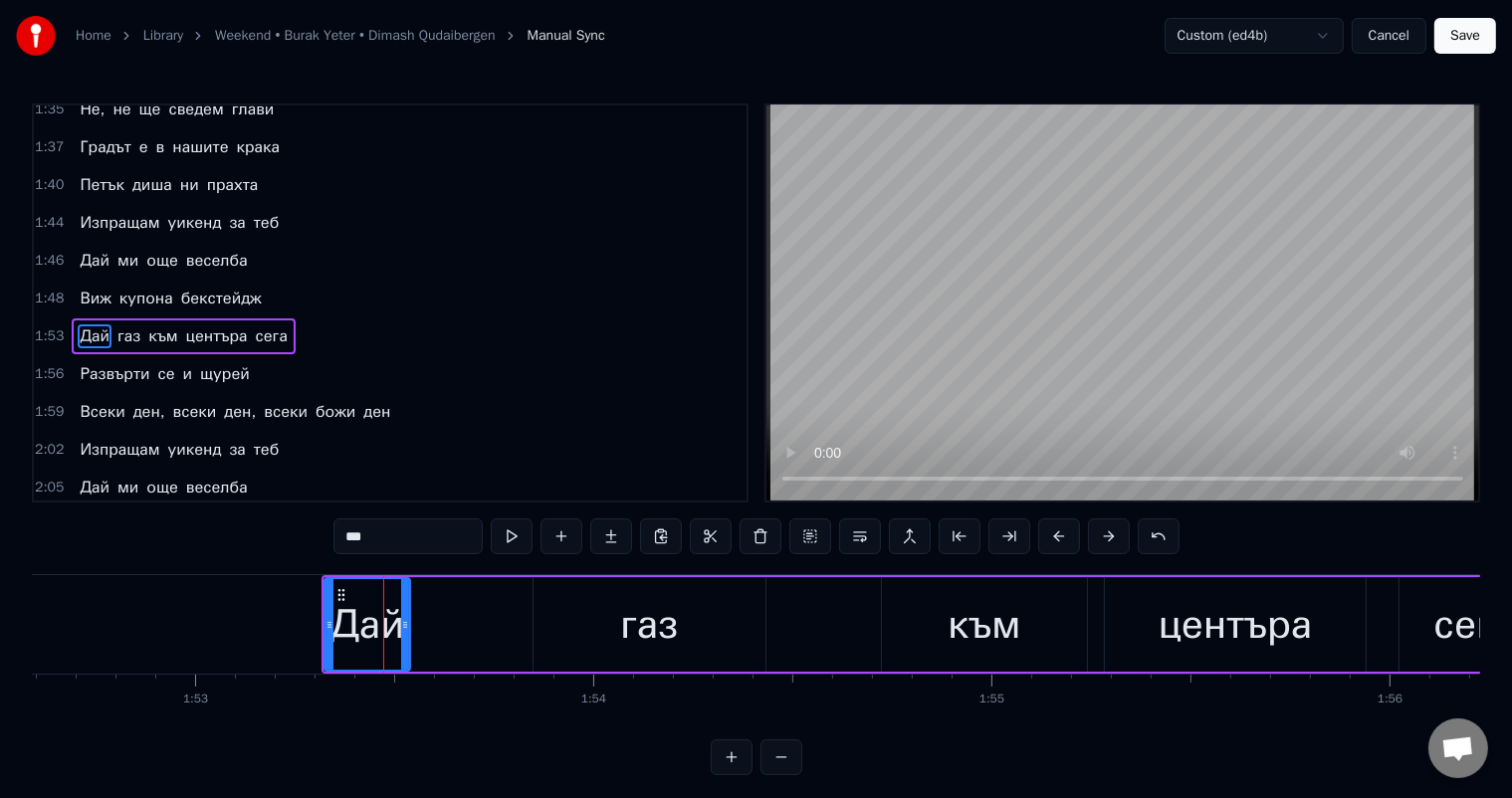 click on "газ" at bounding box center (649, 624) 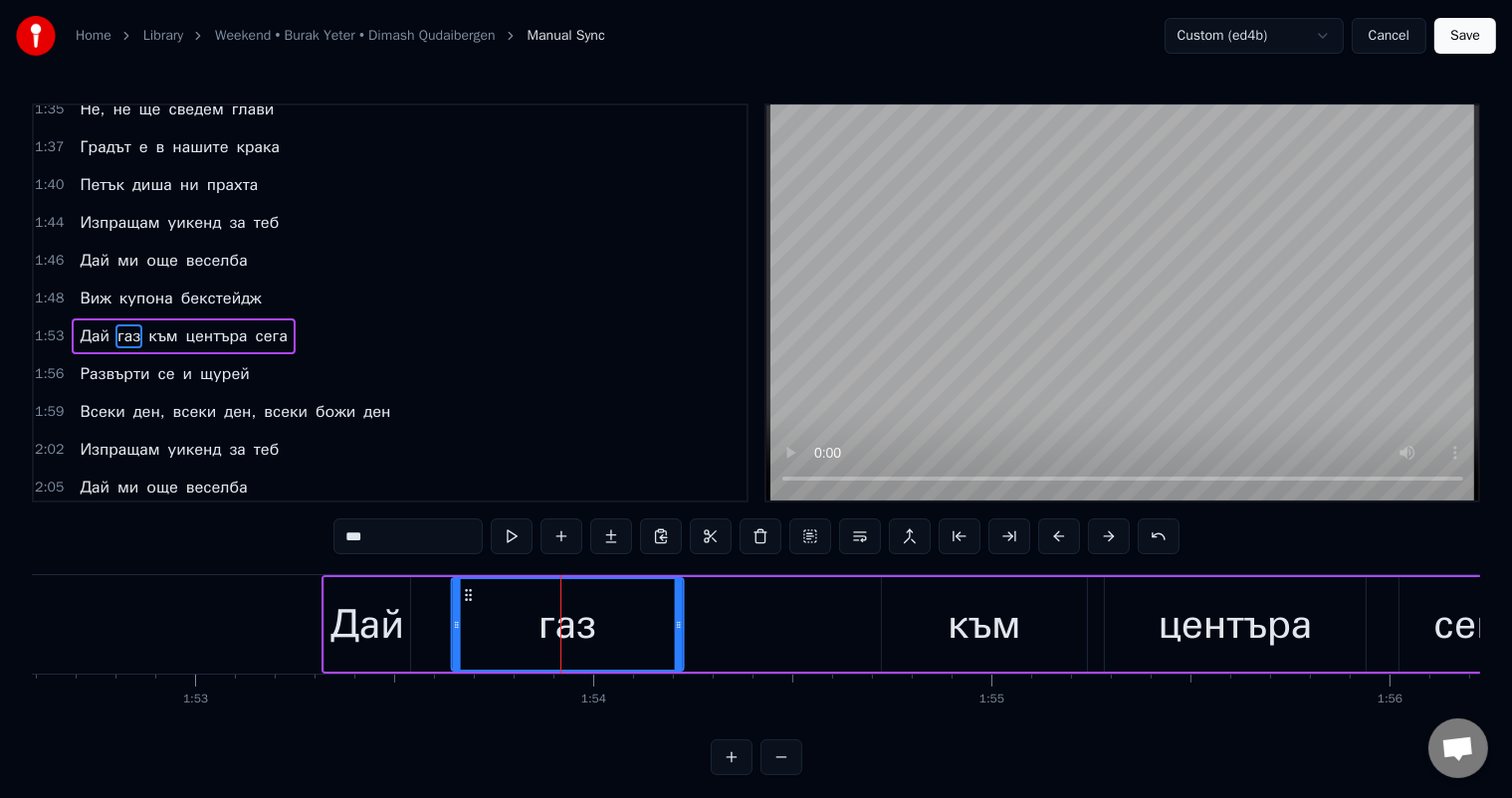 drag, startPoint x: 549, startPoint y: 592, endPoint x: 467, endPoint y: 595, distance: 82.0549 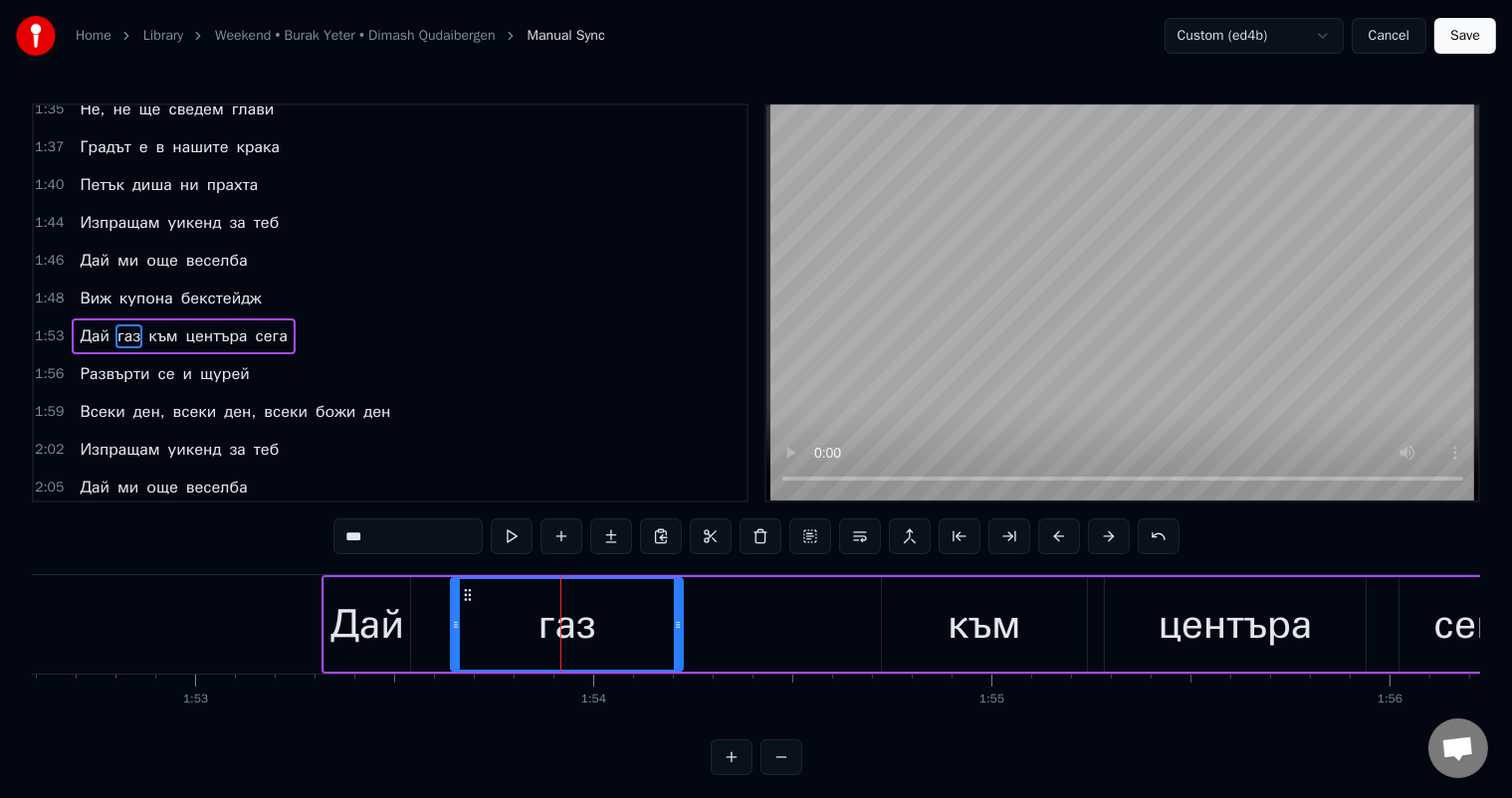 click on "към" at bounding box center (984, 624) 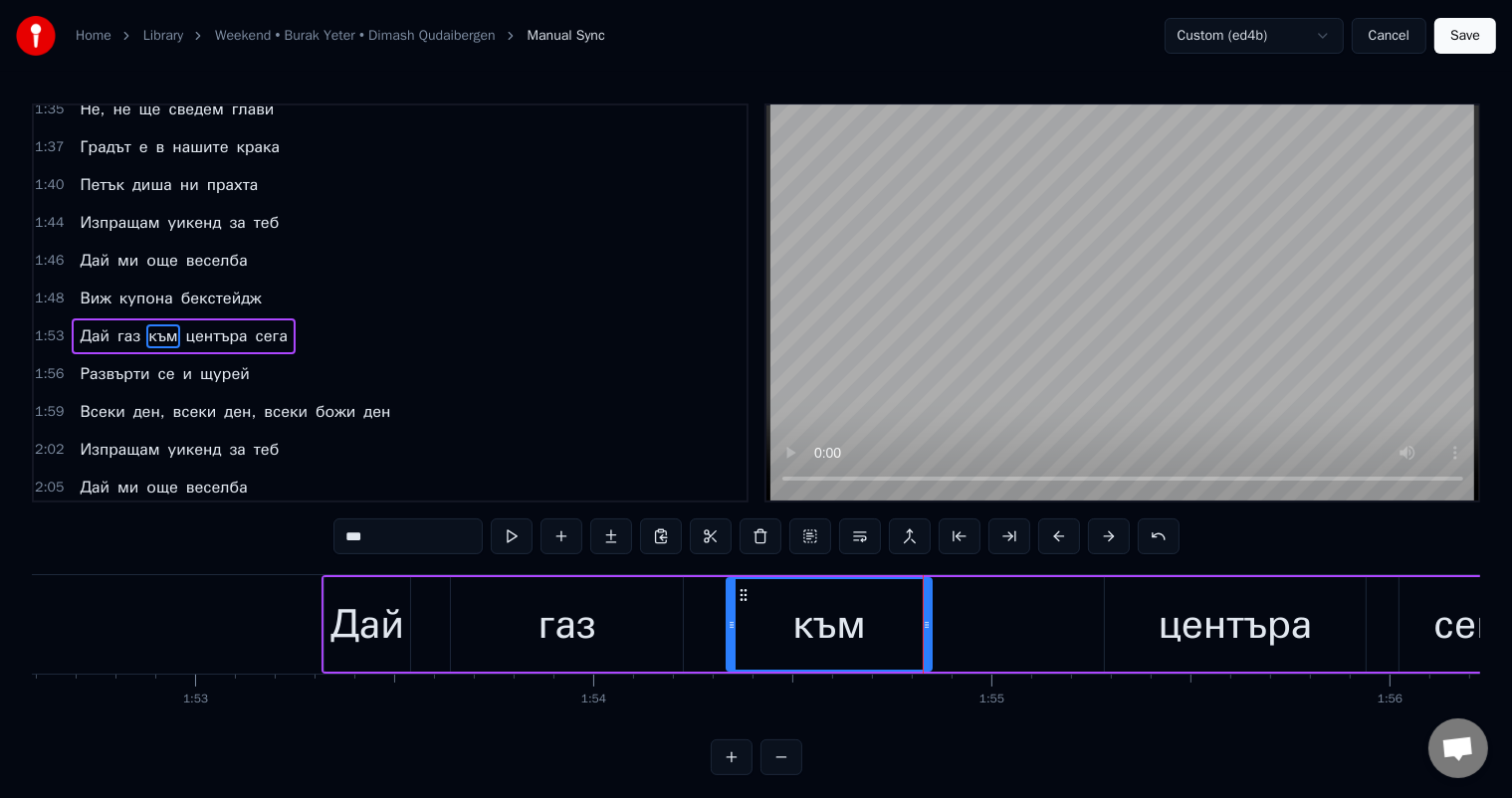 drag, startPoint x: 826, startPoint y: 596, endPoint x: 744, endPoint y: 597, distance: 82.0061 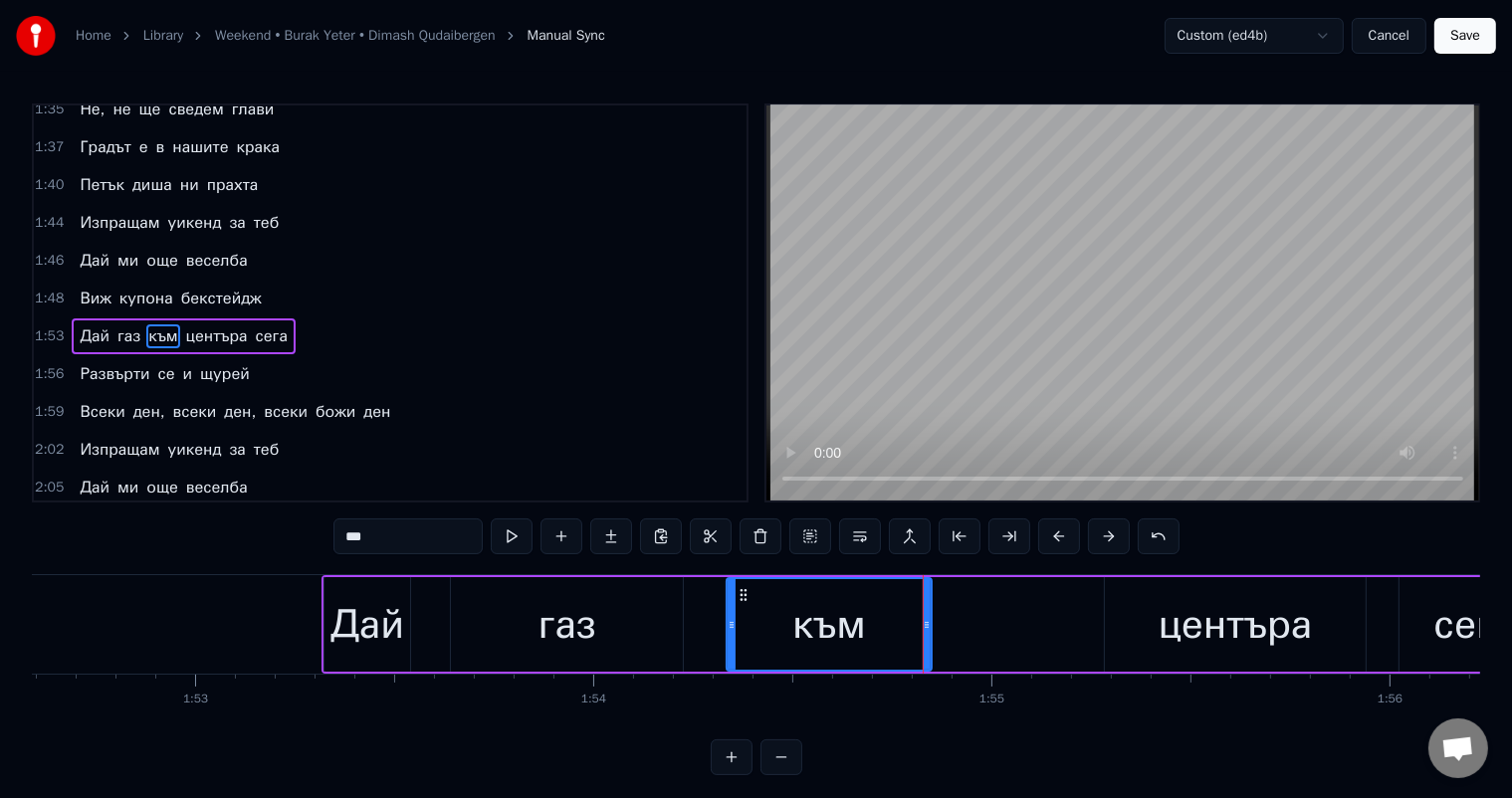 click on "центъра" at bounding box center [1235, 624] 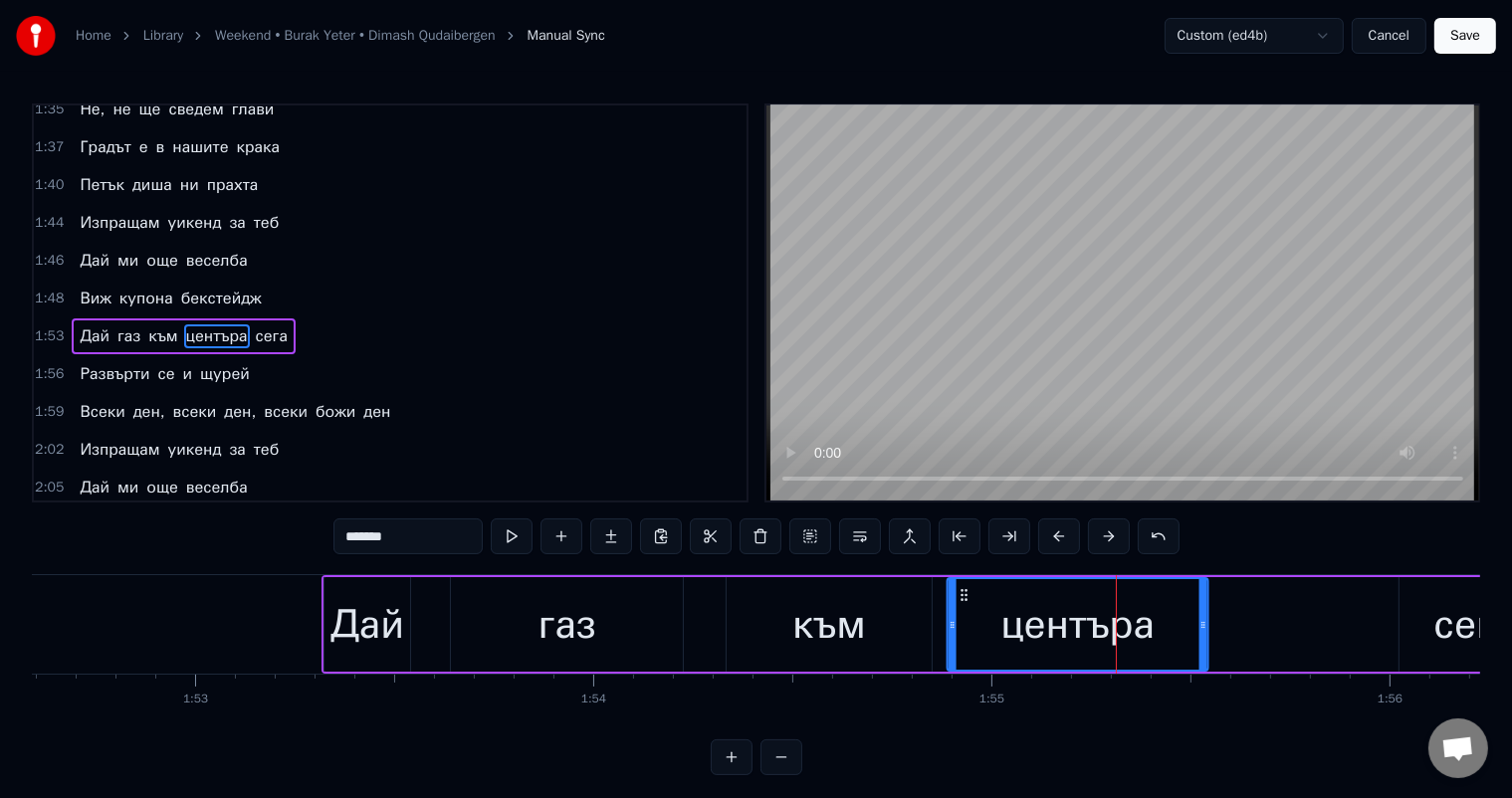 drag, startPoint x: 1119, startPoint y: 592, endPoint x: 962, endPoint y: 594, distance: 157.01274 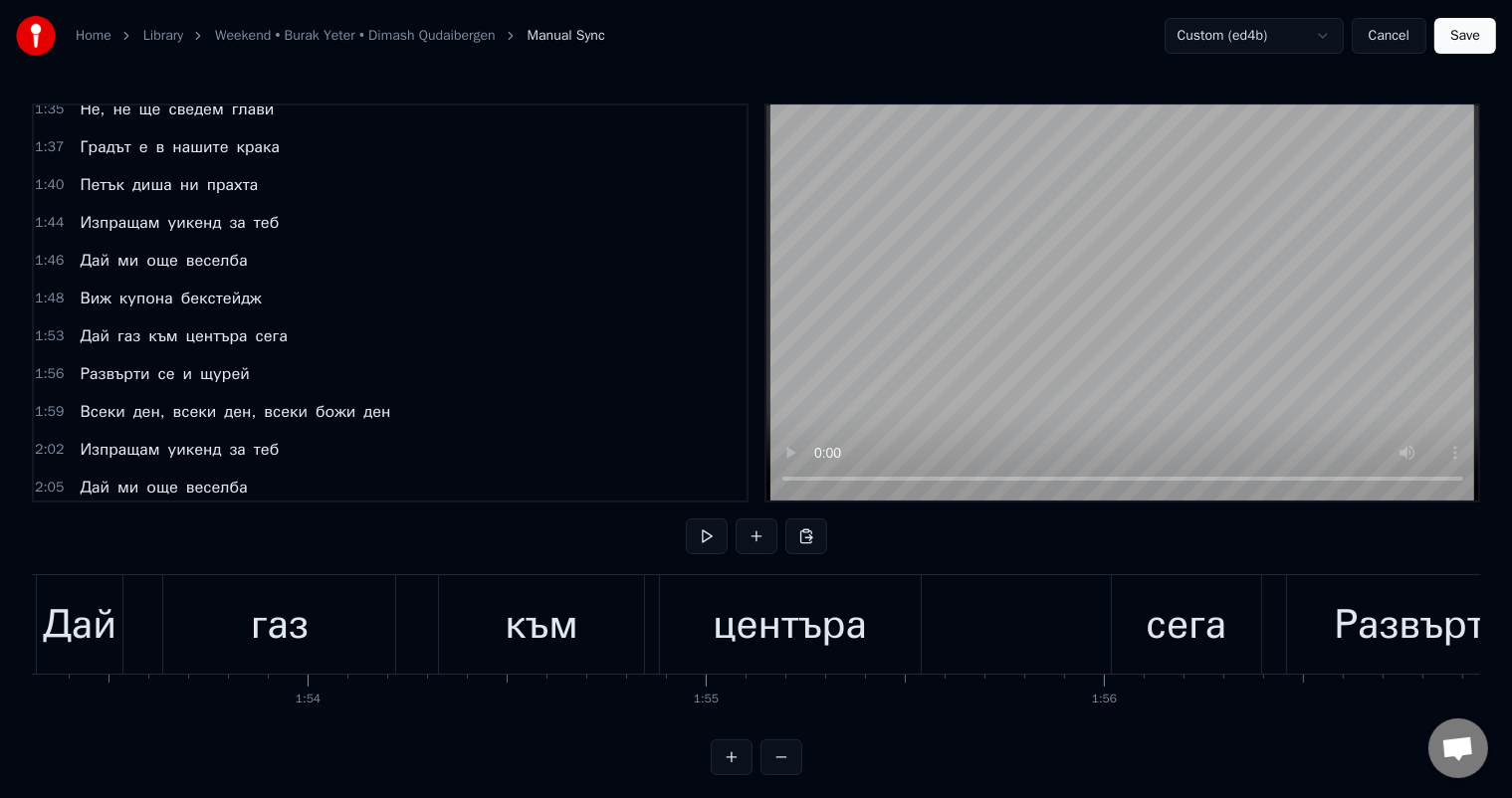 scroll, scrollTop: 0, scrollLeft: 45236, axis: horizontal 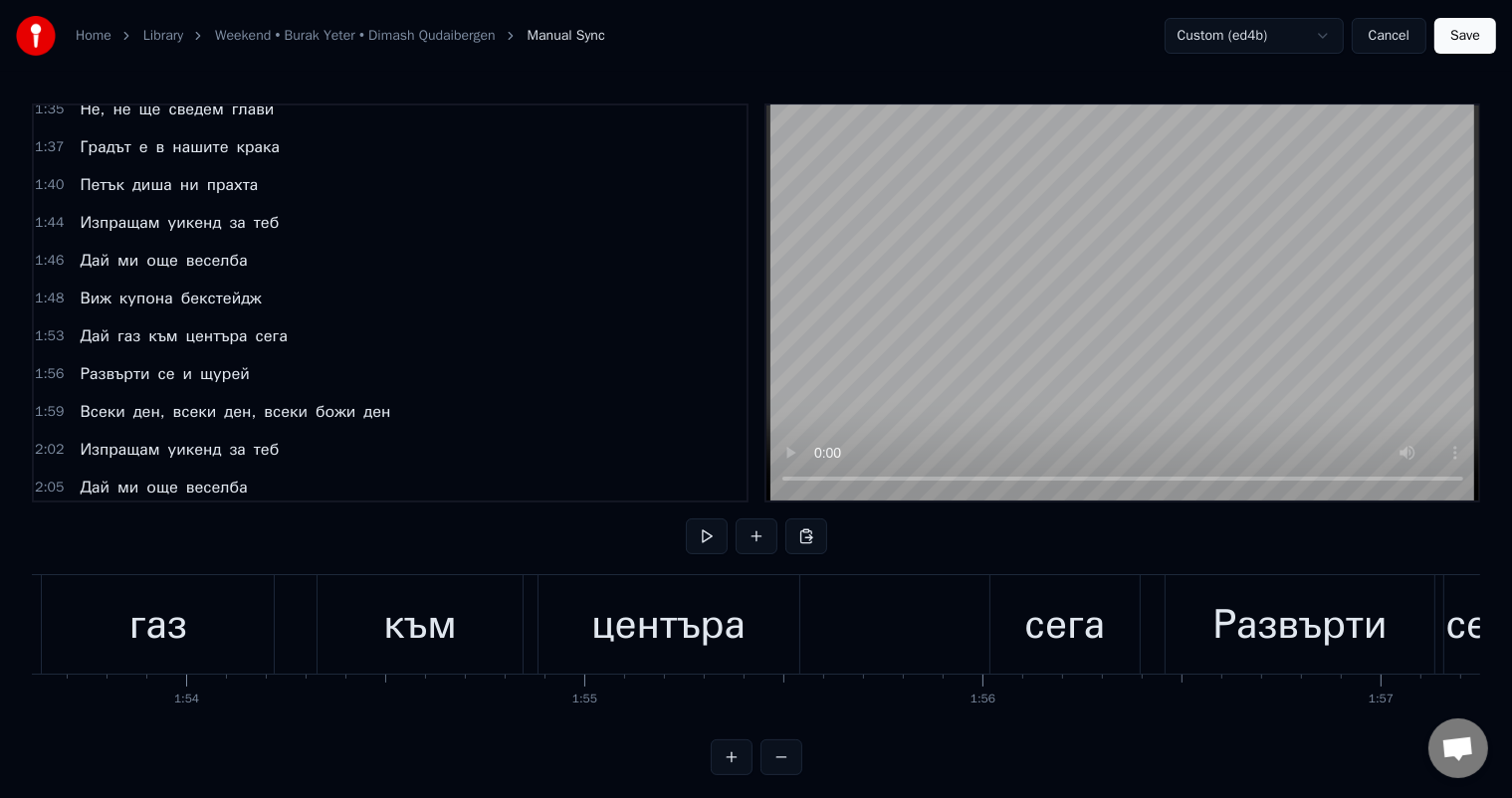 click on "сега" at bounding box center [1065, 625] 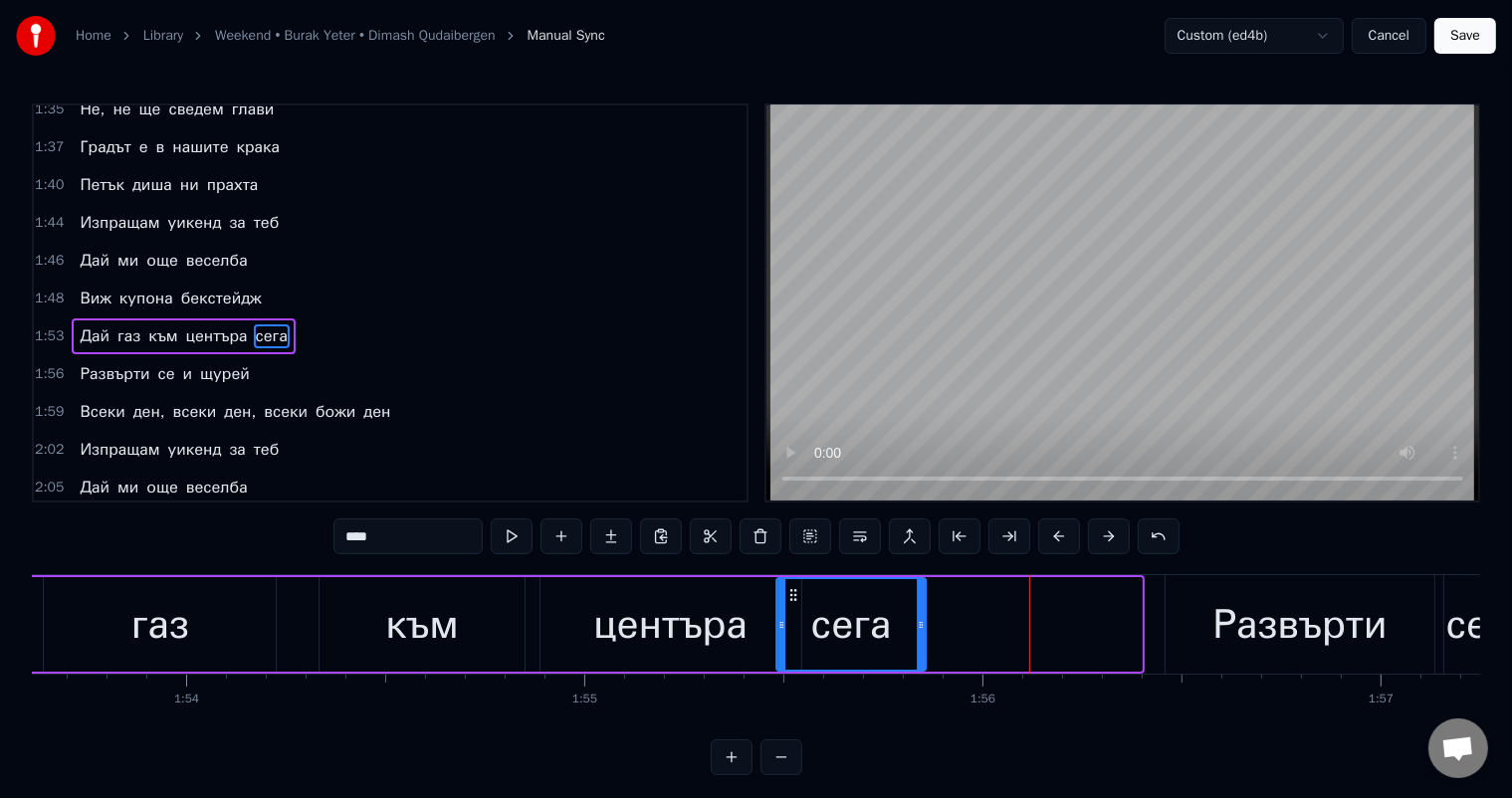 drag, startPoint x: 1009, startPoint y: 585, endPoint x: 793, endPoint y: 595, distance: 216.23136 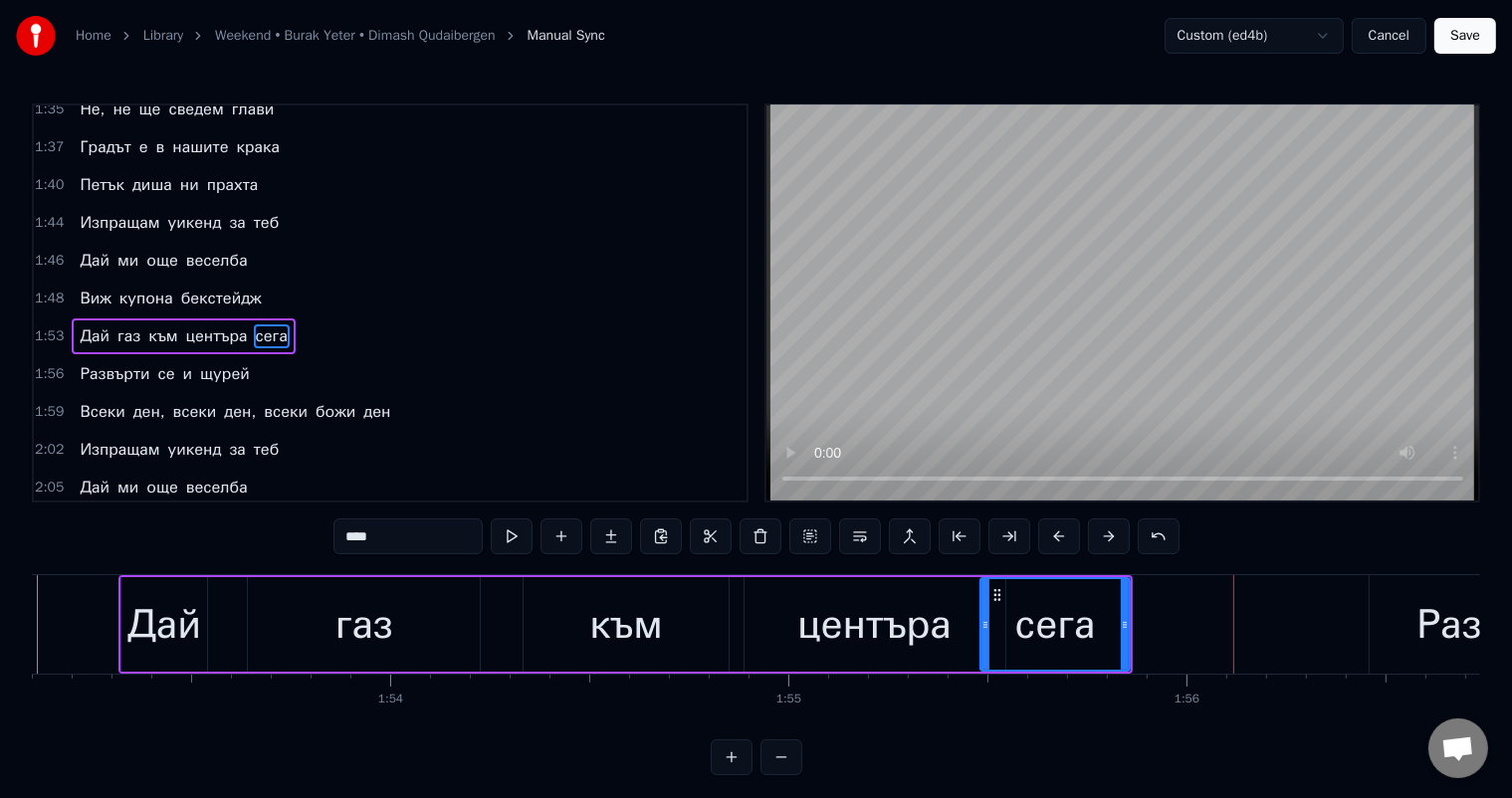 scroll, scrollTop: 0, scrollLeft: 44910, axis: horizontal 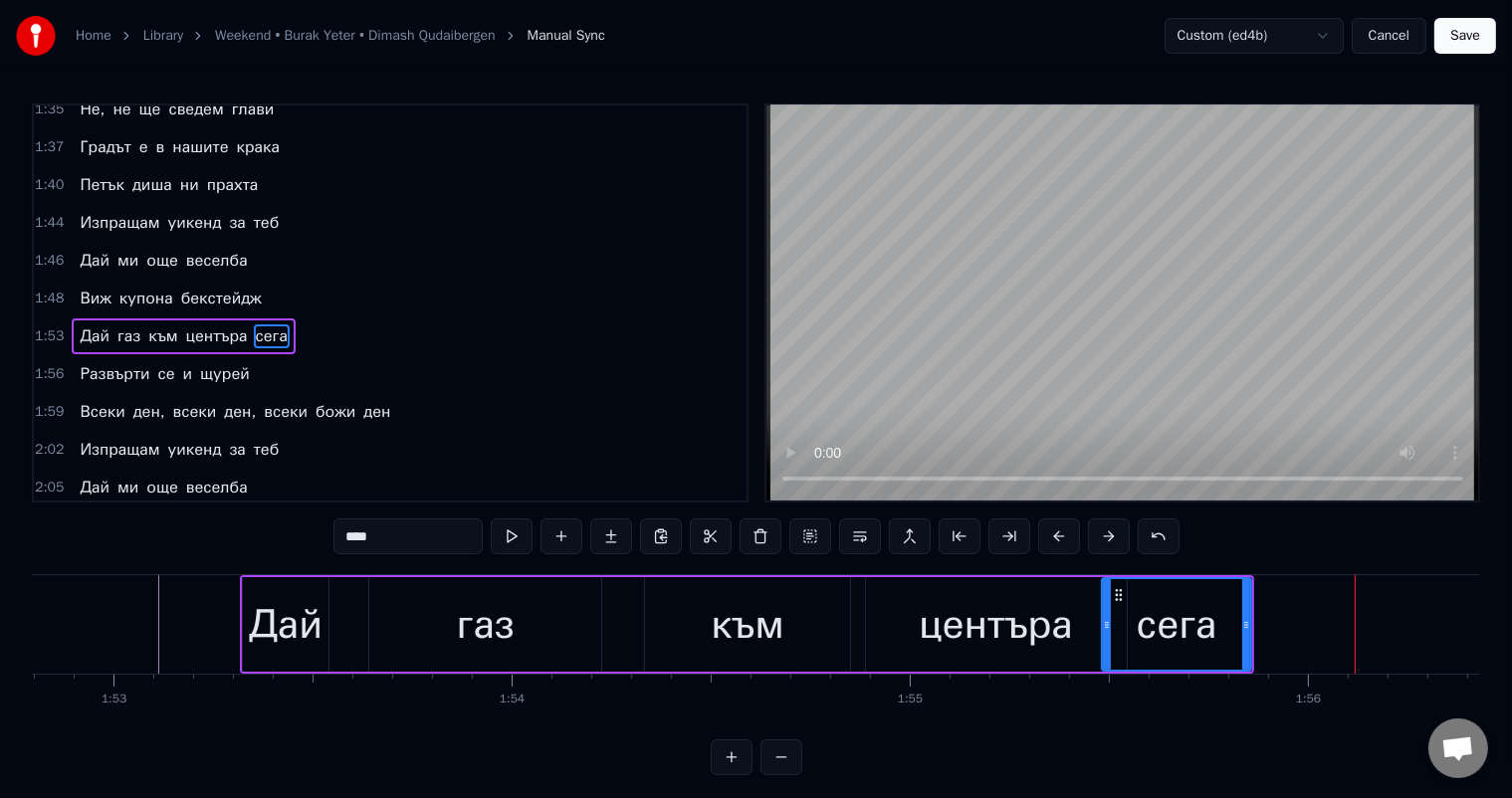 click at bounding box center [-8646, 624] 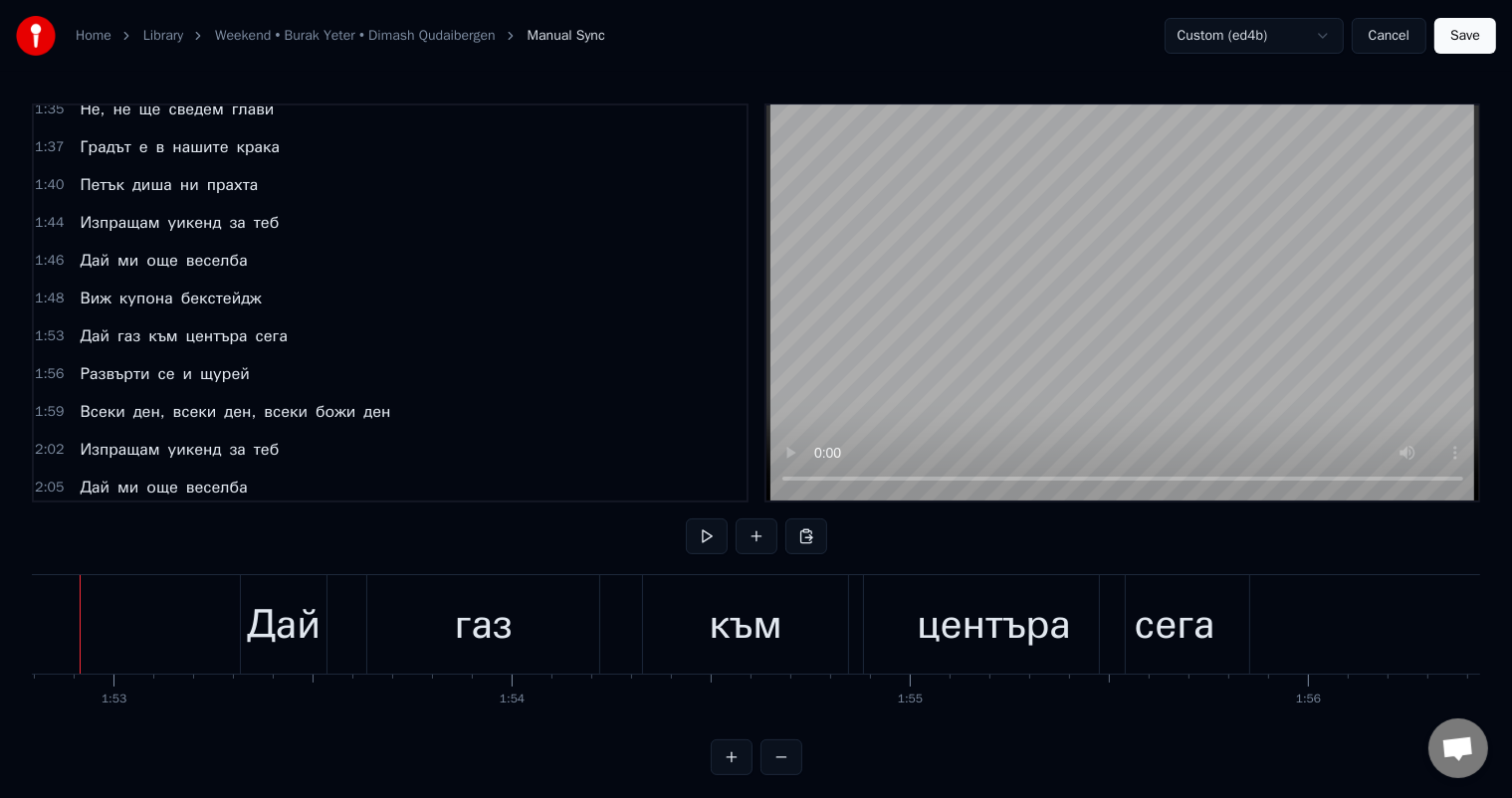 scroll, scrollTop: 0, scrollLeft: 44858, axis: horizontal 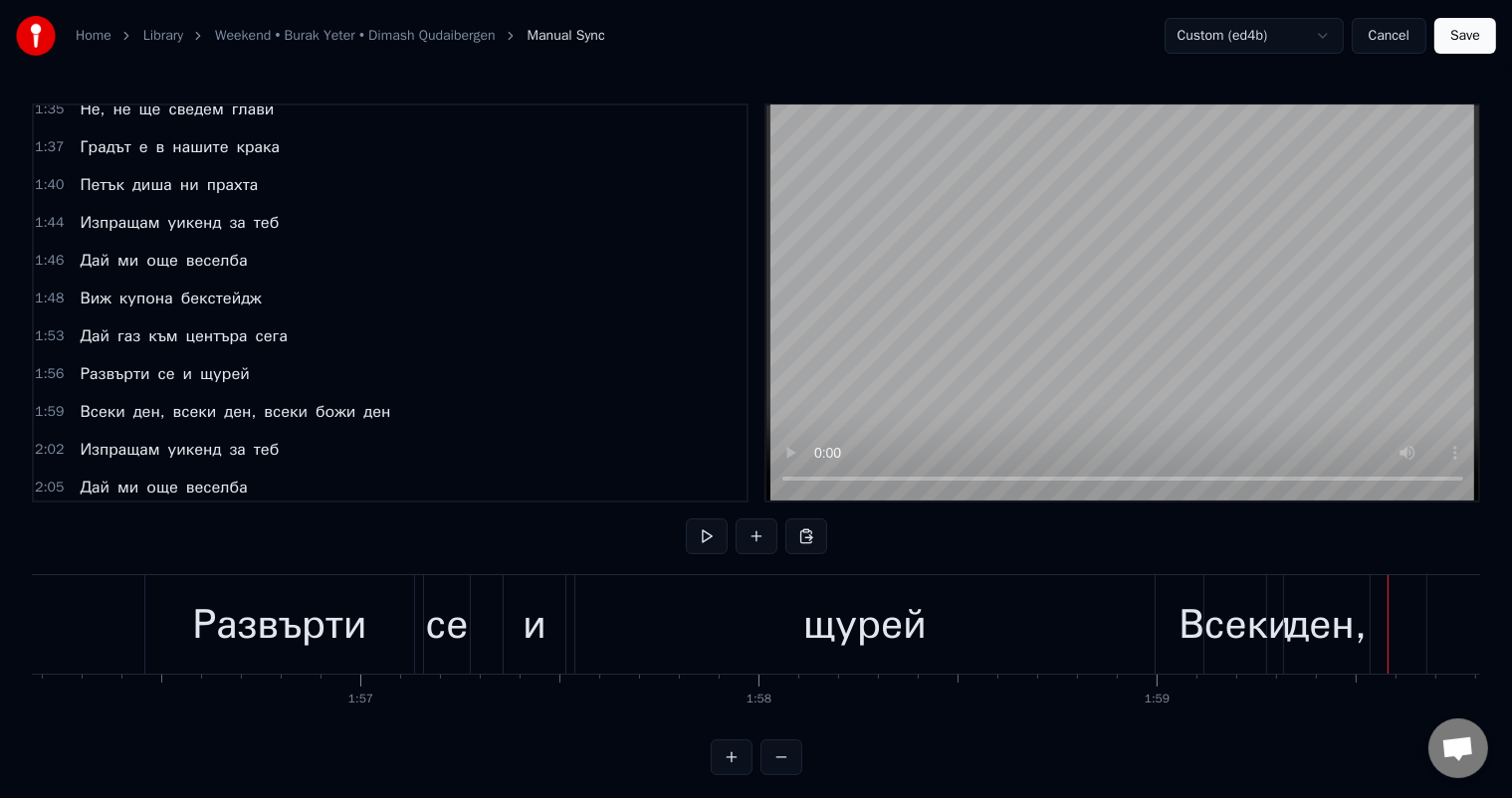 click on "щурей" at bounding box center (865, 625) 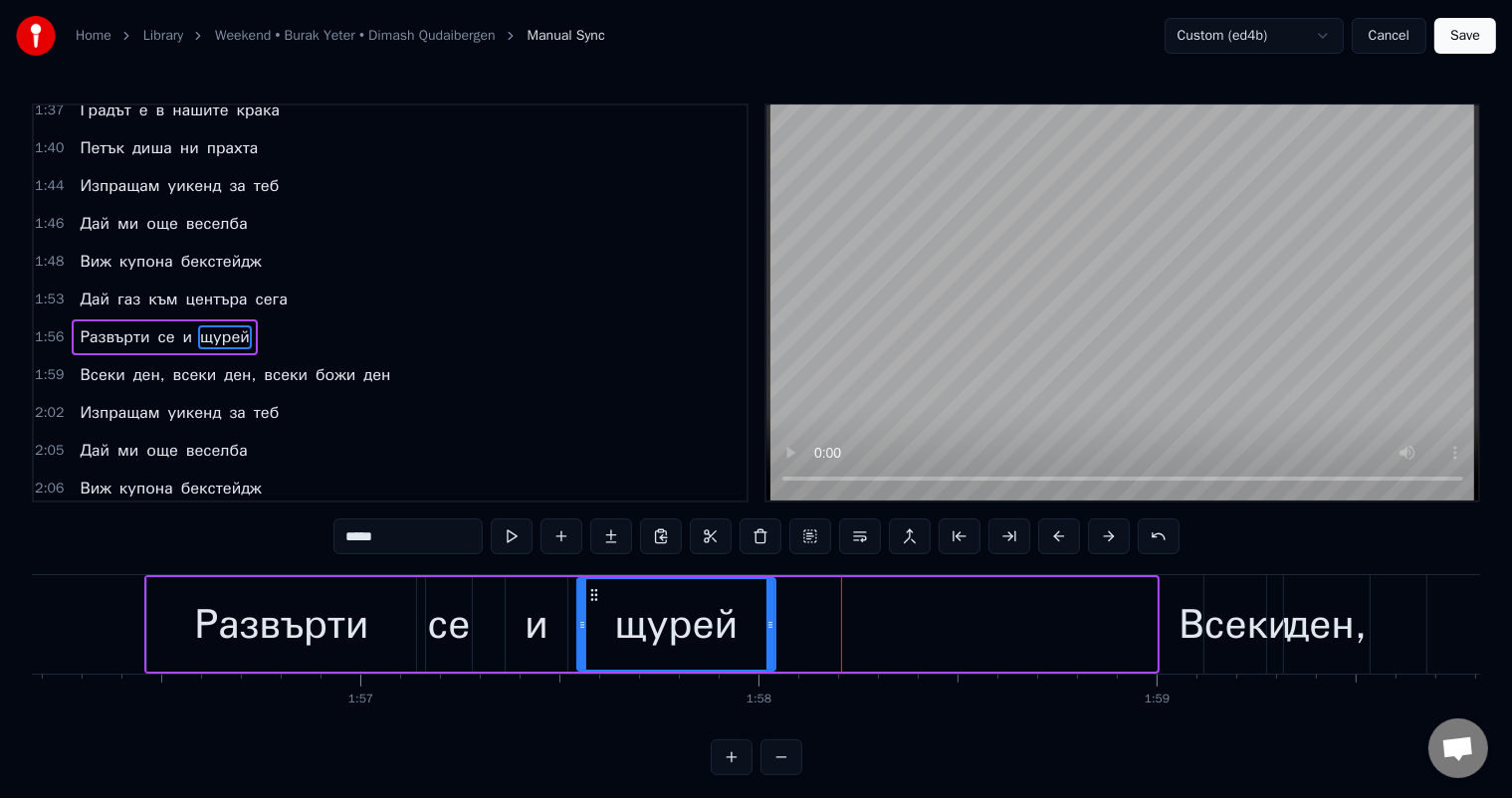 drag, startPoint x: 1151, startPoint y: 625, endPoint x: 769, endPoint y: 616, distance: 382.10601 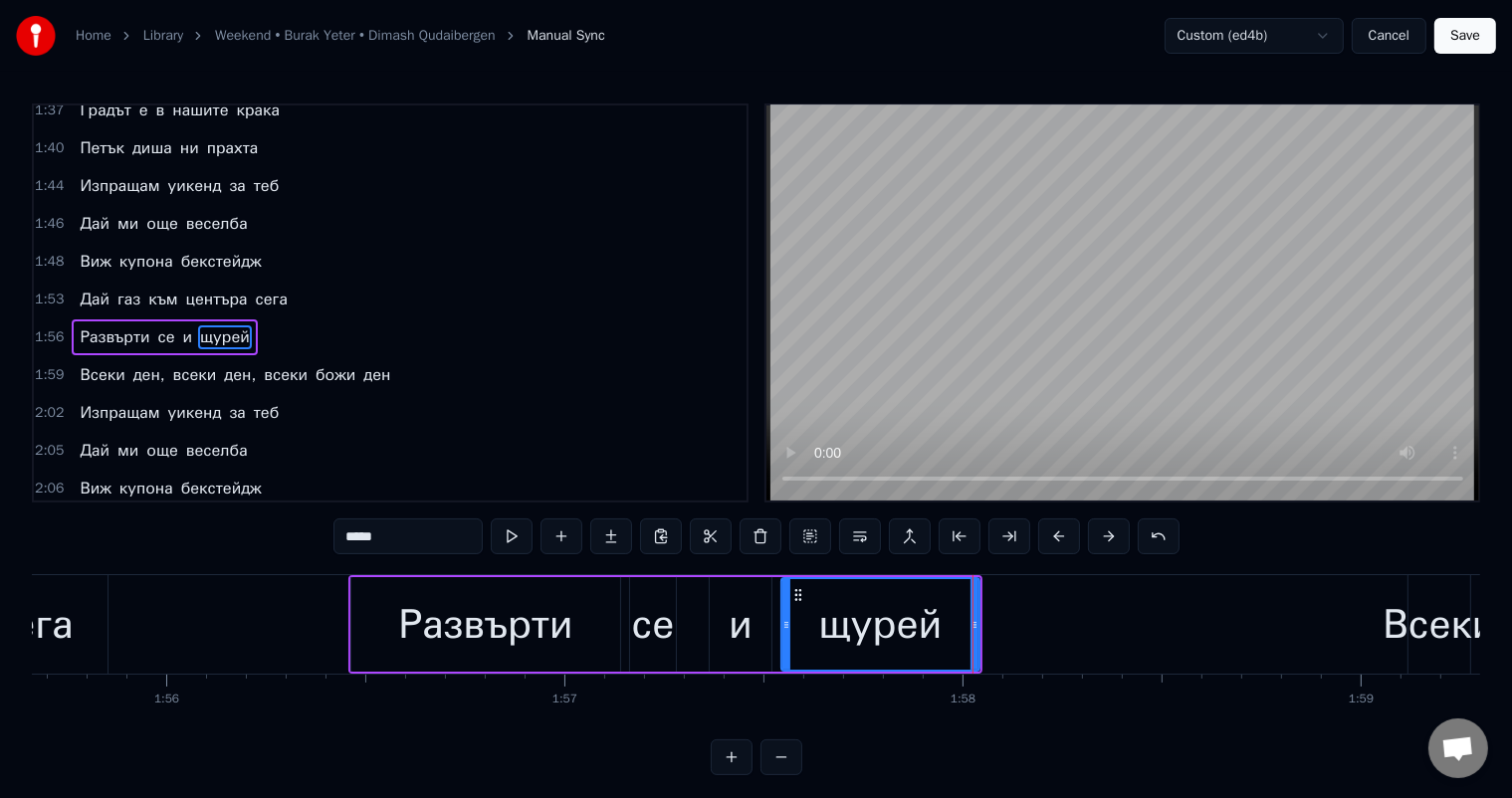 scroll, scrollTop: 0, scrollLeft: 45929, axis: horizontal 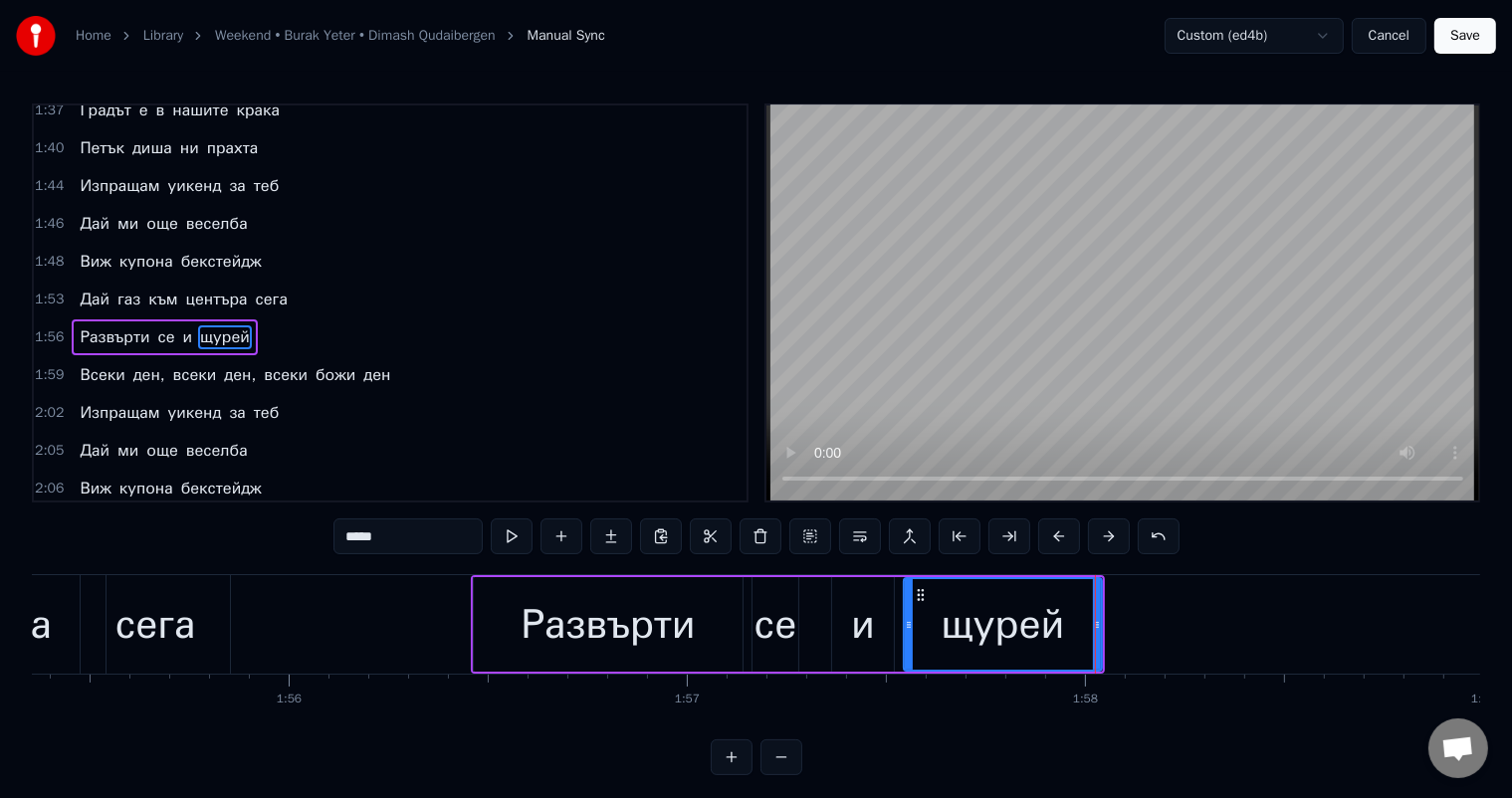 click on "Развърти" at bounding box center (607, 625) 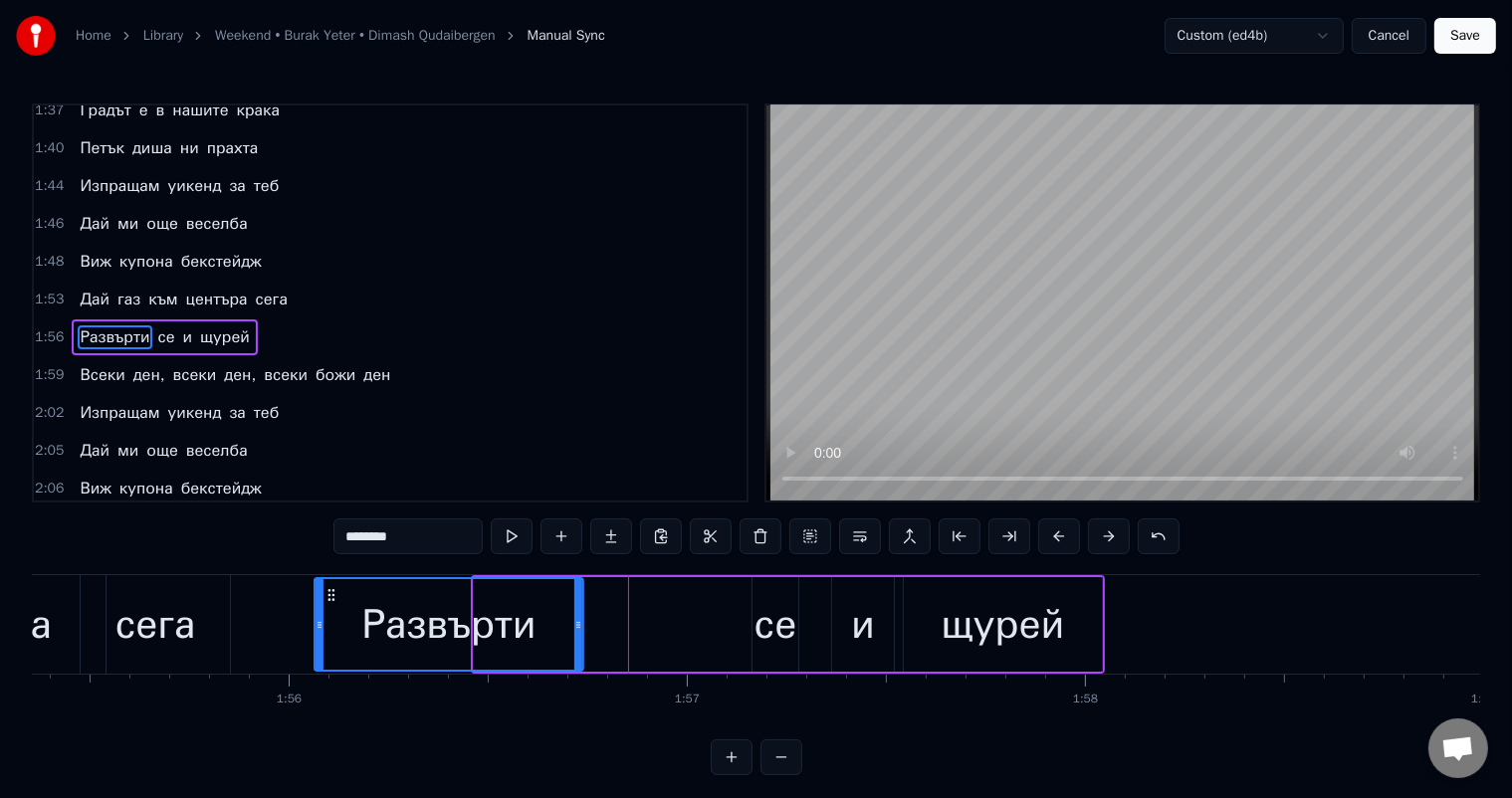 drag, startPoint x: 494, startPoint y: 593, endPoint x: 334, endPoint y: 596, distance: 160.02812 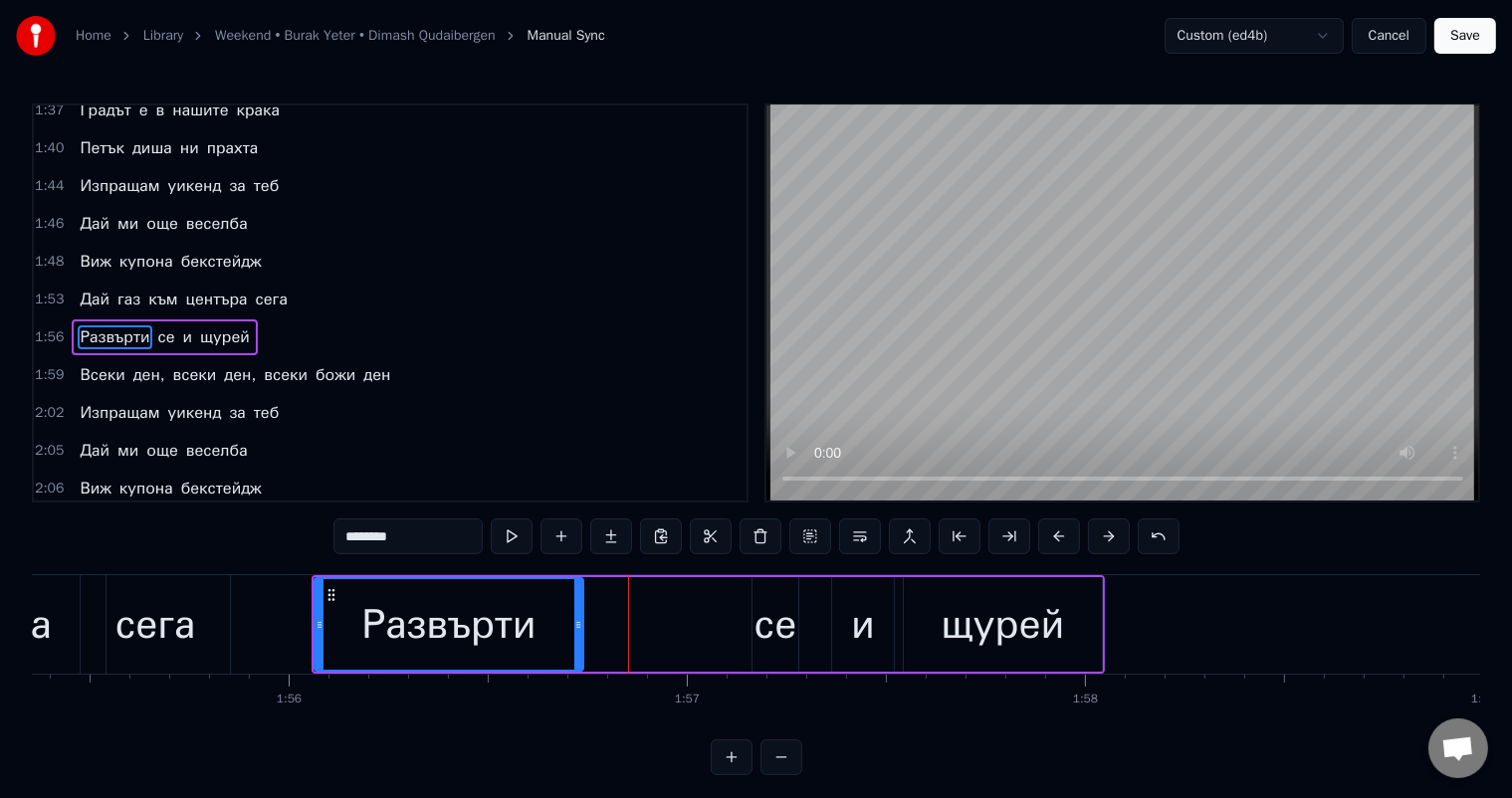 click on "се" at bounding box center (775, 625) 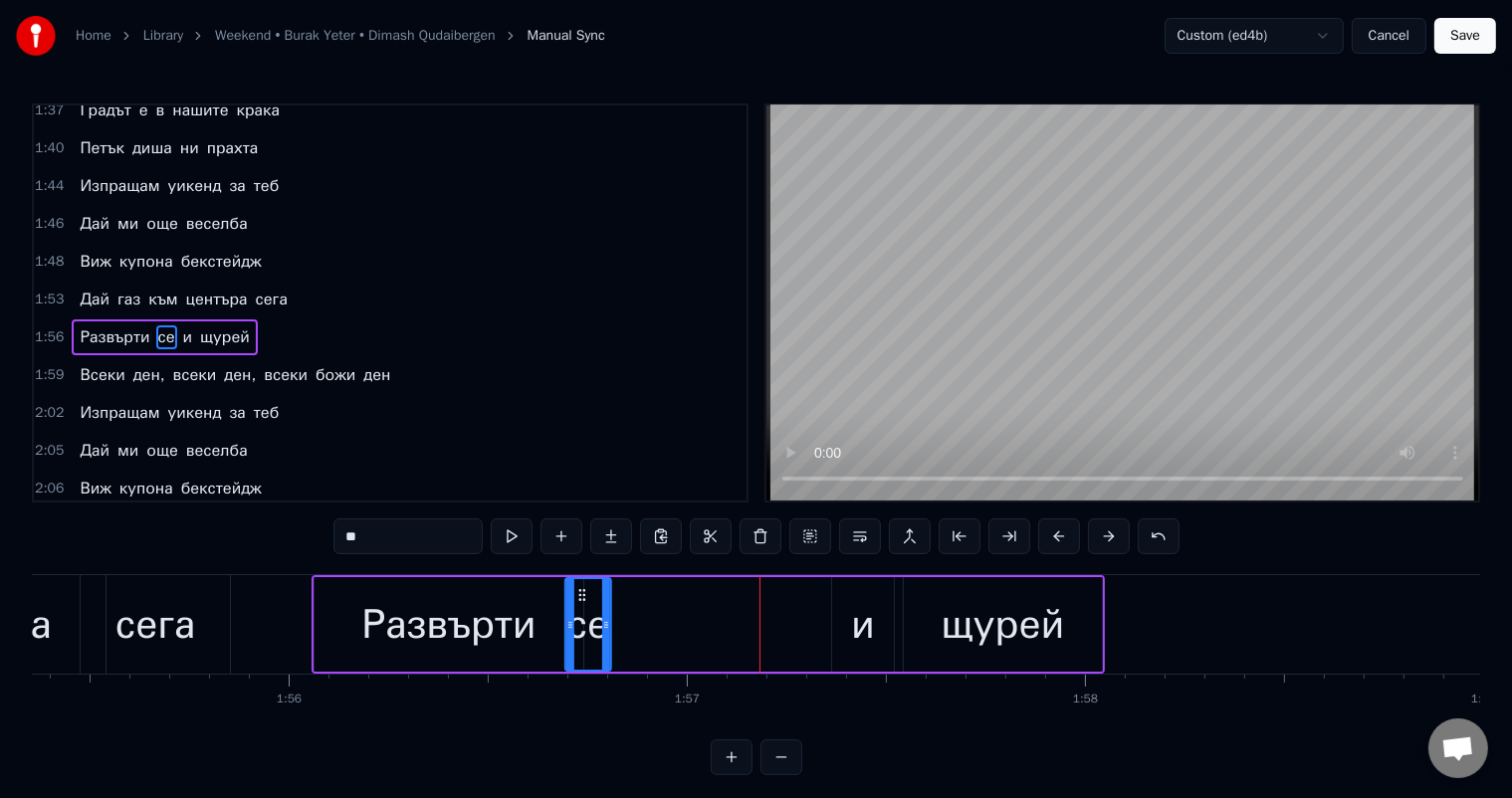 drag, startPoint x: 764, startPoint y: 593, endPoint x: 579, endPoint y: 592, distance: 185.0027 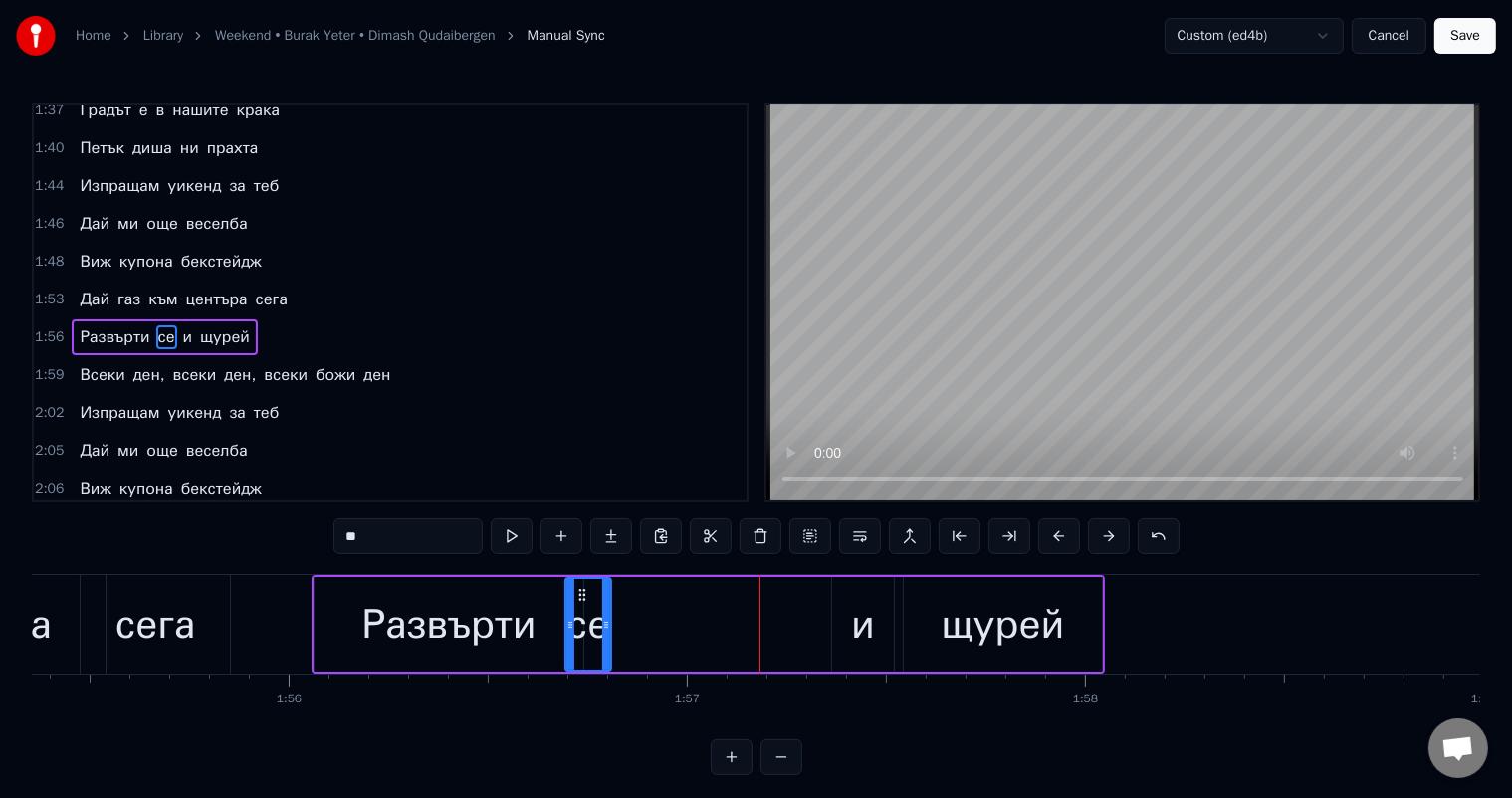click on "и" at bounding box center (863, 624) 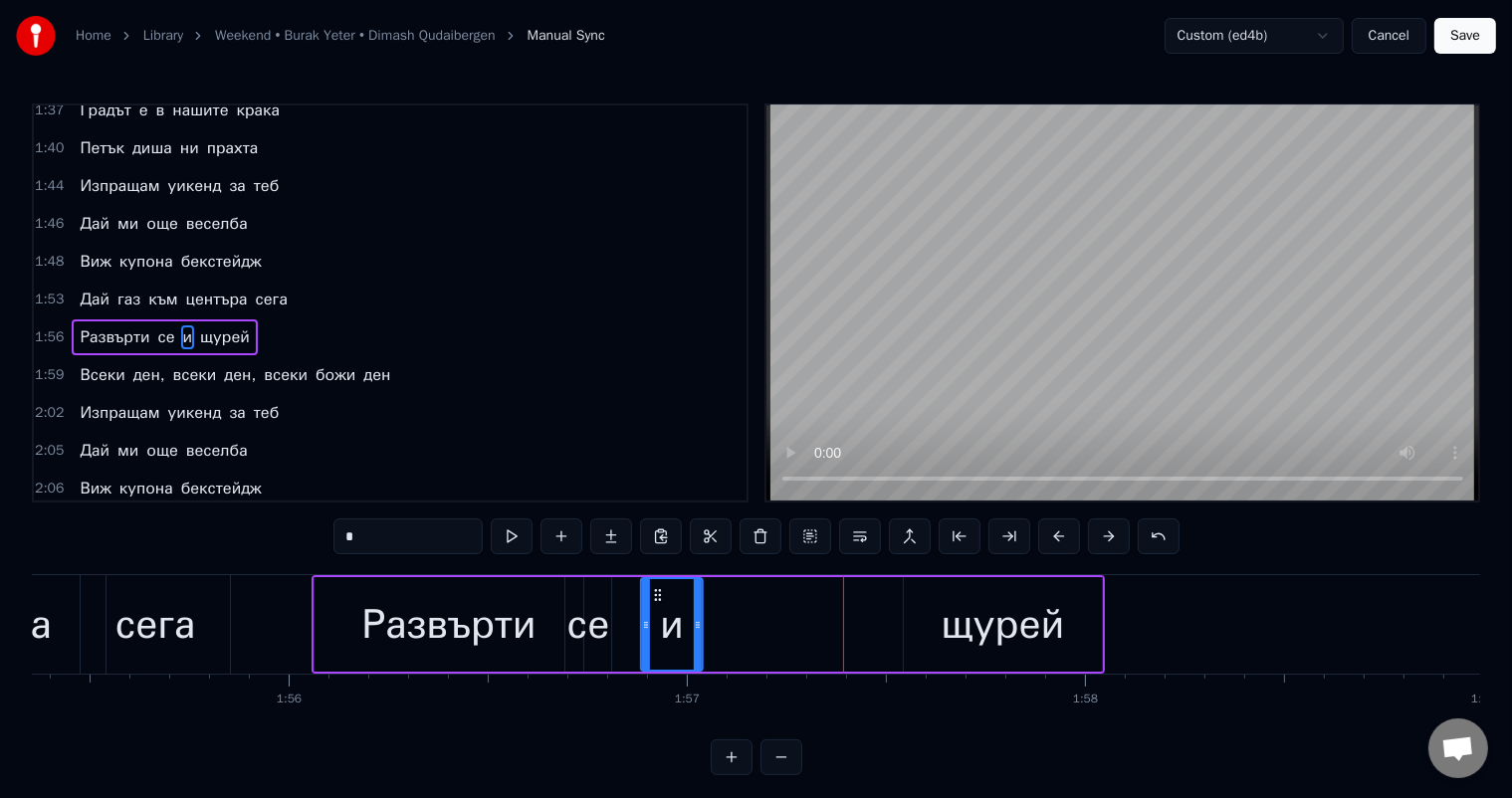 drag, startPoint x: 843, startPoint y: 589, endPoint x: 651, endPoint y: 589, distance: 192 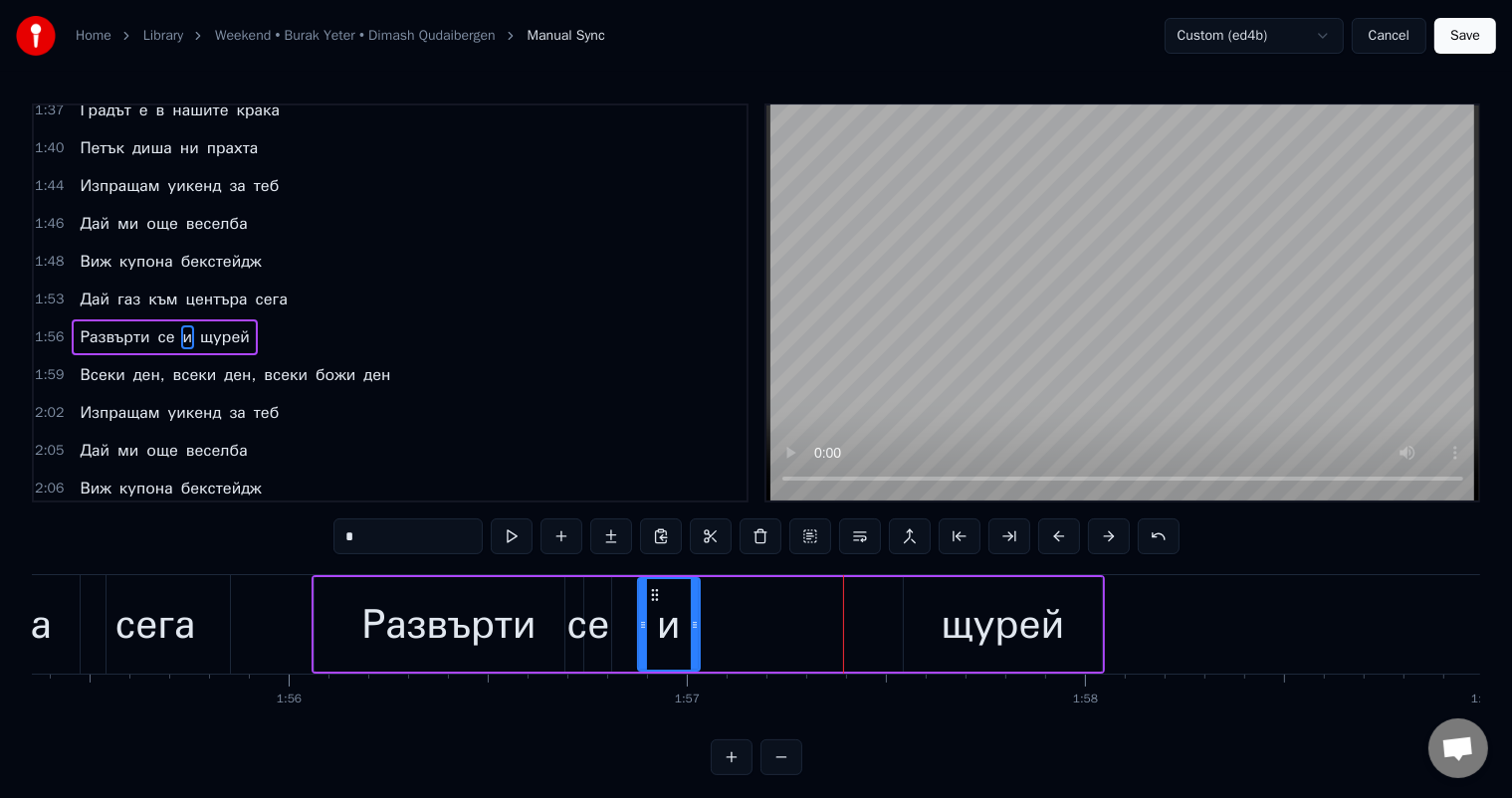 click on "щурей" at bounding box center [1002, 624] 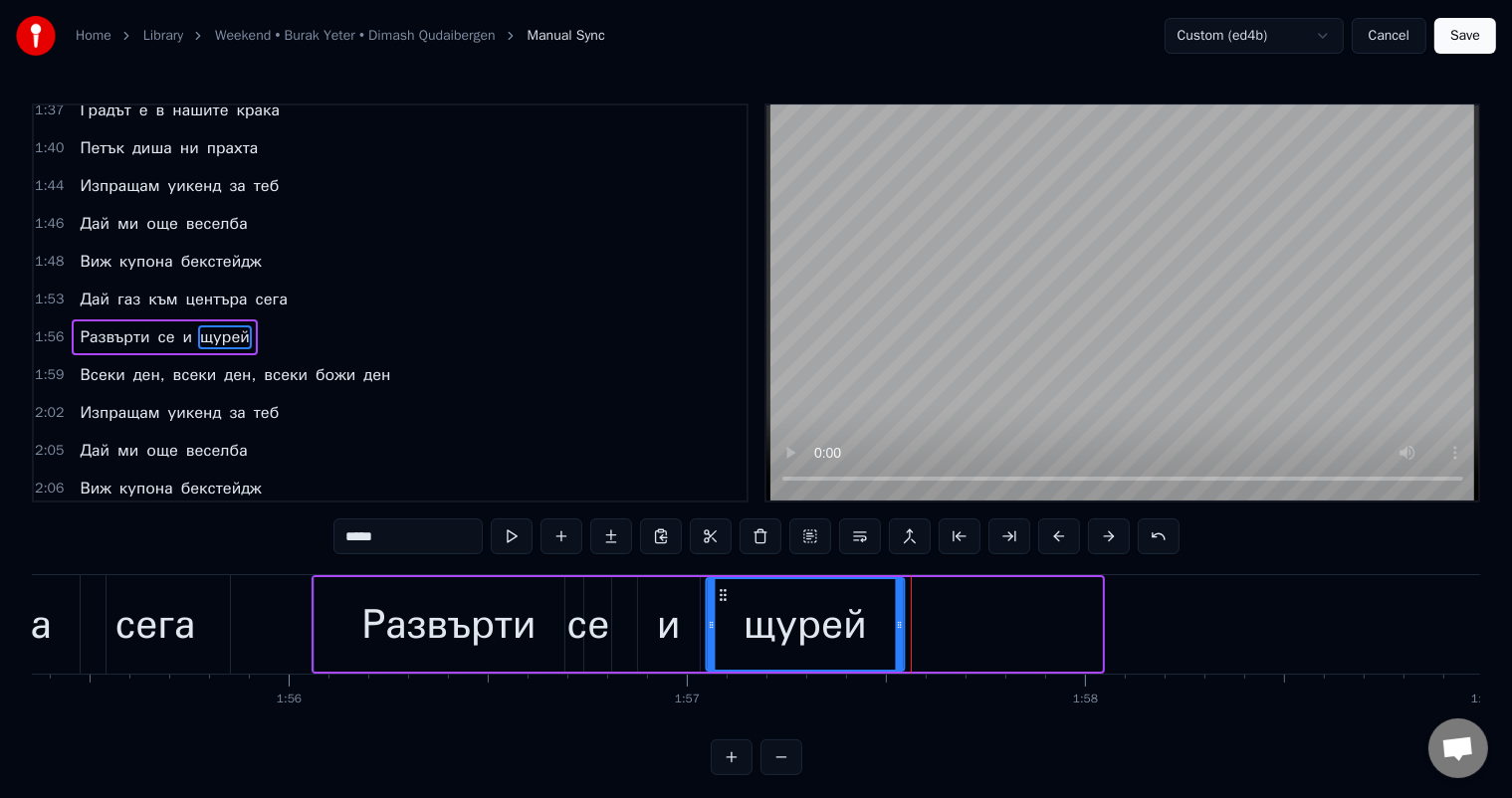 drag, startPoint x: 920, startPoint y: 597, endPoint x: 723, endPoint y: 593, distance: 197.0406 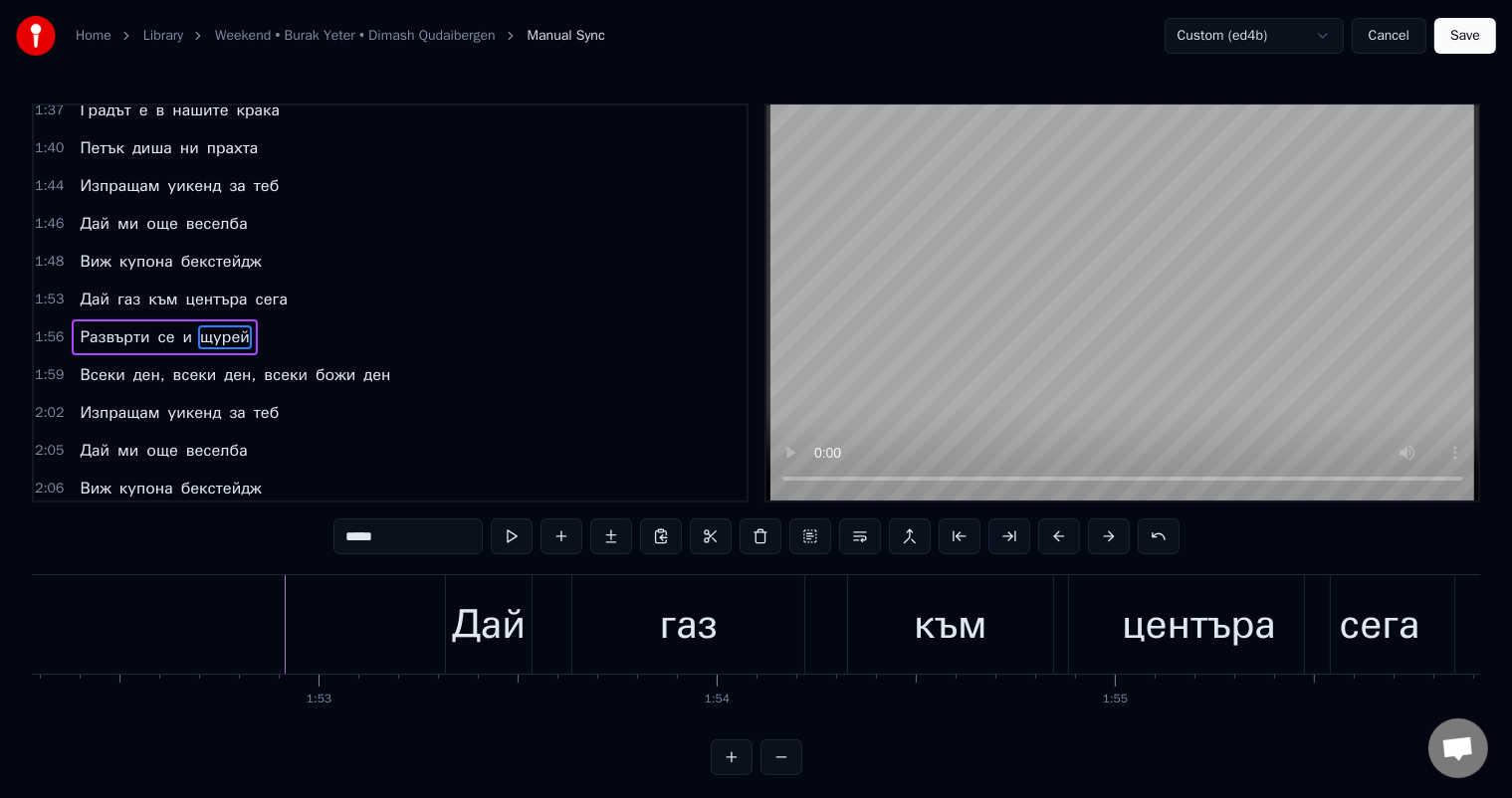 scroll, scrollTop: 0, scrollLeft: 44543, axis: horizontal 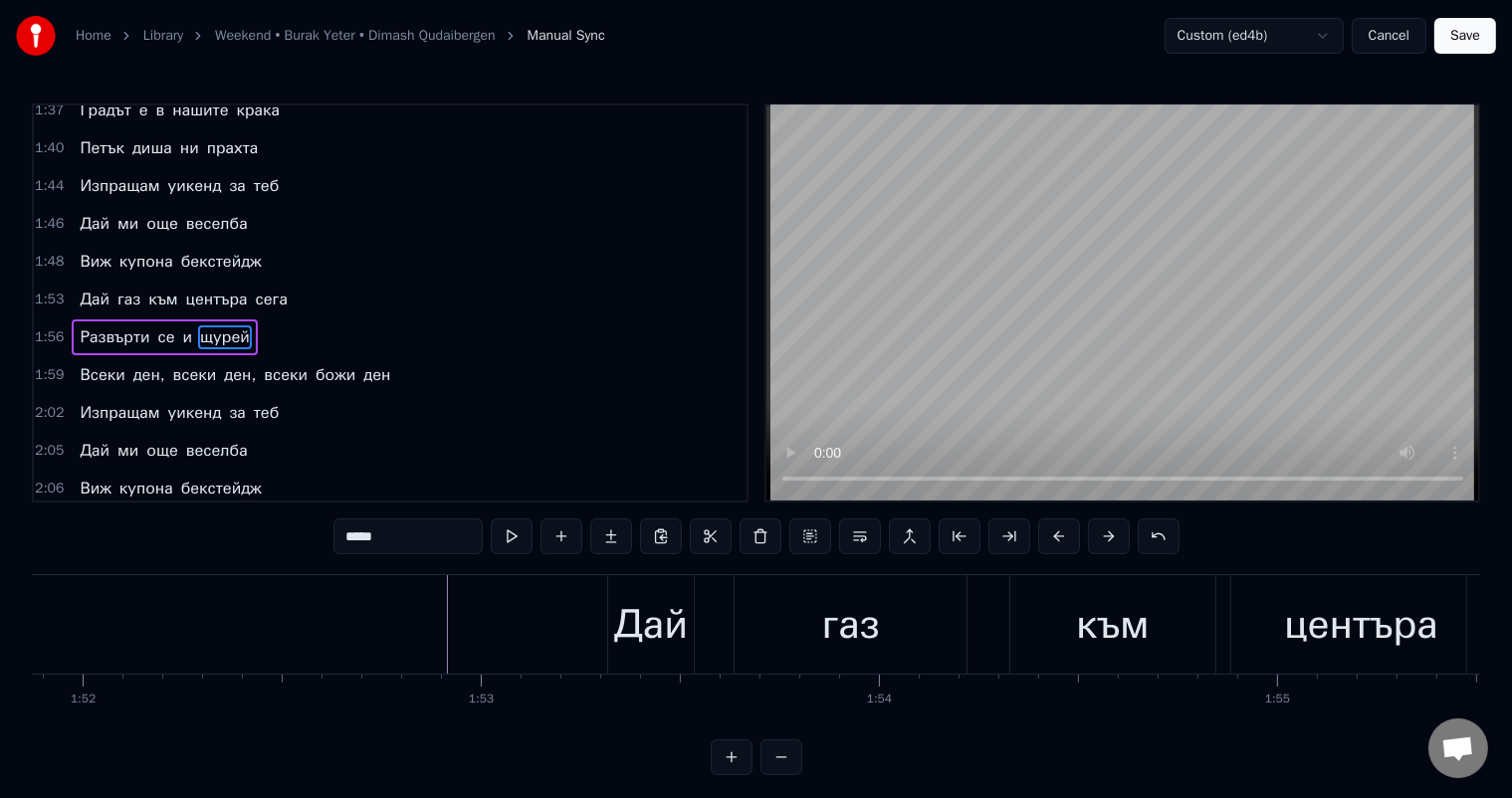 click at bounding box center [-8279, 624] 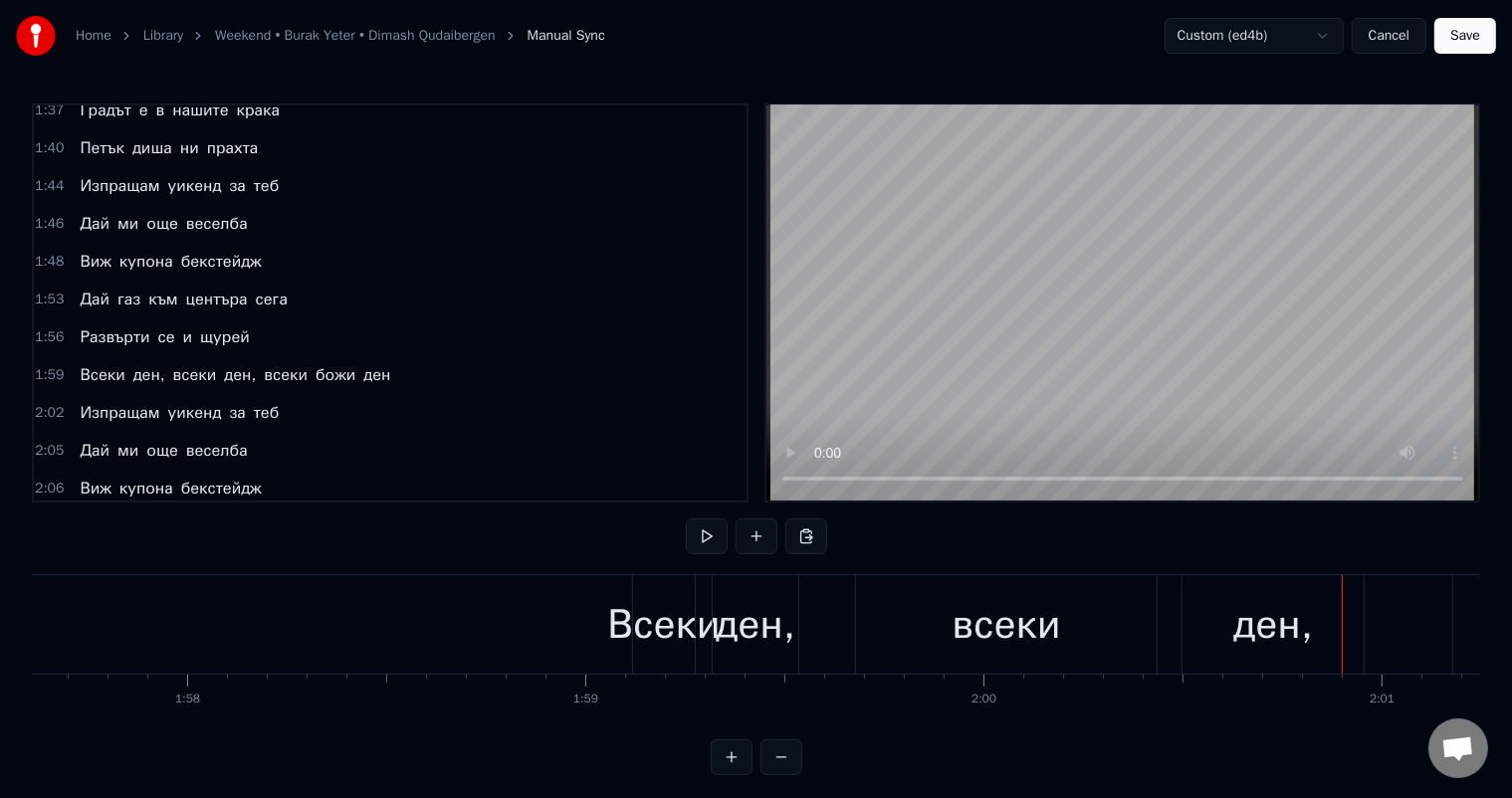scroll, scrollTop: 0, scrollLeft: 46705, axis: horizontal 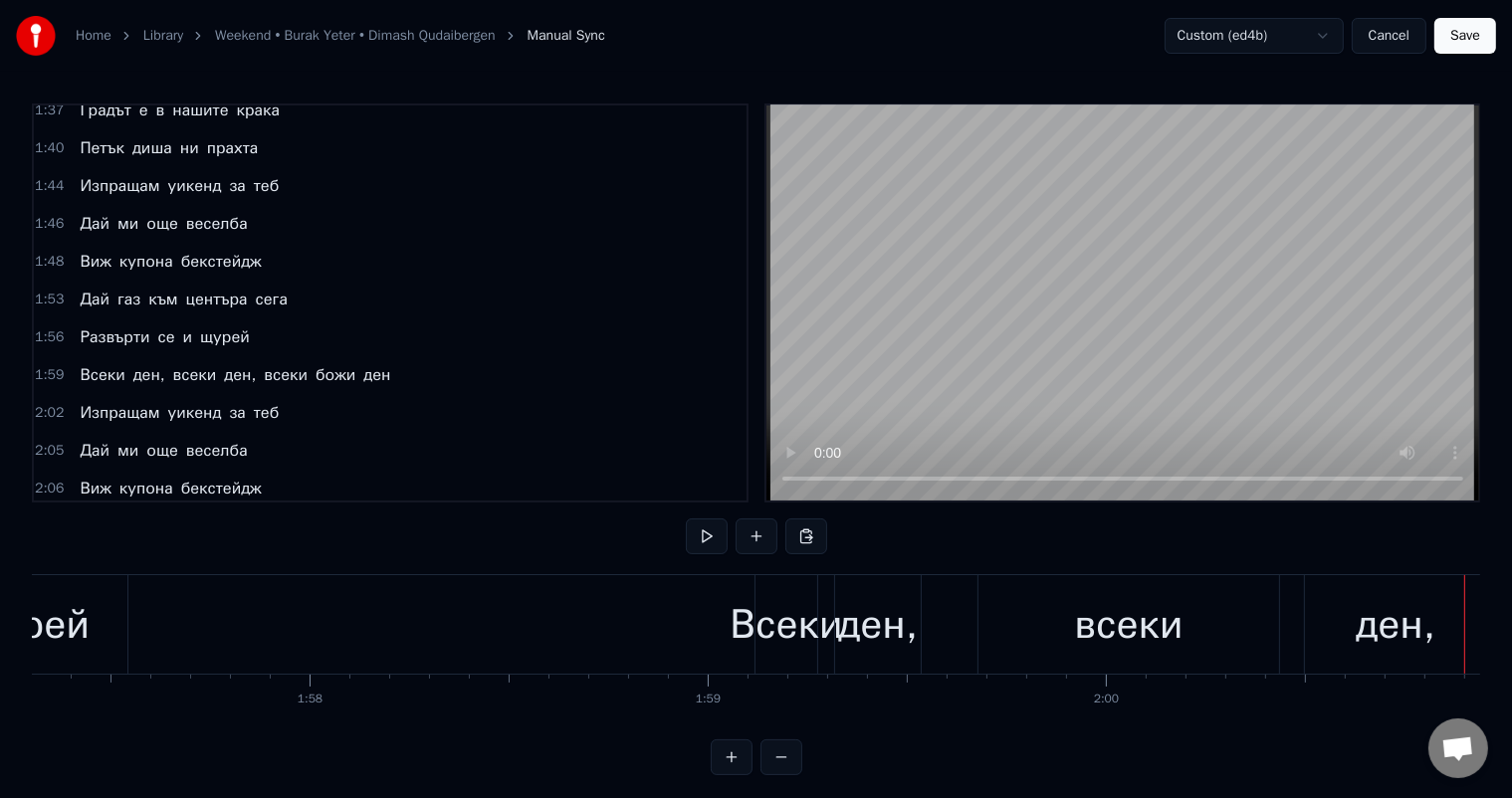 click on "ден," at bounding box center [878, 625] 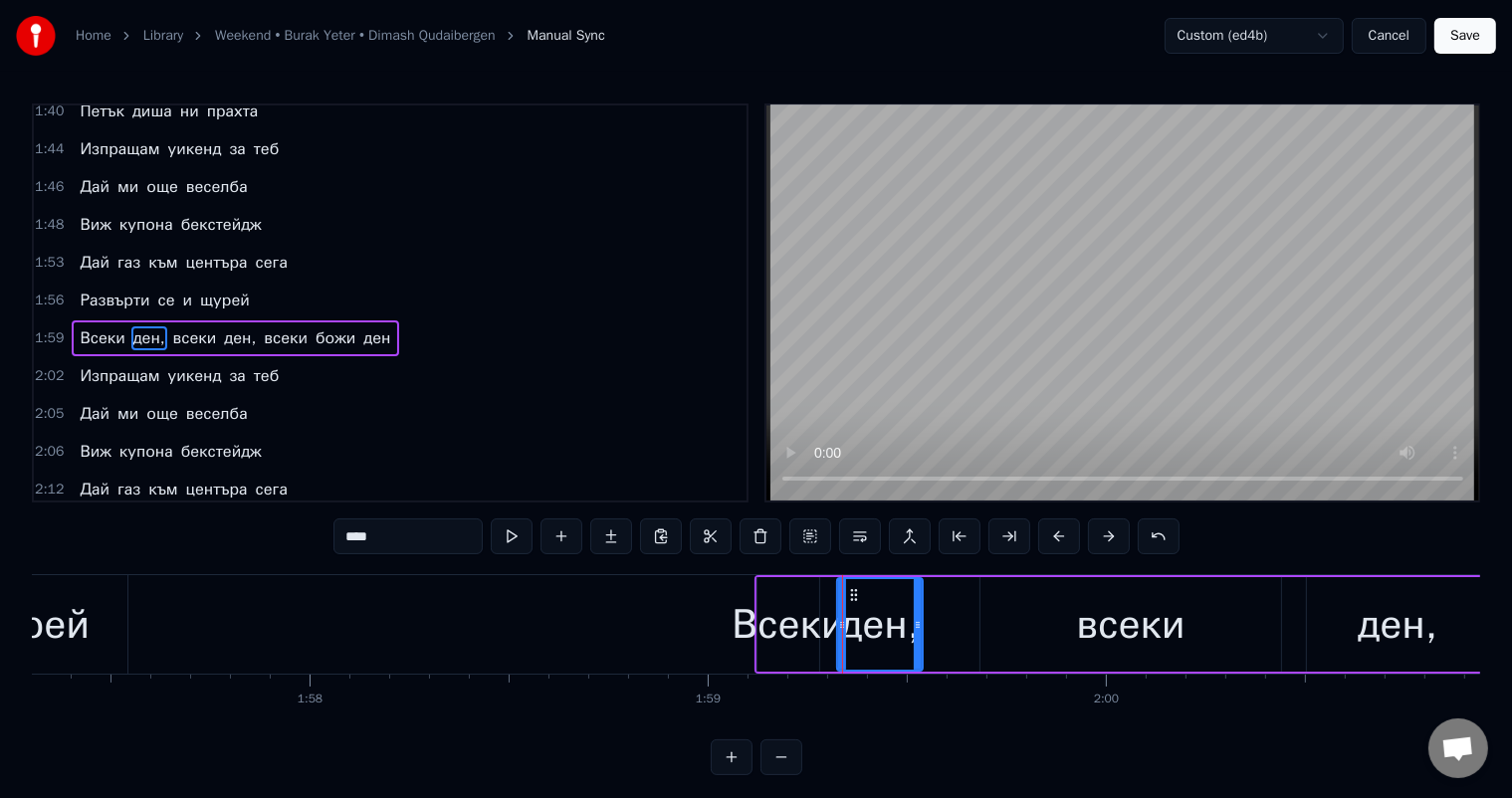 click on "Всеки" at bounding box center [787, 625] 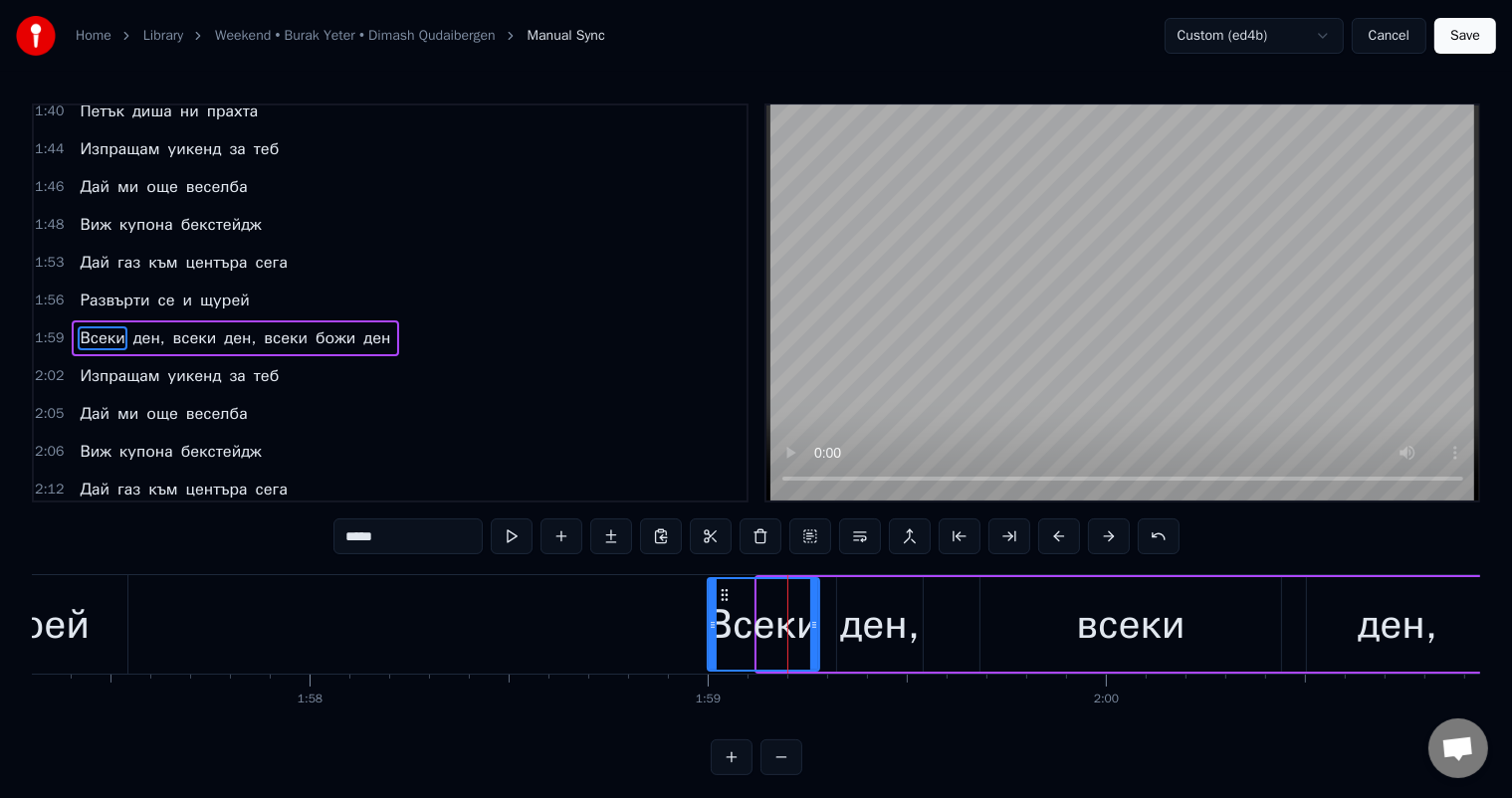 drag, startPoint x: 758, startPoint y: 604, endPoint x: 710, endPoint y: 607, distance: 48.09366 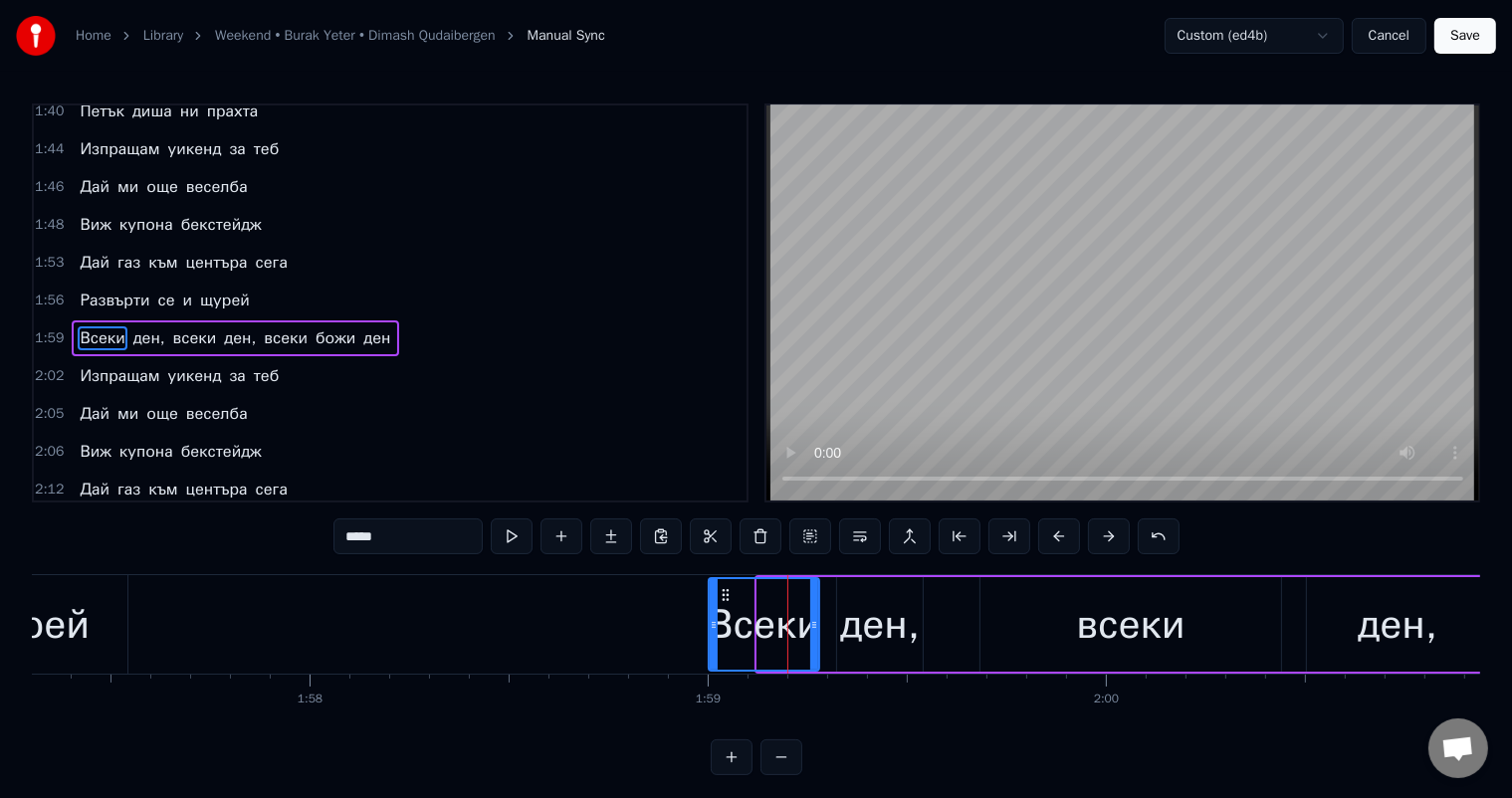 click at bounding box center (714, 624) 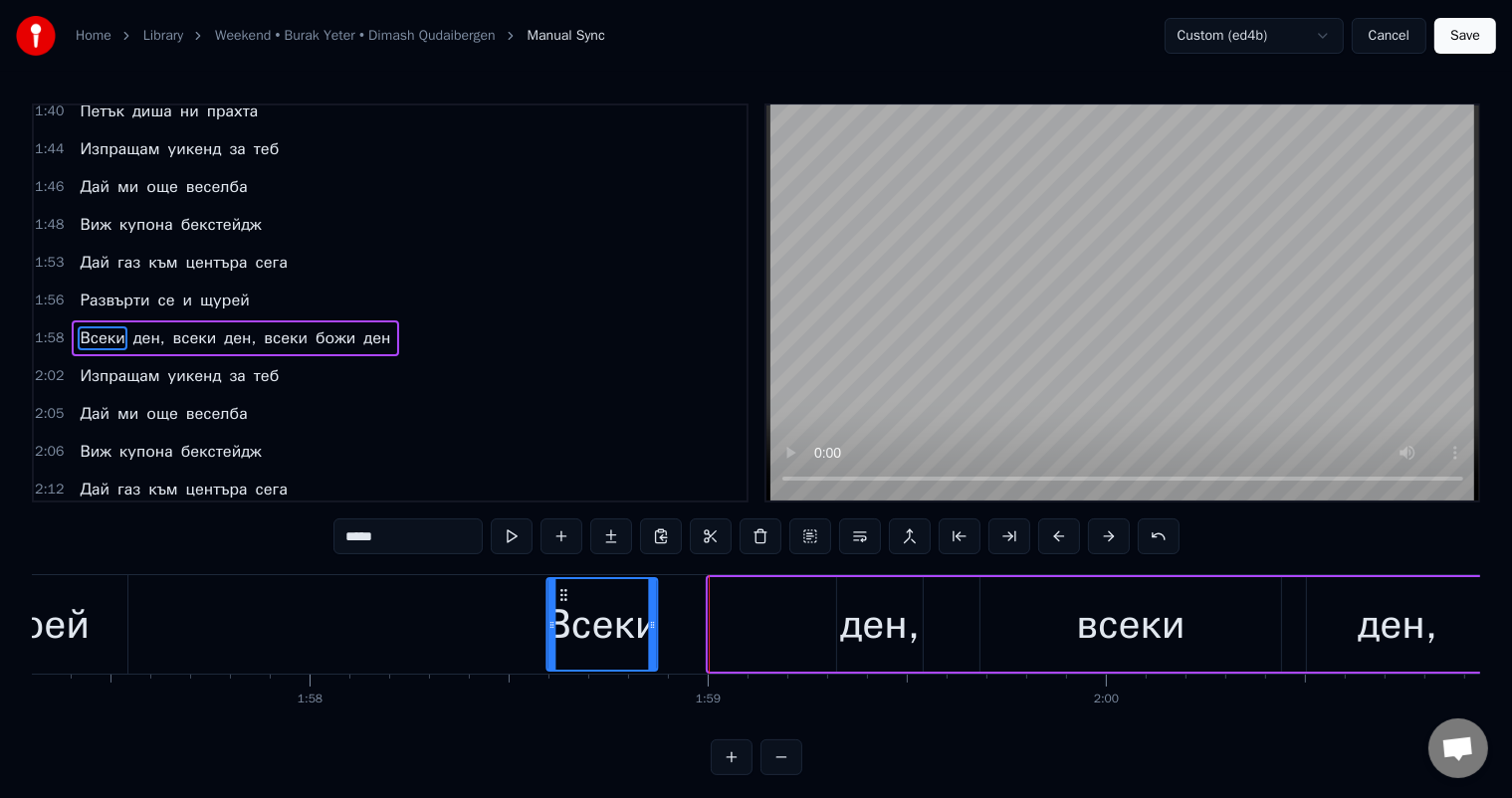 drag, startPoint x: 722, startPoint y: 597, endPoint x: 560, endPoint y: 593, distance: 162.04938 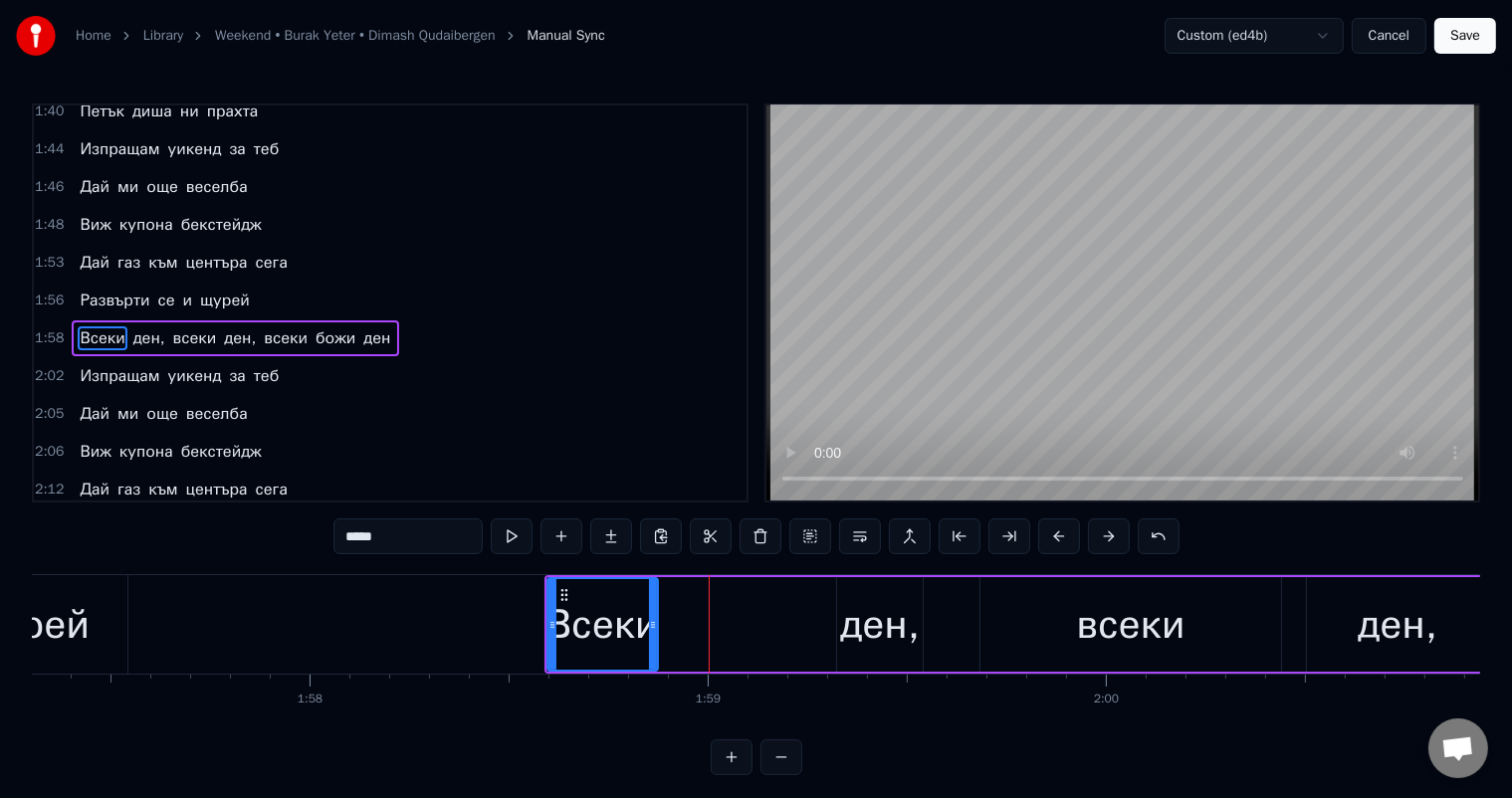 click on "ден," at bounding box center (880, 625) 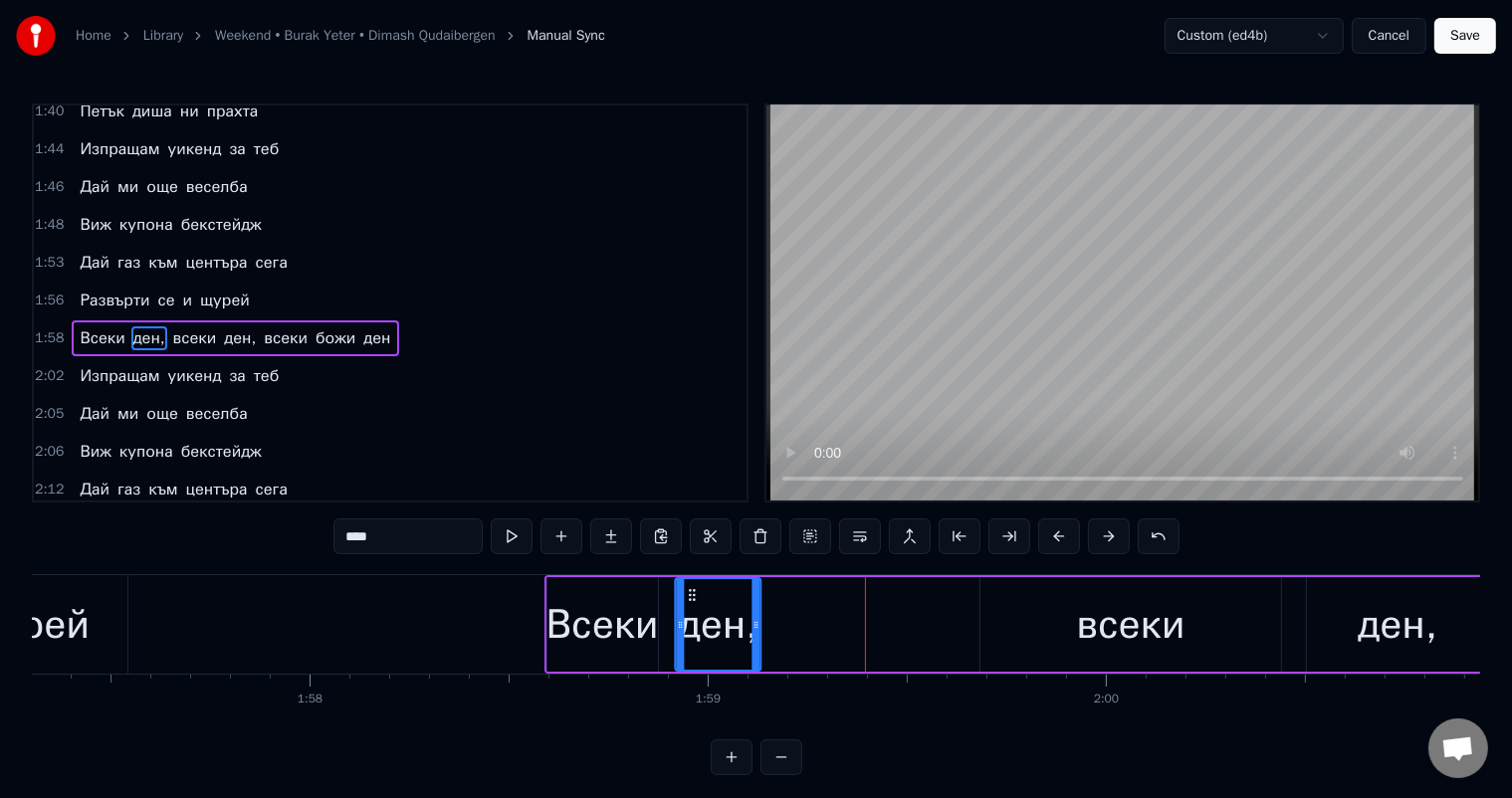 drag, startPoint x: 856, startPoint y: 593, endPoint x: 694, endPoint y: 593, distance: 162 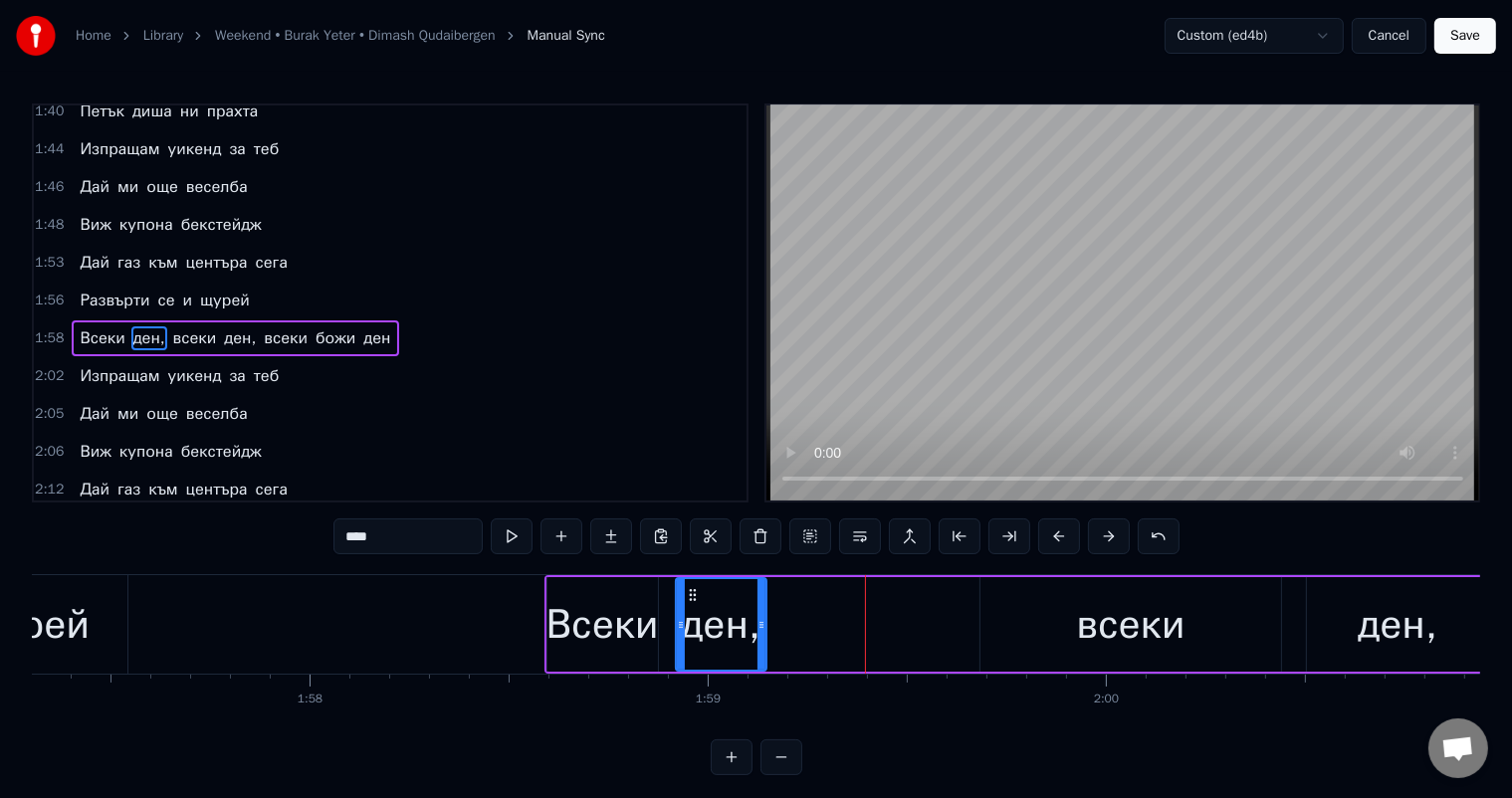 click 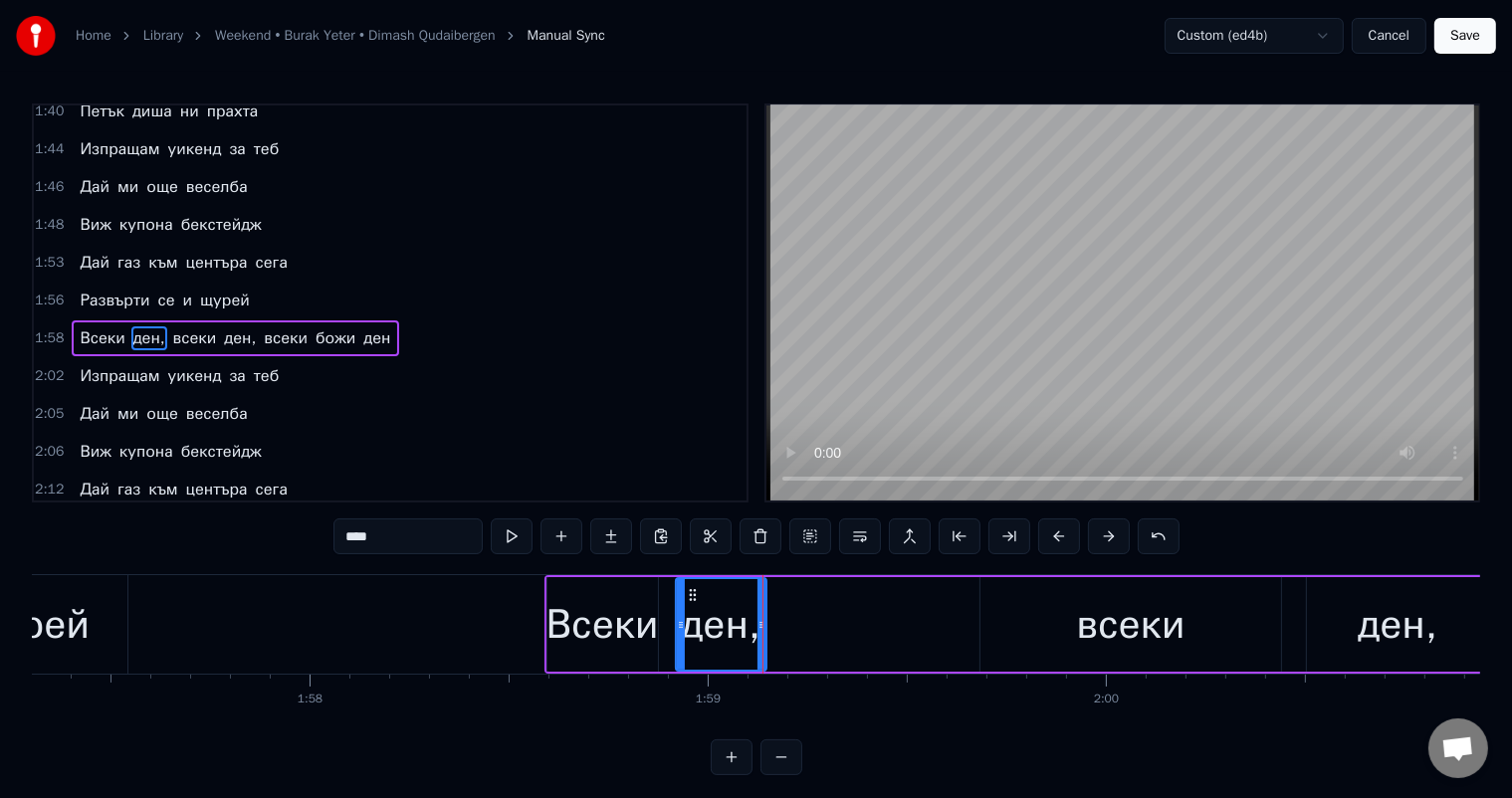 click on "всеки" at bounding box center [1130, 625] 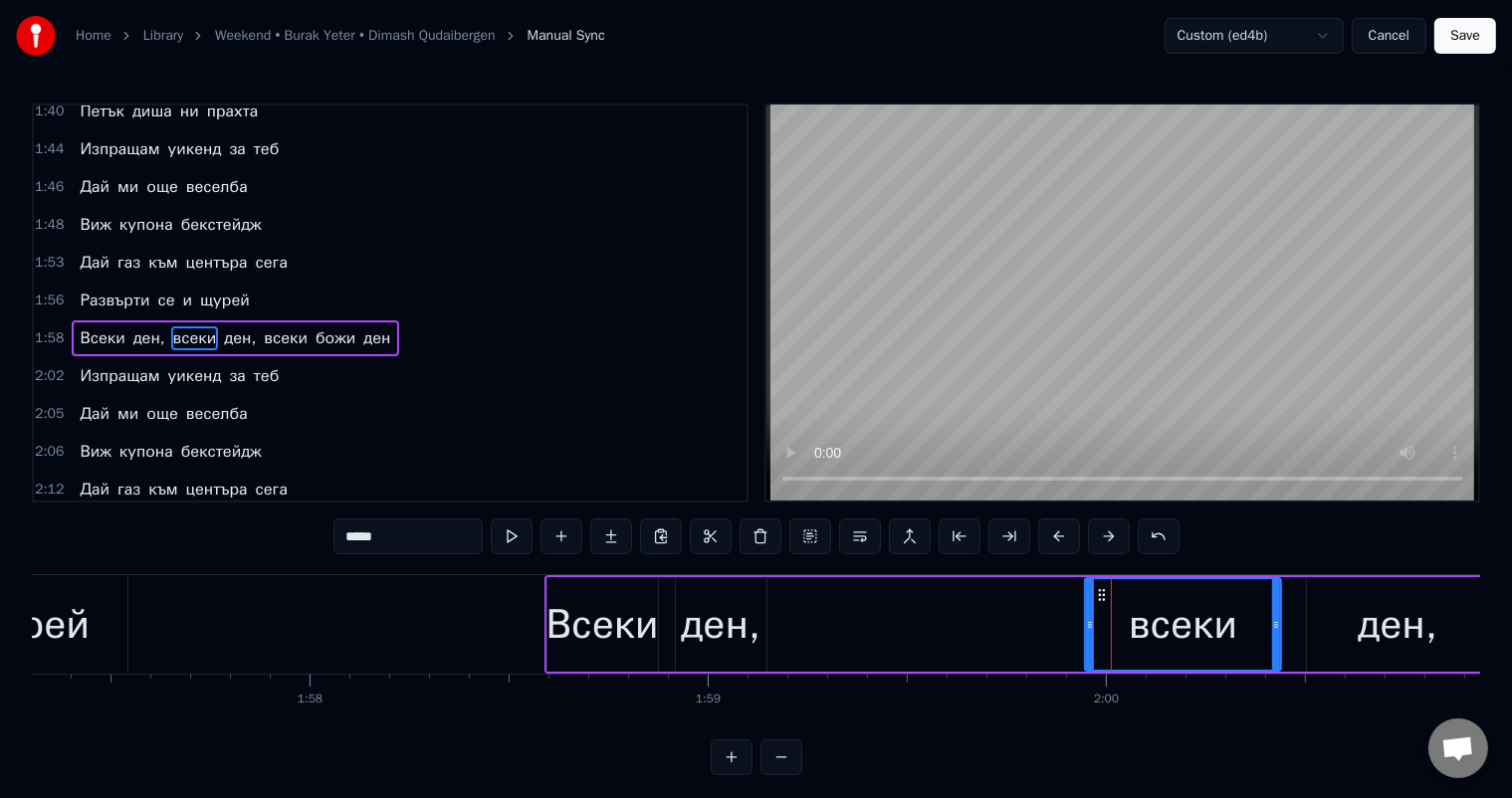 drag, startPoint x: 982, startPoint y: 614, endPoint x: 1087, endPoint y: 620, distance: 105.17129 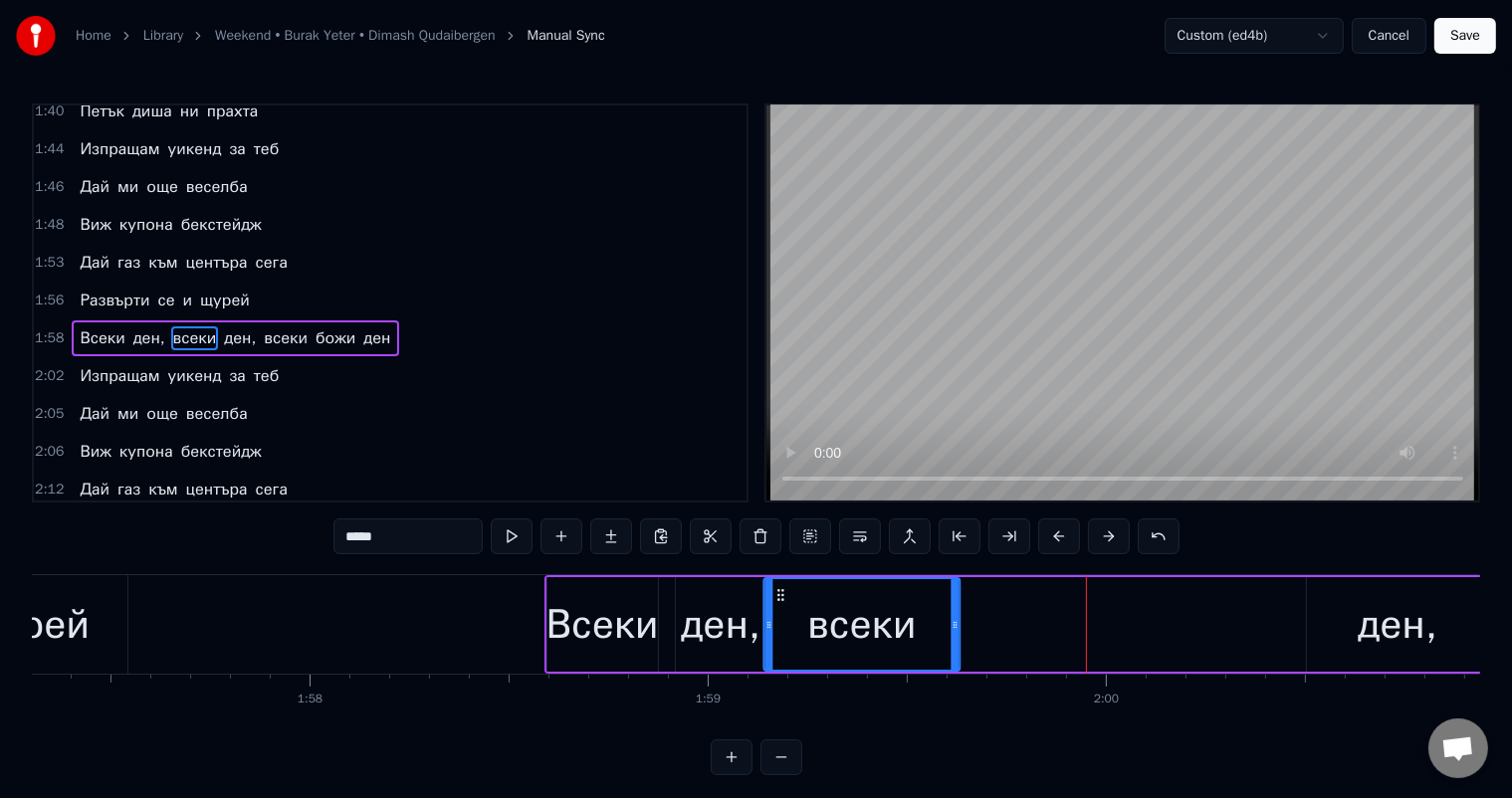drag, startPoint x: 1093, startPoint y: 596, endPoint x: 779, endPoint y: 592, distance: 314.0255 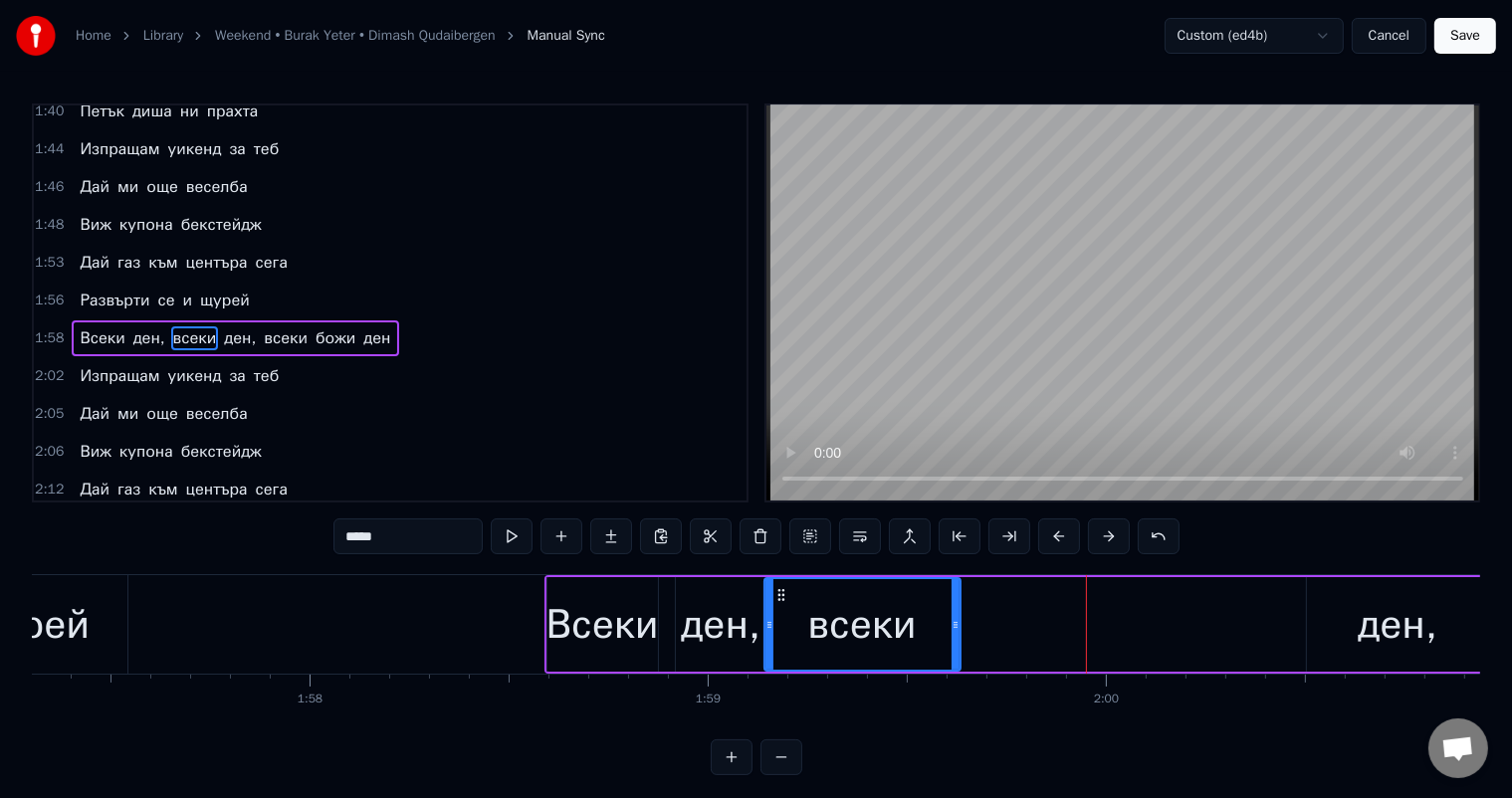 click on "ден," at bounding box center [1398, 624] 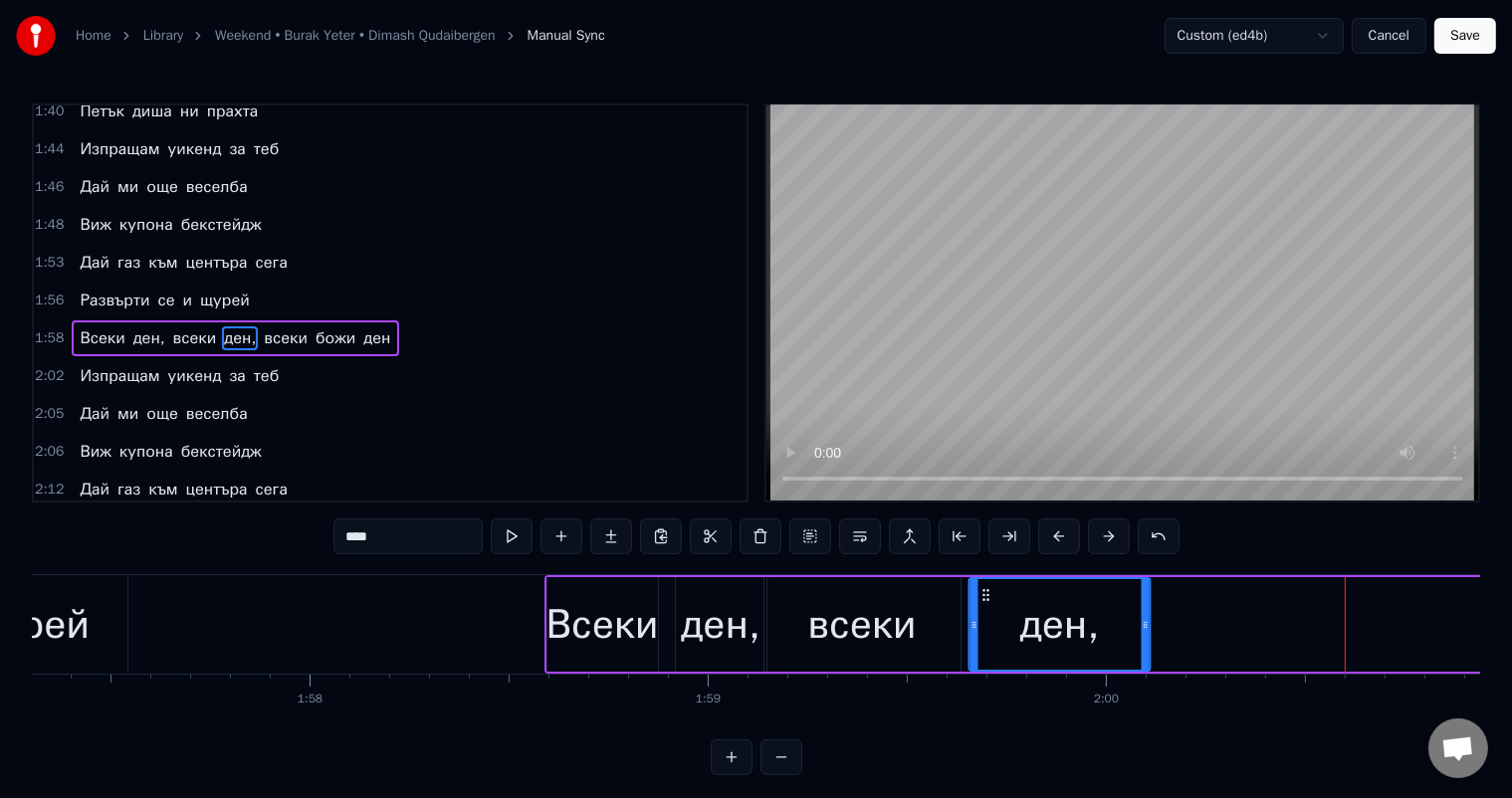 drag, startPoint x: 1323, startPoint y: 589, endPoint x: 1003, endPoint y: 597, distance: 320.09998 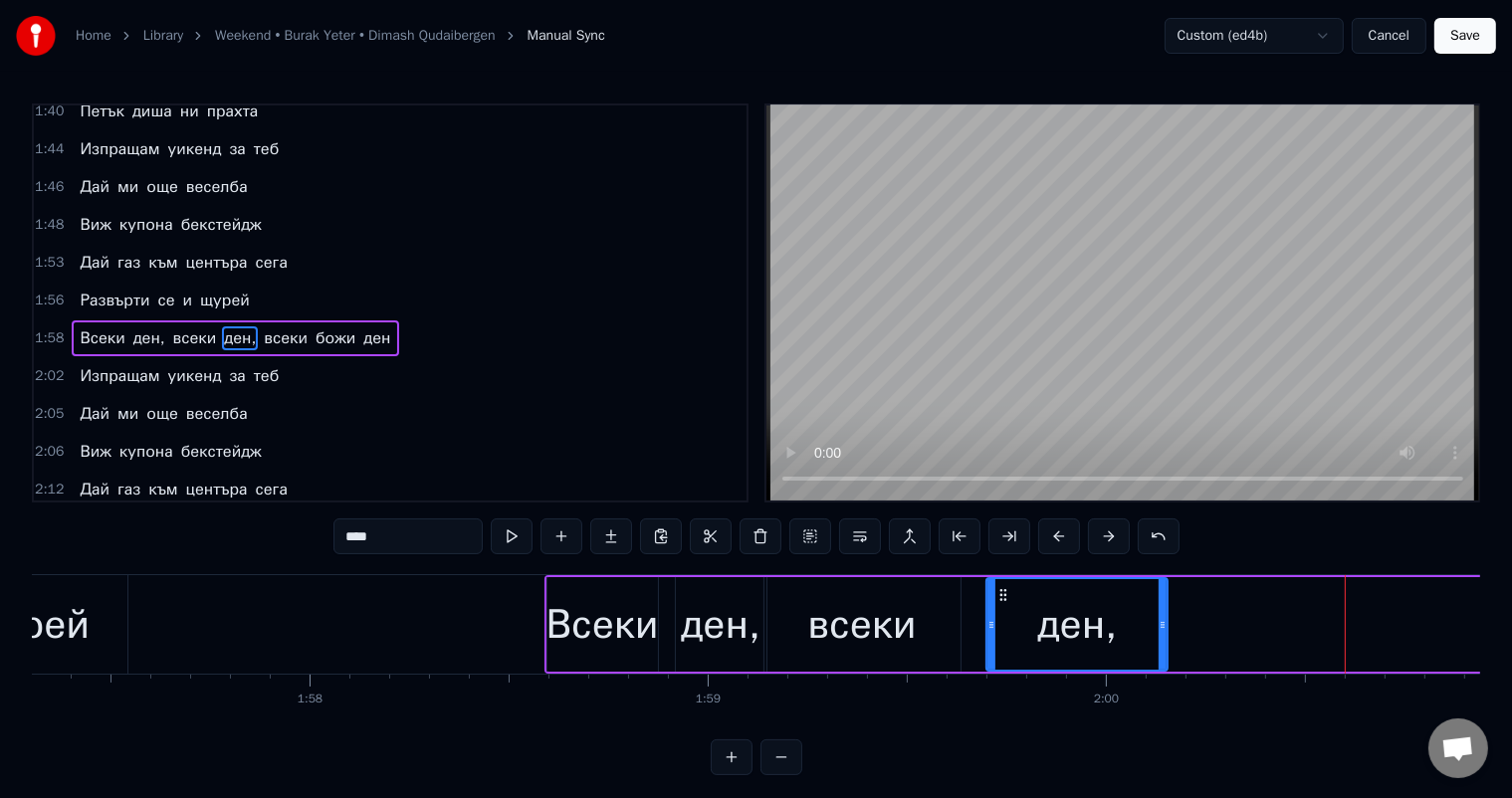 click on "всеки" at bounding box center [861, 625] 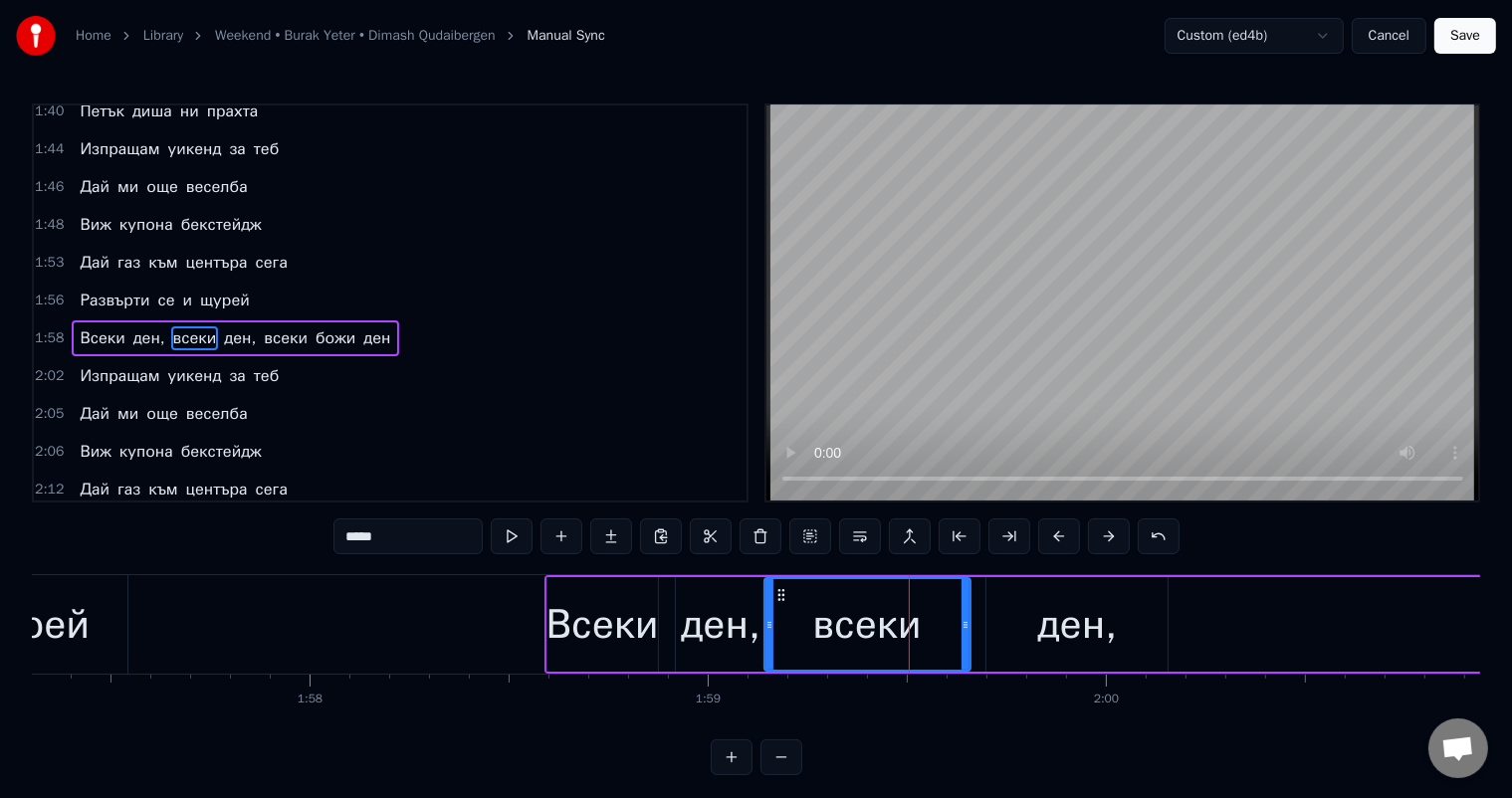 drag, startPoint x: 955, startPoint y: 622, endPoint x: 968, endPoint y: 623, distance: 13.038405 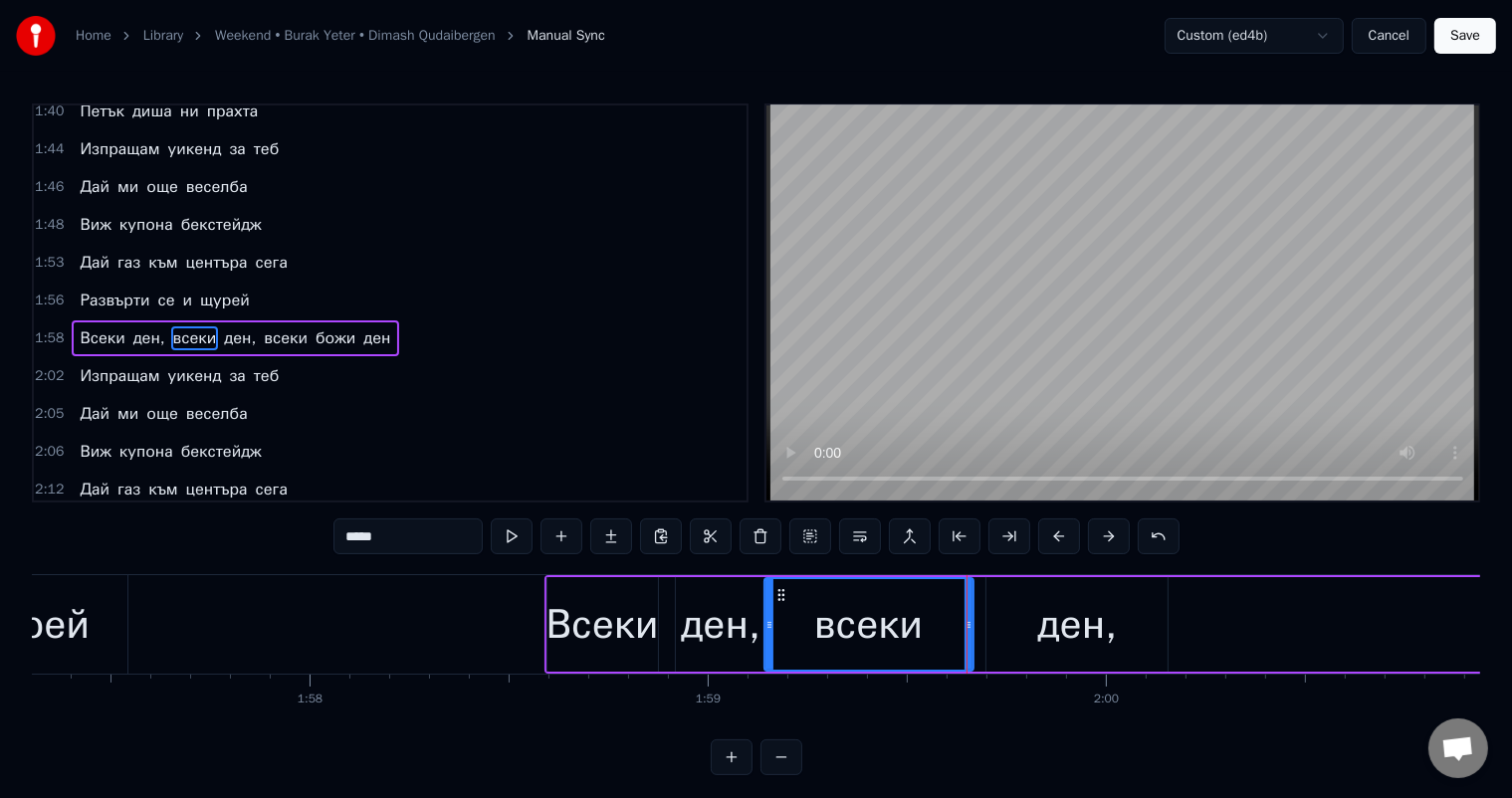 click on "ден," at bounding box center [1077, 625] 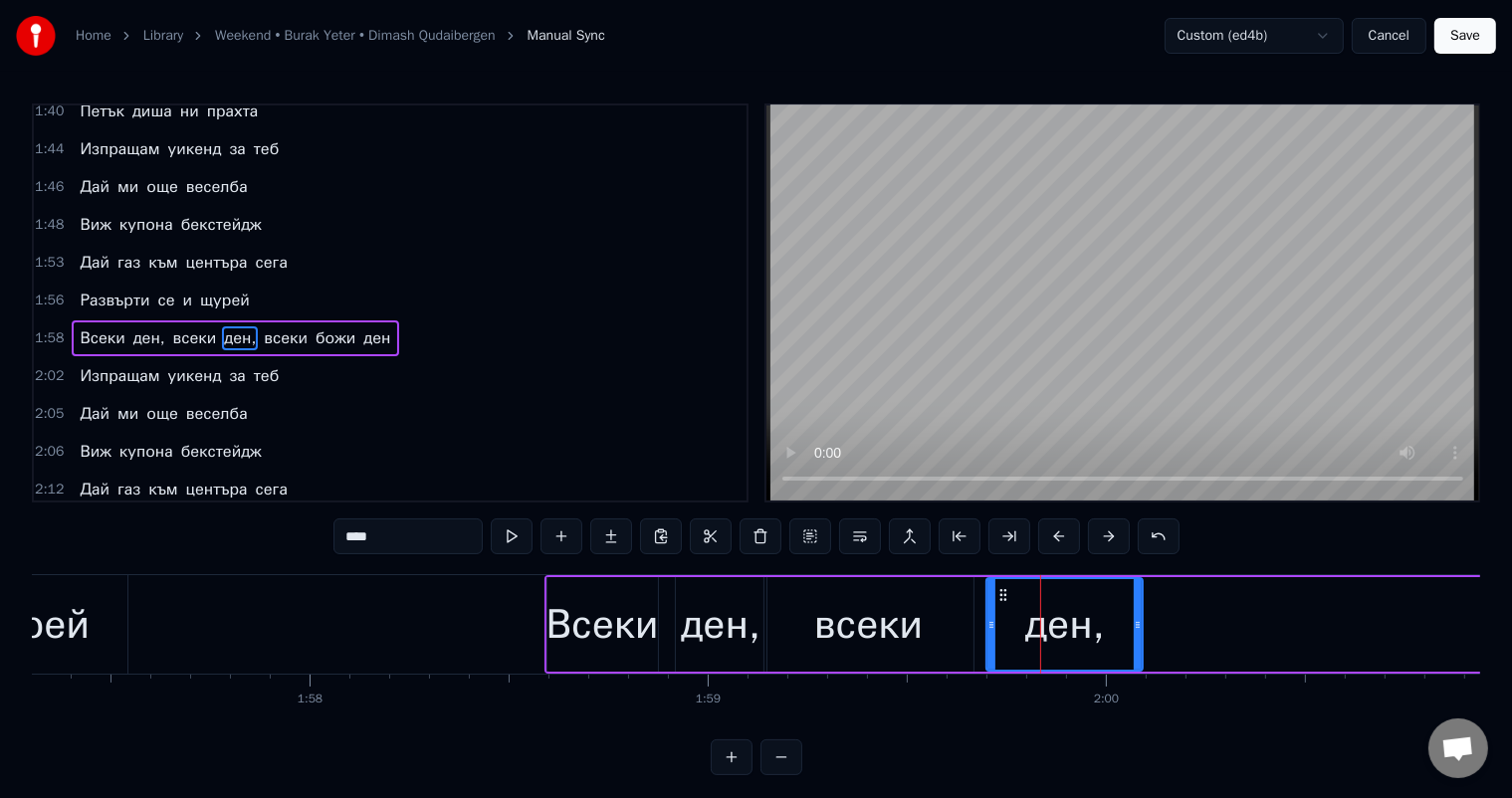 drag, startPoint x: 1163, startPoint y: 624, endPoint x: 1123, endPoint y: 617, distance: 40.60788 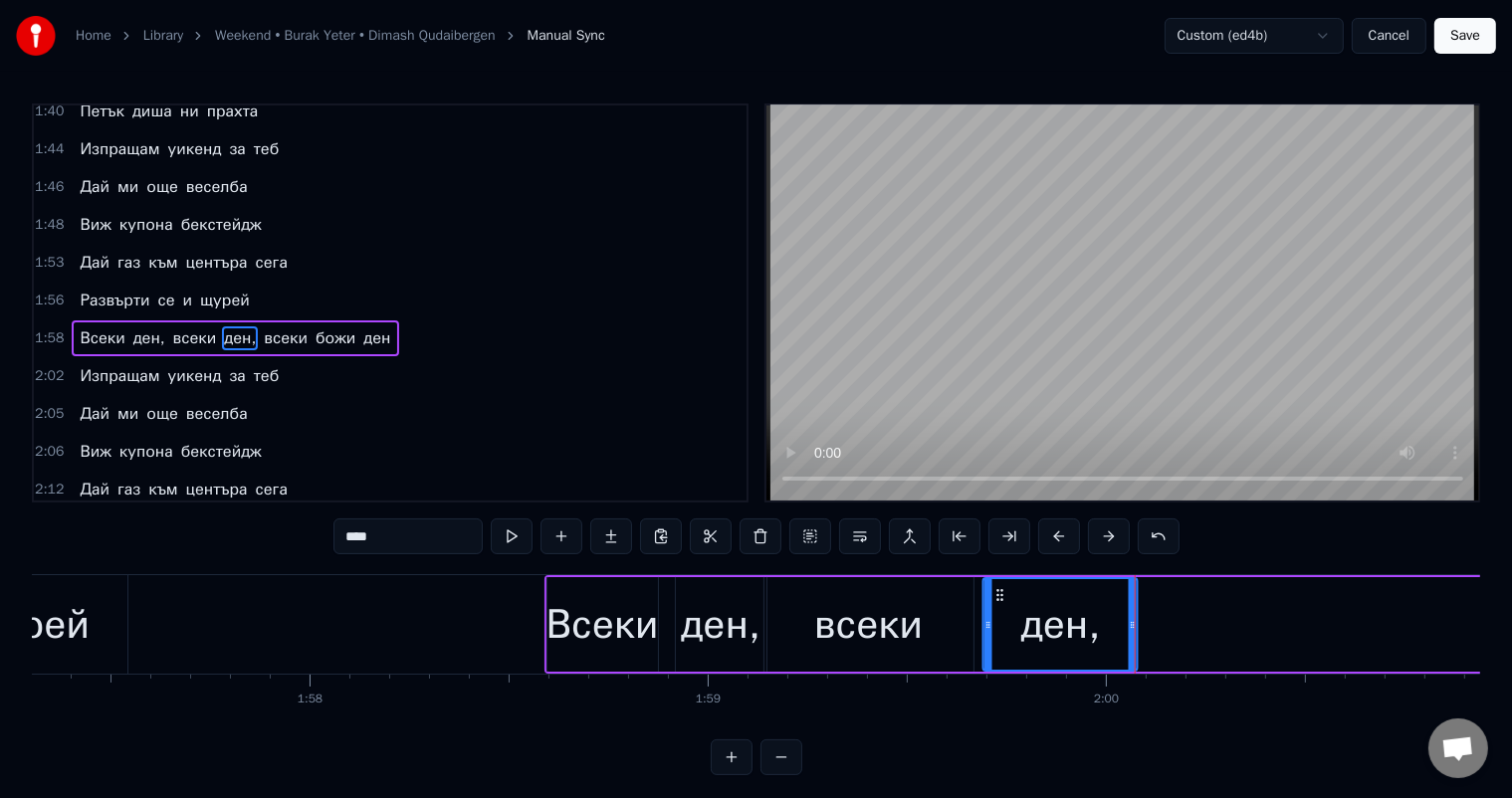 click 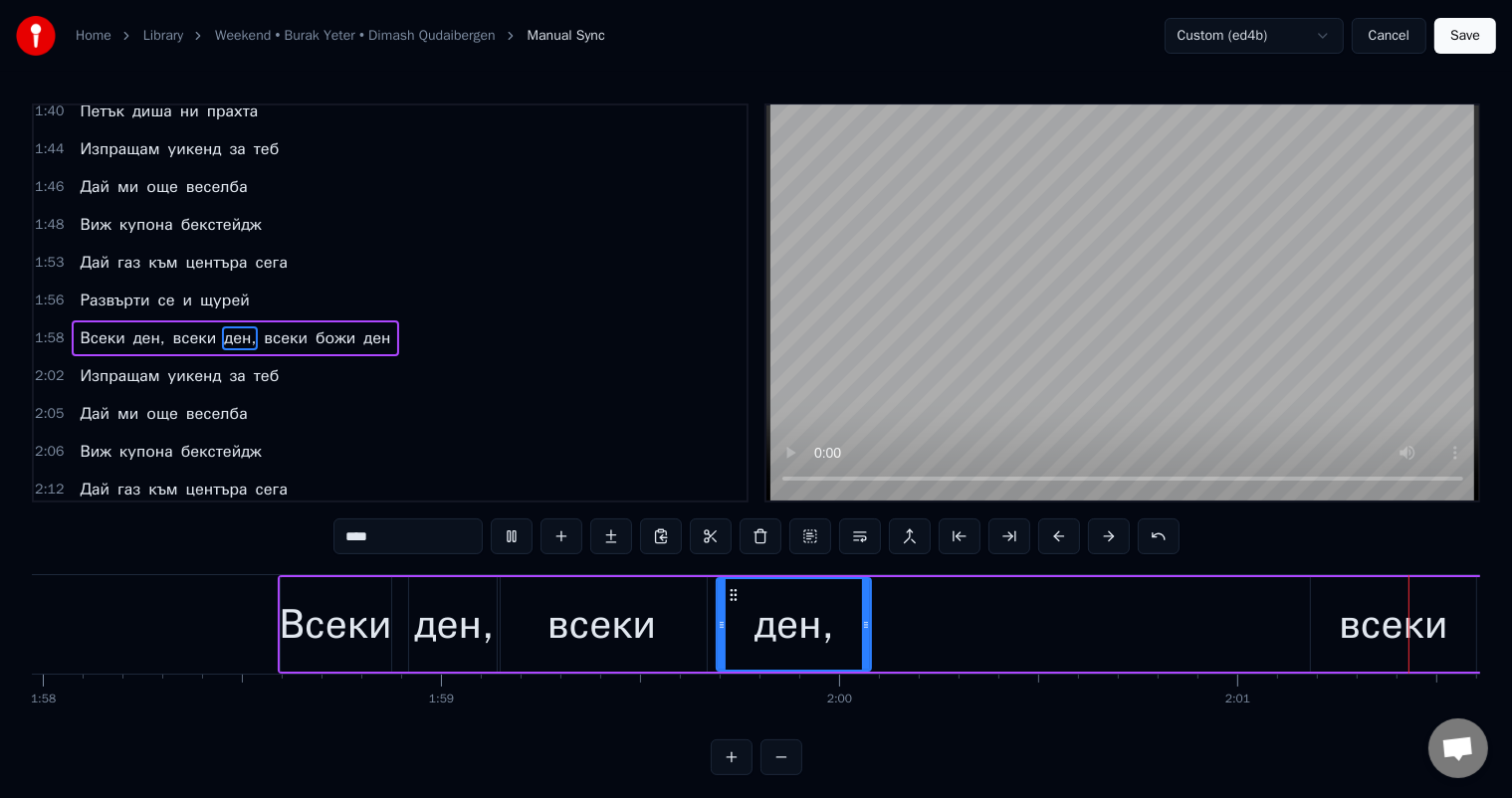 scroll, scrollTop: 0, scrollLeft: 48240, axis: horizontal 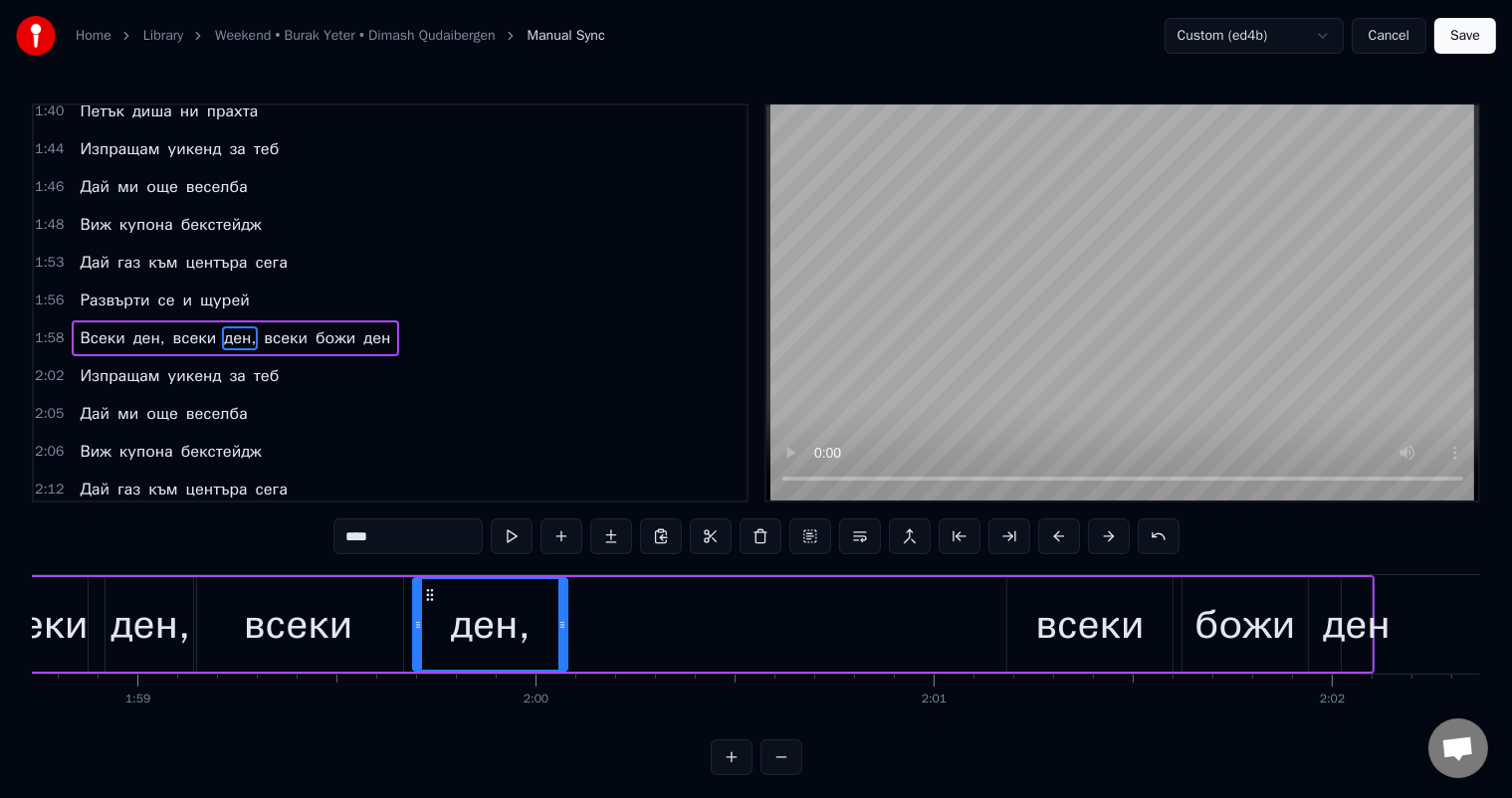 click on "всеки" at bounding box center [1089, 625] 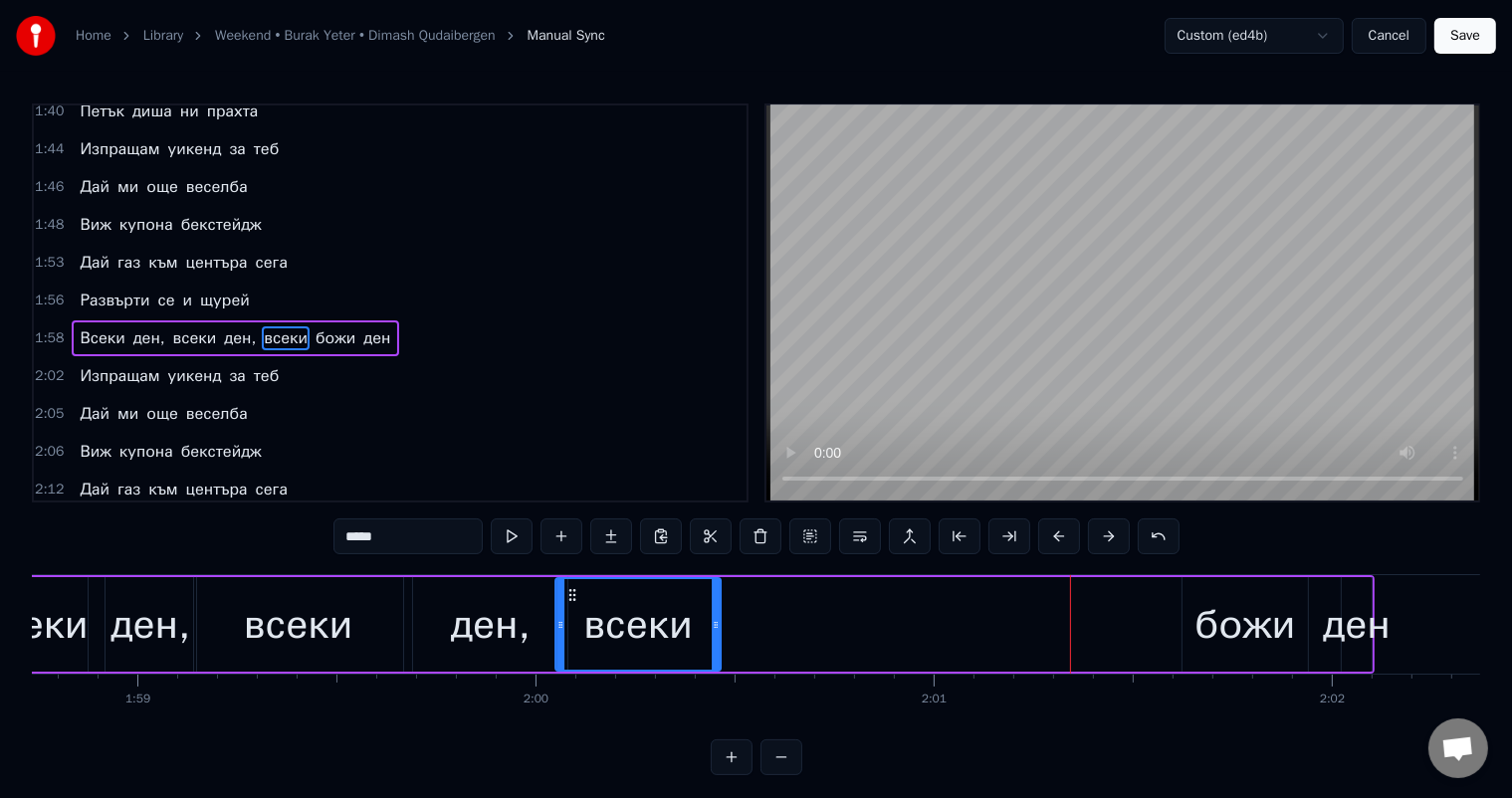 drag, startPoint x: 1022, startPoint y: 593, endPoint x: 570, endPoint y: 601, distance: 452.07079 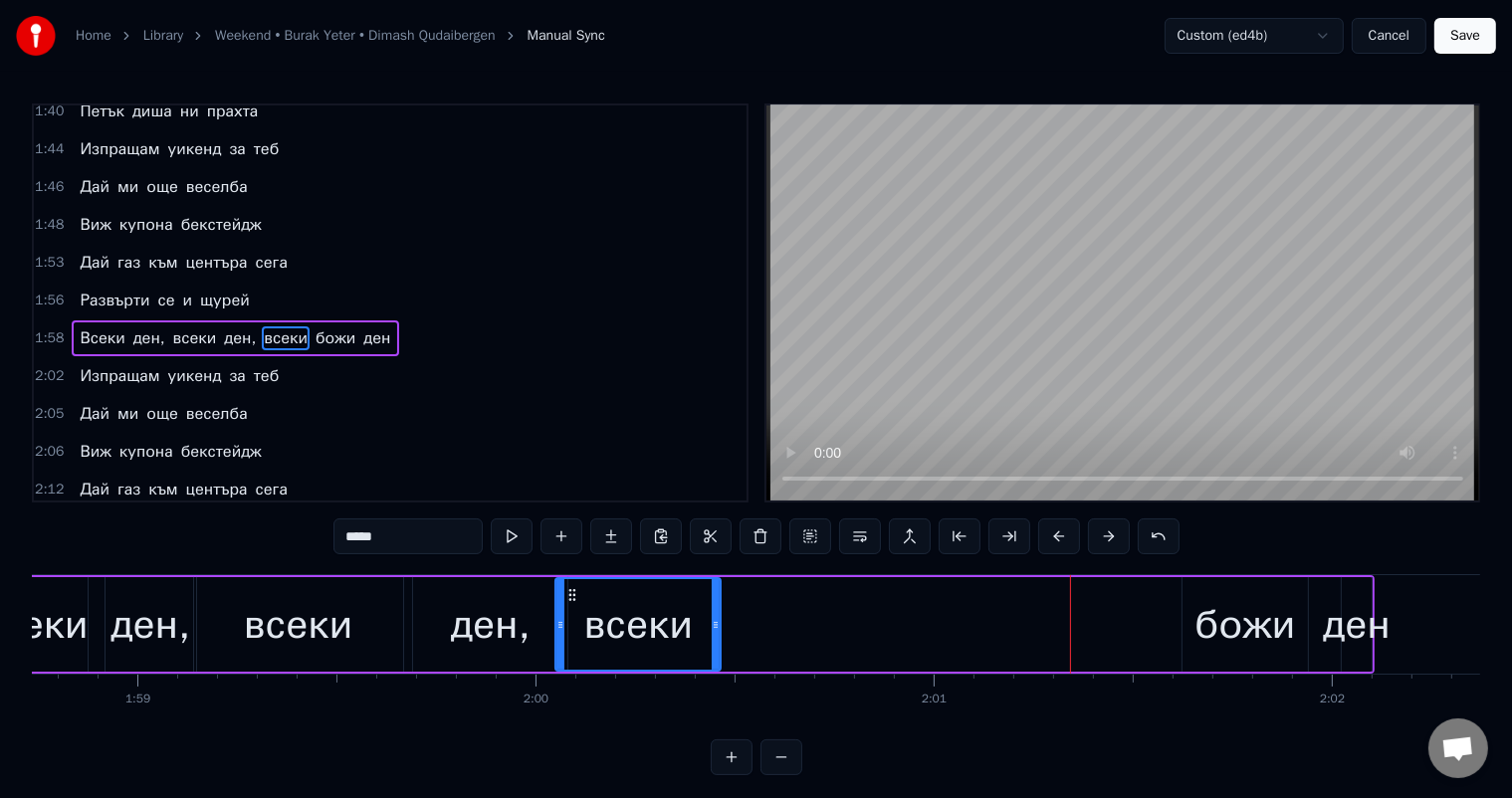 click on "божи" at bounding box center (1244, 625) 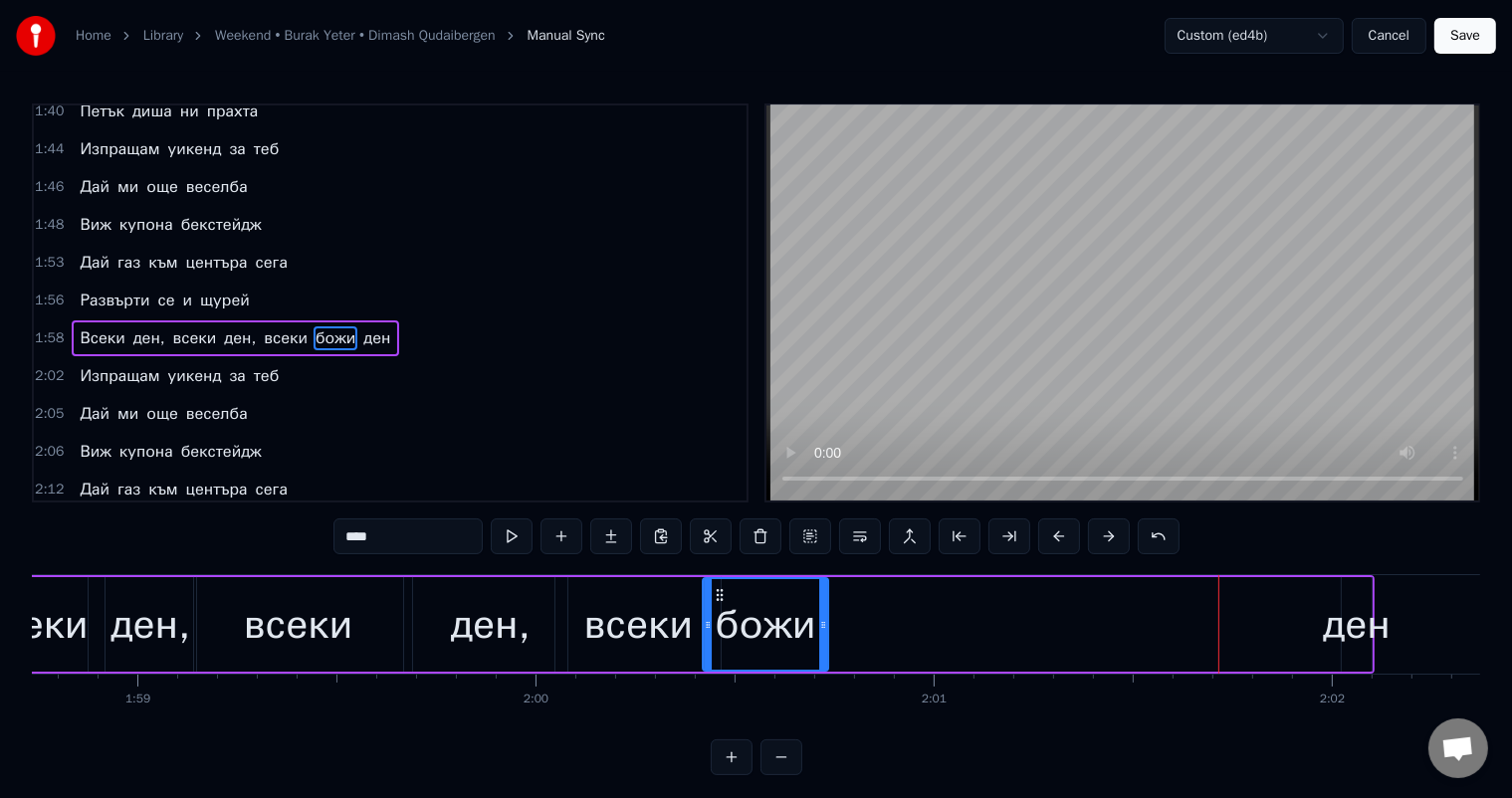 drag, startPoint x: 1195, startPoint y: 593, endPoint x: 768, endPoint y: 590, distance: 427.0105 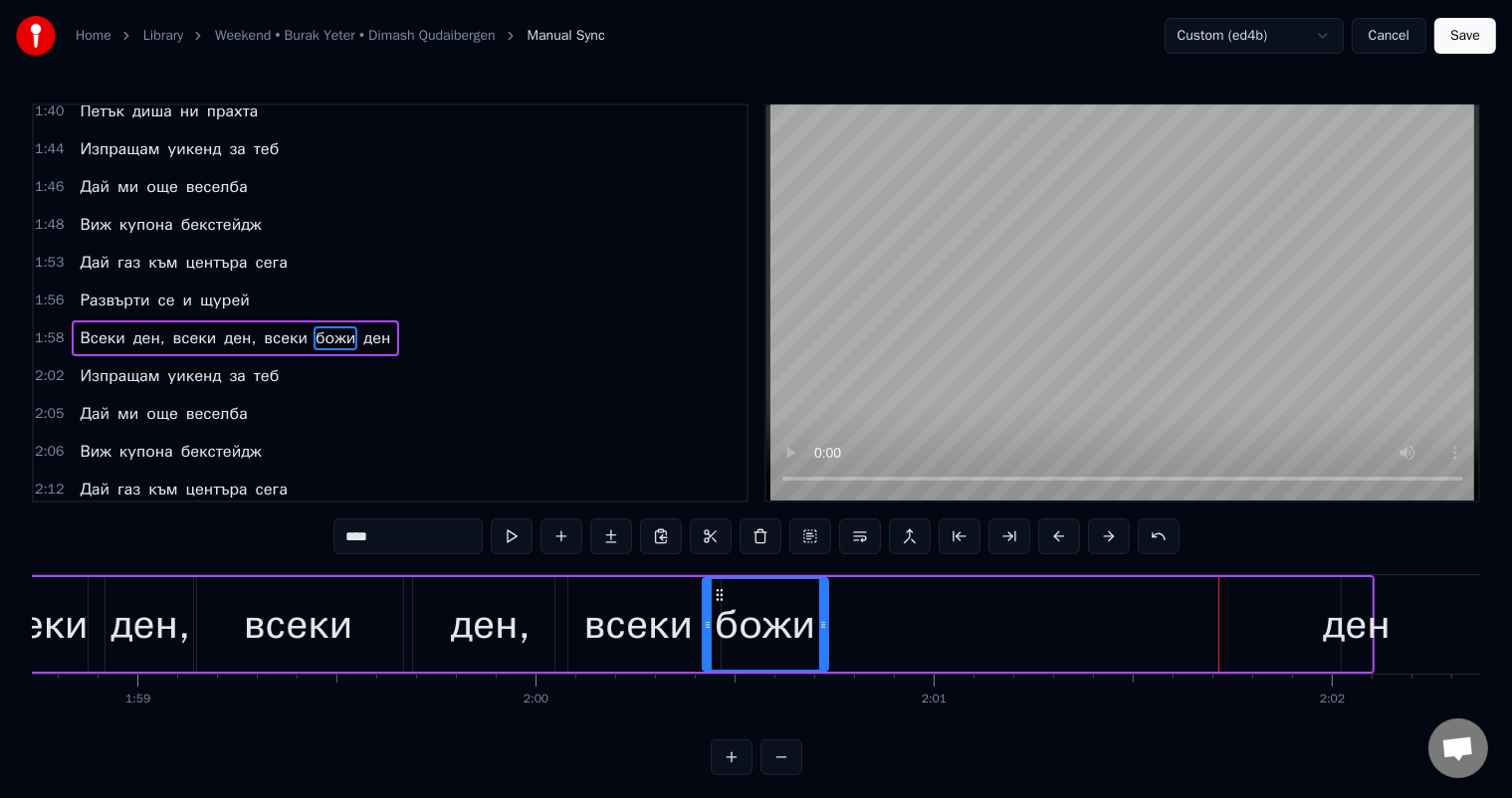 click on "ден" at bounding box center [1357, 625] 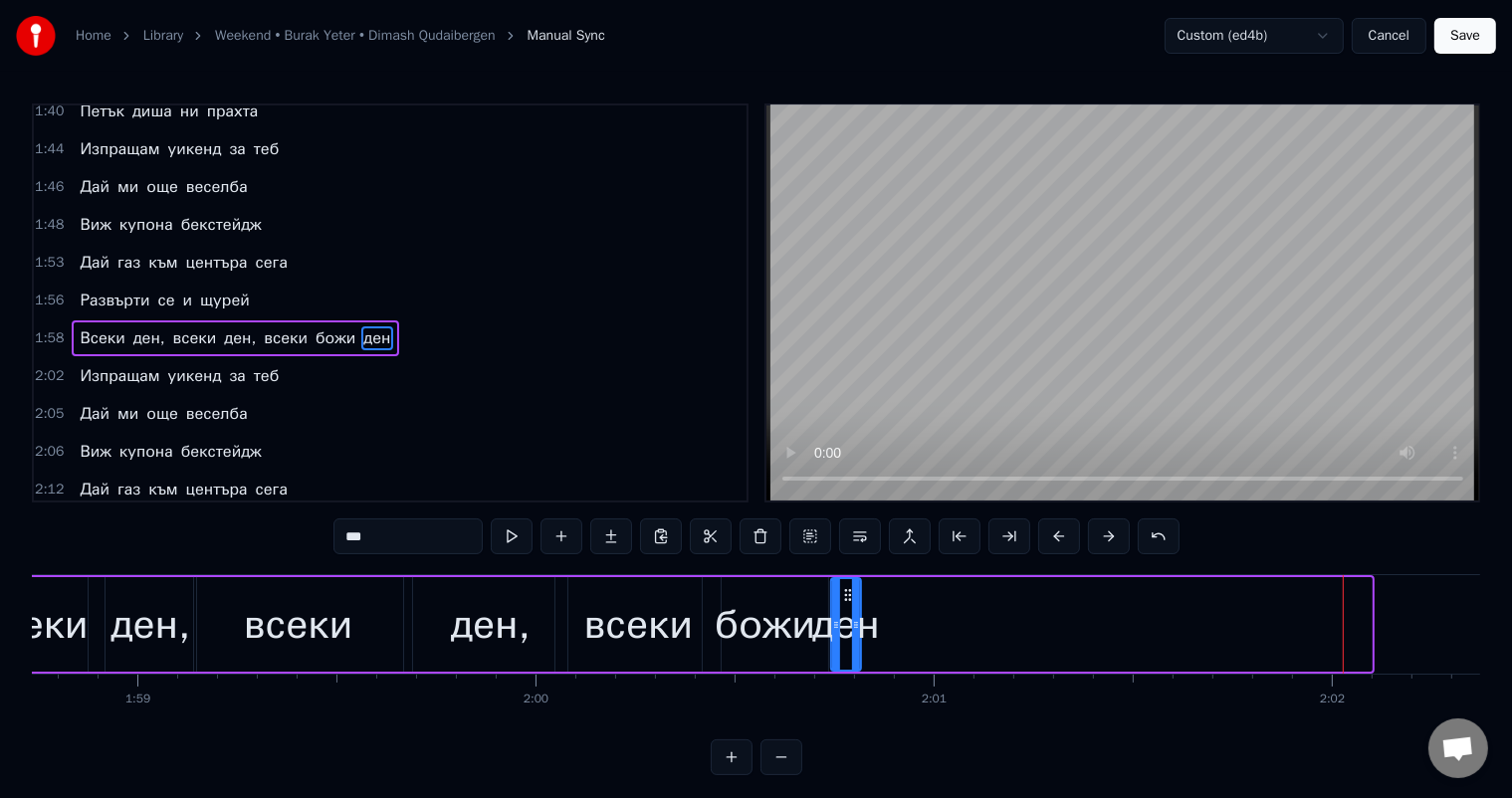 drag, startPoint x: 1354, startPoint y: 592, endPoint x: 844, endPoint y: 592, distance: 510 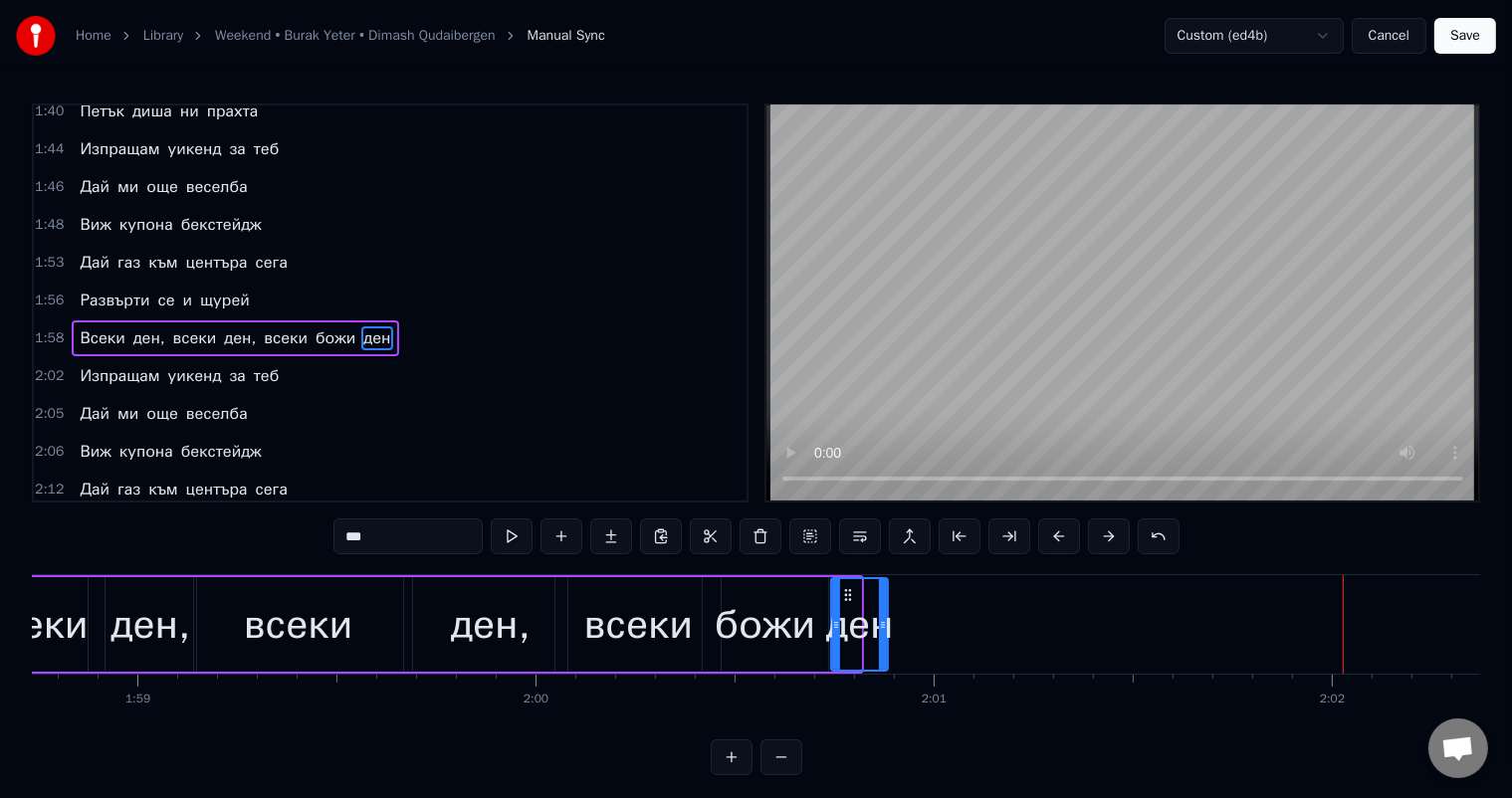 drag, startPoint x: 857, startPoint y: 616, endPoint x: 885, endPoint y: 620, distance: 28.284271 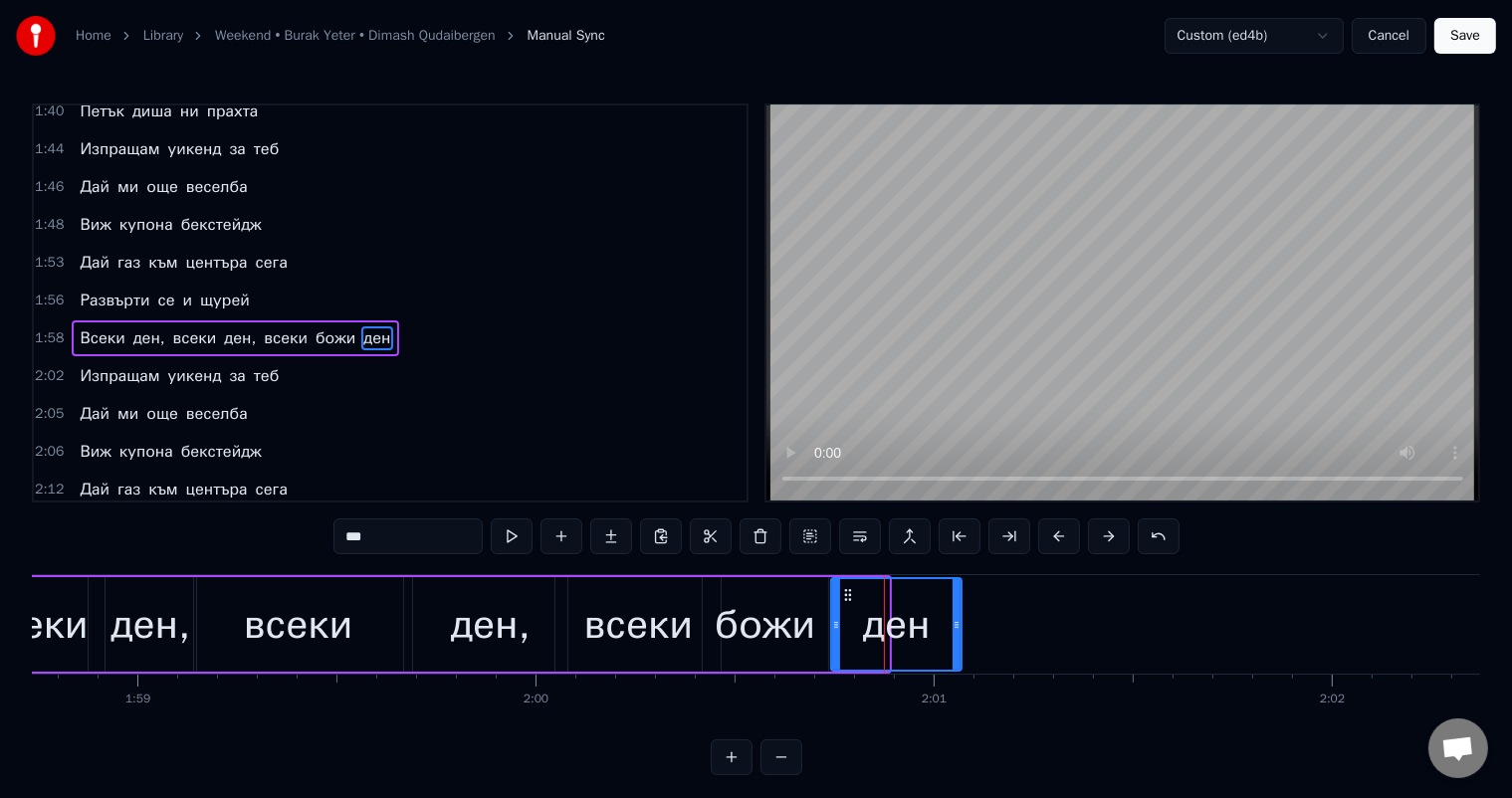 drag, startPoint x: 886, startPoint y: 627, endPoint x: 959, endPoint y: 633, distance: 73.24616 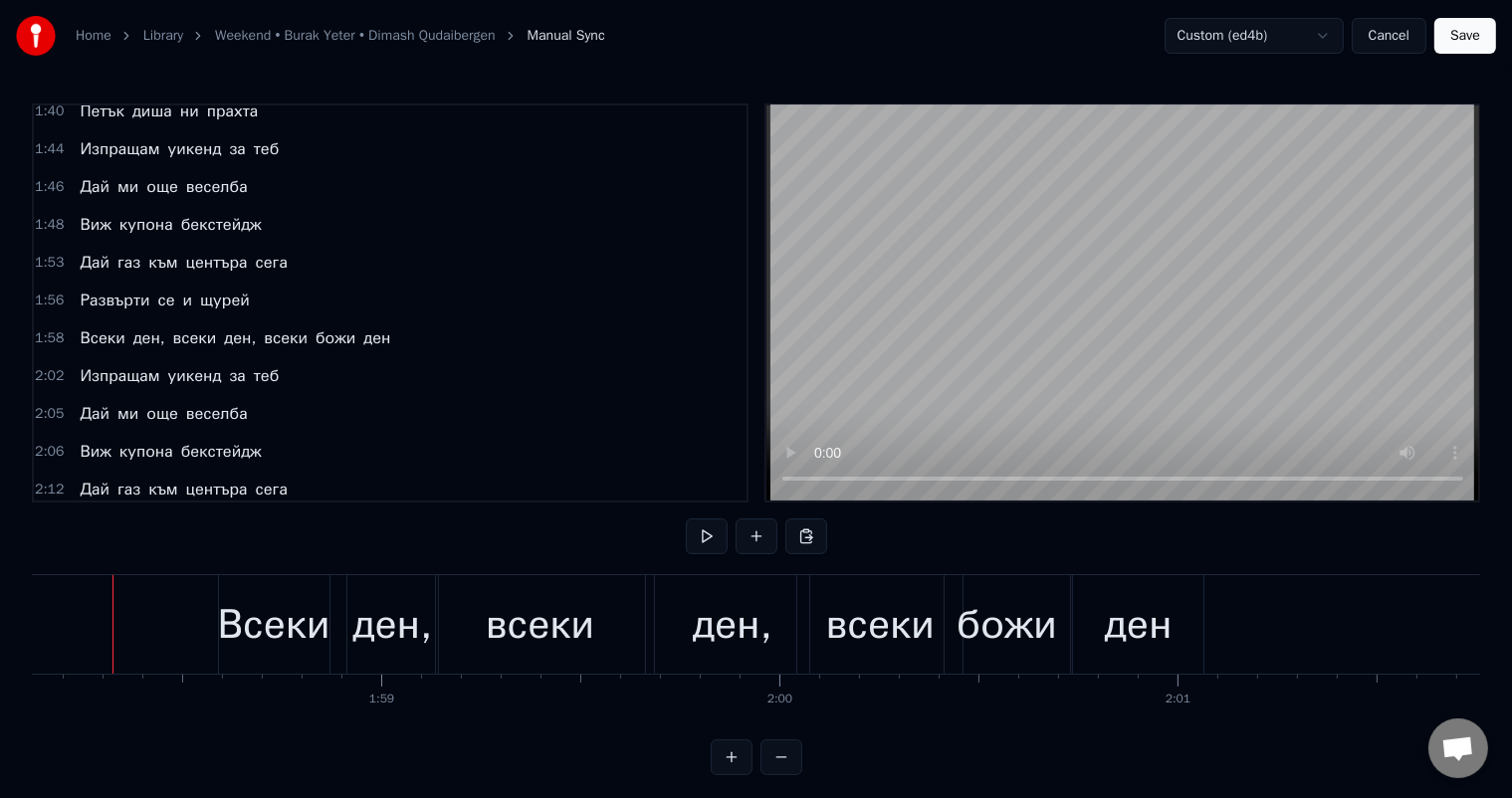 scroll, scrollTop: 0, scrollLeft: 47011, axis: horizontal 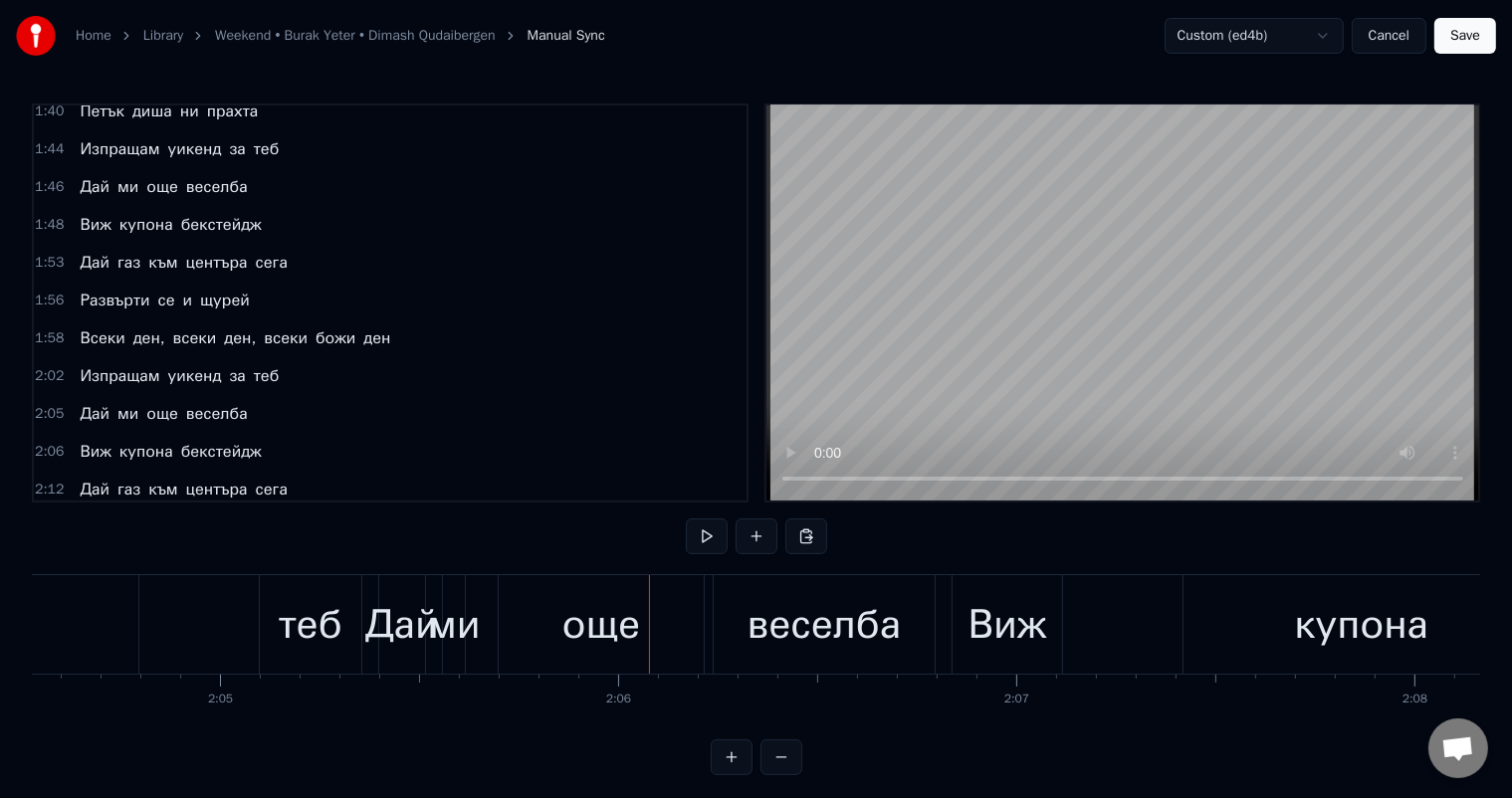 click on "теб" at bounding box center [311, 625] 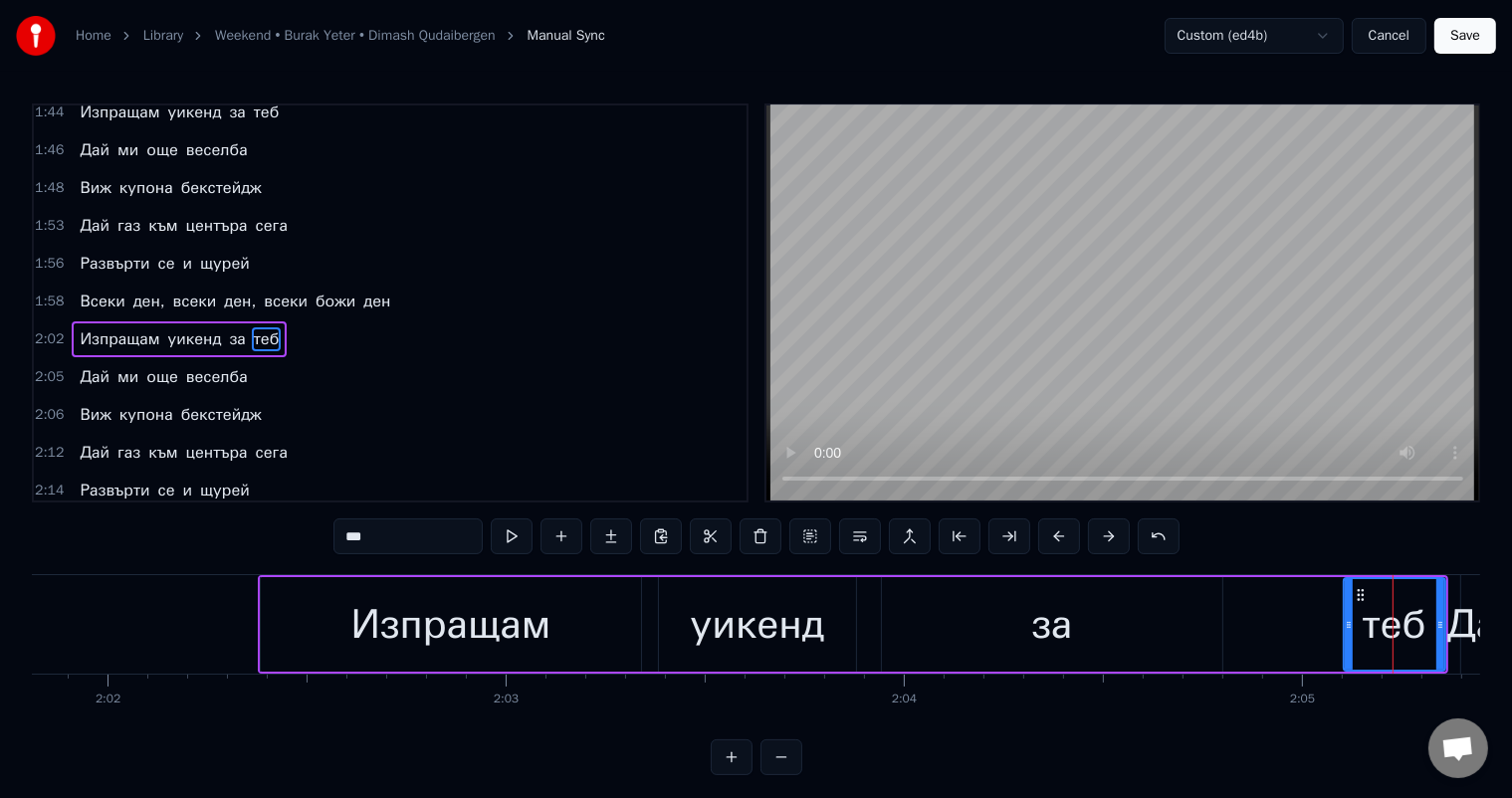 scroll, scrollTop: 0, scrollLeft: 48703, axis: horizontal 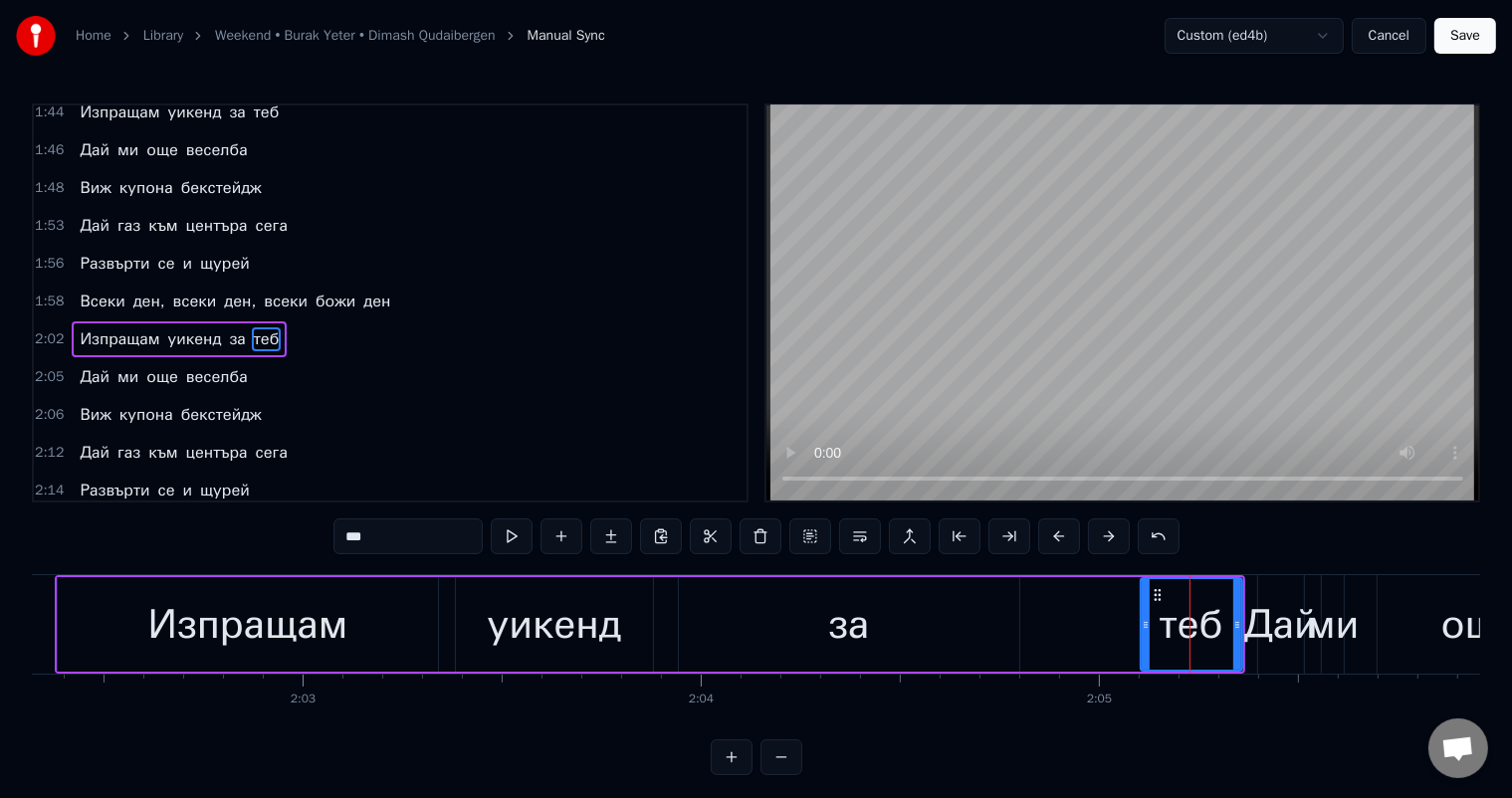 click on "за" at bounding box center (848, 625) 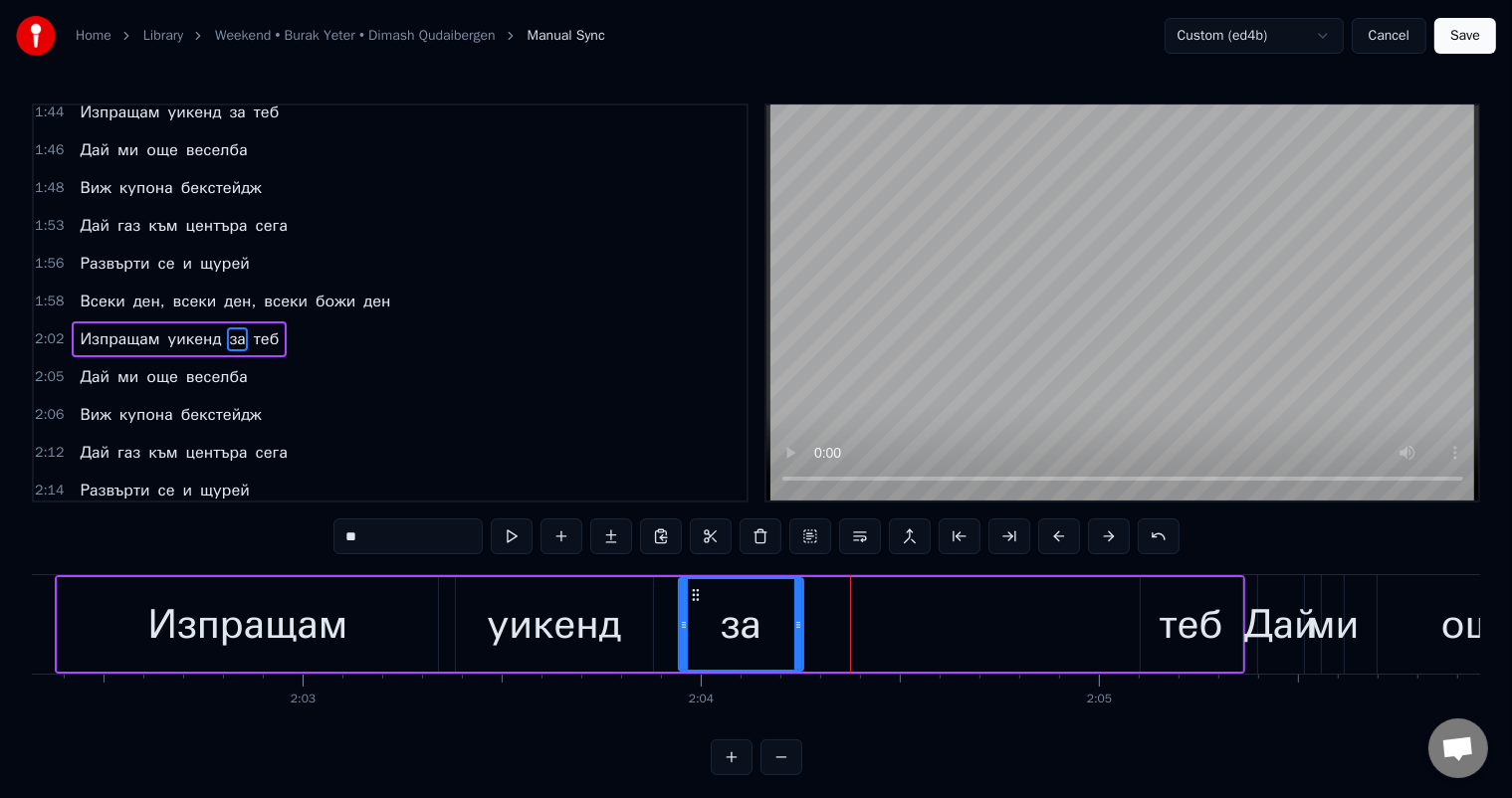 drag, startPoint x: 1012, startPoint y: 624, endPoint x: 796, endPoint y: 617, distance: 216.1134 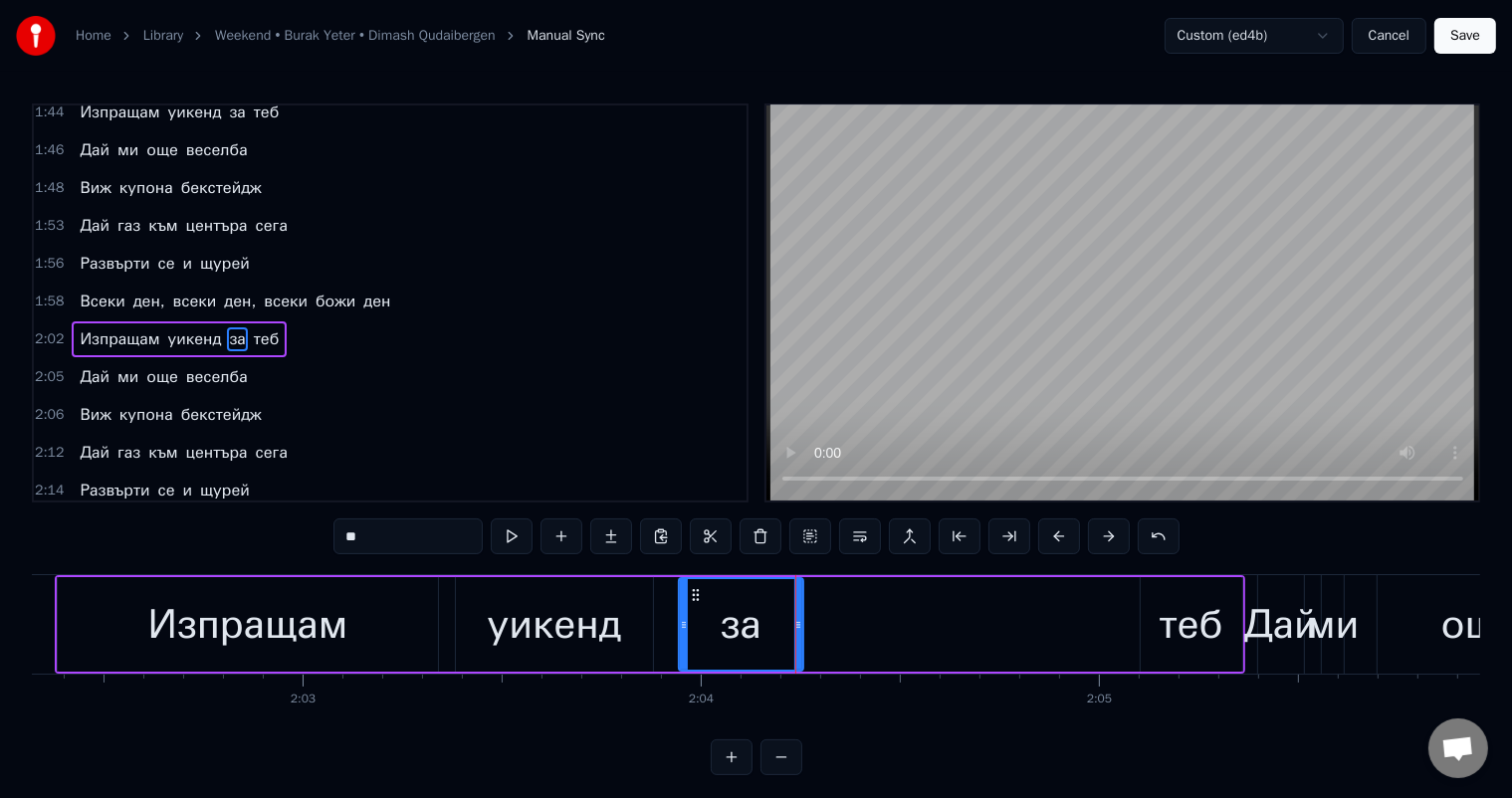 click on "теб" at bounding box center (1191, 625) 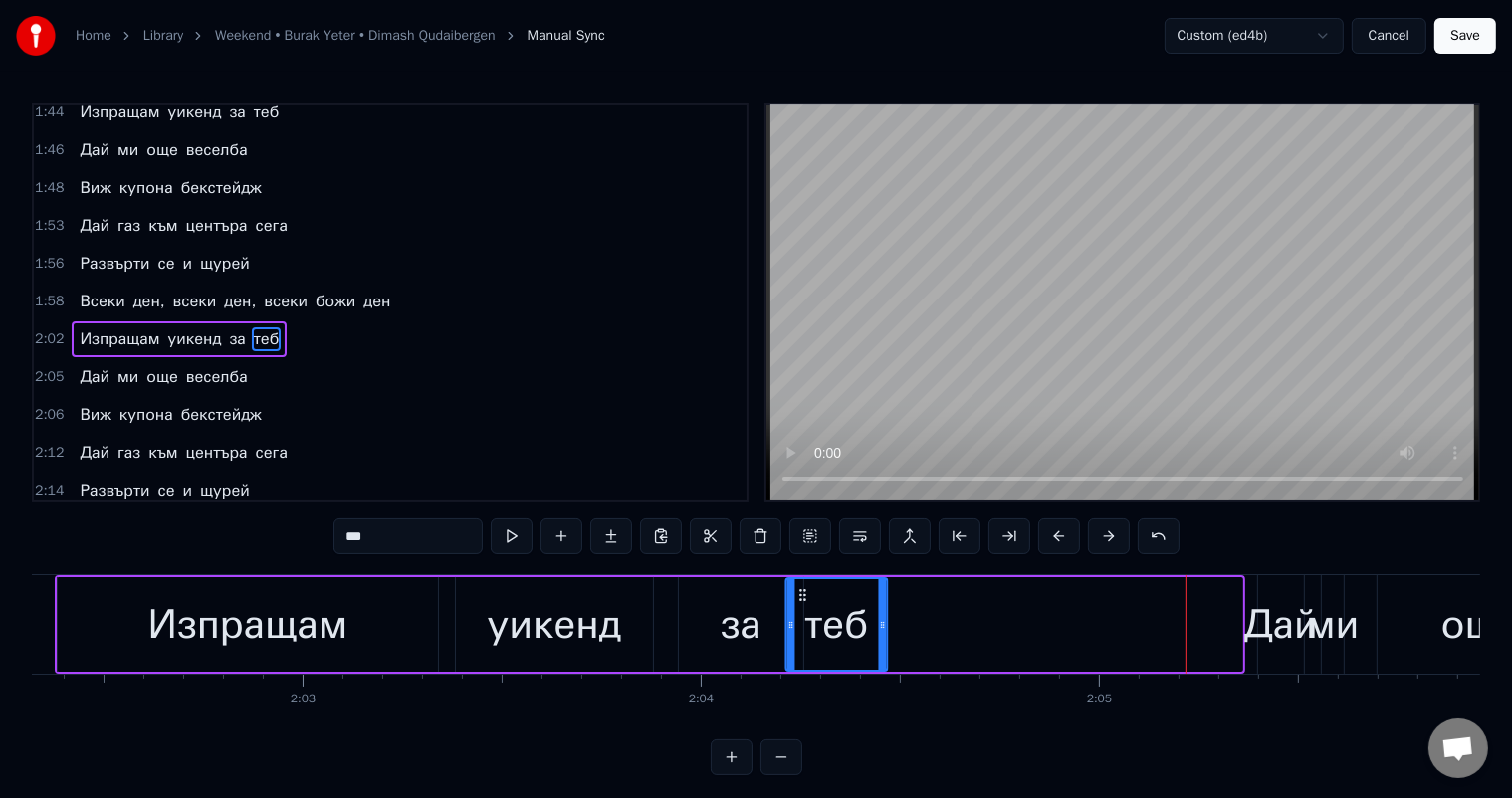 drag, startPoint x: 1157, startPoint y: 589, endPoint x: 802, endPoint y: 597, distance: 355.09013 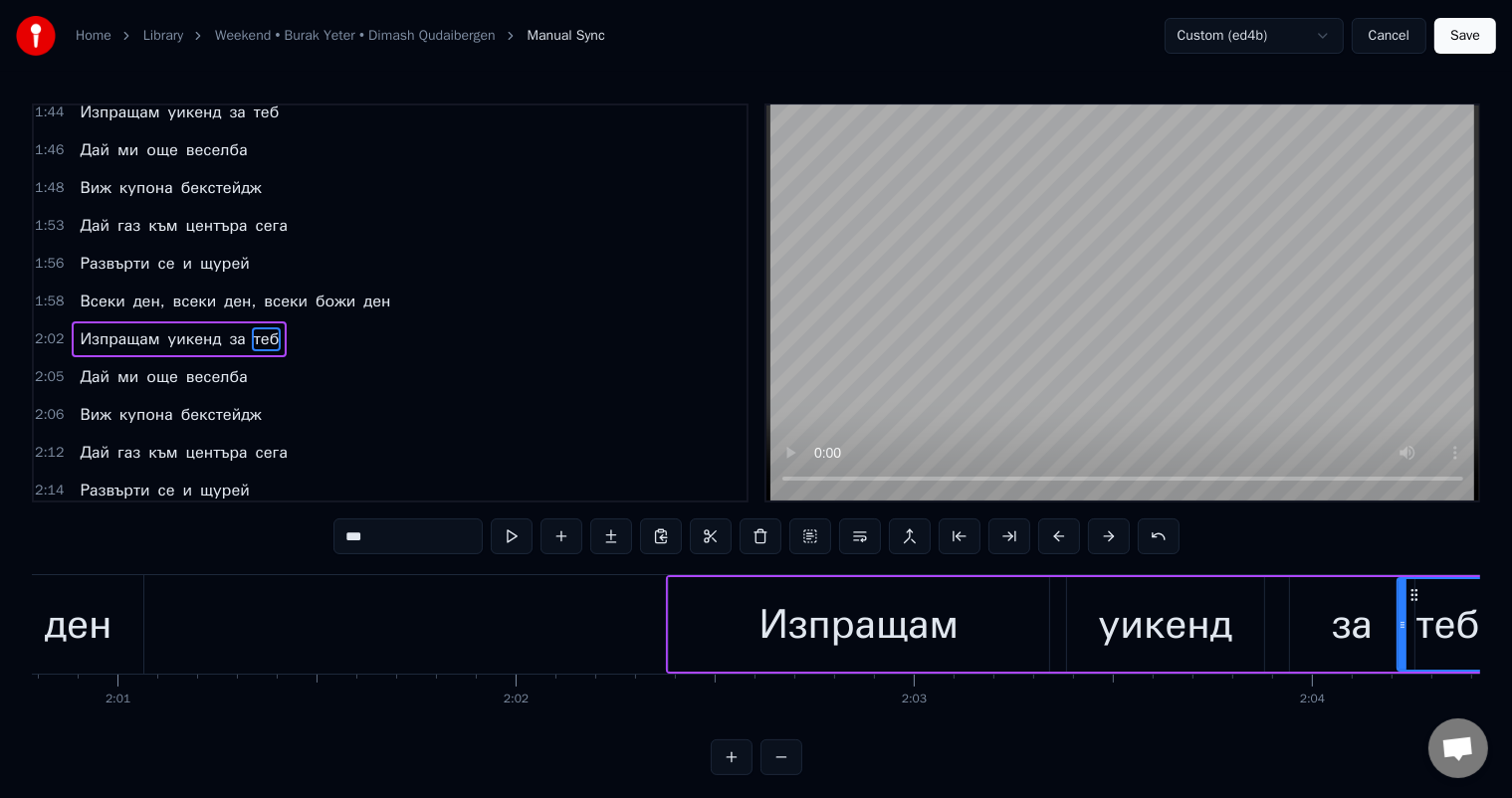scroll, scrollTop: 0, scrollLeft: 47765, axis: horizontal 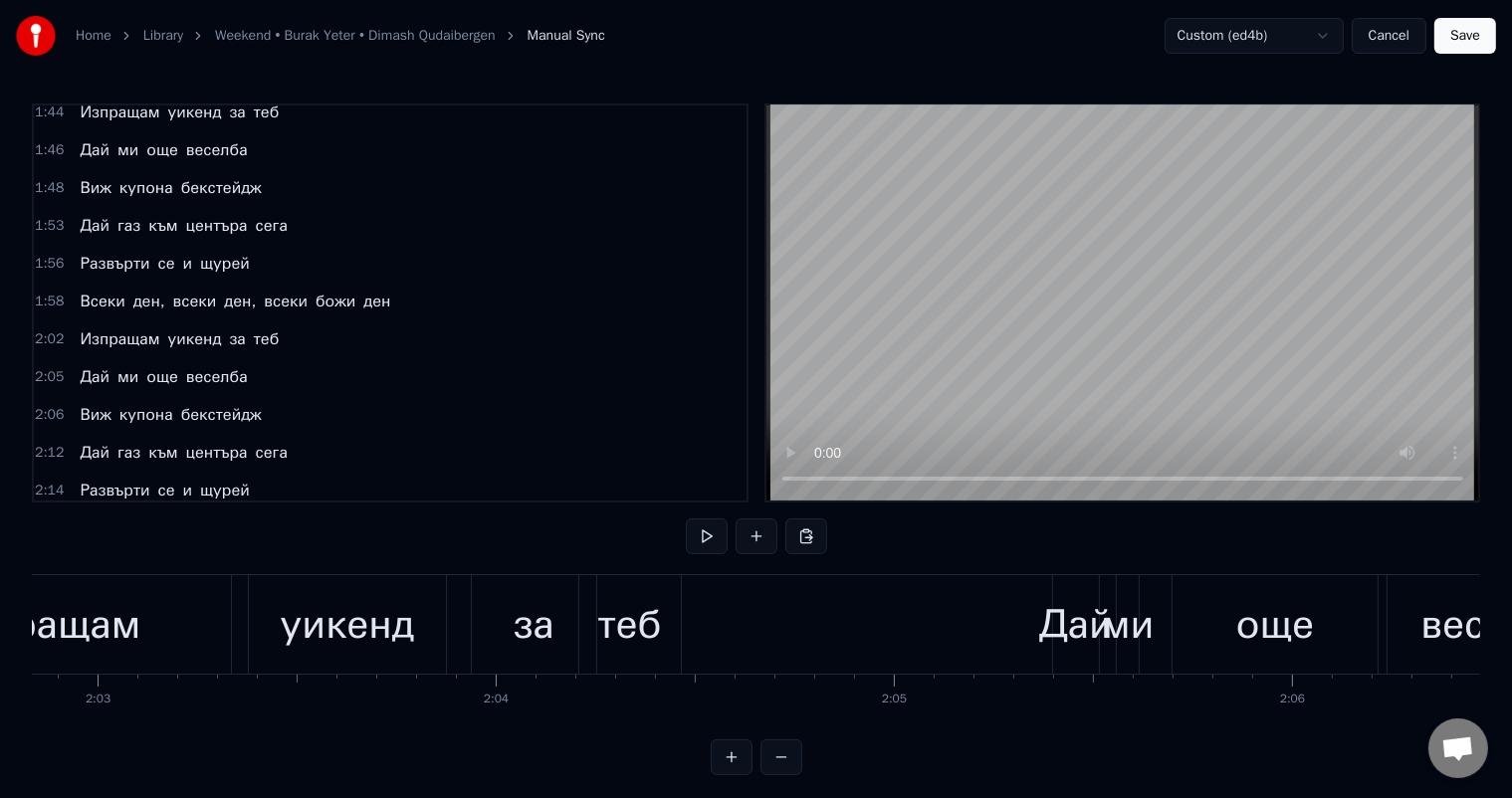 click on "Дай" at bounding box center (1076, 625) 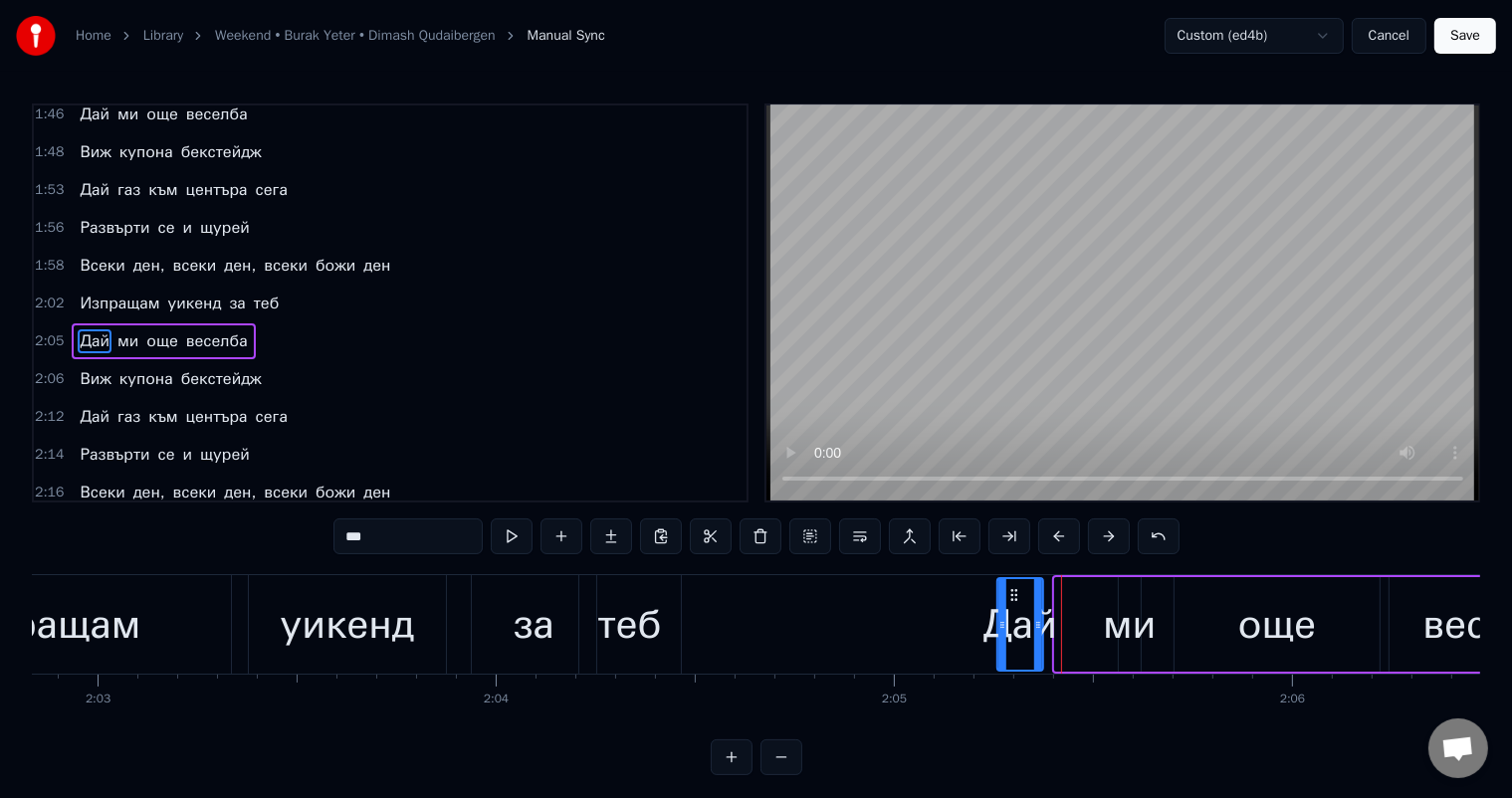 drag, startPoint x: 1068, startPoint y: 593, endPoint x: 1010, endPoint y: 589, distance: 58.137767 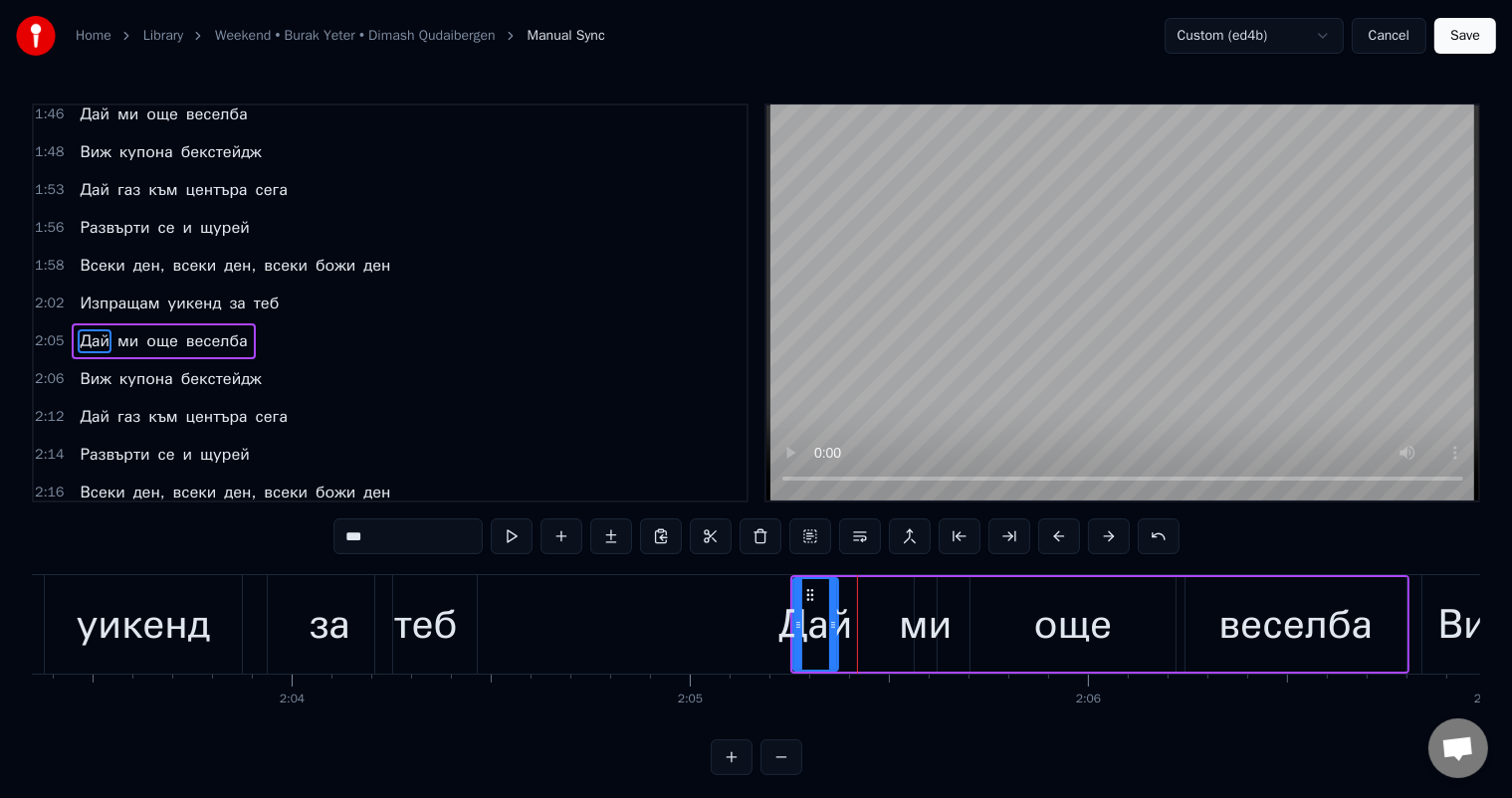 scroll, scrollTop: 0, scrollLeft: 49274, axis: horizontal 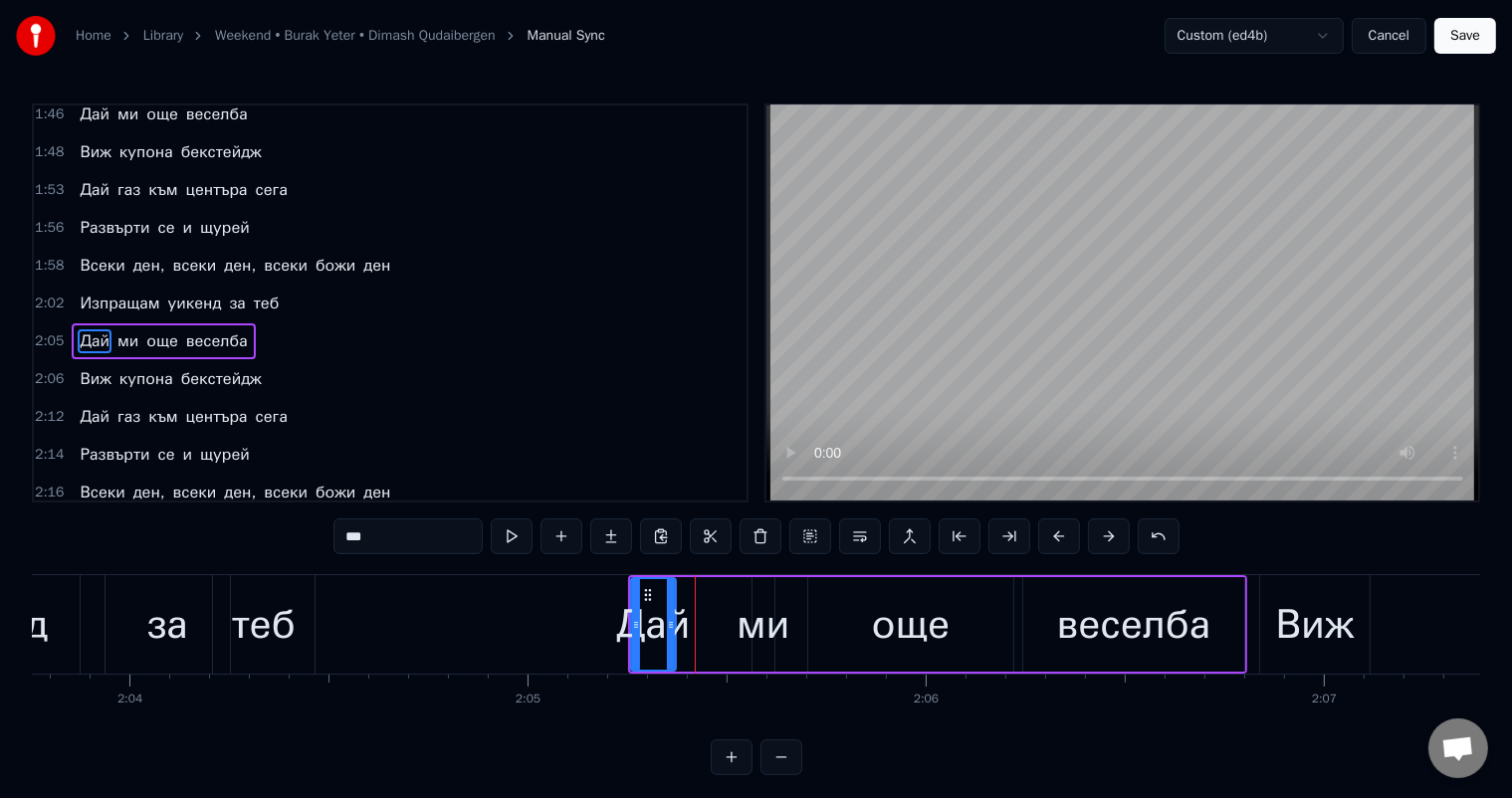click on "ми" at bounding box center (762, 625) 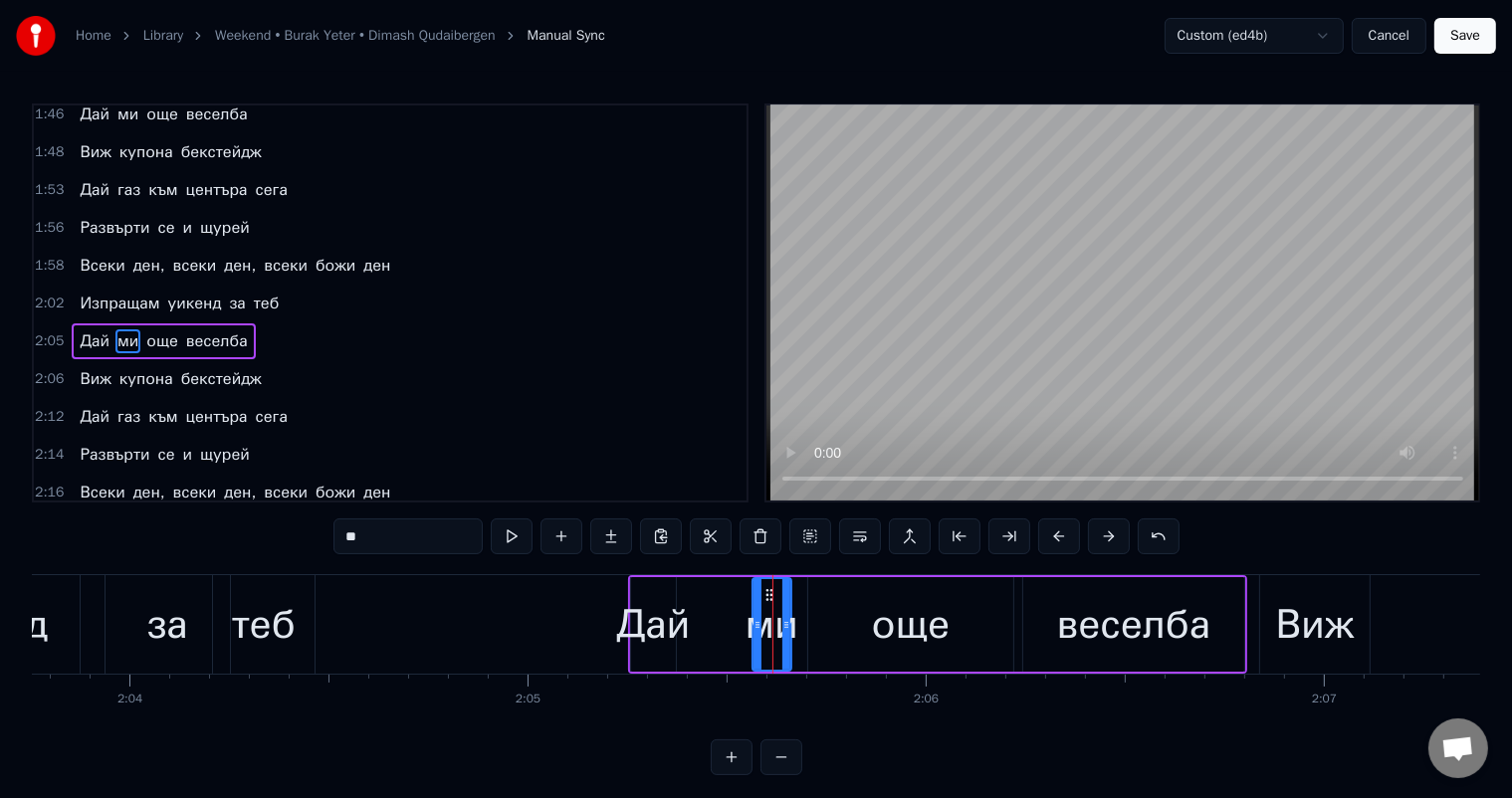 drag, startPoint x: 769, startPoint y: 617, endPoint x: 790, endPoint y: 618, distance: 21.023796 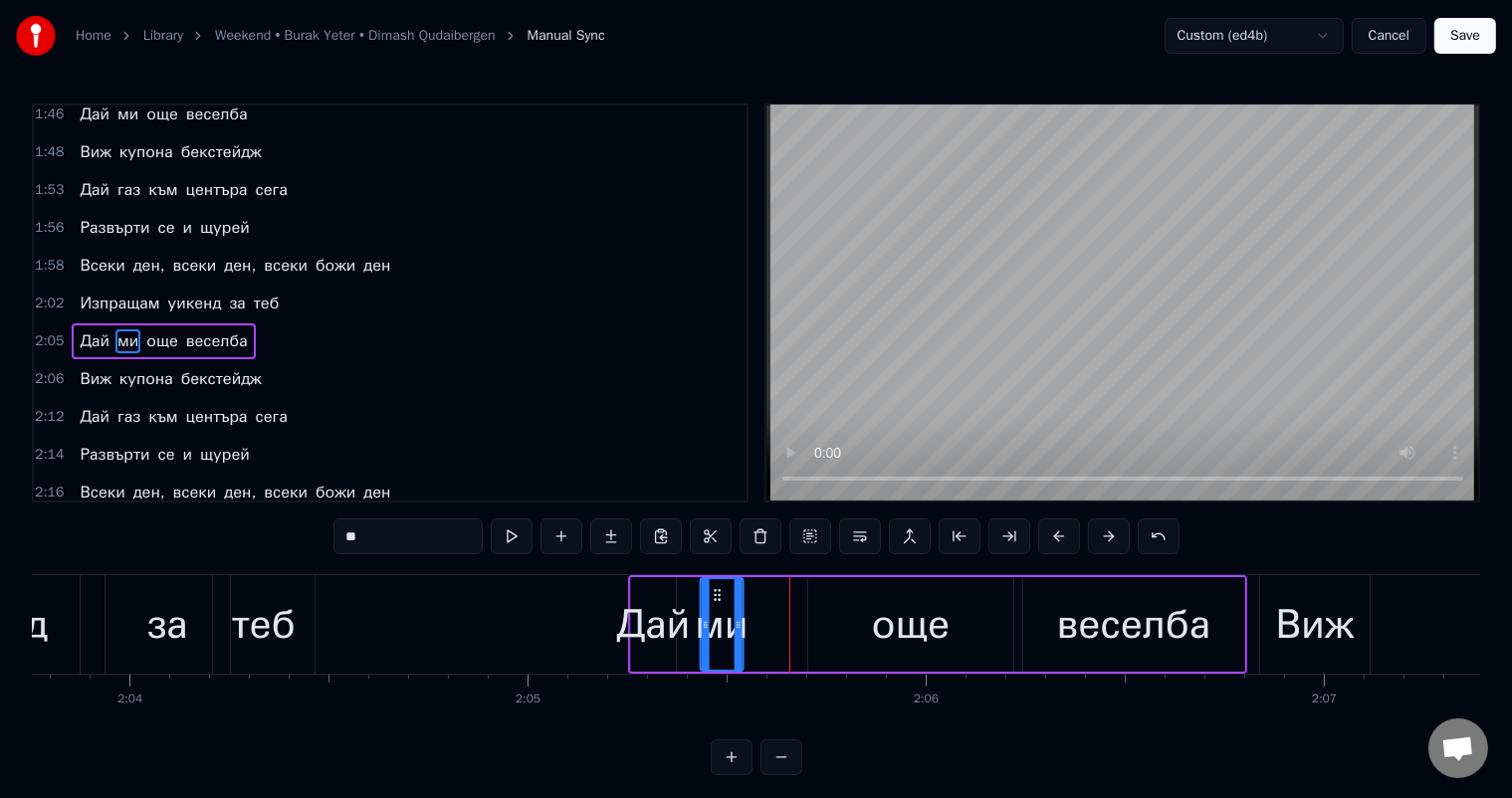 drag, startPoint x: 763, startPoint y: 592, endPoint x: 715, endPoint y: 592, distance: 48 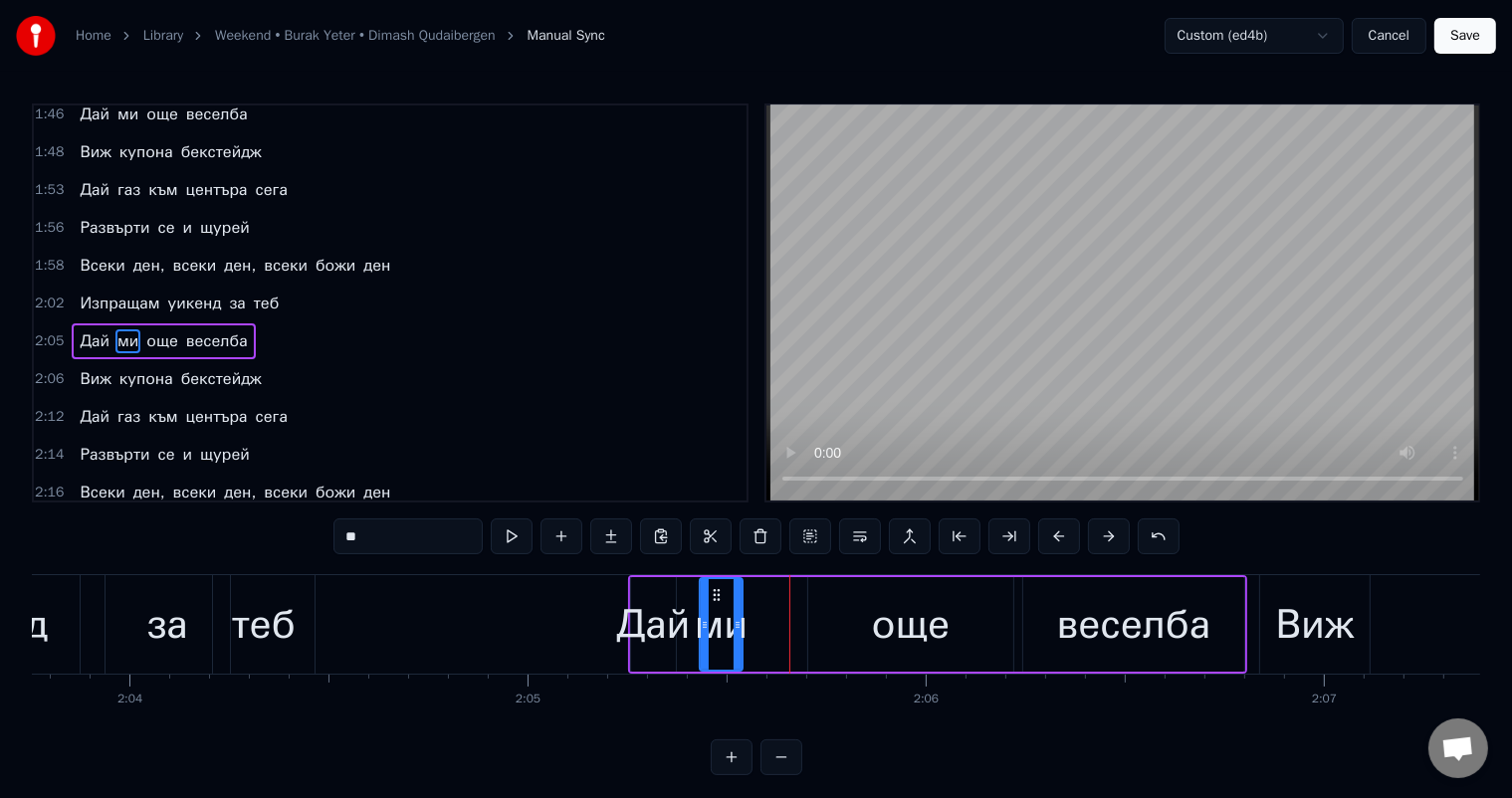 click on "още" at bounding box center (911, 625) 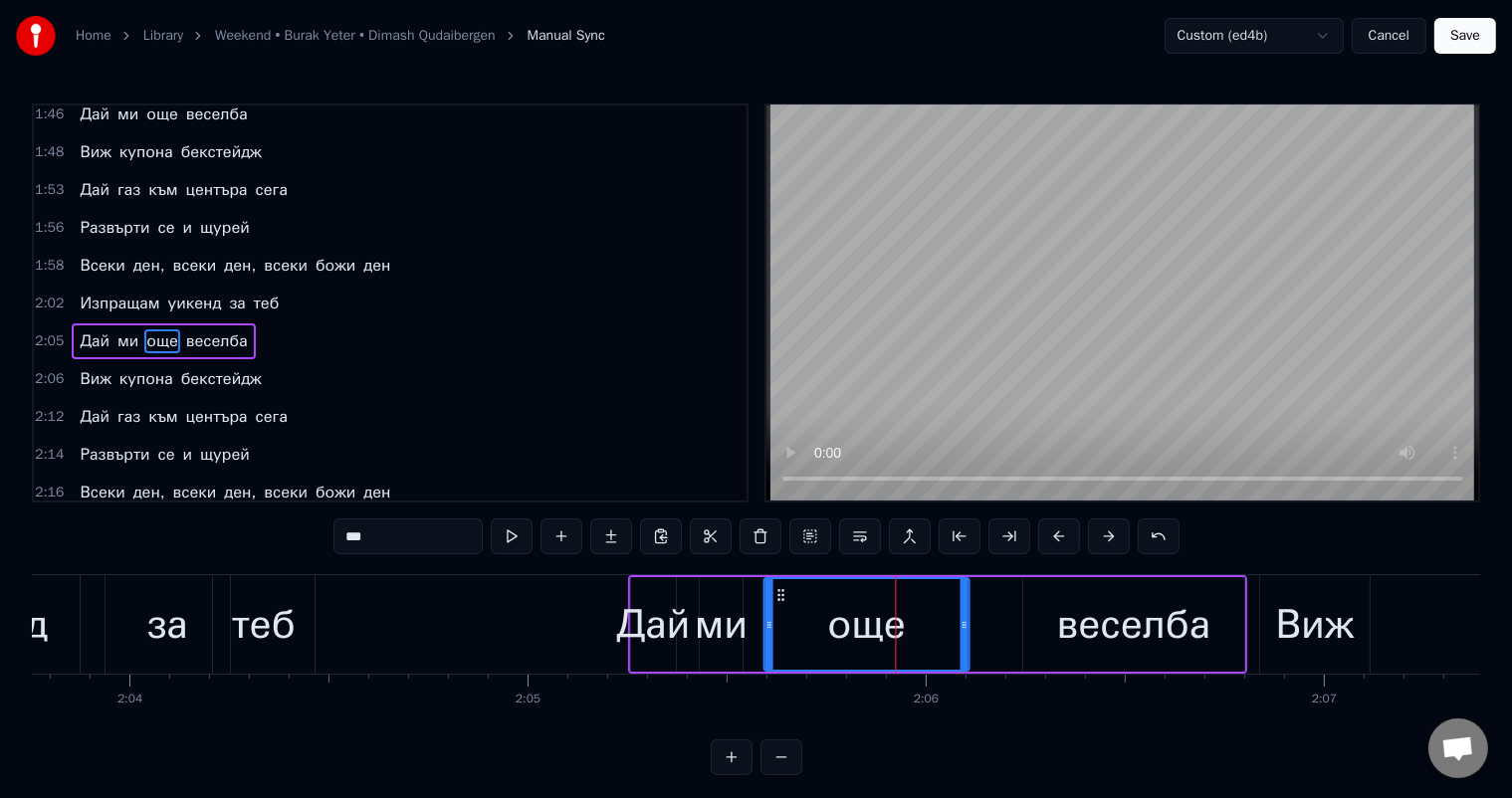 drag, startPoint x: 824, startPoint y: 590, endPoint x: 779, endPoint y: 588, distance: 45.044423 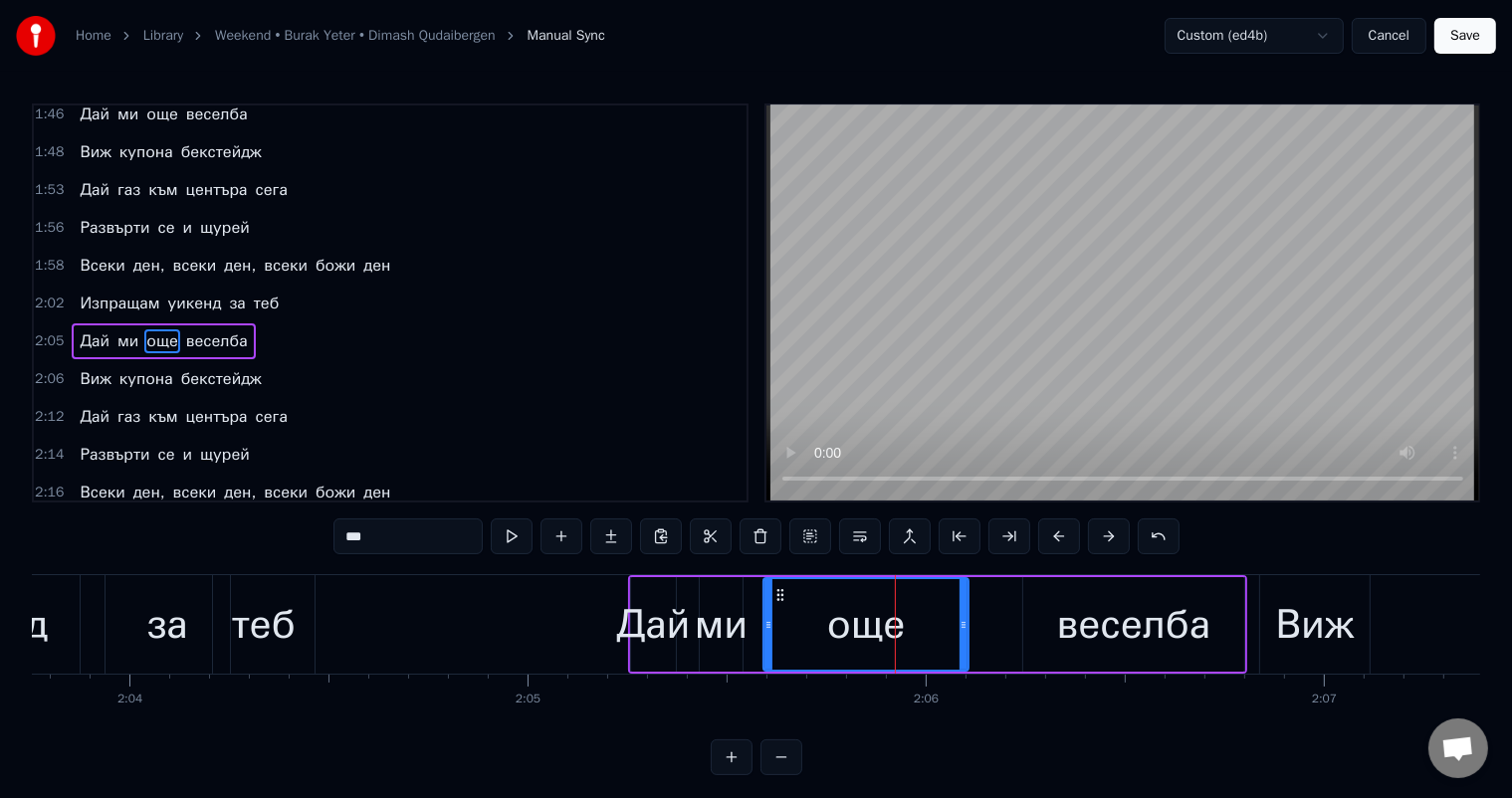 click on "веселба" at bounding box center [1134, 625] 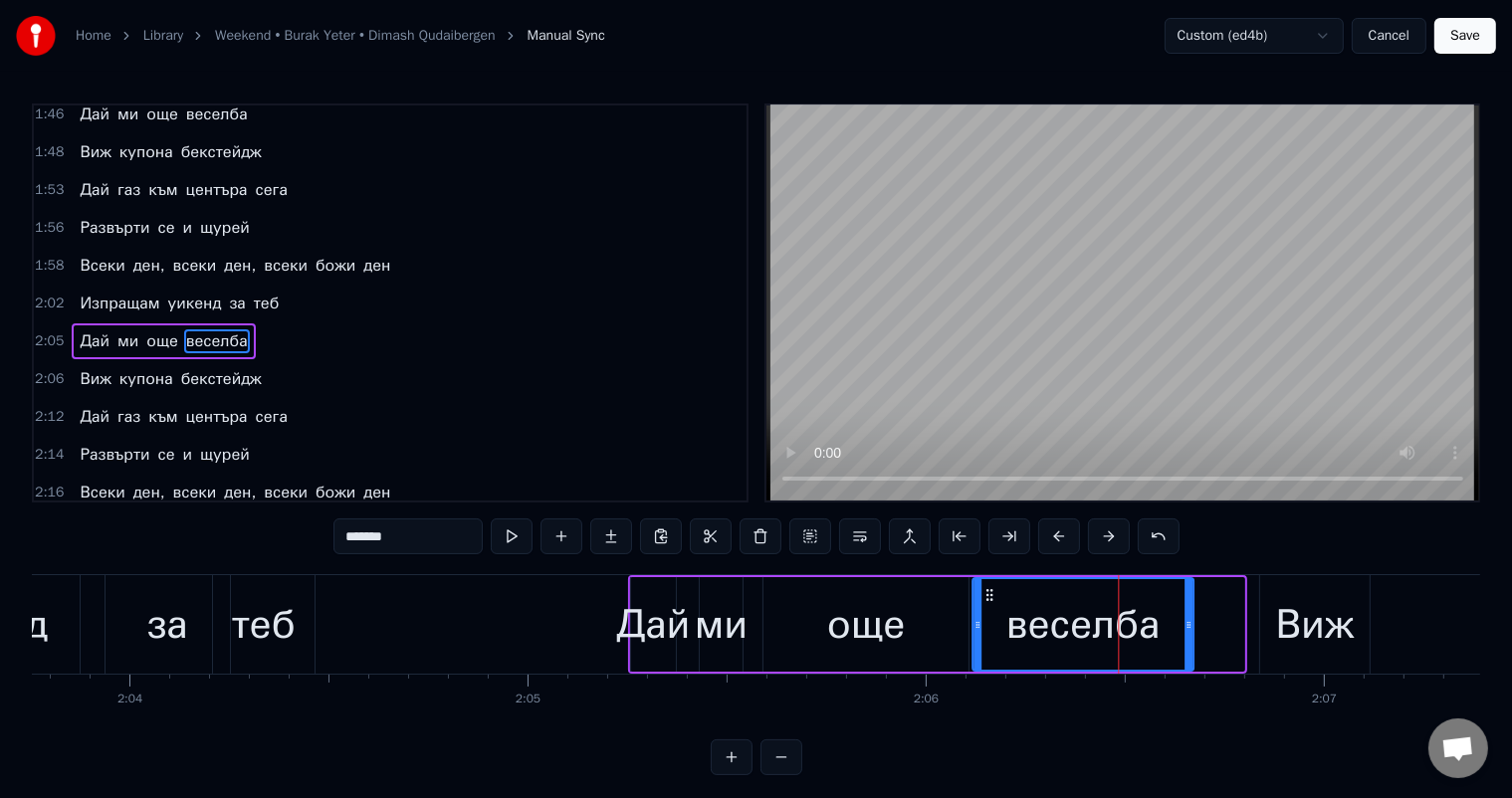 drag, startPoint x: 1038, startPoint y: 592, endPoint x: 987, endPoint y: 589, distance: 51.088159 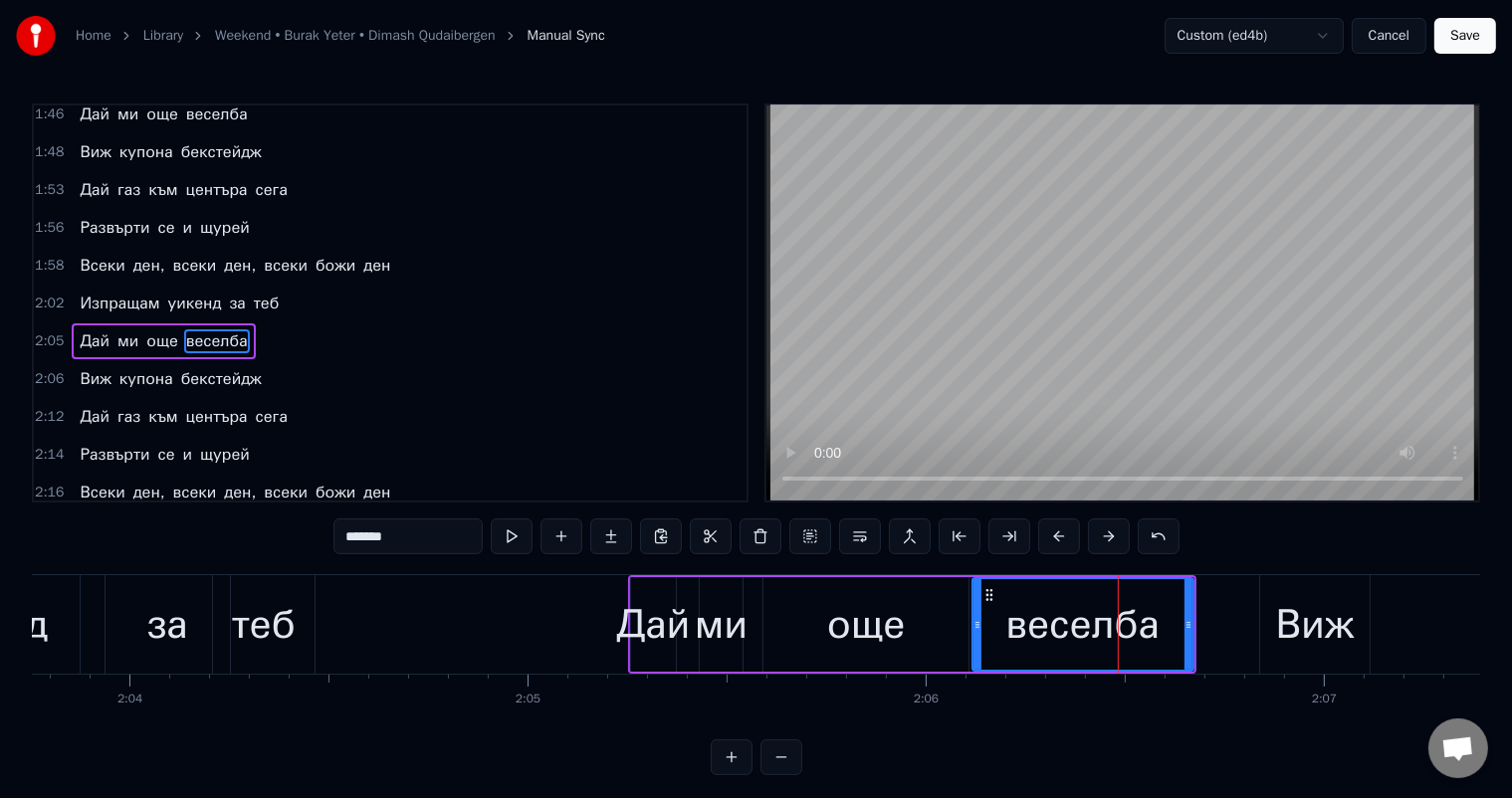 click on "Виж" at bounding box center [1315, 625] 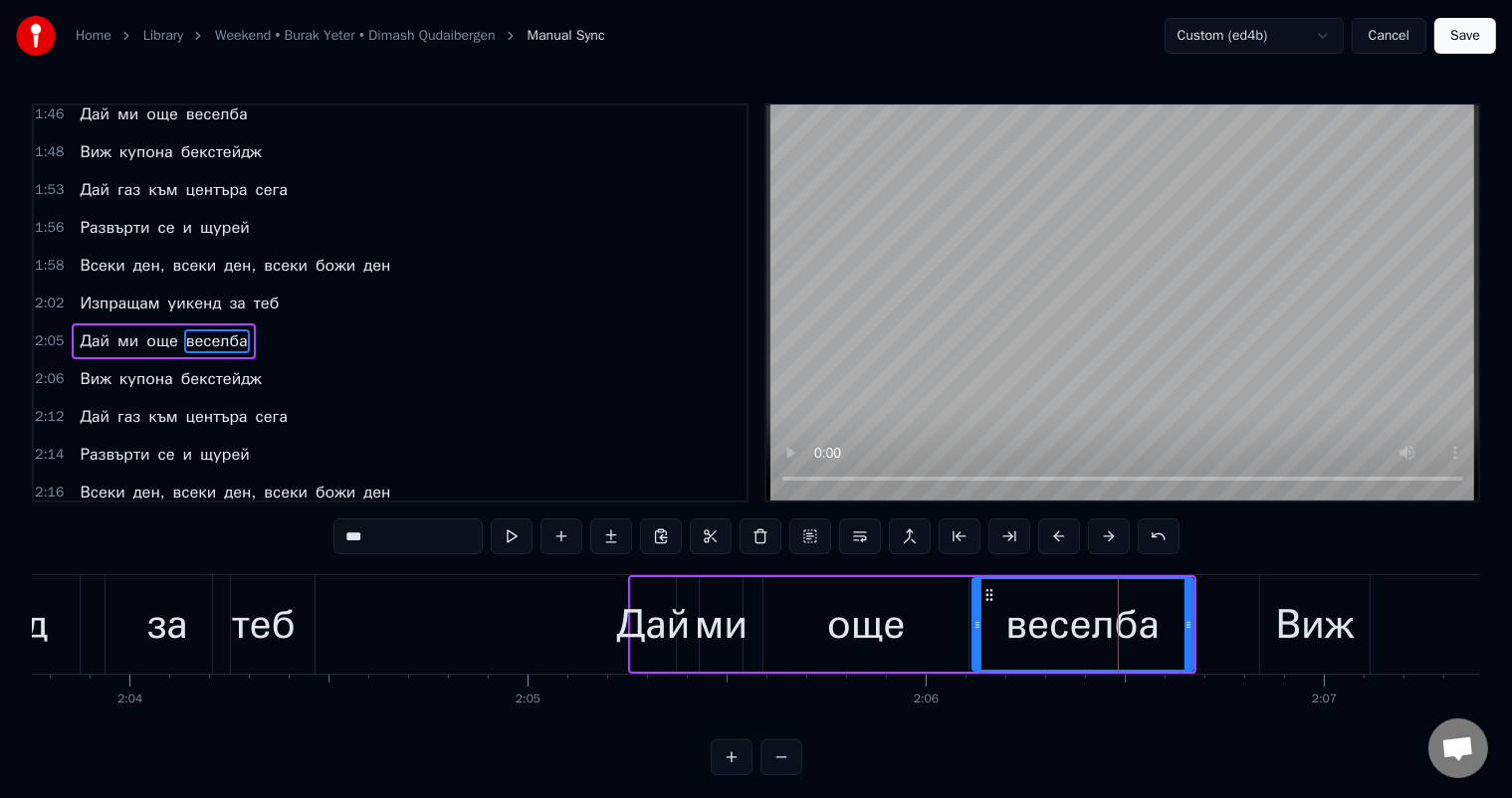 scroll, scrollTop: 992, scrollLeft: 0, axis: vertical 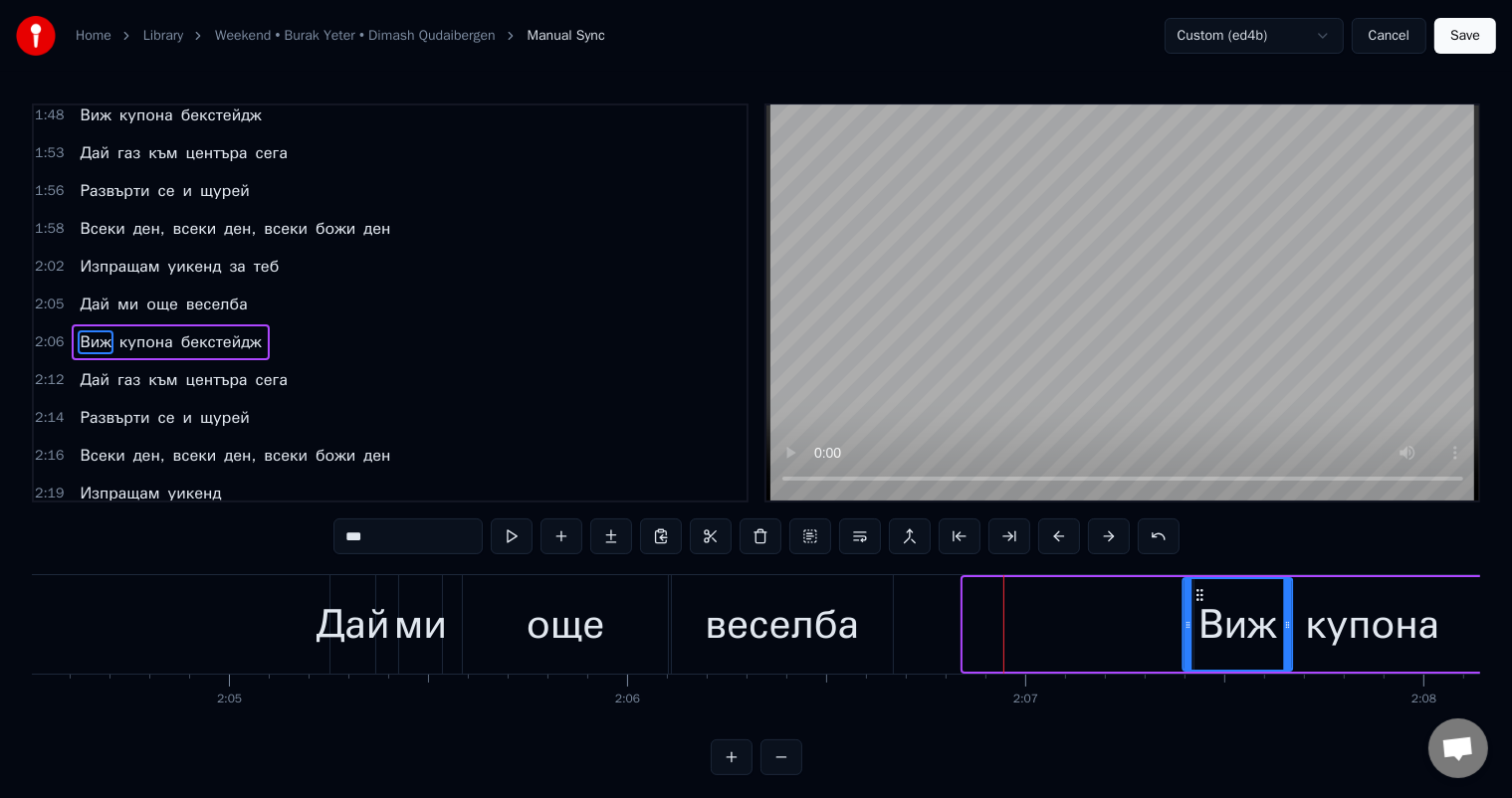 drag, startPoint x: 1273, startPoint y: 593, endPoint x: 1193, endPoint y: 596, distance: 80.05623 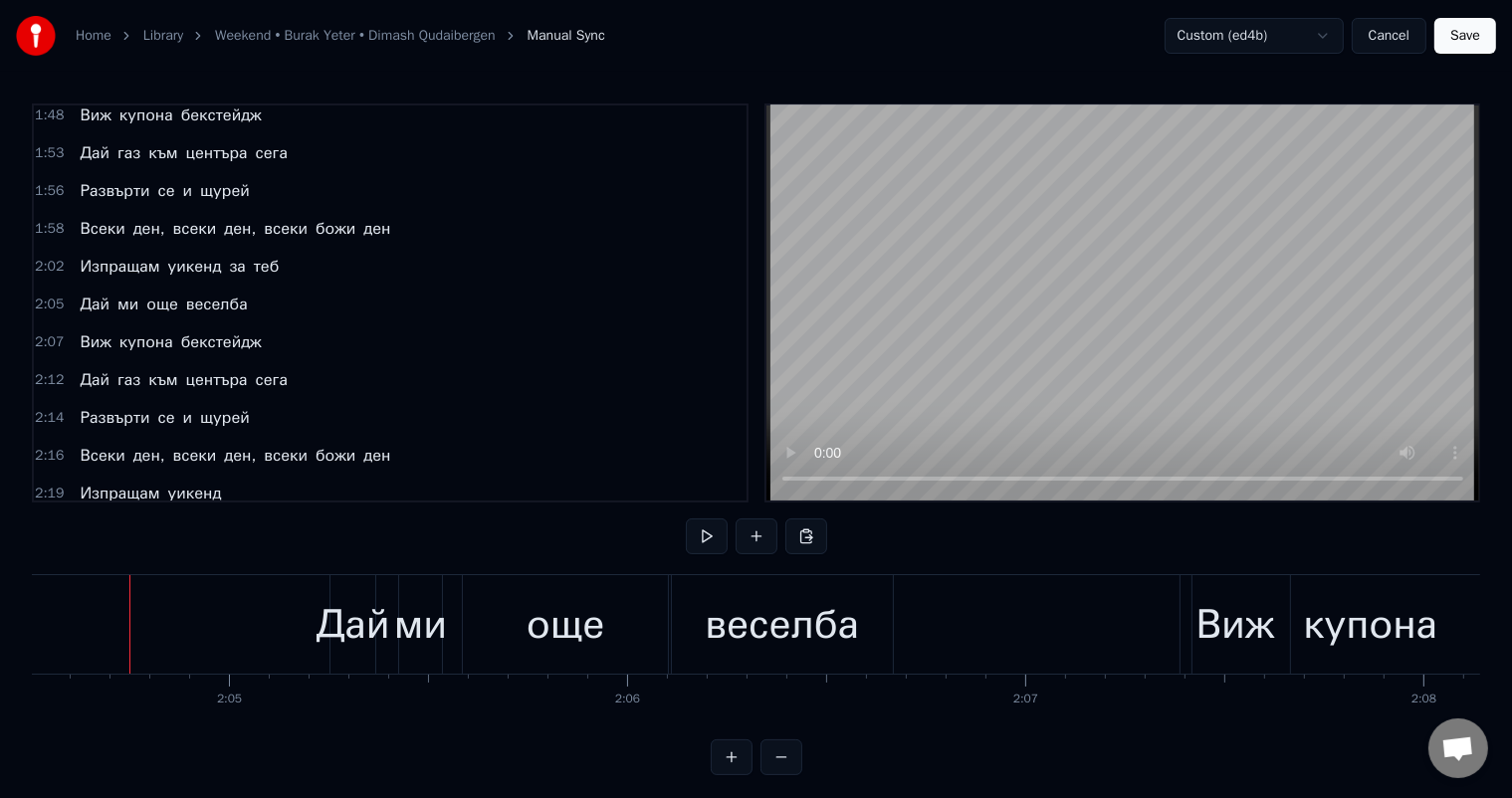 scroll, scrollTop: 0, scrollLeft: 49571, axis: horizontal 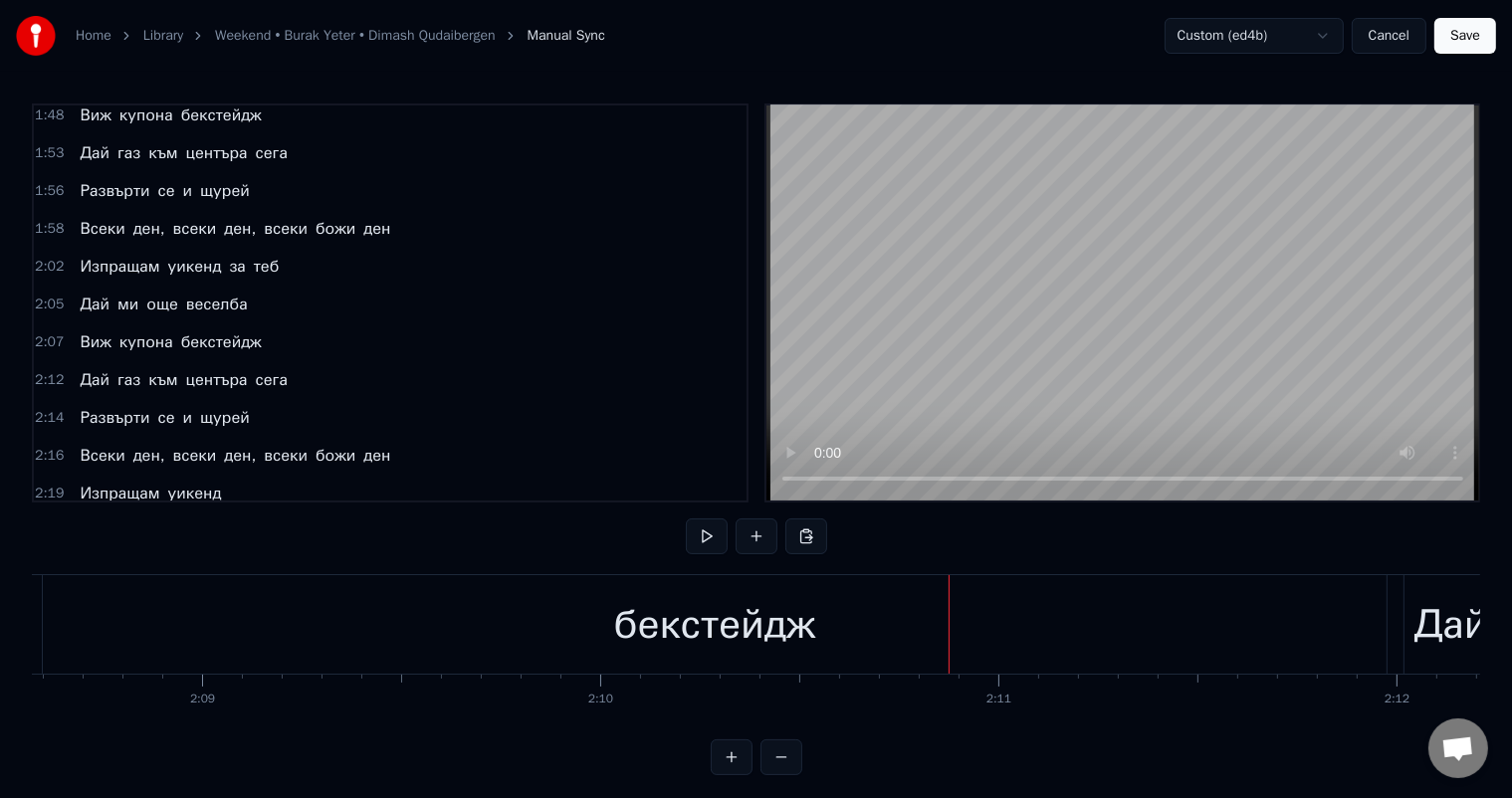 click on "бекстейдж" at bounding box center [715, 624] 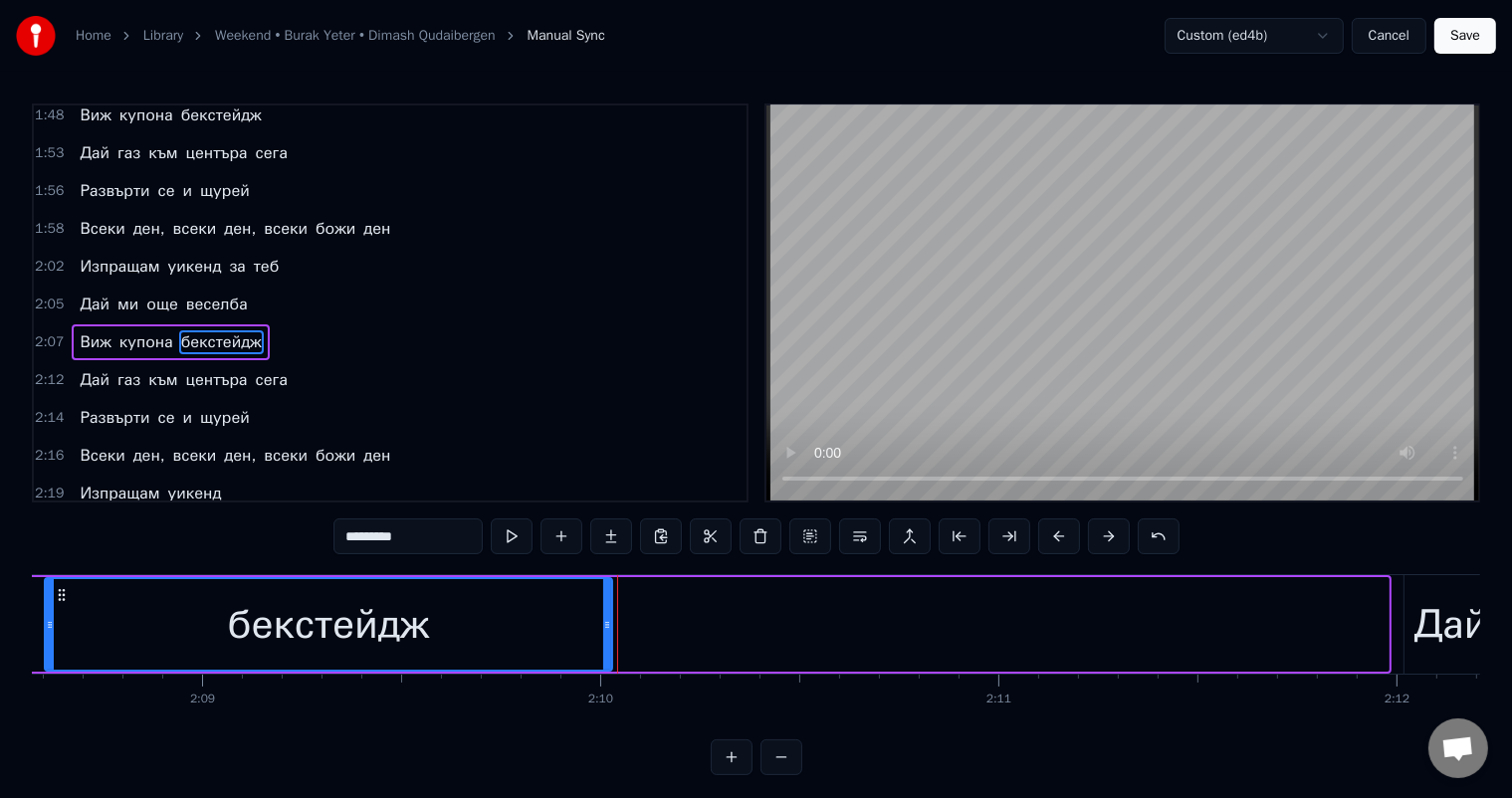 drag, startPoint x: 1382, startPoint y: 621, endPoint x: 605, endPoint y: 604, distance: 777.18595 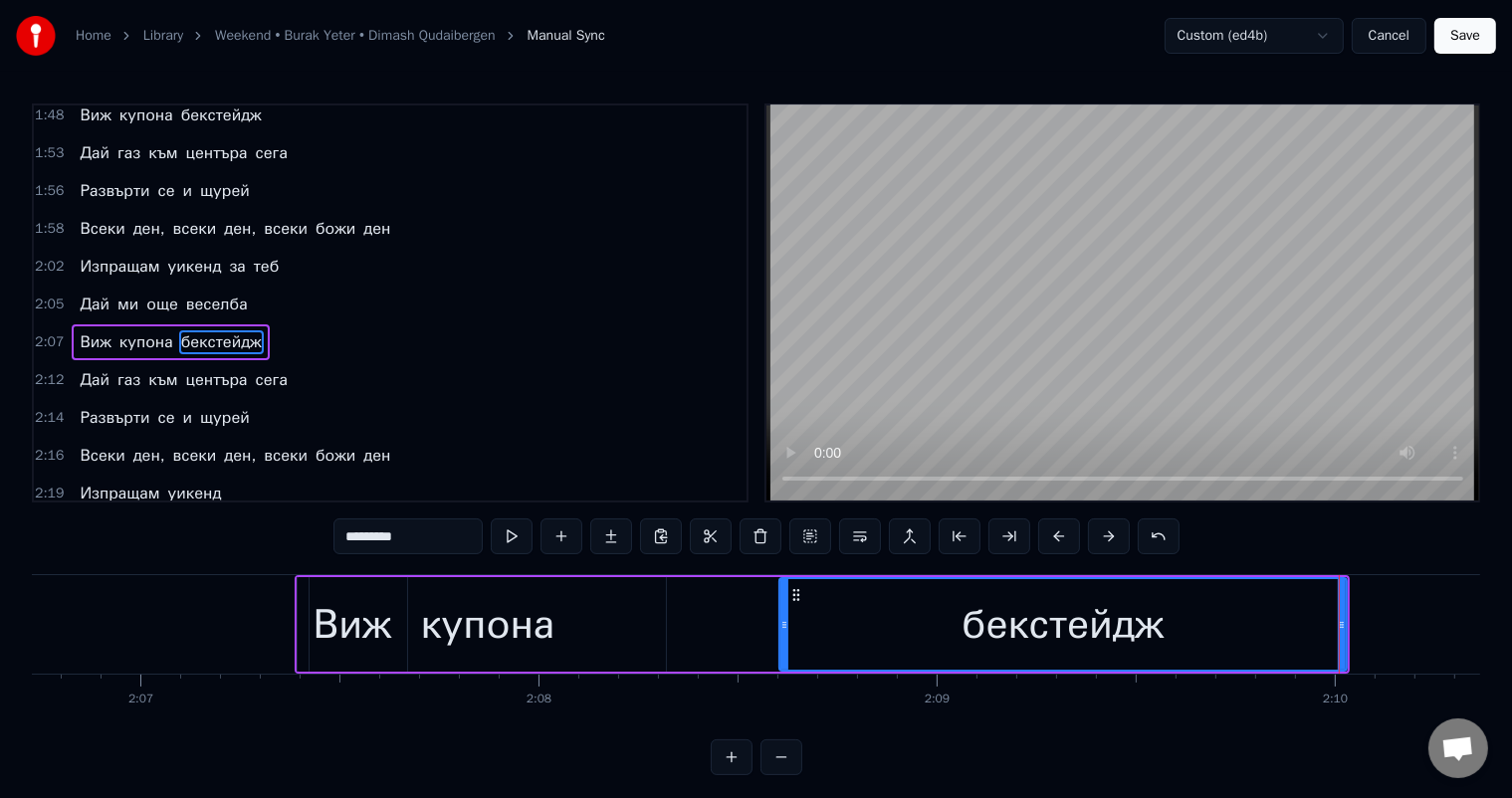 scroll, scrollTop: 0, scrollLeft: 50498, axis: horizontal 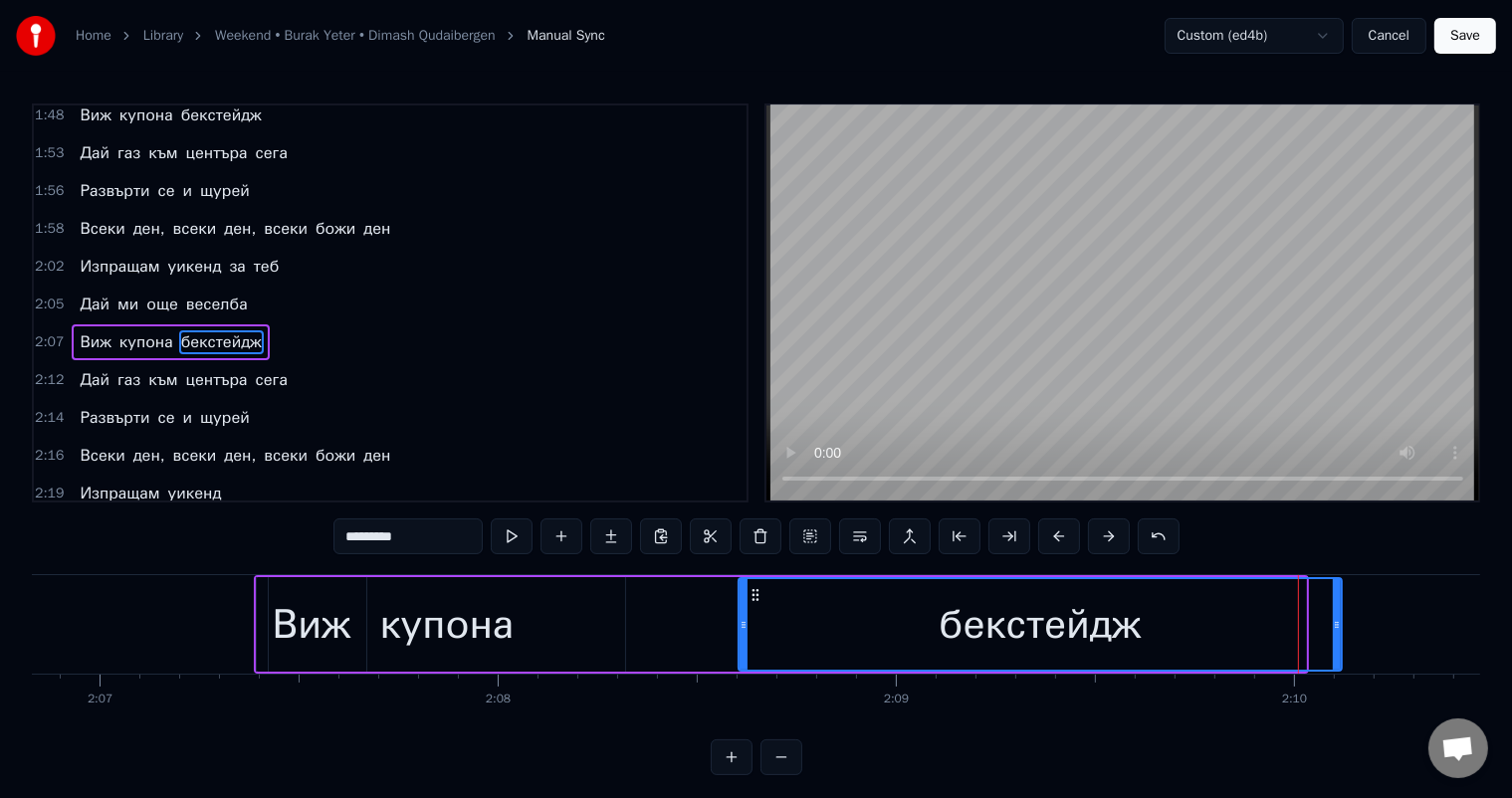 drag, startPoint x: 1300, startPoint y: 620, endPoint x: 1336, endPoint y: 623, distance: 36.124784 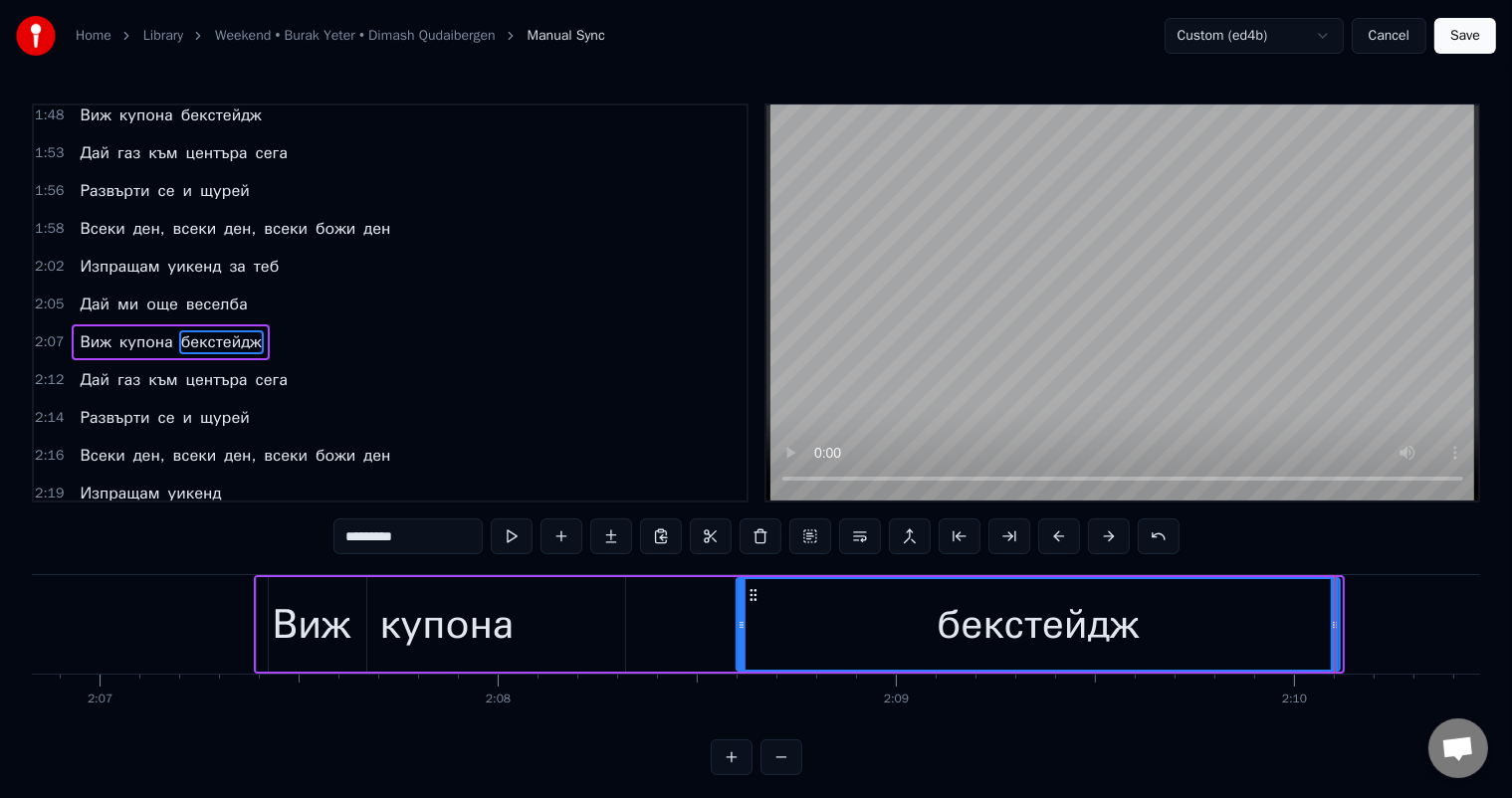 click 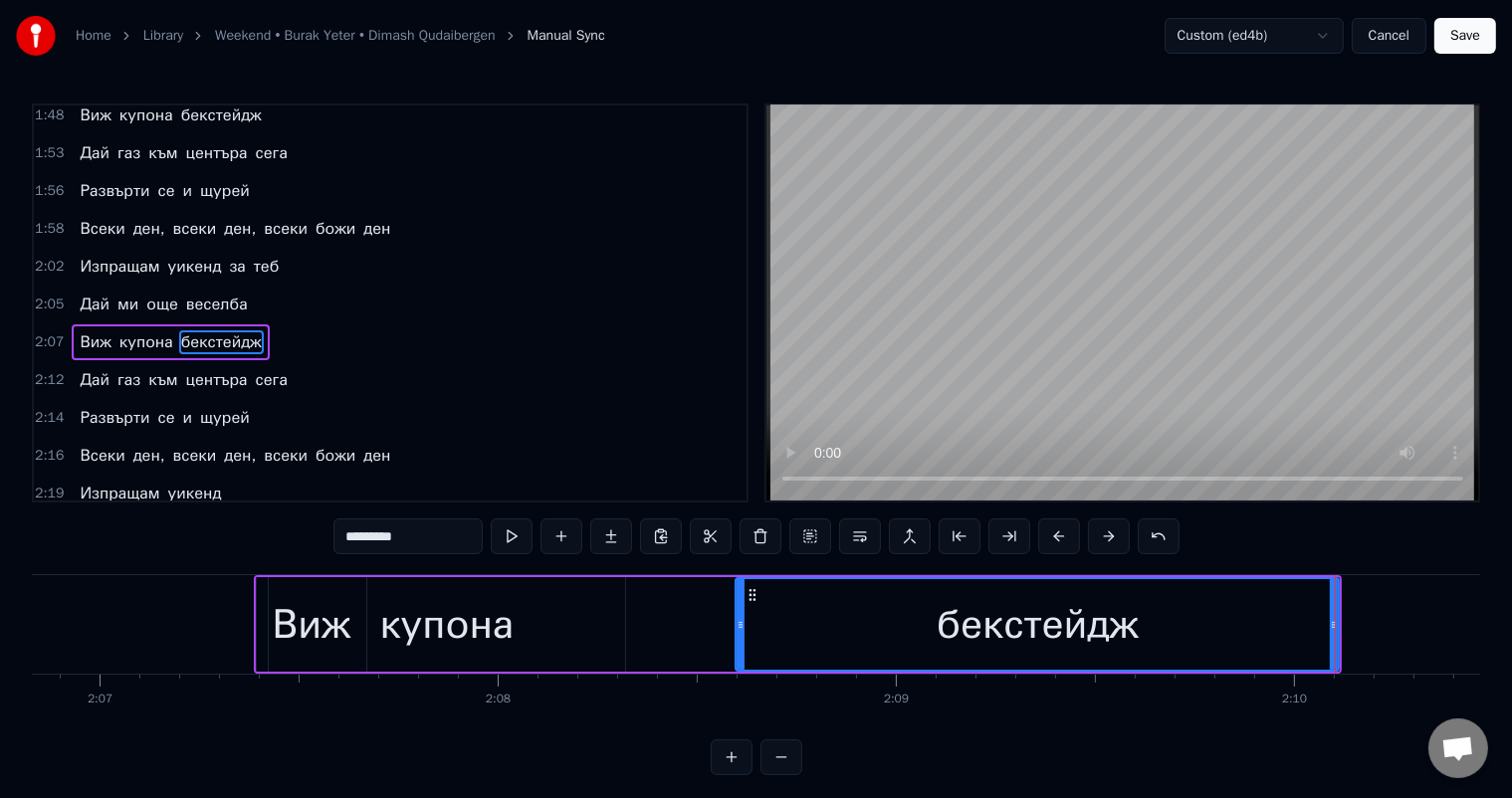 click on "купона" at bounding box center [447, 624] 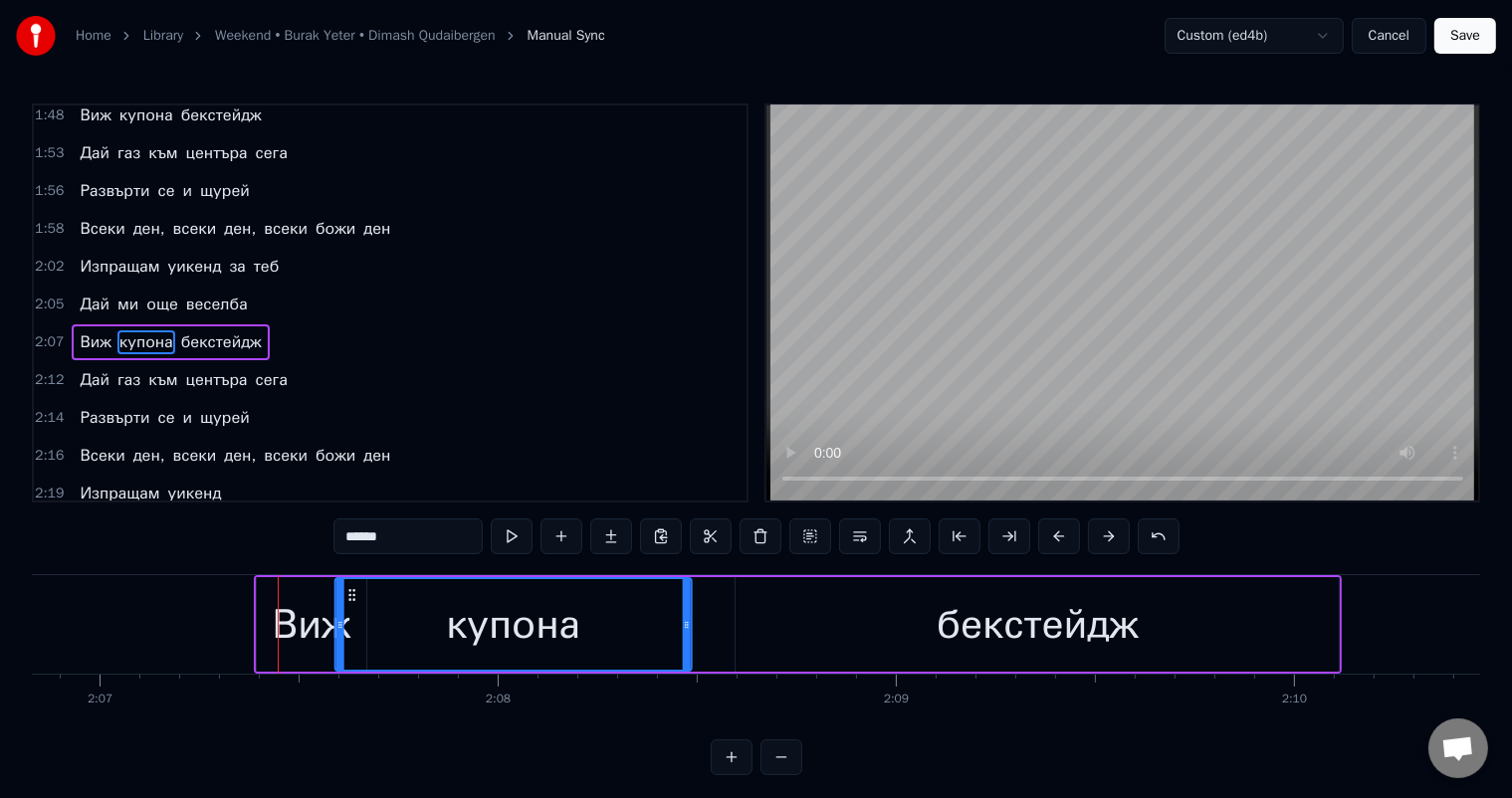 drag, startPoint x: 285, startPoint y: 592, endPoint x: 350, endPoint y: 597, distance: 65.192024 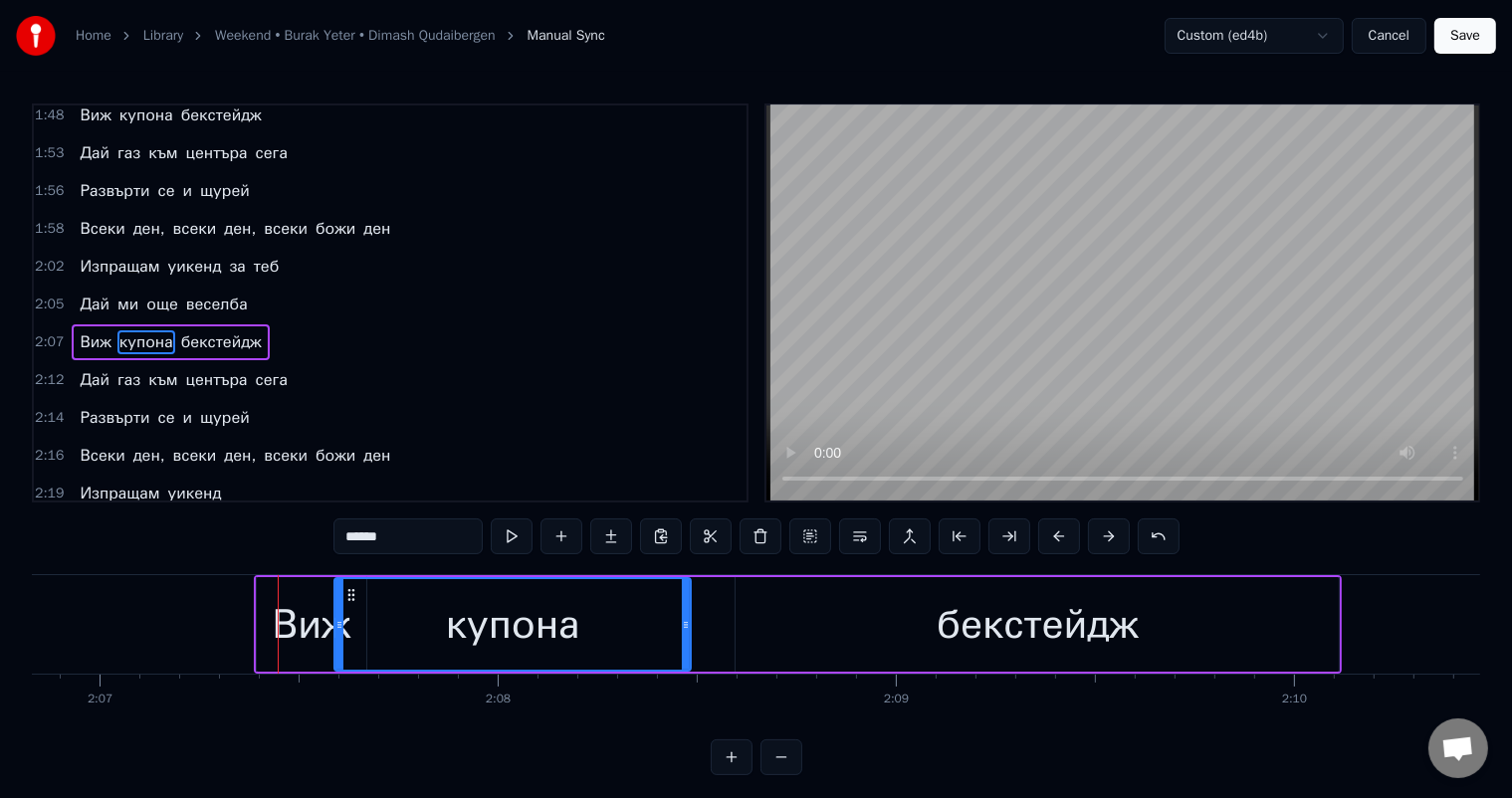 click on "Виж" at bounding box center [312, 625] 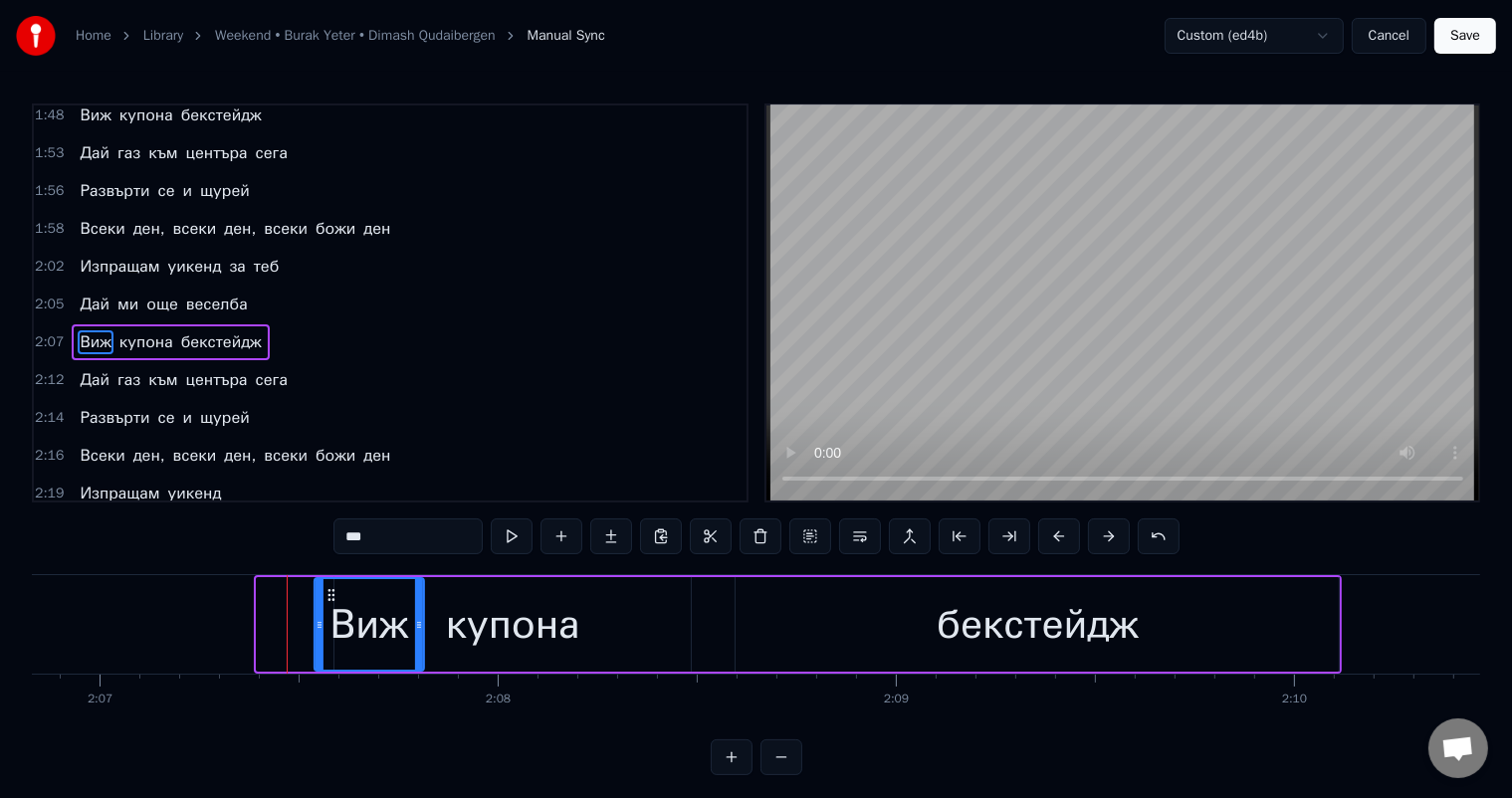 drag, startPoint x: 273, startPoint y: 593, endPoint x: 330, endPoint y: 595, distance: 57.035077 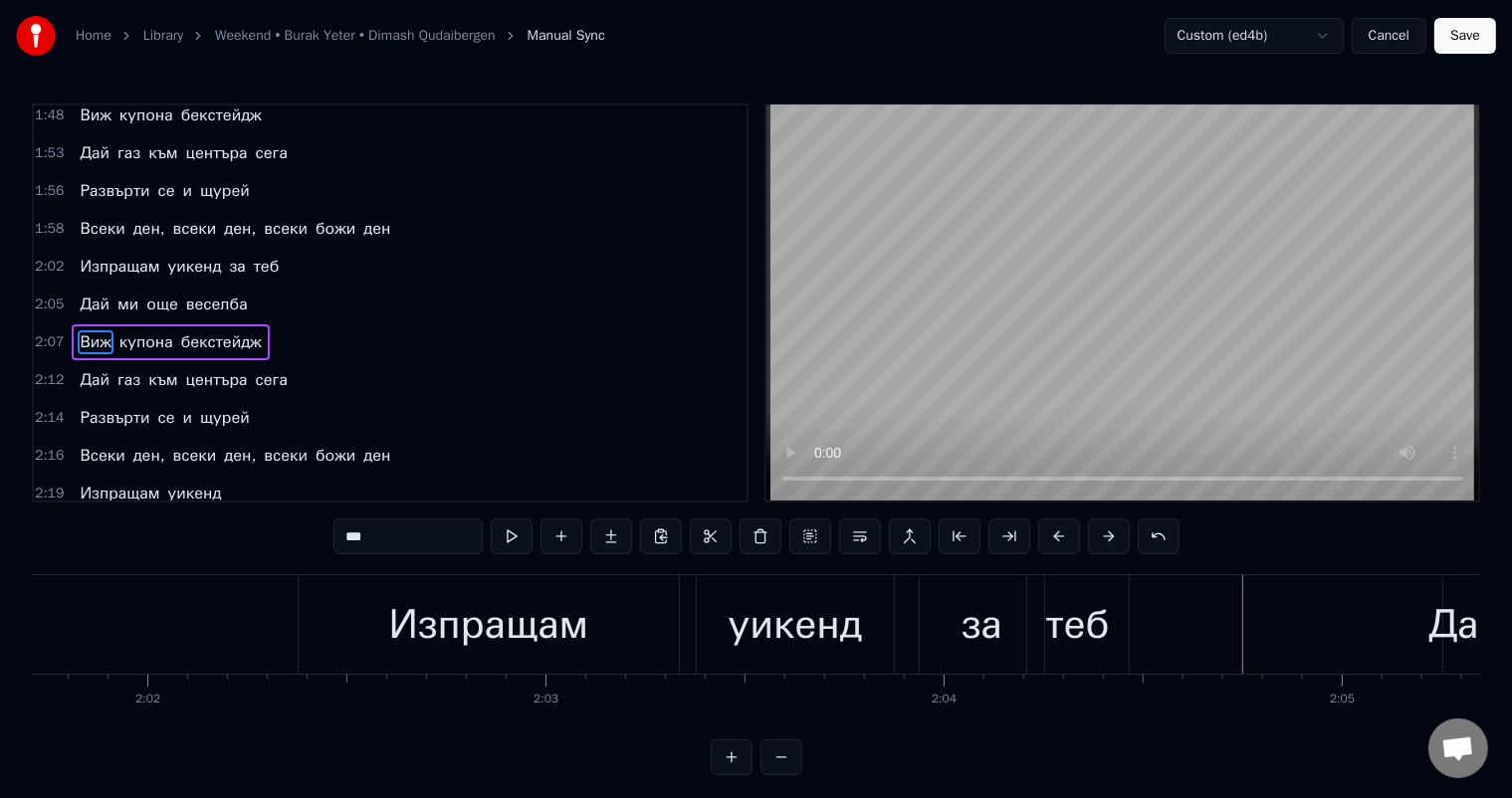 scroll, scrollTop: 0, scrollLeft: 48417, axis: horizontal 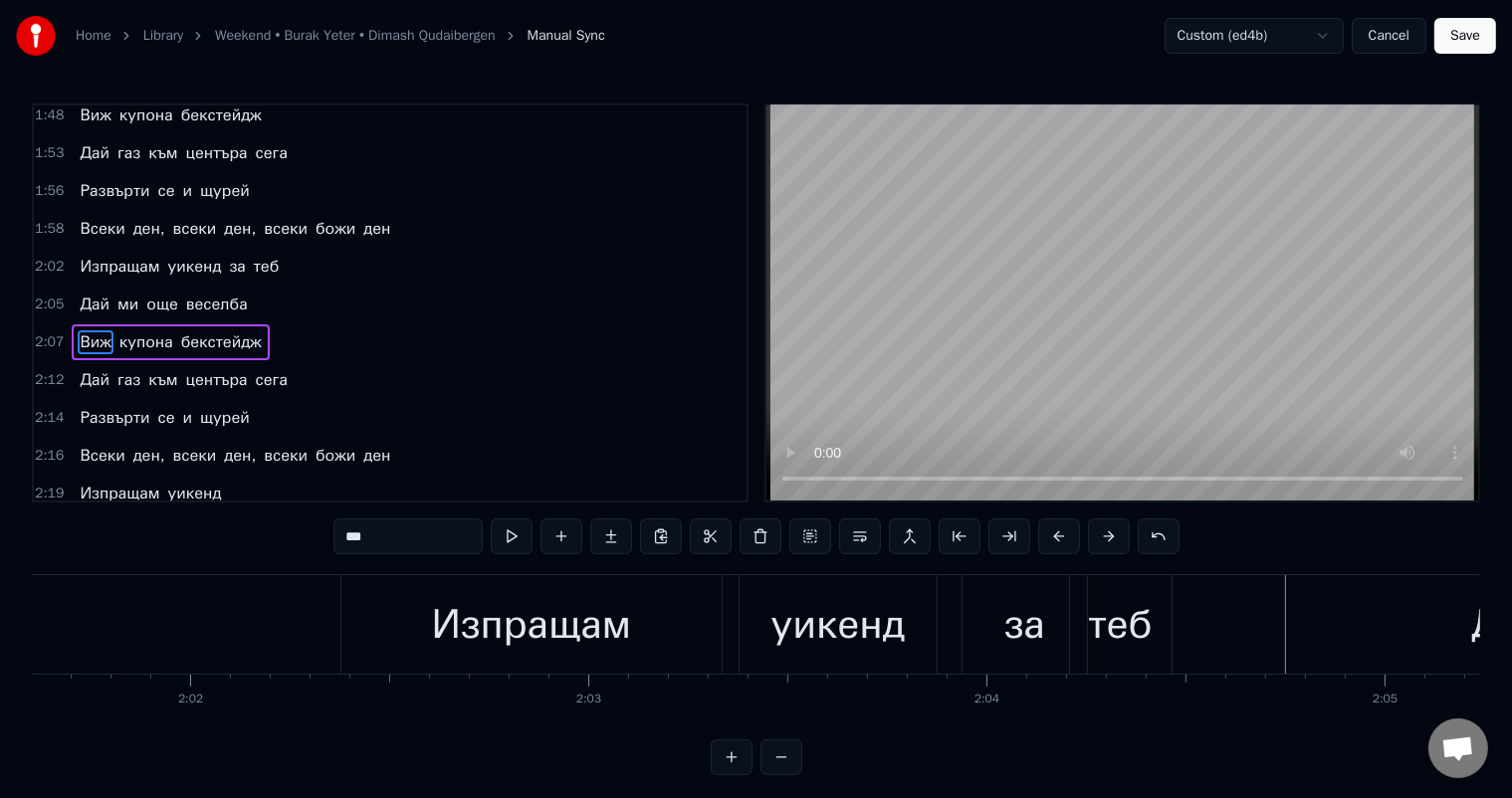 click at bounding box center (-12153, 624) 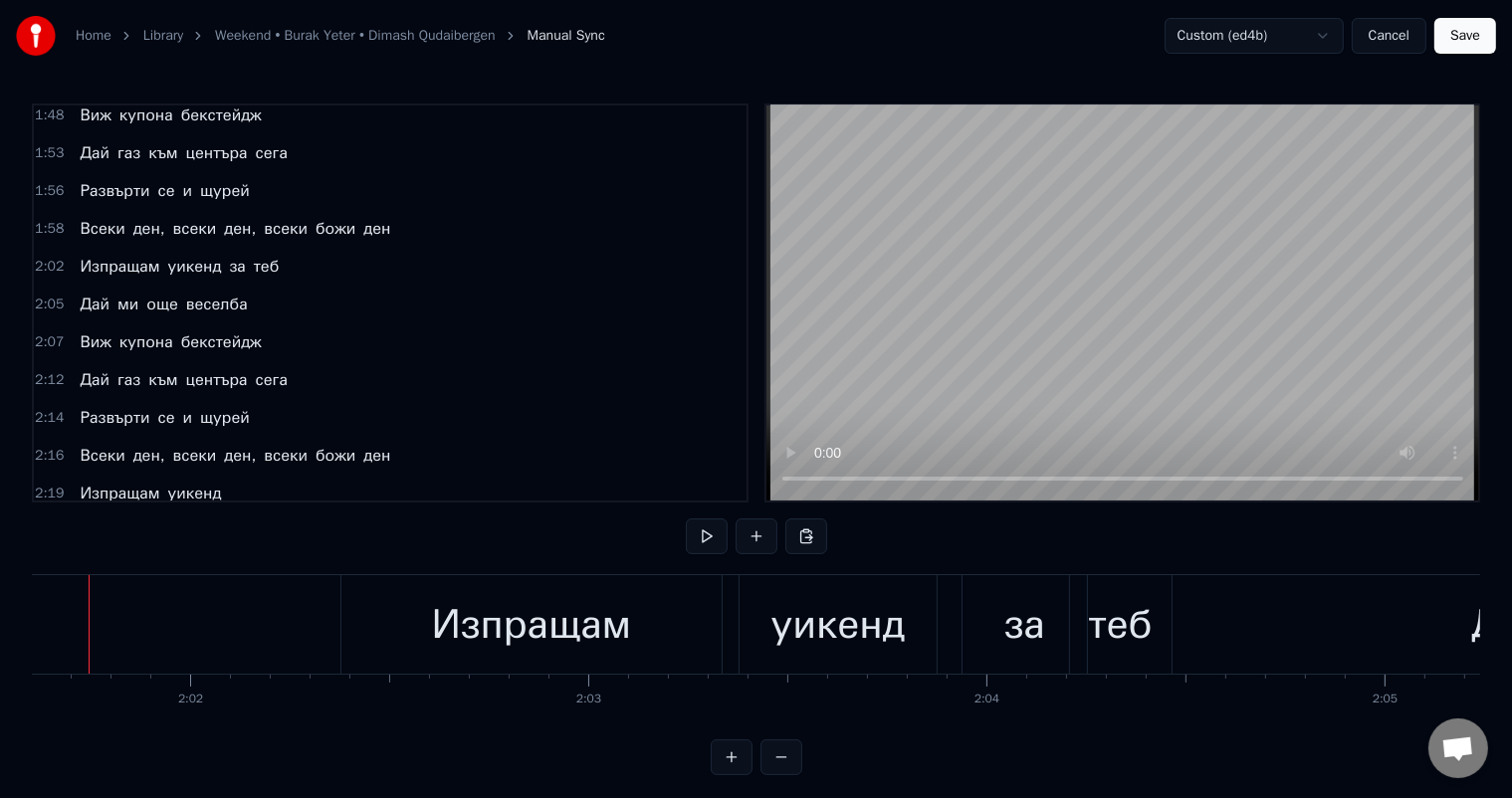 scroll, scrollTop: 0, scrollLeft: 48373, axis: horizontal 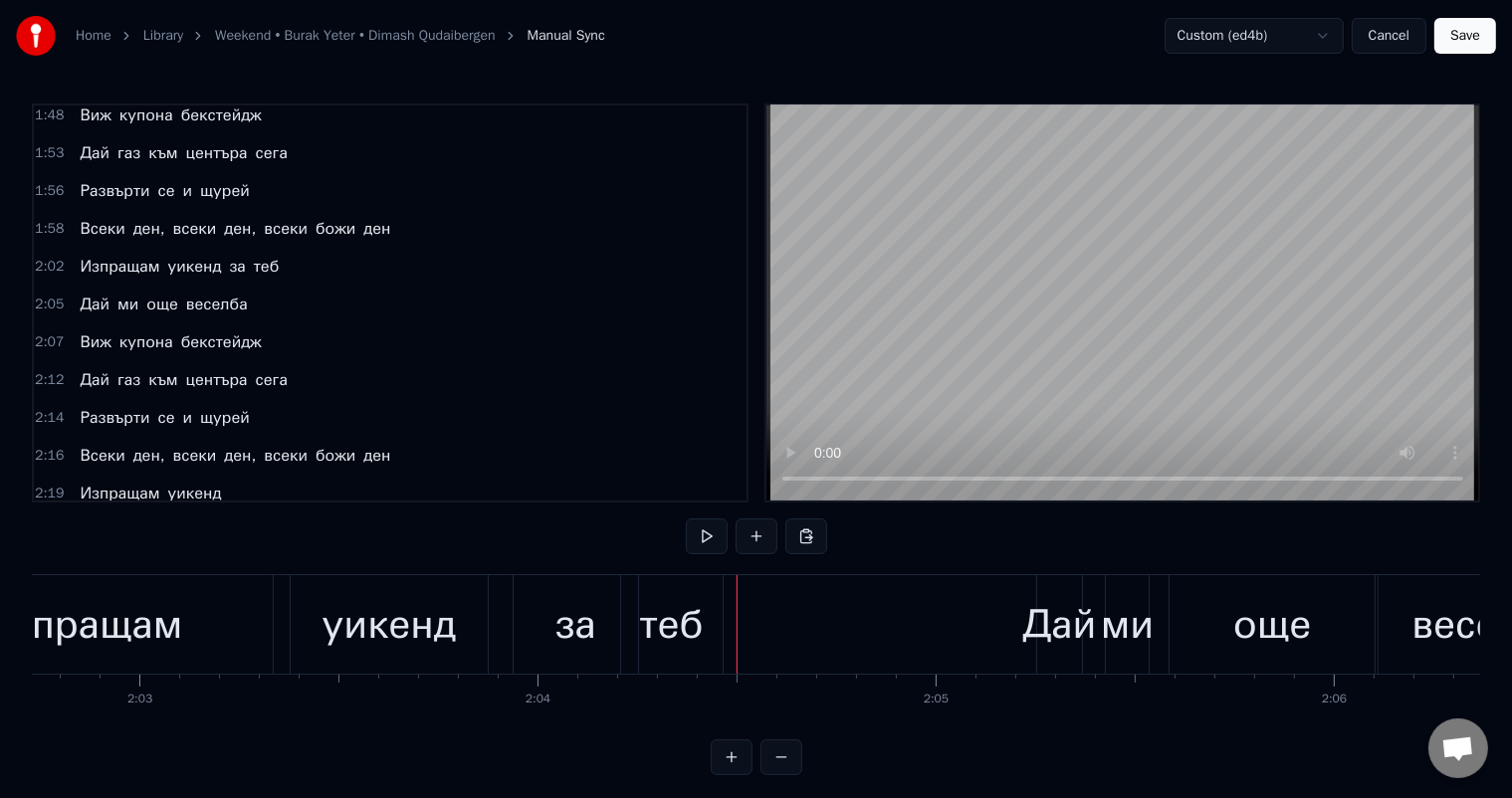 click on "Дай" at bounding box center [1059, 625] 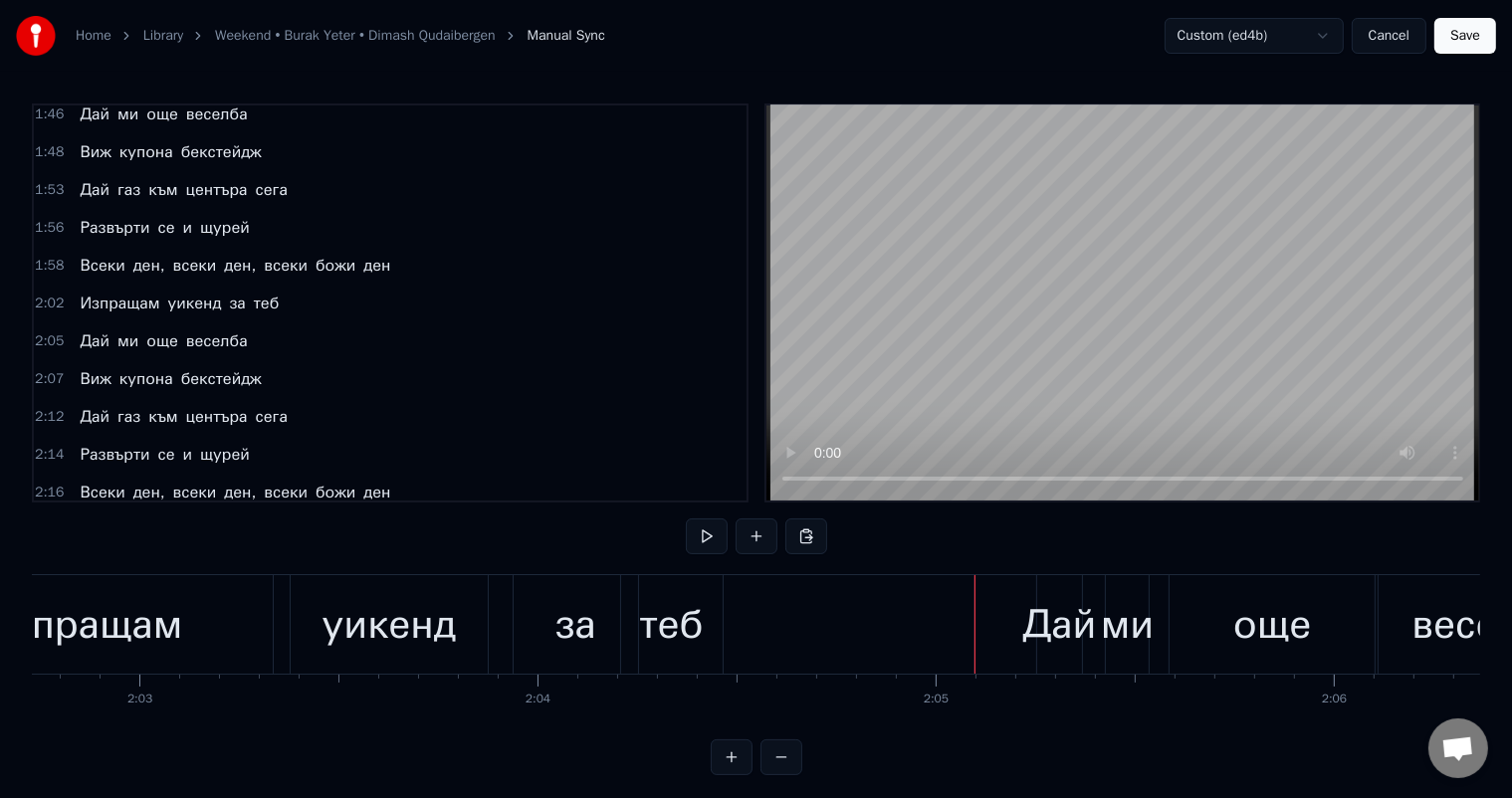 click at bounding box center (-12602, 624) 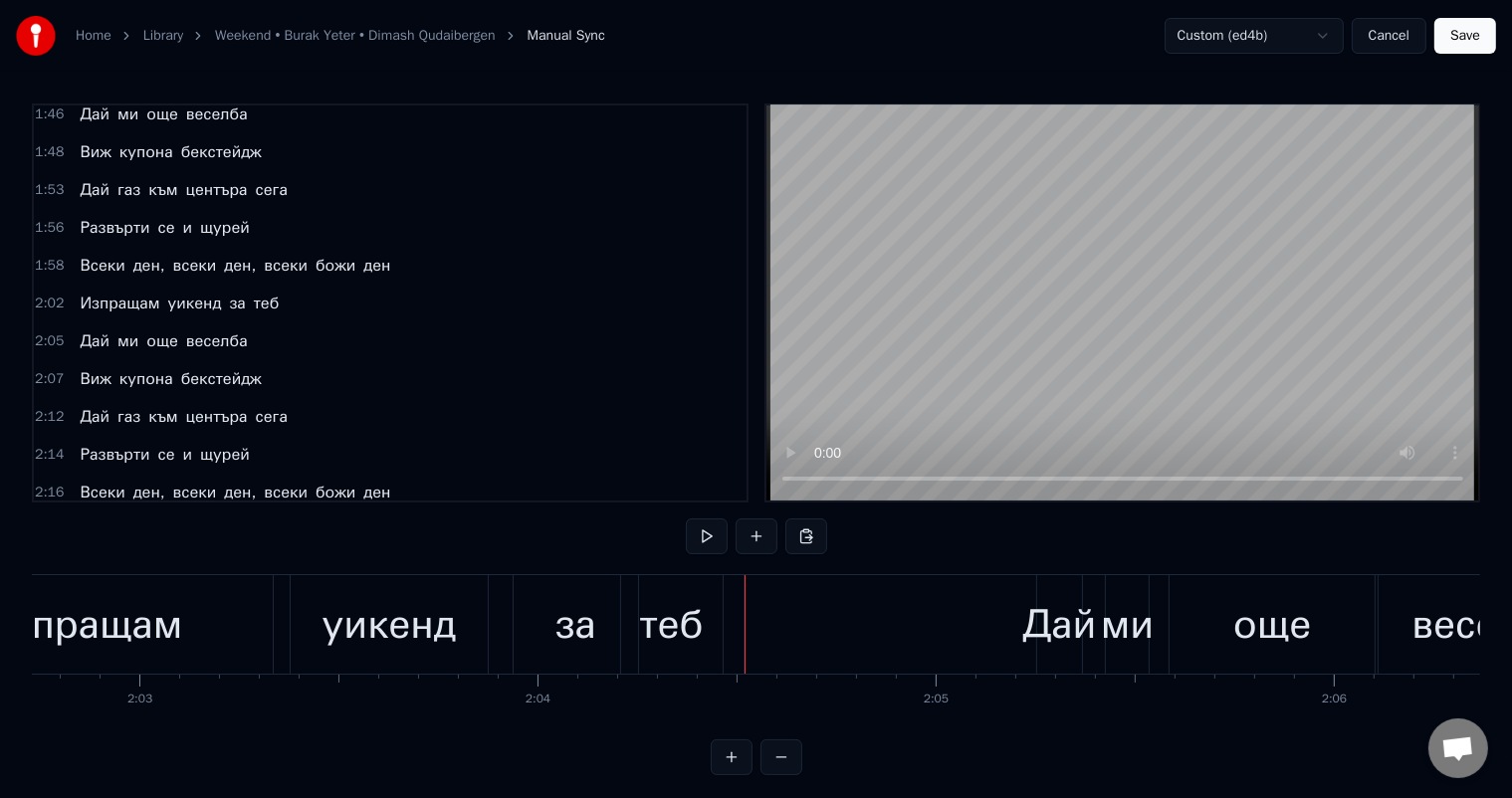 click on "Изпращам" at bounding box center [83, 624] 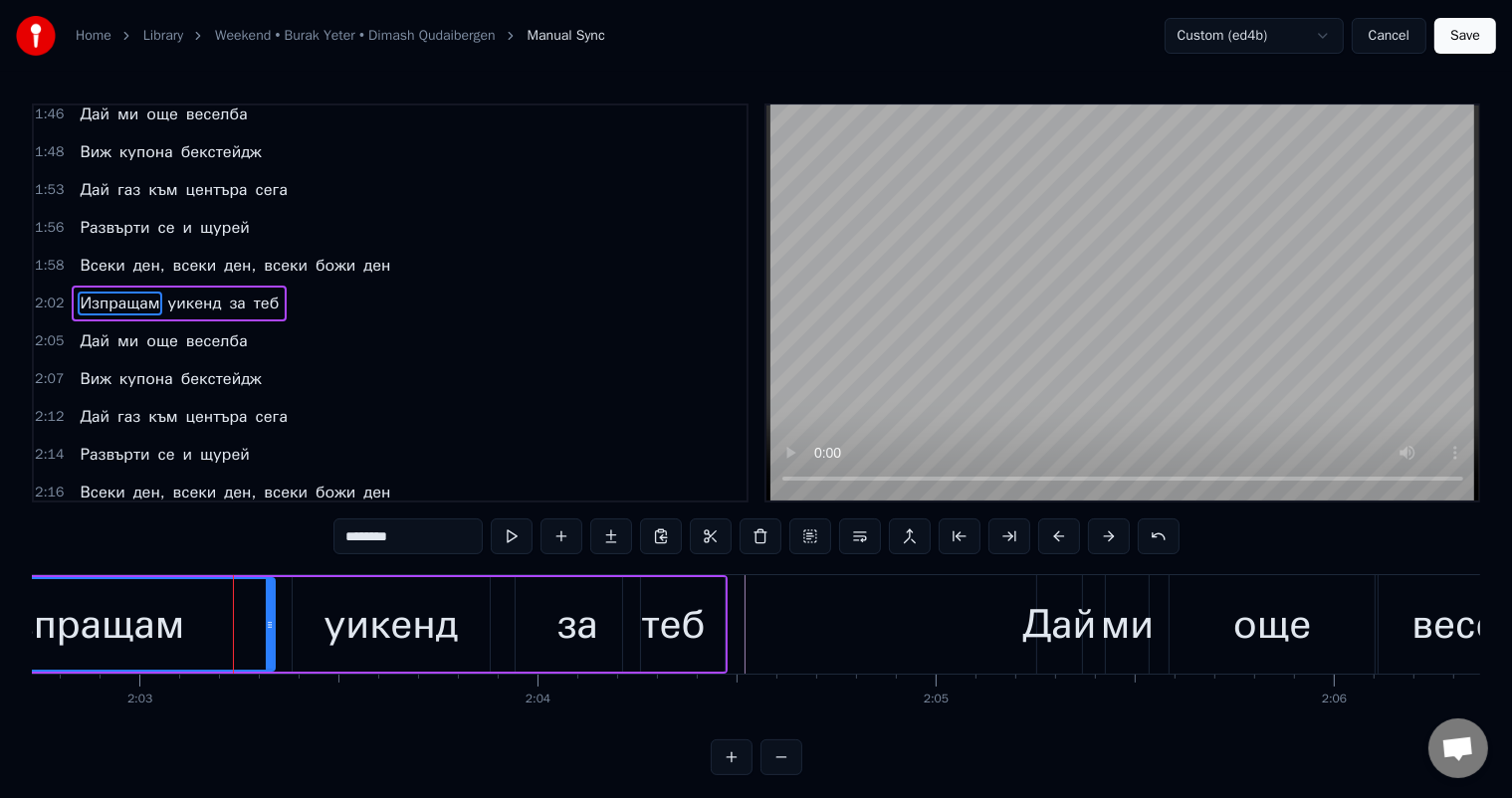 scroll, scrollTop: 919, scrollLeft: 0, axis: vertical 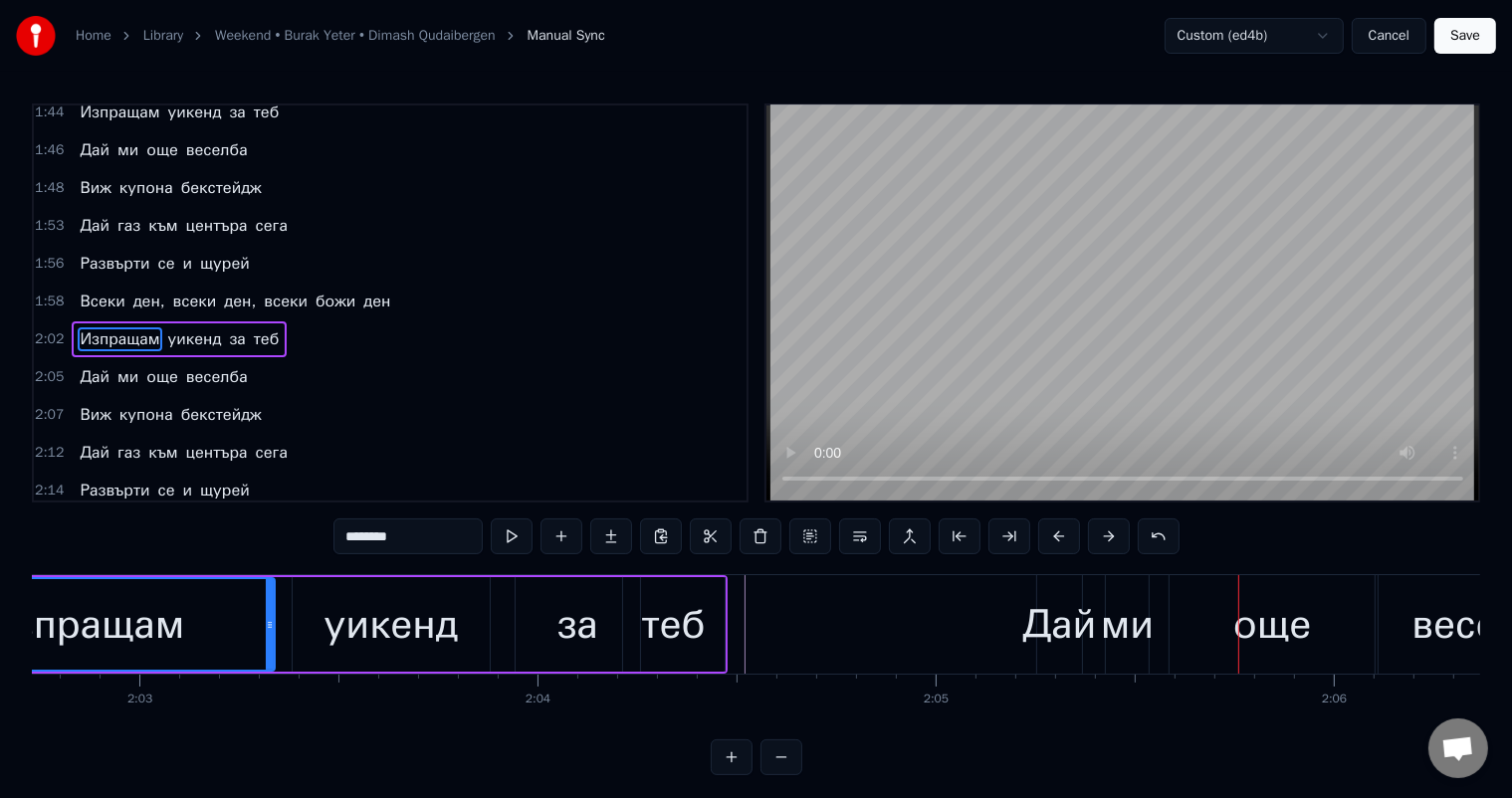 click on "Дай" at bounding box center [1059, 625] 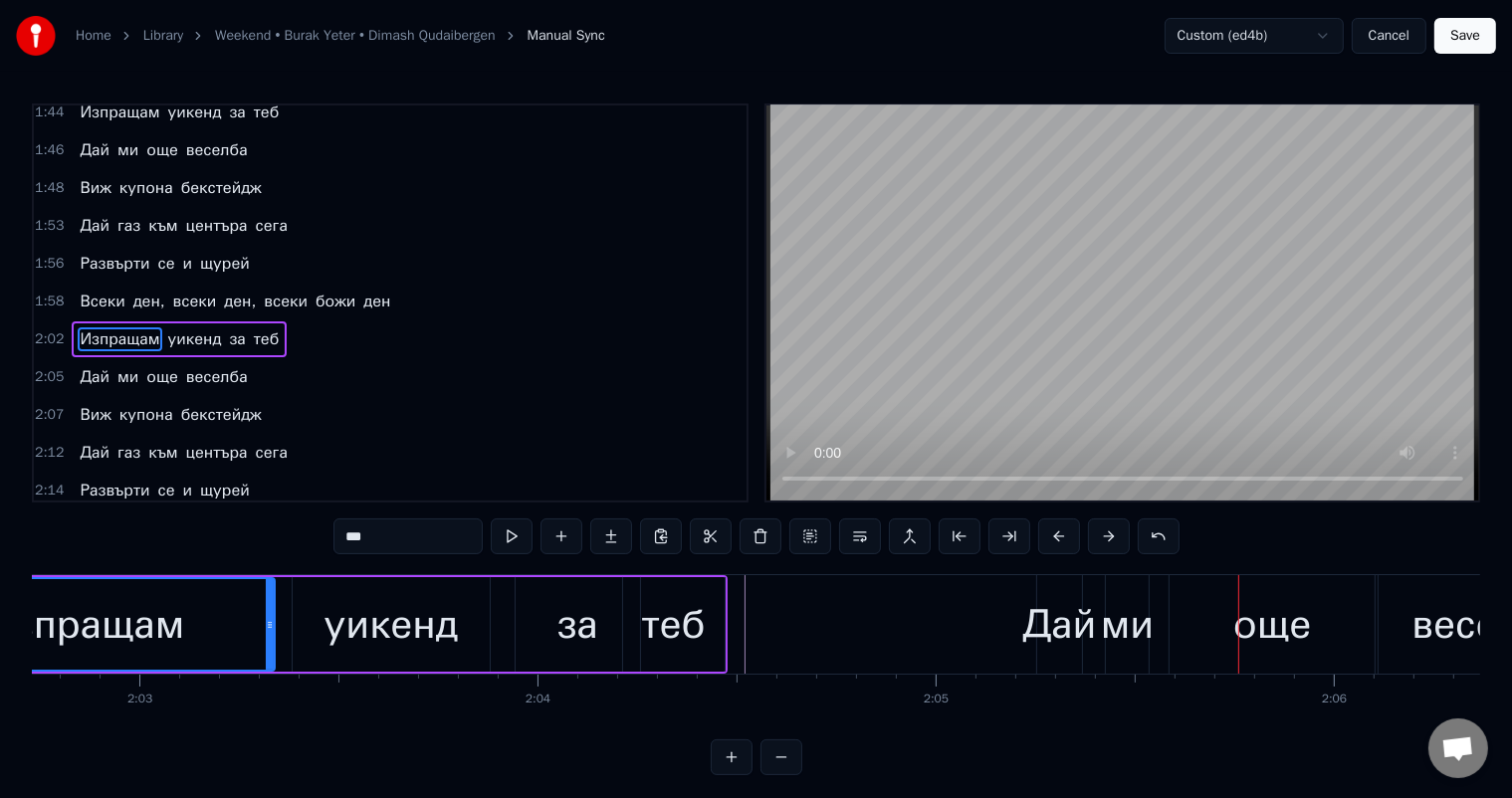 scroll, scrollTop: 955, scrollLeft: 0, axis: vertical 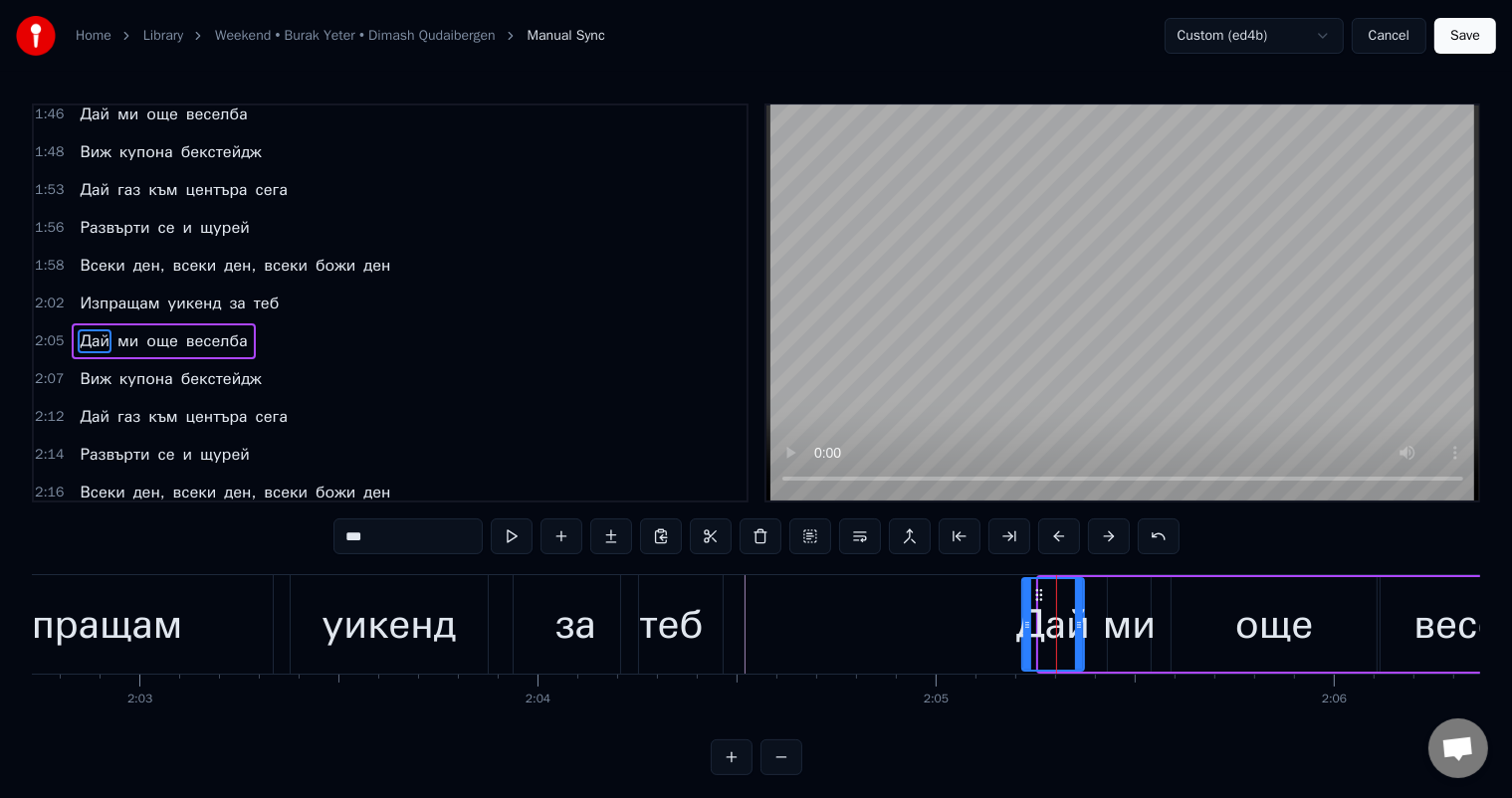 drag, startPoint x: 1039, startPoint y: 625, endPoint x: 1021, endPoint y: 624, distance: 18.027756 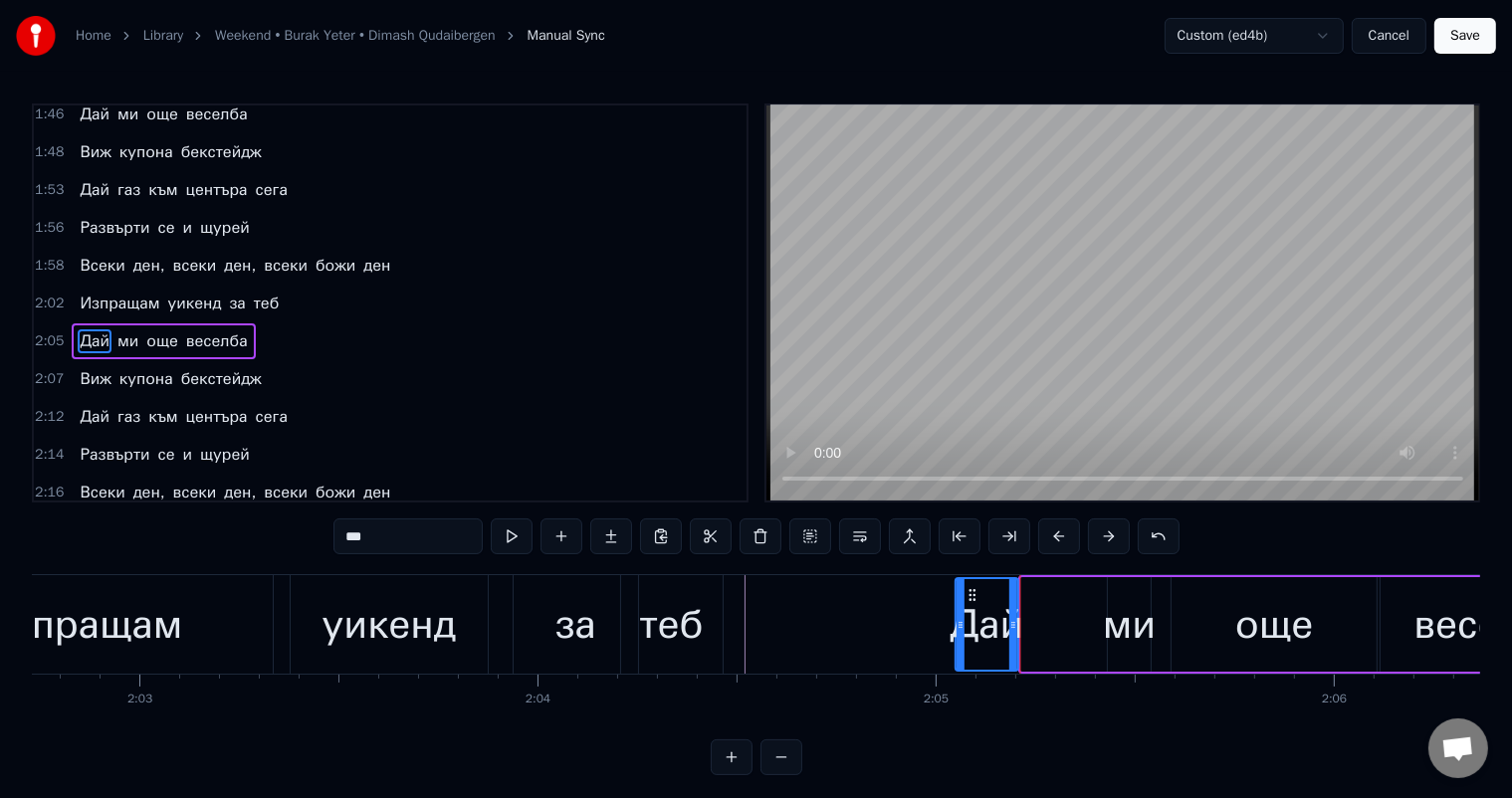 drag, startPoint x: 1032, startPoint y: 596, endPoint x: 968, endPoint y: 590, distance: 64.28063 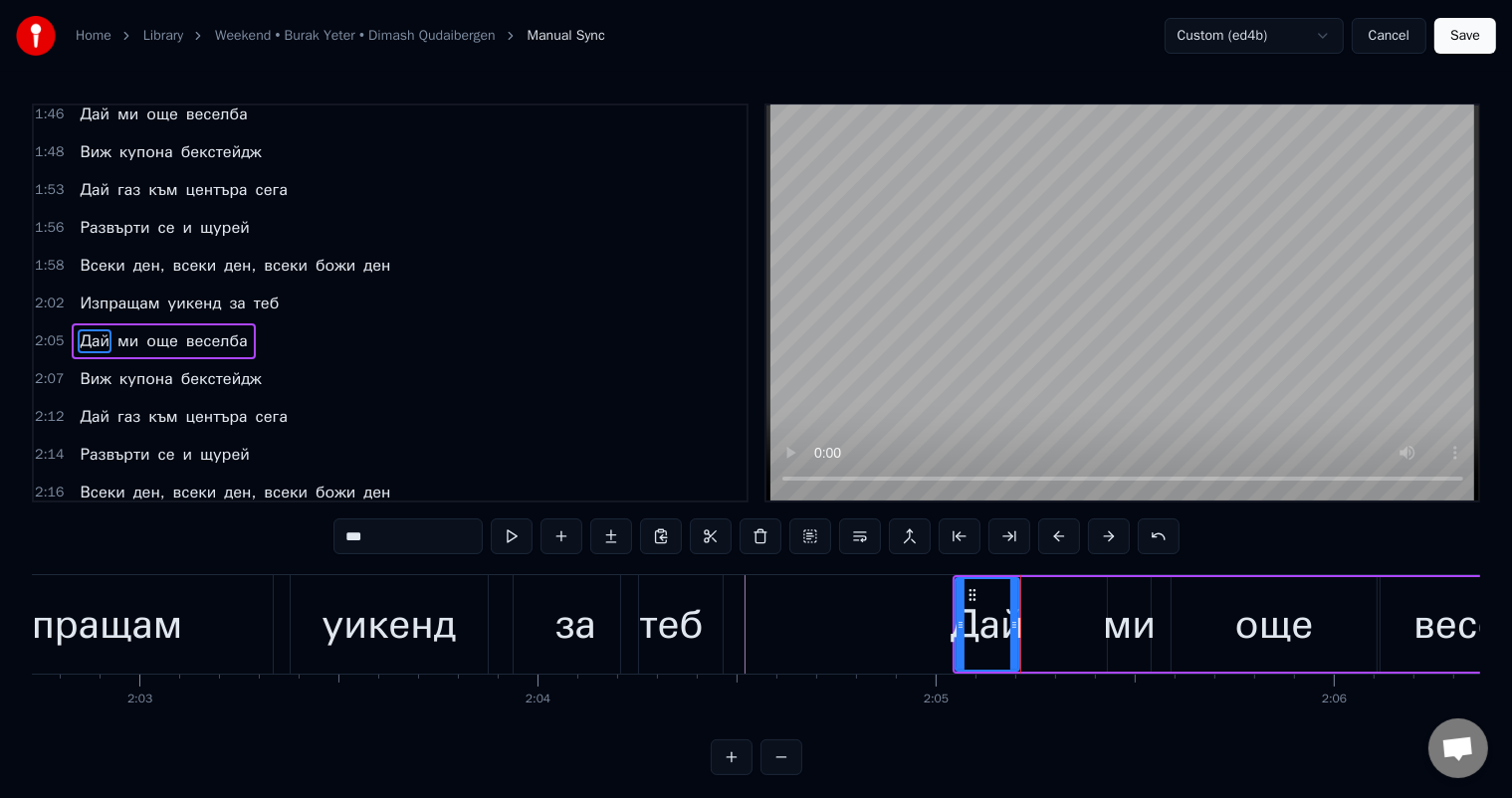 click on "ми" at bounding box center [1129, 625] 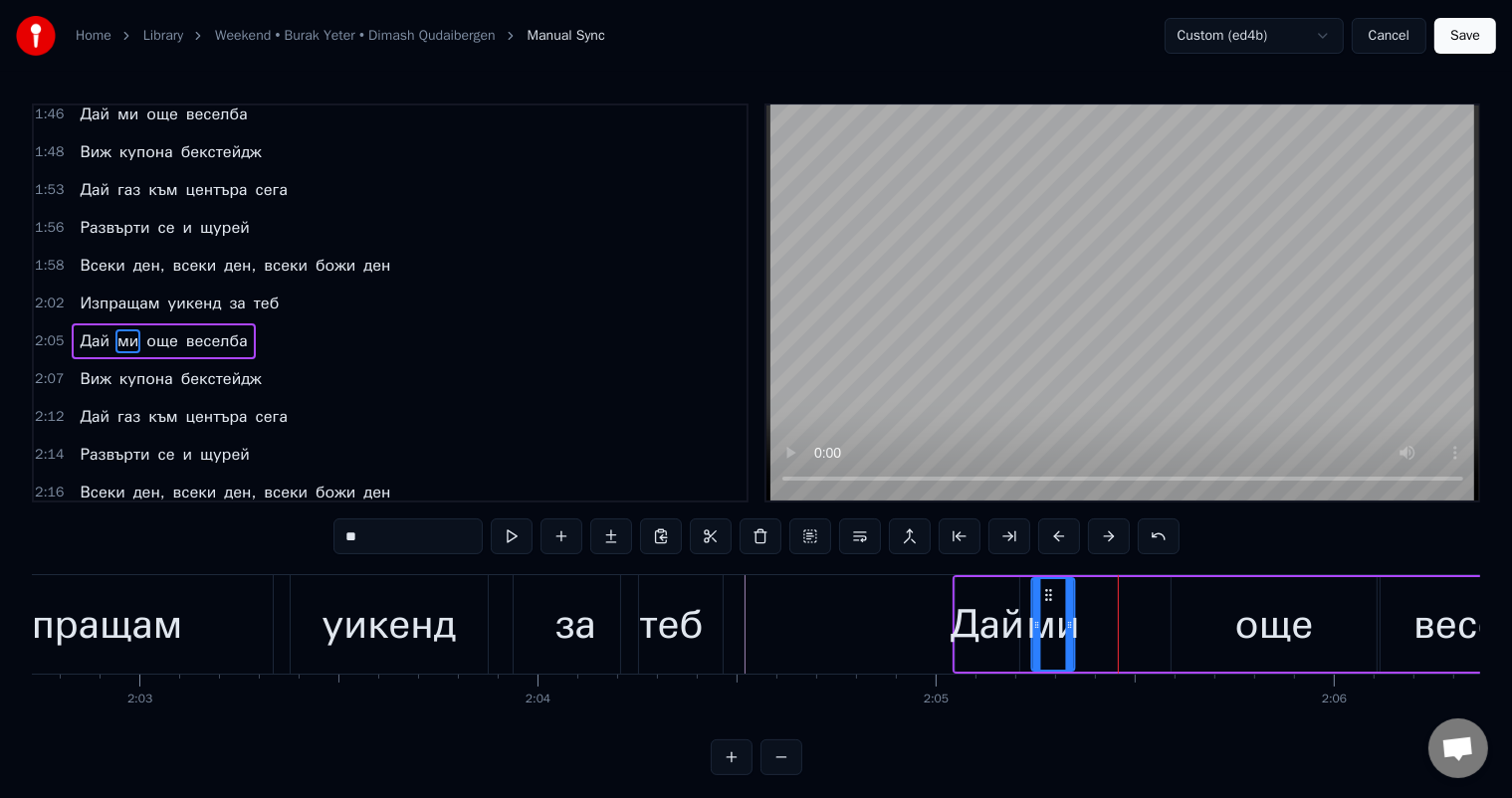 drag, startPoint x: 1123, startPoint y: 597, endPoint x: 1046, endPoint y: 592, distance: 77.16217 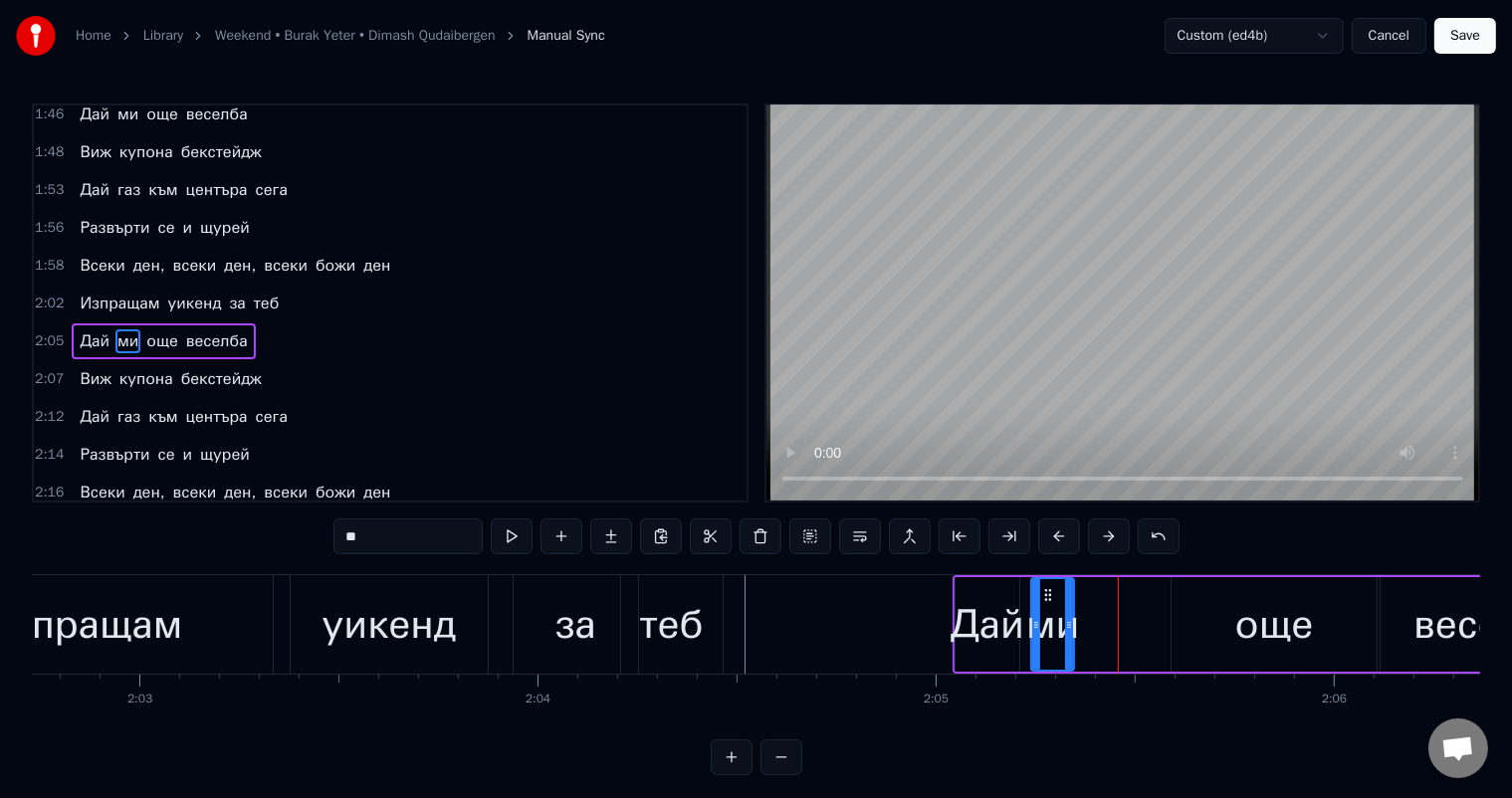 click on "Дай" at bounding box center [987, 625] 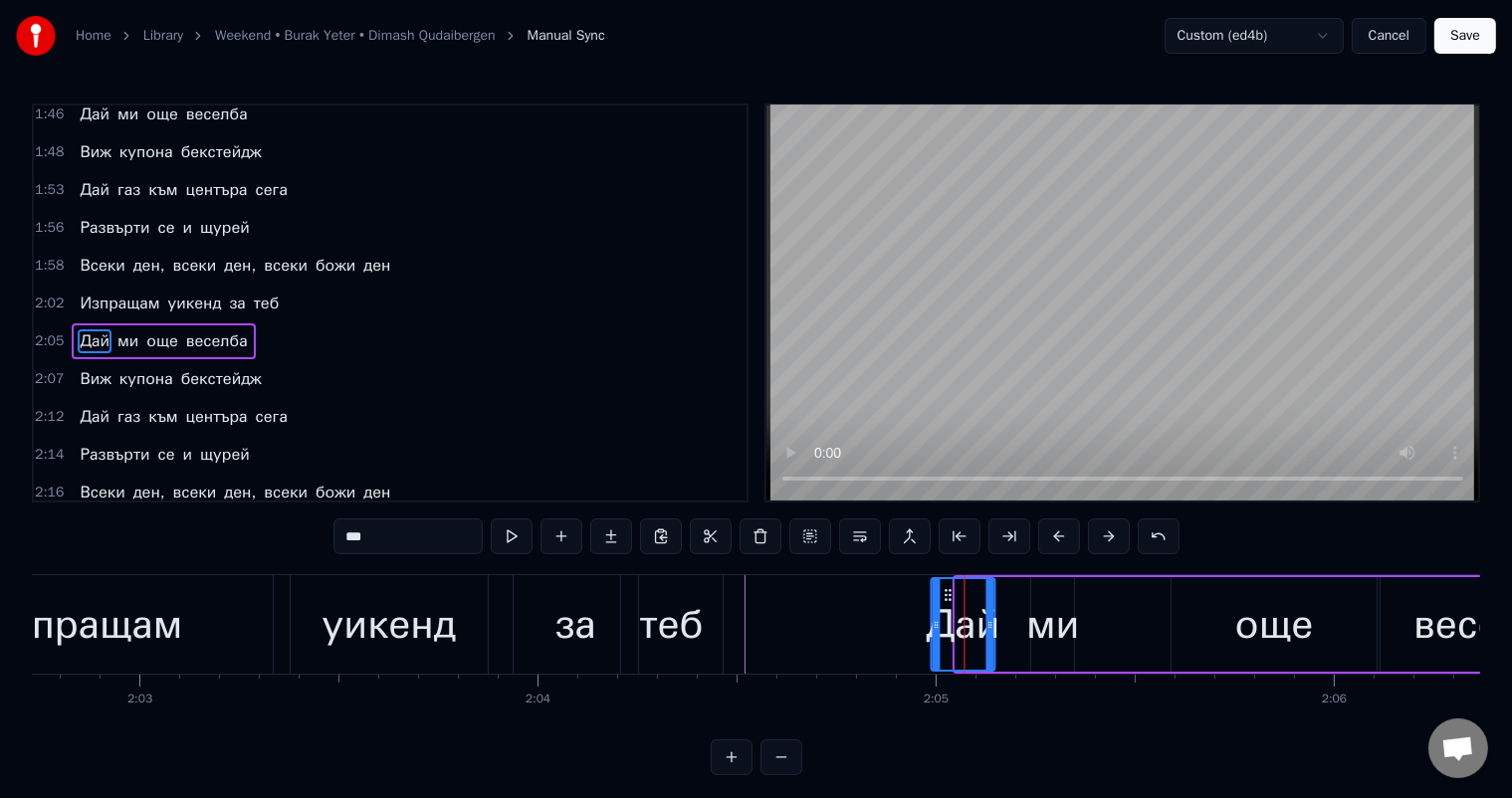 drag, startPoint x: 970, startPoint y: 590, endPoint x: 946, endPoint y: 600, distance: 26 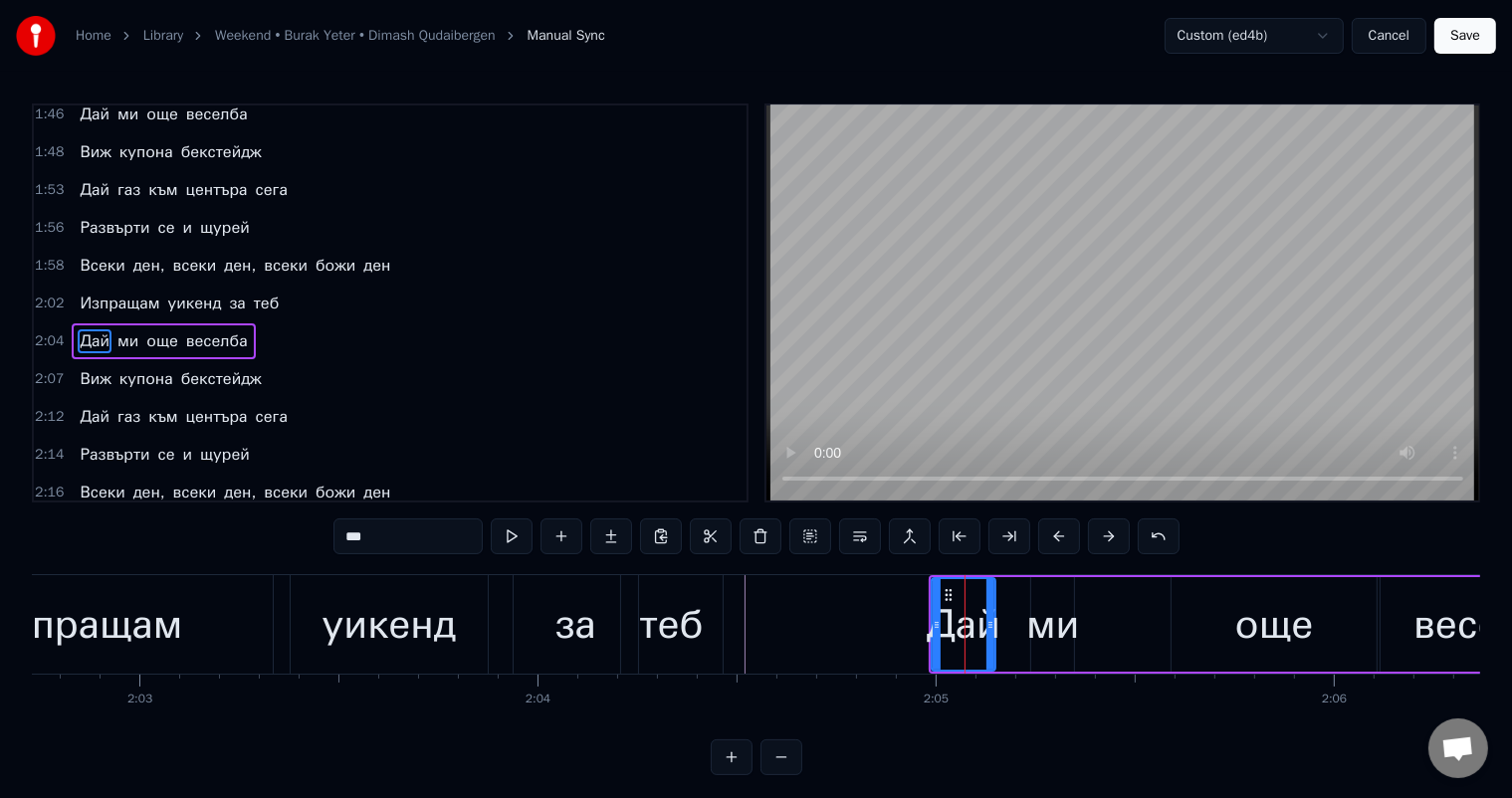 click on "ми" at bounding box center (1052, 625) 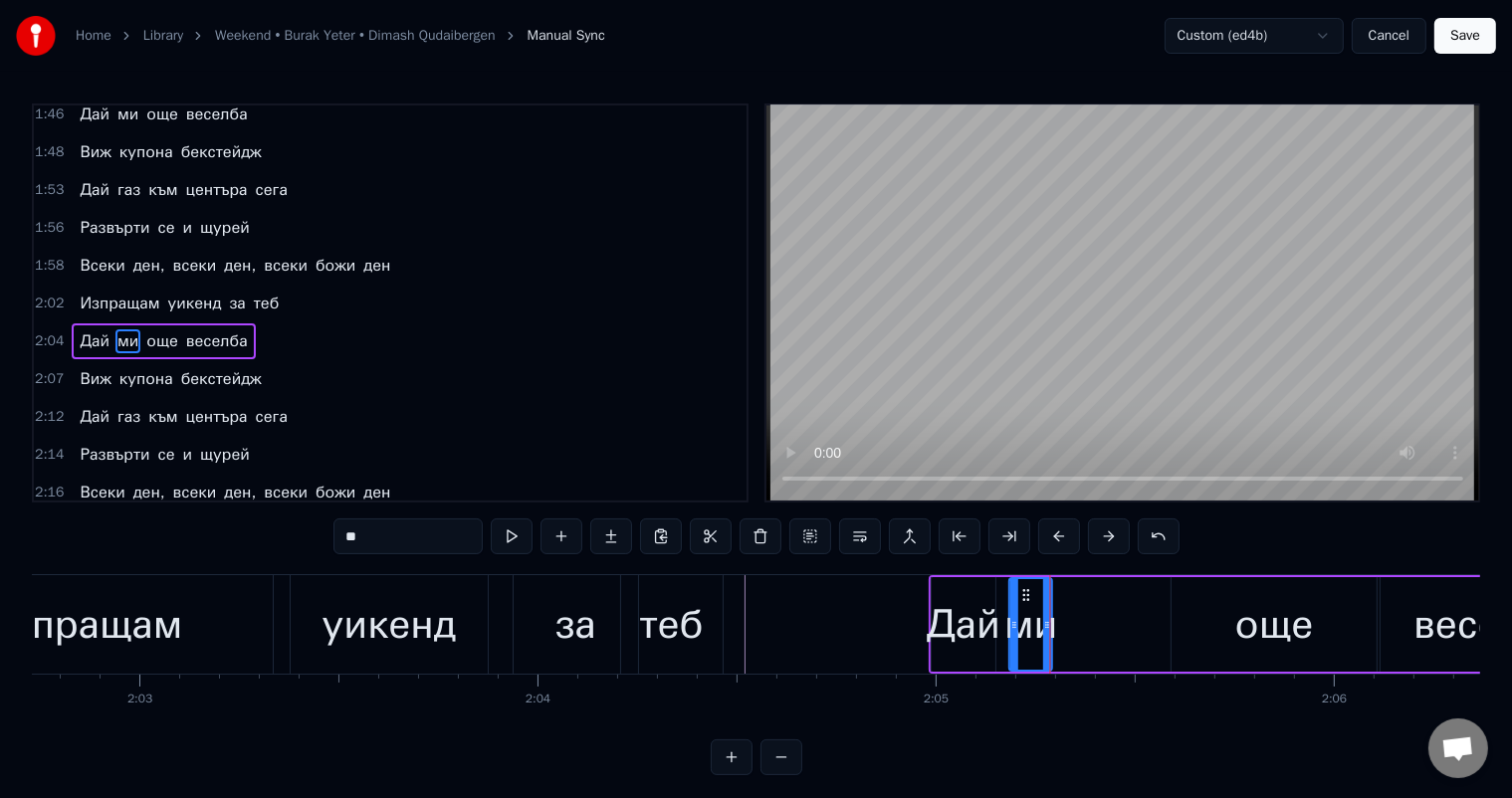 drag, startPoint x: 1047, startPoint y: 588, endPoint x: 1025, endPoint y: 585, distance: 22.203603 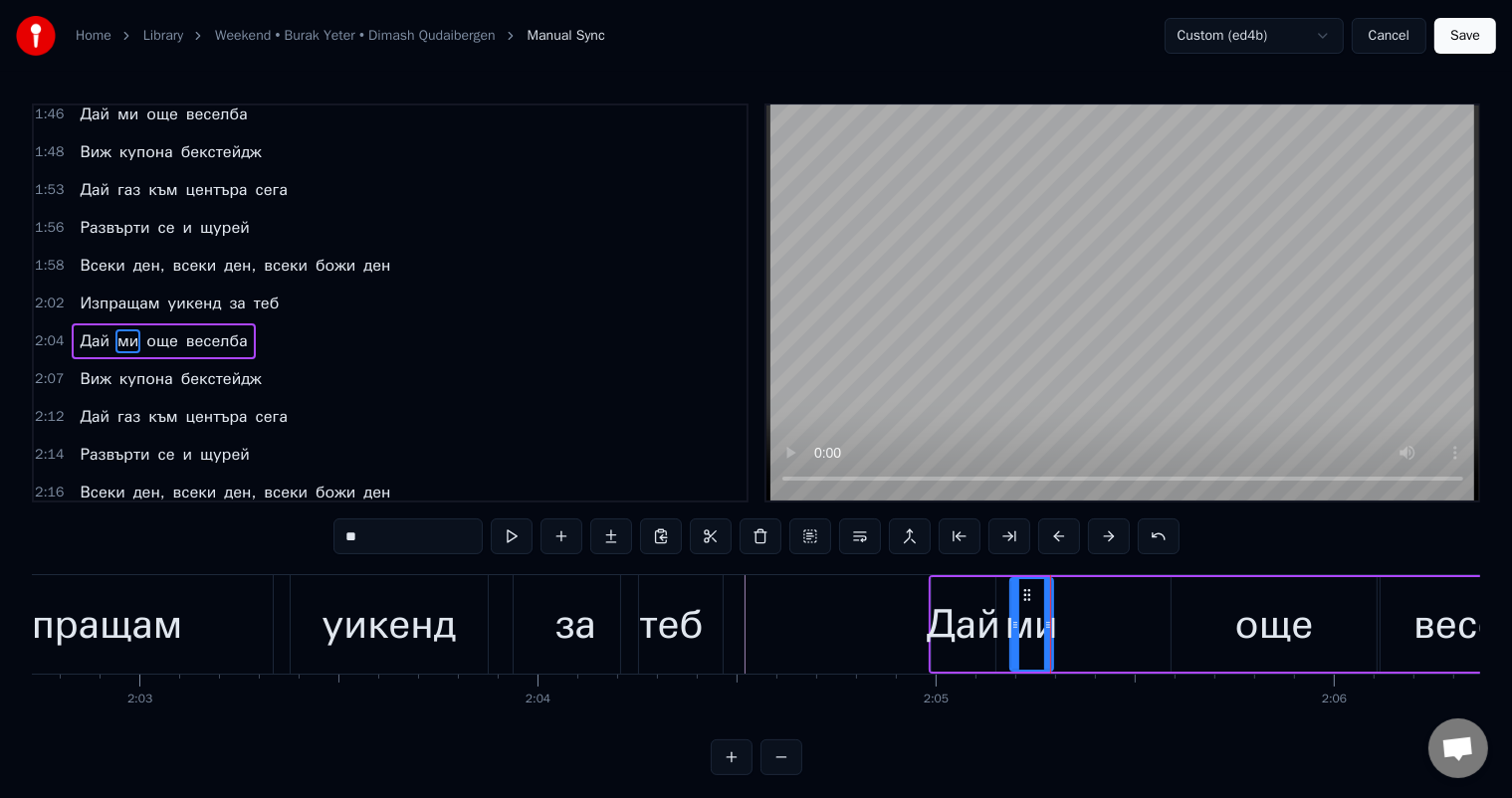 click on "още" at bounding box center (1274, 625) 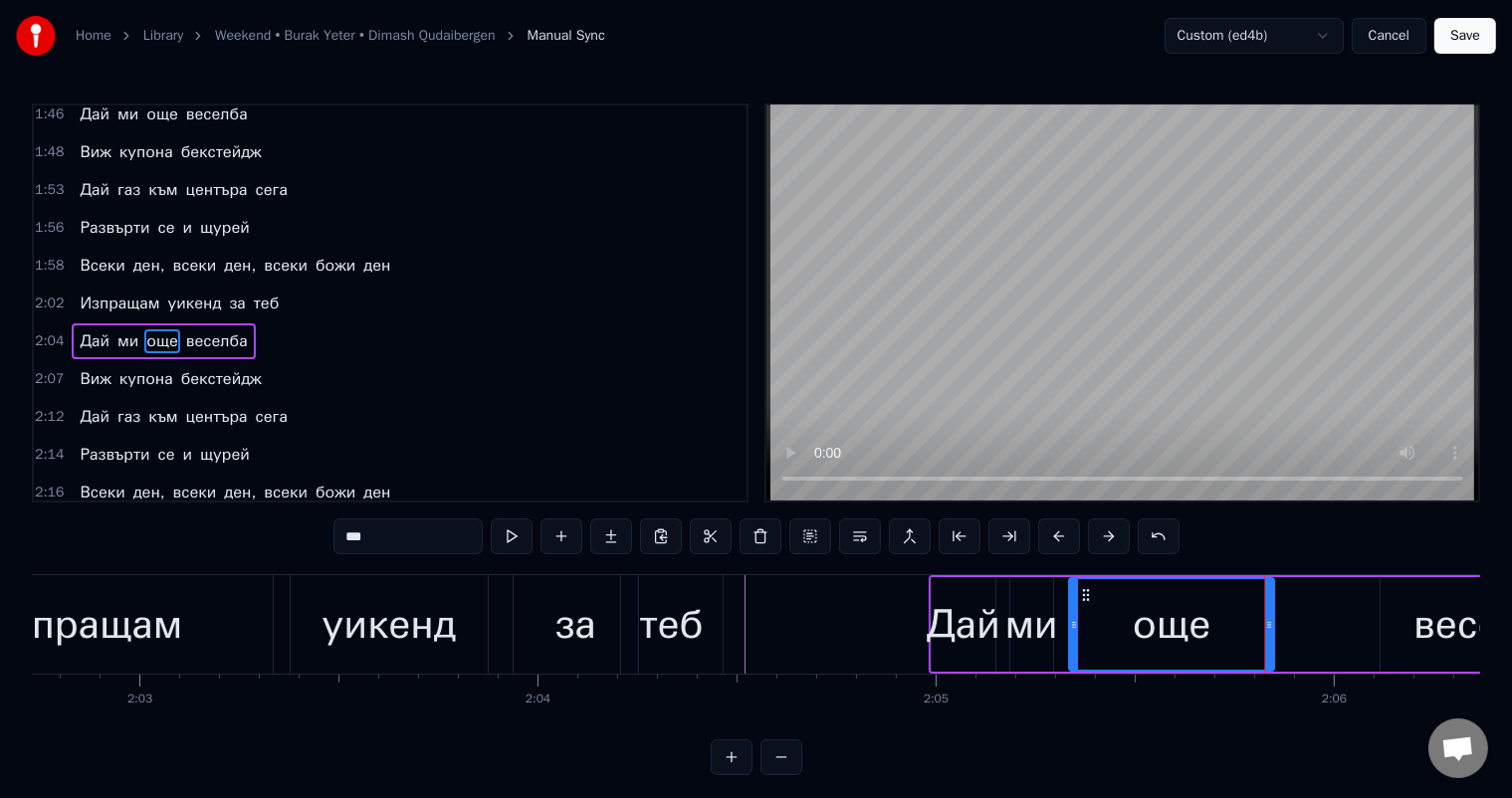 drag, startPoint x: 1188, startPoint y: 593, endPoint x: 1086, endPoint y: 589, distance: 102.0784 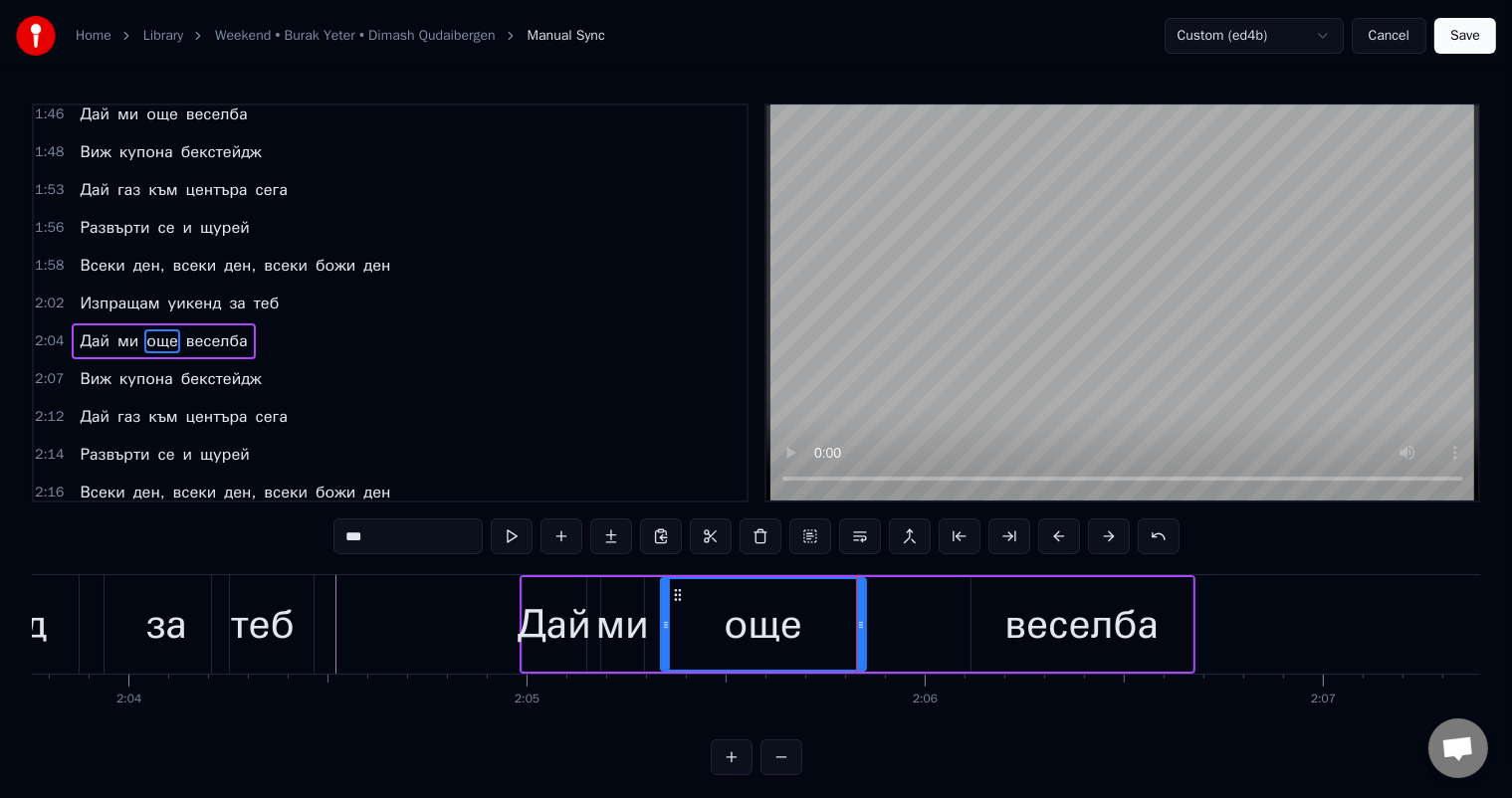 scroll, scrollTop: 0, scrollLeft: 49316, axis: horizontal 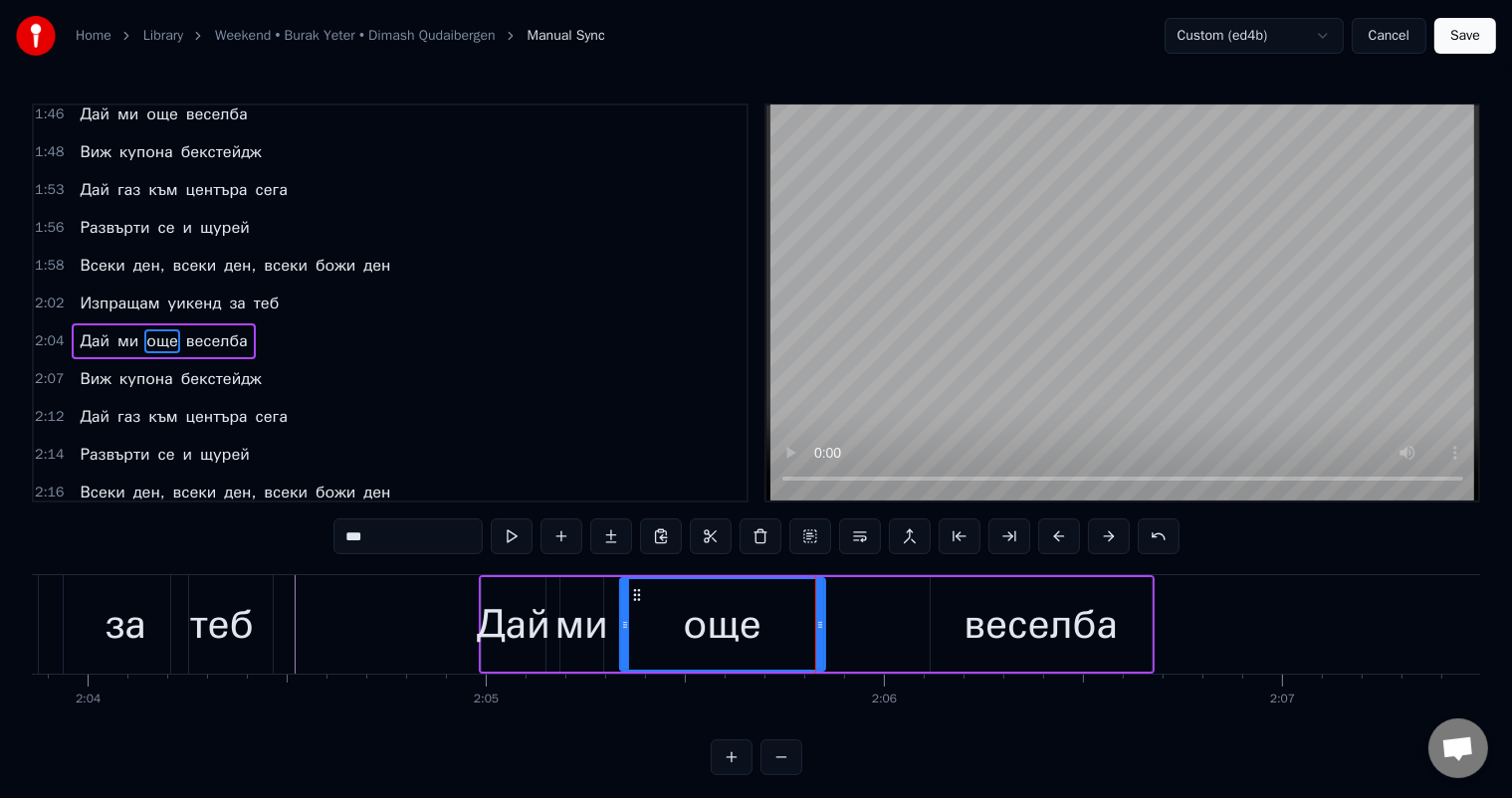 click on "веселба" at bounding box center [1040, 625] 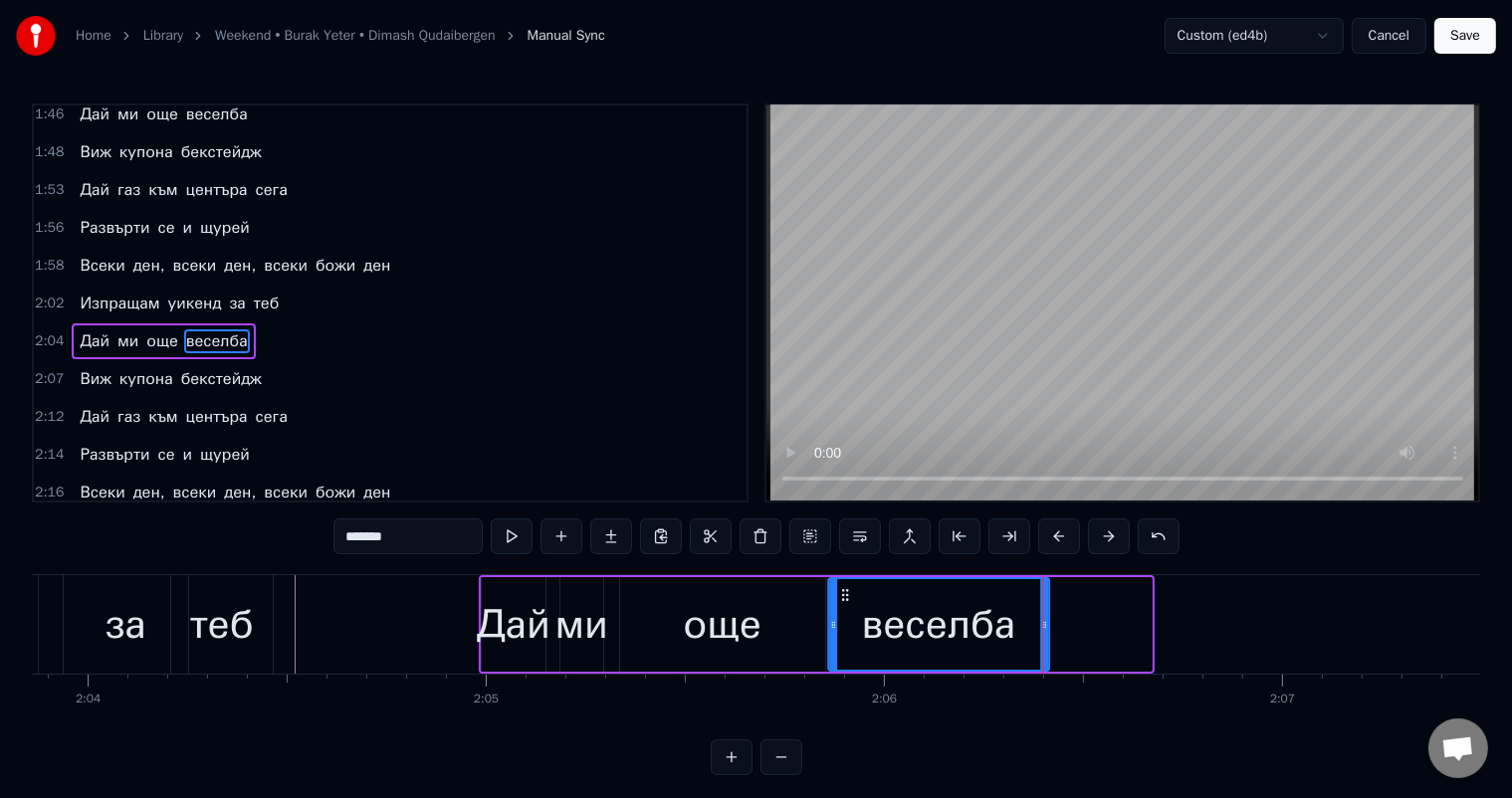 drag, startPoint x: 954, startPoint y: 593, endPoint x: 847, endPoint y: 598, distance: 107.11676 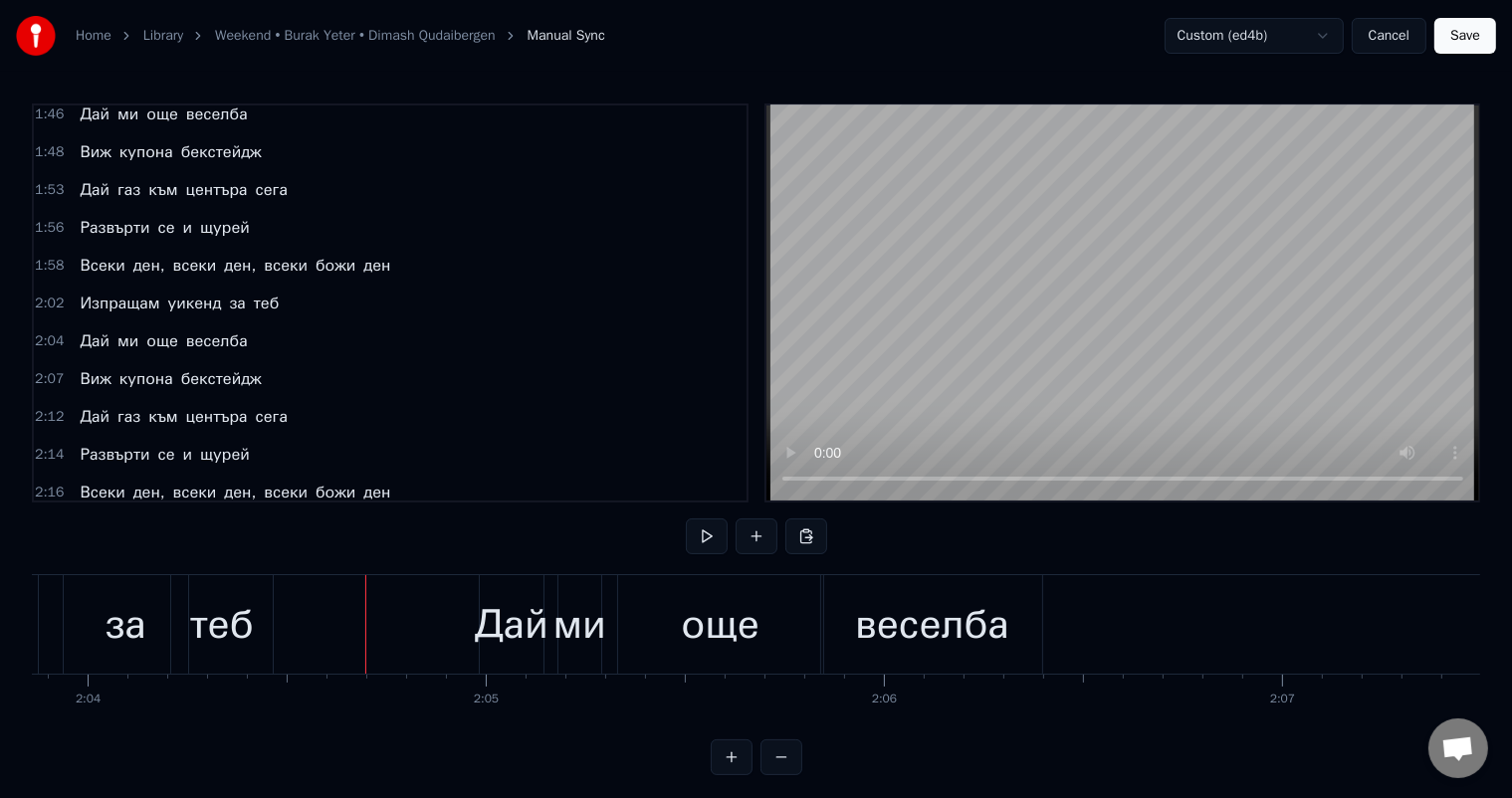 click on "Изпращам уикенд за теб" at bounding box center [-140, 624] 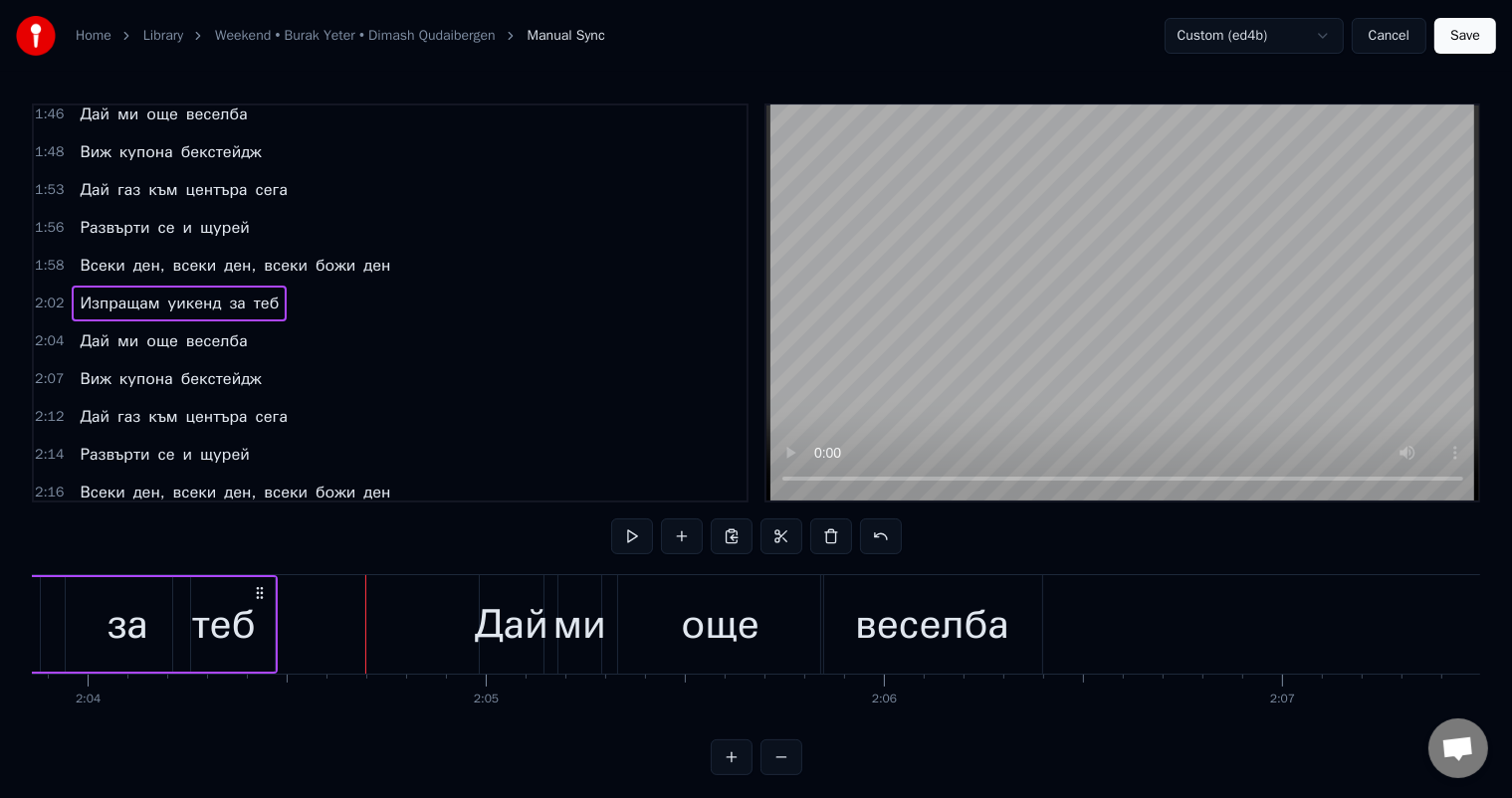 scroll, scrollTop: 0, scrollLeft: 49230, axis: horizontal 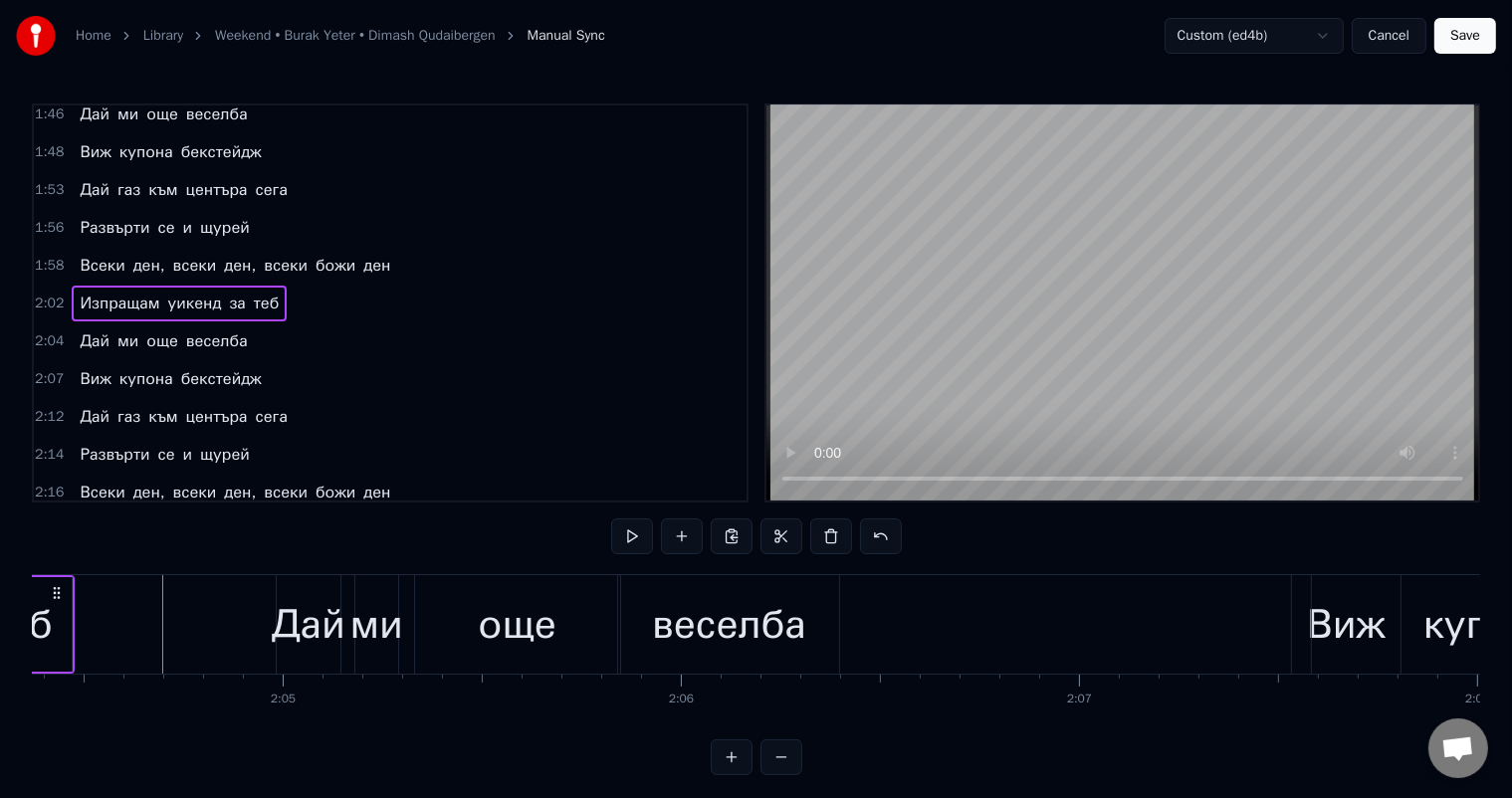 click on "веселба" at bounding box center [729, 625] 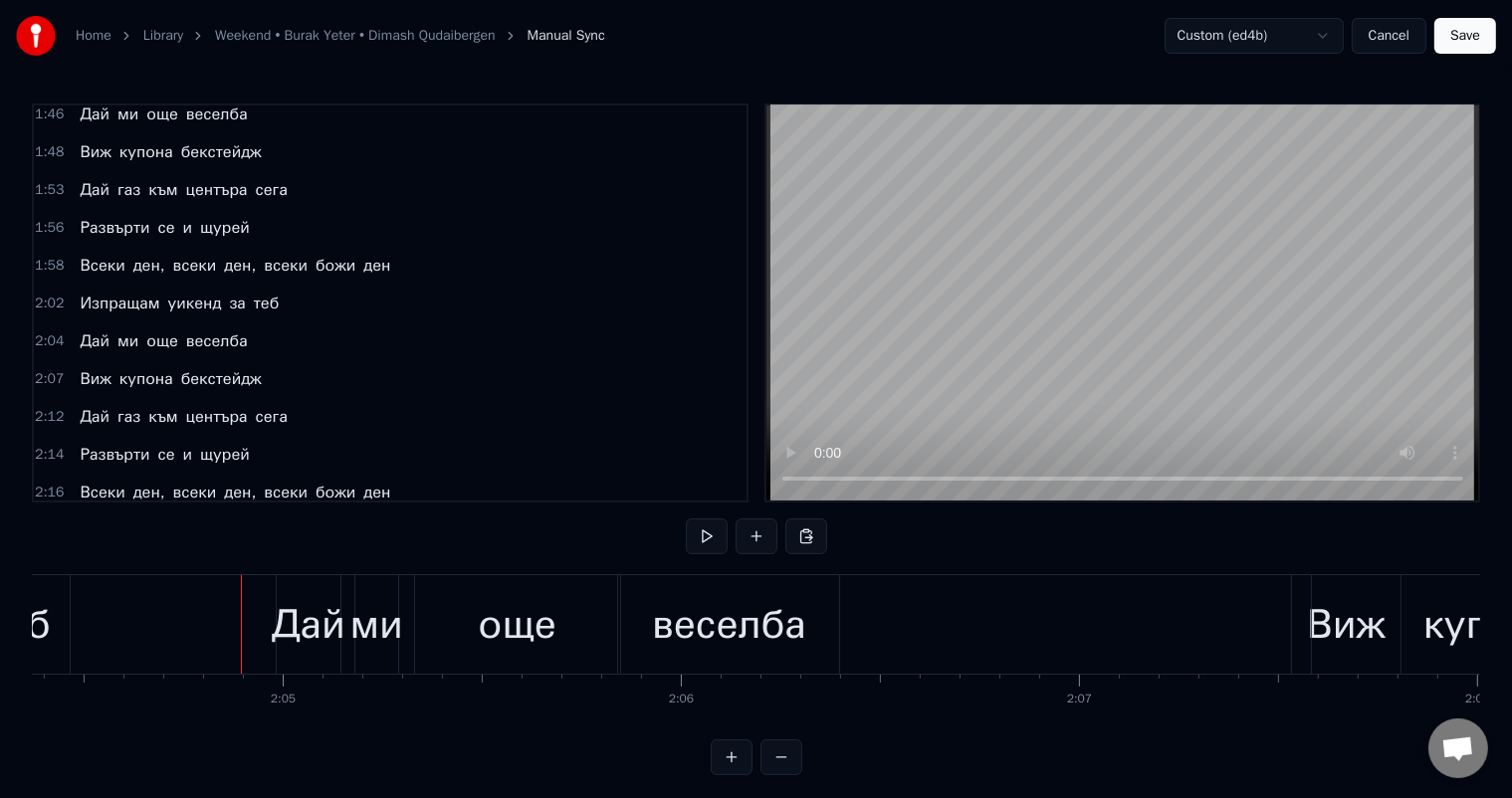 click at bounding box center (-13255, 624) 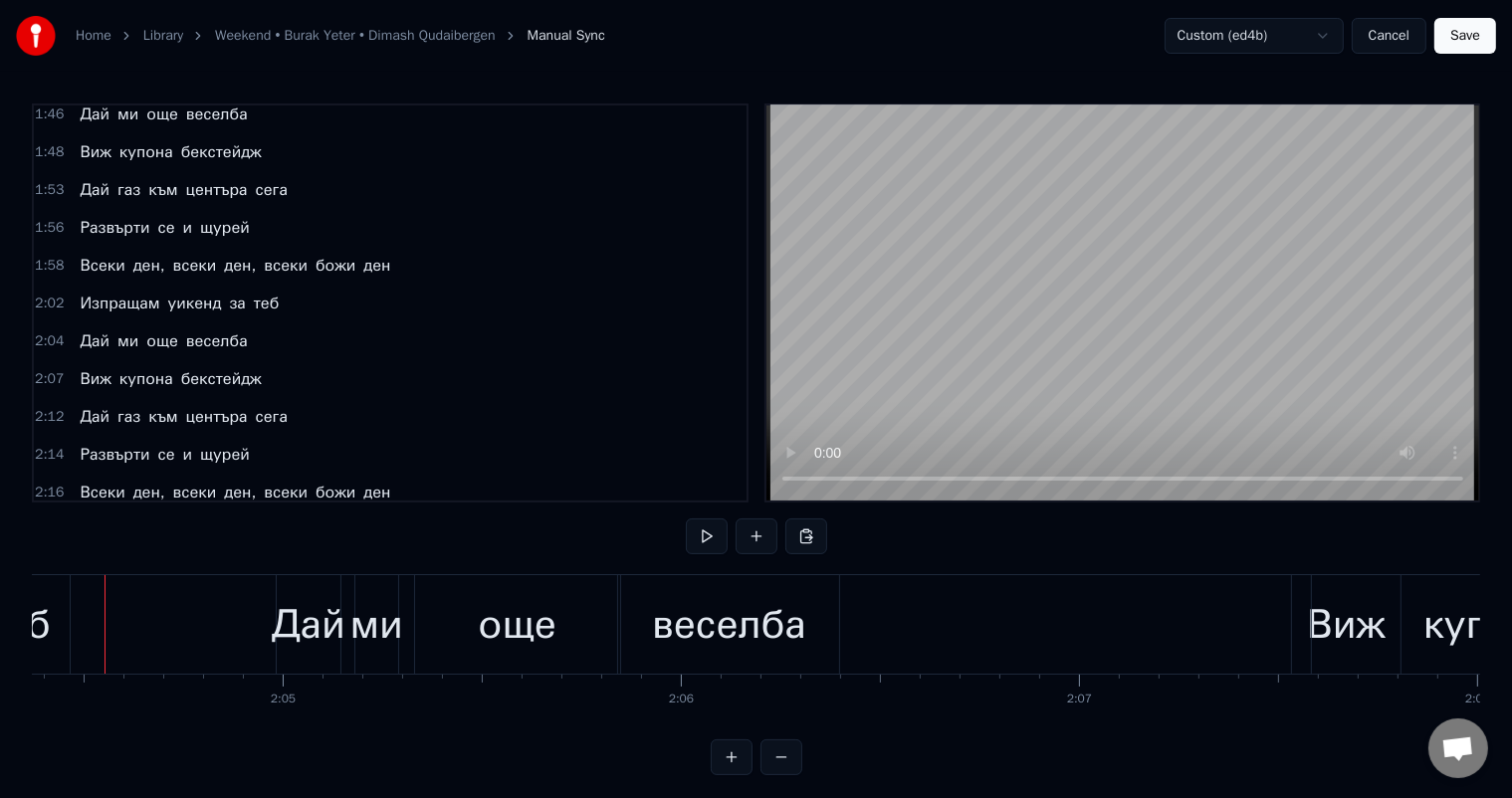 scroll, scrollTop: 0, scrollLeft: 49491, axis: horizontal 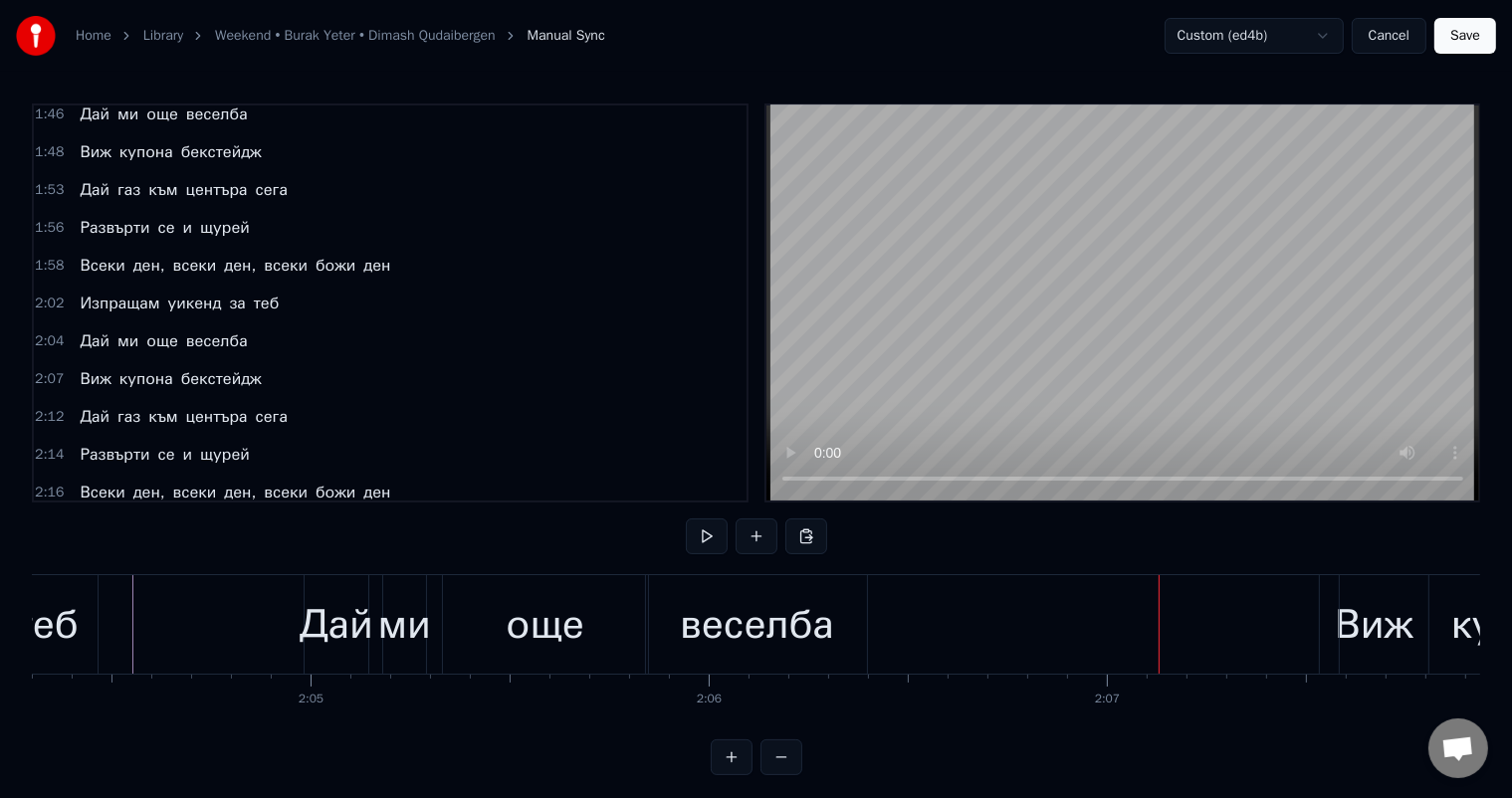 click on "веселба" at bounding box center (756, 625) 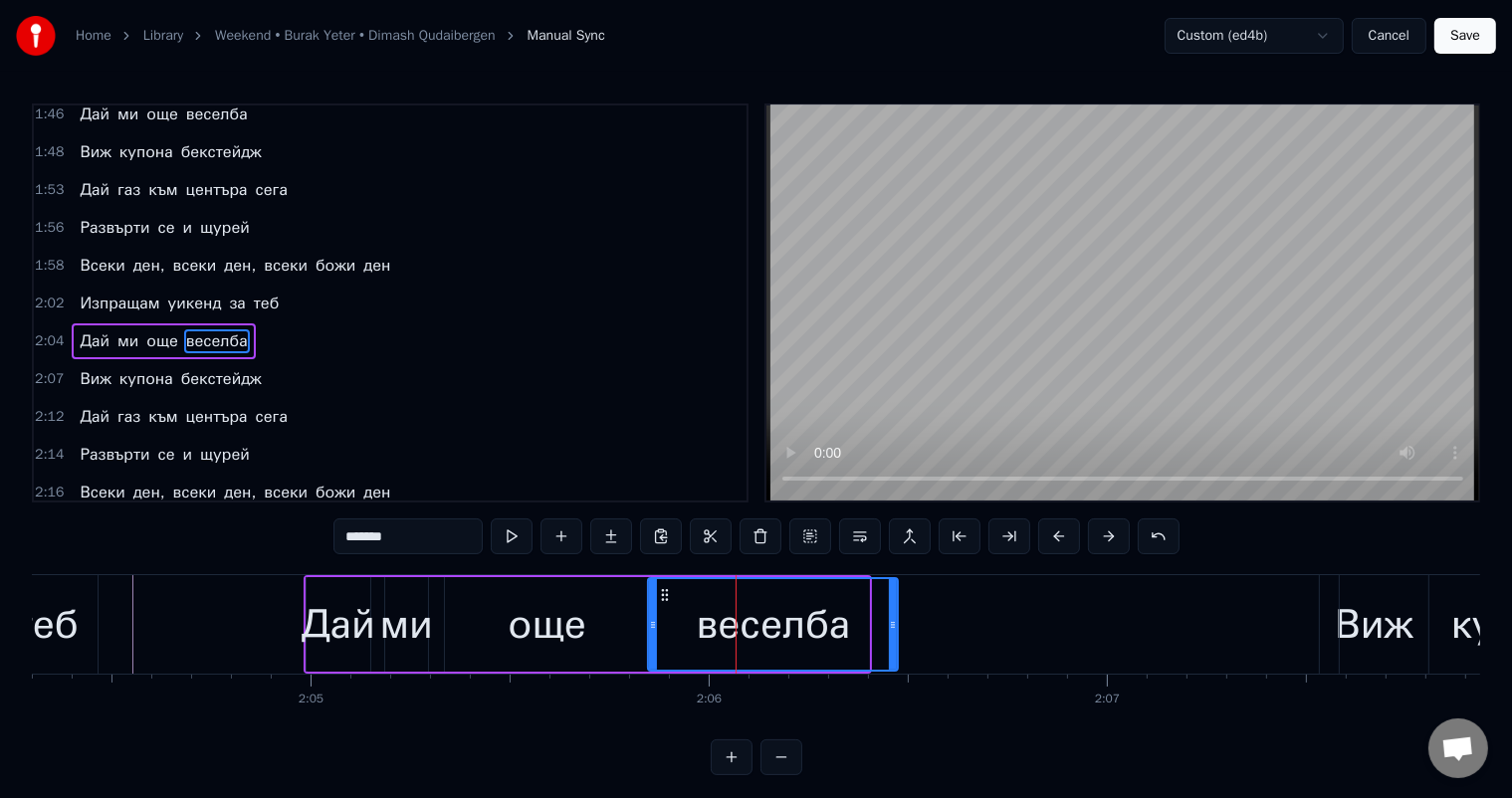 drag, startPoint x: 864, startPoint y: 629, endPoint x: 894, endPoint y: 629, distance: 30 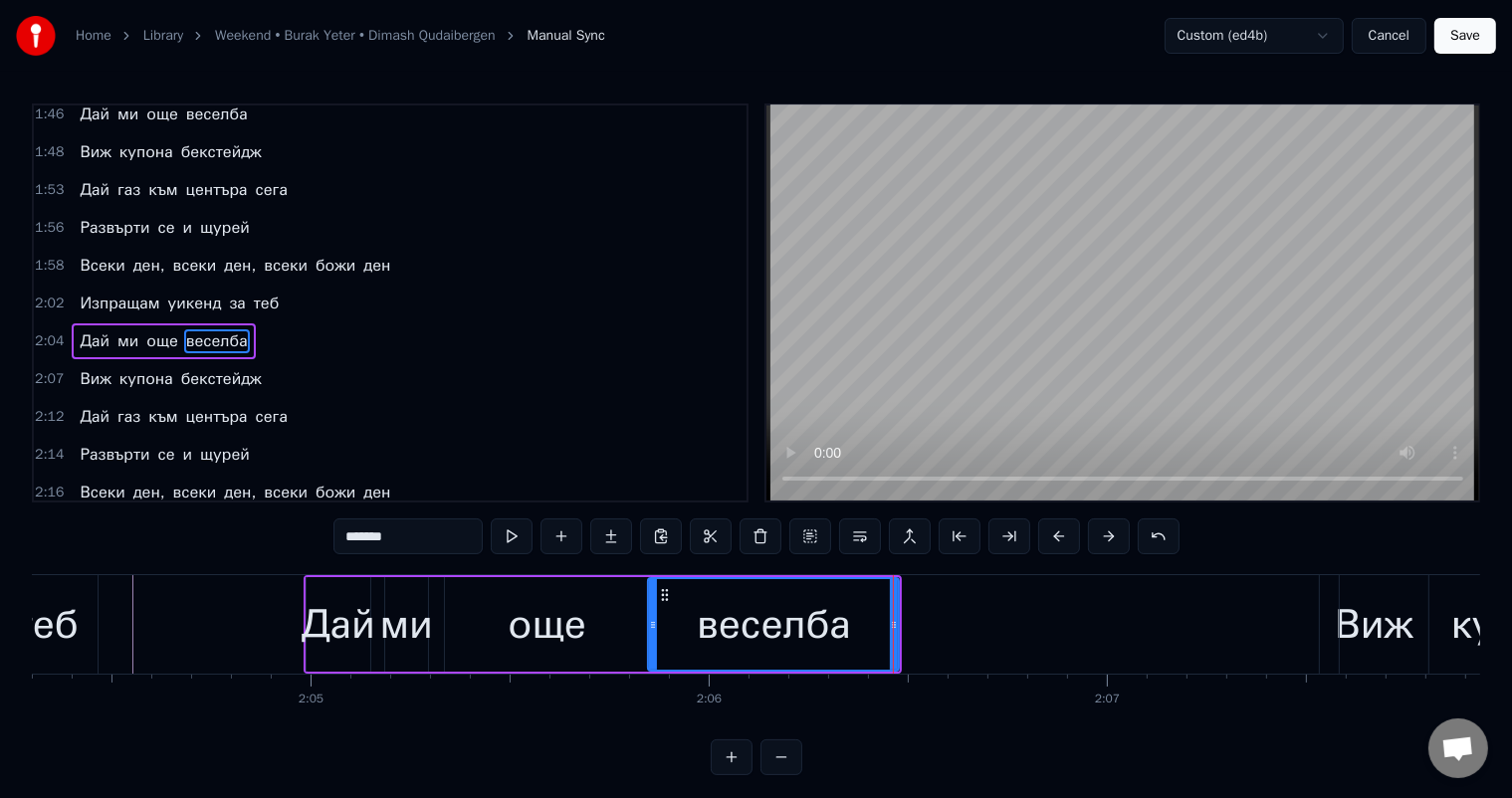 click on "Дай ми още веселба" at bounding box center (603, 624) 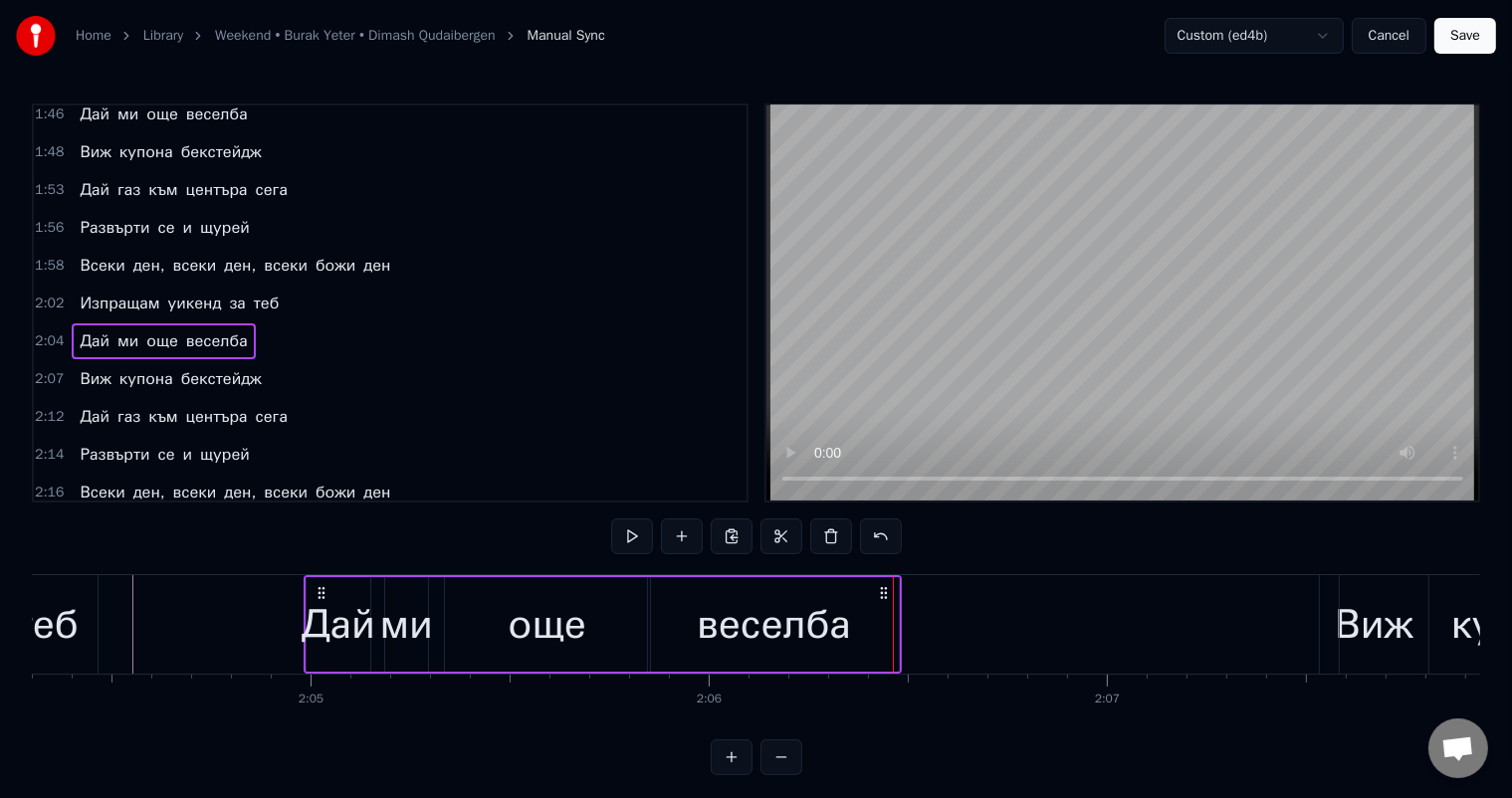 click on "веселба" at bounding box center (773, 624) 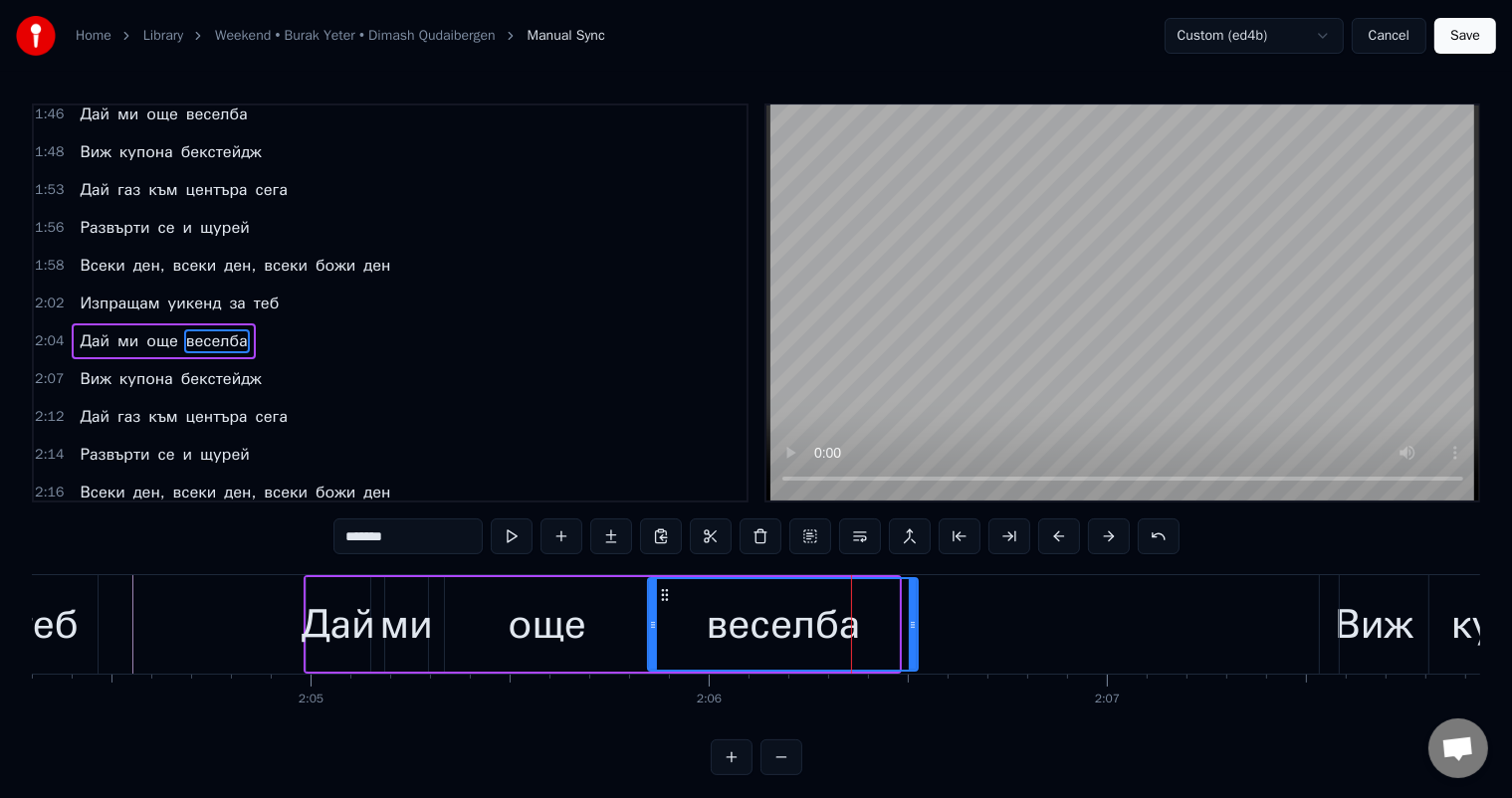 drag, startPoint x: 893, startPoint y: 623, endPoint x: 911, endPoint y: 624, distance: 18.027756 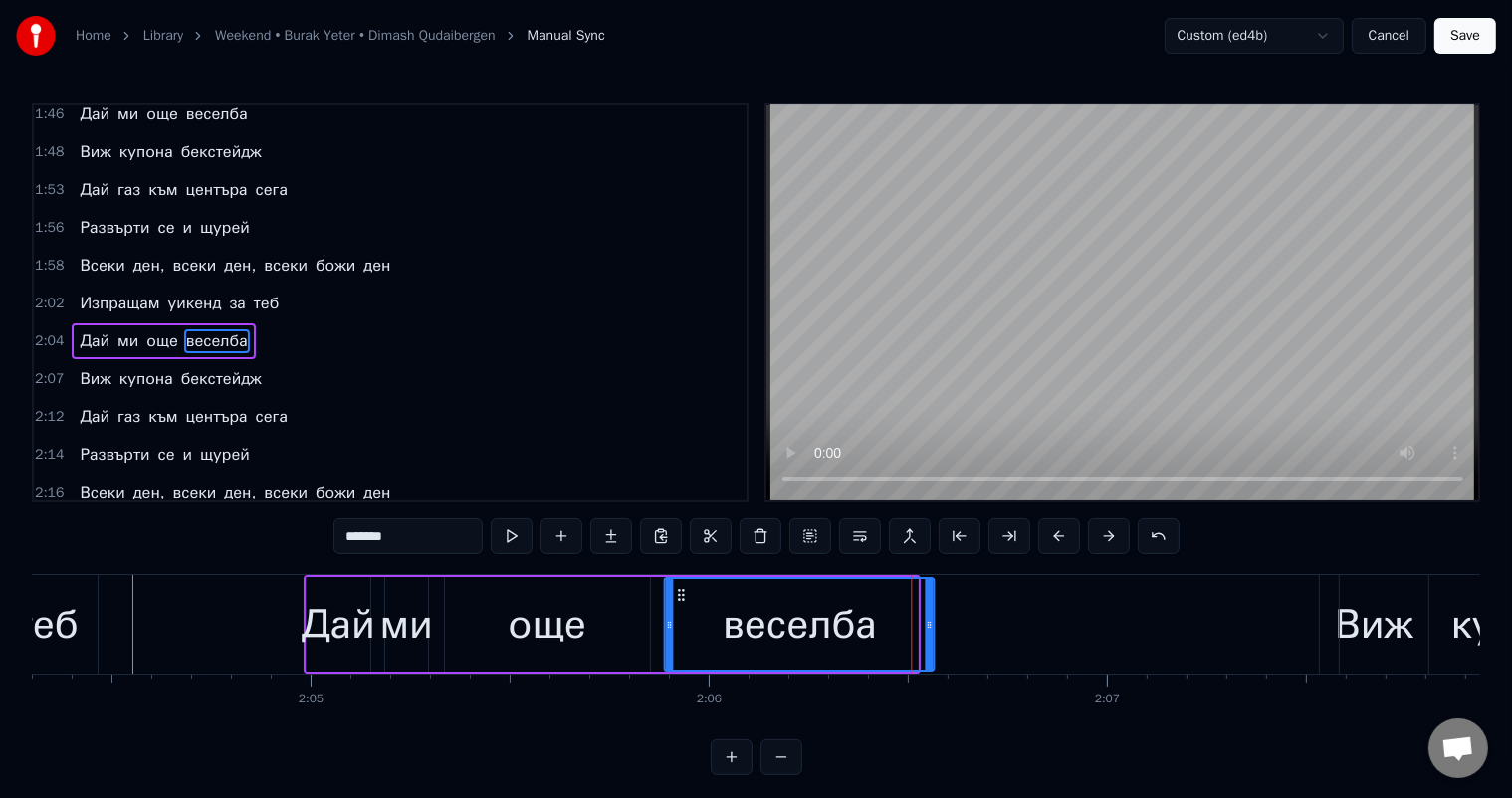 drag, startPoint x: 666, startPoint y: 593, endPoint x: 682, endPoint y: 593, distance: 16 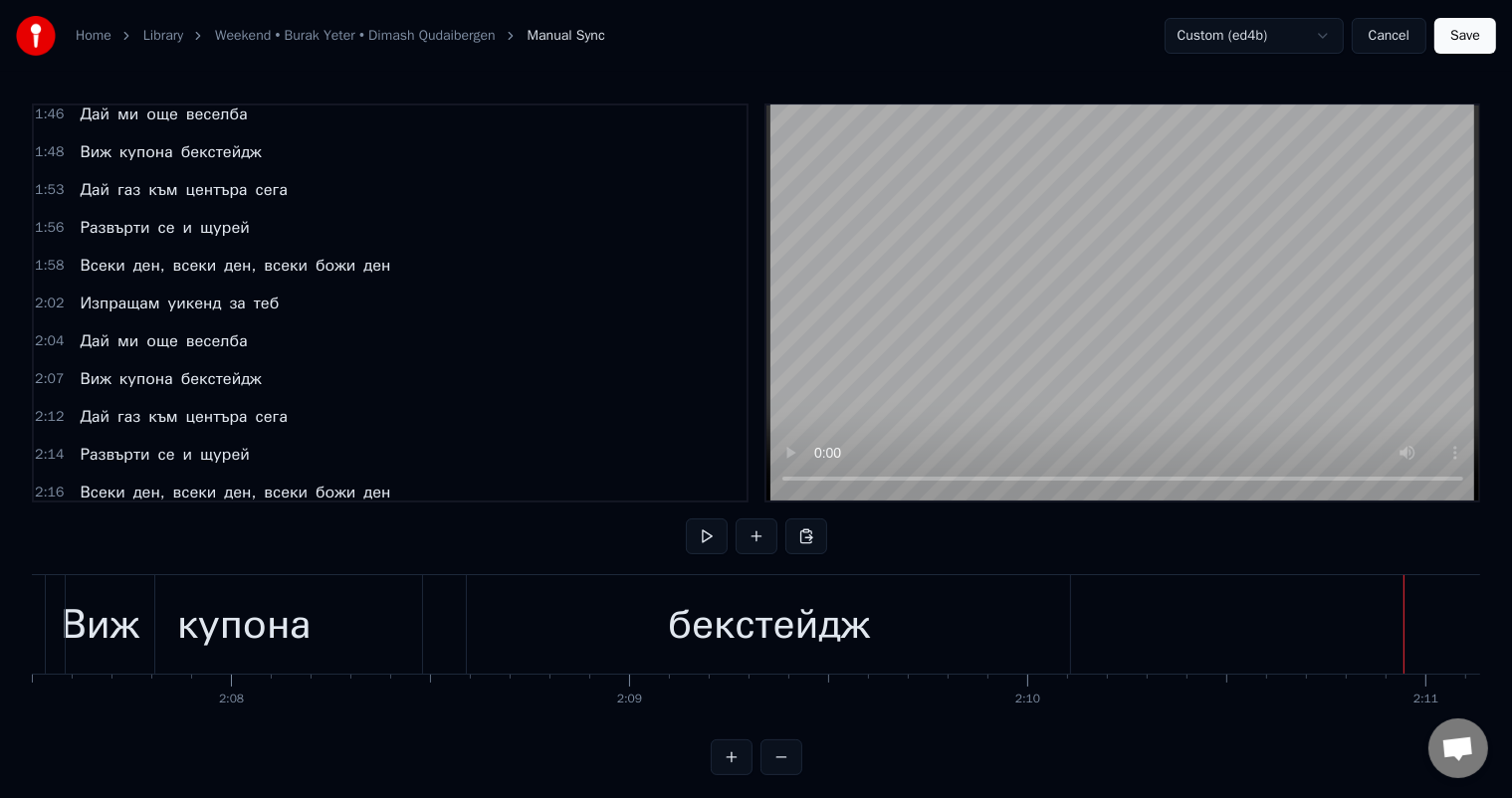 scroll, scrollTop: 0, scrollLeft: 52036, axis: horizontal 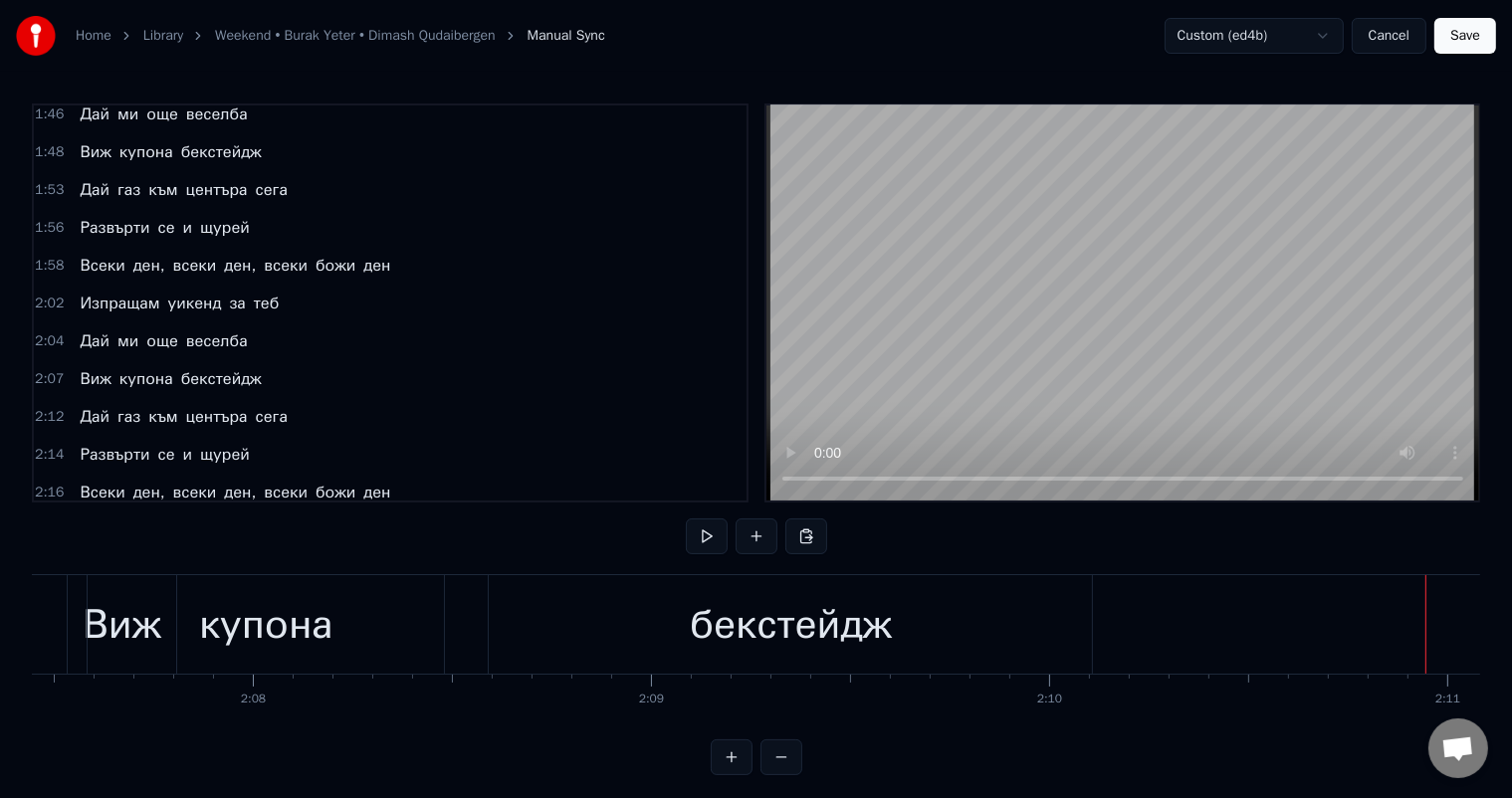 click on "бекстейдж" at bounding box center [790, 625] 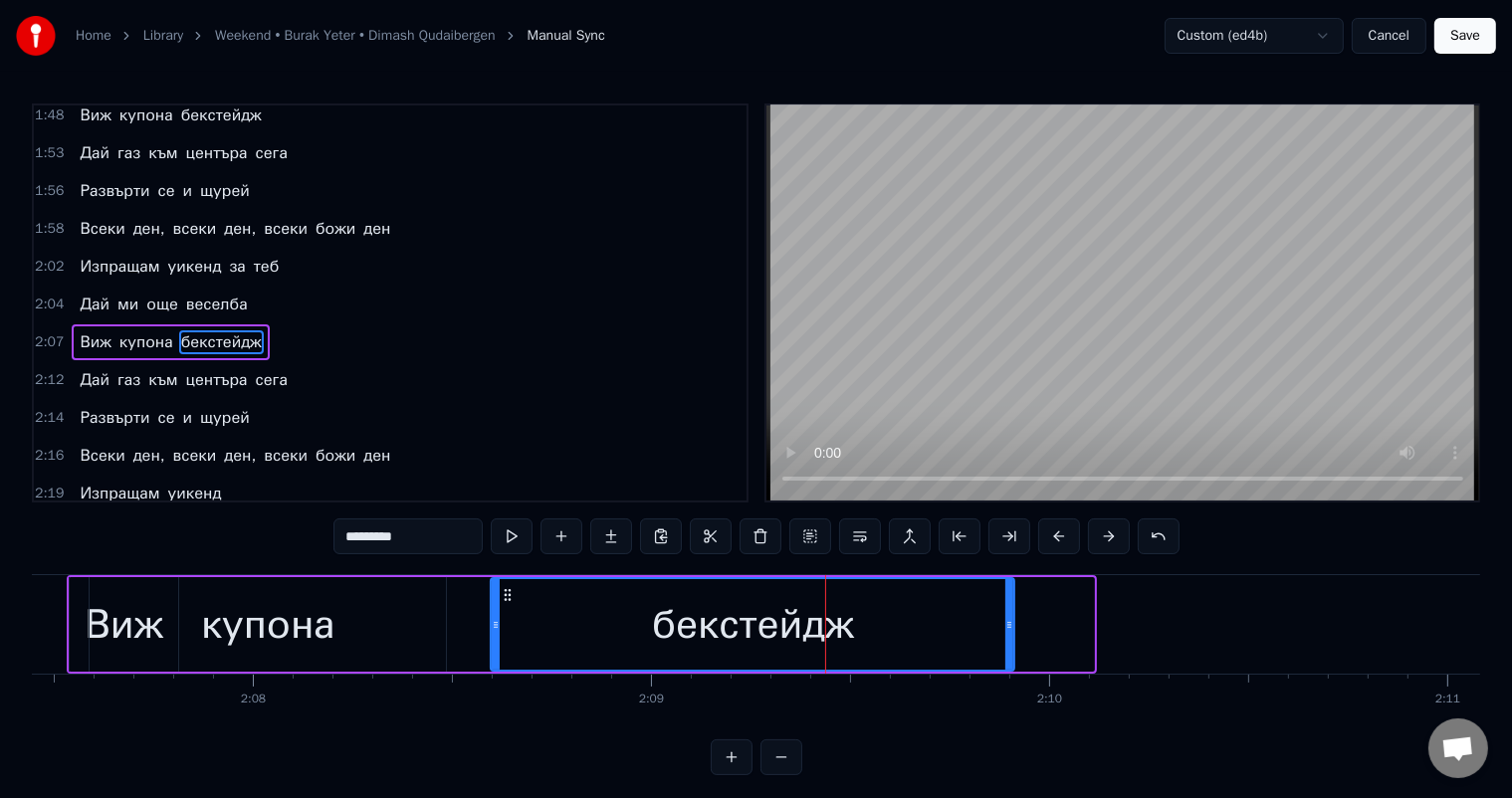 drag, startPoint x: 1089, startPoint y: 620, endPoint x: 1009, endPoint y: 616, distance: 80.09994 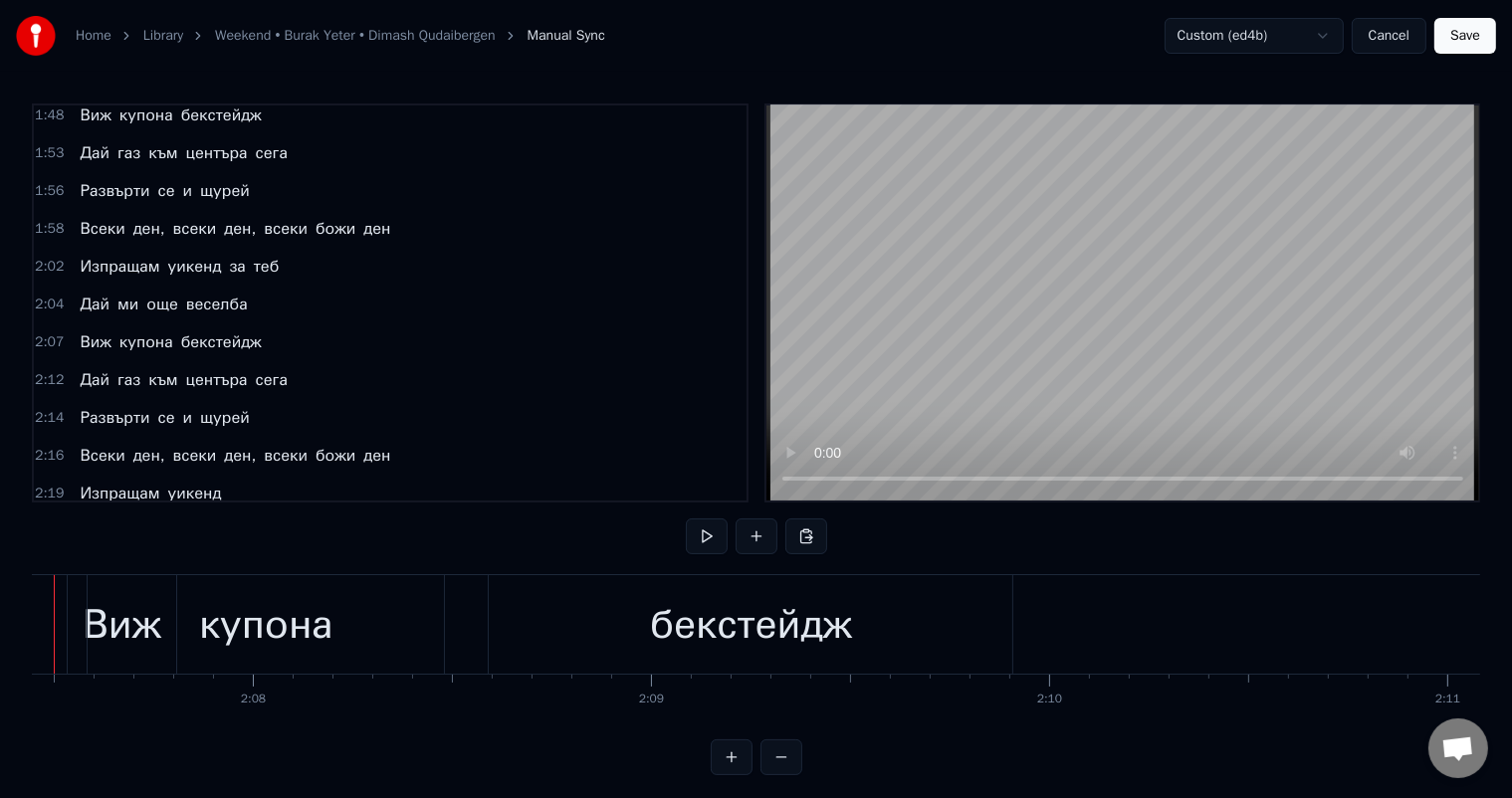 scroll, scrollTop: 0, scrollLeft: 50665, axis: horizontal 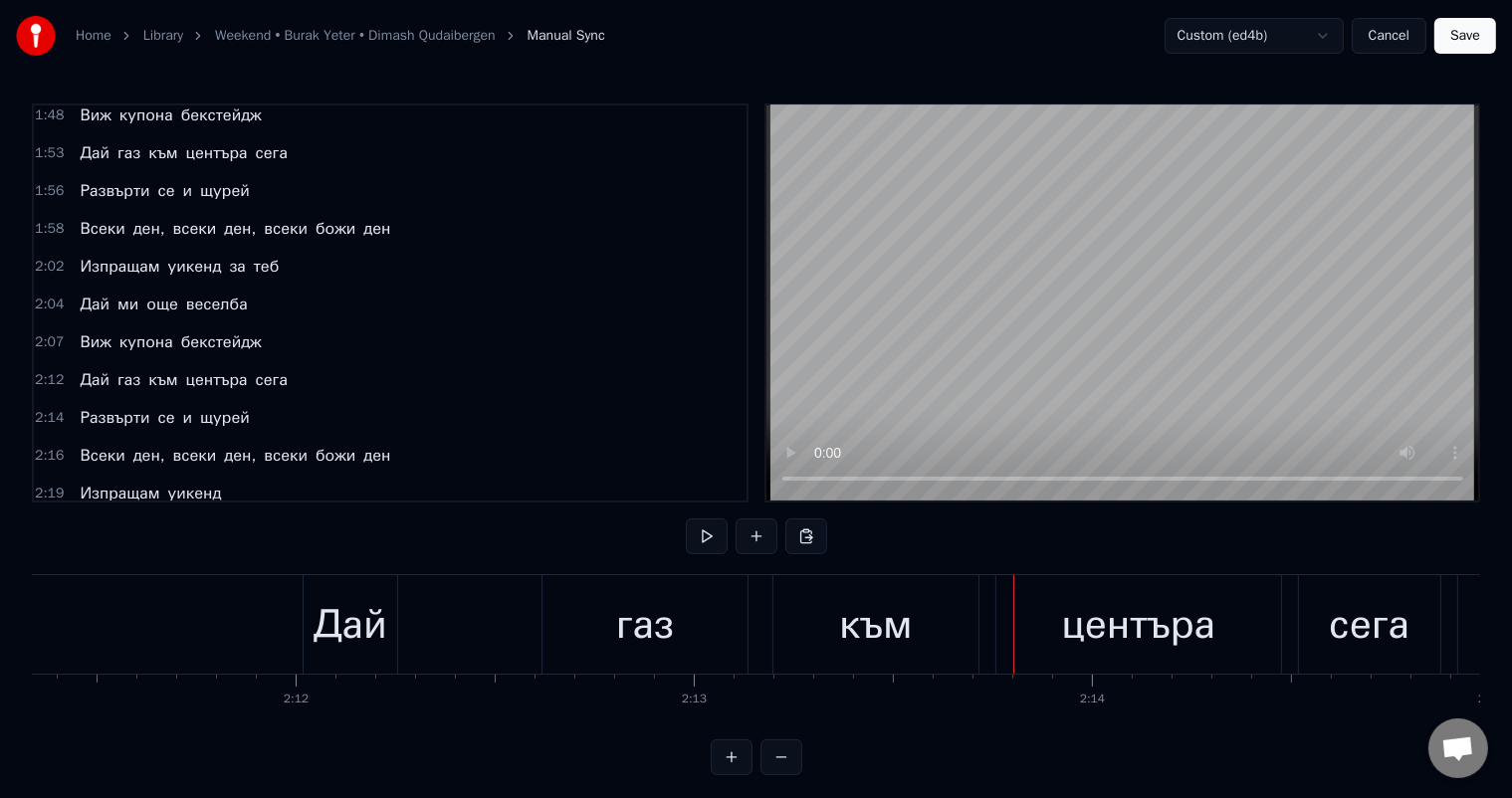 click on "Дай" at bounding box center [350, 625] 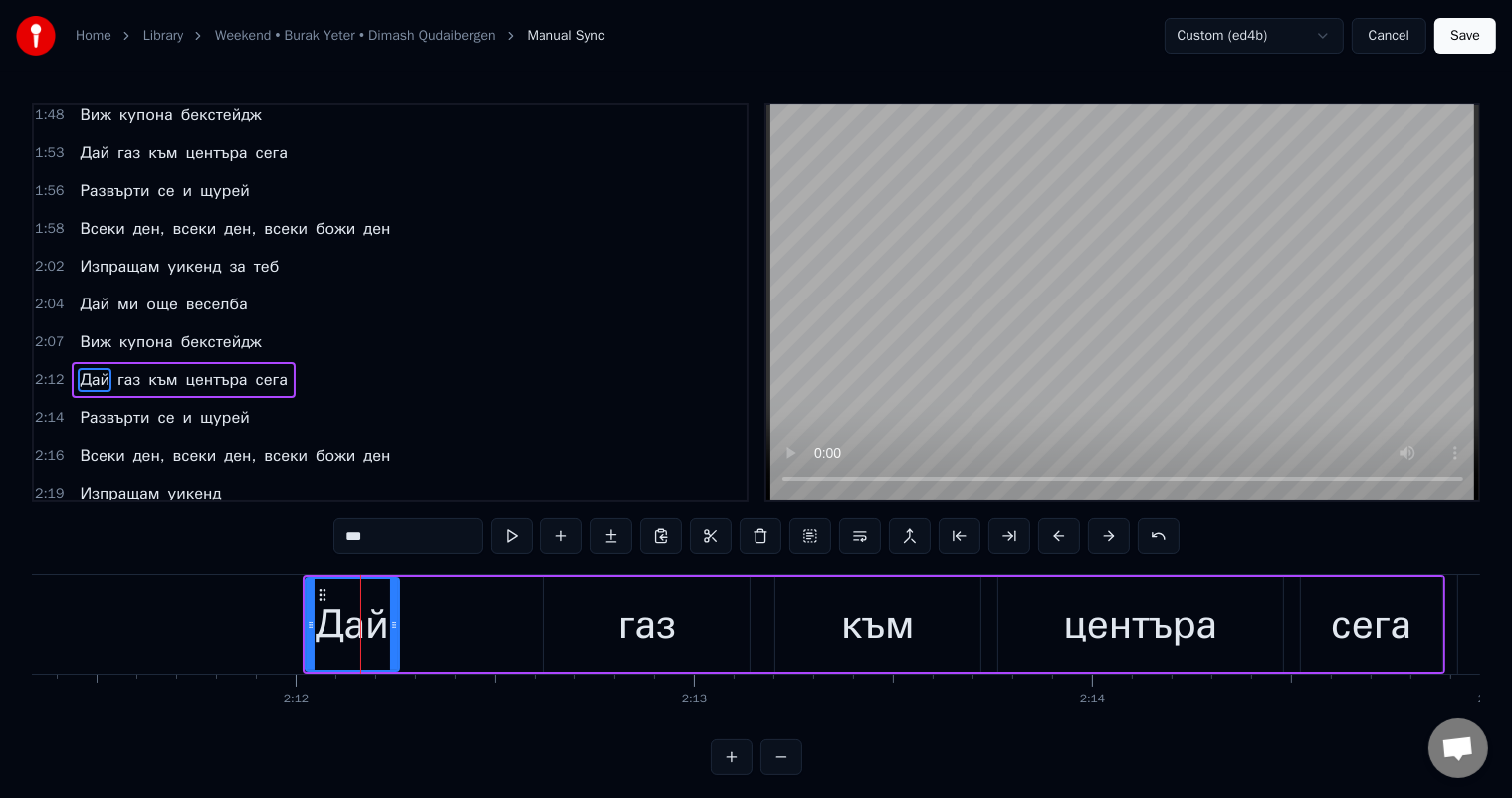 scroll, scrollTop: 1029, scrollLeft: 0, axis: vertical 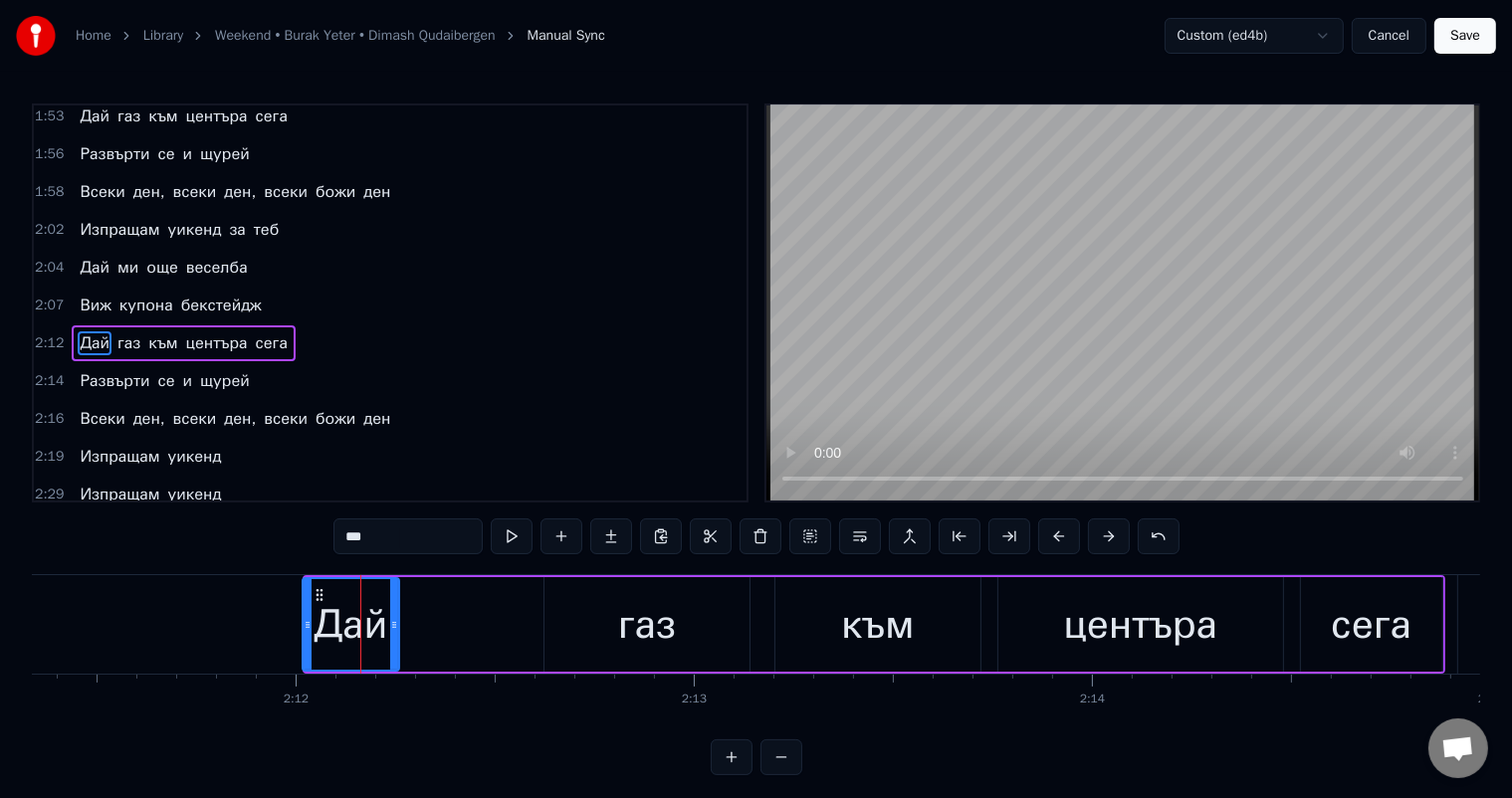 click at bounding box center [308, 624] 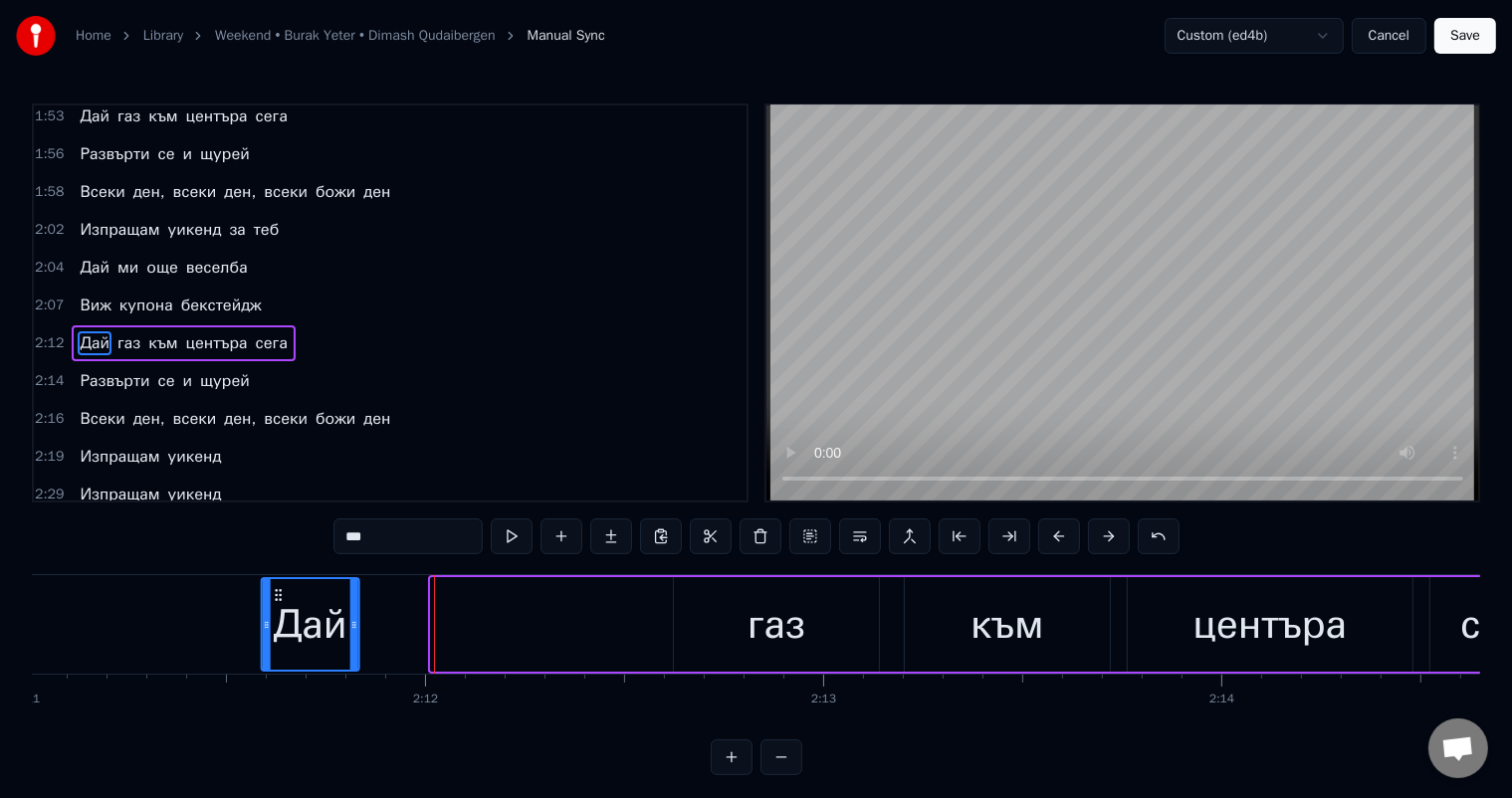 scroll, scrollTop: 0, scrollLeft: 52151, axis: horizontal 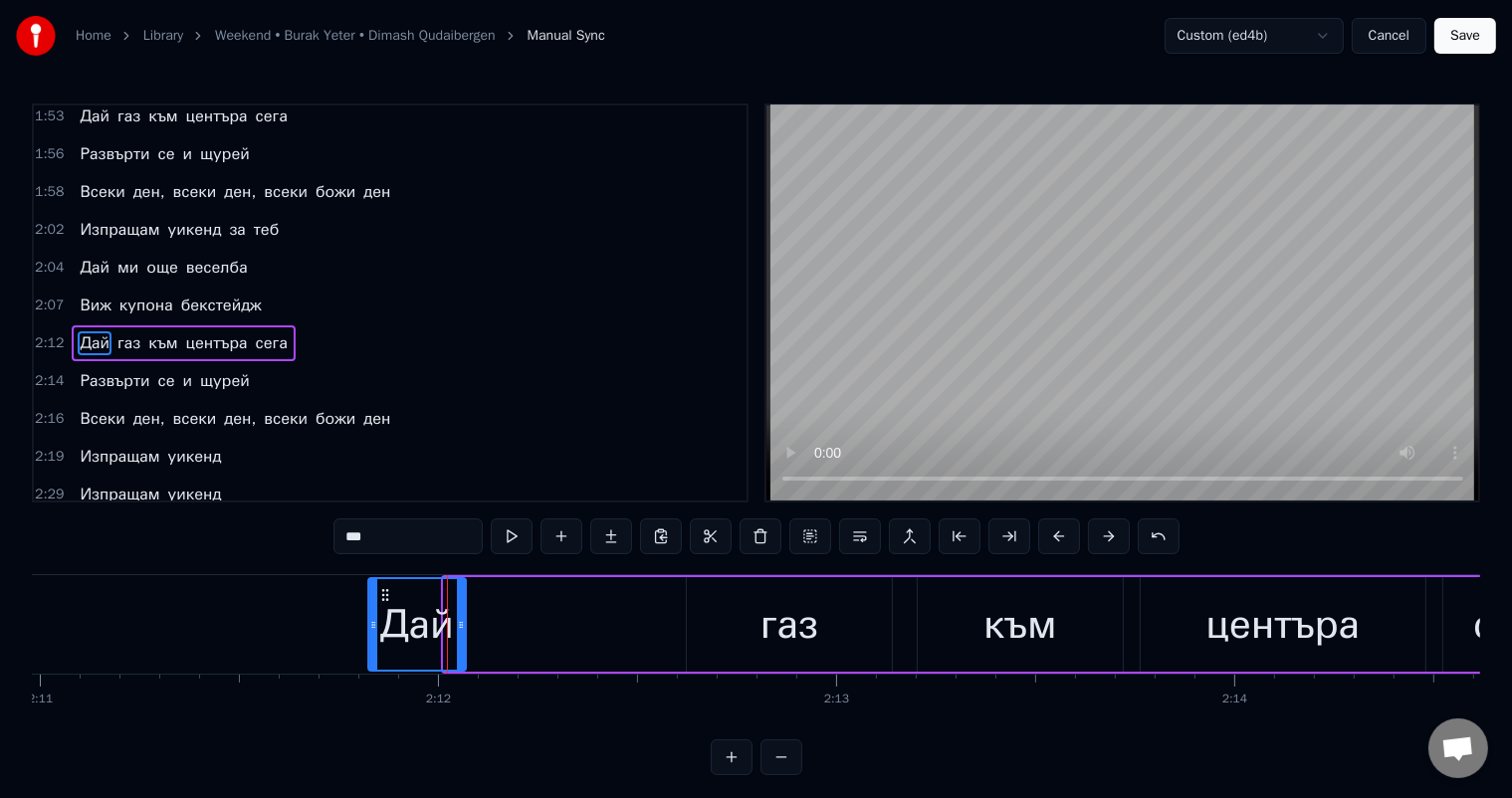 drag, startPoint x: 316, startPoint y: 600, endPoint x: 382, endPoint y: 613, distance: 67.26812 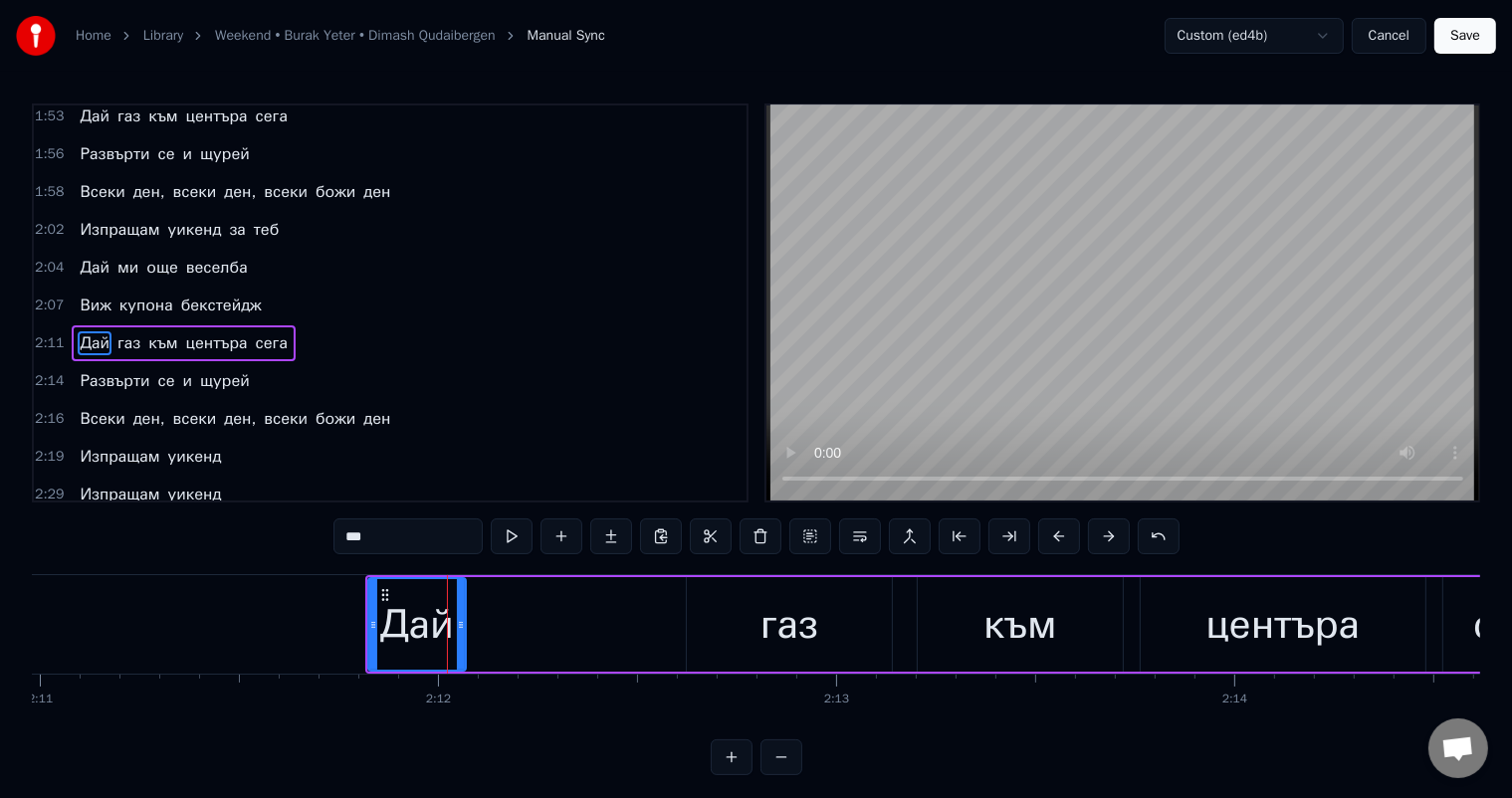 click on "газ" at bounding box center (789, 625) 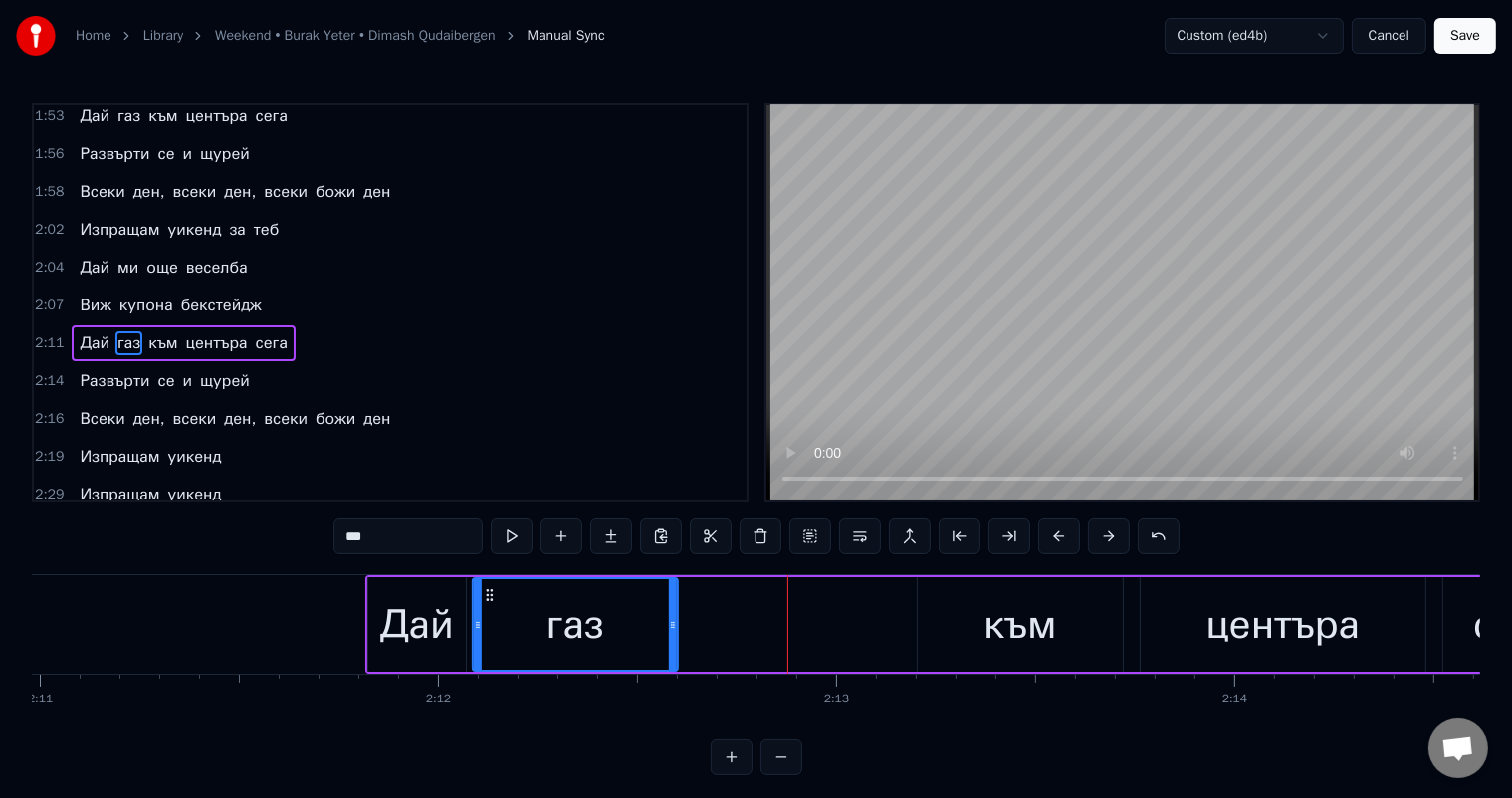 drag, startPoint x: 704, startPoint y: 592, endPoint x: 490, endPoint y: 601, distance: 214.1892 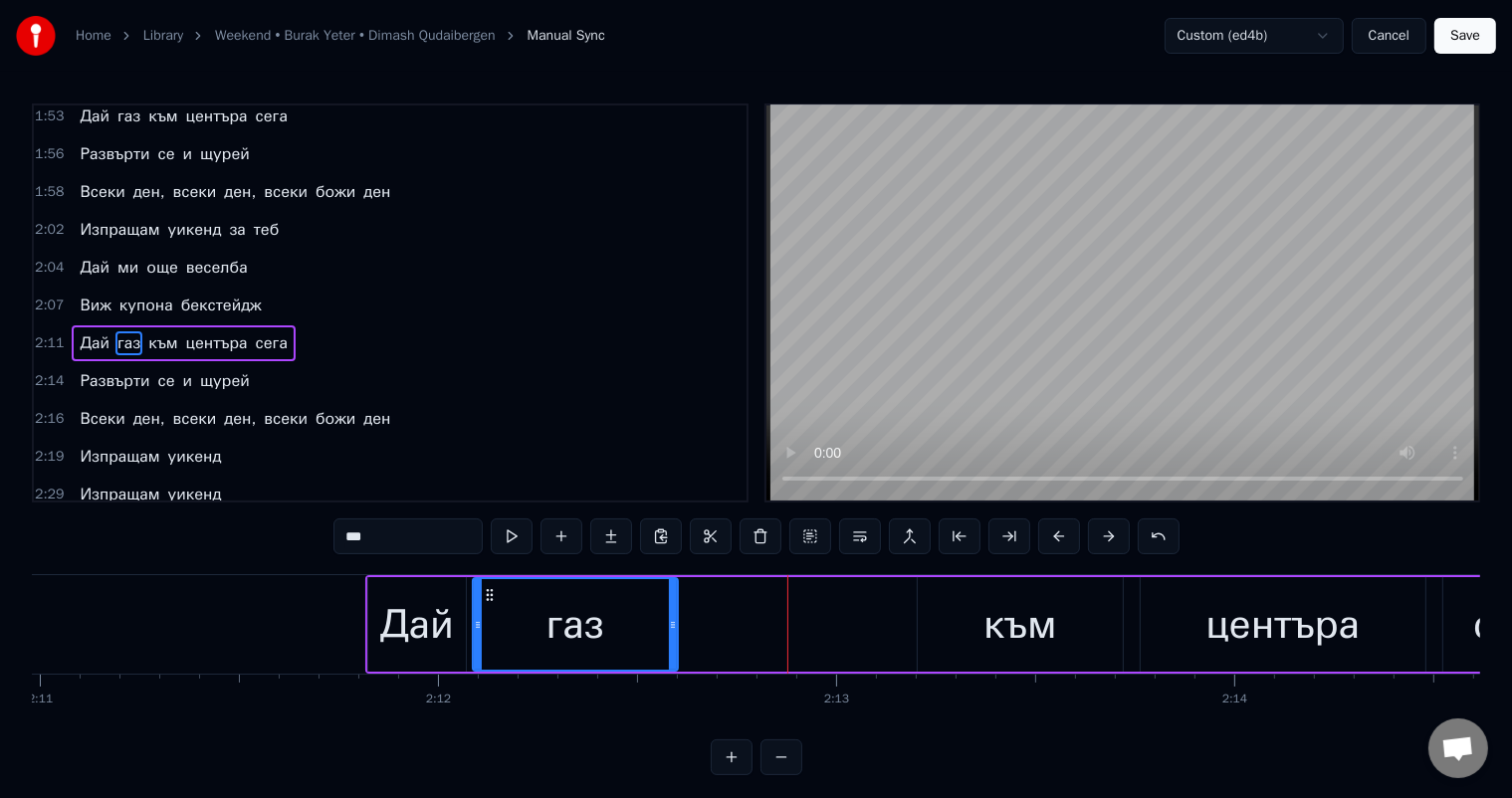 click on "към" at bounding box center (1020, 624) 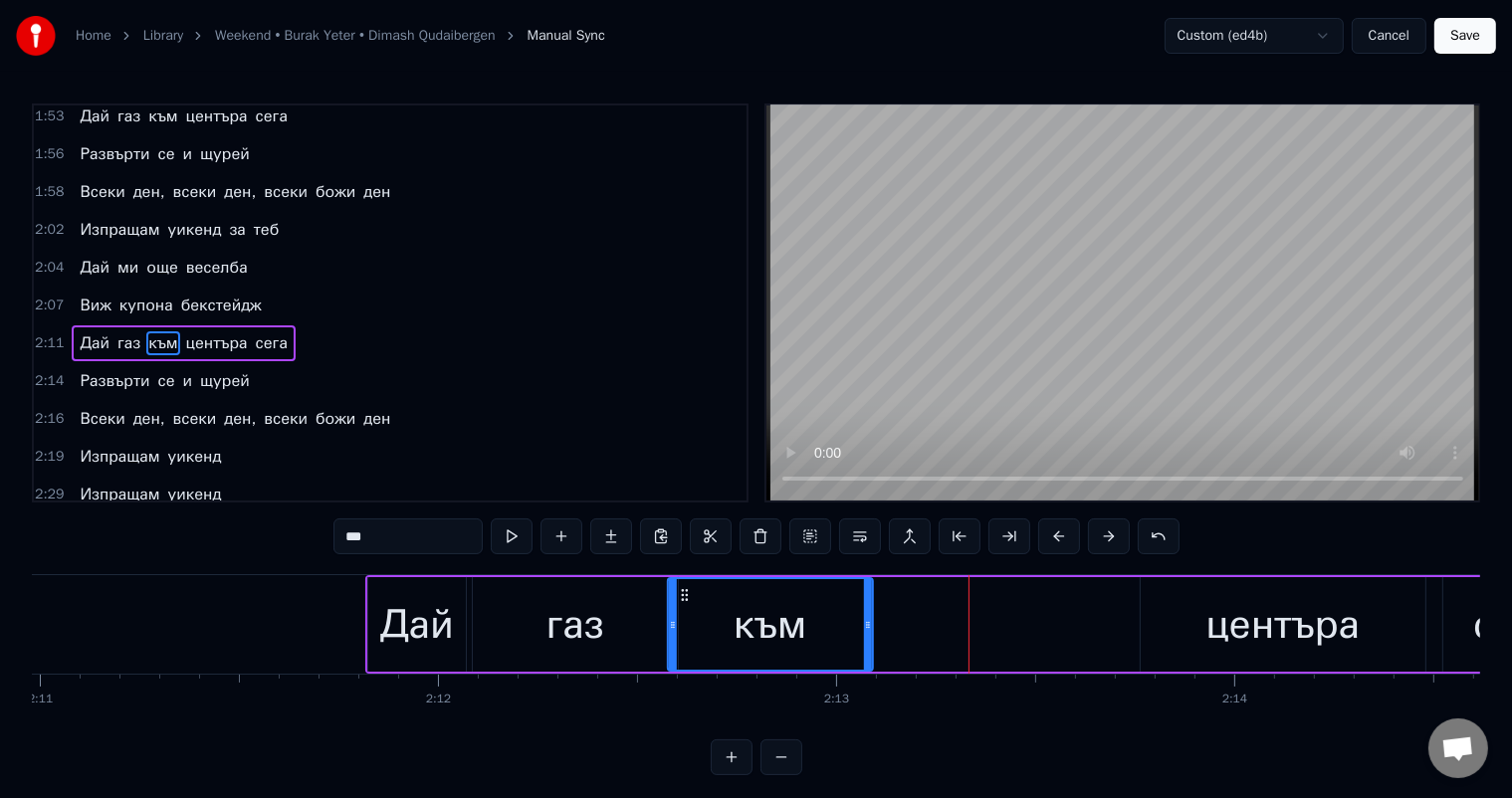 drag, startPoint x: 937, startPoint y: 586, endPoint x: 687, endPoint y: 596, distance: 250.19992 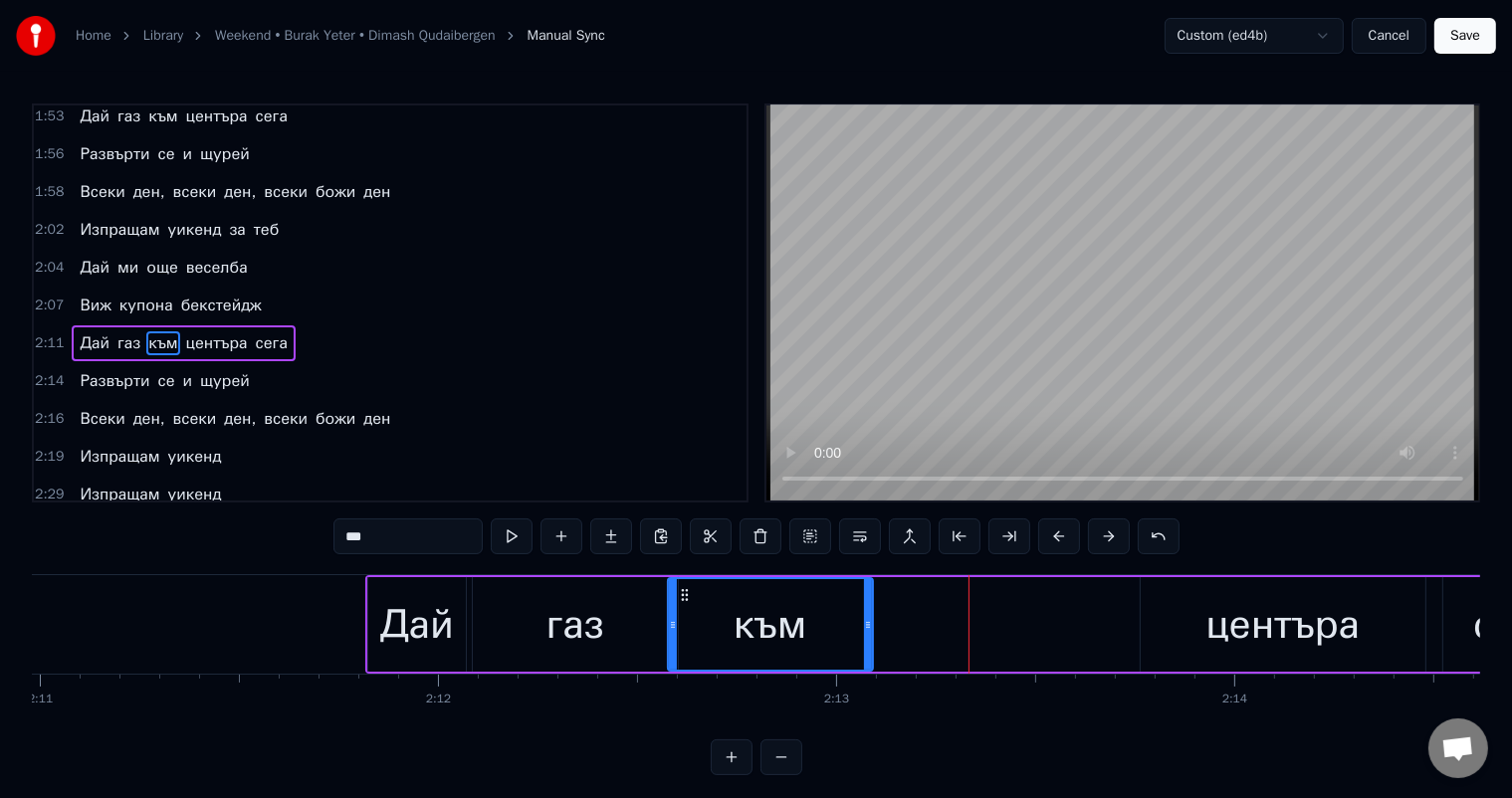 click on "центъра" at bounding box center [1283, 624] 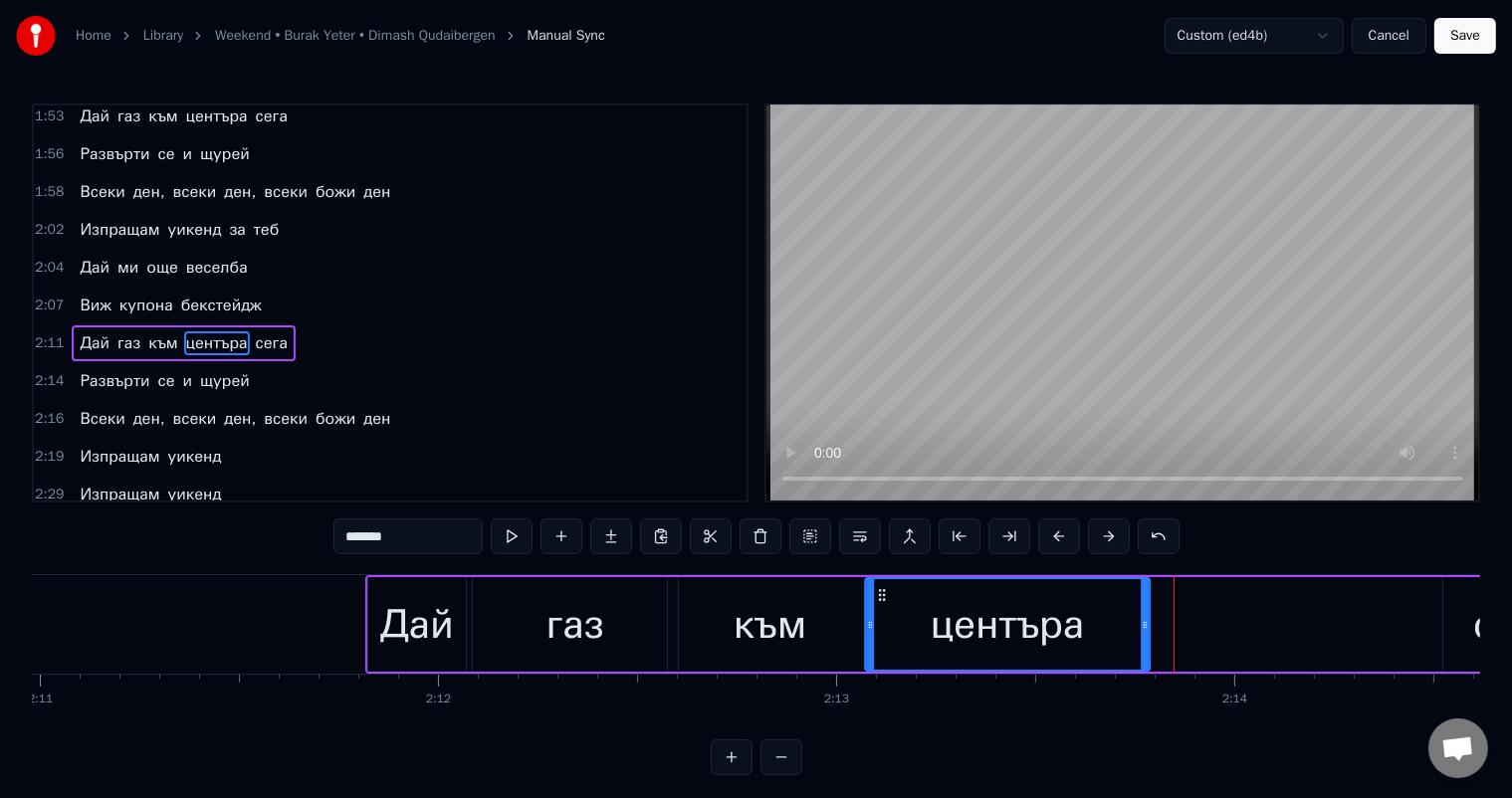 drag, startPoint x: 1136, startPoint y: 593, endPoint x: 877, endPoint y: 586, distance: 259.0946 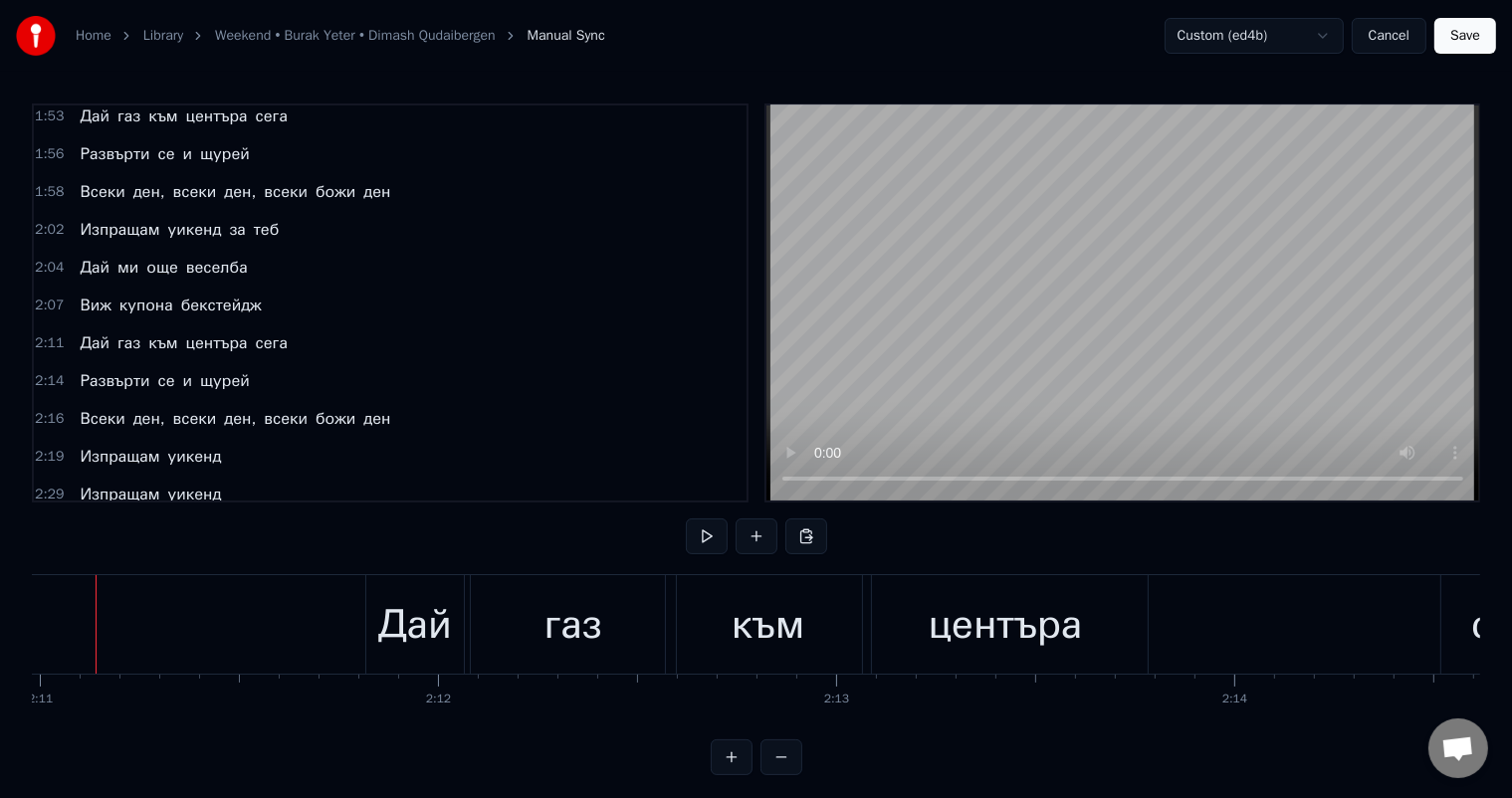 scroll, scrollTop: 0, scrollLeft: 52114, axis: horizontal 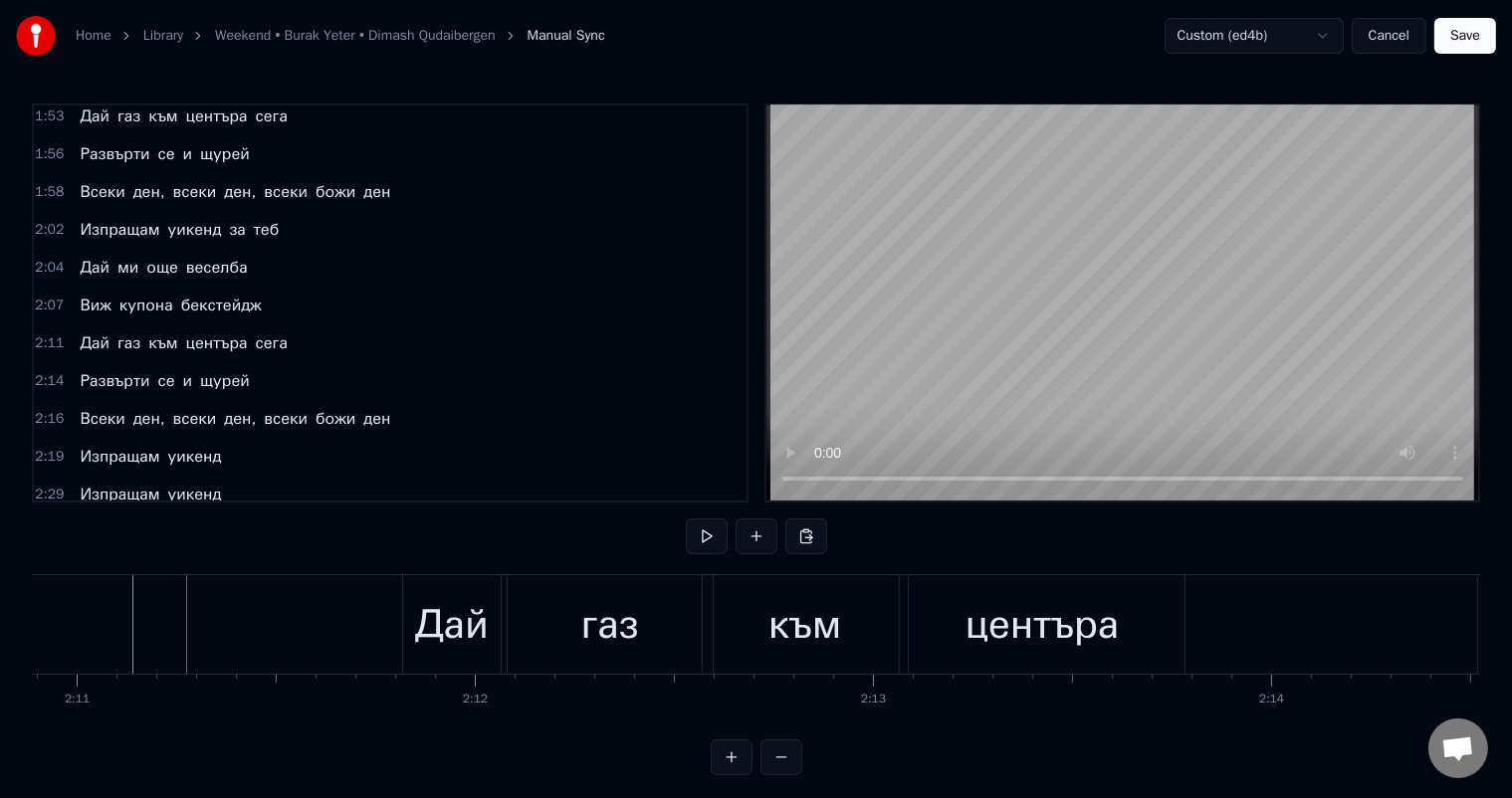 click on "0:11 Изпращам уикенд за теб 0:13 Дай ми още веселба 0:16 Виж купона бекстейдж 0:21 Дай газ към центъра сега 0:23 Развърти се и щурей 0:26 Всеки ден, всеки ден, всеки божи ден 0:28 Изпращам уикенд 0:38 Изпращам уикенд 0:48 Изпращам уикенд за теб 0:51 Дай ми още веселба 0:52 Виж купона бекстейдж 0:57 Дай газ към центъра сега 1:01 Развърти се и щурей 1:03 Всеки ден, всеки ден, всеки божи ден 1:05 Изпращам уикенд 1:15 Изпращам уикенд 1:24 О, о! 1:26 Зове ни събота: "Хелоу!". 1:28 В неделя малко забави 1:31 Уикендът е наш, нали 1:34 Не, не! 1:35 Не, не ще сведем глави 1:37 Градът е в нашите крака 1:40 Петък диша ни прахта 0" at bounding box center [756, 439] 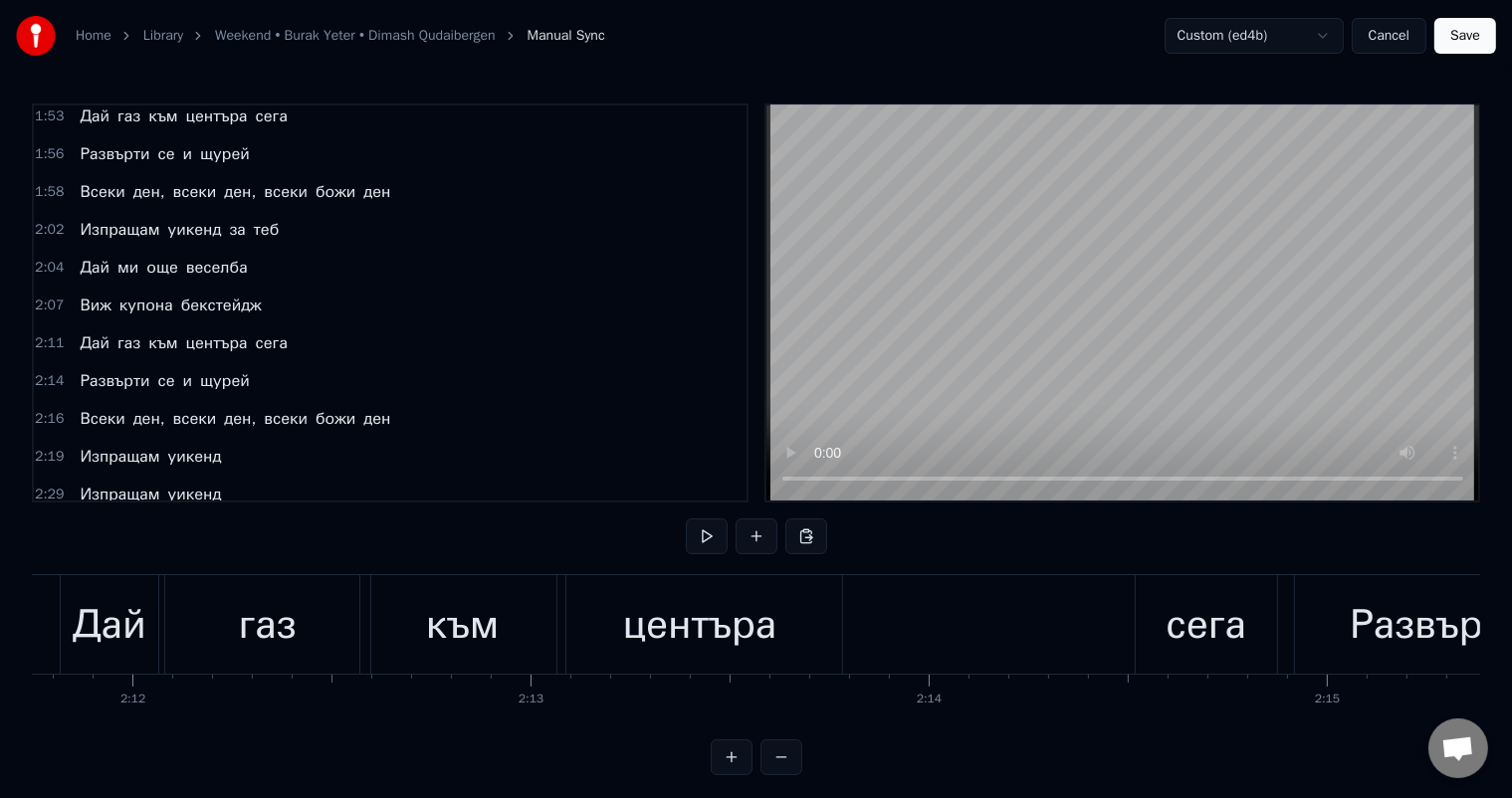 scroll, scrollTop: 0, scrollLeft: 52537, axis: horizontal 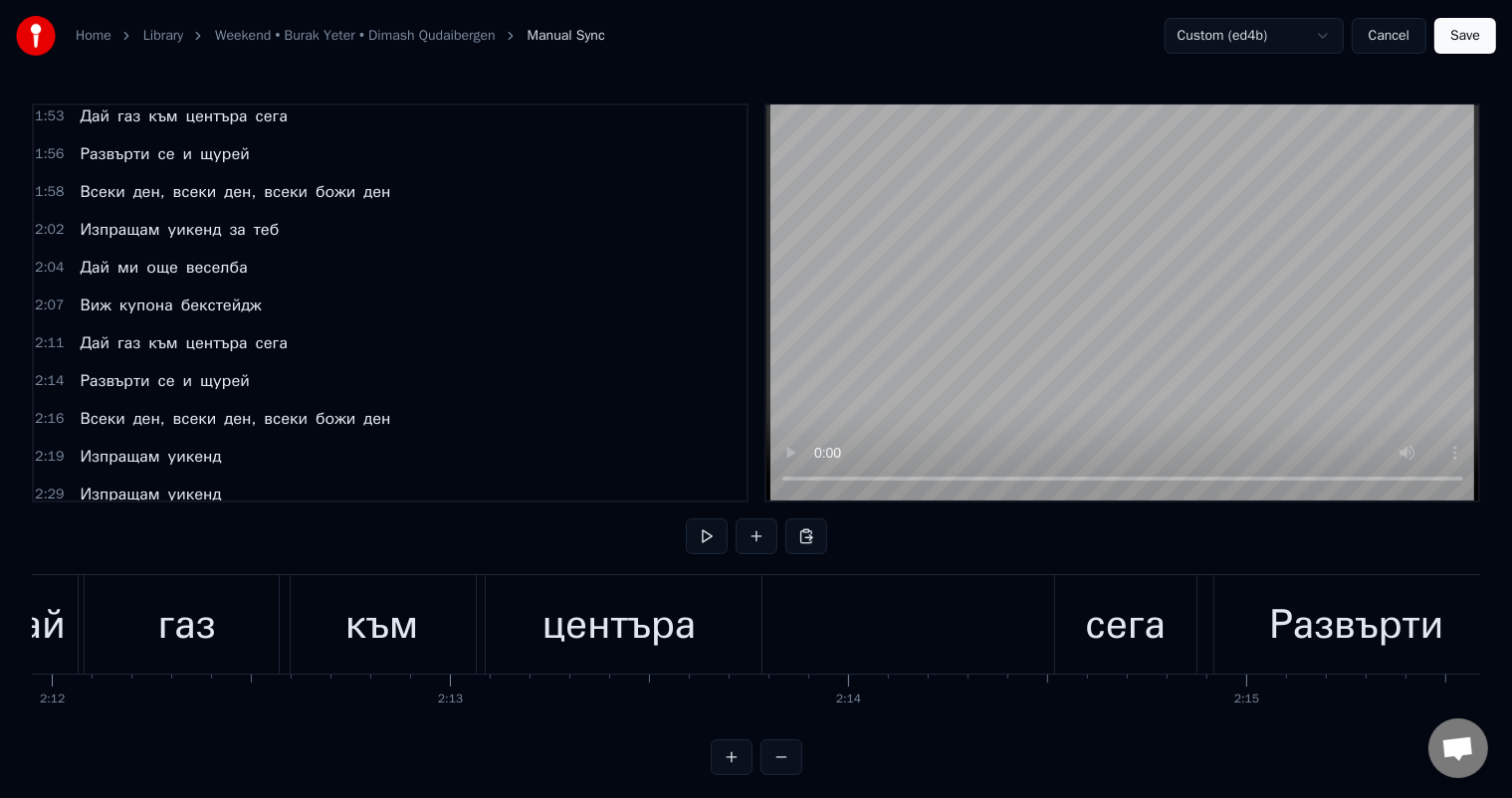 click on "сега" at bounding box center (1125, 625) 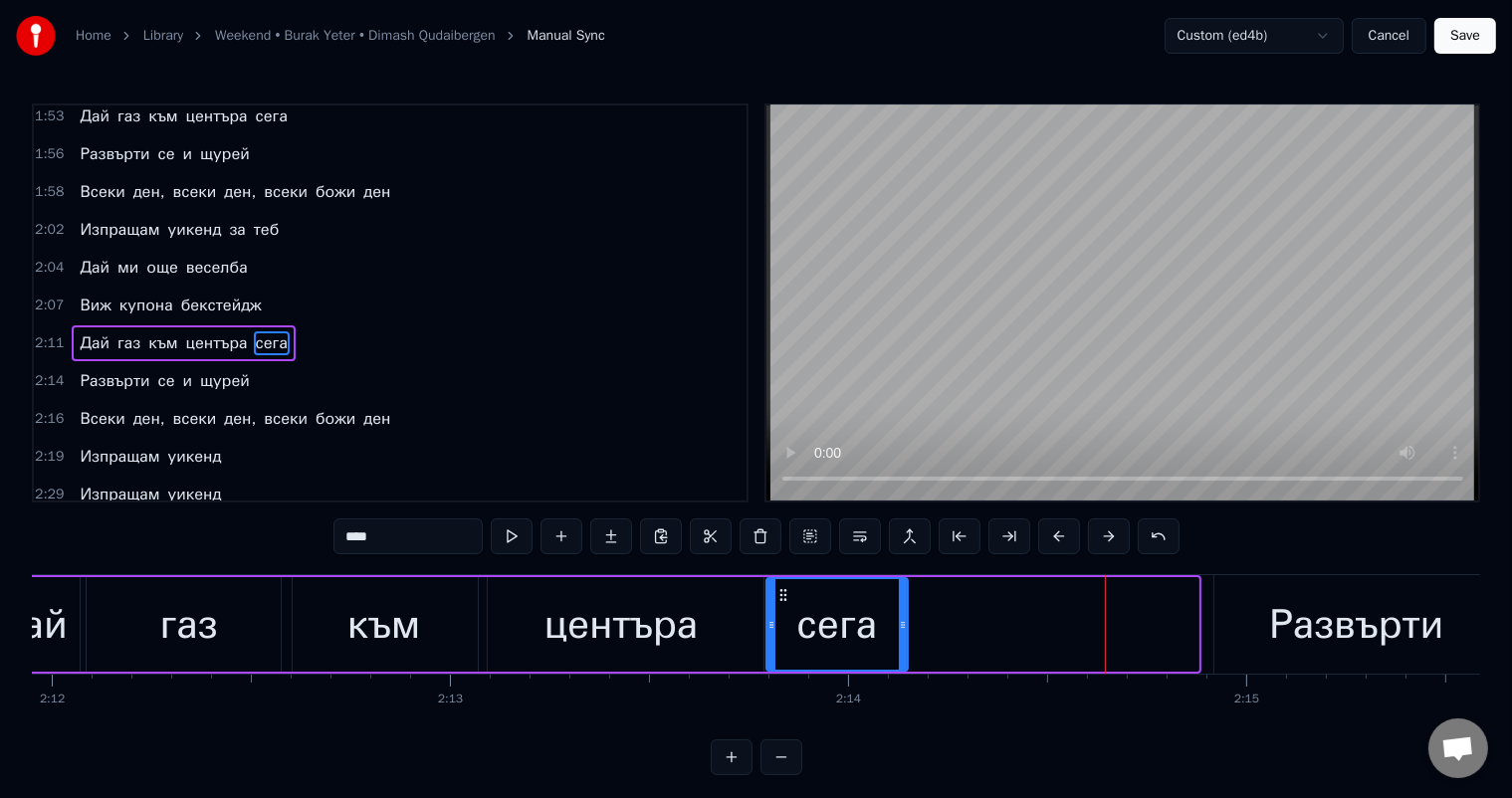 drag, startPoint x: 1071, startPoint y: 593, endPoint x: 780, endPoint y: 601, distance: 291.10994 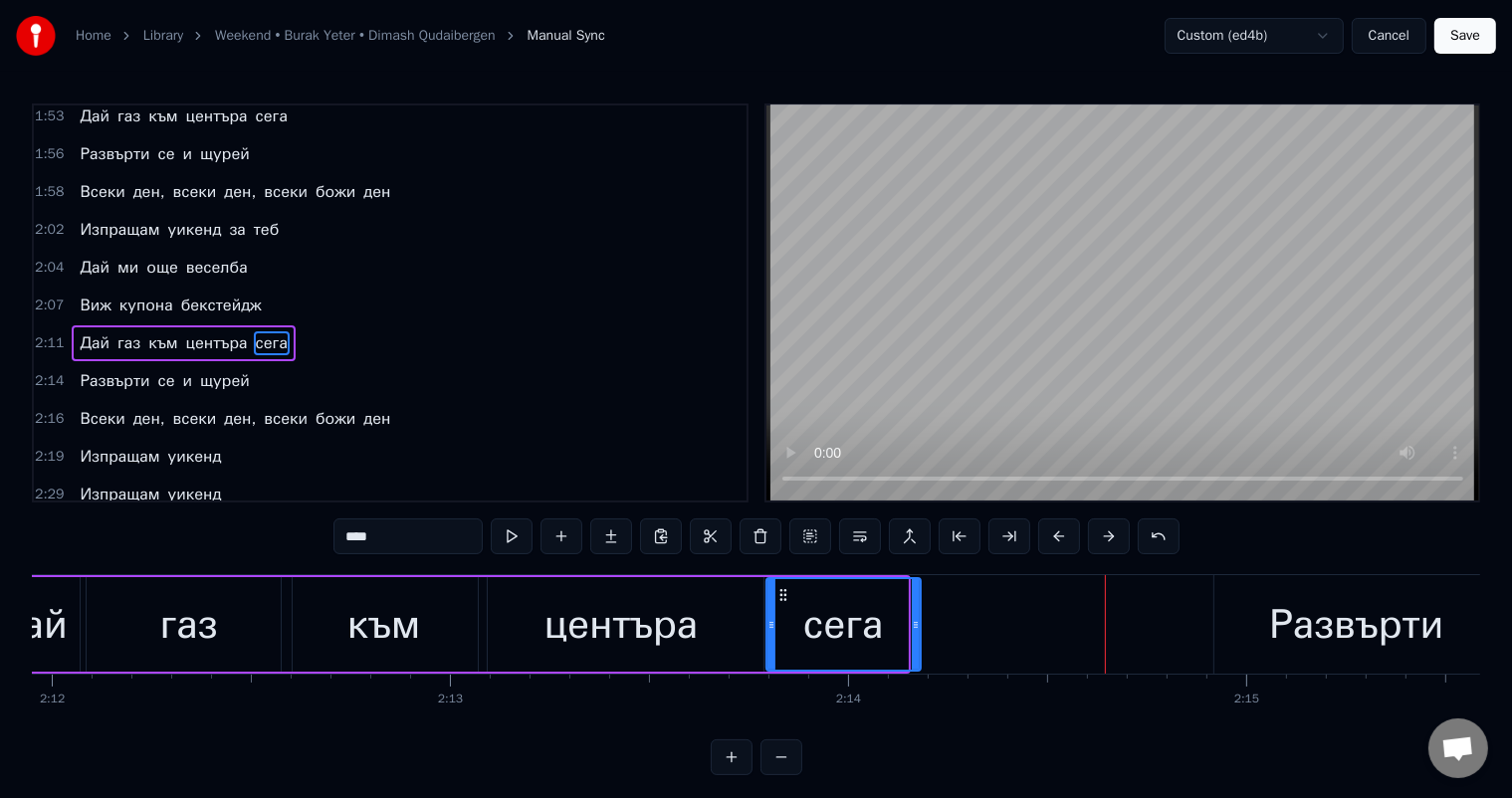 drag, startPoint x: 905, startPoint y: 628, endPoint x: 920, endPoint y: 628, distance: 15 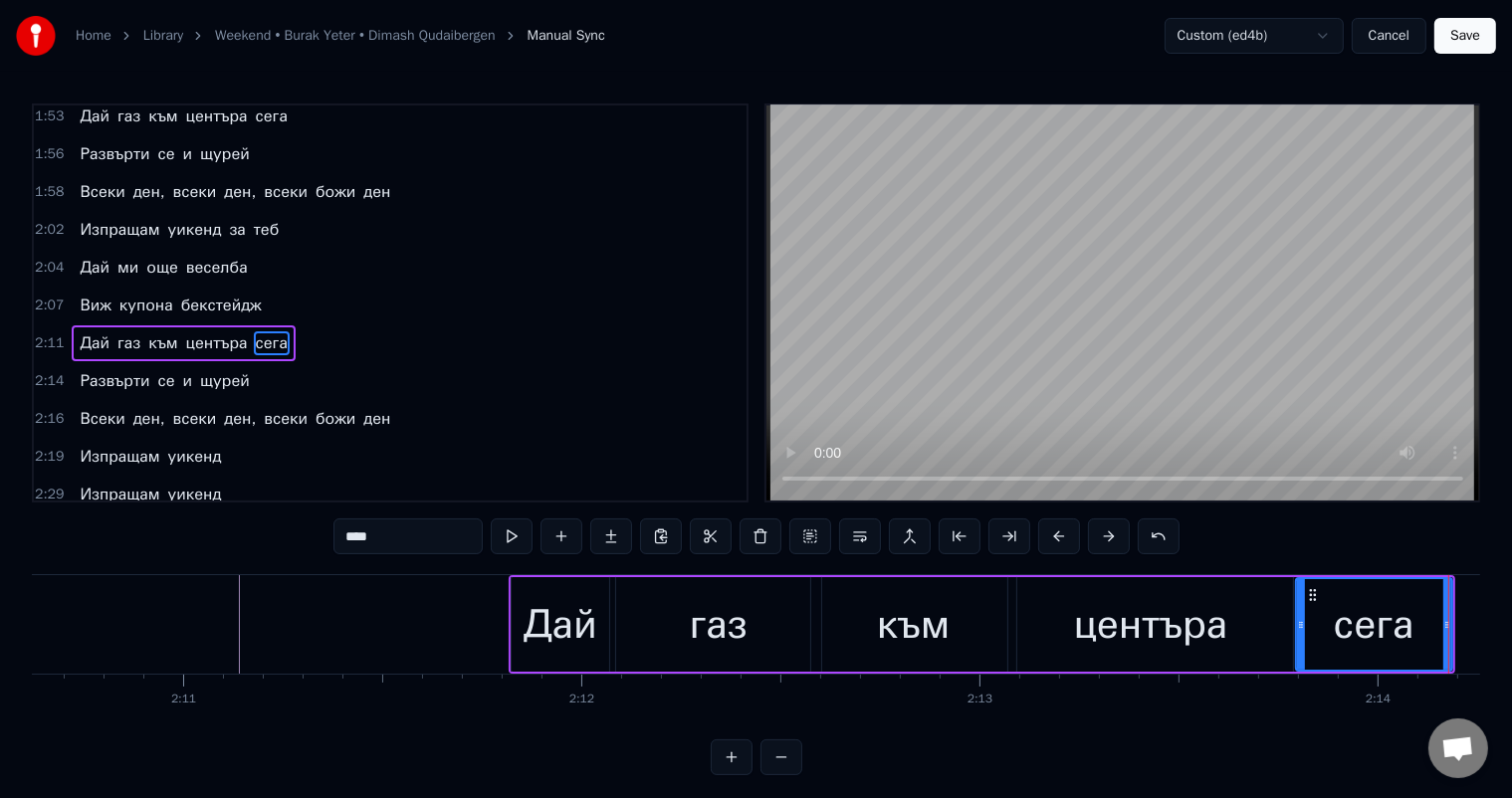 scroll, scrollTop: 0, scrollLeft: 51844, axis: horizontal 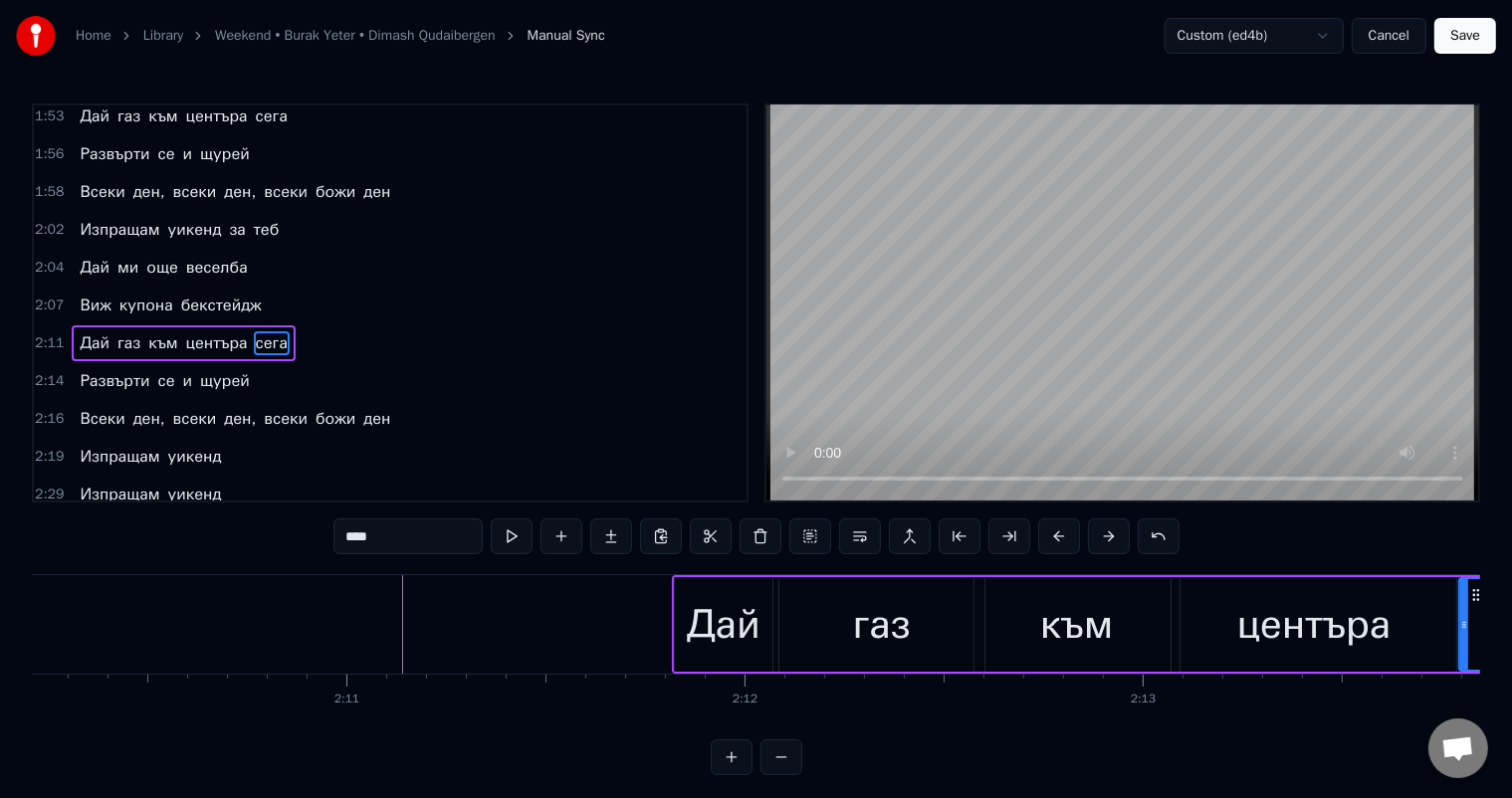 click at bounding box center [-15580, 624] 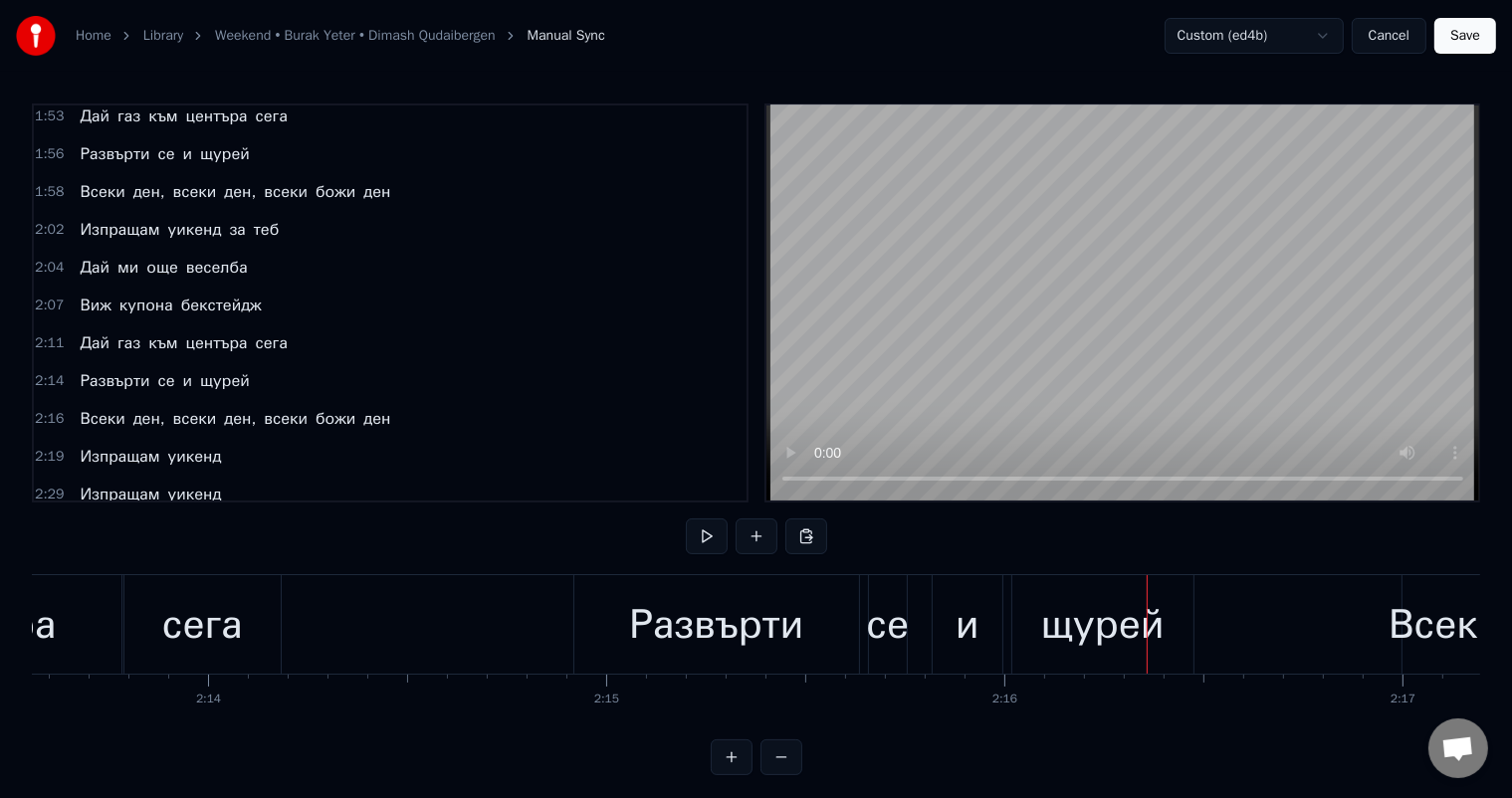 scroll, scrollTop: 0, scrollLeft: 52904, axis: horizontal 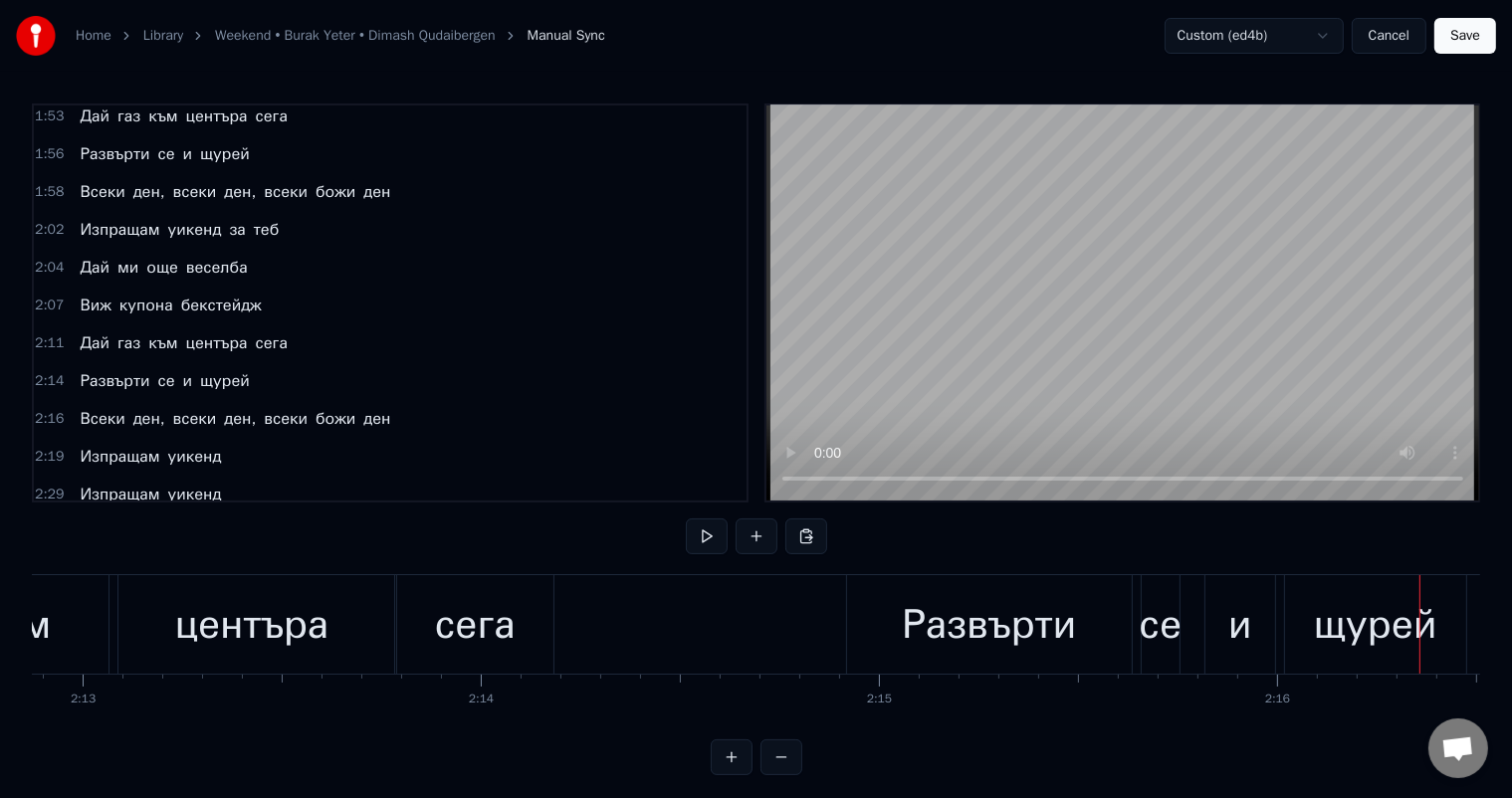 click on "сега" at bounding box center (475, 625) 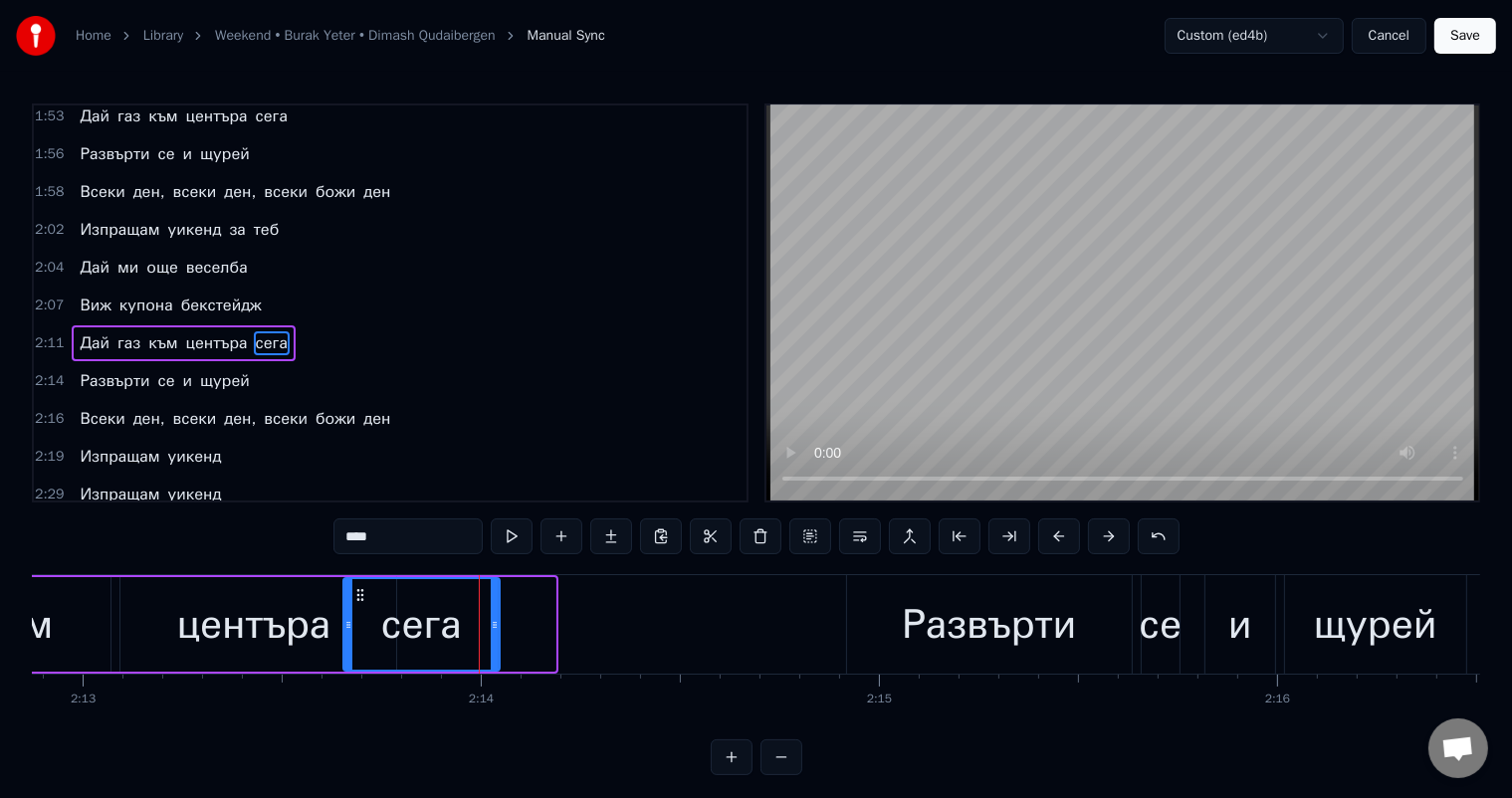 drag, startPoint x: 416, startPoint y: 596, endPoint x: 360, endPoint y: 597, distance: 56.008928 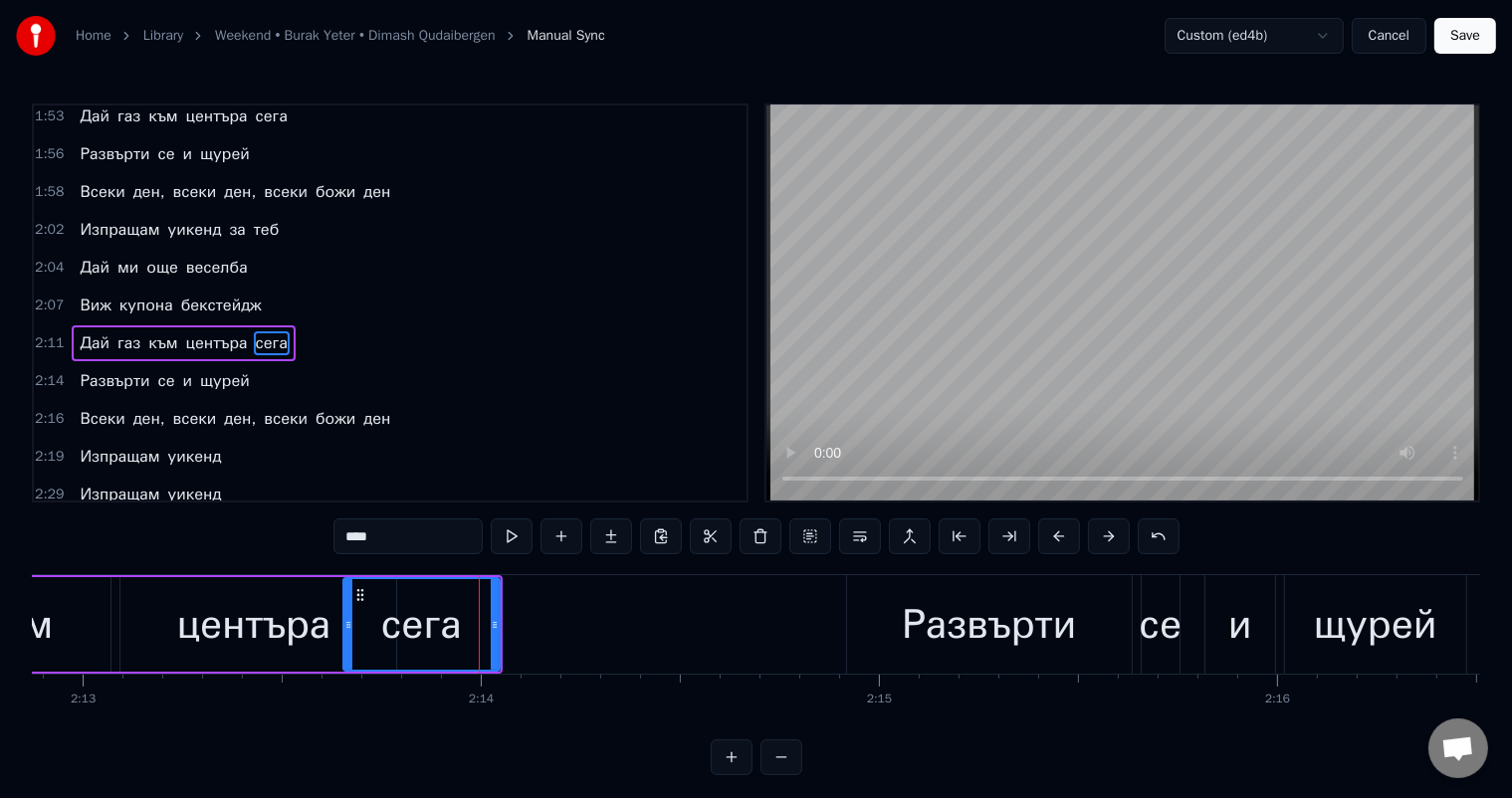 click on "Развърти" at bounding box center [988, 625] 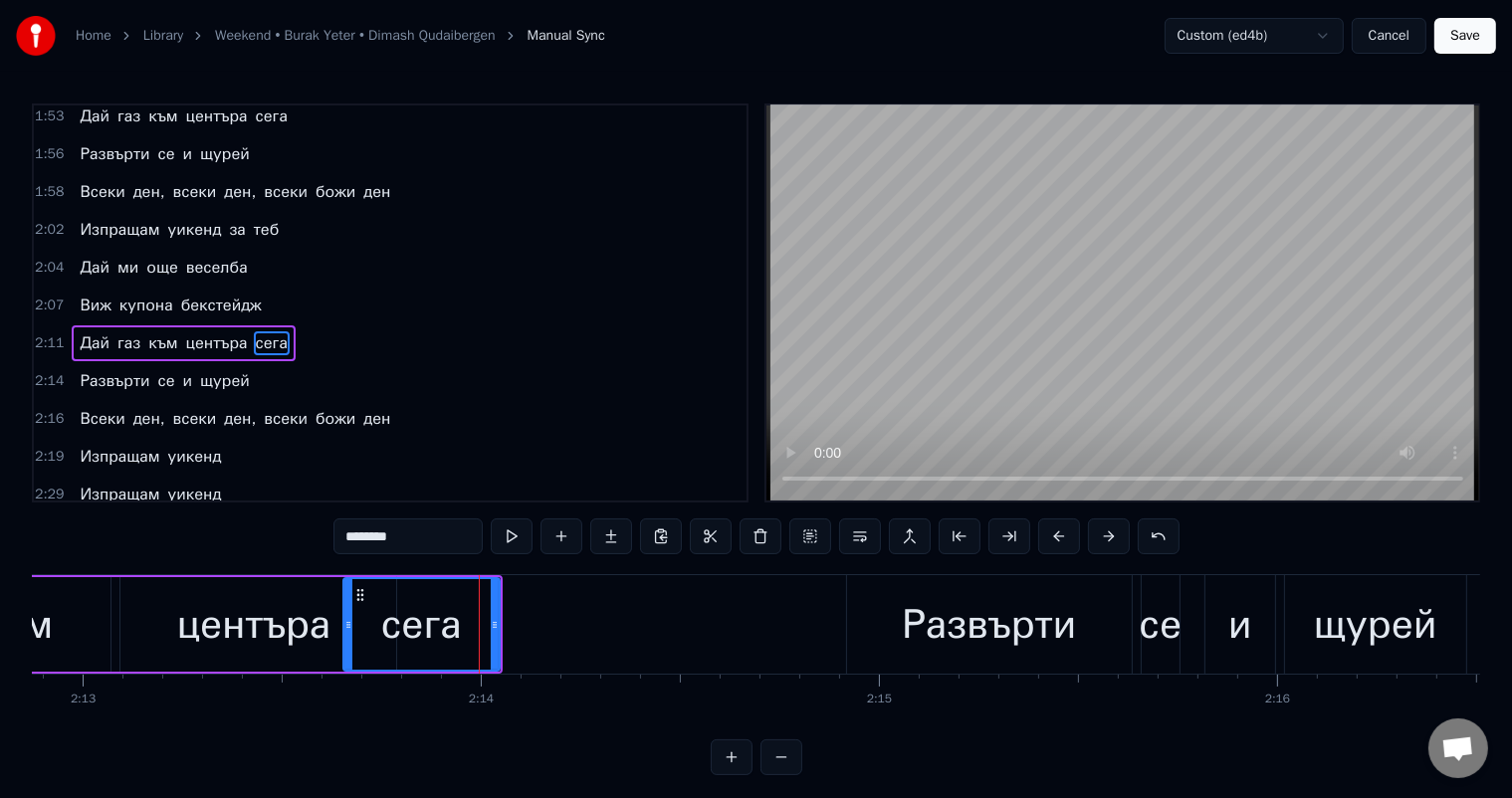 scroll, scrollTop: 1066, scrollLeft: 0, axis: vertical 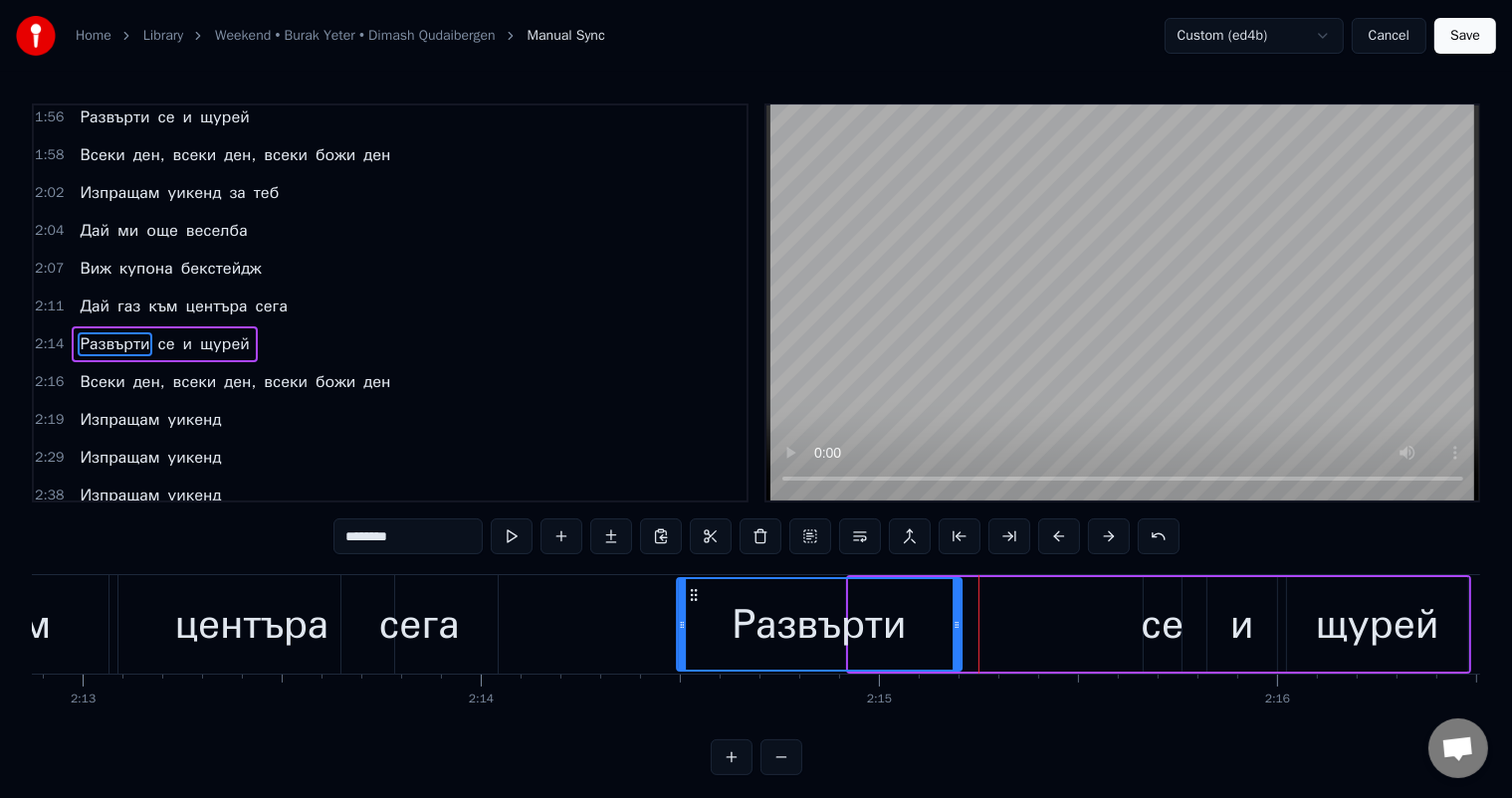 drag, startPoint x: 864, startPoint y: 592, endPoint x: 693, endPoint y: 590, distance: 171.0117 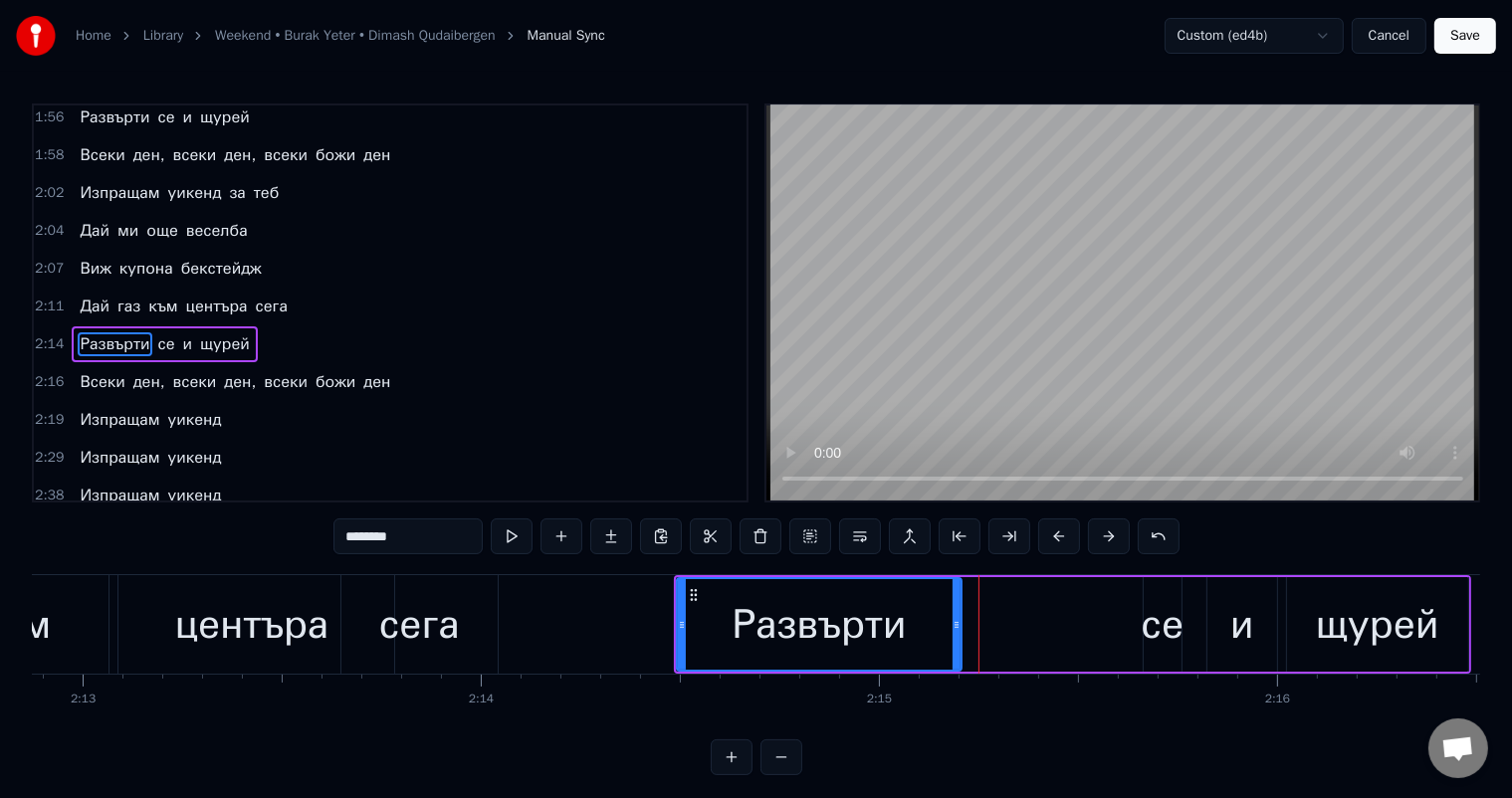 click on "се" at bounding box center (1162, 625) 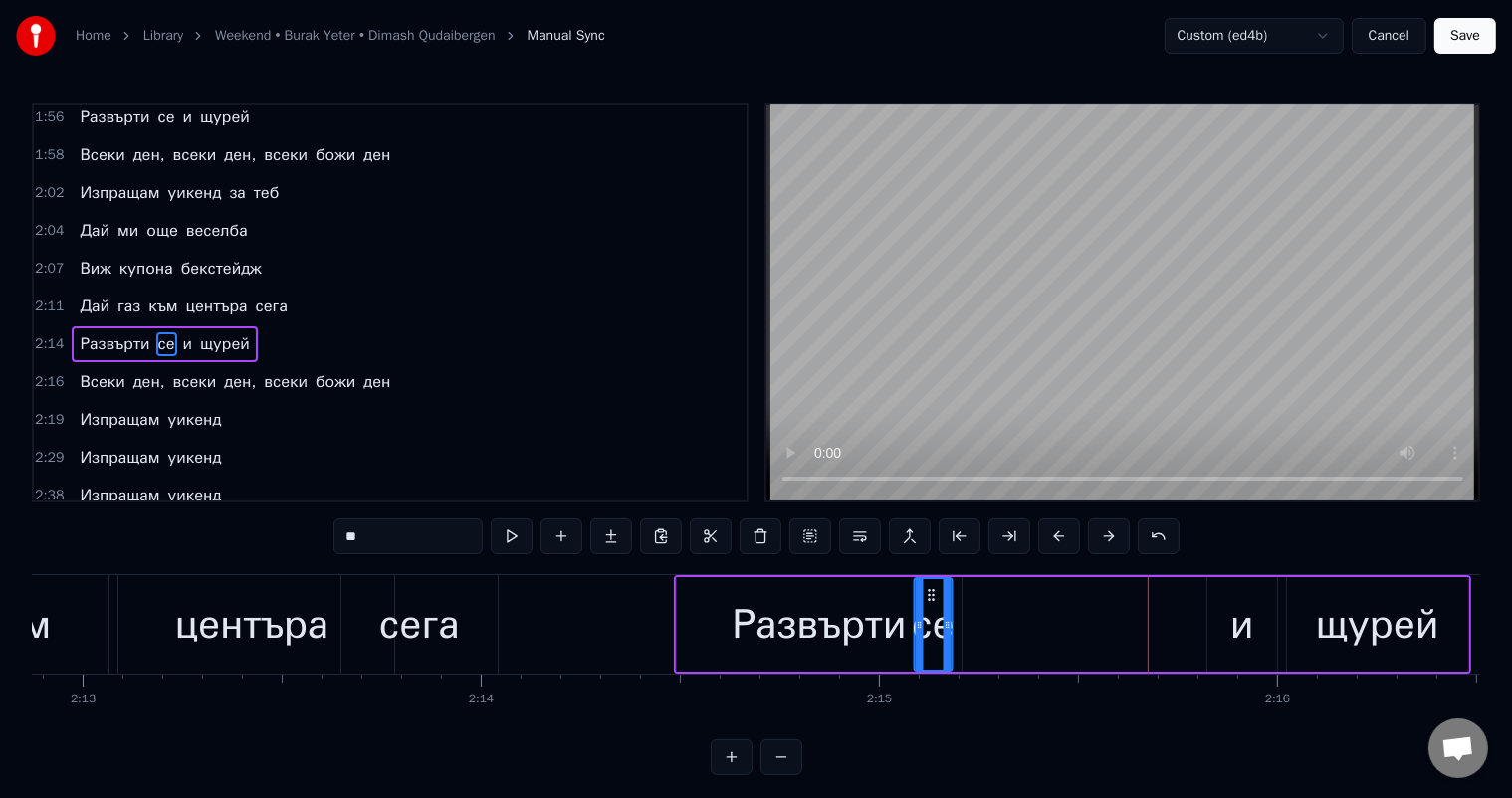 drag, startPoint x: 1159, startPoint y: 596, endPoint x: 929, endPoint y: 573, distance: 231.1471 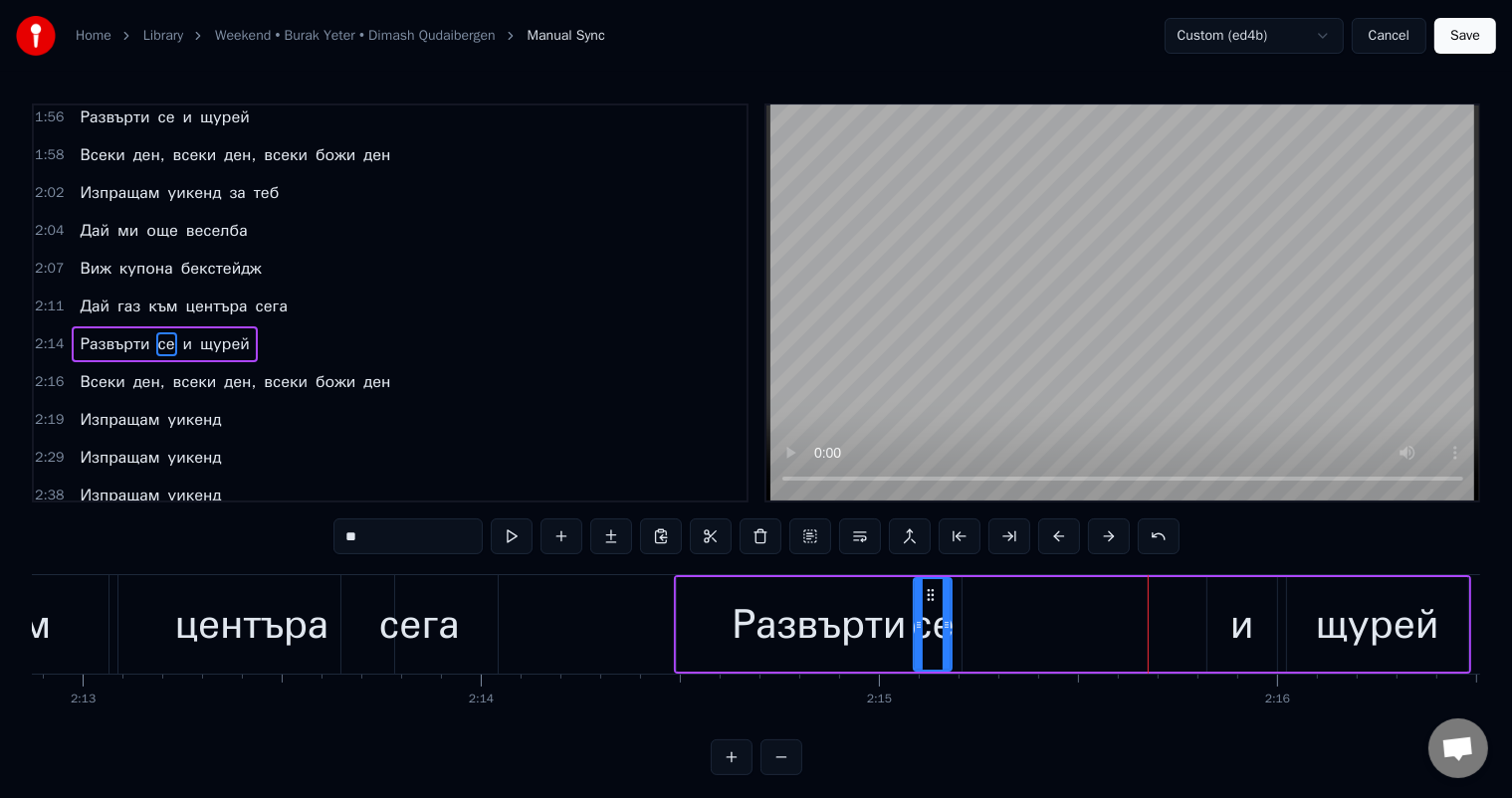 click on "и" at bounding box center [1242, 625] 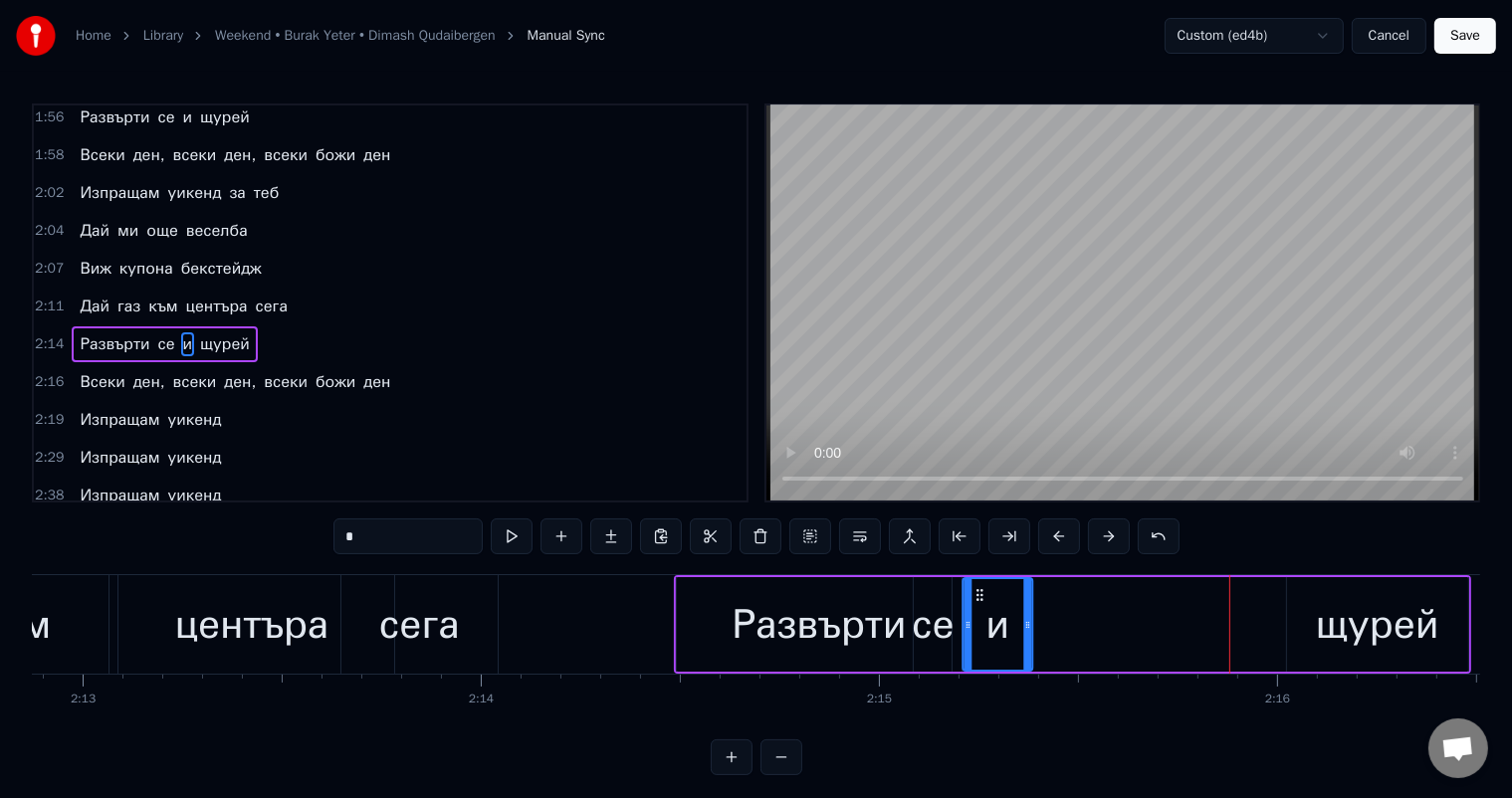 drag, startPoint x: 1218, startPoint y: 590, endPoint x: 973, endPoint y: 585, distance: 245.05102 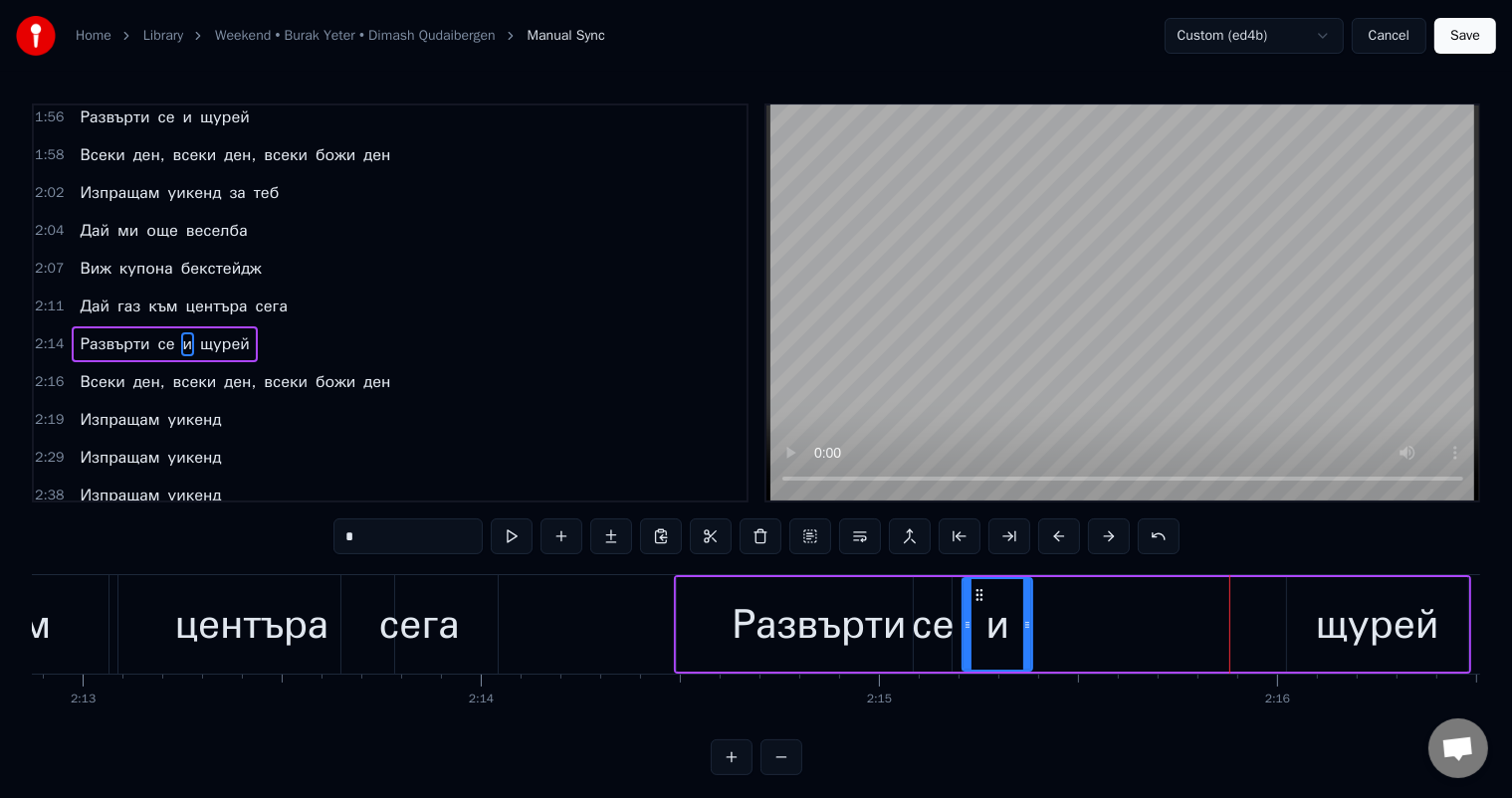 click on "щурей" at bounding box center [1378, 625] 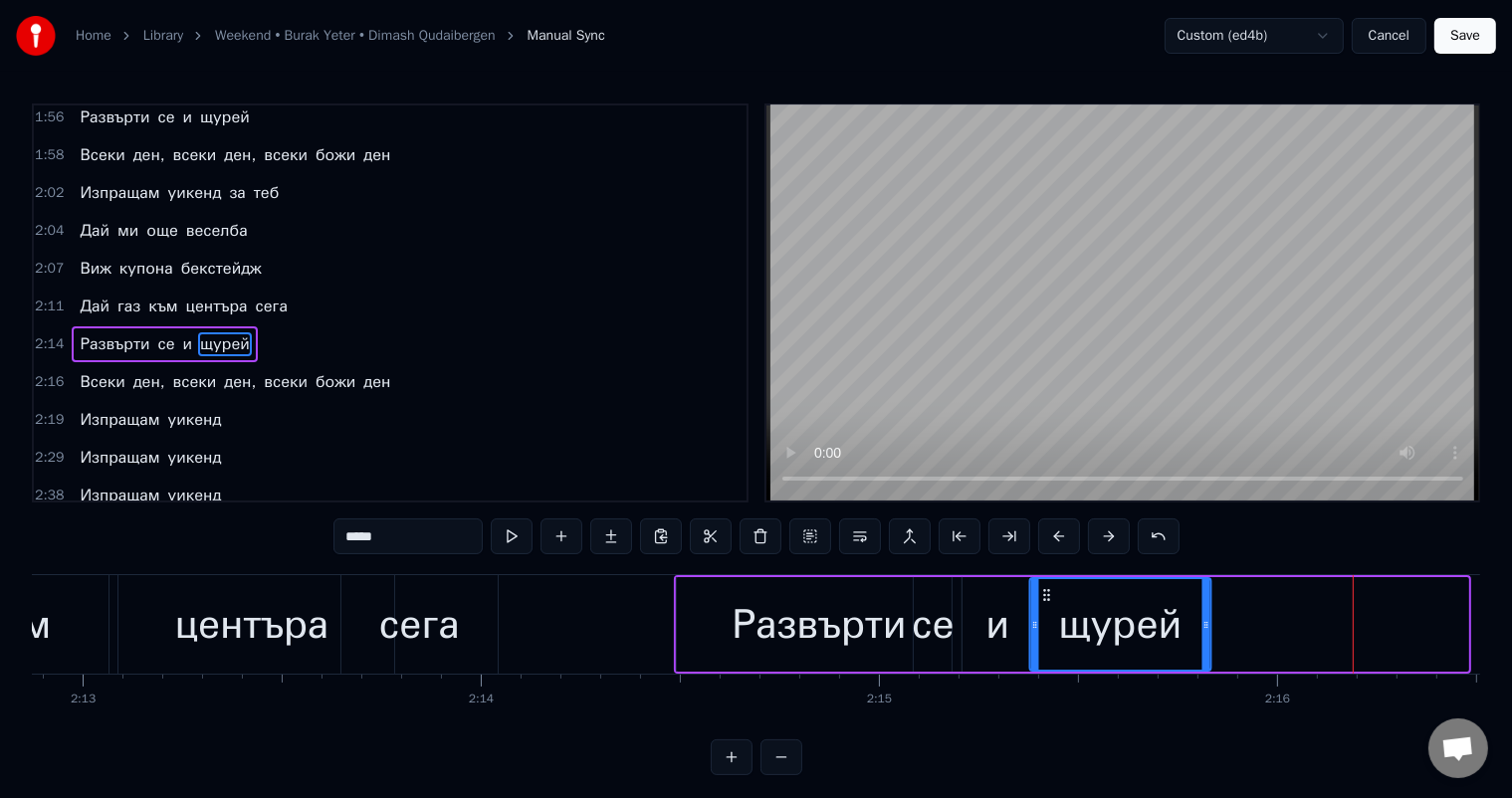 drag, startPoint x: 1300, startPoint y: 593, endPoint x: 1043, endPoint y: 586, distance: 257.09531 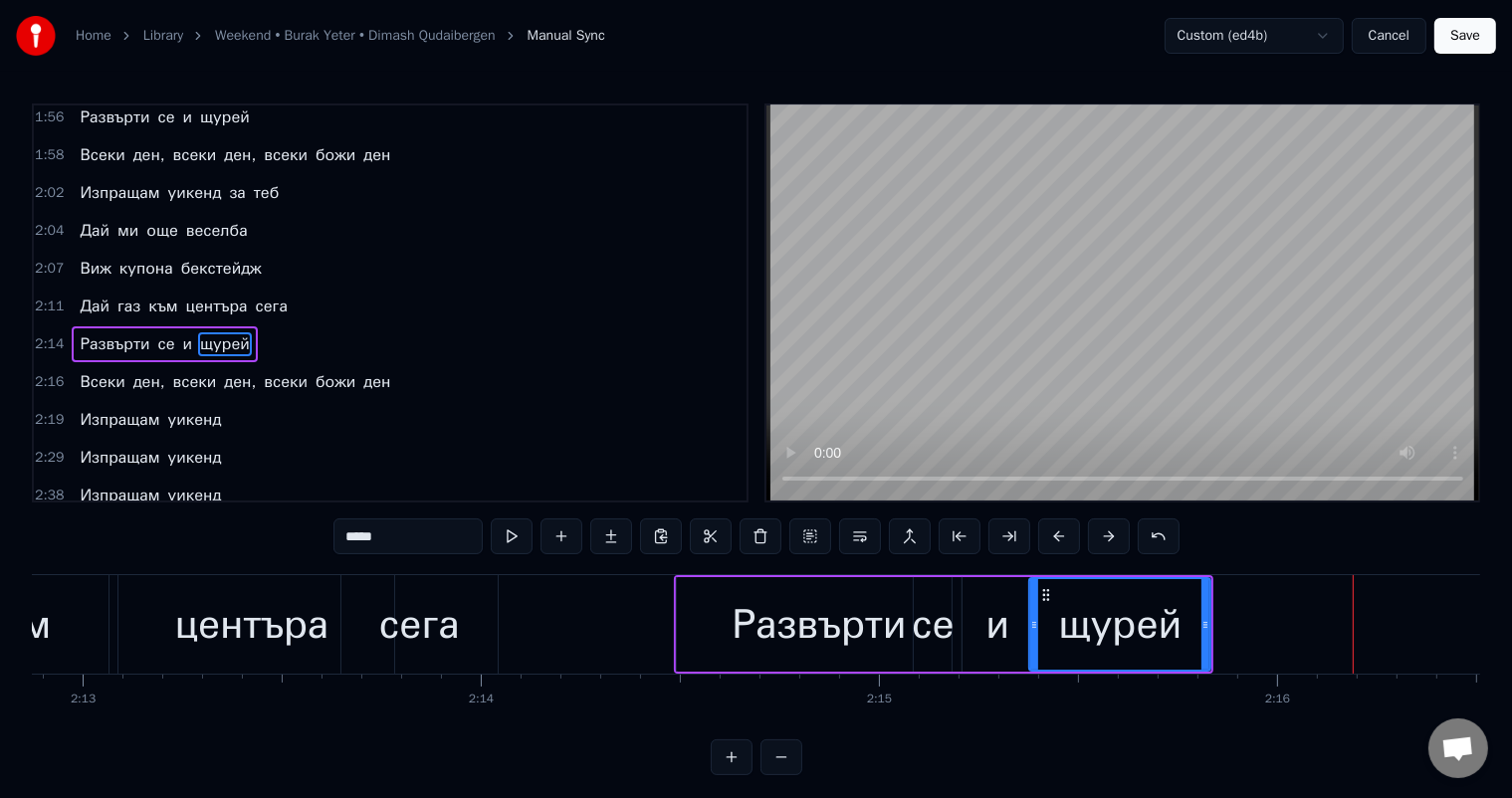 click on "и" at bounding box center [997, 625] 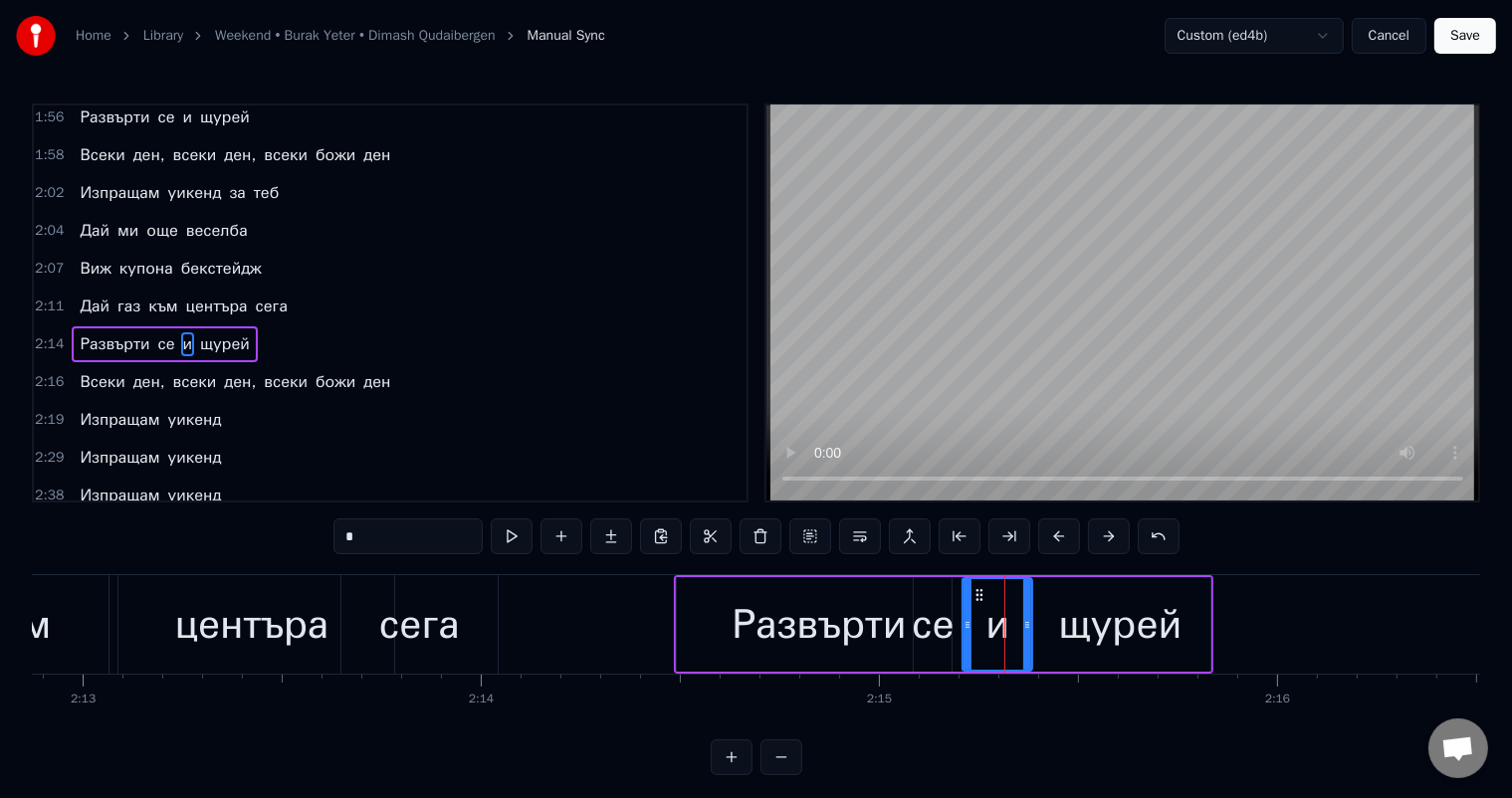 click on "и" at bounding box center [997, 624] 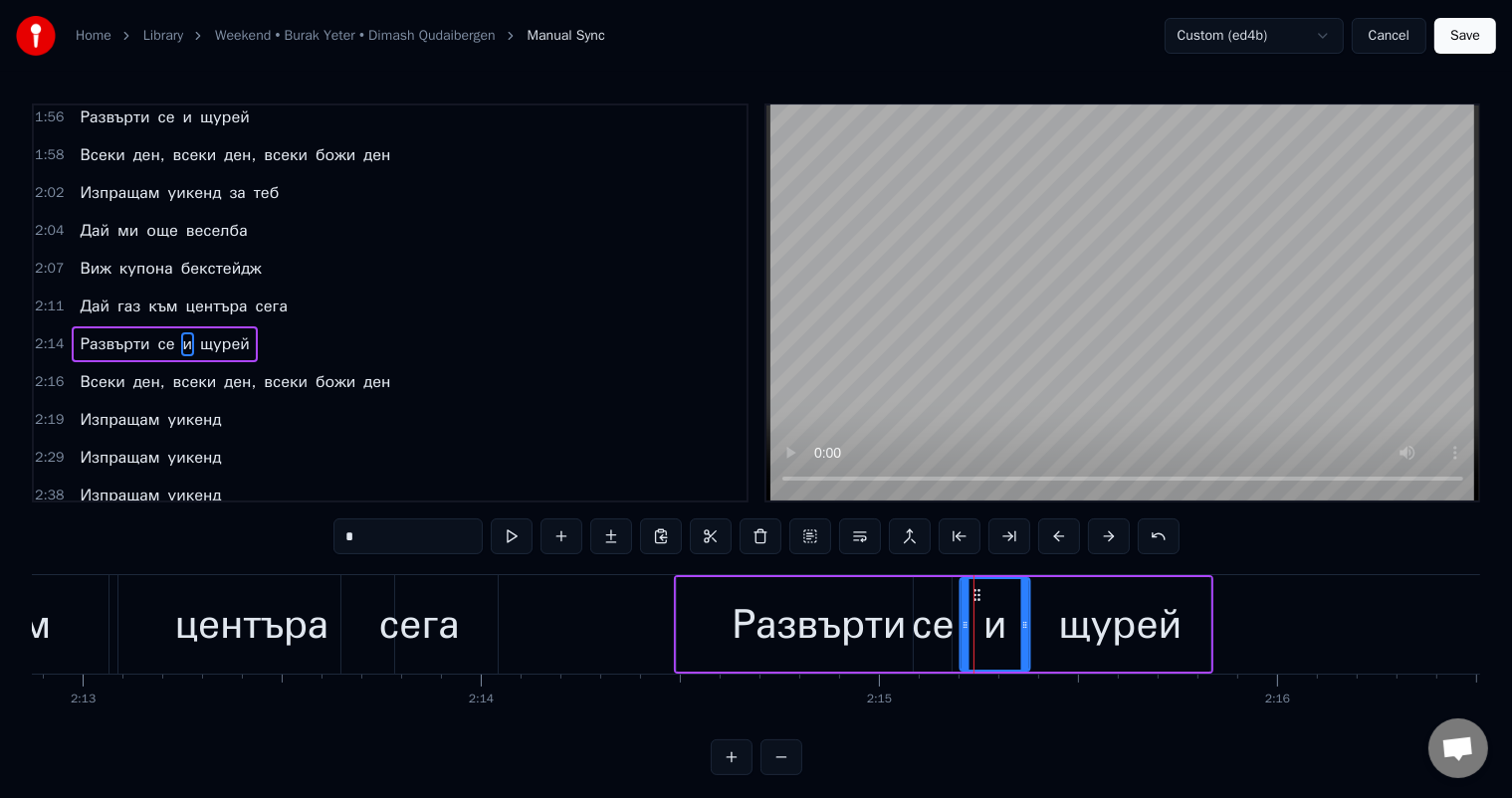 click 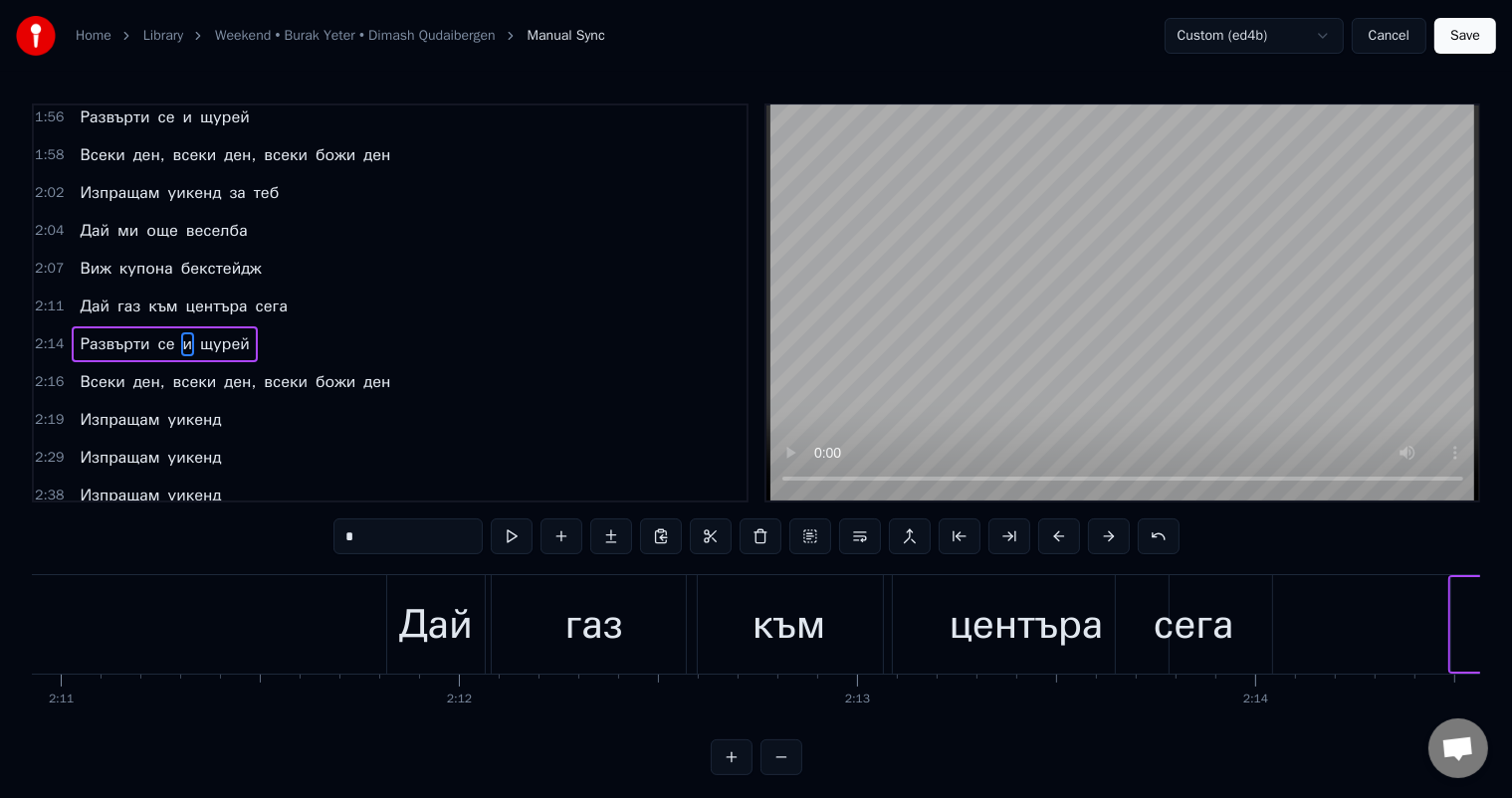 scroll, scrollTop: 0, scrollLeft: 51966, axis: horizontal 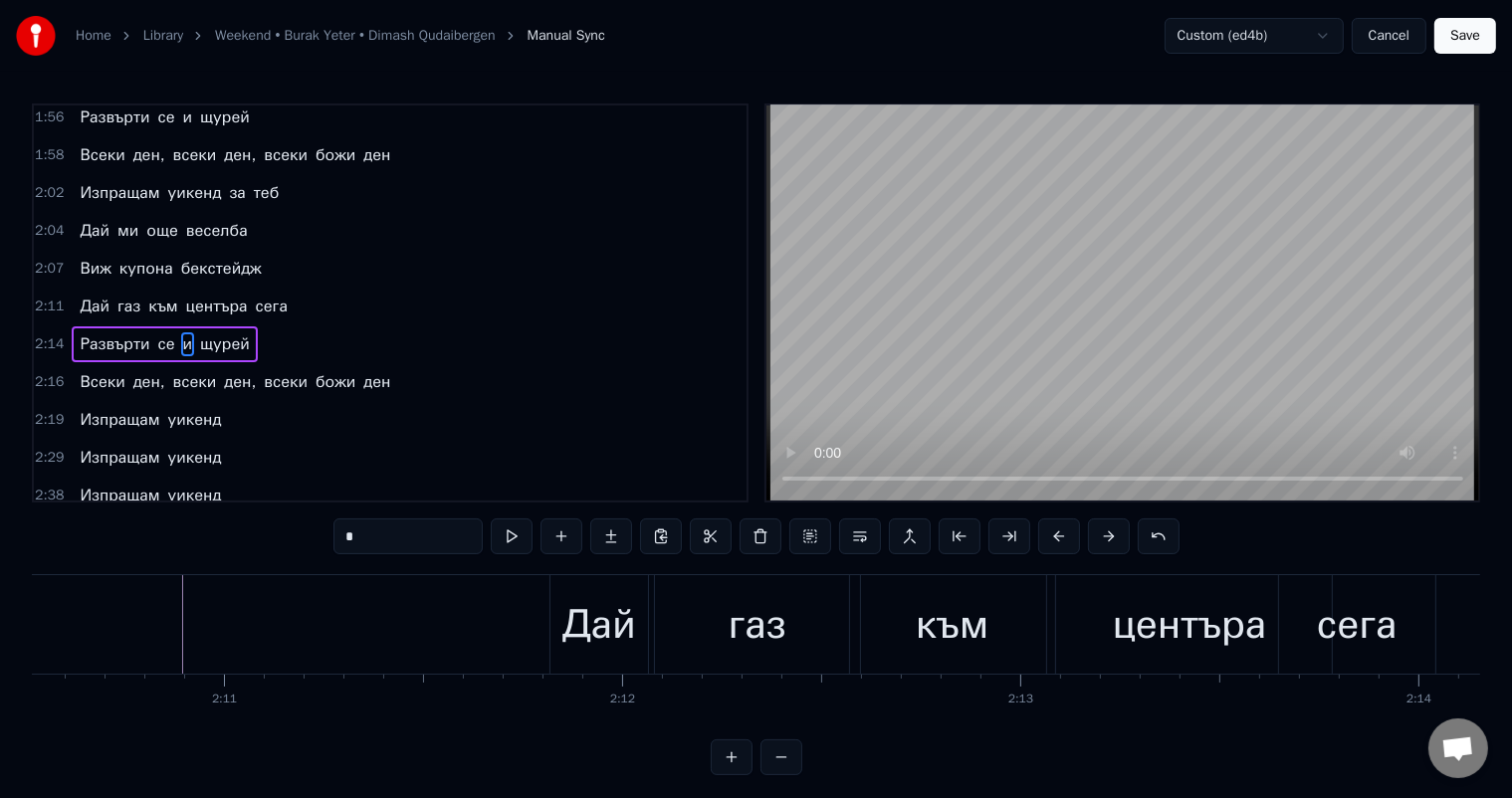click at bounding box center (-15702, 624) 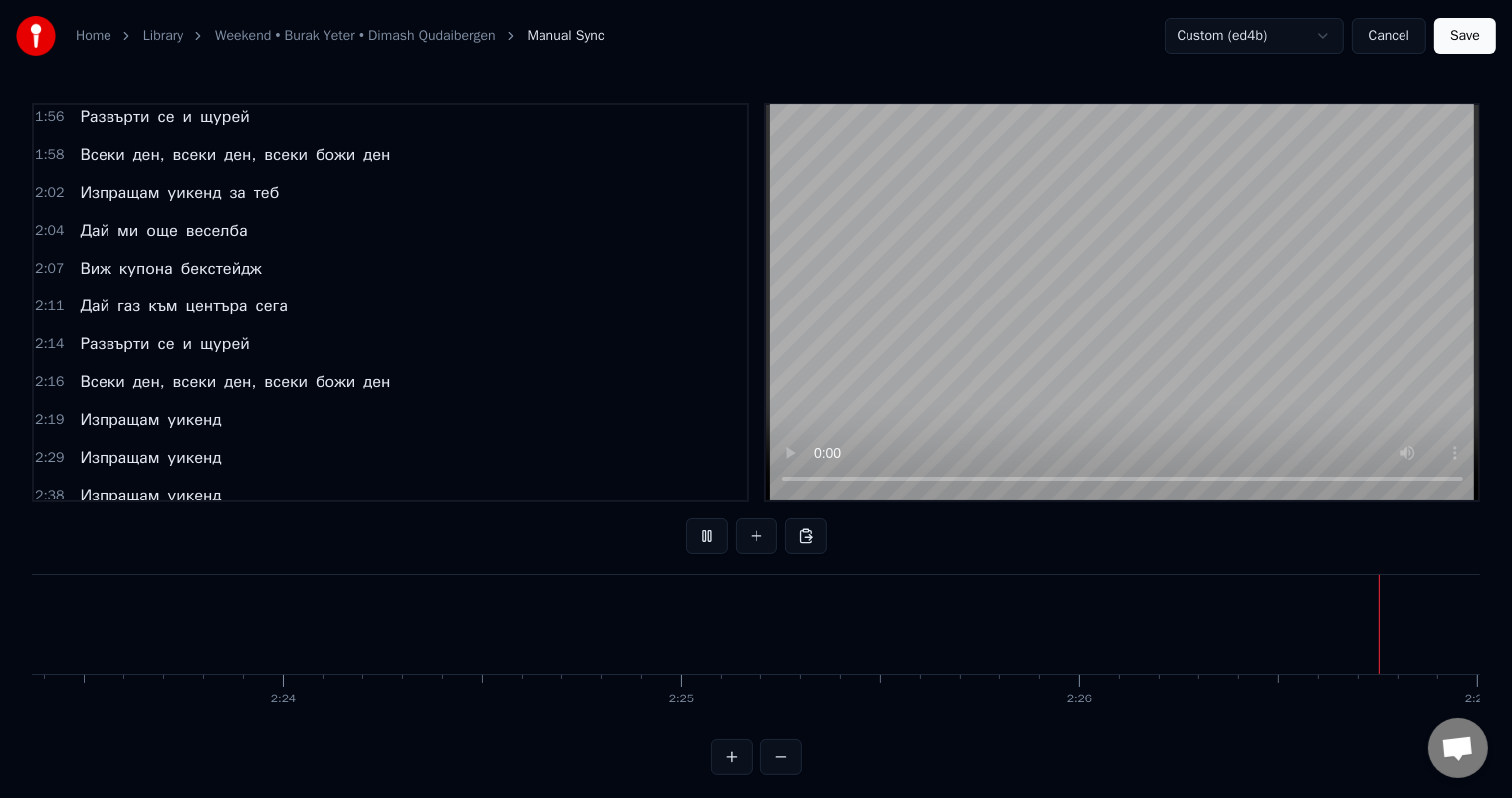 scroll, scrollTop: 0, scrollLeft: 58351, axis: horizontal 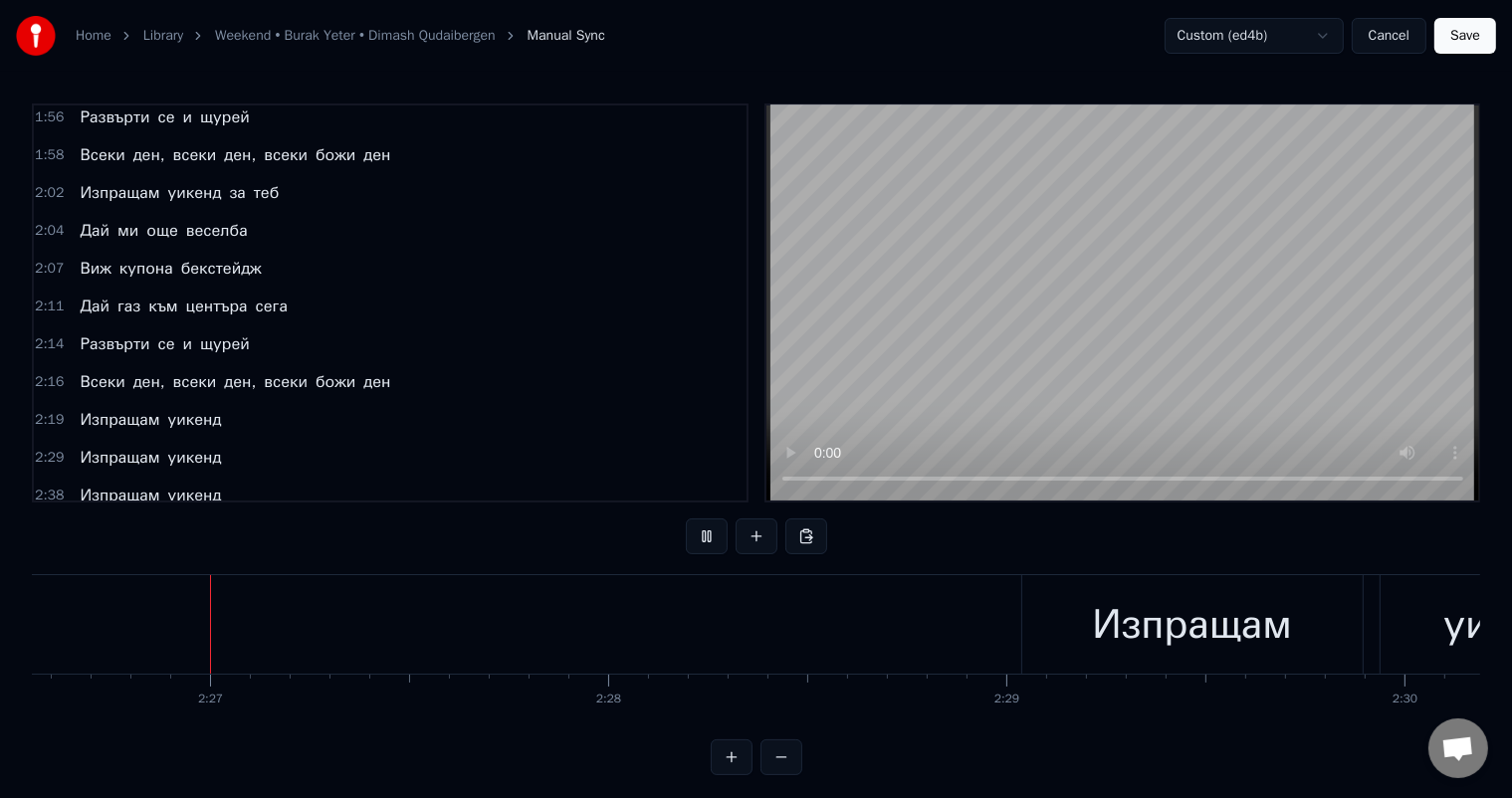 click on "0:11 Изпращам уикенд за теб 0:13 Дай ми още веселба 0:16 Виж купона бекстейдж 0:21 Дай газ към центъра сега 0:23 Развърти се и щурей 0:26 Всеки ден, всеки ден, всеки божи ден 0:28 Изпращам уикенд 0:38 Изпращам уикенд 0:48 Изпращам уикенд за теб 0:51 Дай ми още веселба 0:52 Виж купона бекстейдж 0:57 Дай газ към центъра сега 1:01 Развърти се и щурей 1:03 Всеки ден, всеки ден, всеки божи ден 1:05 Изпращам уикенд 1:15 Изпращам уикенд 1:24 О, о! 1:26 Зове ни събота: "Хелоу!". 1:28 В неделя малко забави 1:31 Уикендът е наш, нали 1:34 Не, не! 1:35 Не, не ще сведем глави 1:37 Градът е в нашите крака 1:40 Петък диша ни прахта 0" at bounding box center [756, 439] 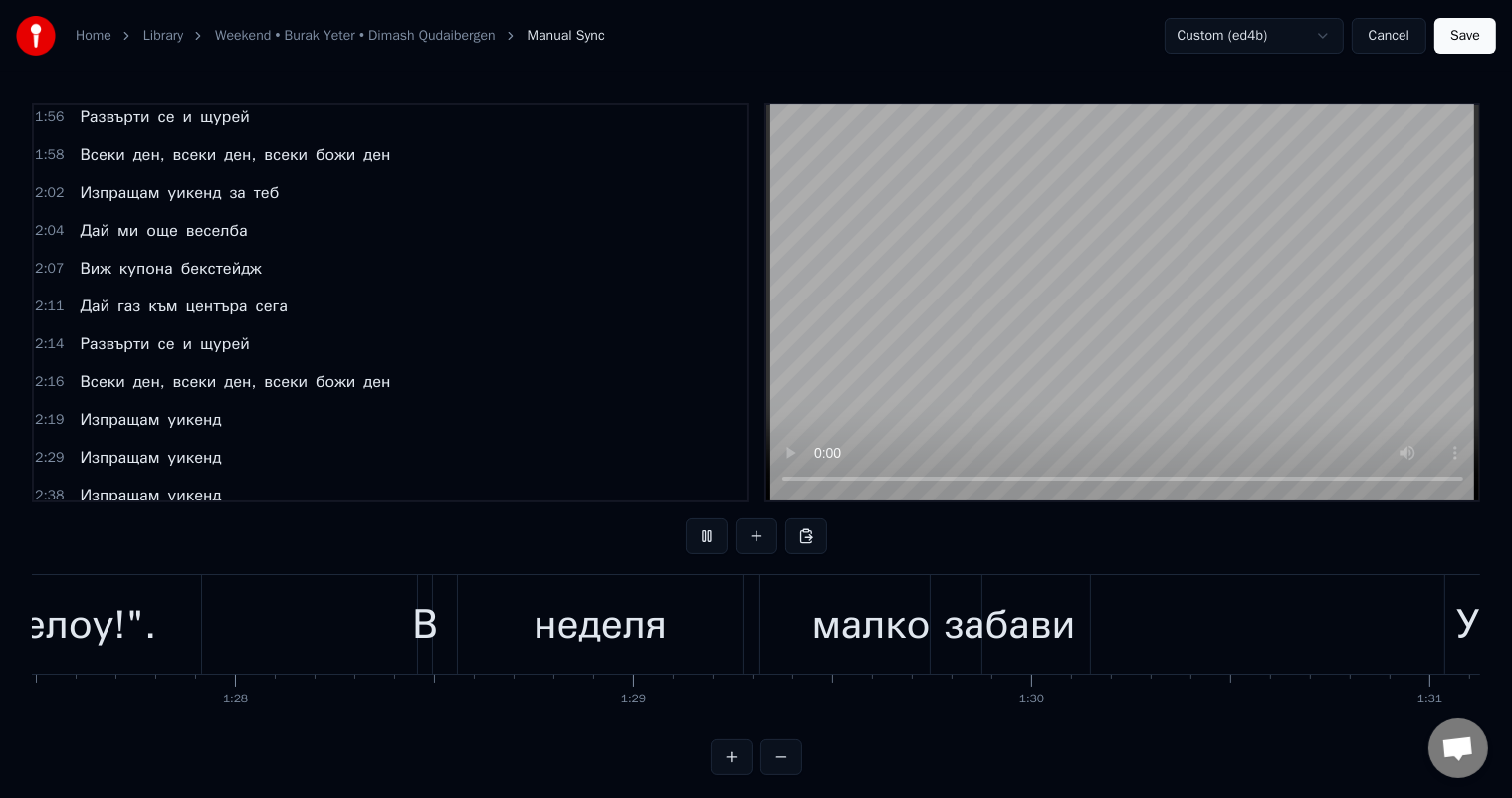 scroll, scrollTop: 0, scrollLeft: 63327, axis: horizontal 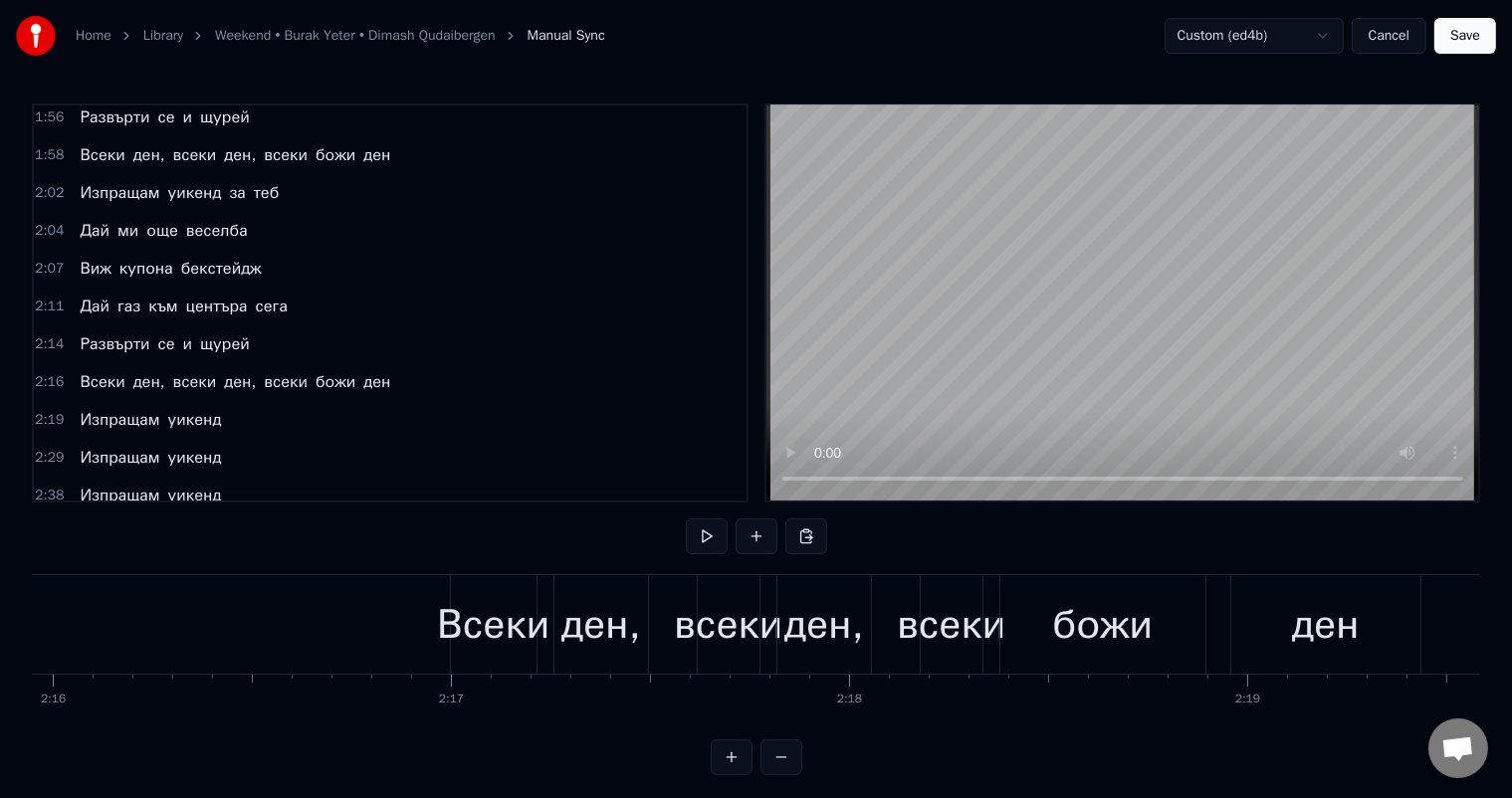 click on "Всеки" at bounding box center [493, 625] 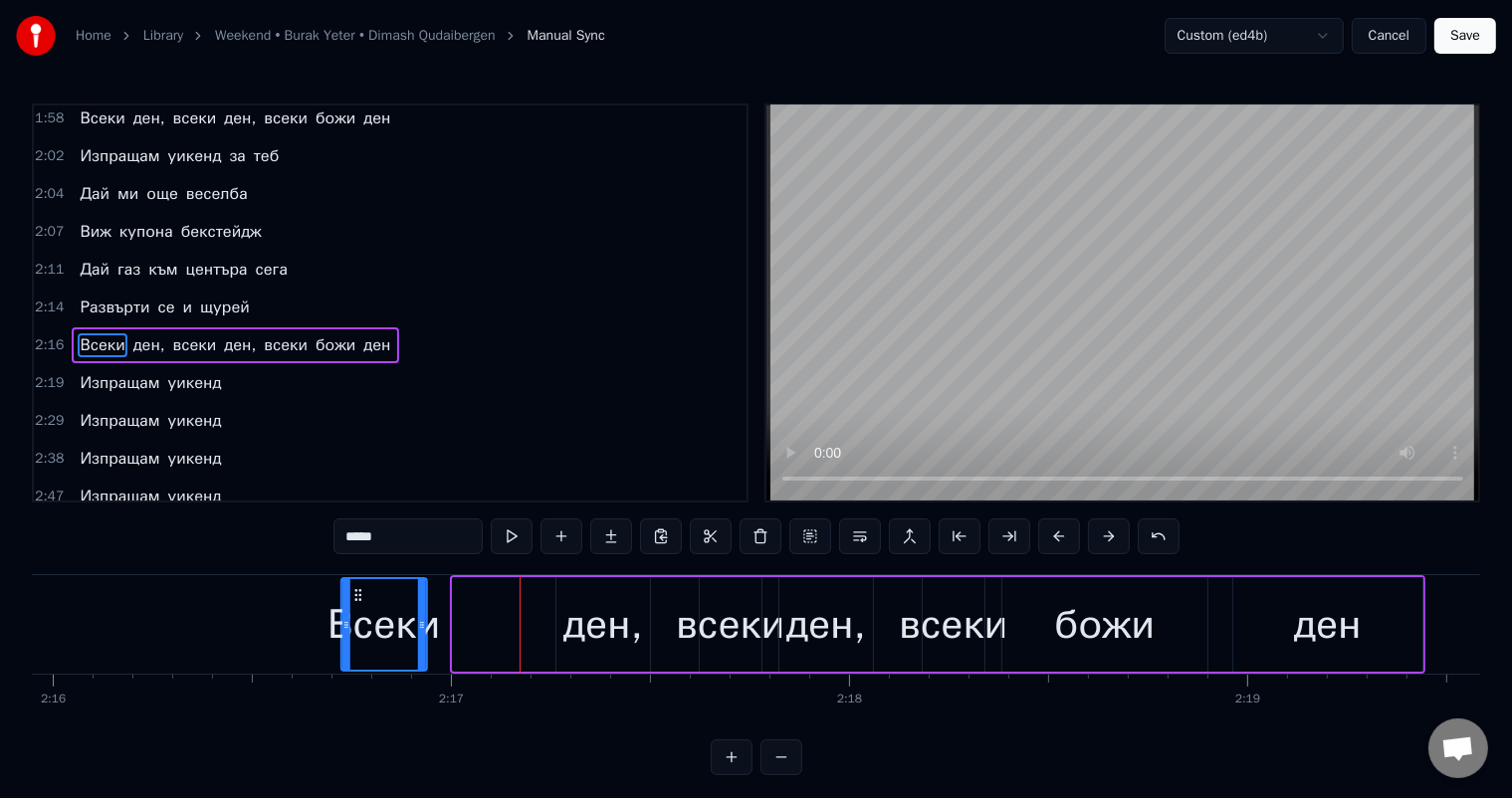 drag, startPoint x: 467, startPoint y: 592, endPoint x: 355, endPoint y: 584, distance: 112.28535 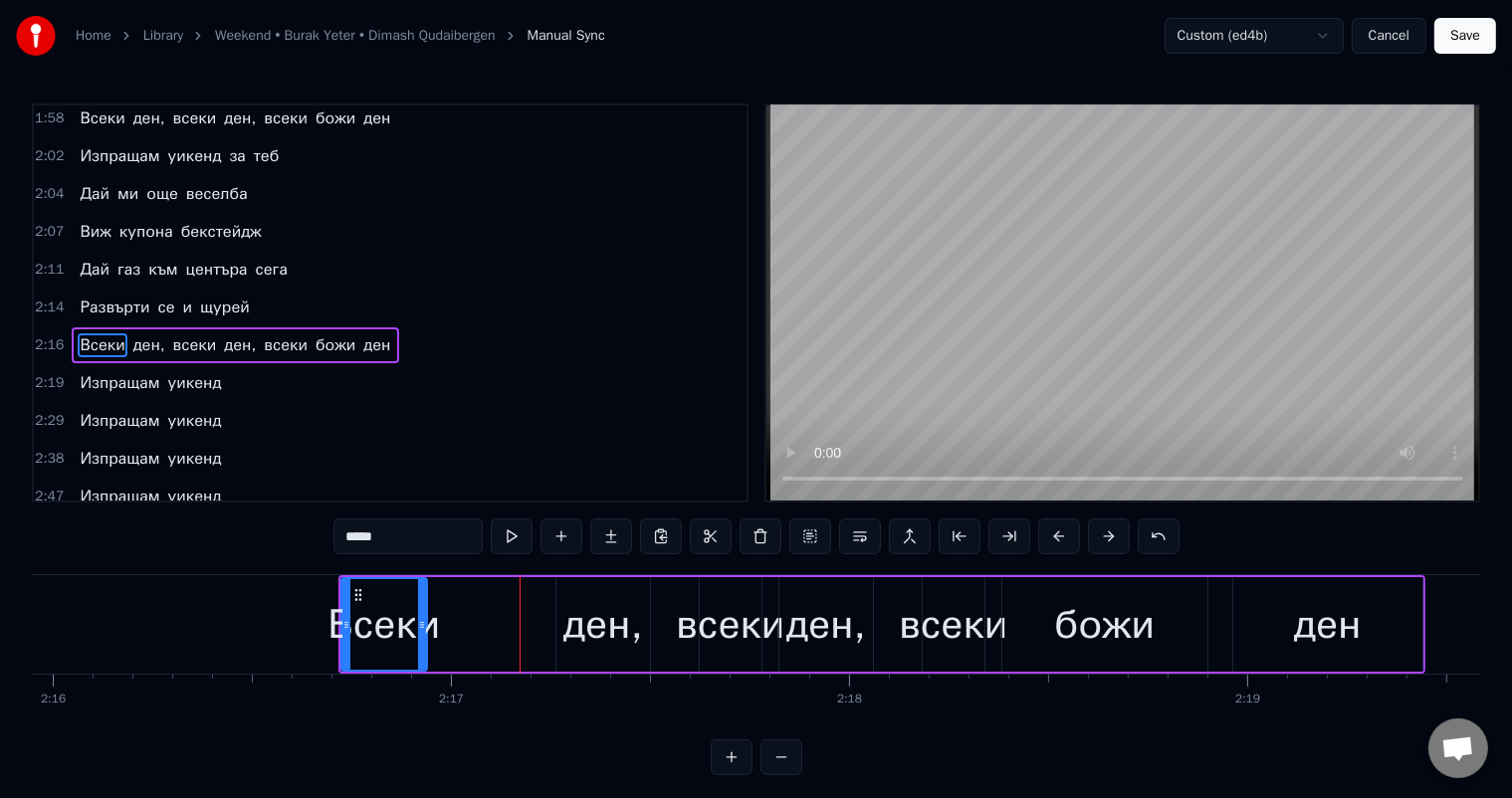 click on "ден," at bounding box center [603, 625] 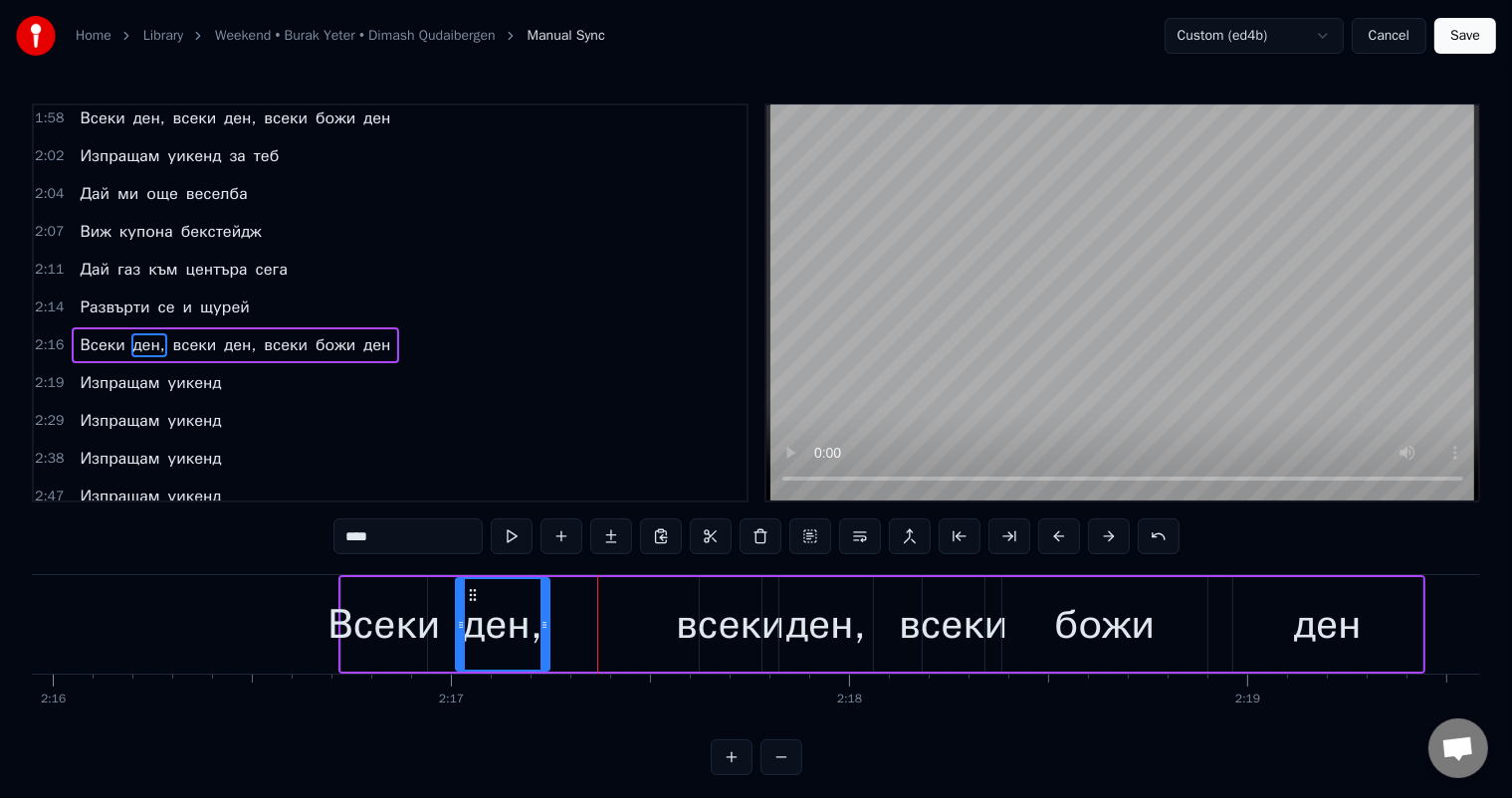 drag, startPoint x: 571, startPoint y: 597, endPoint x: 471, endPoint y: 594, distance: 100.04499 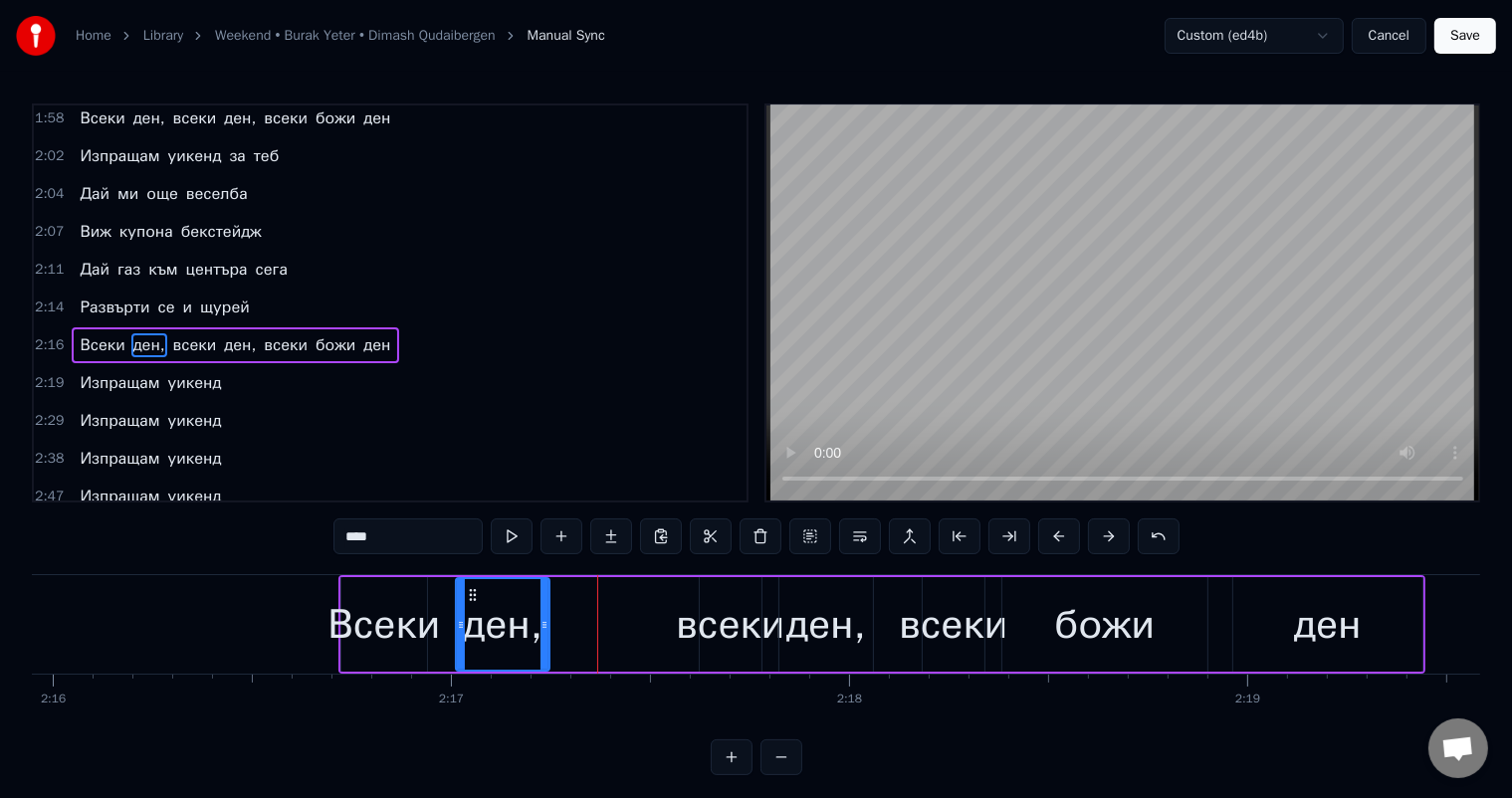 click on "всеки" at bounding box center [730, 625] 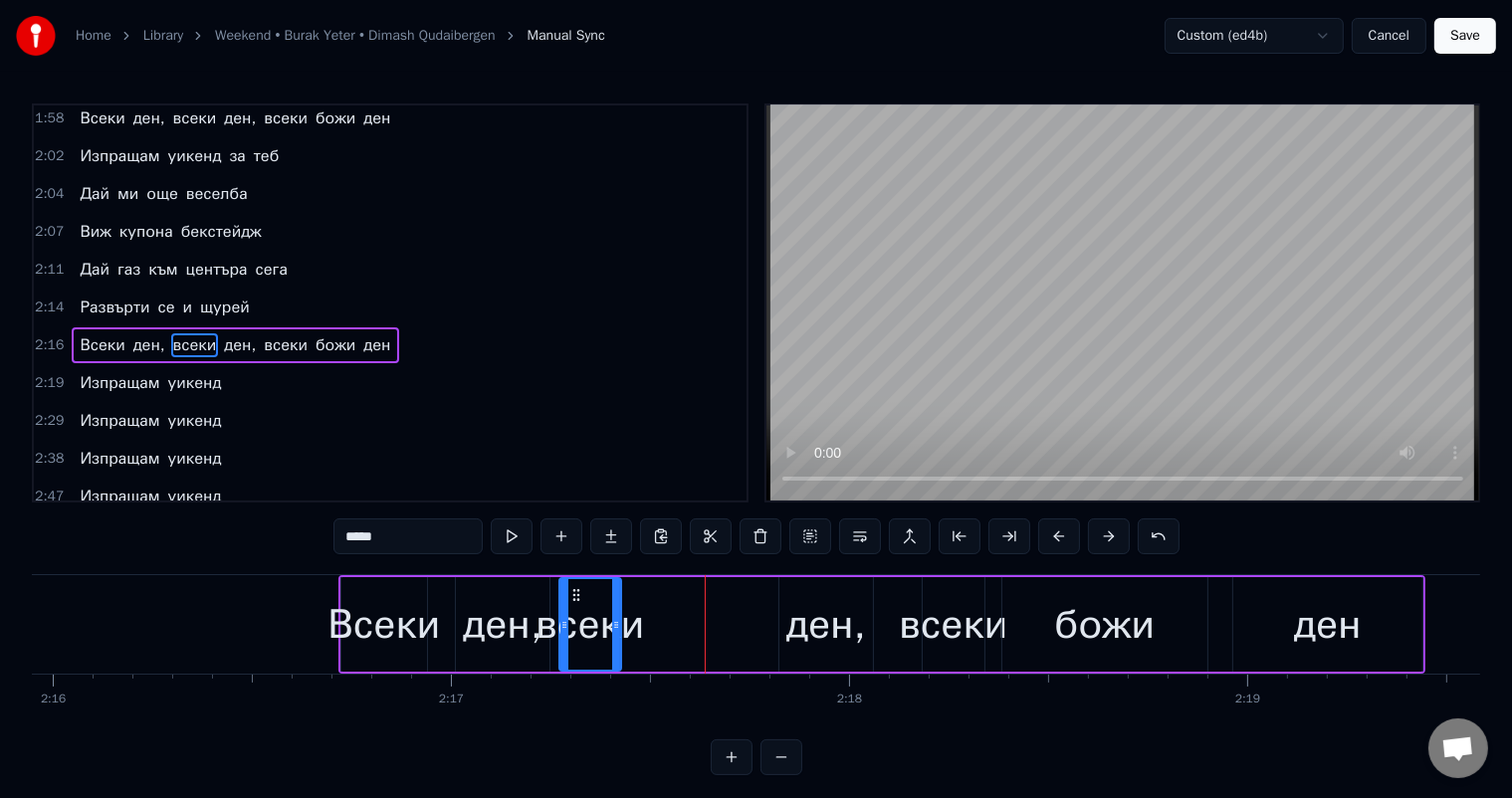 drag, startPoint x: 713, startPoint y: 593, endPoint x: 572, endPoint y: 590, distance: 141.0319 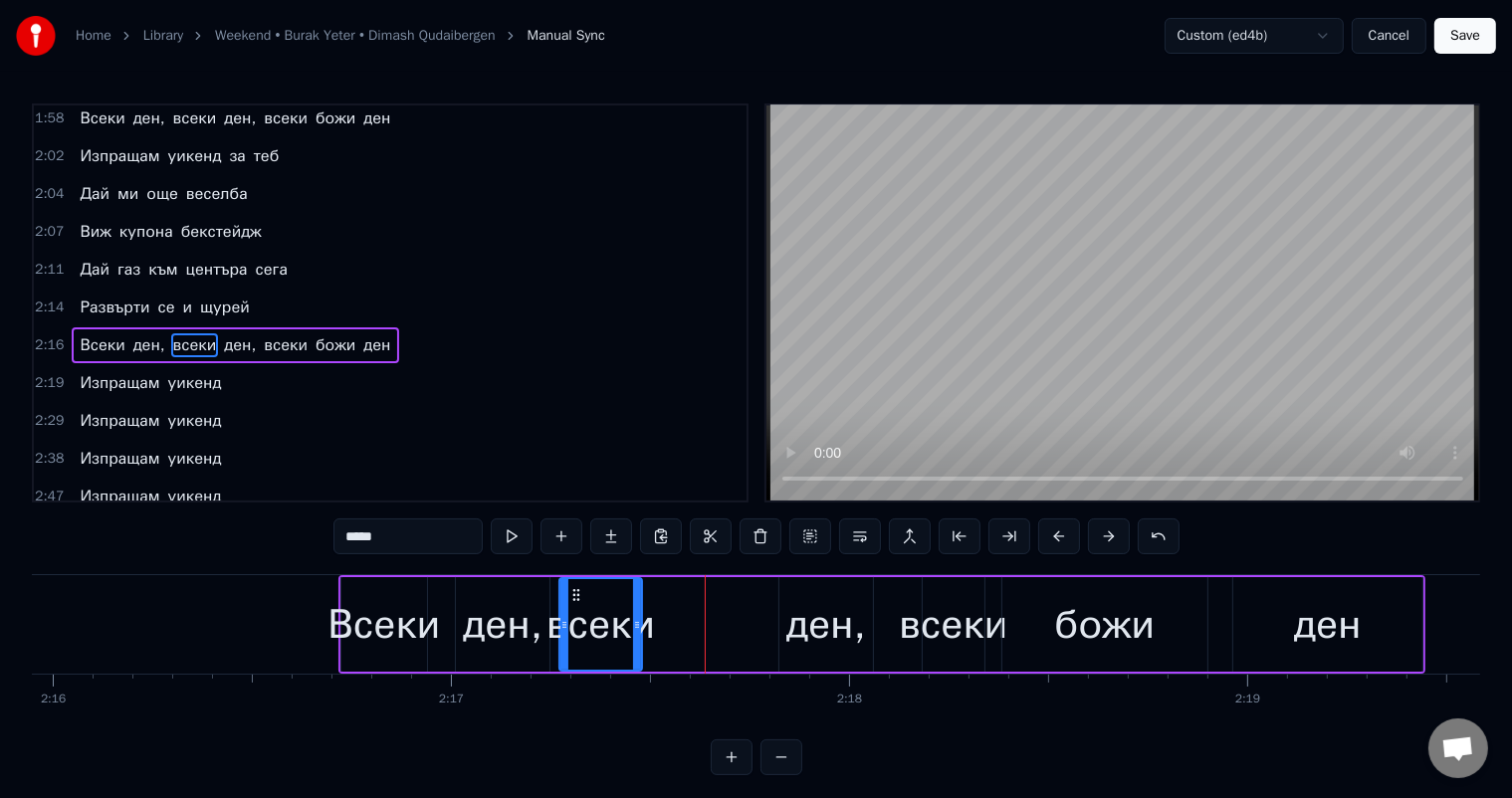 drag, startPoint x: 614, startPoint y: 619, endPoint x: 637, endPoint y: 619, distance: 23 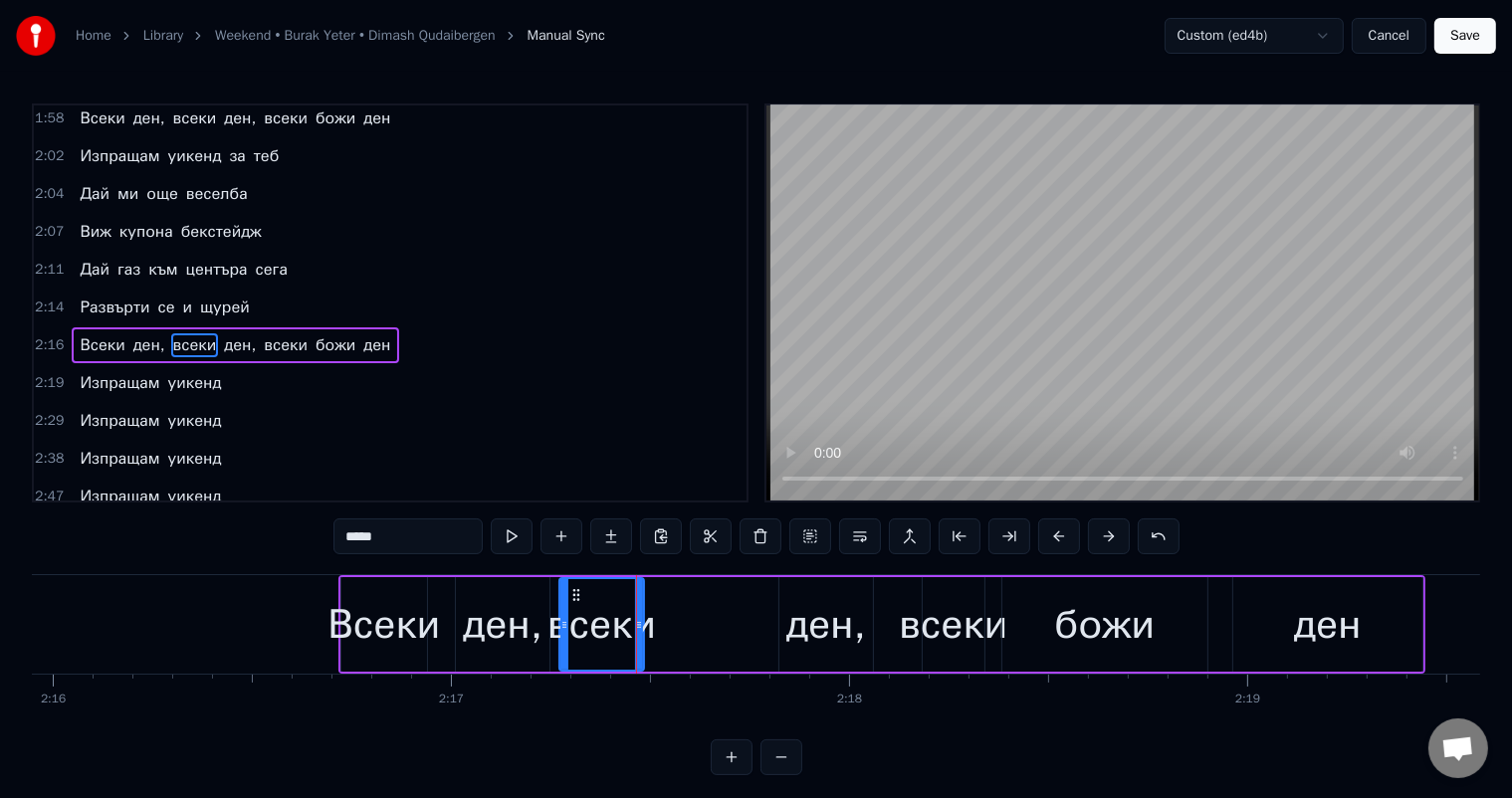 click on "ден," at bounding box center (826, 625) 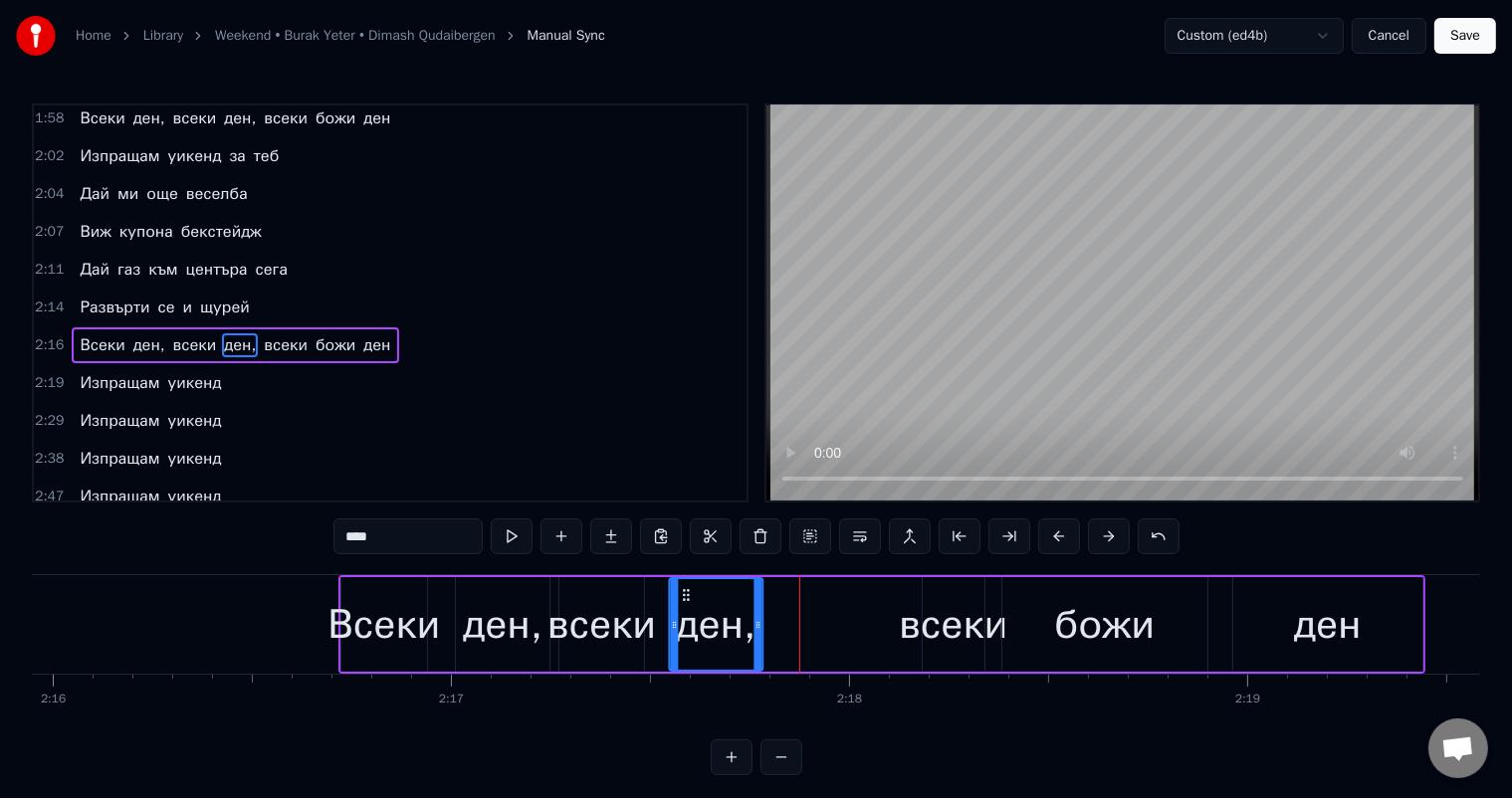 drag, startPoint x: 788, startPoint y: 594, endPoint x: 675, endPoint y: 588, distance: 113.15918 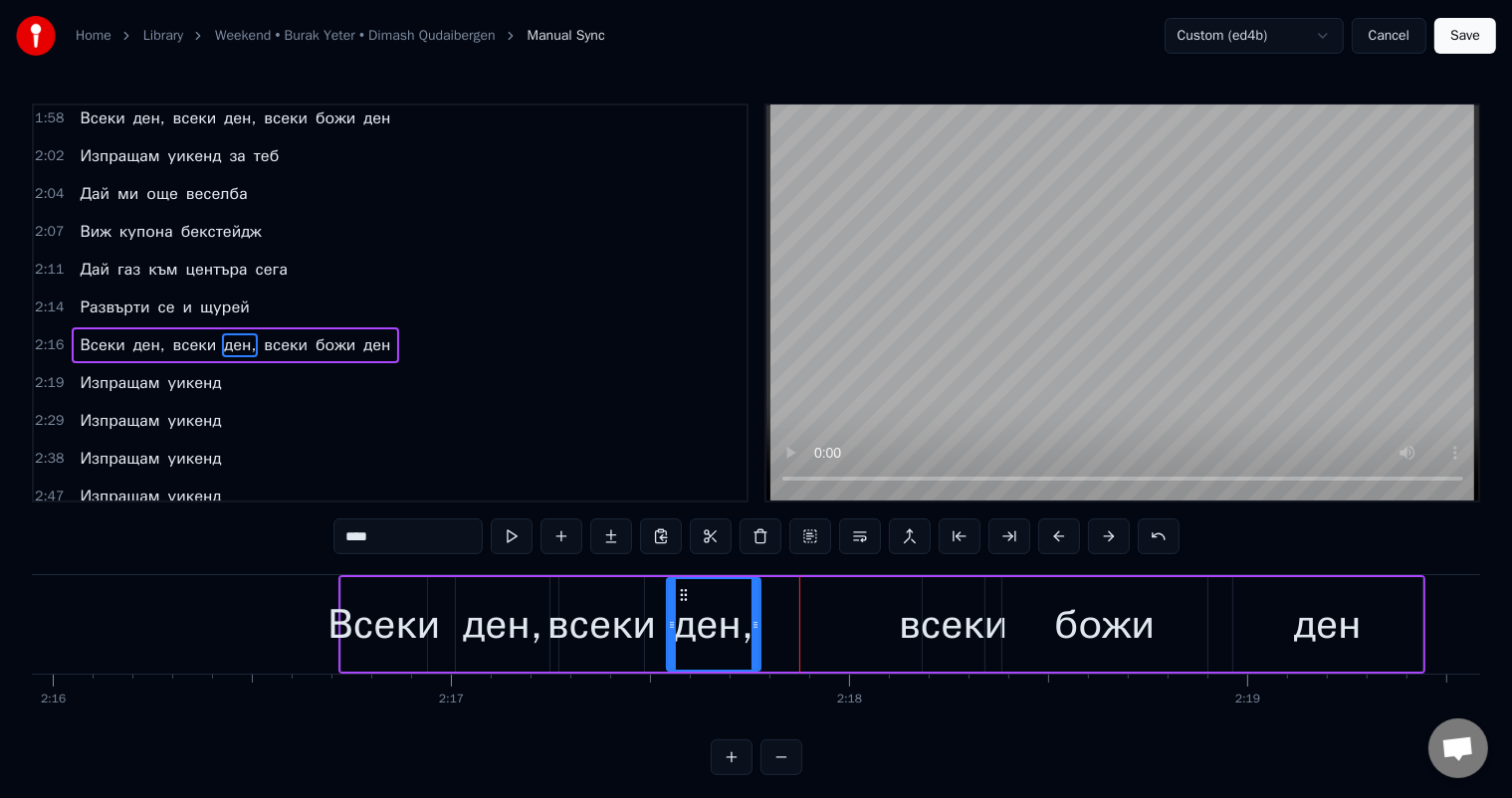 click on "всеки" at bounding box center (953, 625) 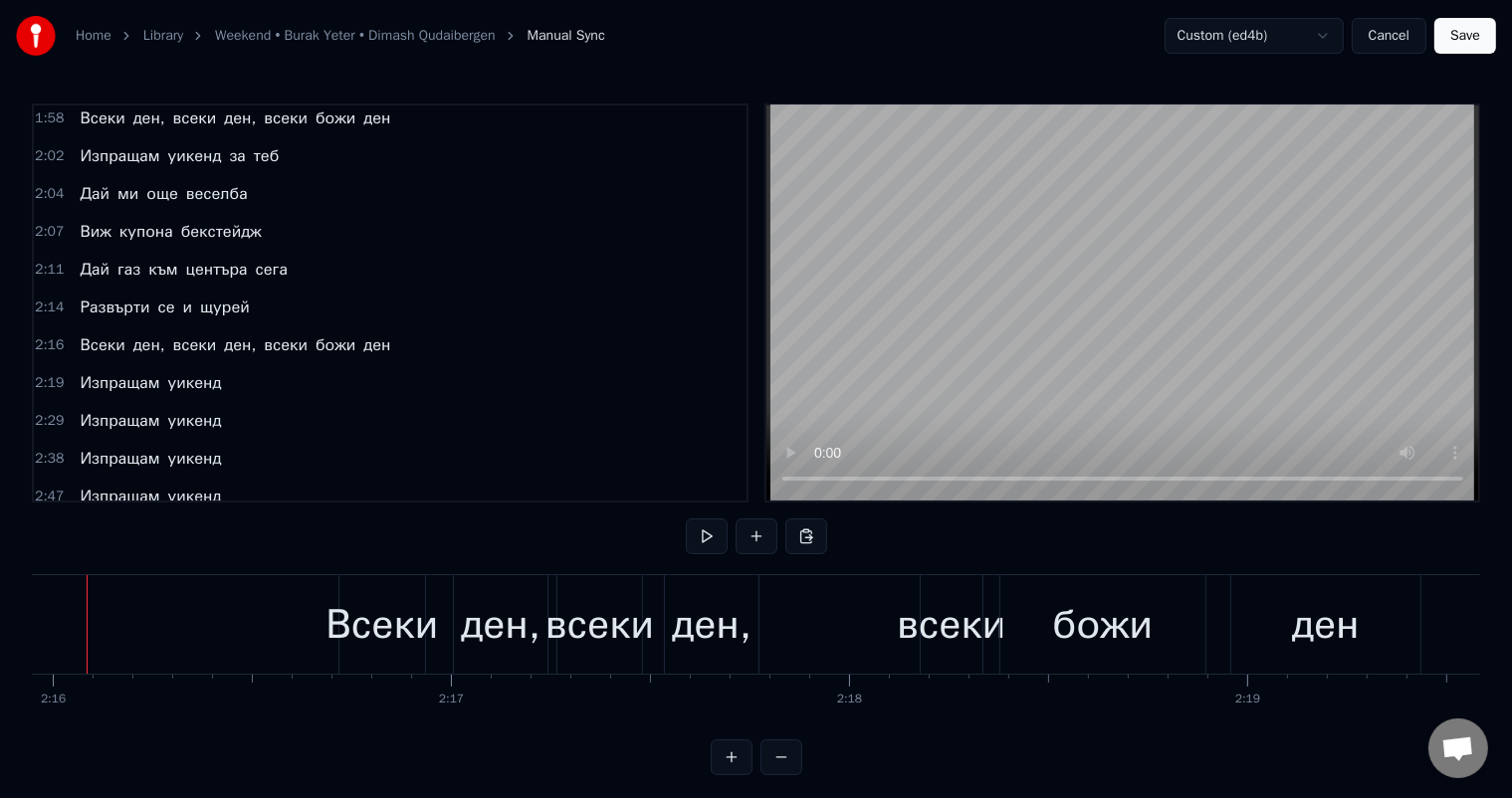 scroll, scrollTop: 0, scrollLeft: 54083, axis: horizontal 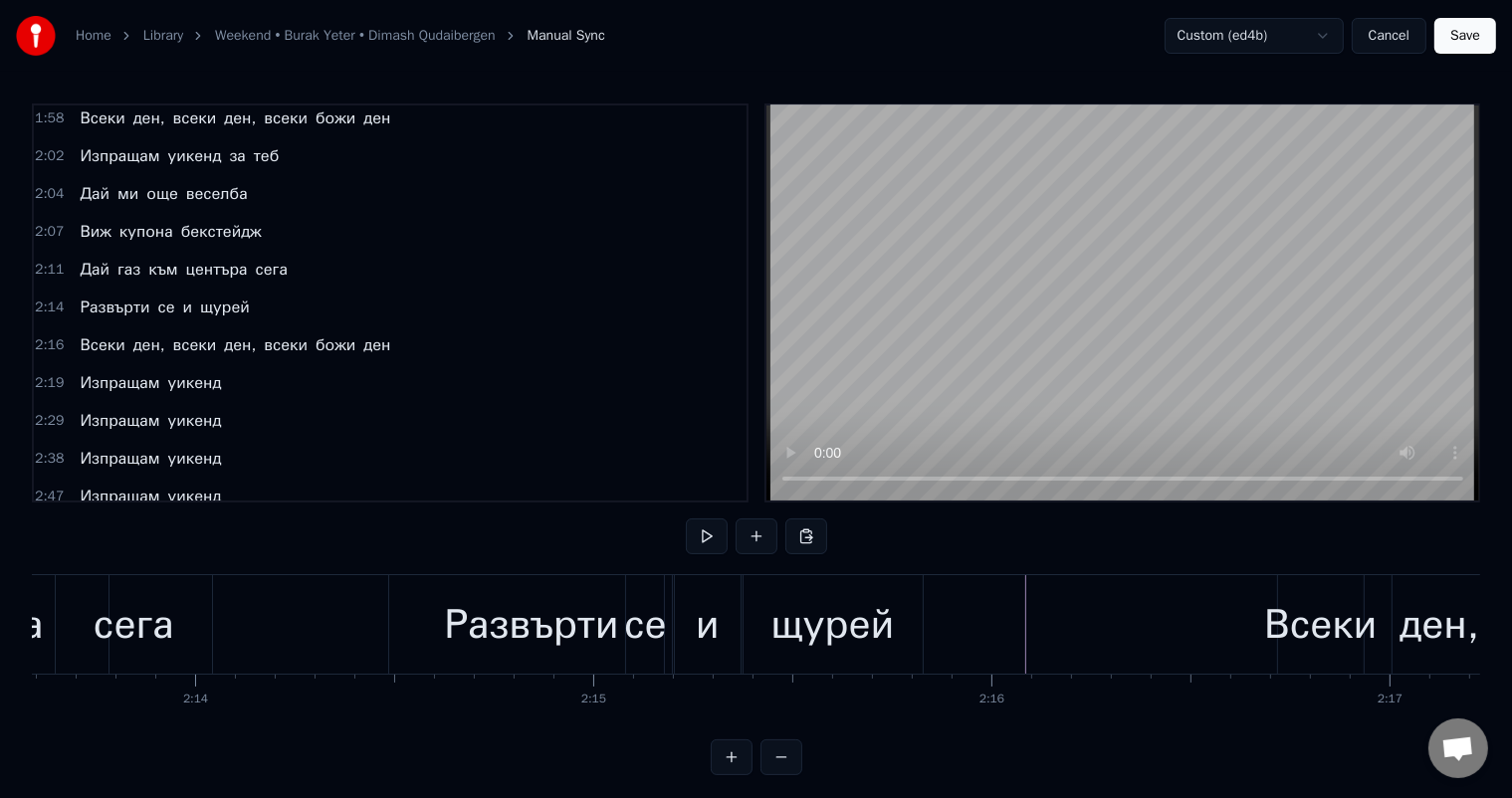 click at bounding box center [-16926, 624] 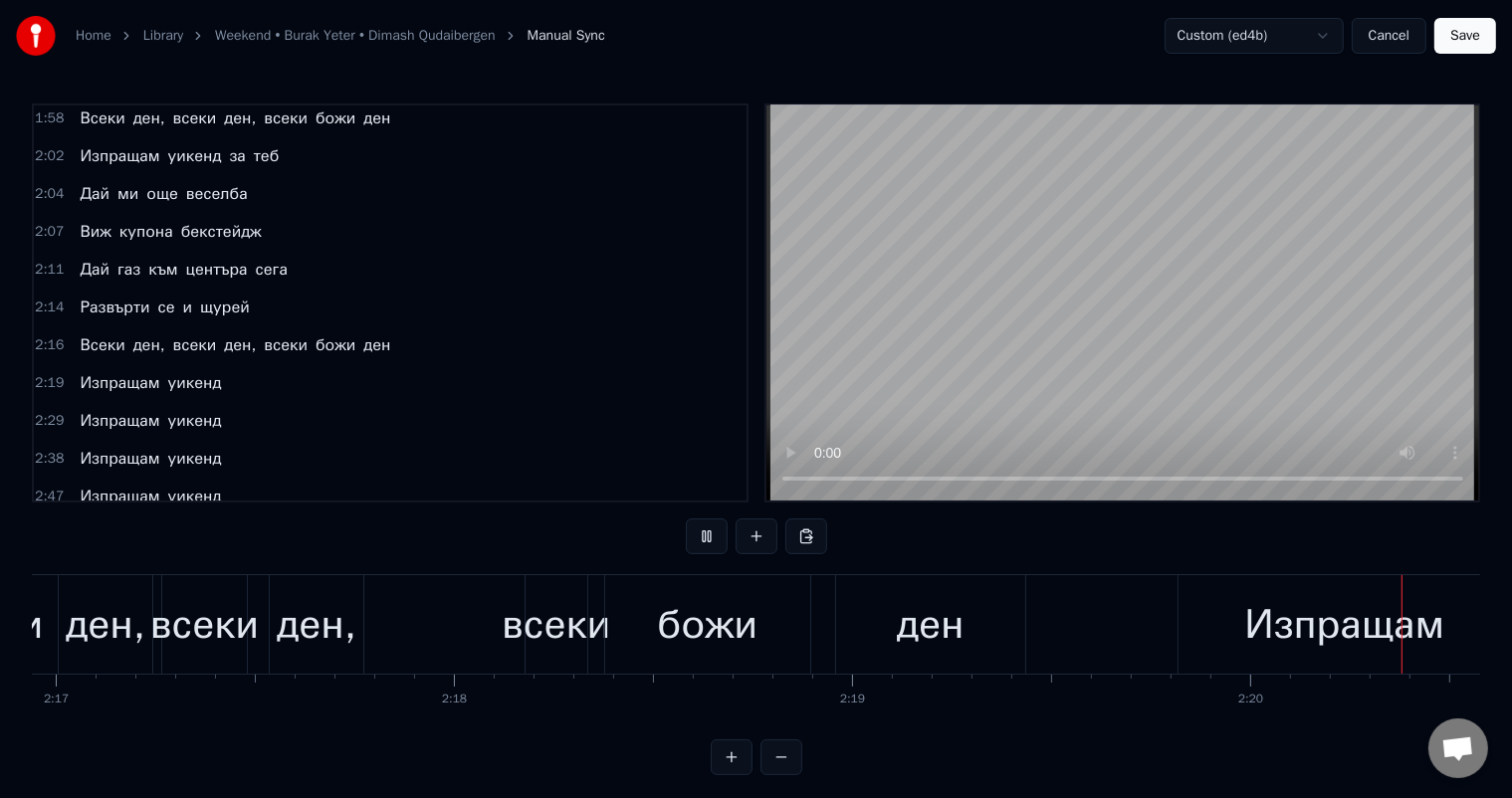scroll, scrollTop: 0, scrollLeft: 55791, axis: horizontal 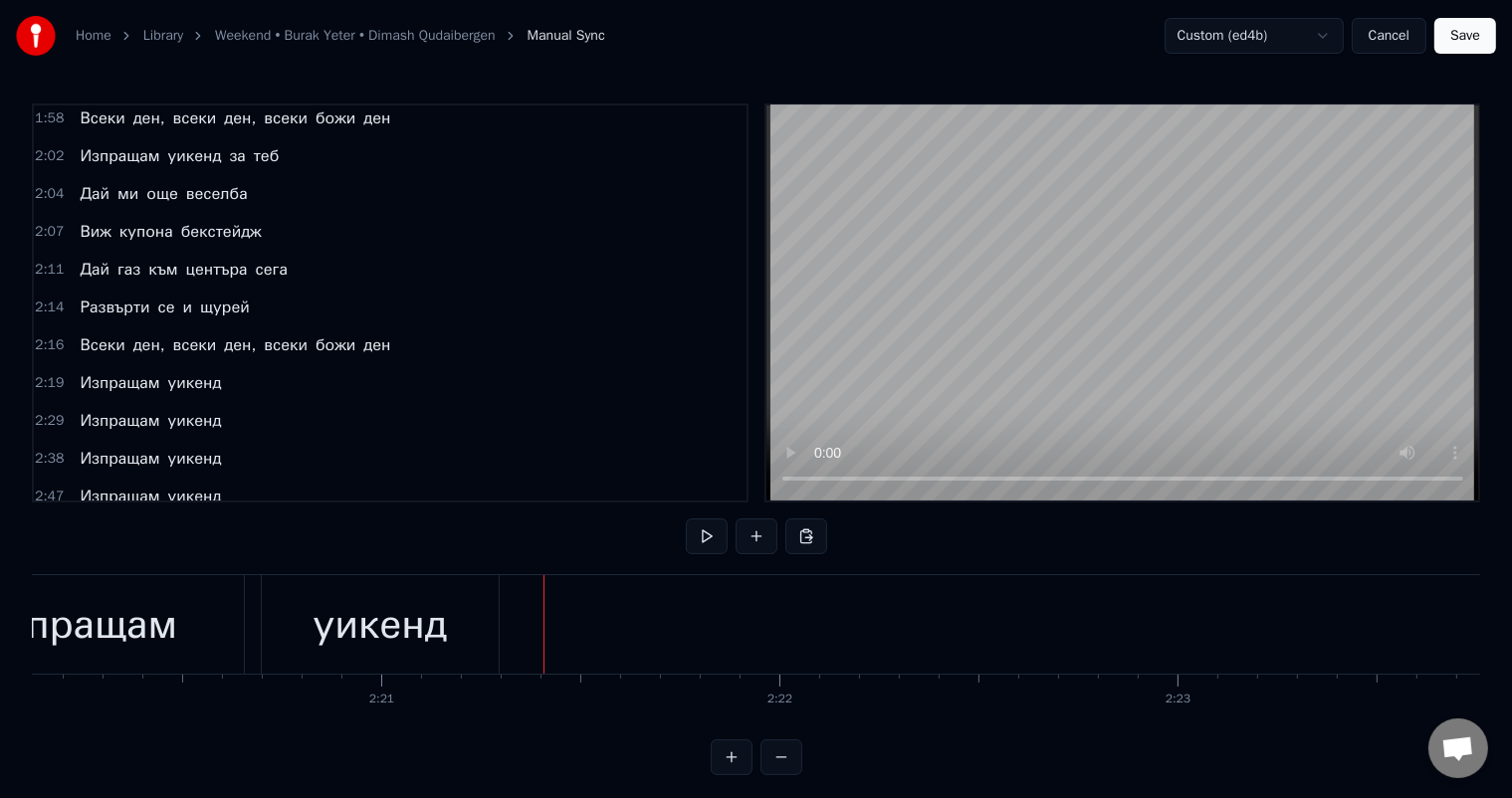 click on "Save" at bounding box center [1465, 36] 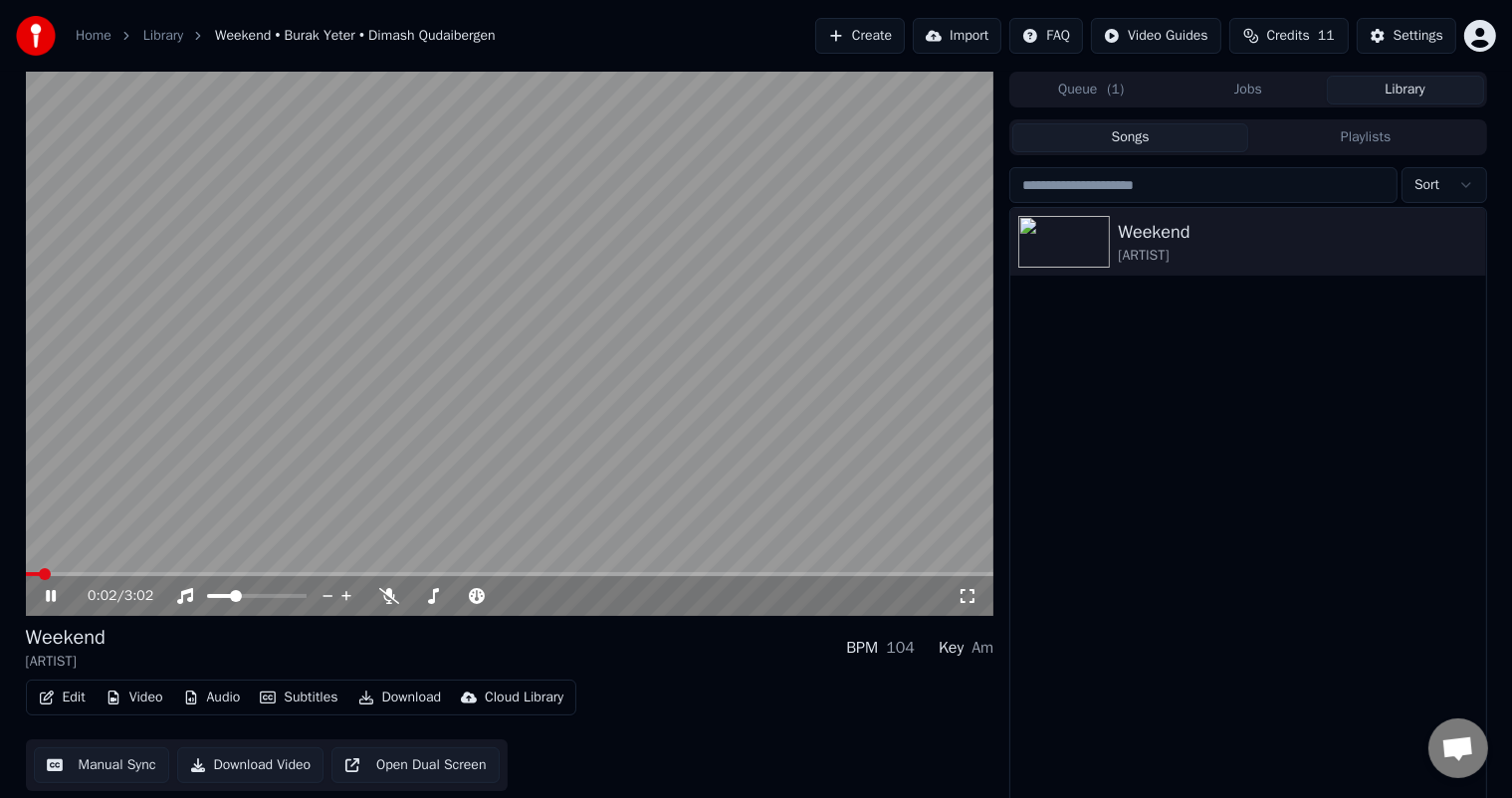 click 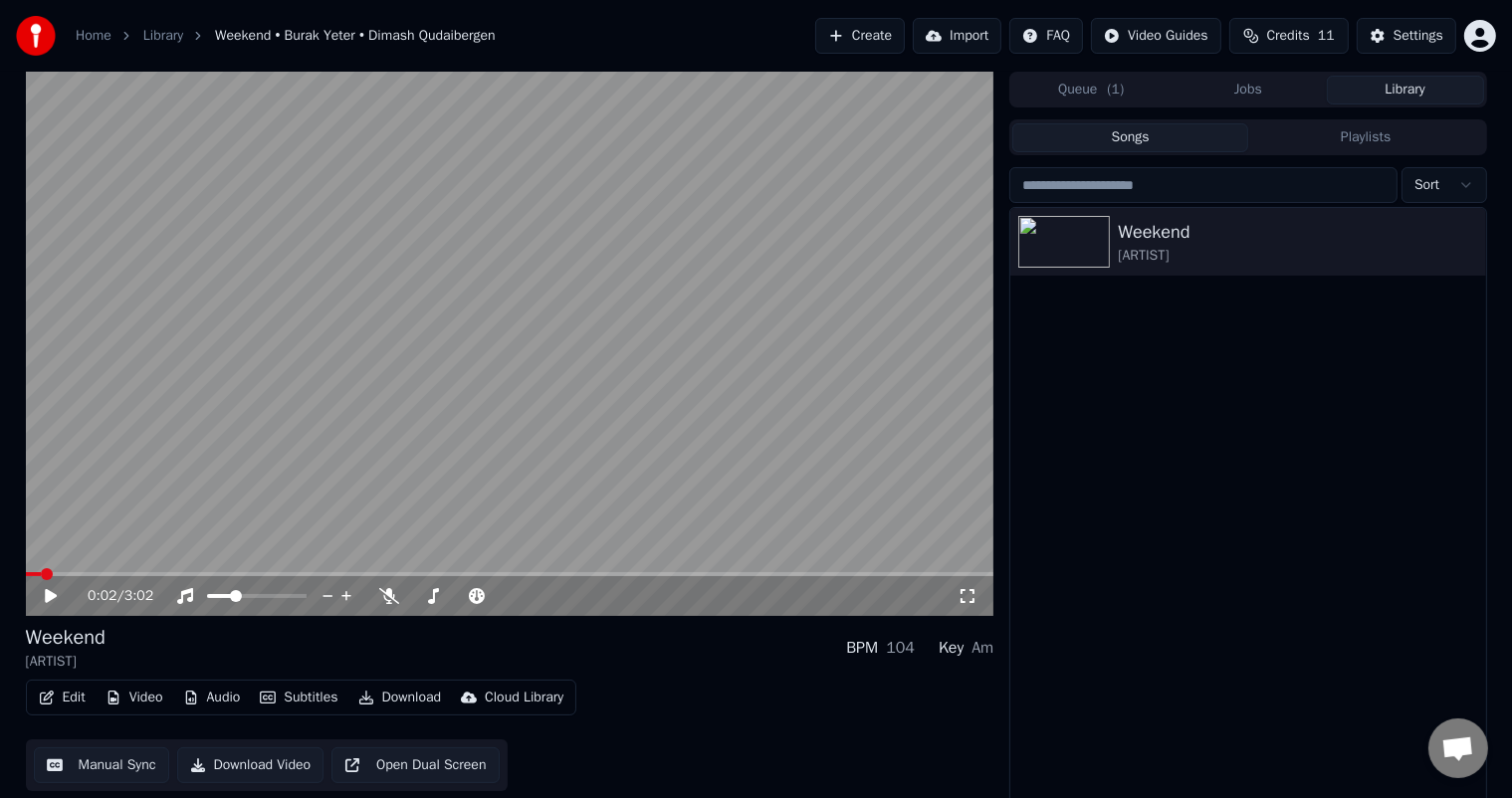 click on "Subtitles" at bounding box center [299, 698] 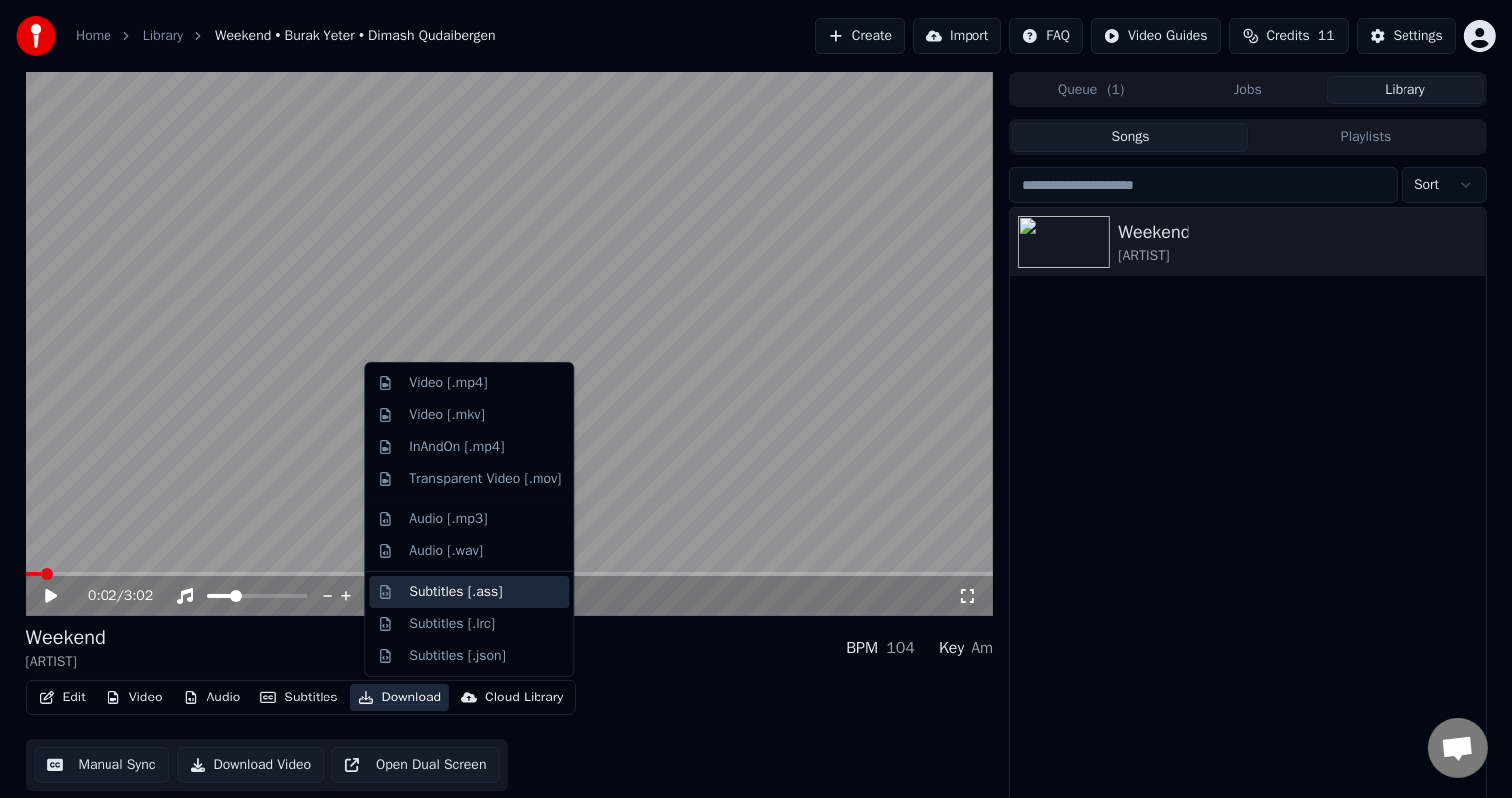 click on "Subtitles [.ass]" at bounding box center [455, 592] 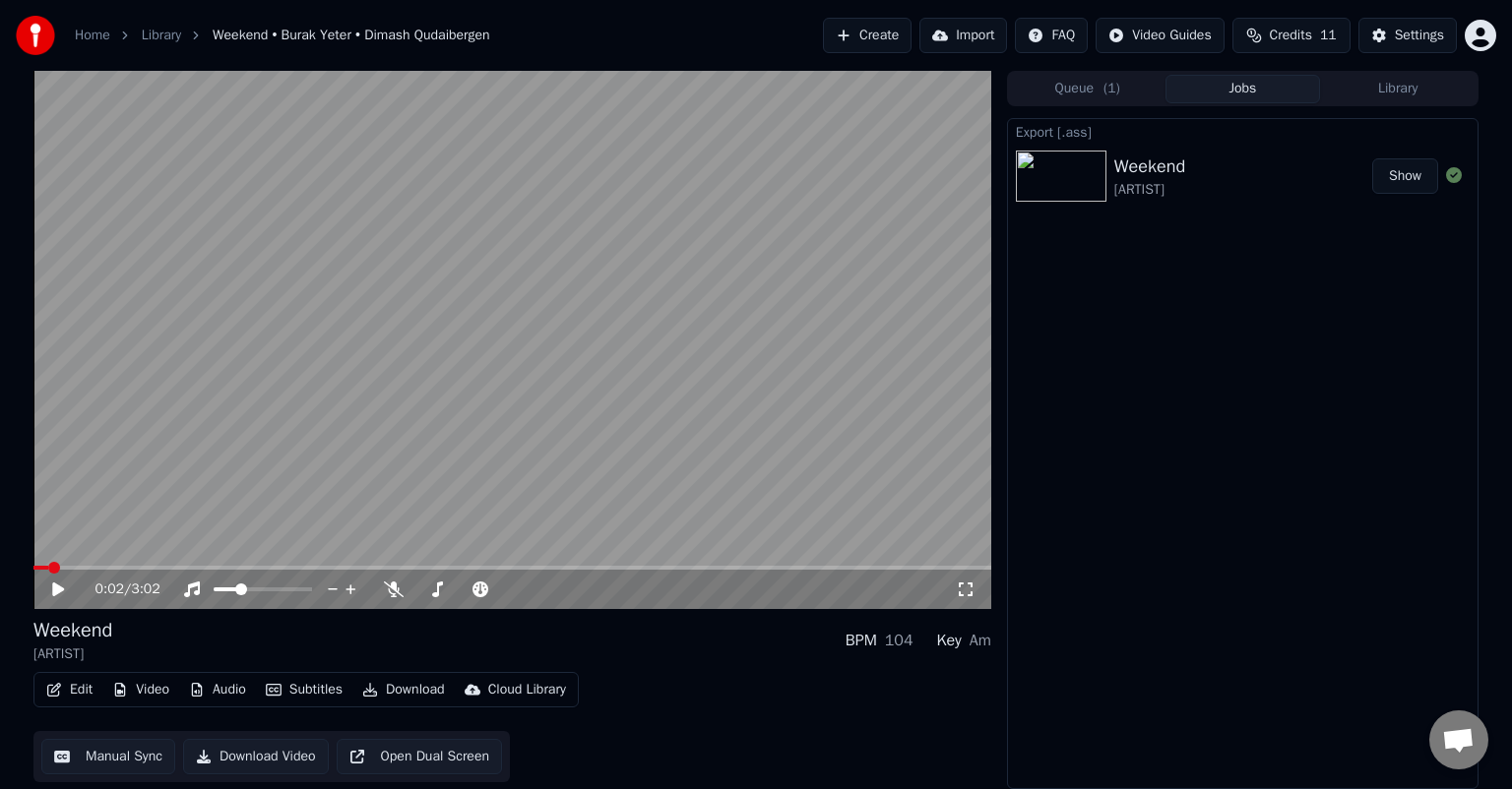 click on "Show" at bounding box center (1405, 176) 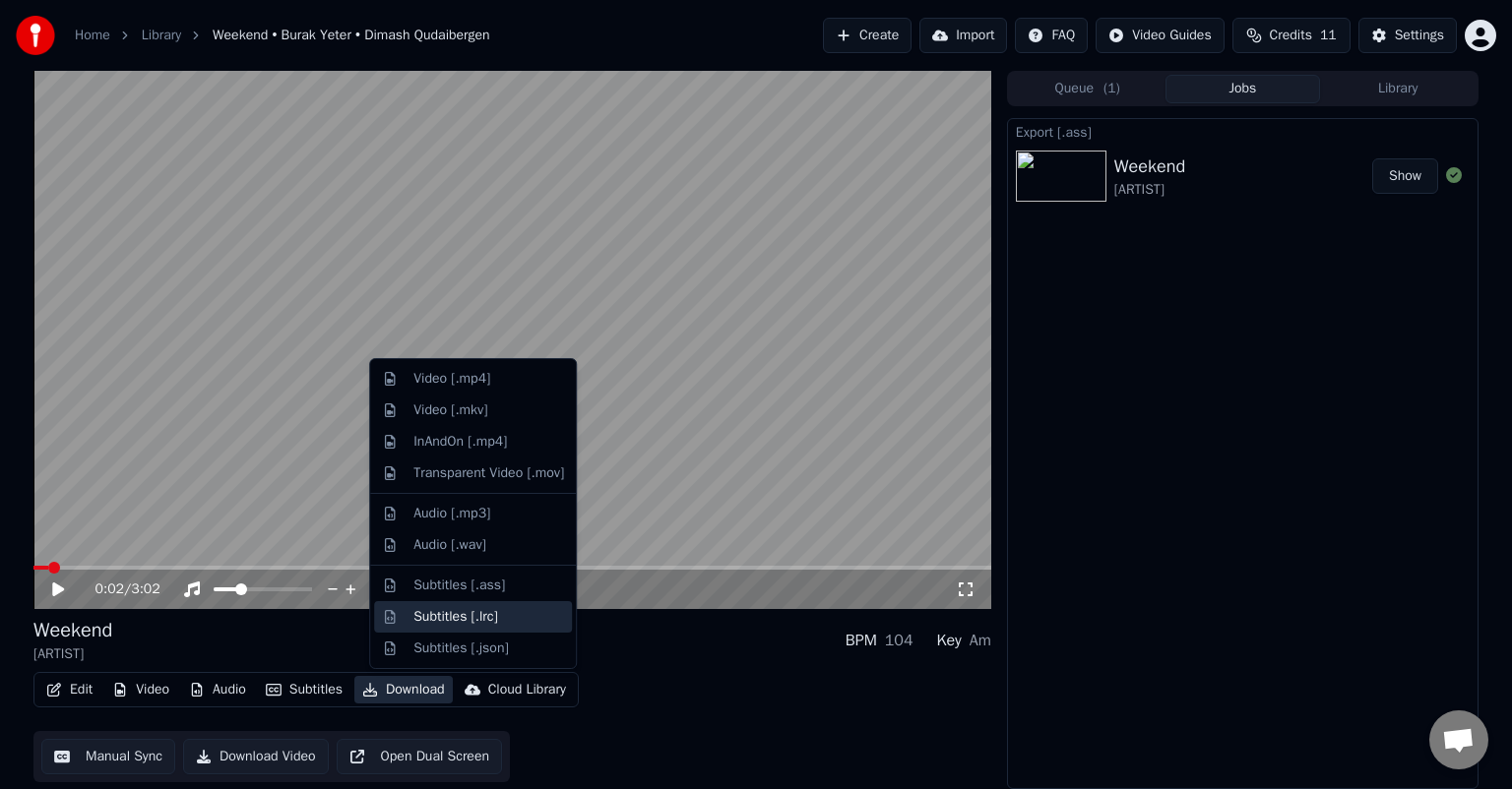click on "Subtitles [.lrc]" at bounding box center (456, 617) 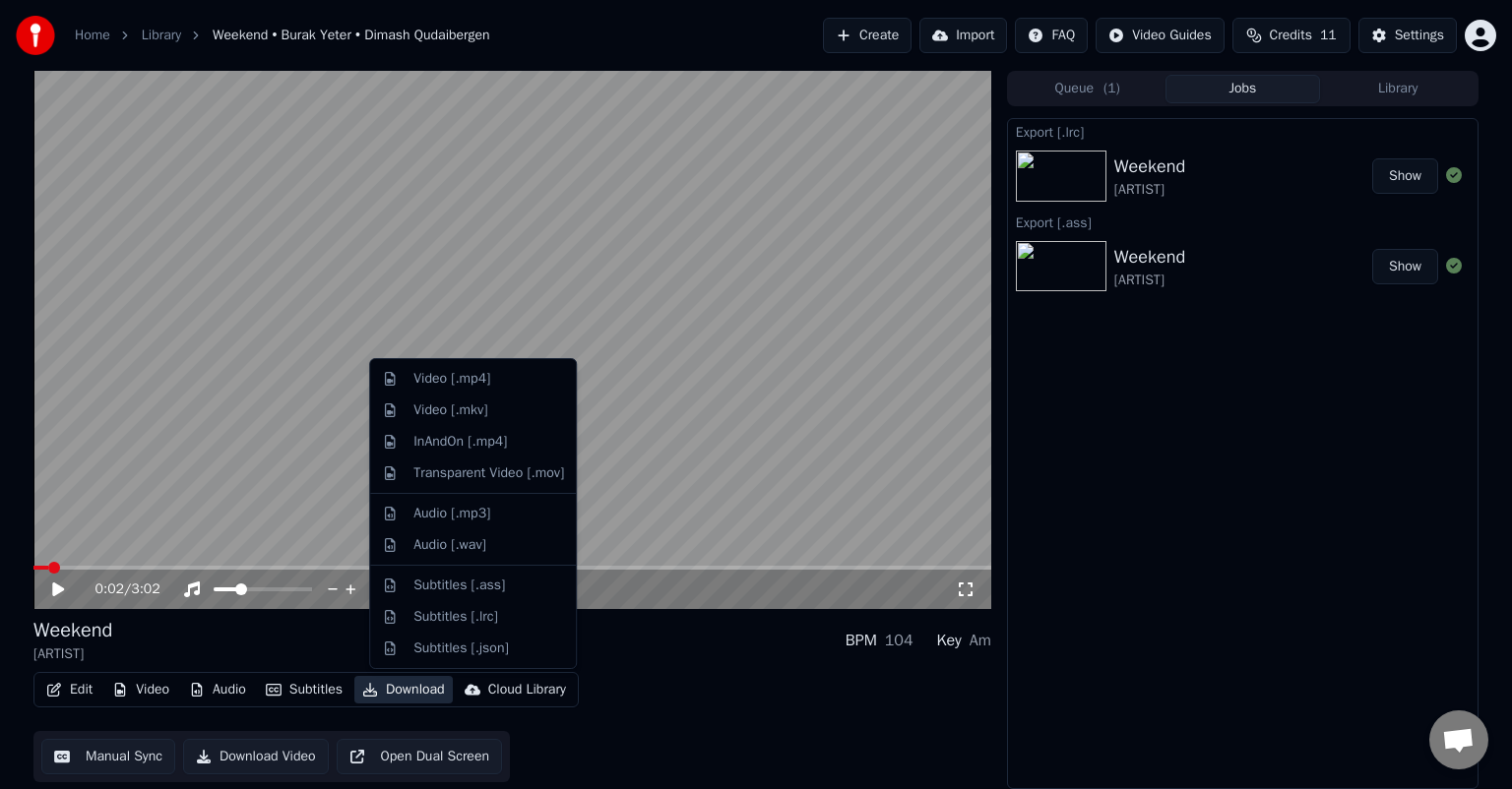 click on "Download" at bounding box center [404, 690] 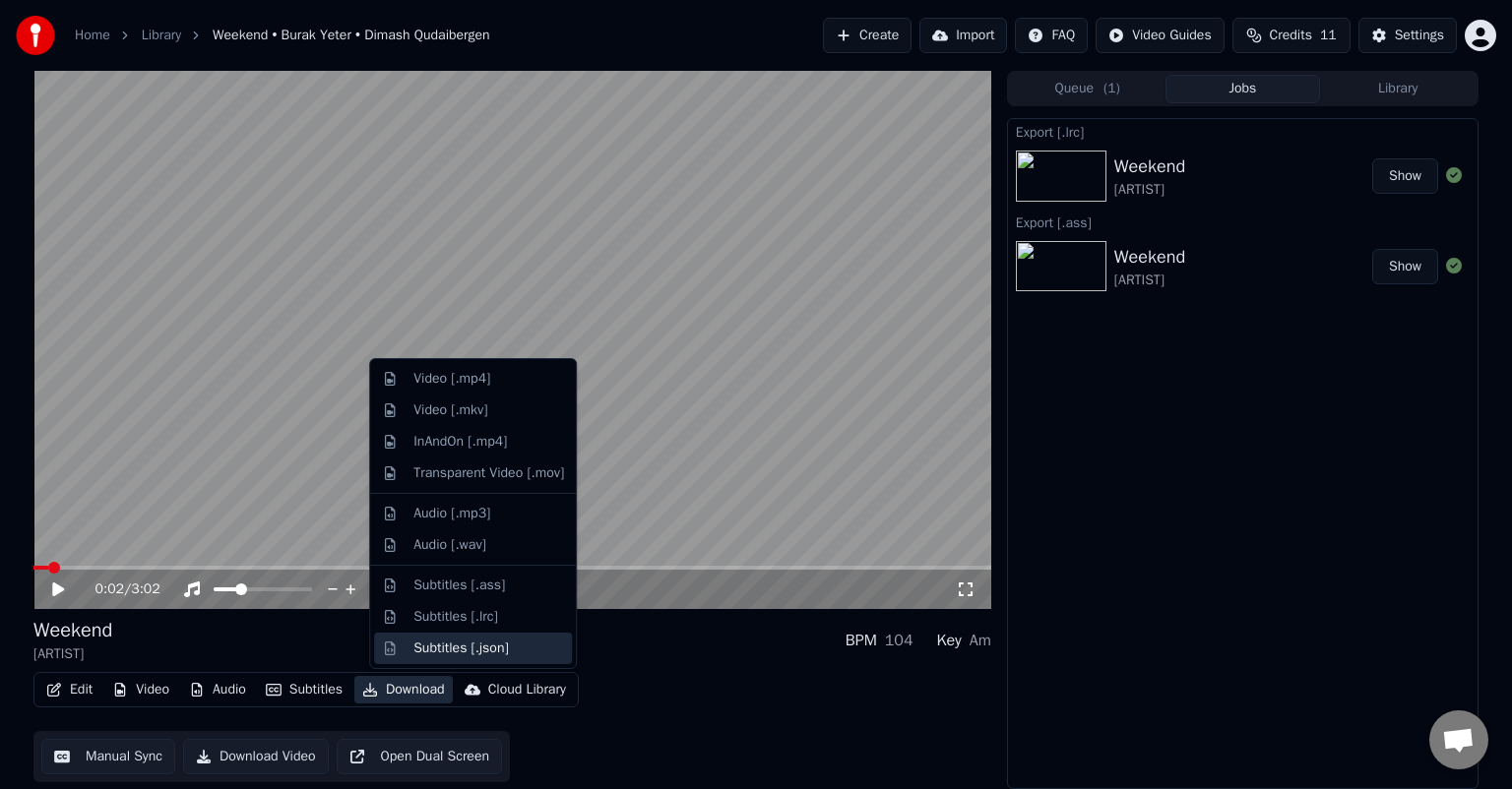 click on "Subtitles [.json]" at bounding box center [461, 648] 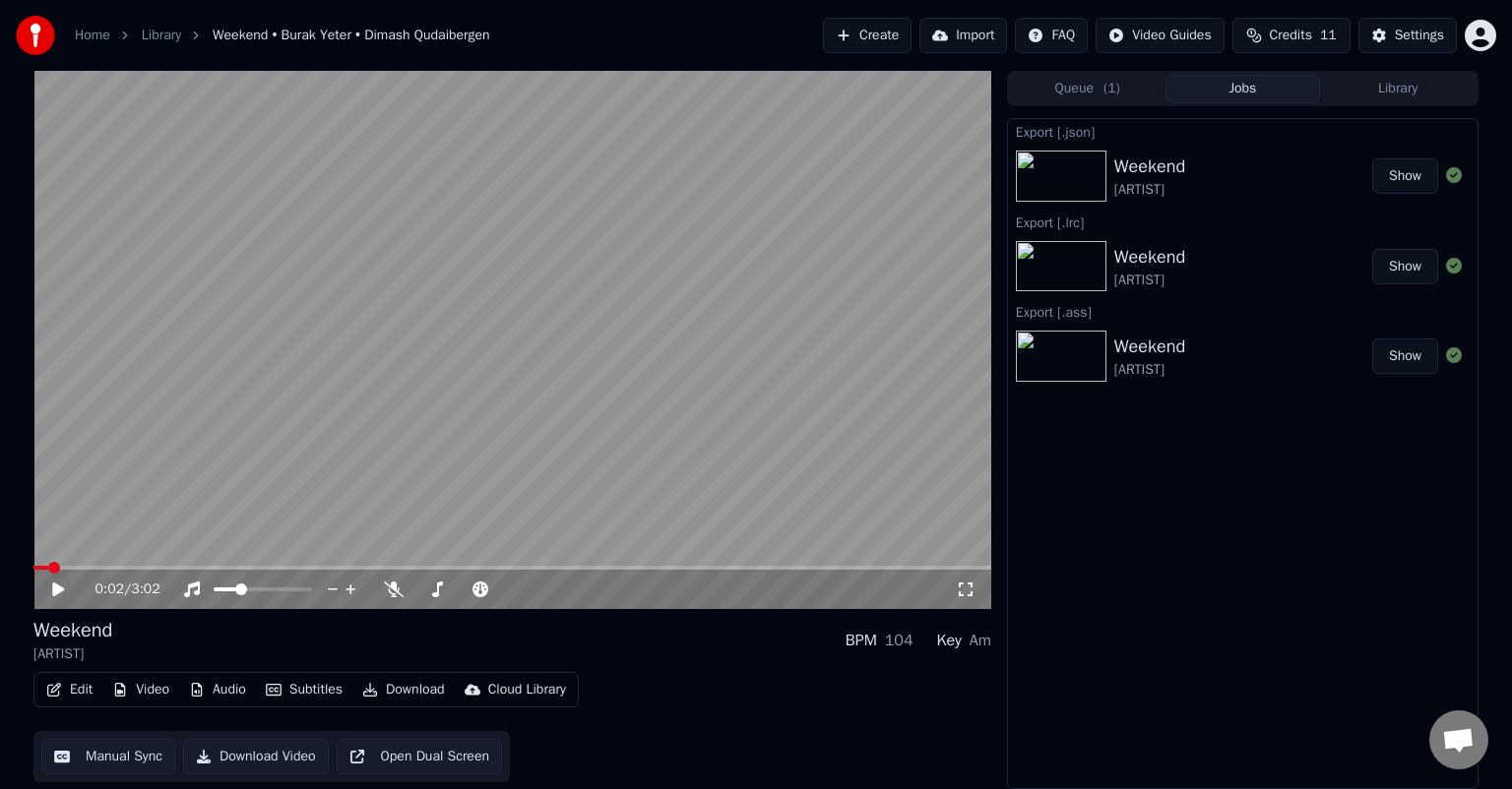 click on "Manual Sync" at bounding box center [108, 757] 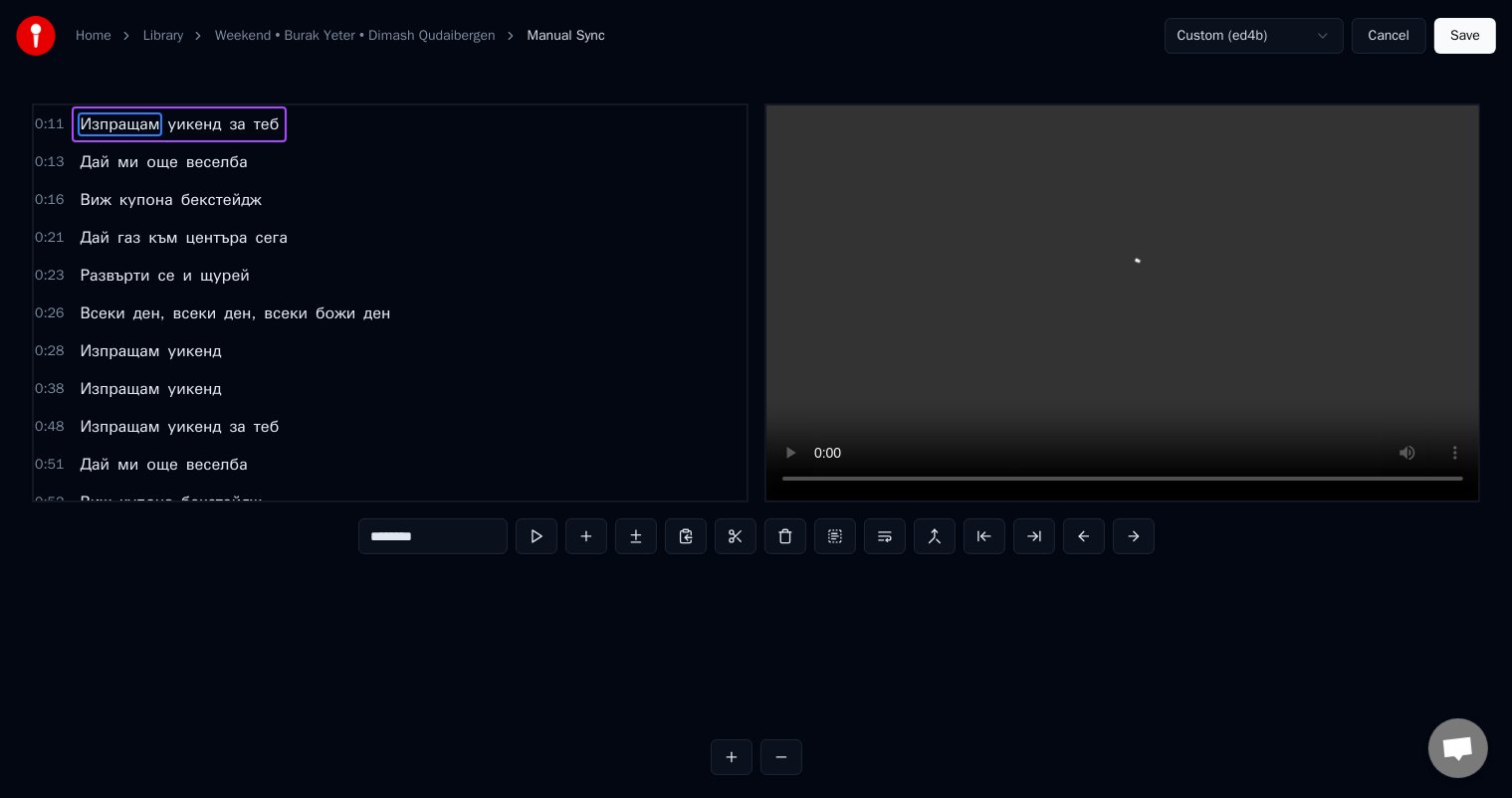 scroll, scrollTop: 0, scrollLeft: 4467, axis: horizontal 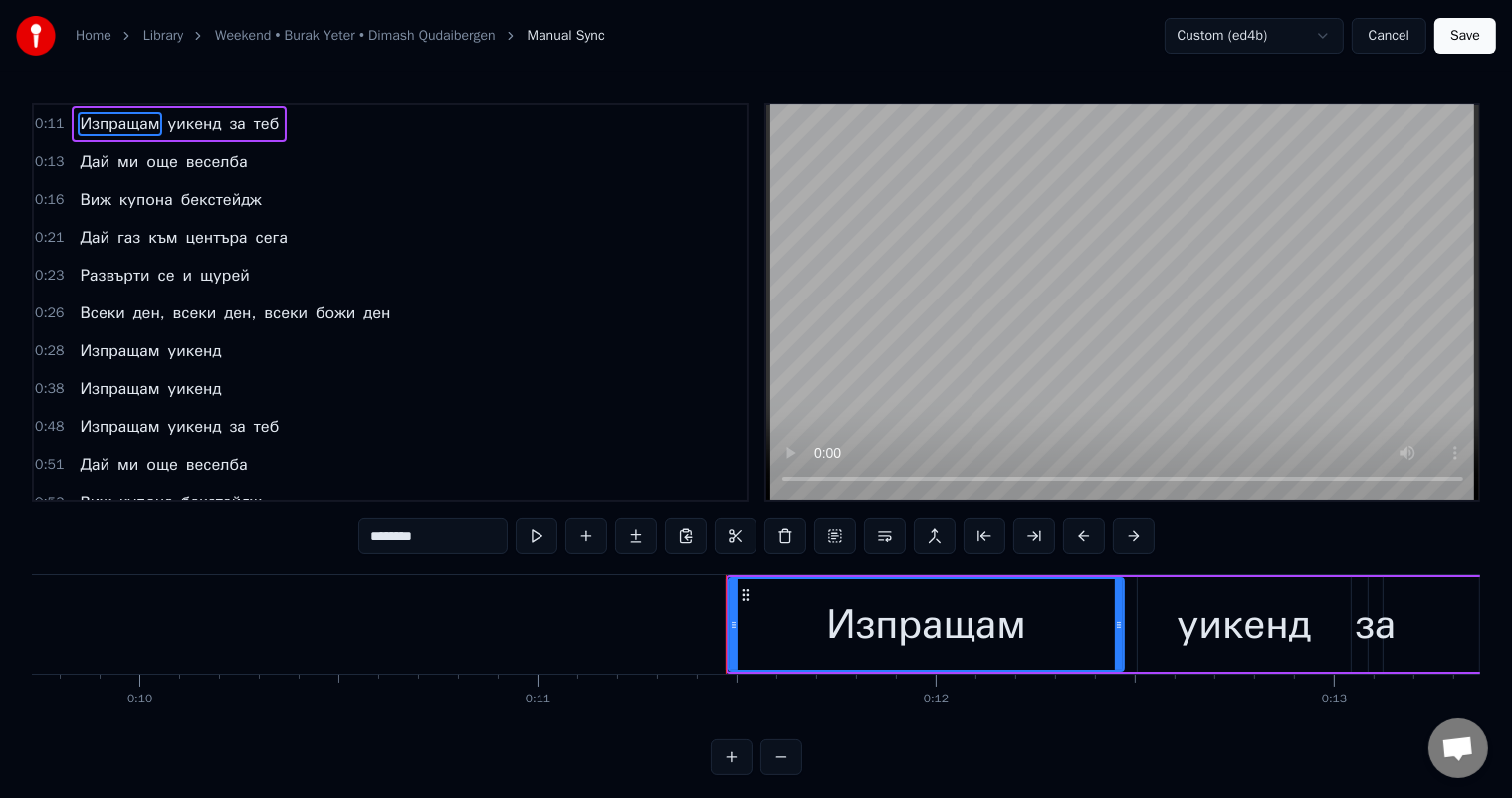 type 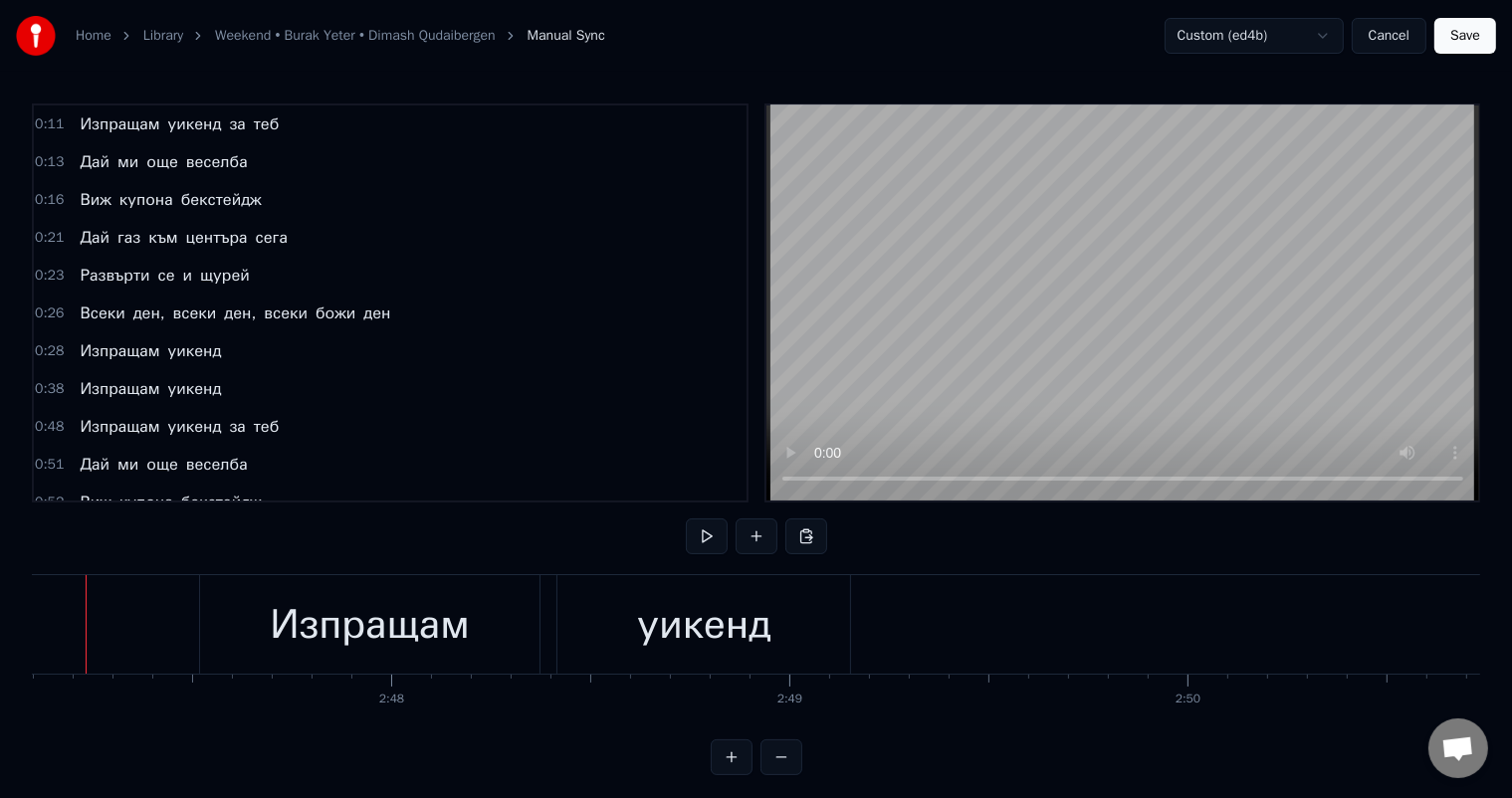 scroll, scrollTop: 0, scrollLeft: 66484, axis: horizontal 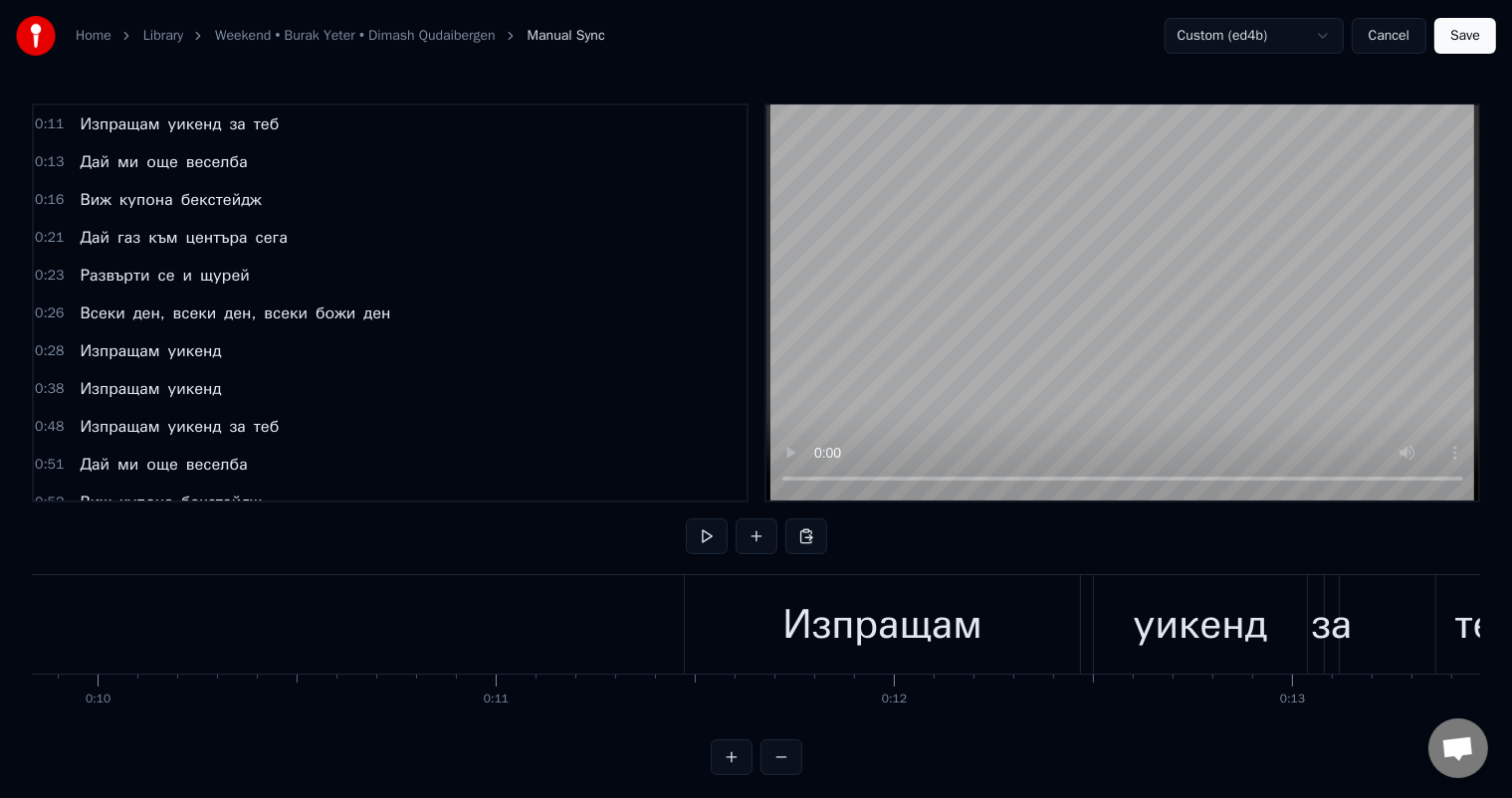 click at bounding box center (32348, 624) 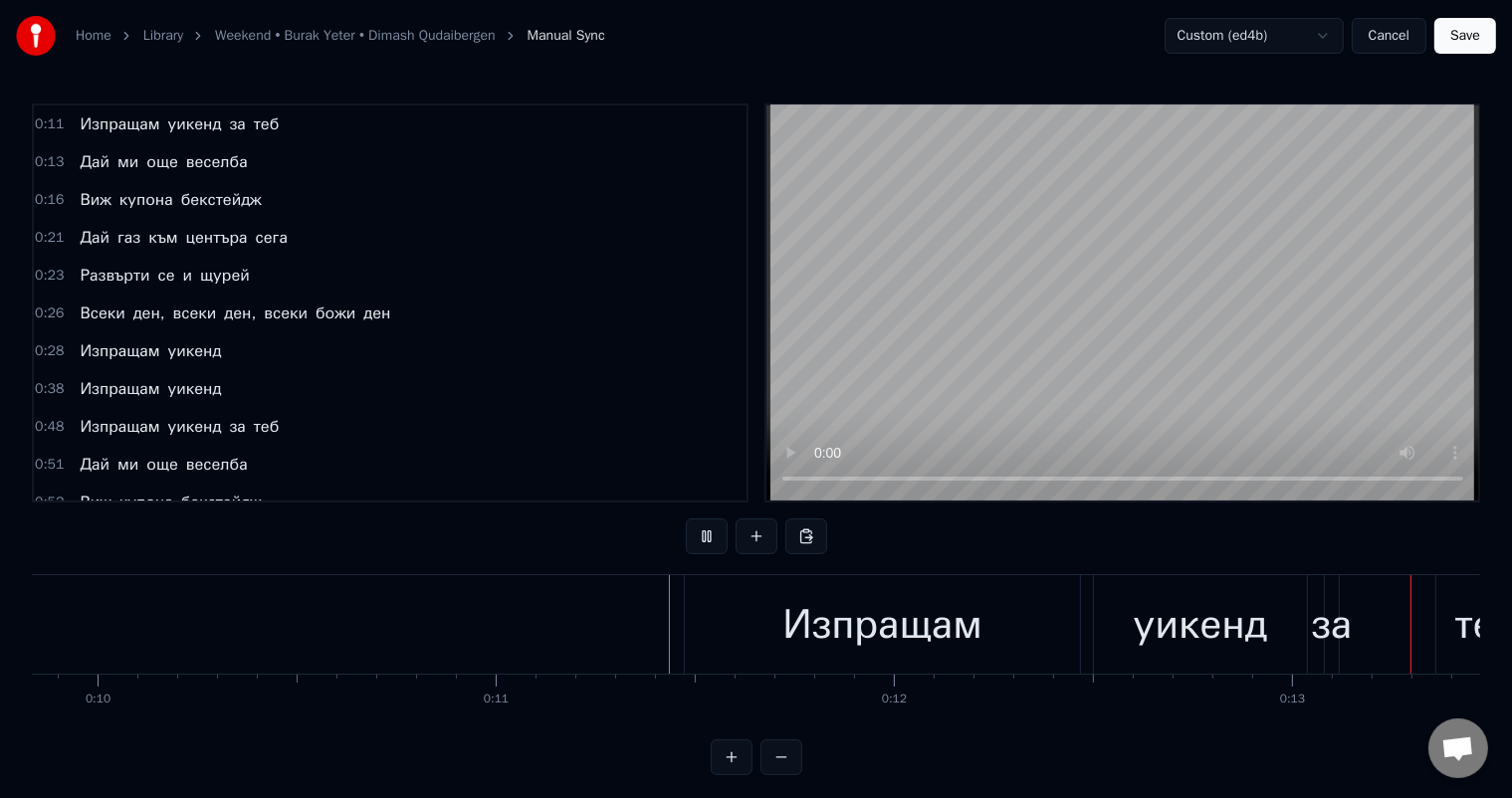 scroll, scrollTop: 0, scrollLeft: 5183, axis: horizontal 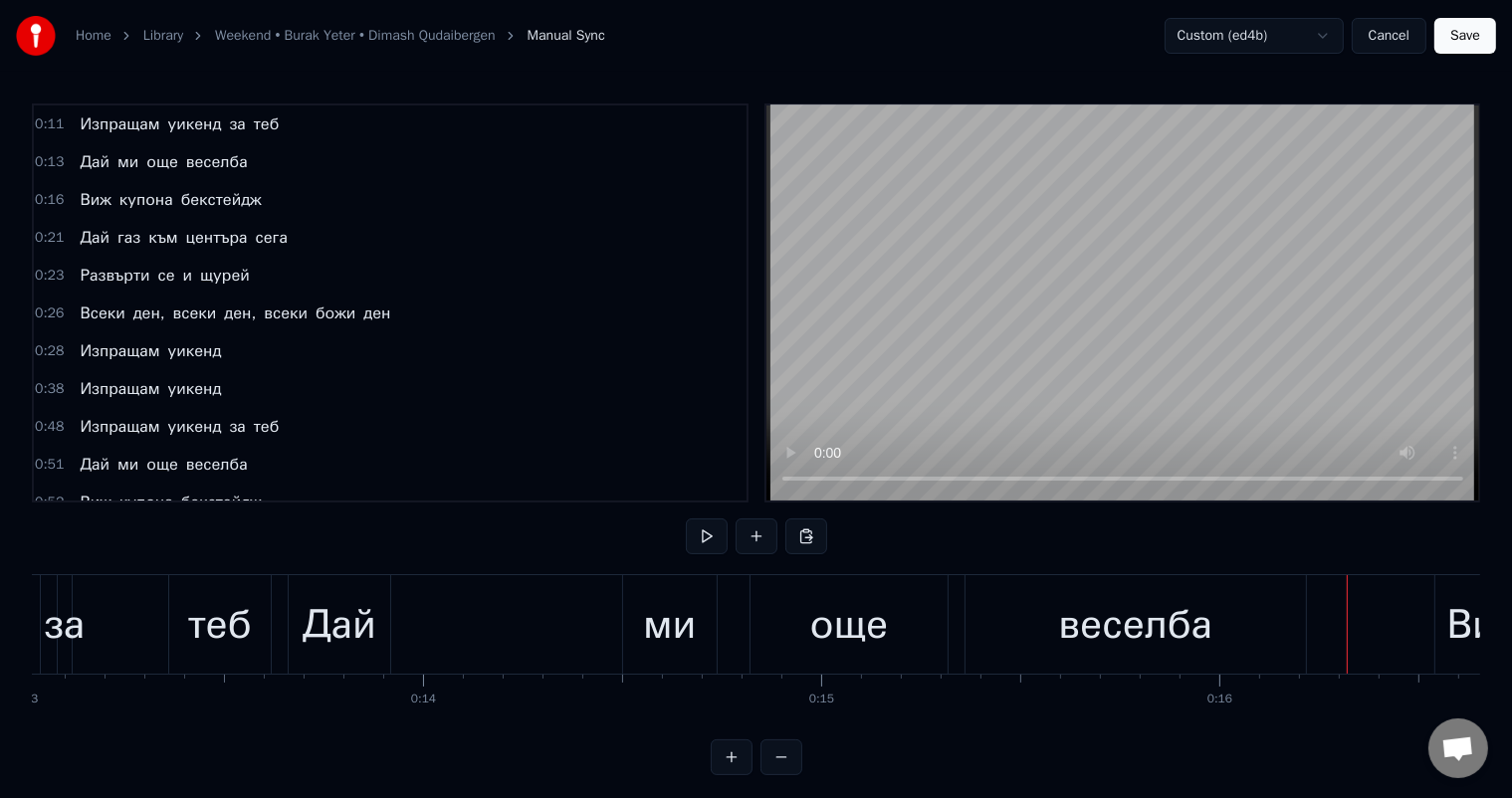click on "ми" at bounding box center (669, 625) 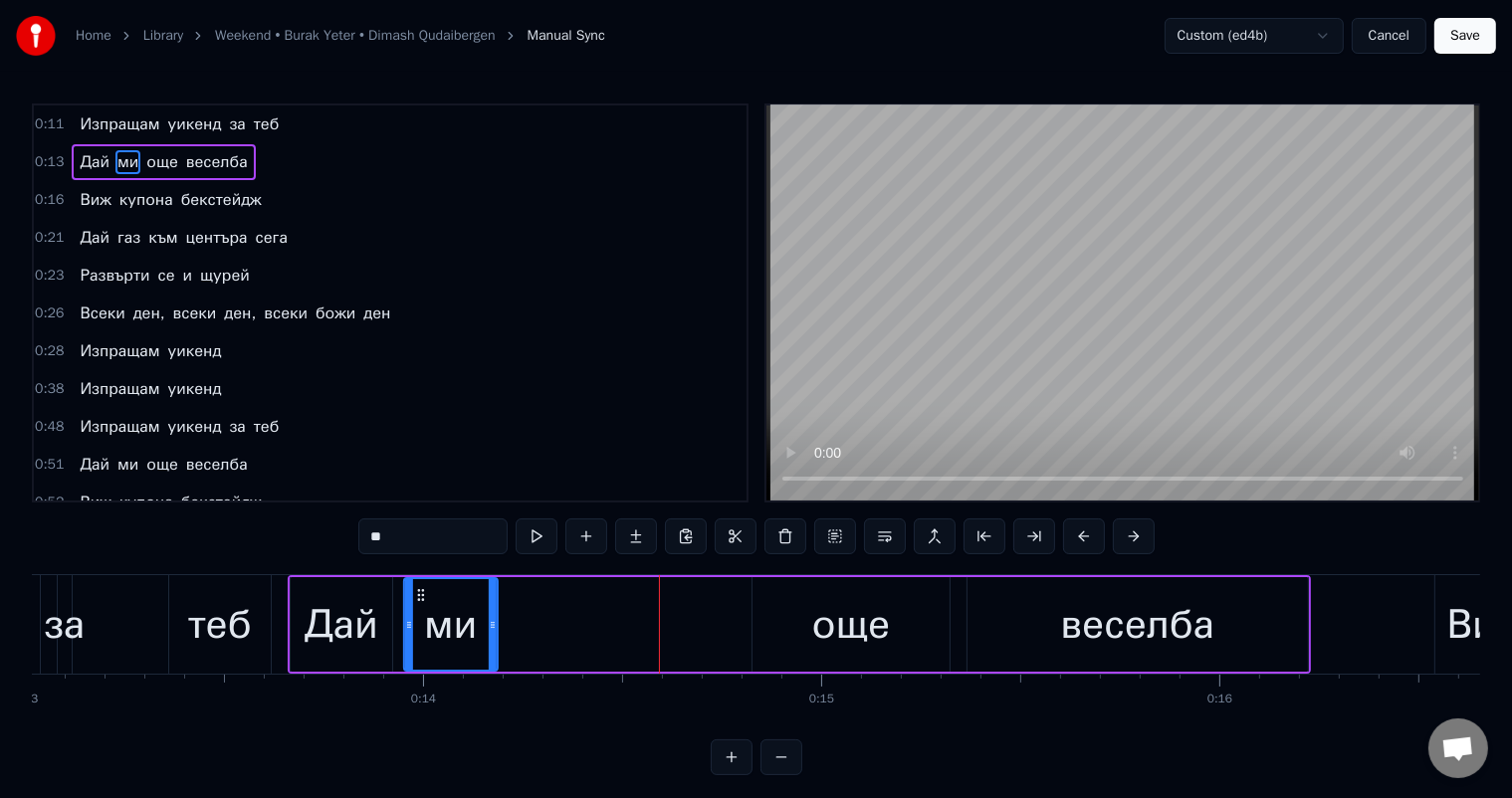 drag, startPoint x: 643, startPoint y: 593, endPoint x: 422, endPoint y: 607, distance: 221.44299 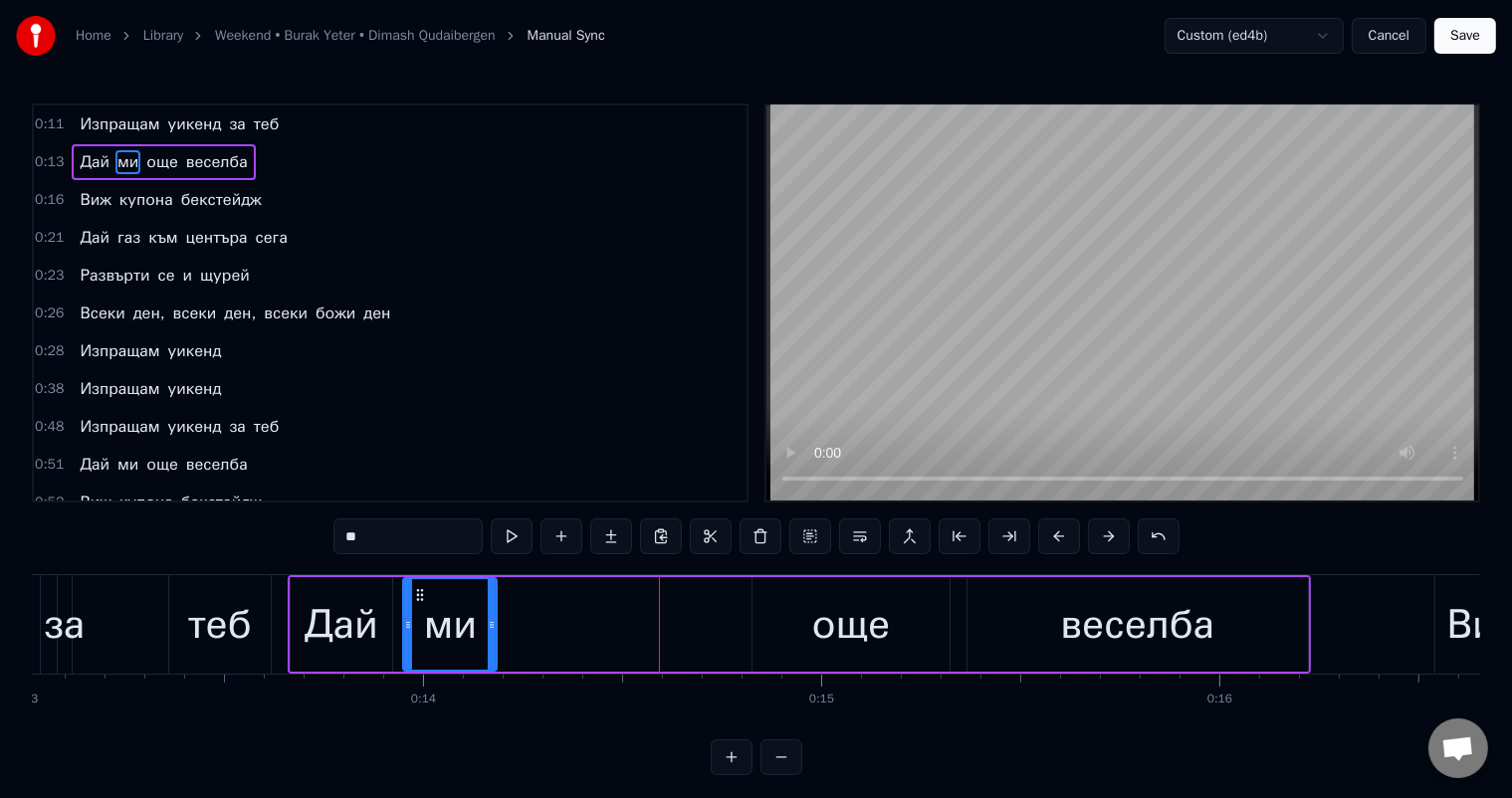 click on "още" at bounding box center (851, 624) 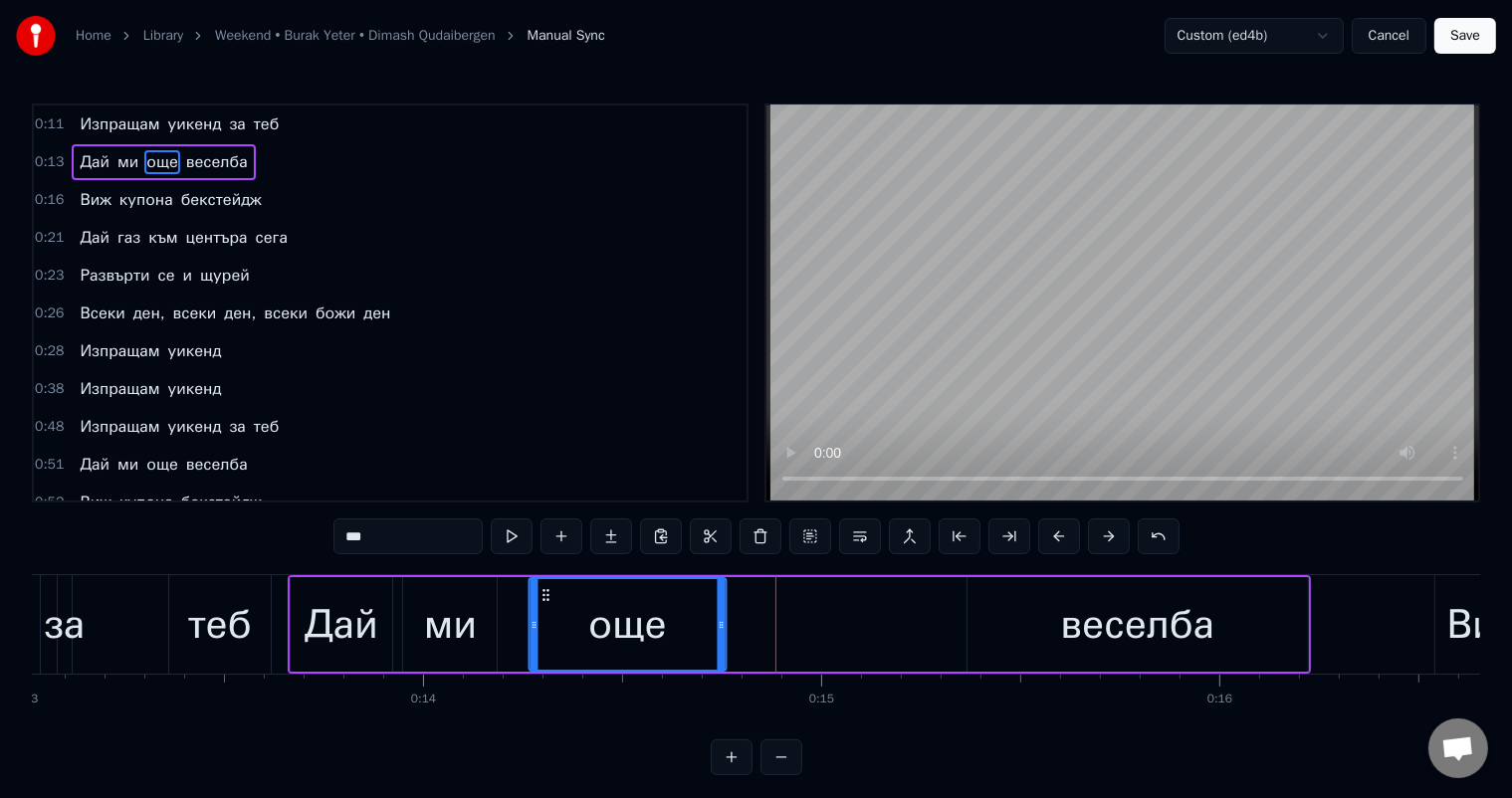 drag, startPoint x: 763, startPoint y: 586, endPoint x: 541, endPoint y: 595, distance: 222.18236 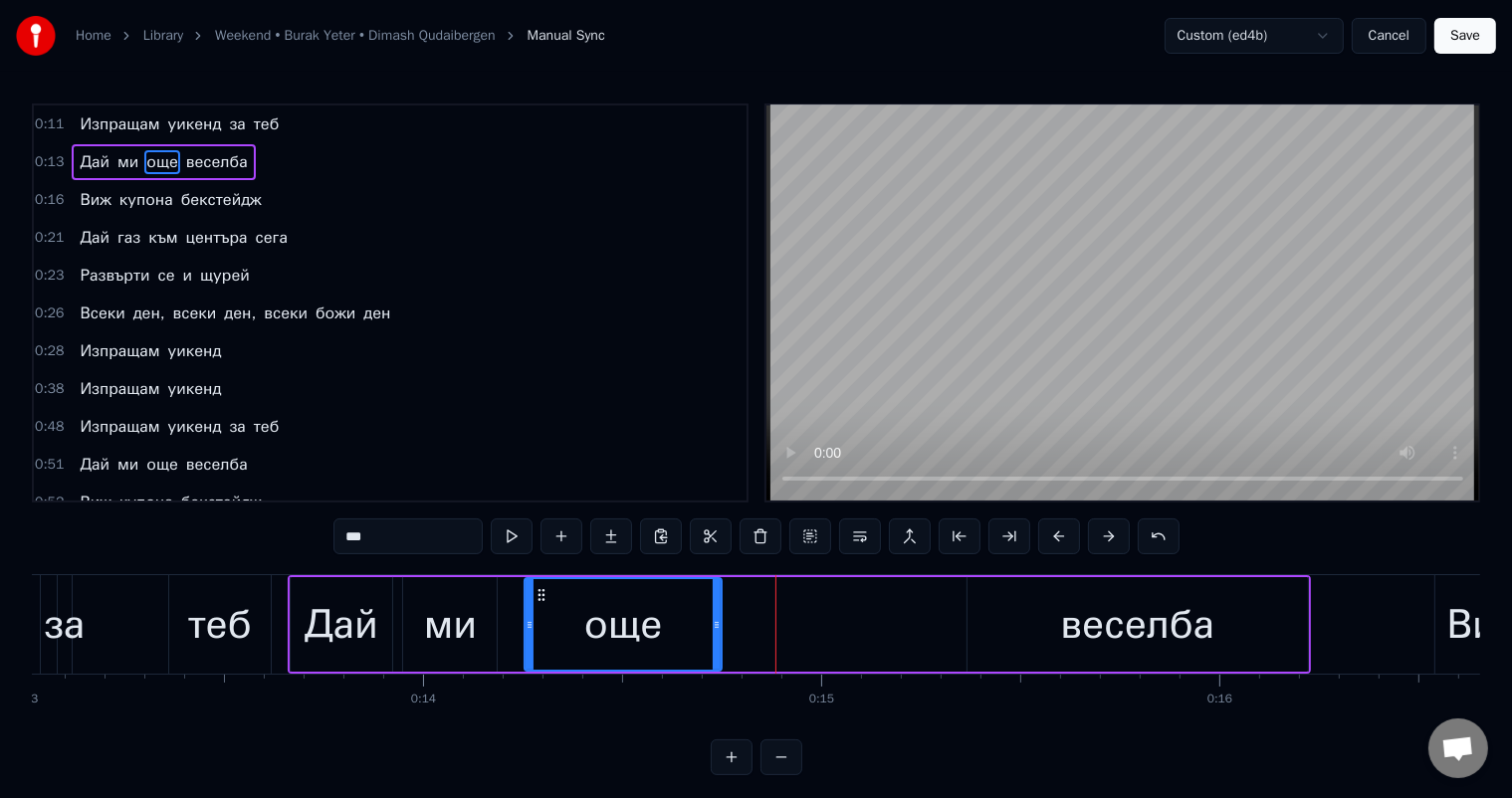 click on "веселба" at bounding box center [1137, 625] 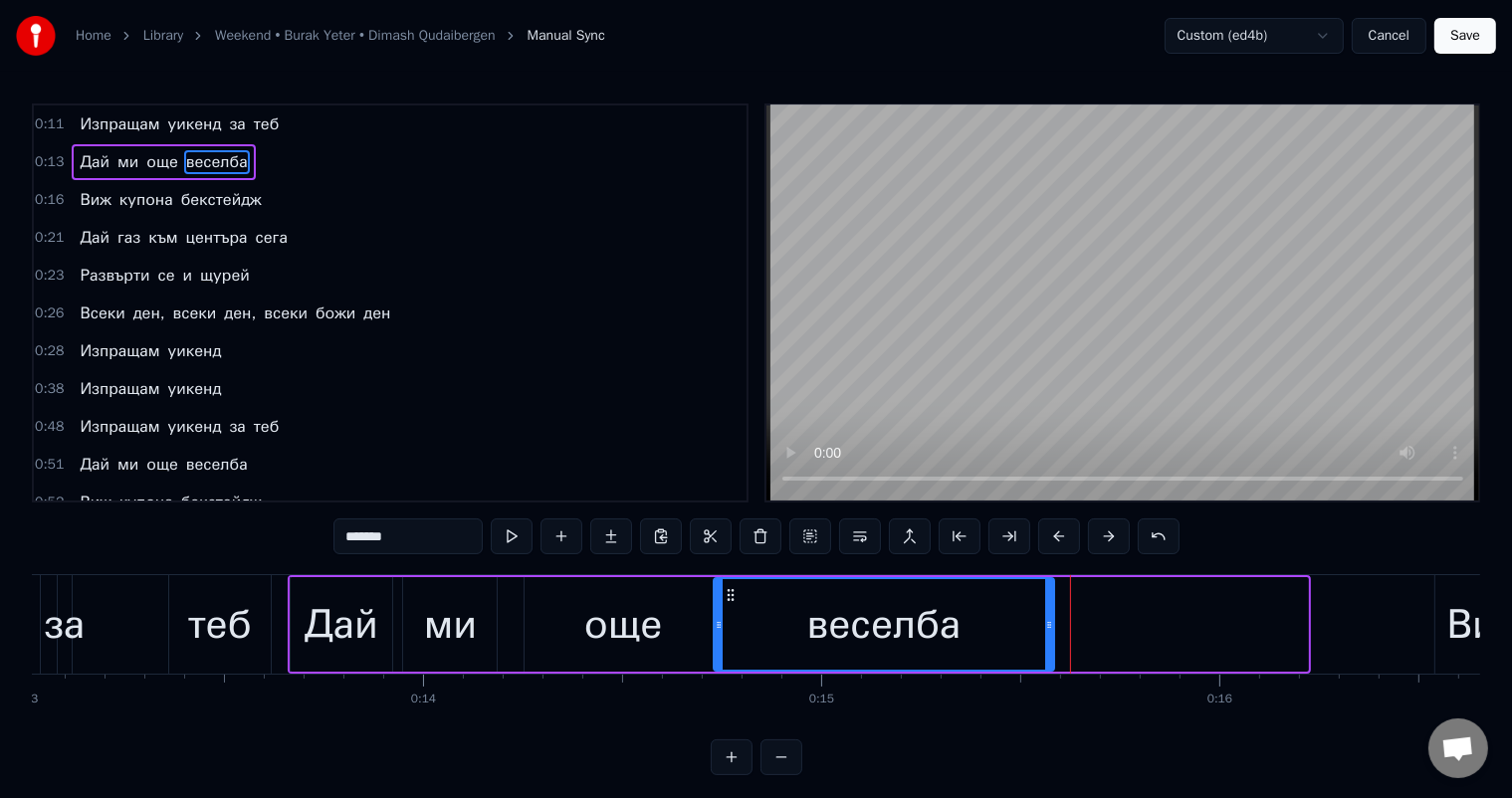 drag, startPoint x: 986, startPoint y: 591, endPoint x: 716, endPoint y: 604, distance: 270.3128 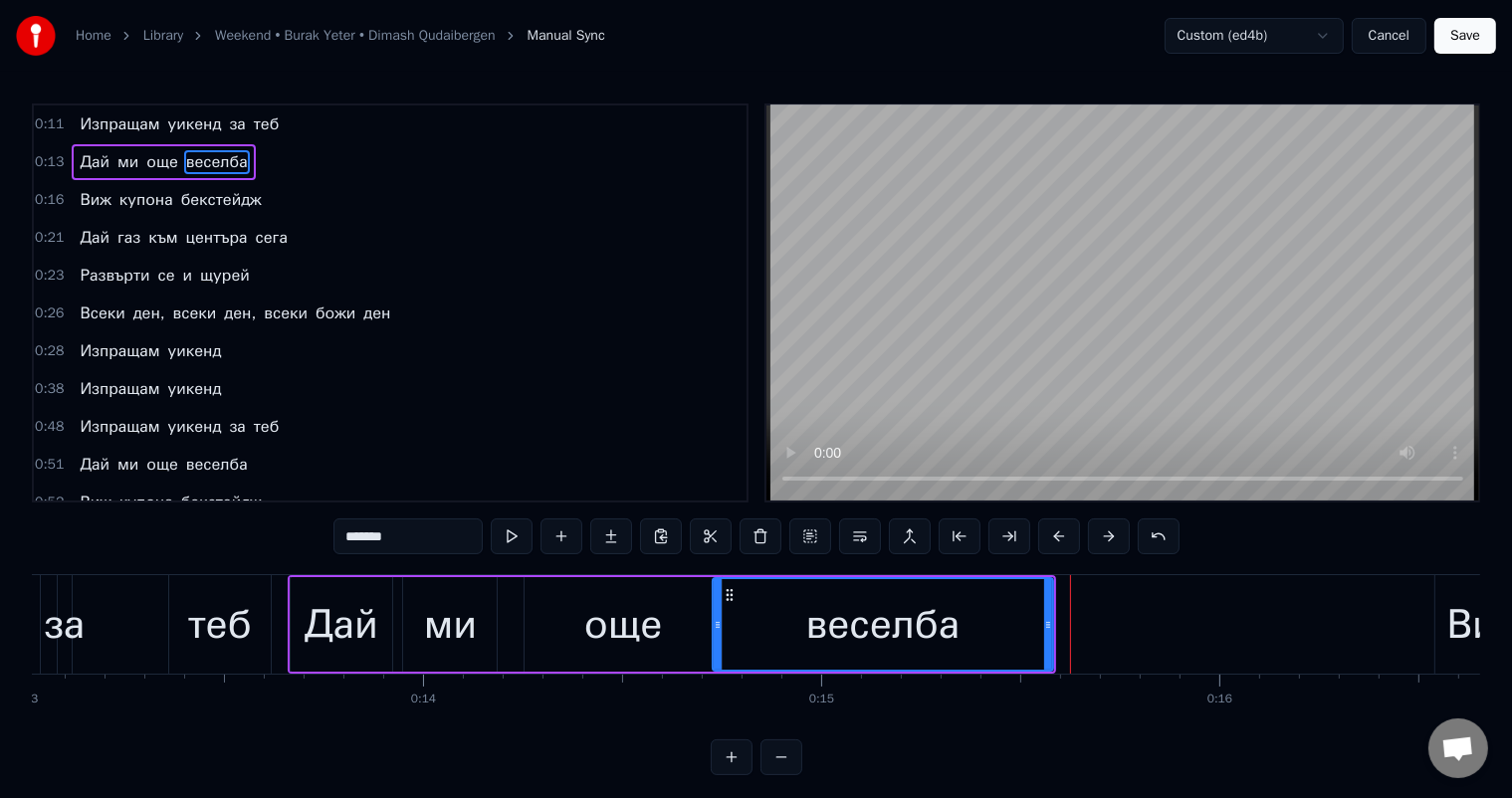 click on "за" at bounding box center [64, 625] 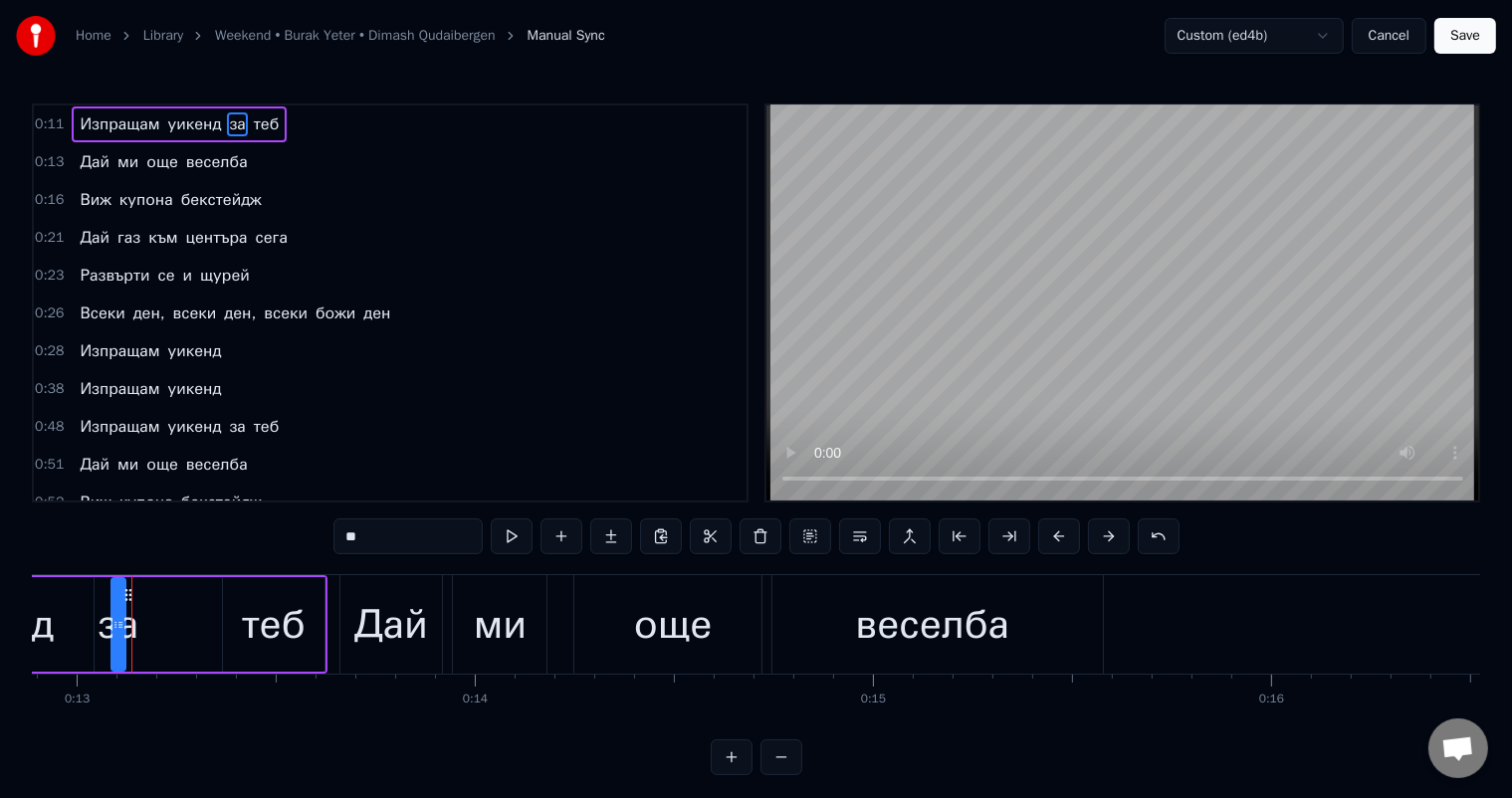 click on "уикенд" at bounding box center [-13, 624] 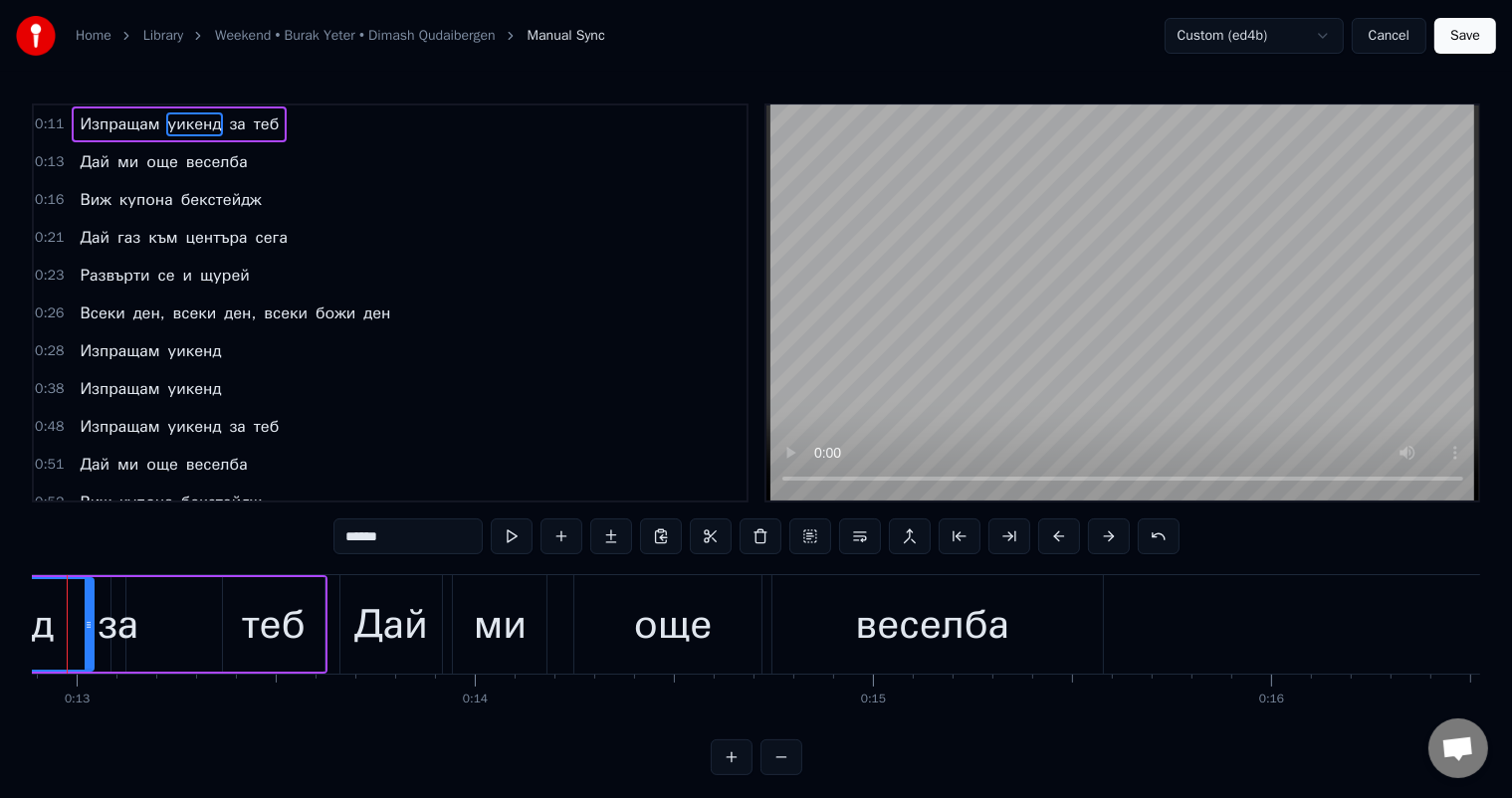 scroll, scrollTop: 0, scrollLeft: 5066, axis: horizontal 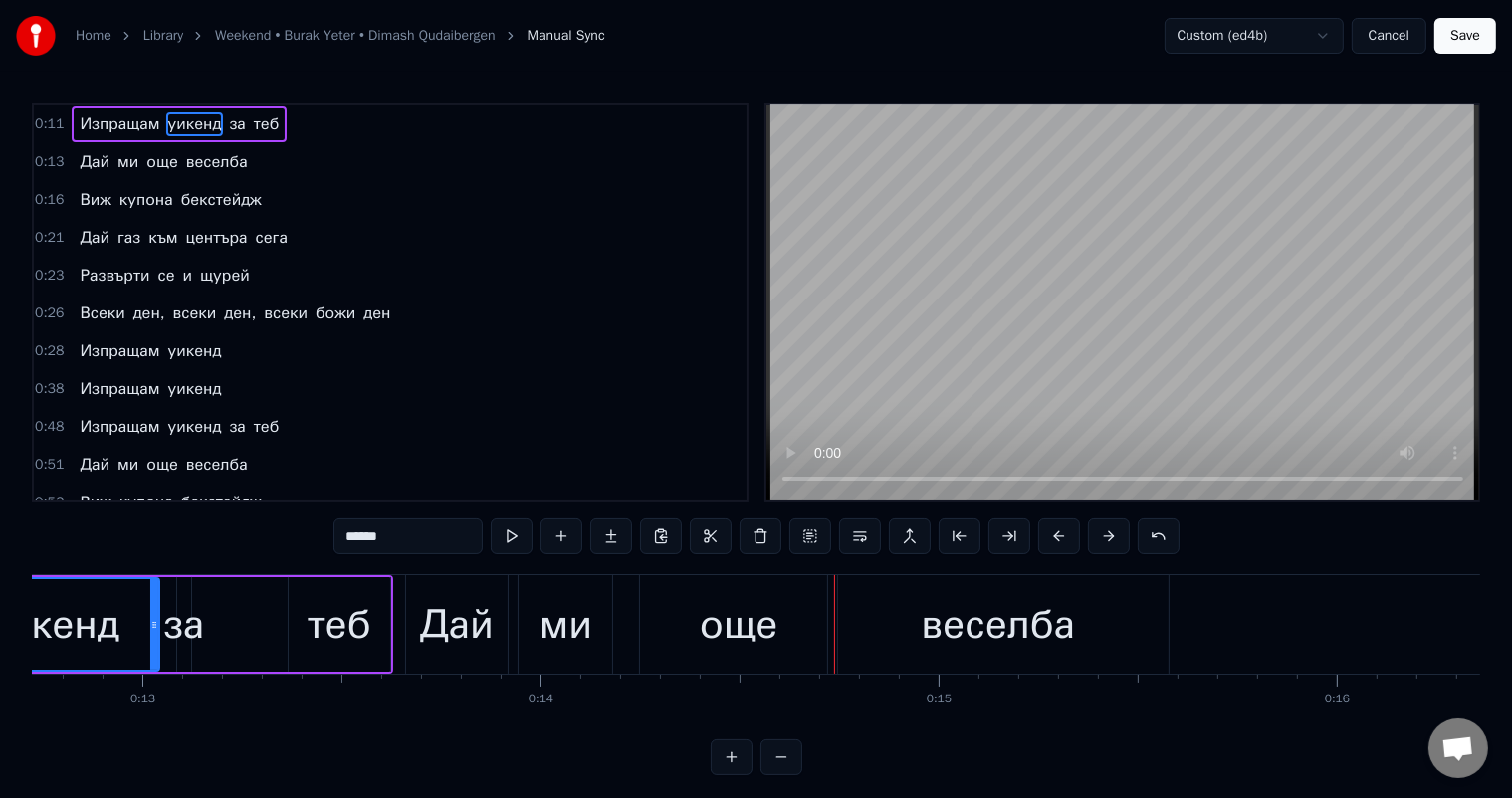 click on "Дай" at bounding box center (457, 625) 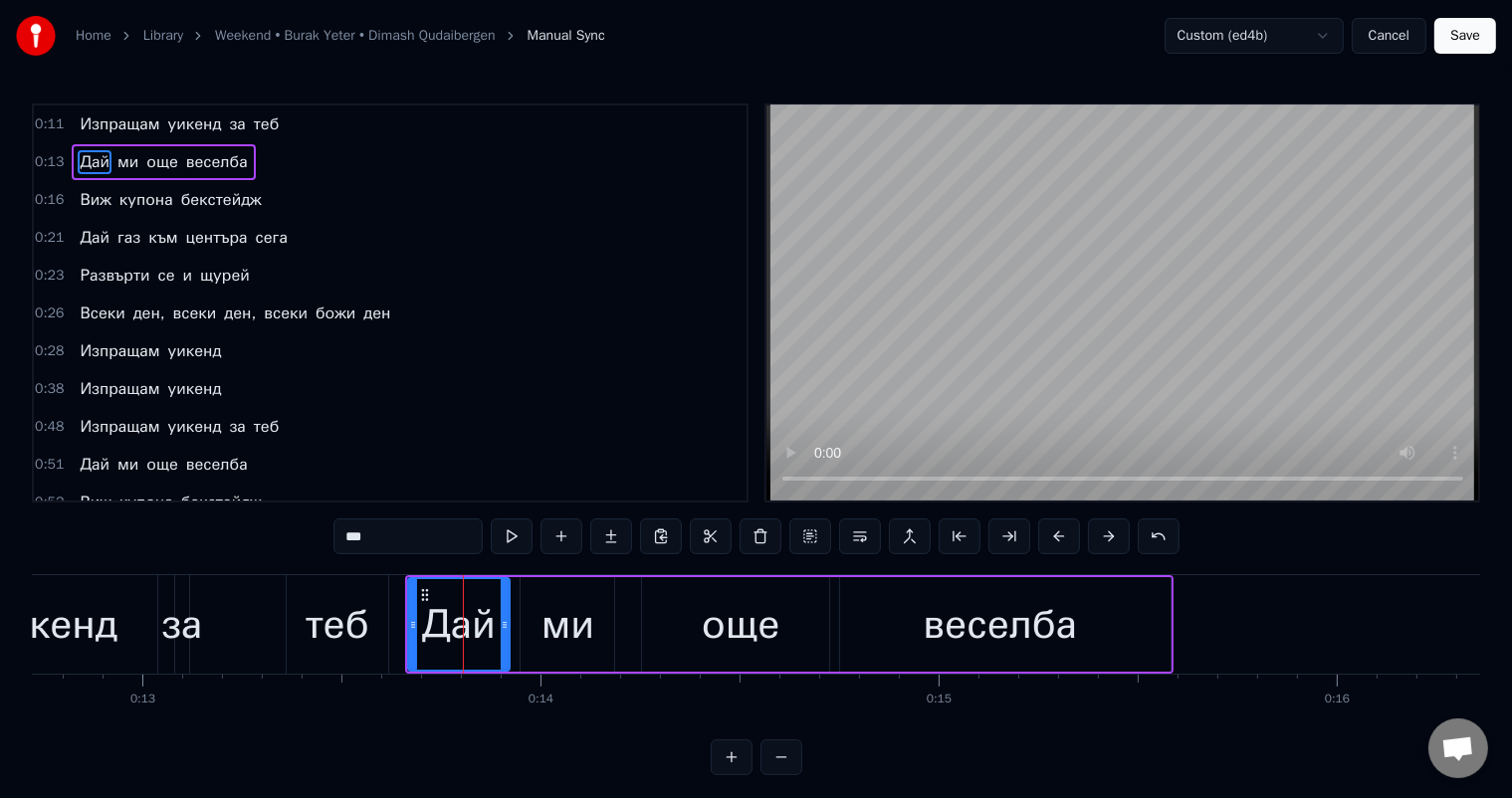 click on "веселба" at bounding box center (1000, 624) 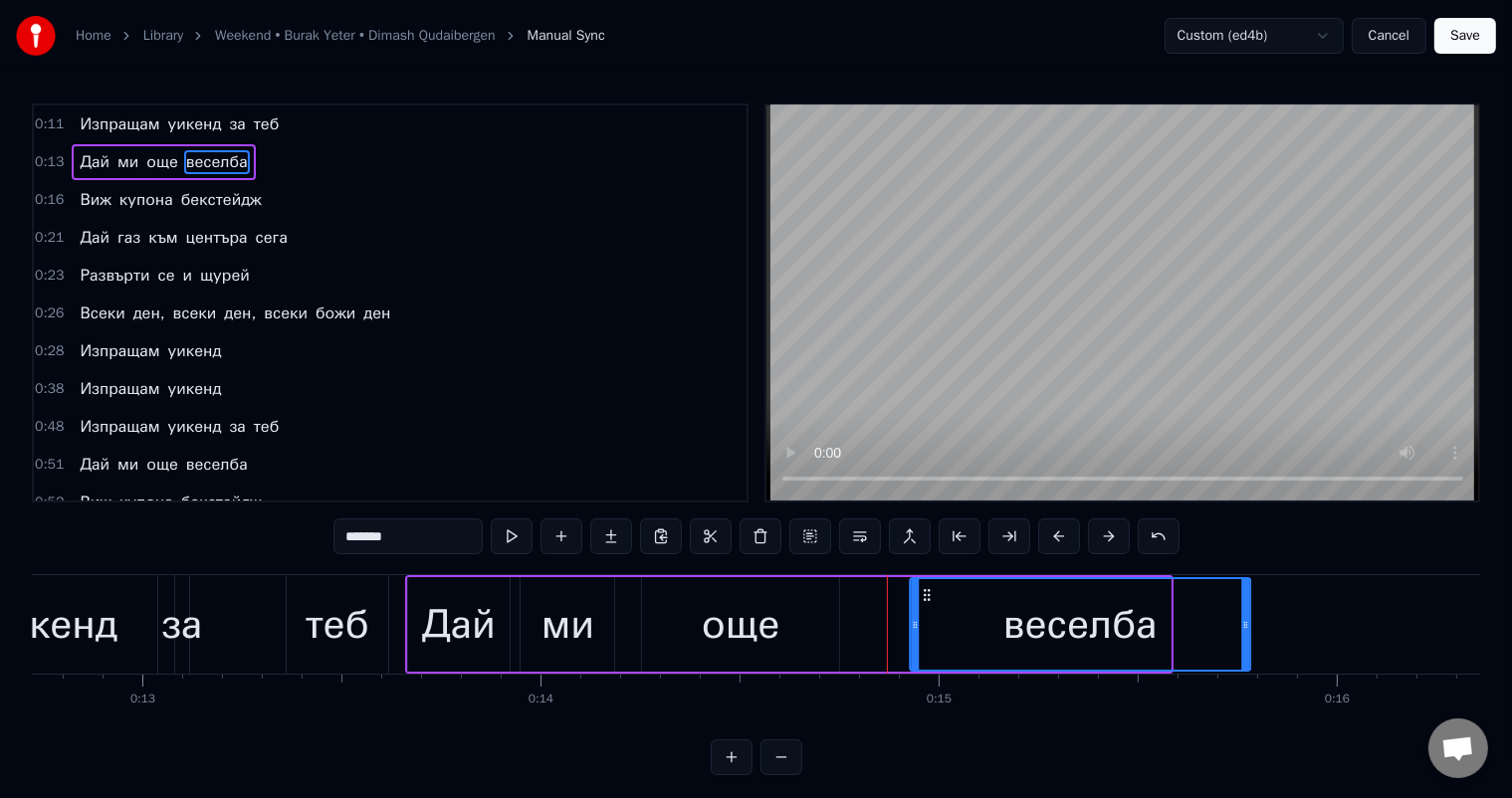 drag, startPoint x: 847, startPoint y: 589, endPoint x: 927, endPoint y: 594, distance: 80.1561 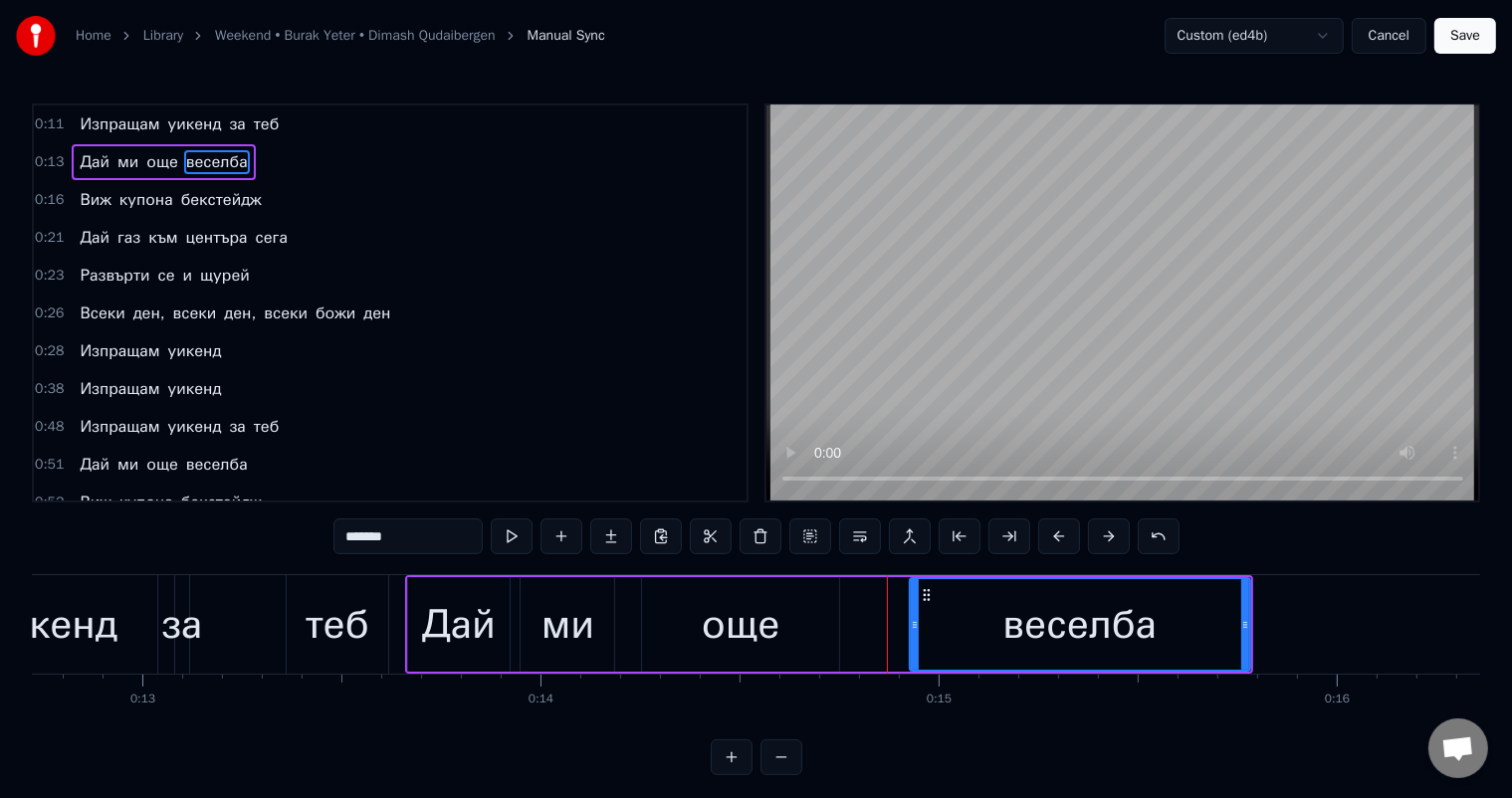 click on "още" at bounding box center [741, 625] 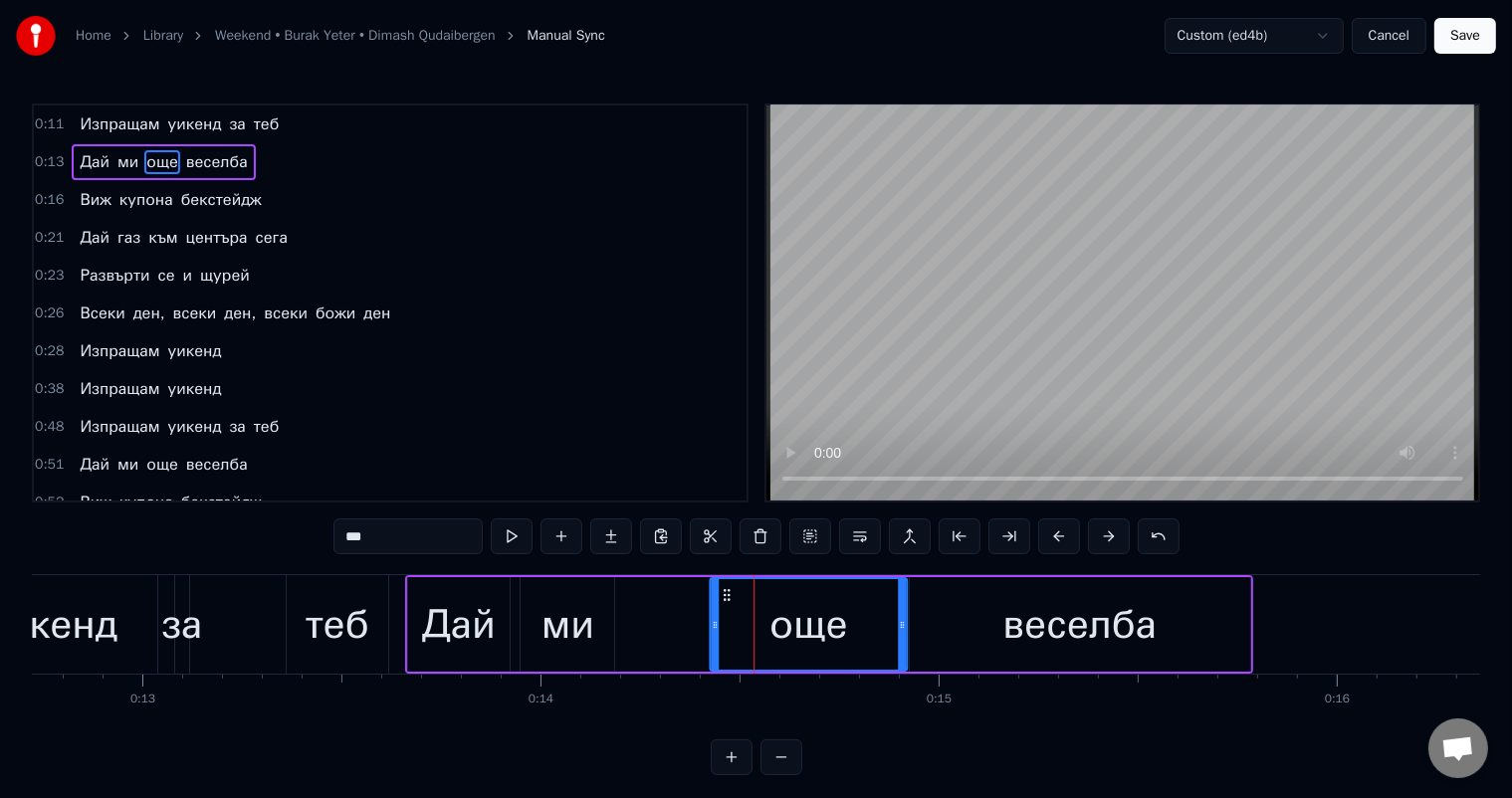 drag, startPoint x: 658, startPoint y: 592, endPoint x: 729, endPoint y: 589, distance: 71.063352 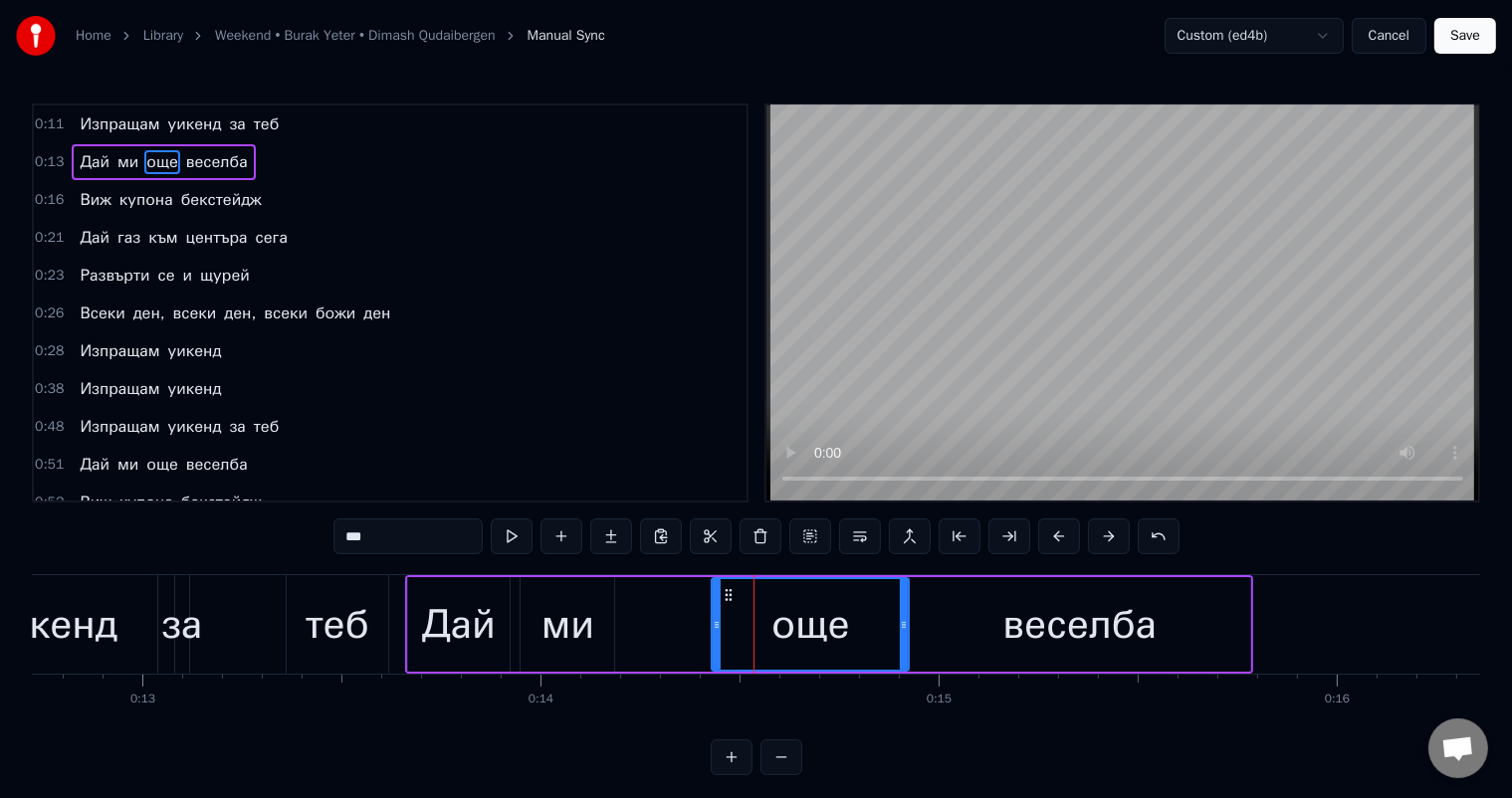 click on "ми" at bounding box center (567, 625) 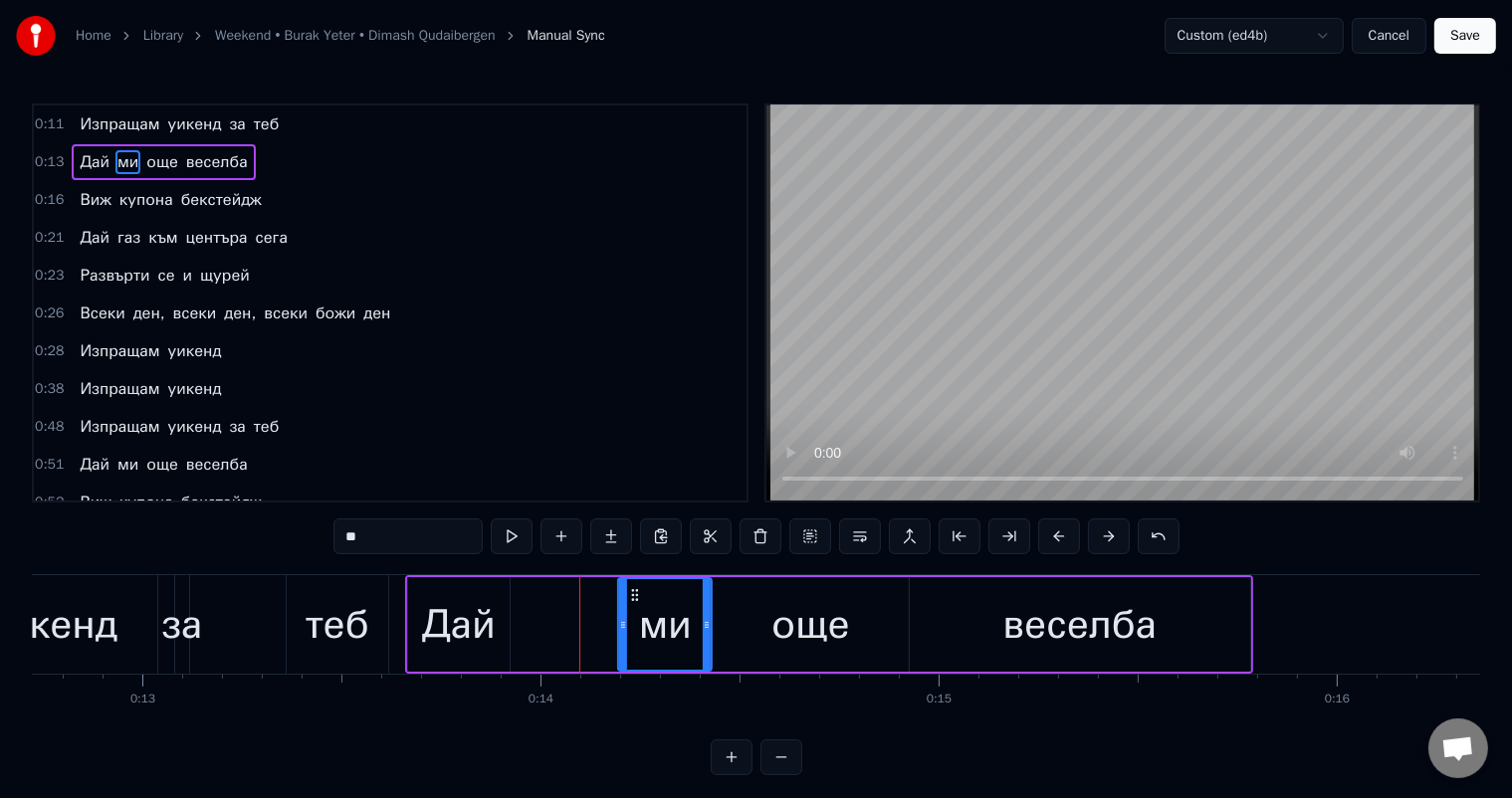 drag, startPoint x: 540, startPoint y: 592, endPoint x: 637, endPoint y: 594, distance: 97.020616 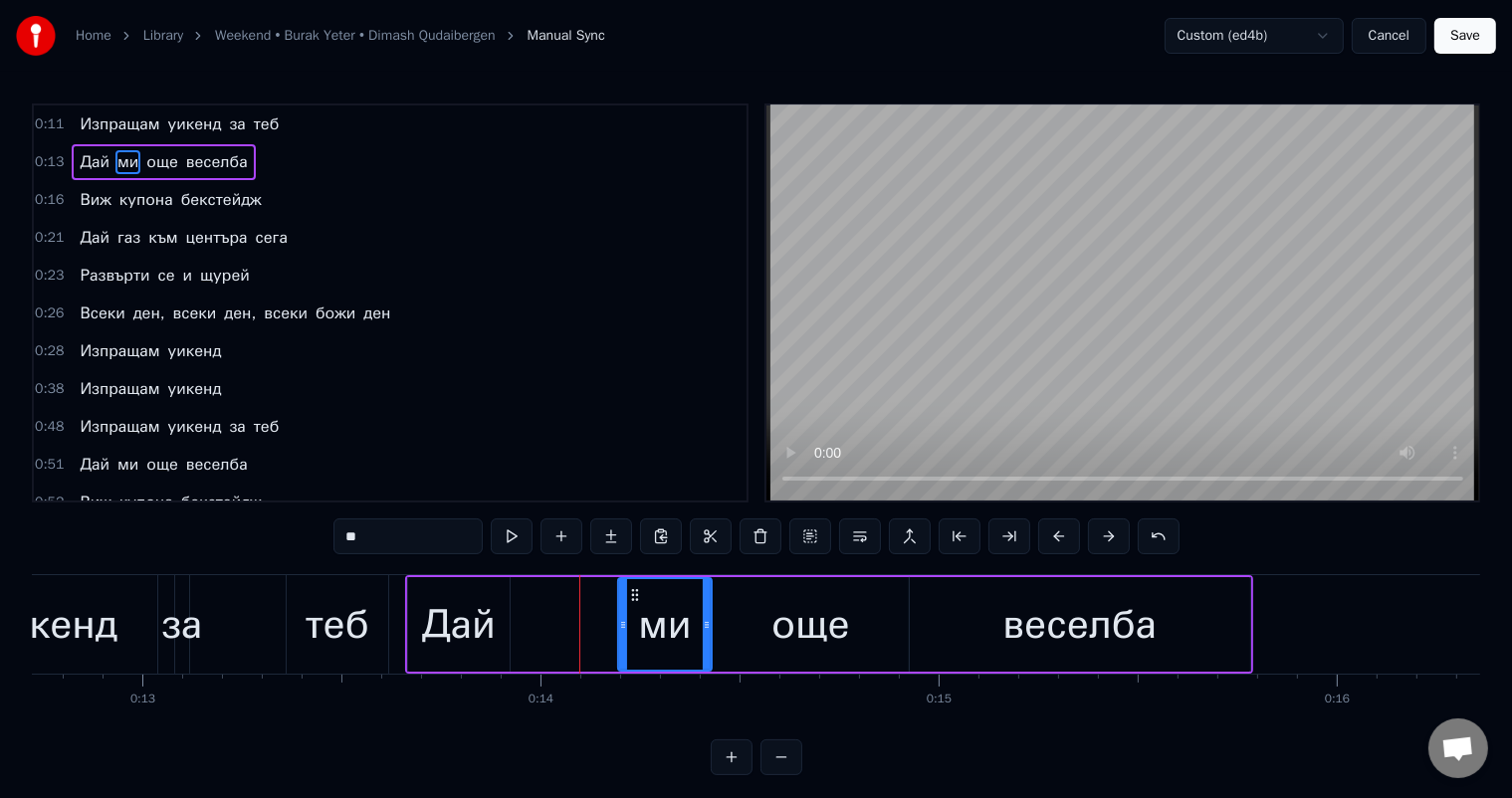 click on "Дай" at bounding box center (459, 625) 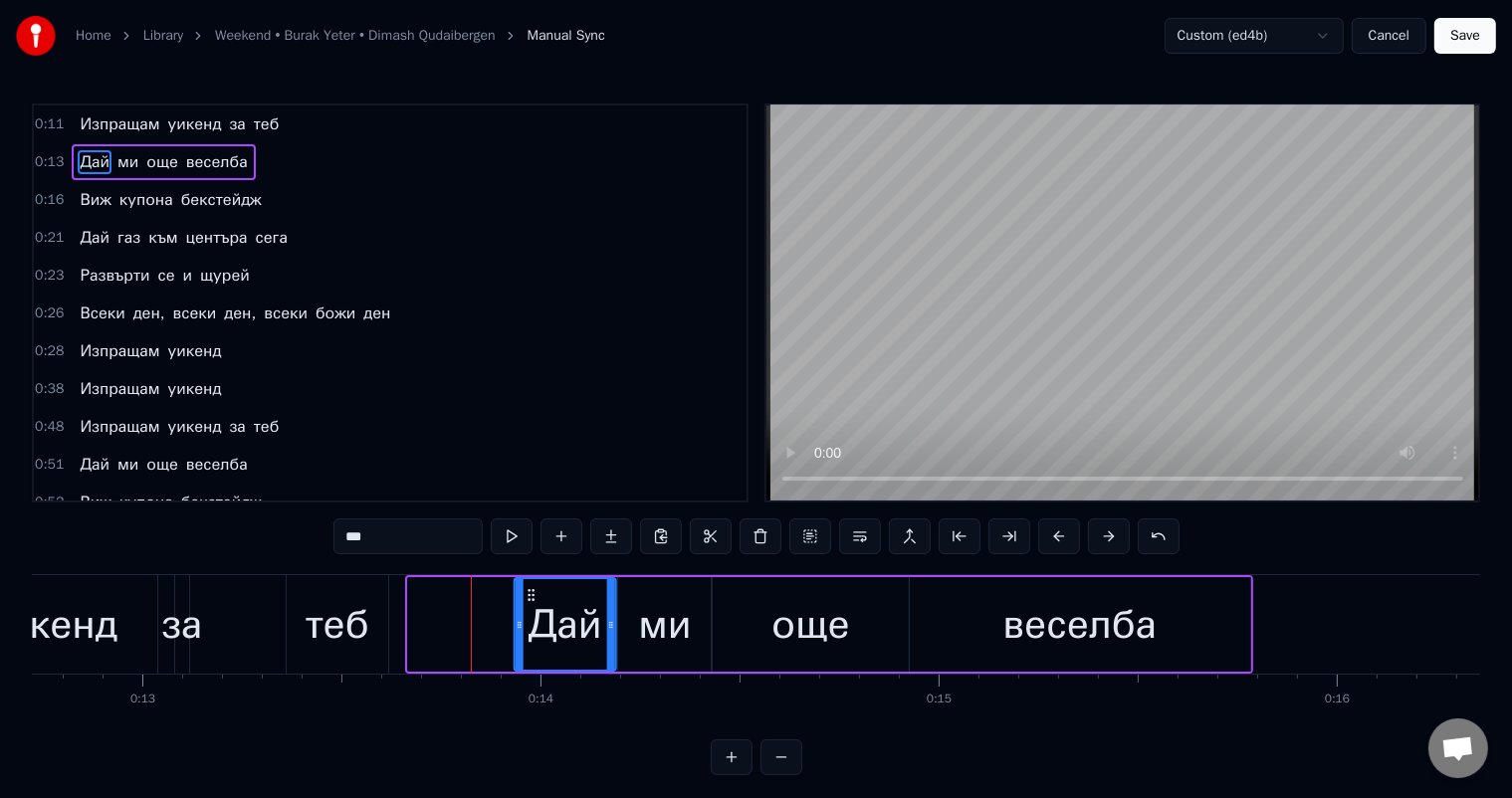 drag, startPoint x: 426, startPoint y: 593, endPoint x: 532, endPoint y: 595, distance: 106.01887 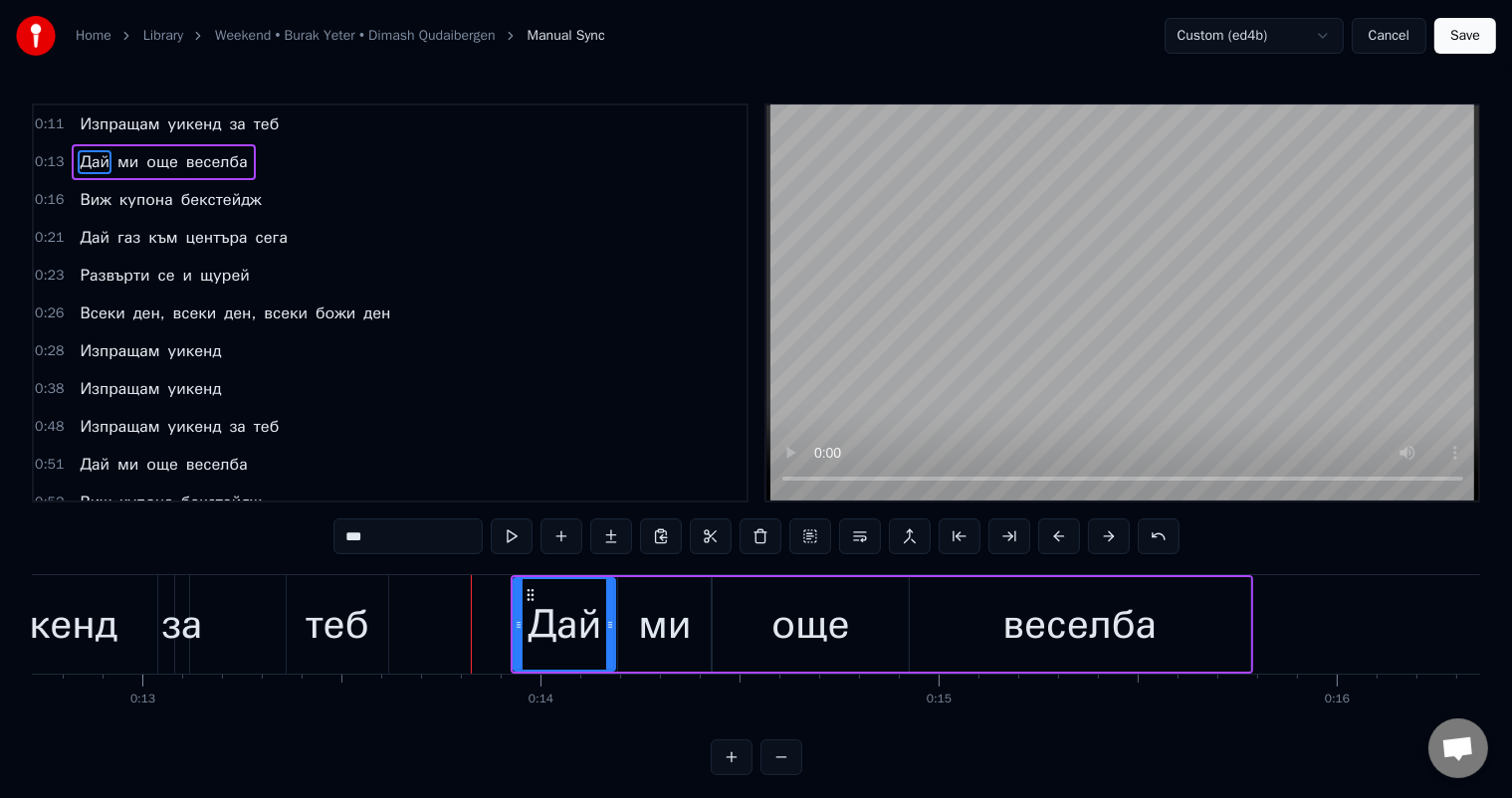 click on "Изпращам уикенд за теб" at bounding box center (-37, 624) 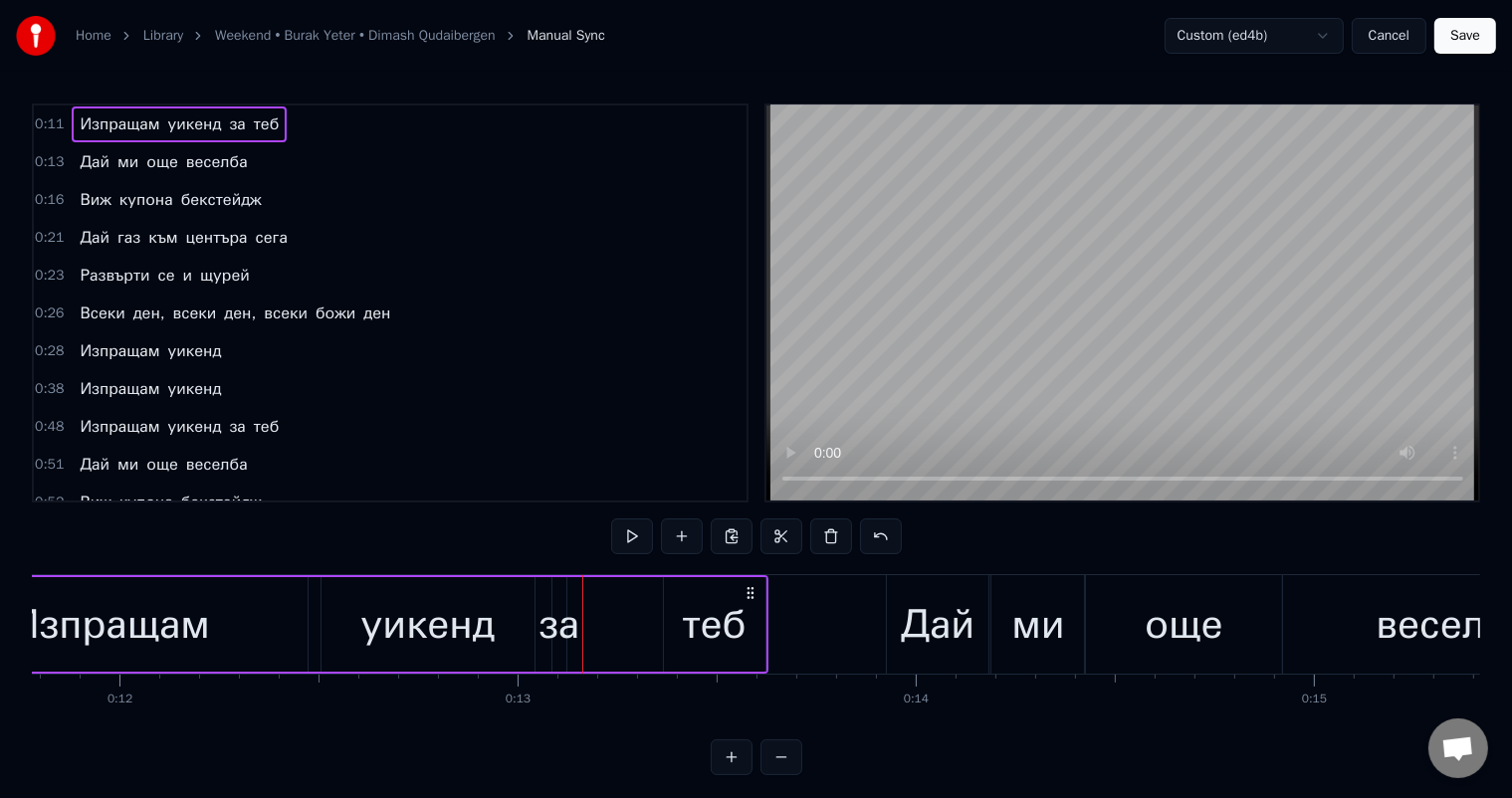 scroll, scrollTop: 0, scrollLeft: 4405, axis: horizontal 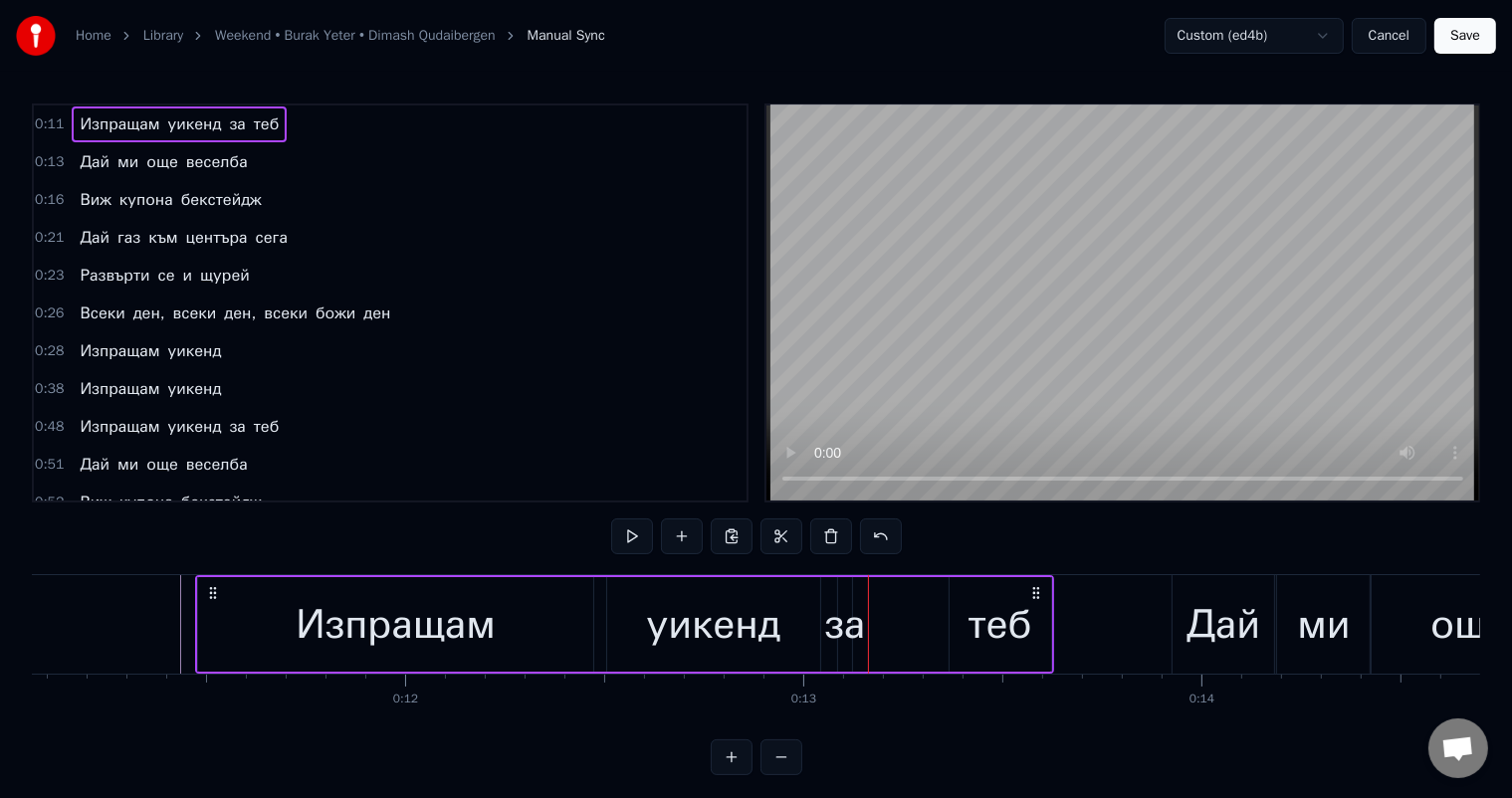 click at bounding box center [31860, 624] 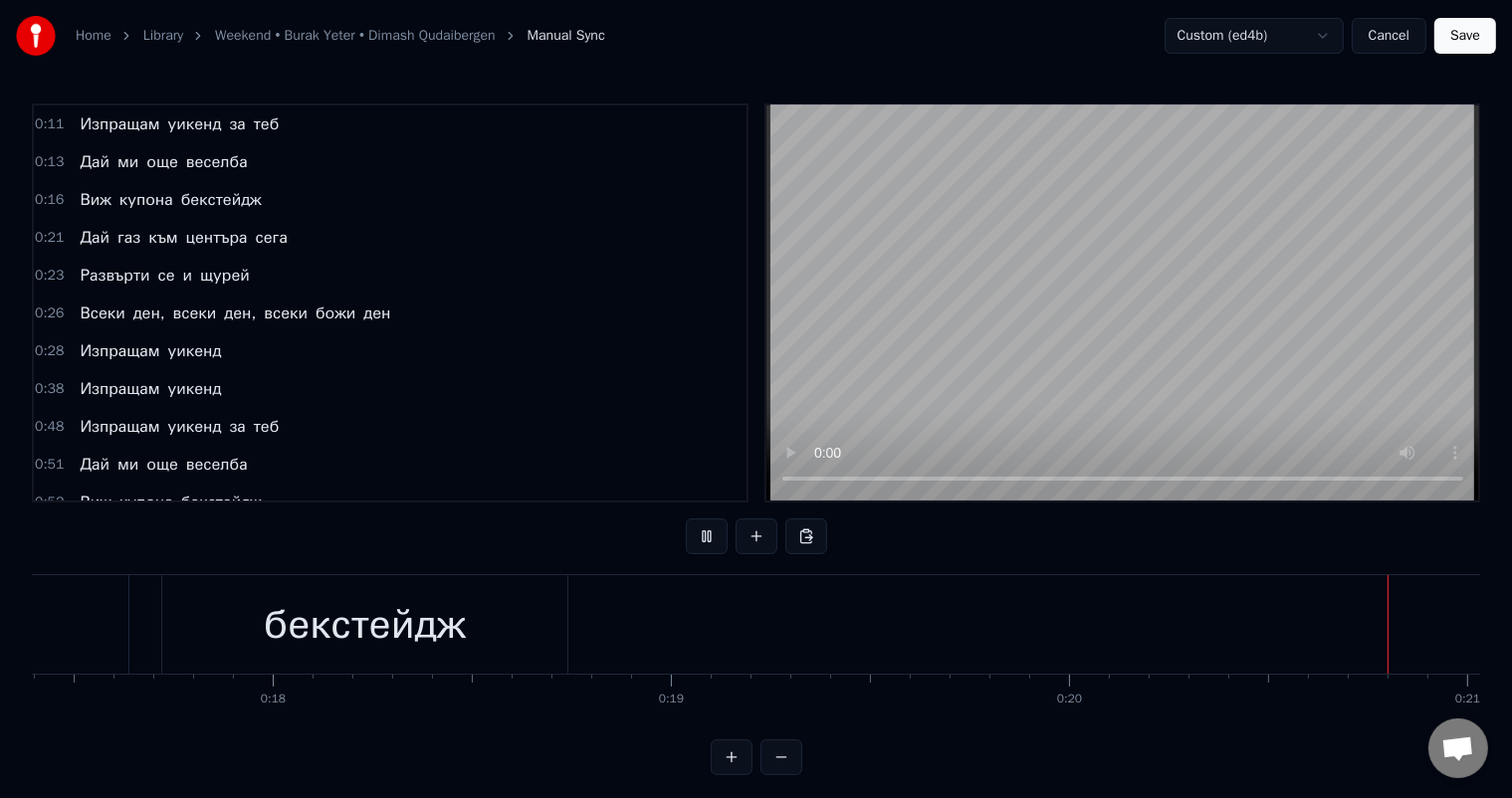 scroll, scrollTop: 0, scrollLeft: 8194, axis: horizontal 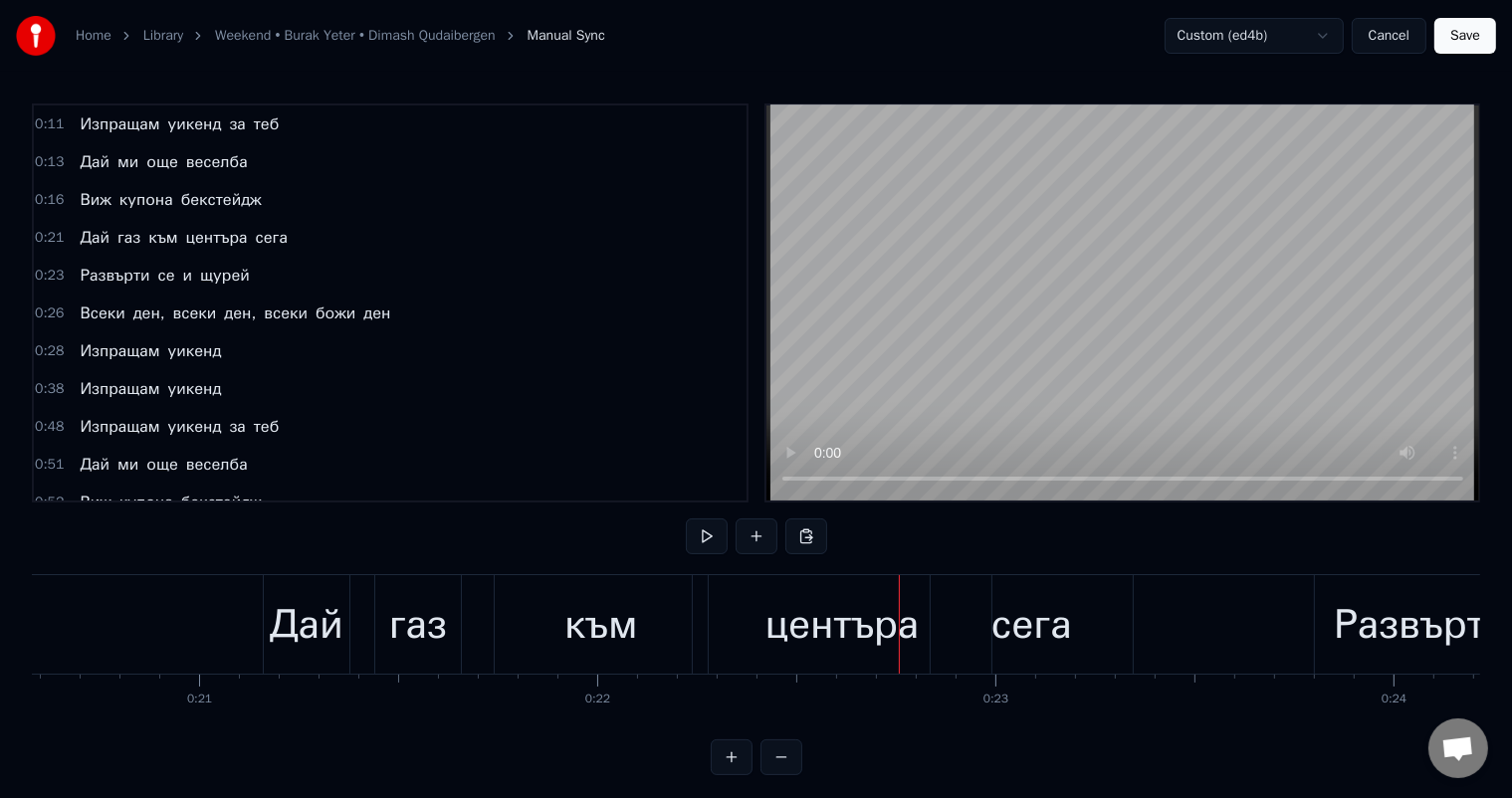 click on "Дай" at bounding box center (307, 625) 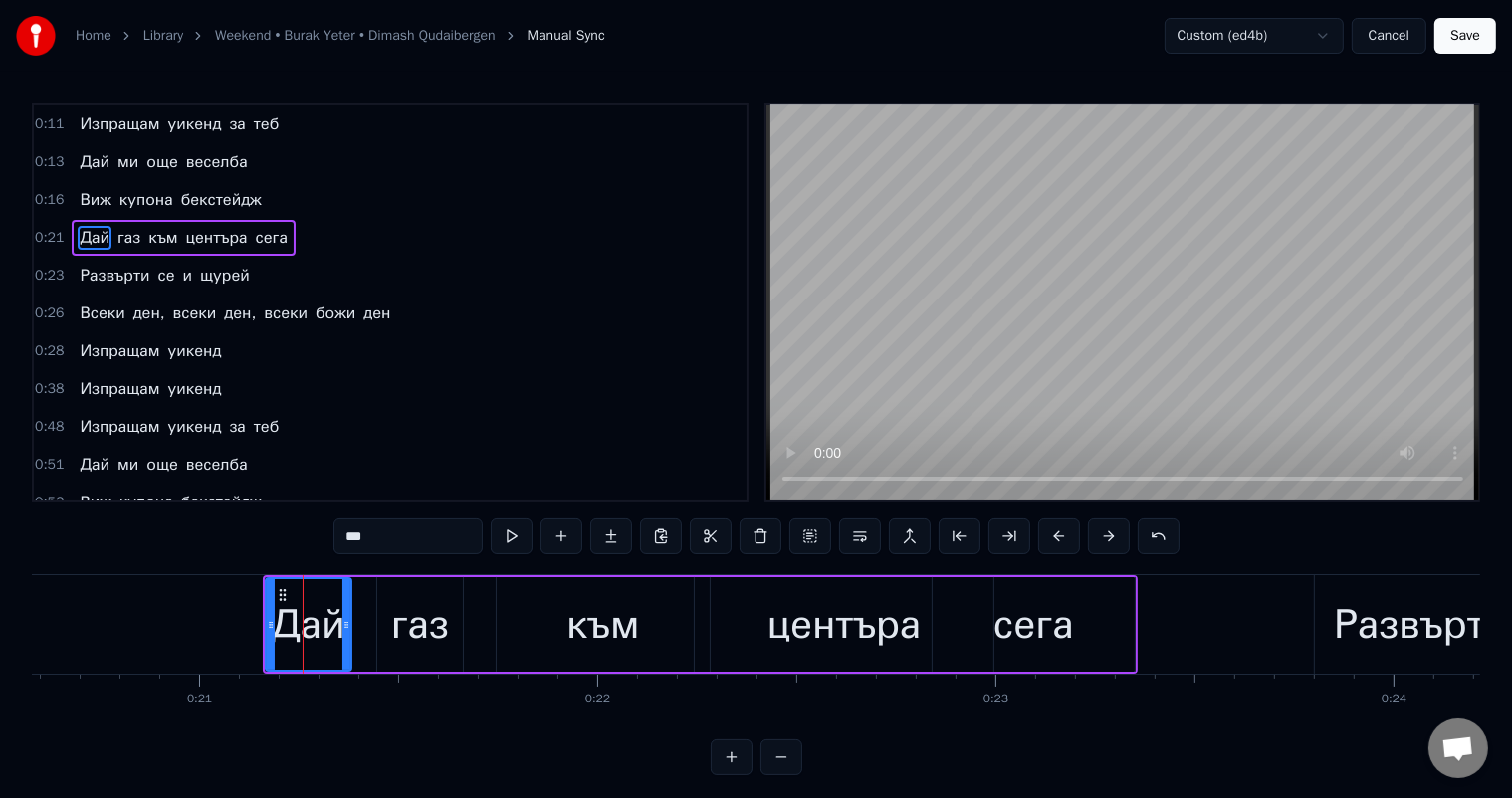 scroll, scrollTop: 0, scrollLeft: 8035, axis: horizontal 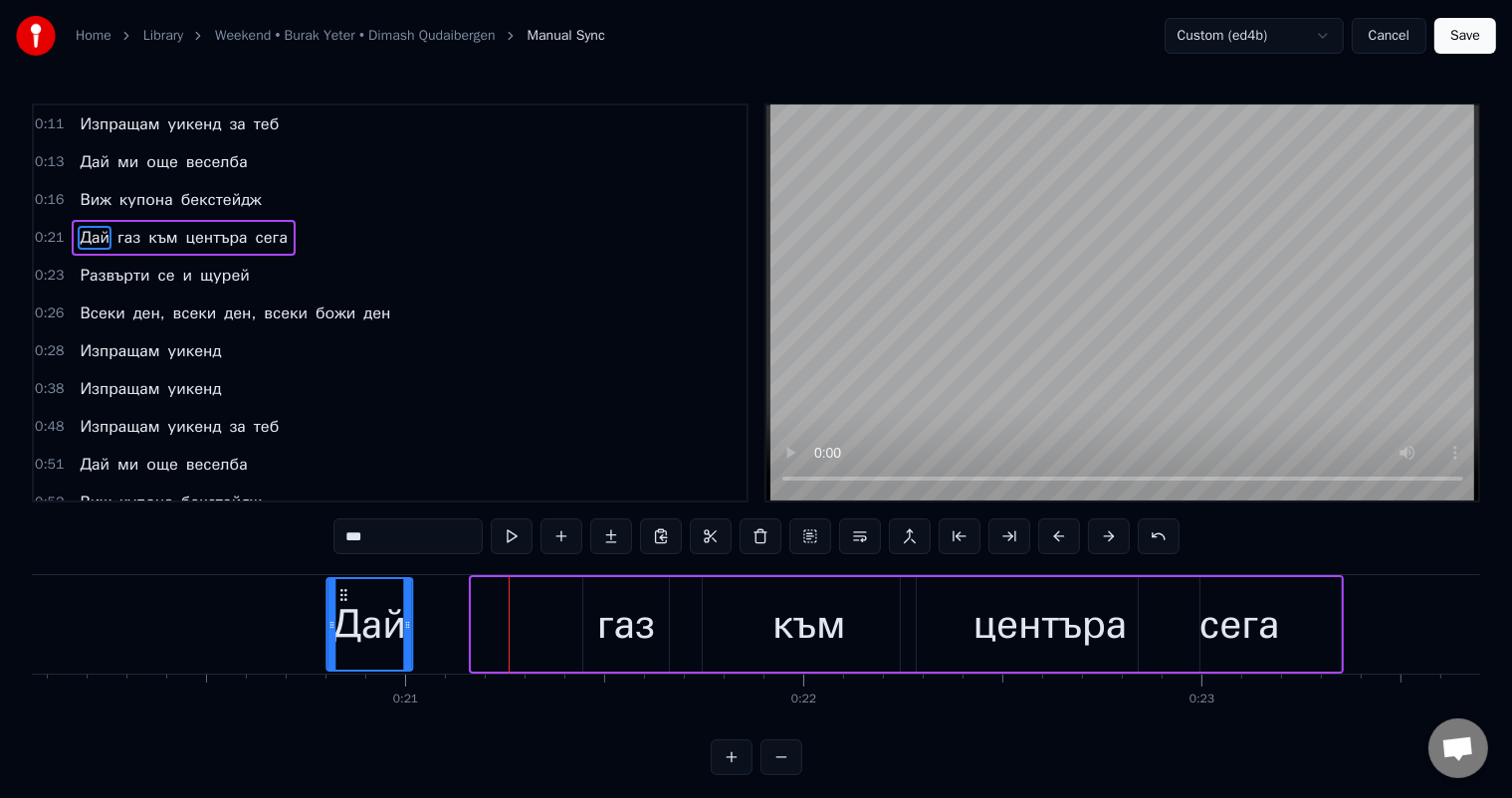 drag, startPoint x: 443, startPoint y: 589, endPoint x: 345, endPoint y: 596, distance: 98.24968 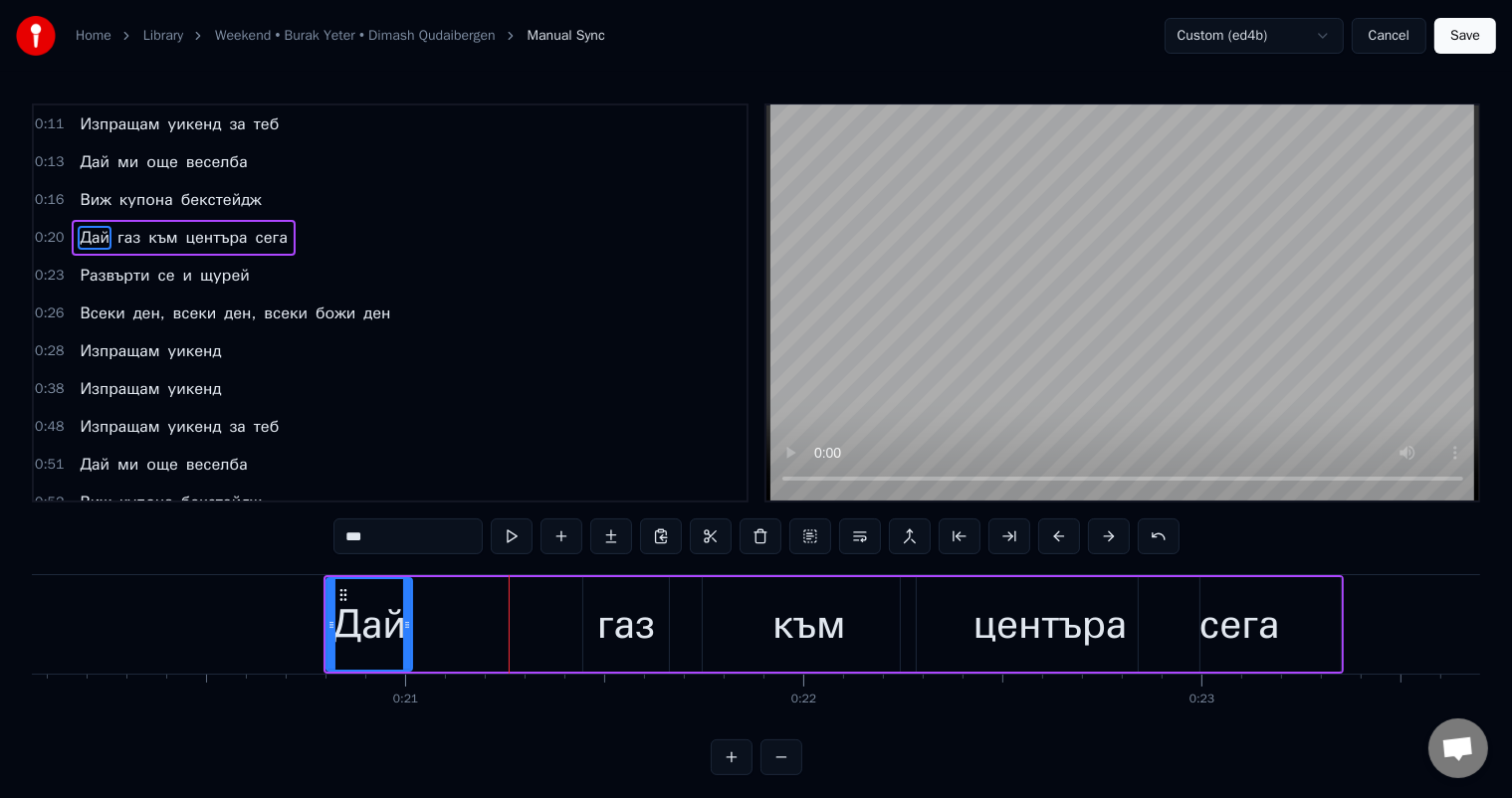 click on "газ" at bounding box center [626, 625] 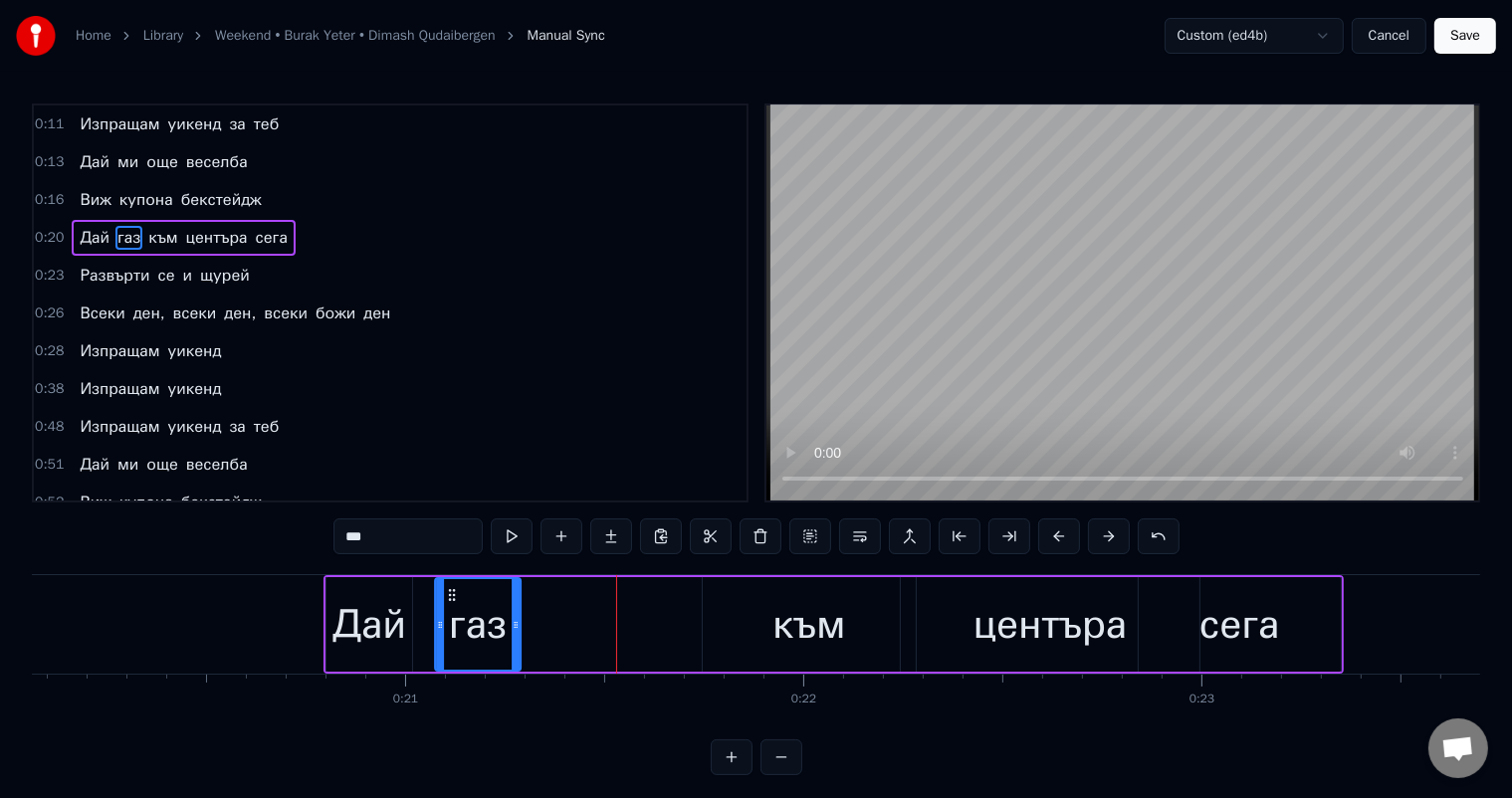 drag, startPoint x: 599, startPoint y: 592, endPoint x: 451, endPoint y: 602, distance: 148.33745 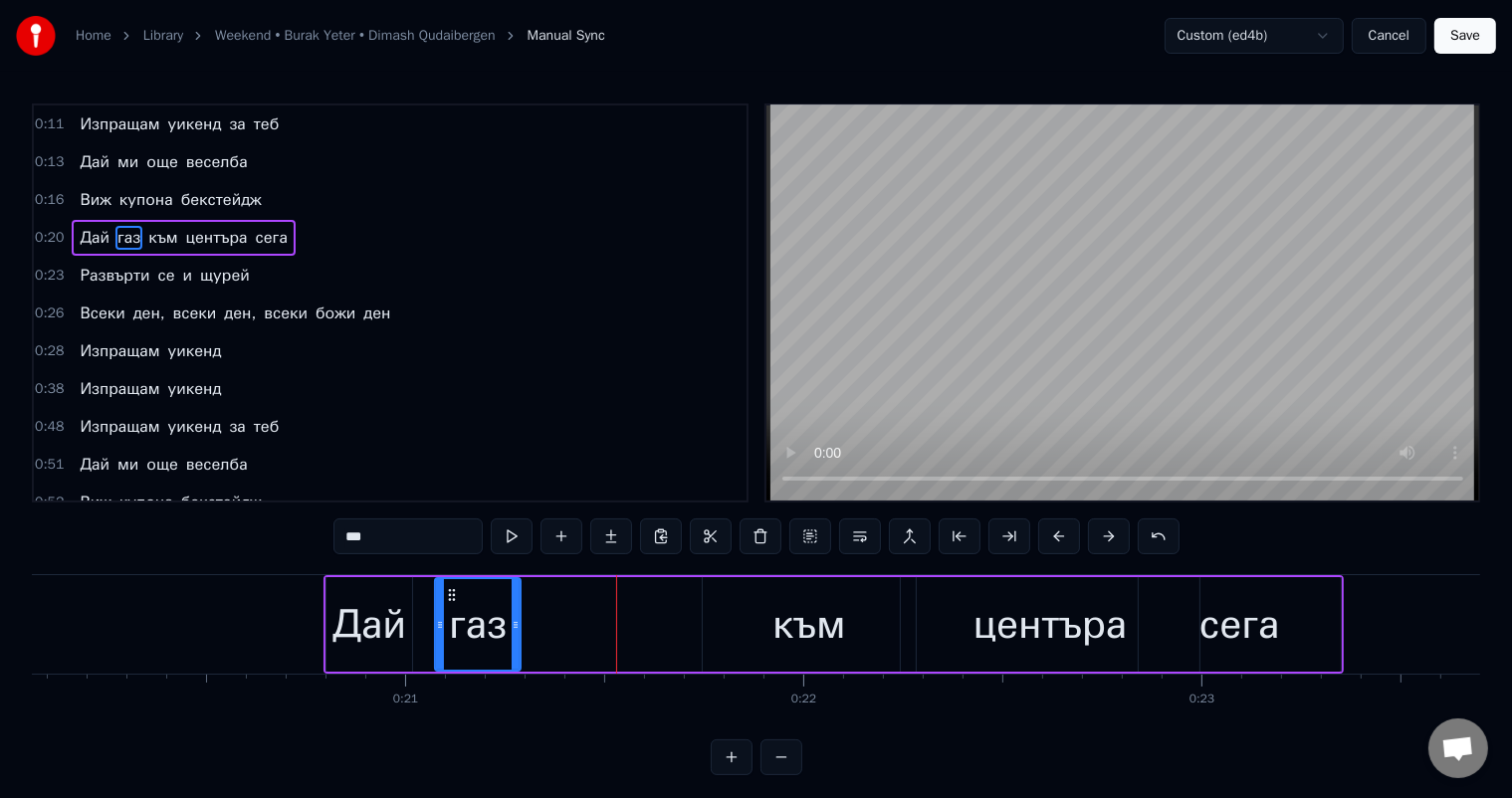 click on "към" at bounding box center [809, 624] 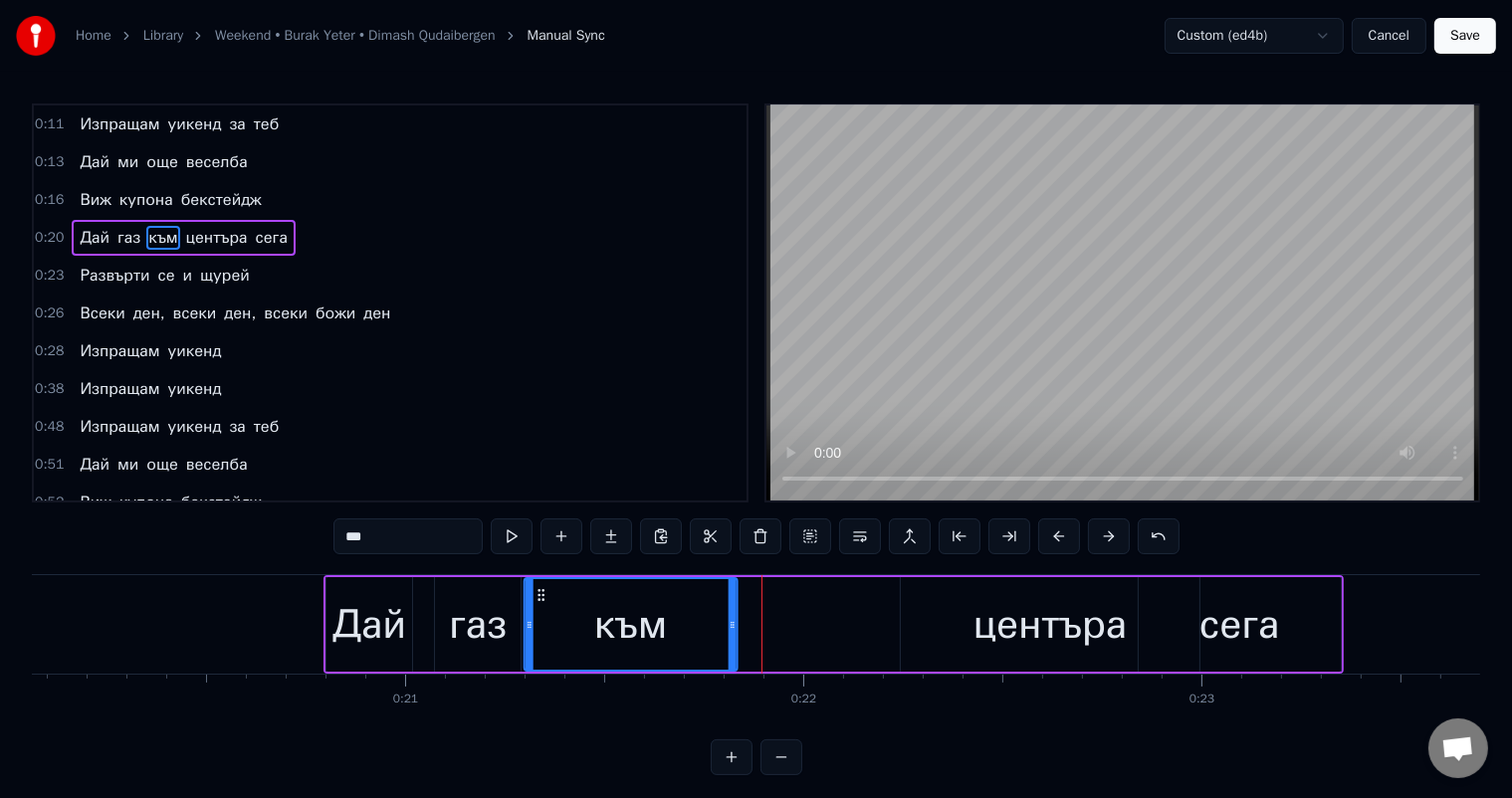 drag, startPoint x: 718, startPoint y: 593, endPoint x: 540, endPoint y: 605, distance: 178.40404 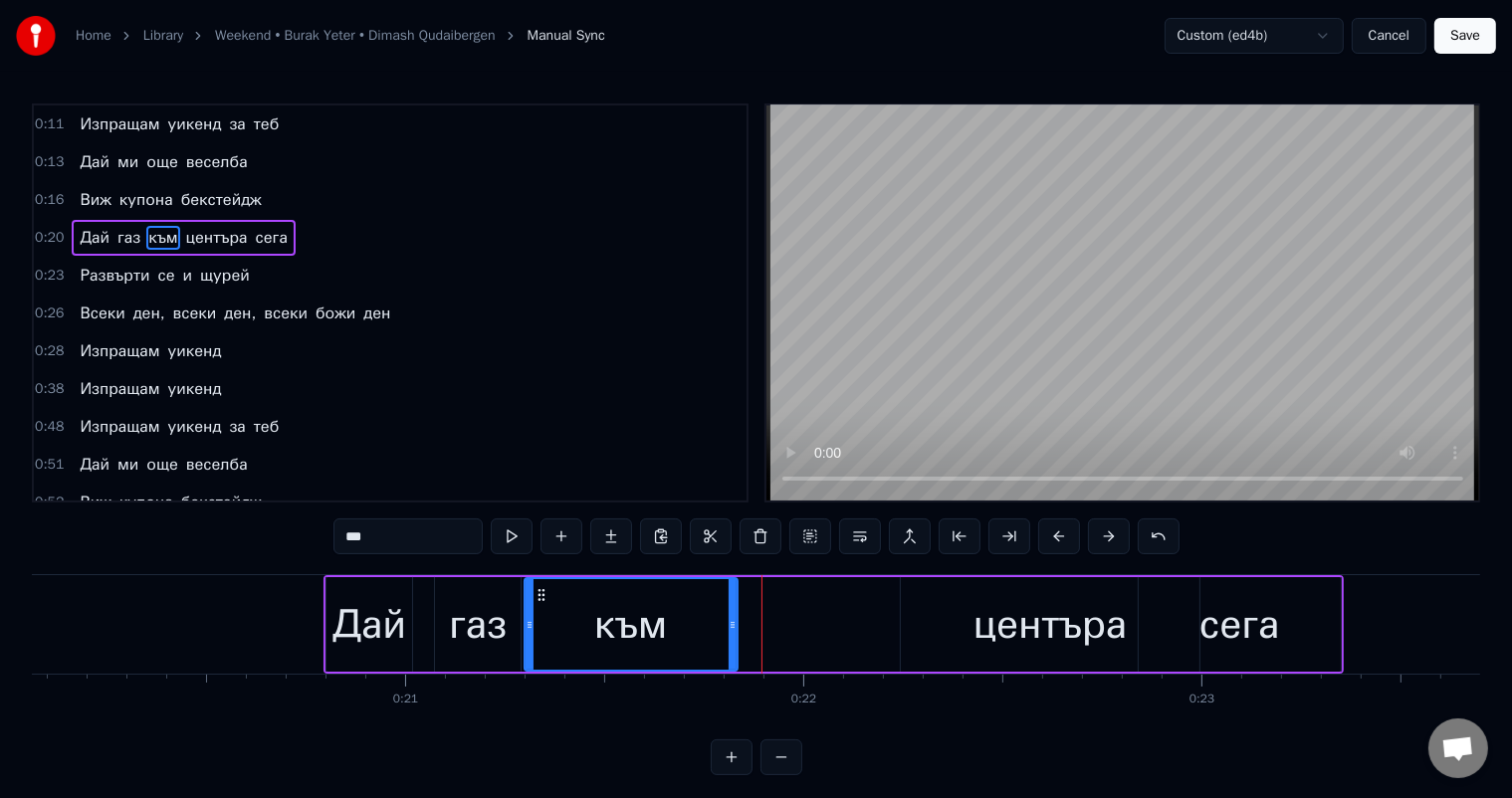 click on "центъра" at bounding box center [1050, 625] 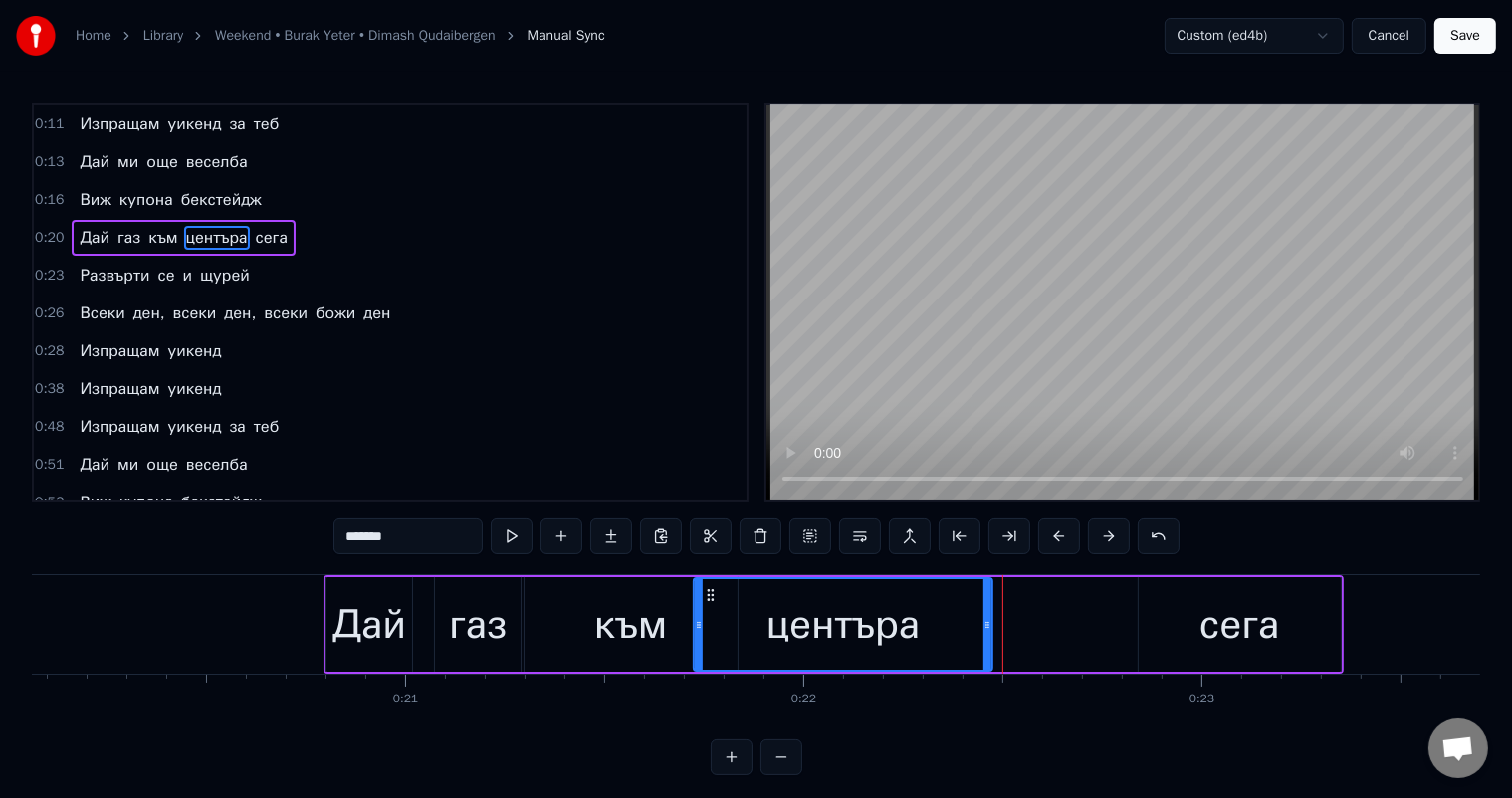 drag, startPoint x: 920, startPoint y: 594, endPoint x: 713, endPoint y: 616, distance: 208.1658 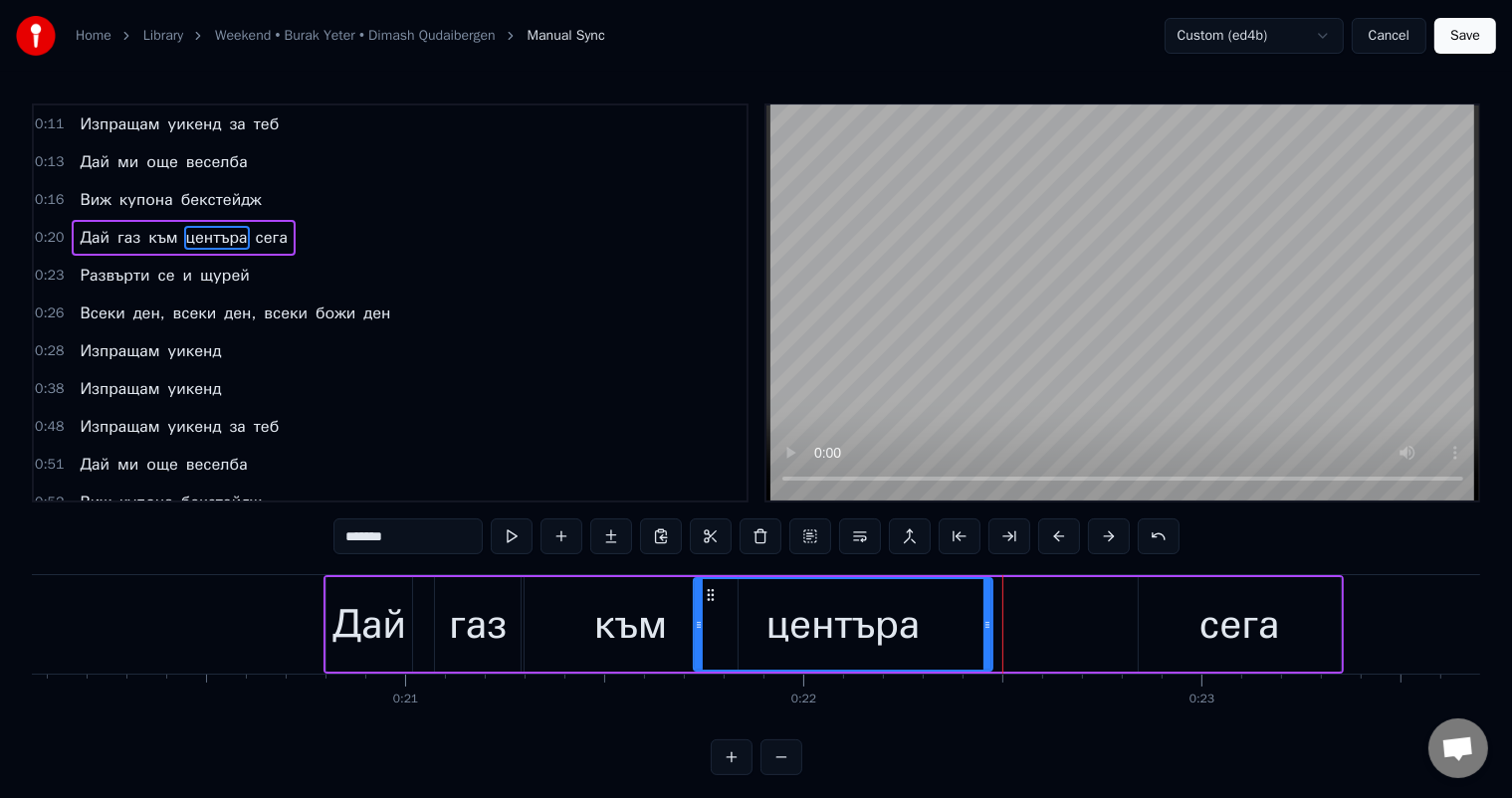 click on "сега" at bounding box center [1239, 624] 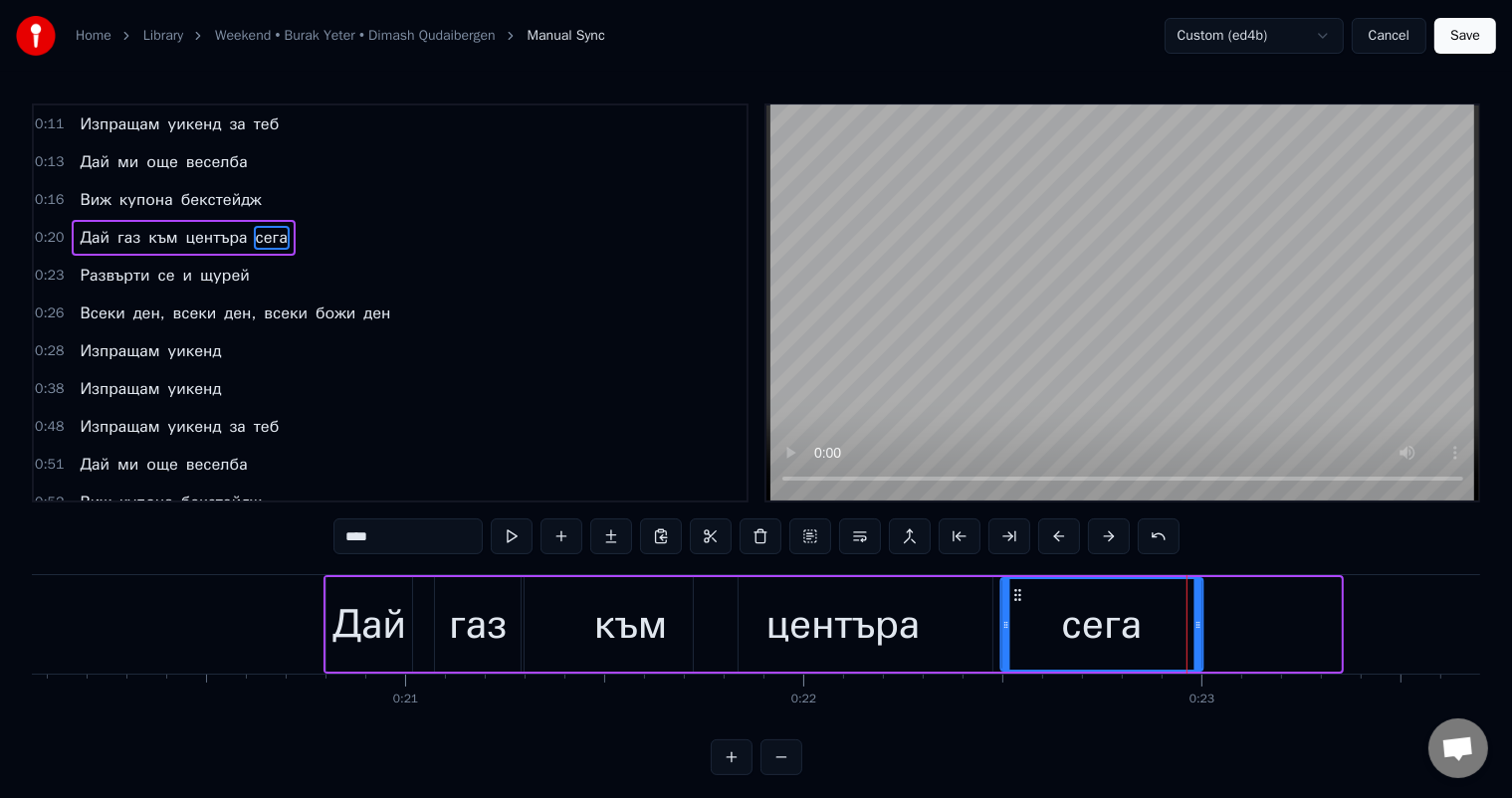 drag, startPoint x: 1153, startPoint y: 597, endPoint x: 1015, endPoint y: 605, distance: 138.23169 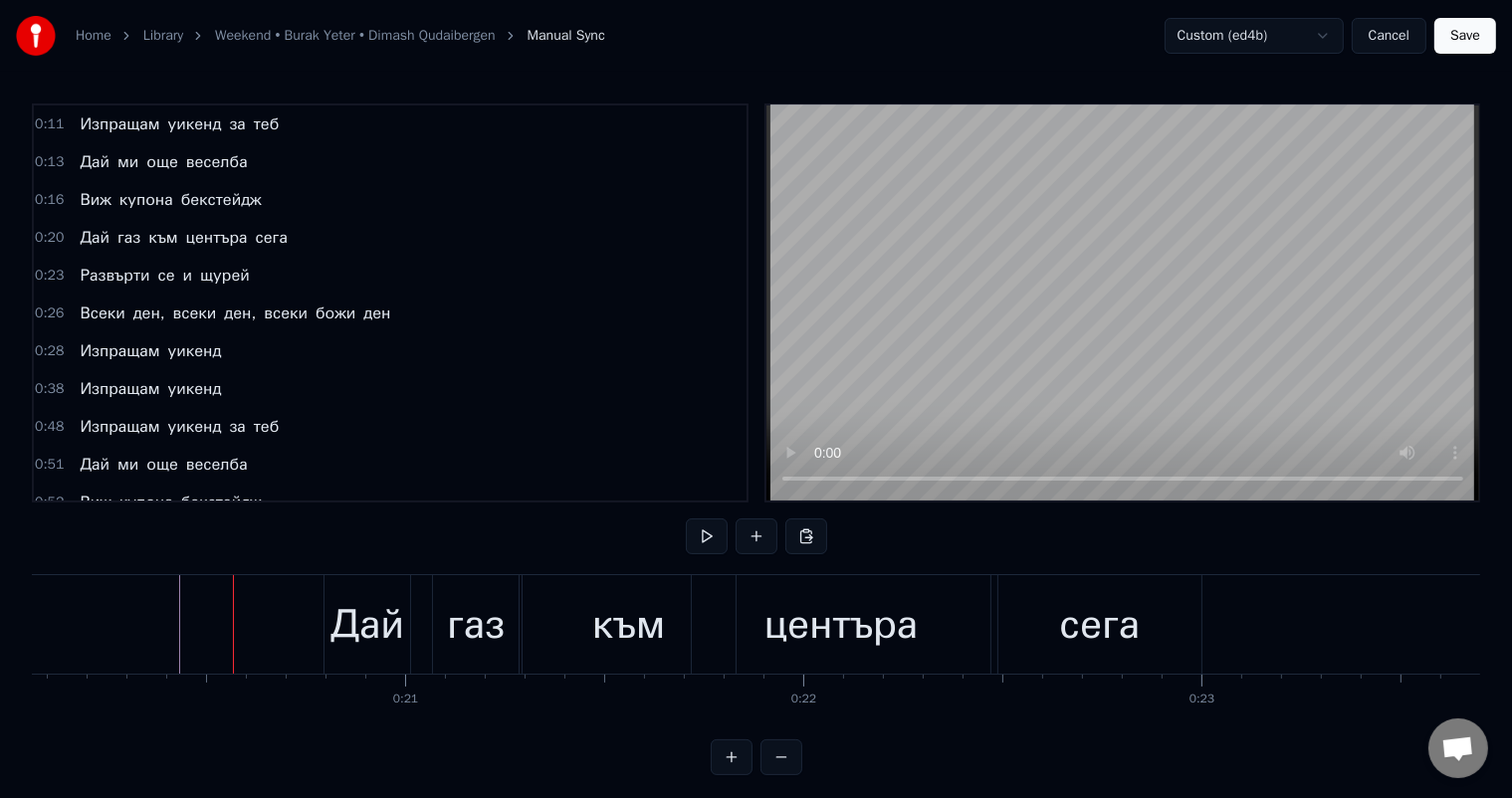 click at bounding box center (28276, 624) 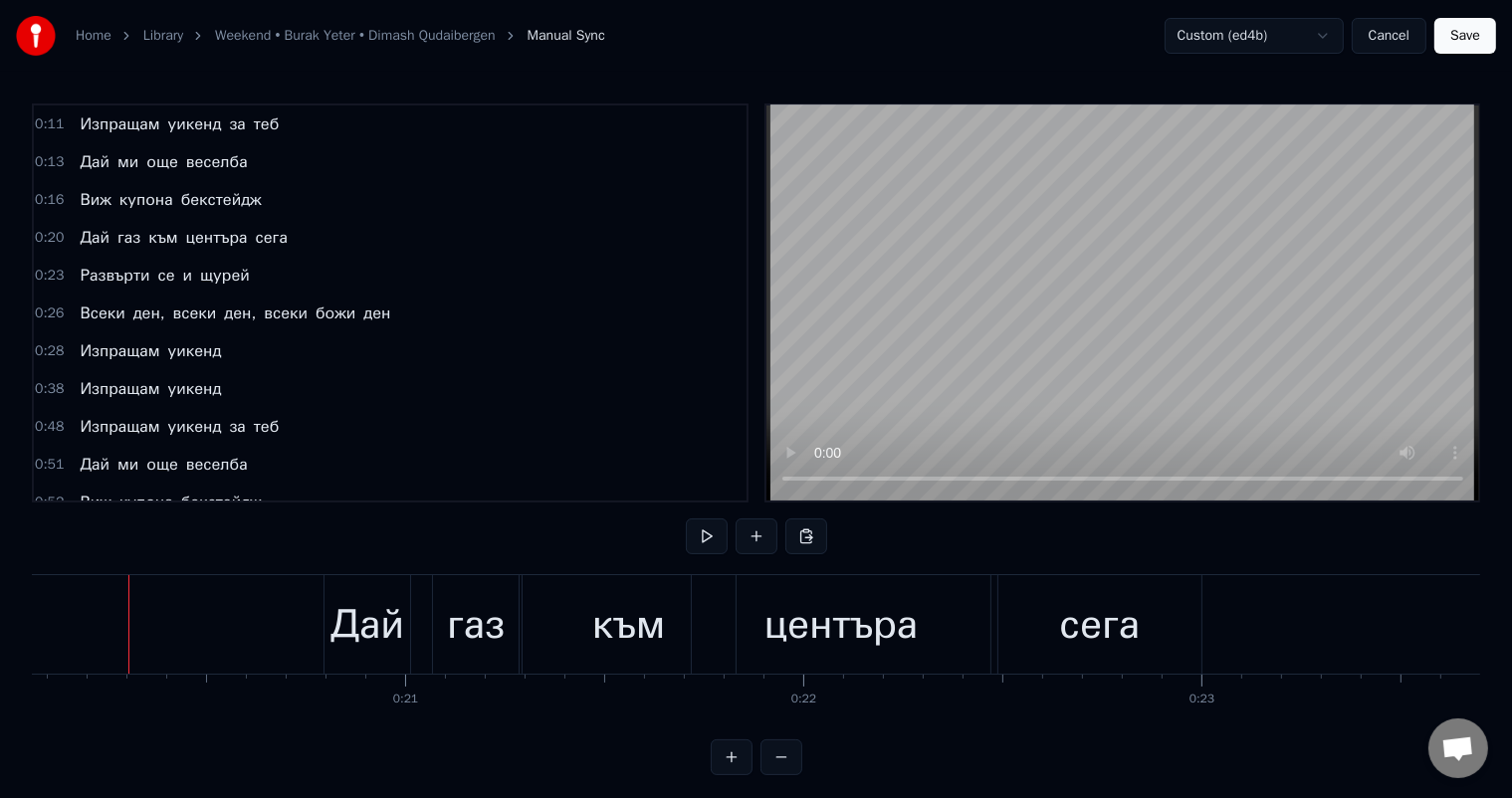 scroll, scrollTop: 0, scrollLeft: 7984, axis: horizontal 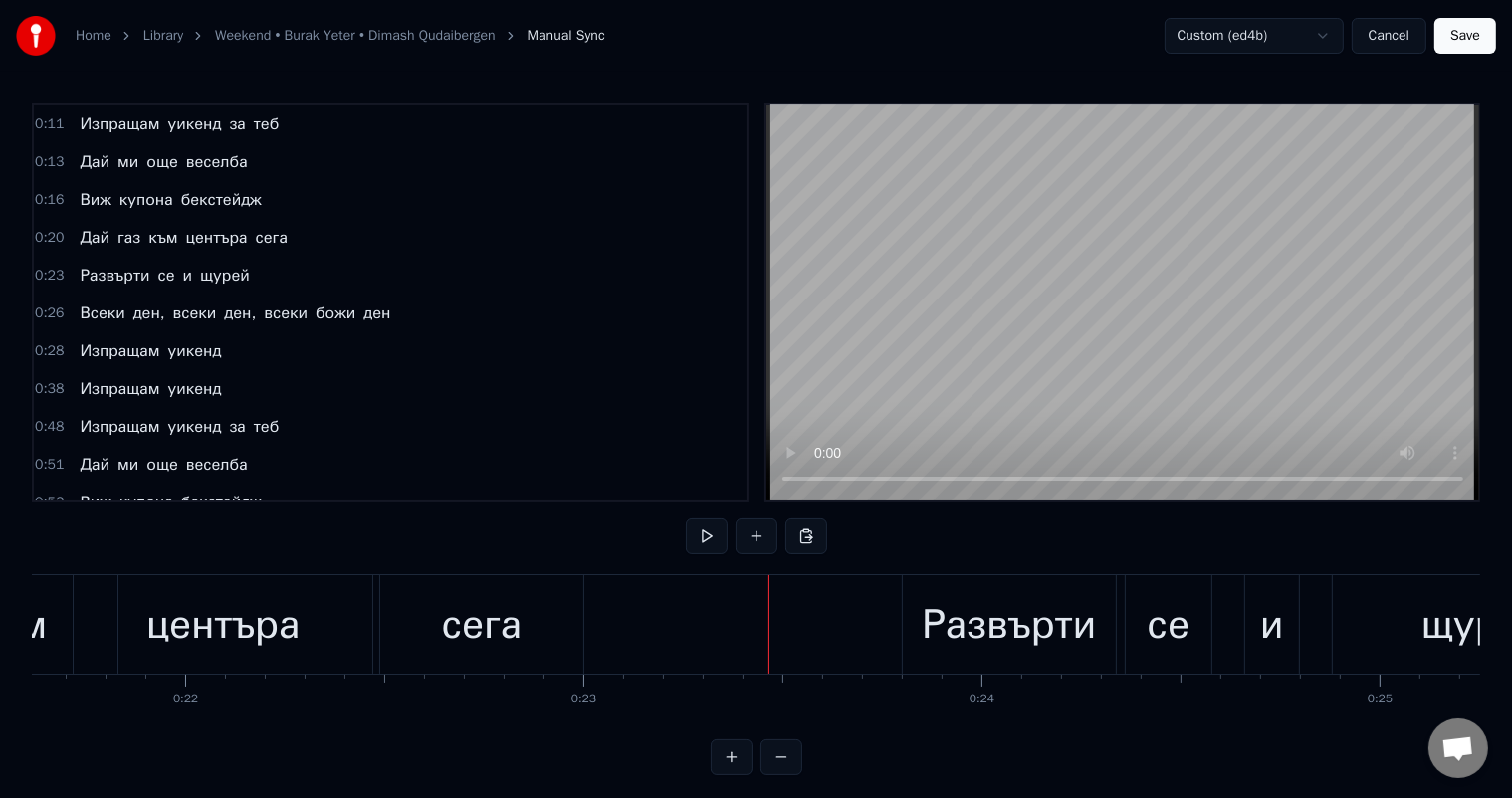 click on "сега" at bounding box center [481, 625] 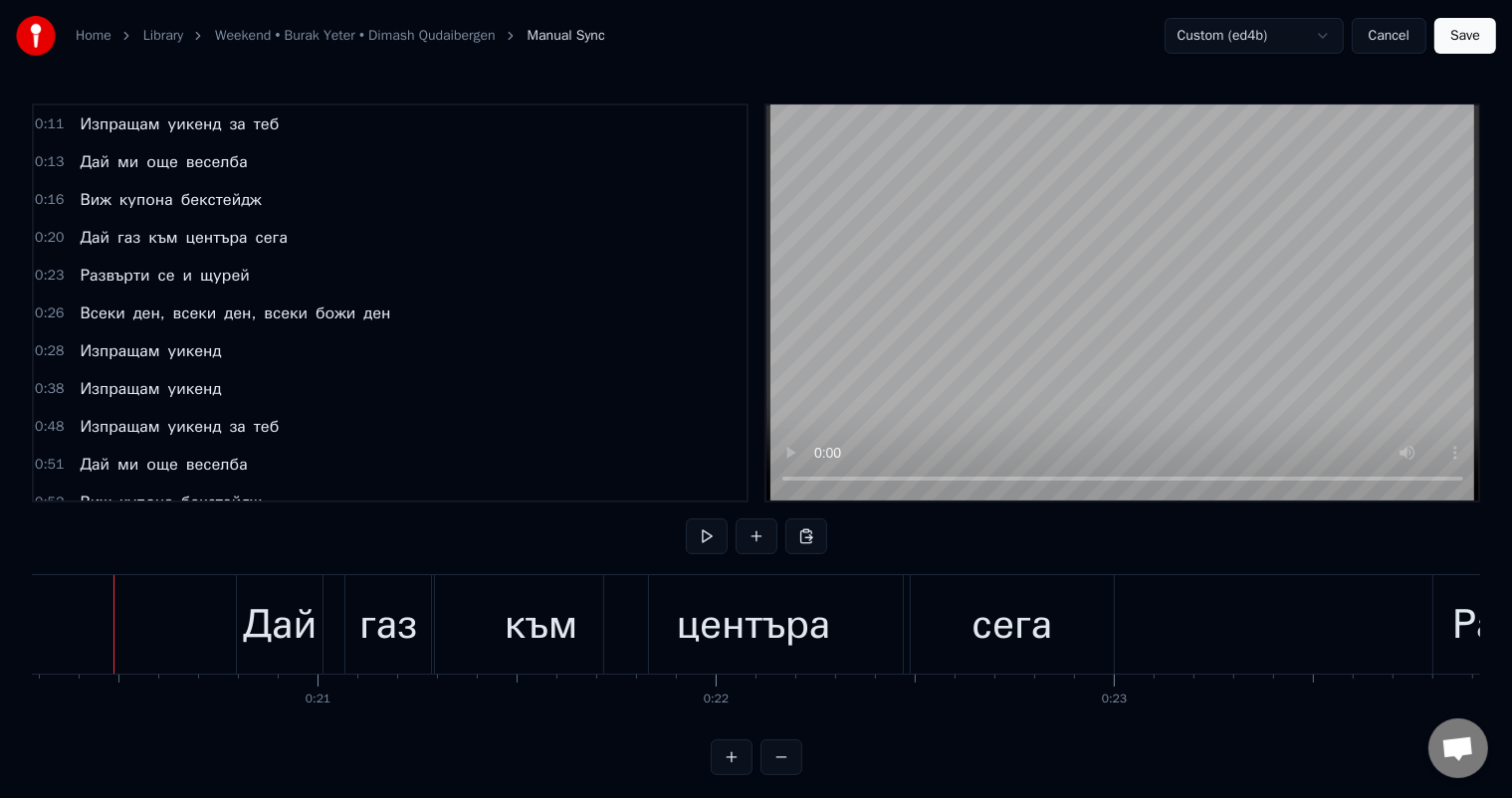 scroll, scrollTop: 0, scrollLeft: 8057, axis: horizontal 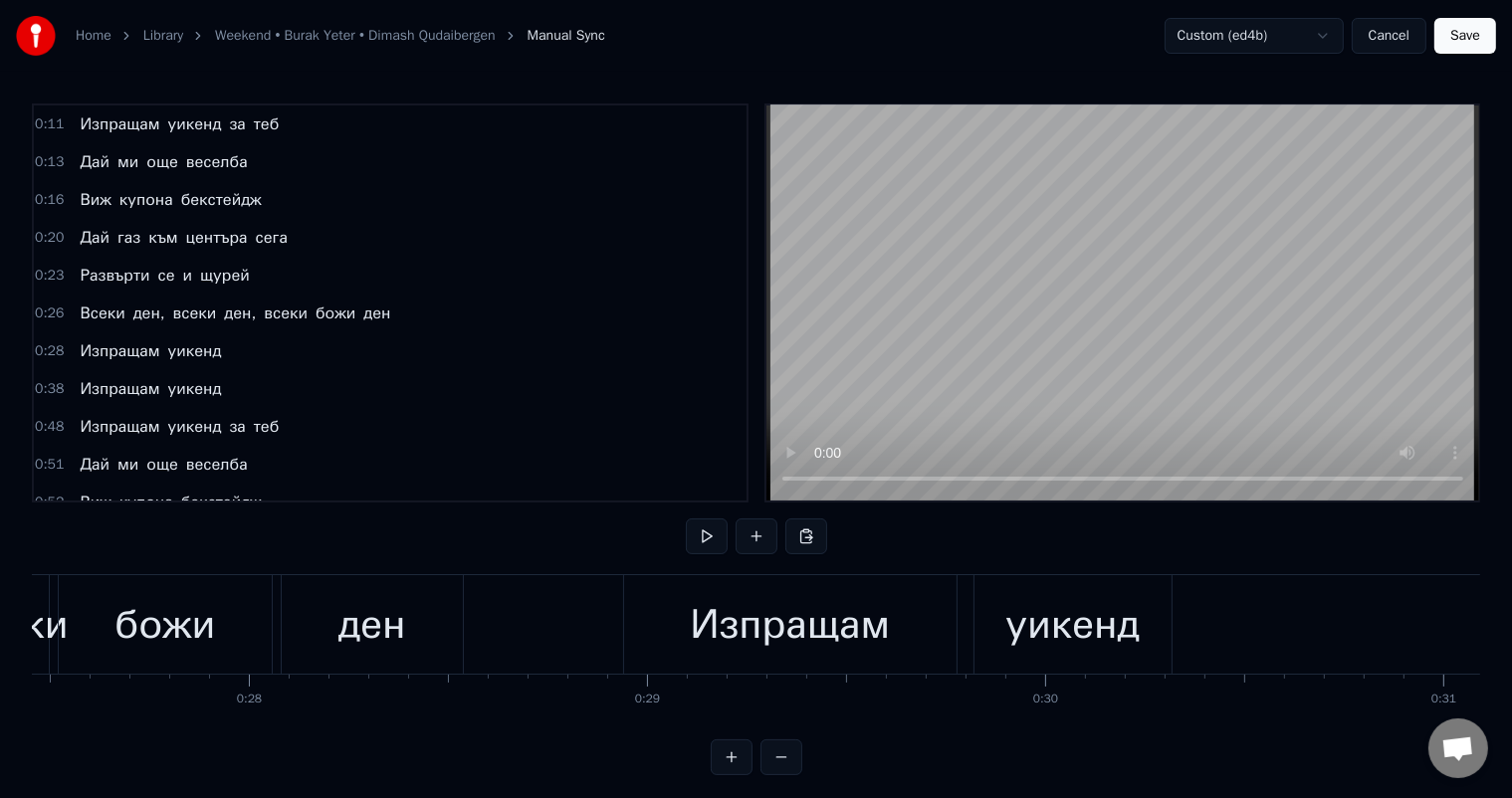 click on "ден" at bounding box center (372, 625) 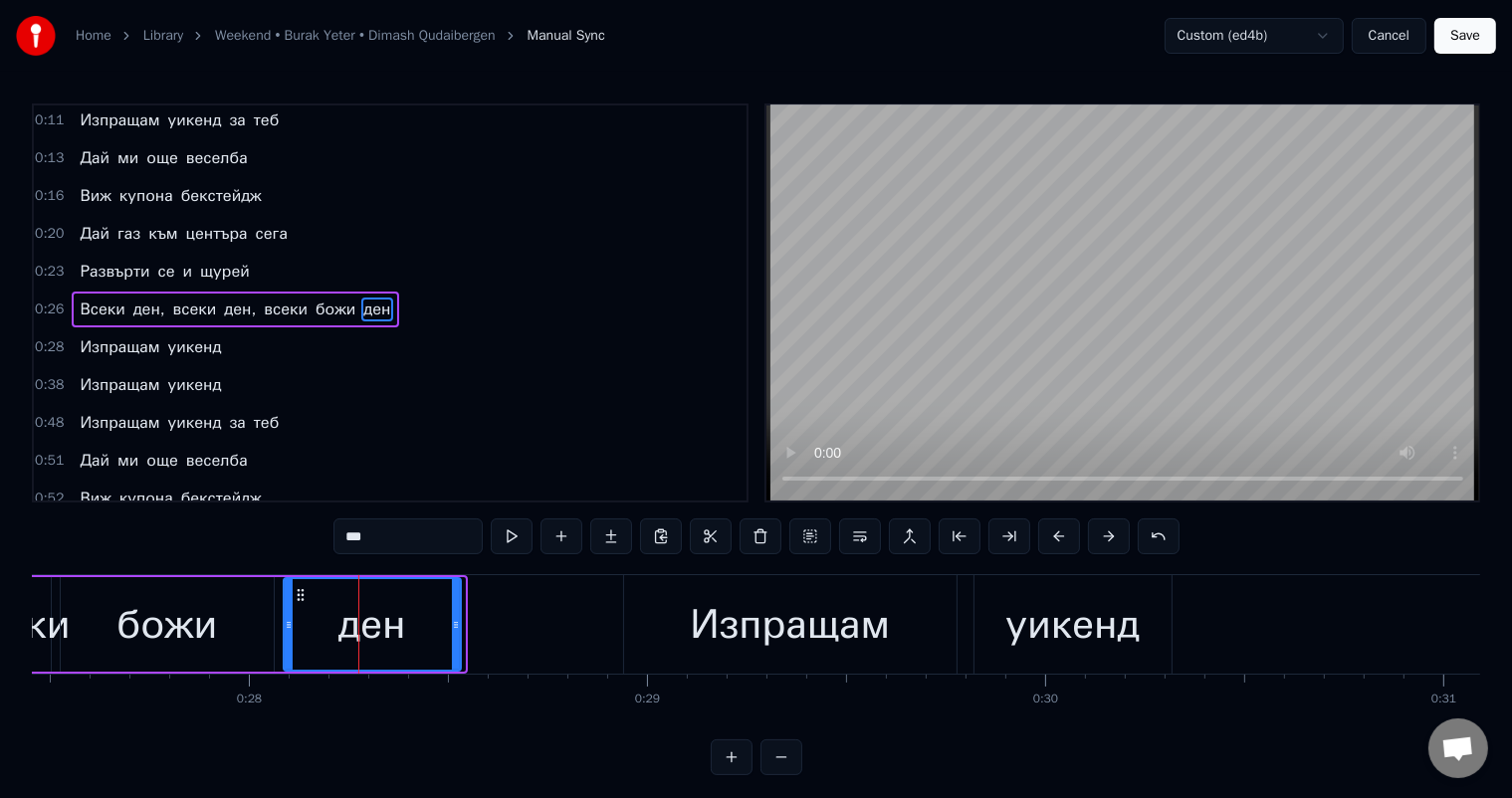 click 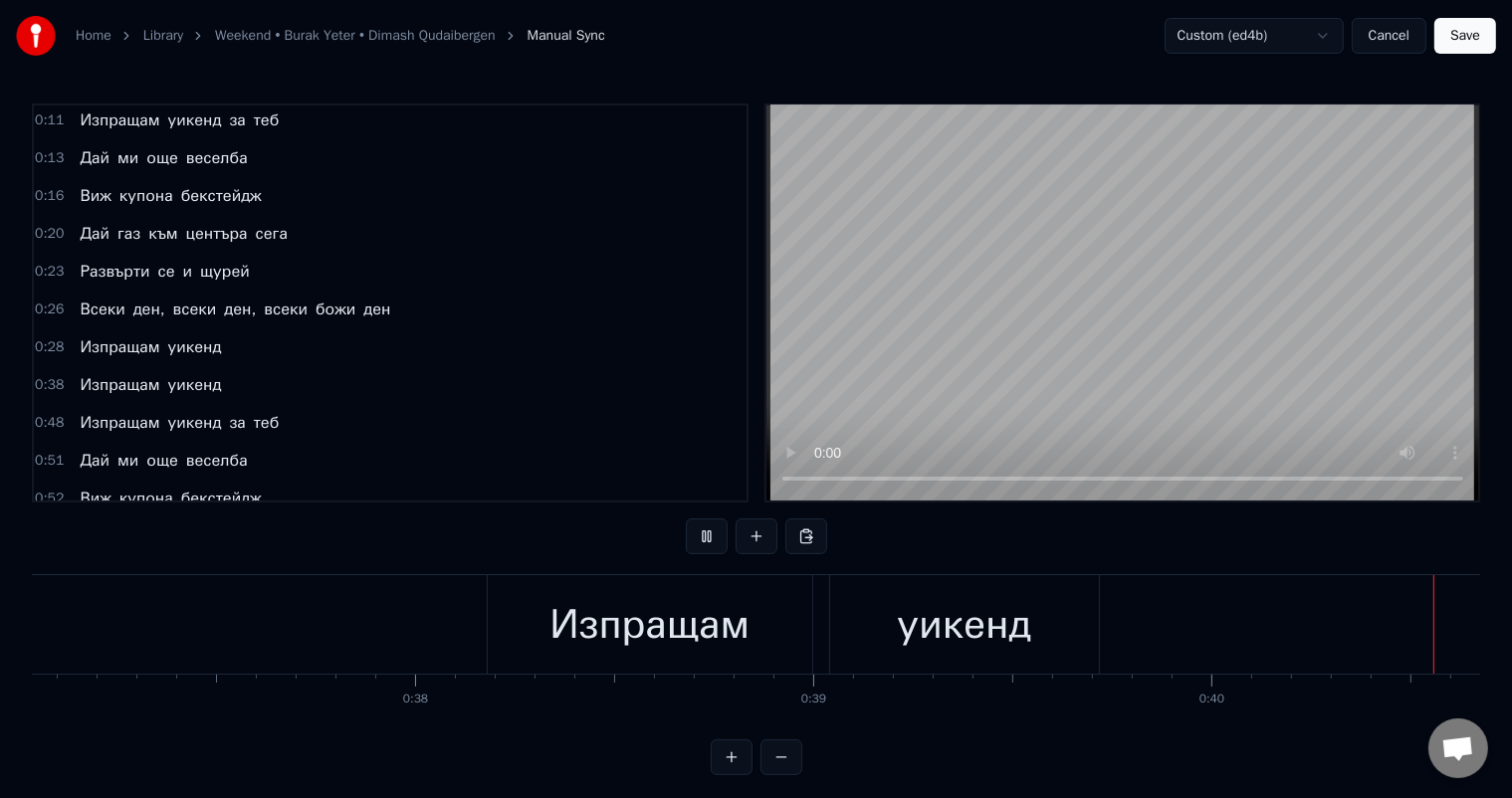 scroll, scrollTop: 0, scrollLeft: 16020, axis: horizontal 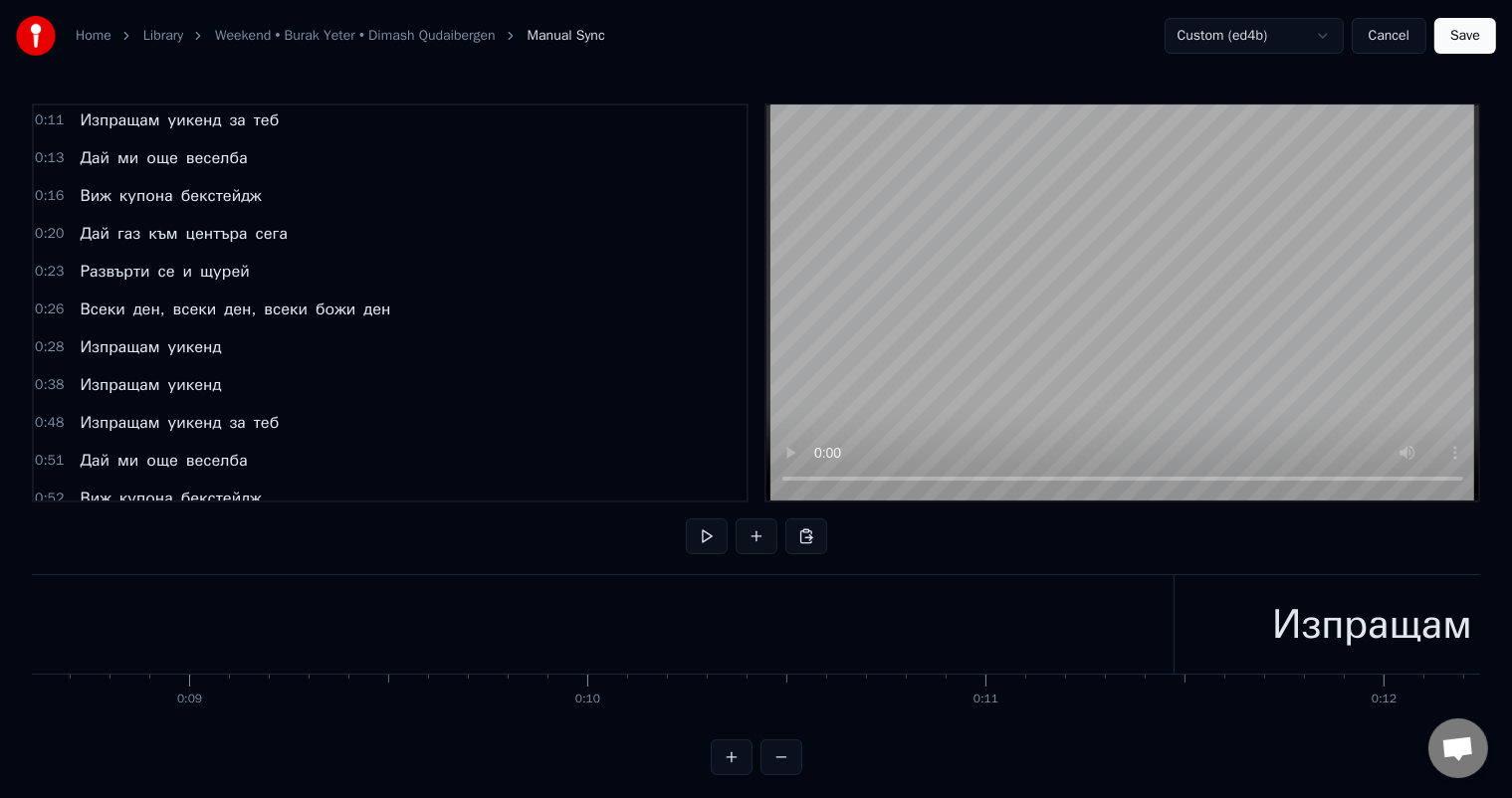 click at bounding box center [32838, 624] 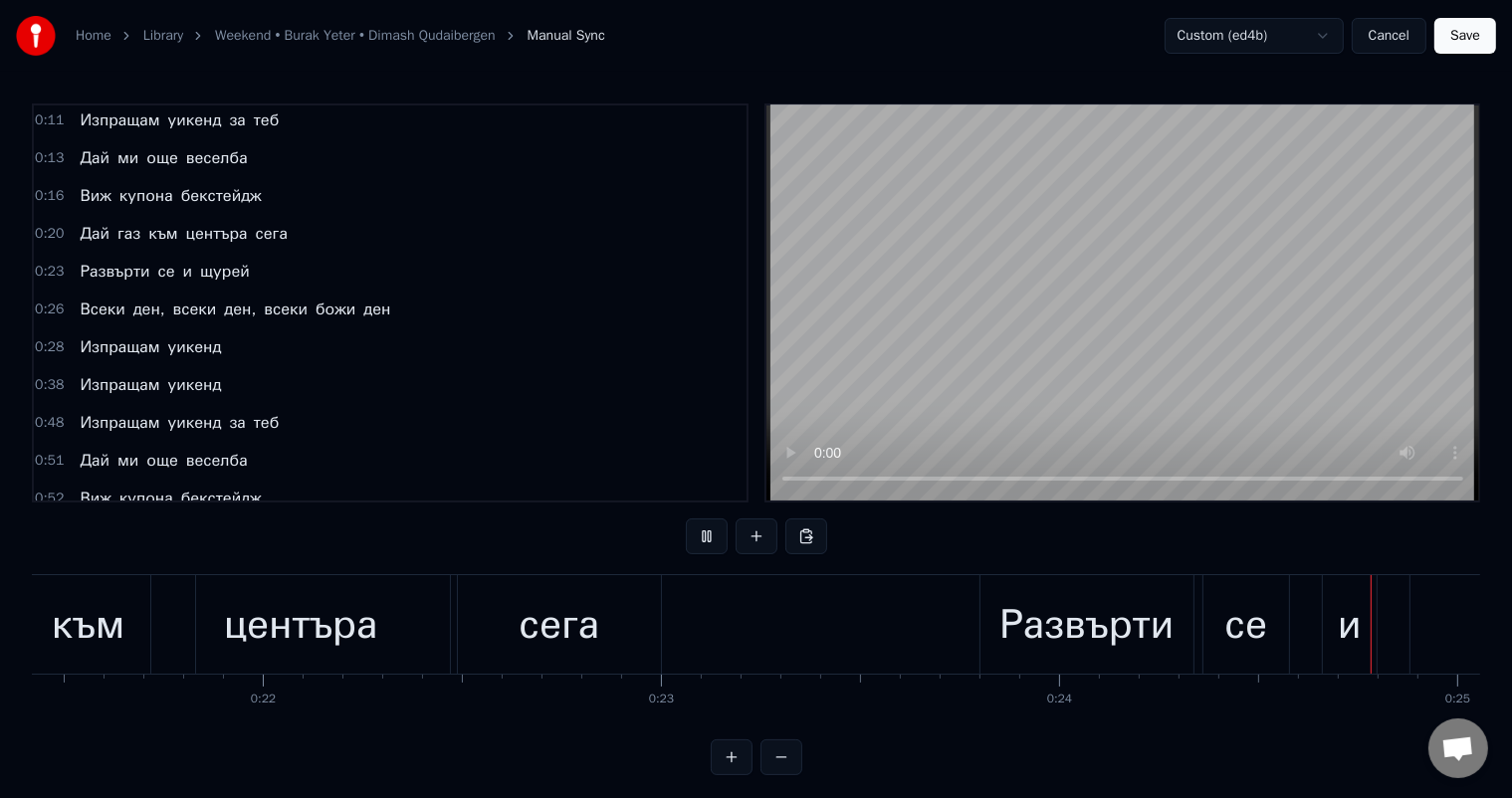 scroll, scrollTop: 0, scrollLeft: 9798, axis: horizontal 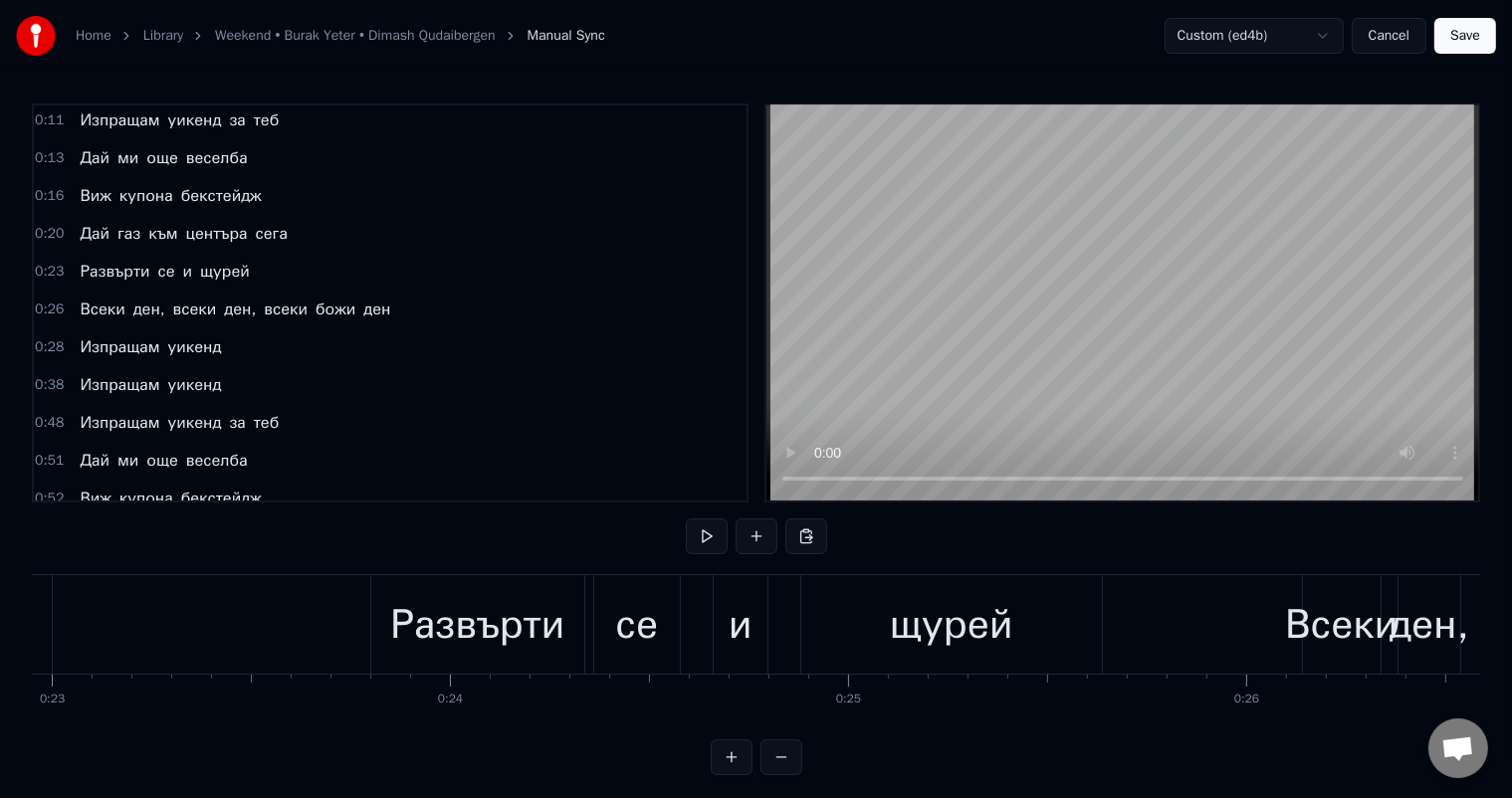 click on "Развърти" at bounding box center [477, 625] 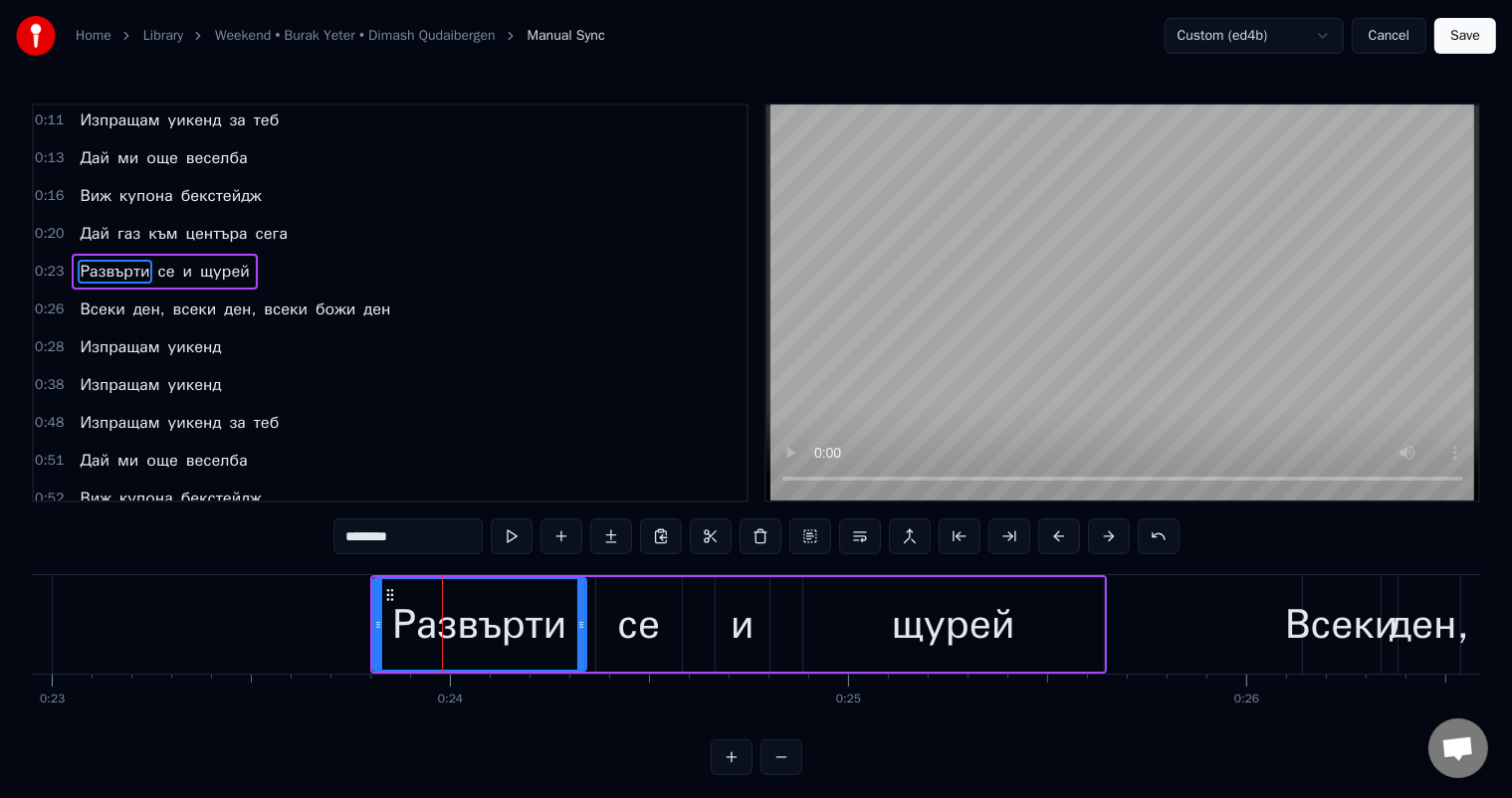 scroll, scrollTop: 0, scrollLeft: 0, axis: both 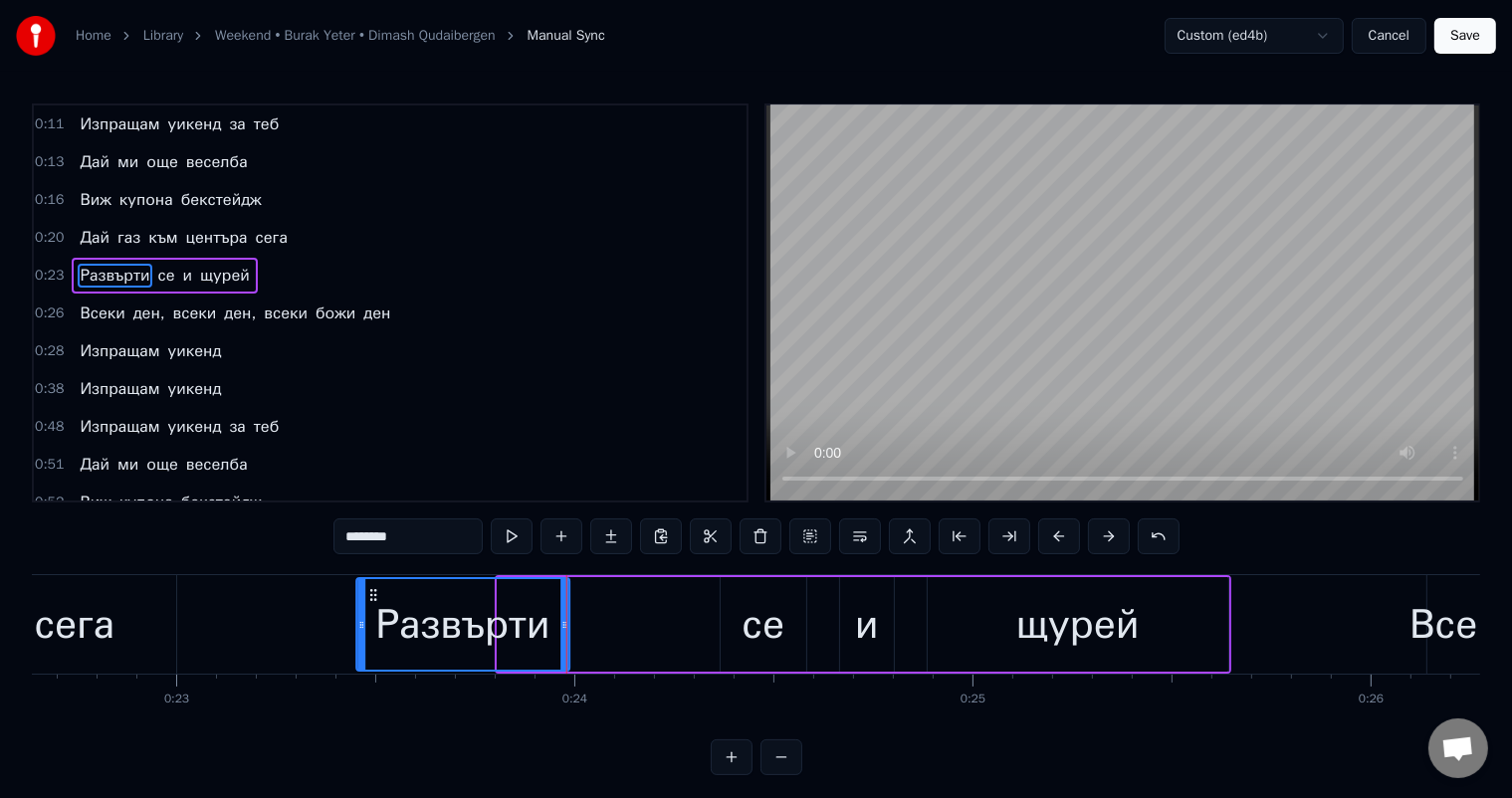 drag, startPoint x: 391, startPoint y: 593, endPoint x: 374, endPoint y: 597, distance: 17.464249 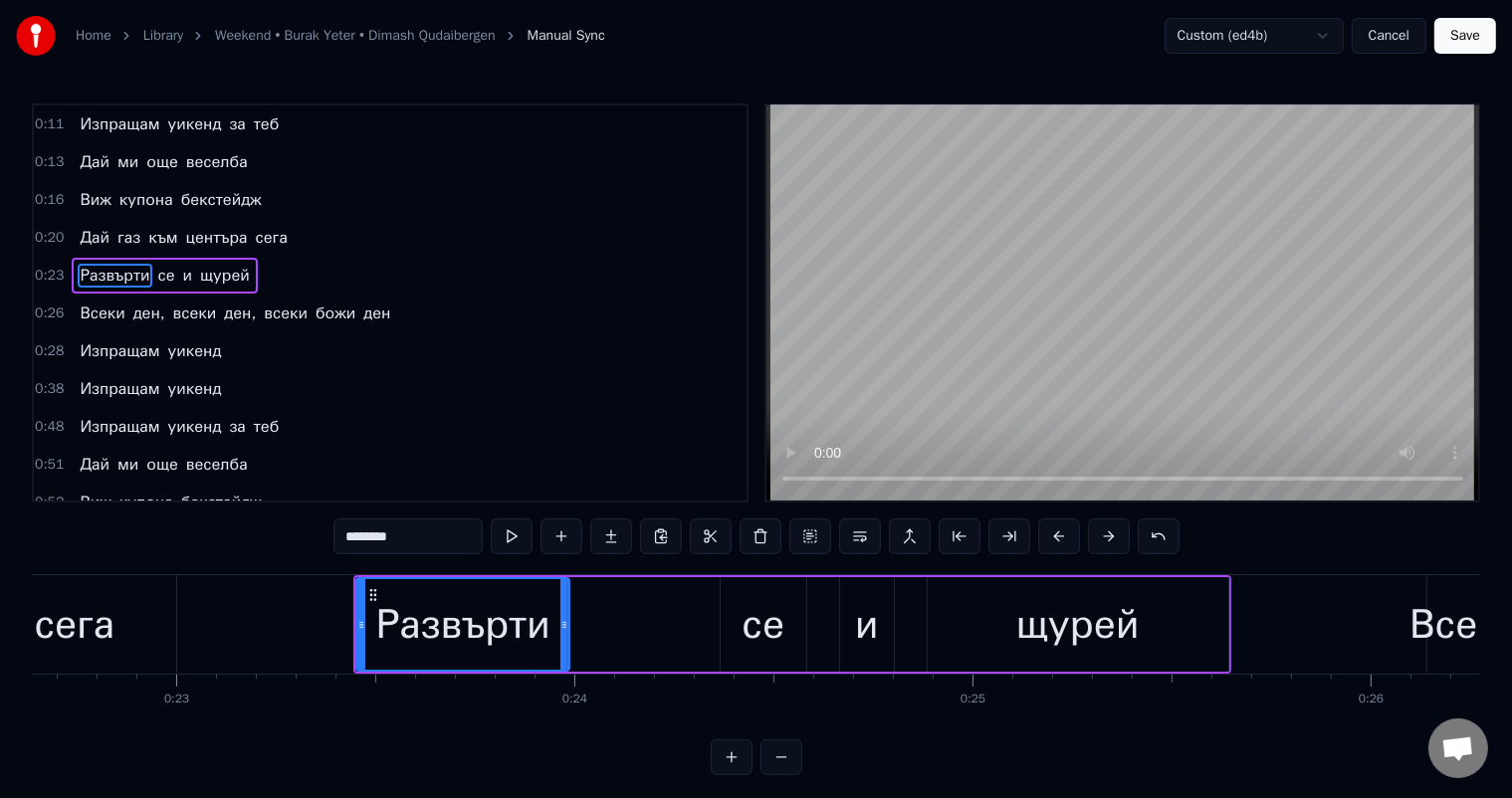 click on "се" at bounding box center [762, 625] 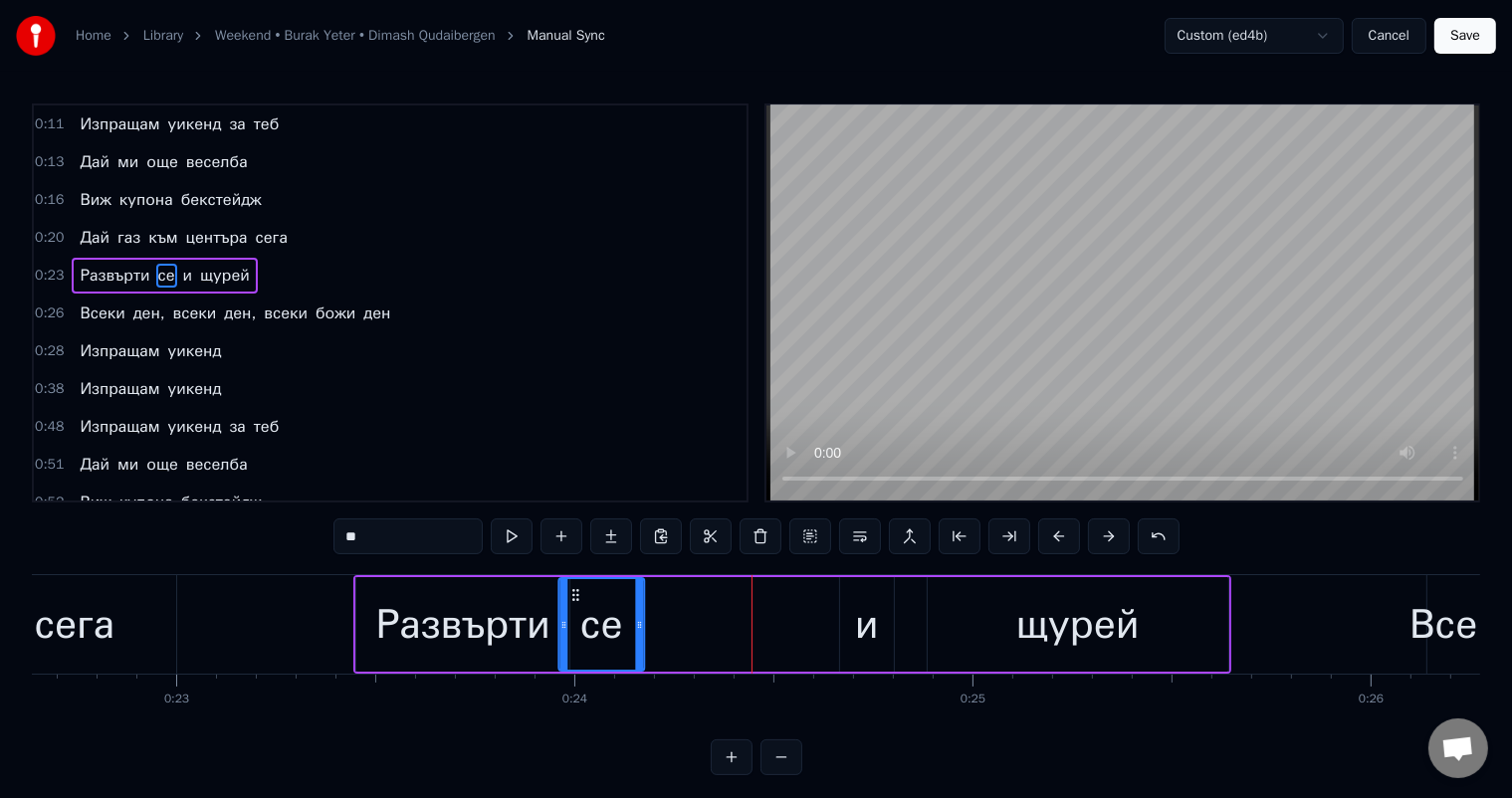 drag, startPoint x: 722, startPoint y: 595, endPoint x: 574, endPoint y: 601, distance: 148.12157 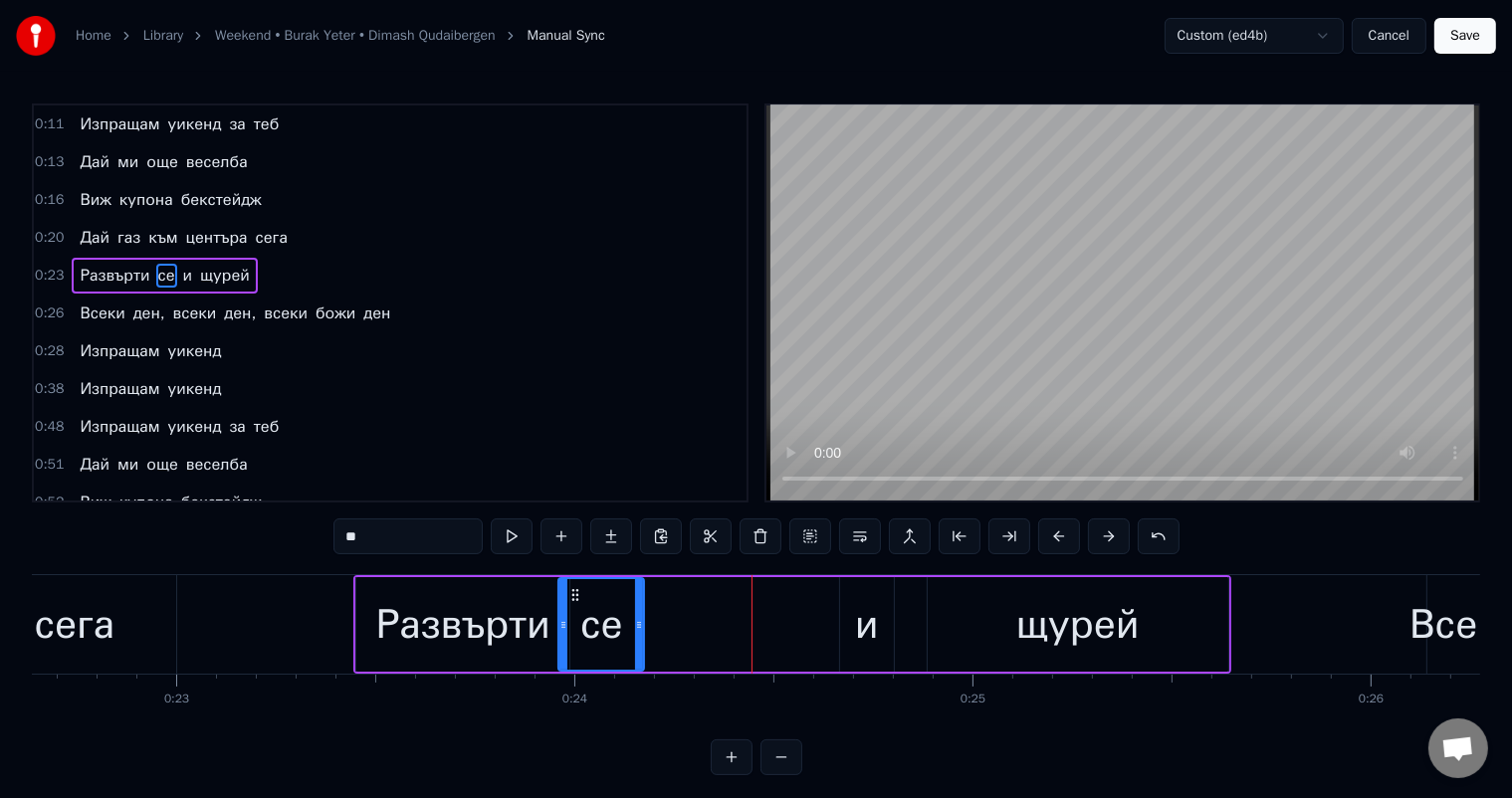 click on "и" at bounding box center (867, 624) 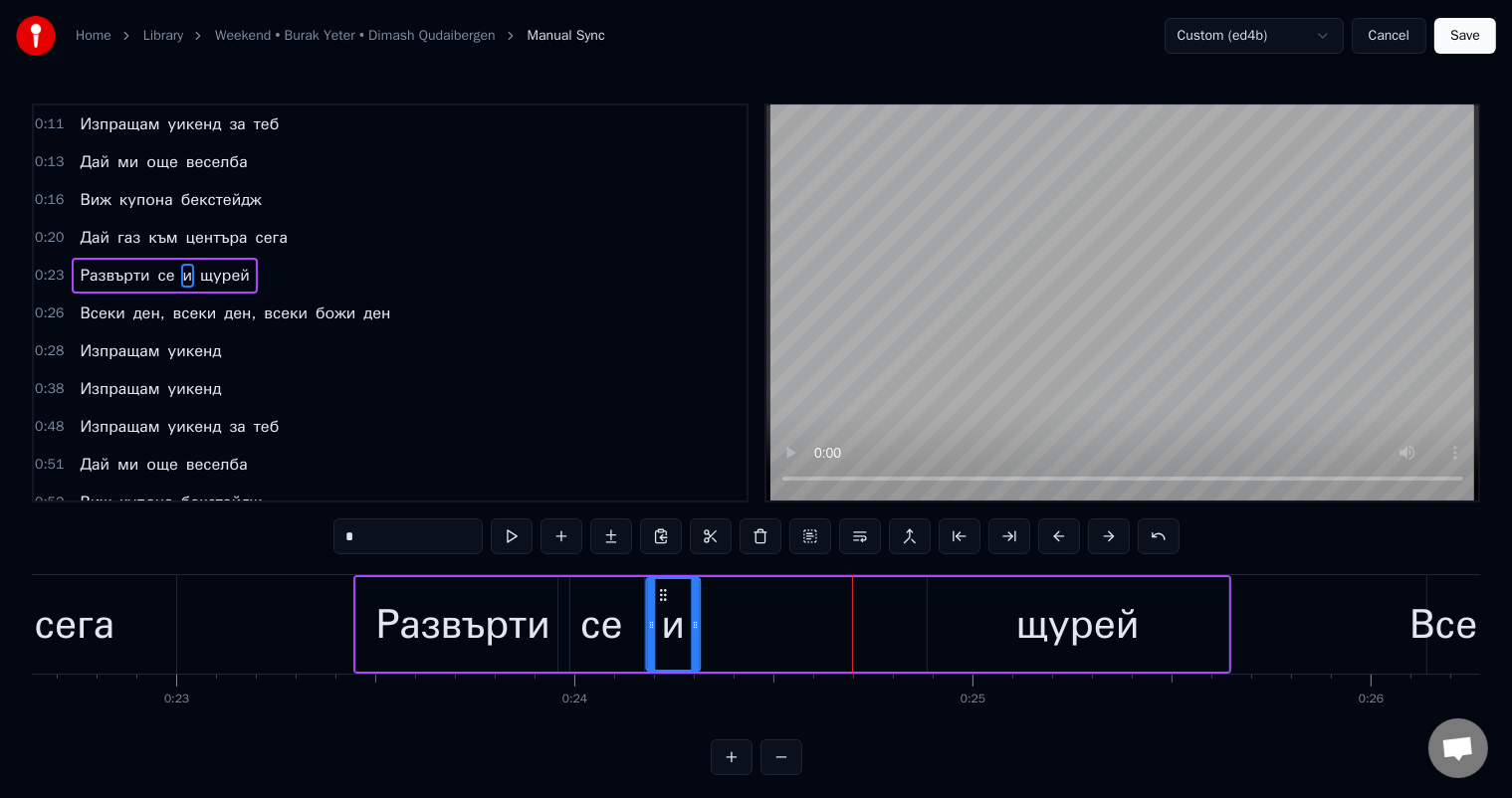 drag, startPoint x: 852, startPoint y: 593, endPoint x: 659, endPoint y: 600, distance: 193.1269 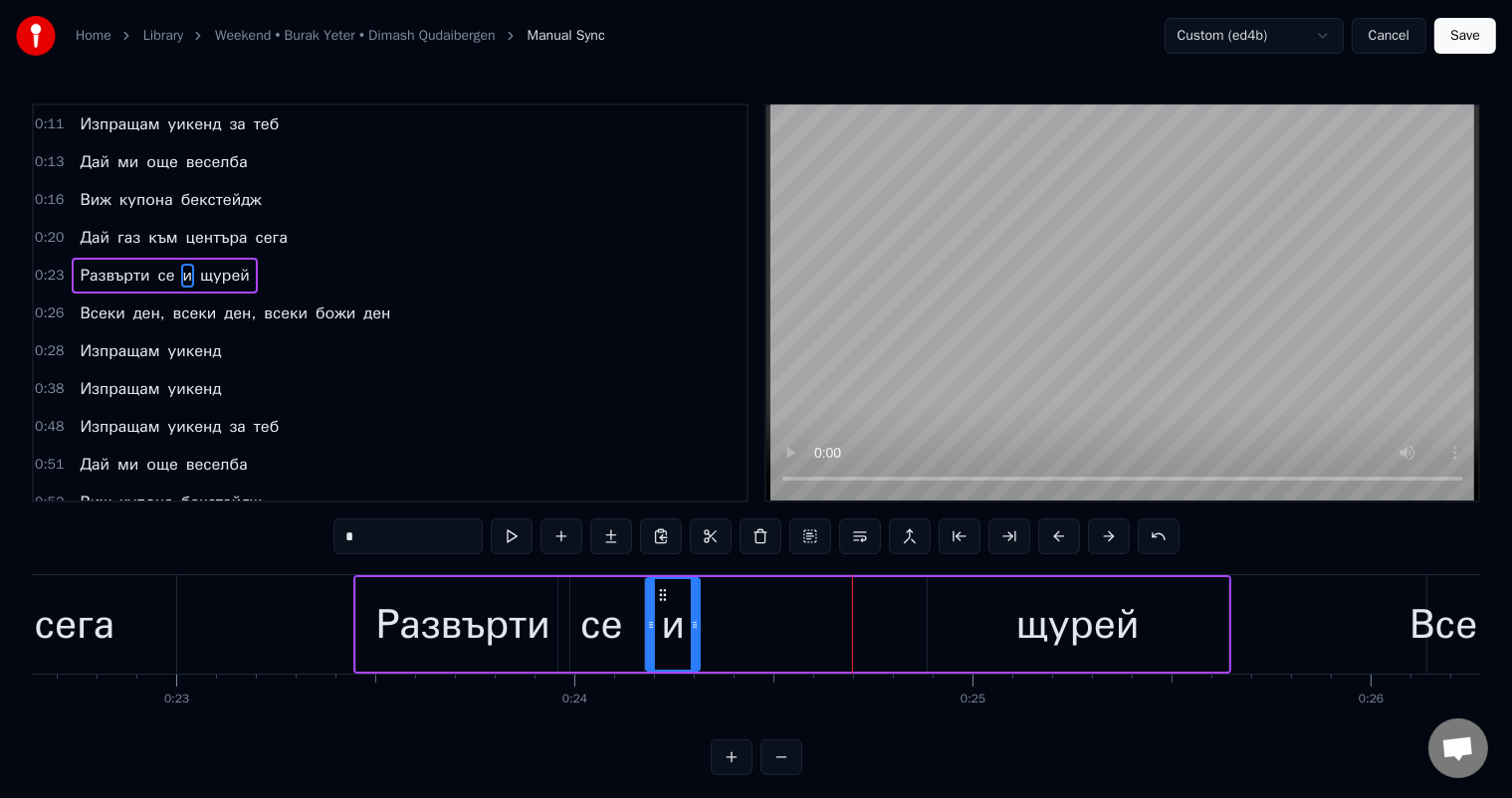 click on "щурей" at bounding box center (1078, 625) 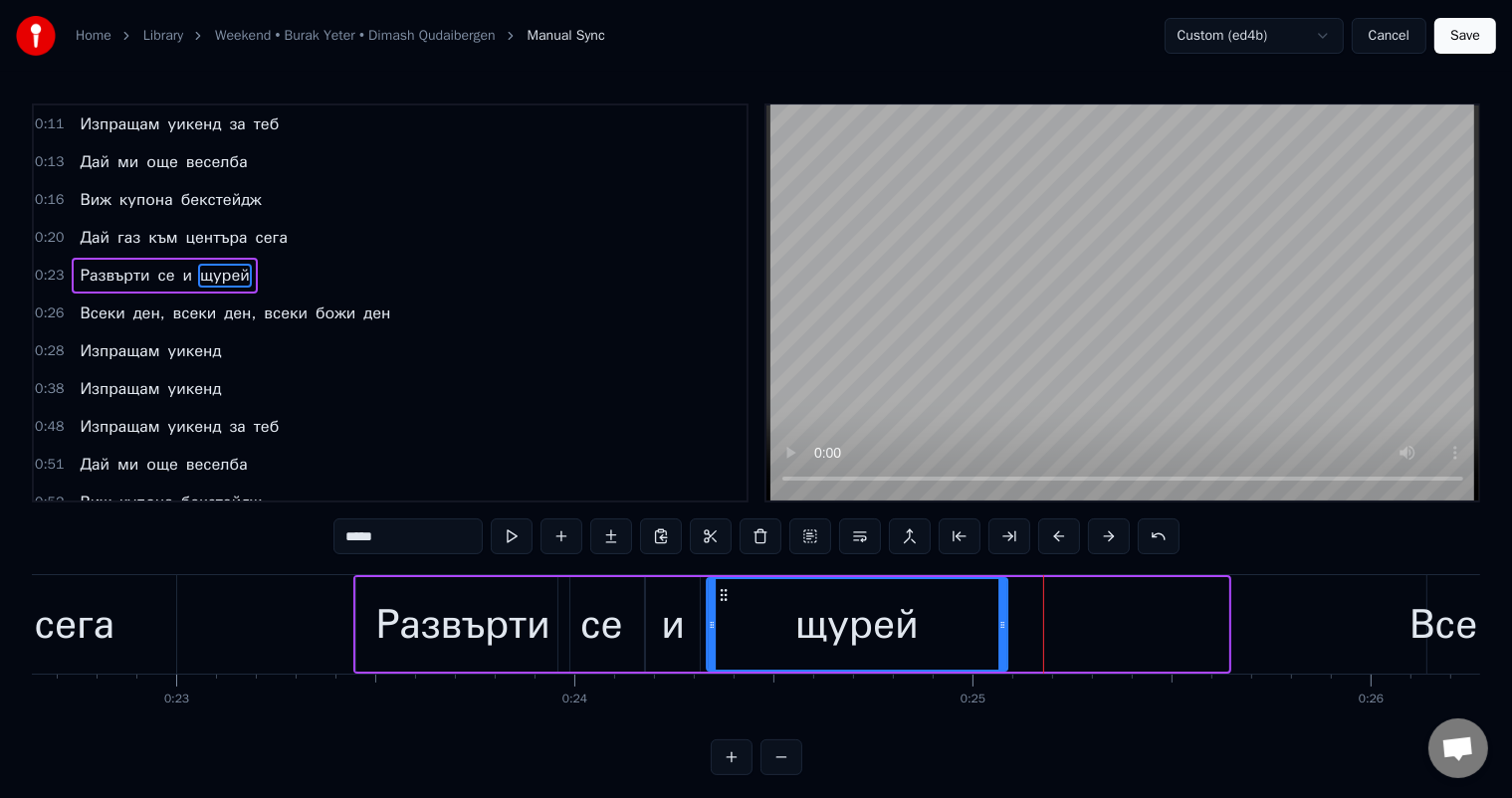 drag, startPoint x: 947, startPoint y: 596, endPoint x: 726, endPoint y: 601, distance: 221.0566 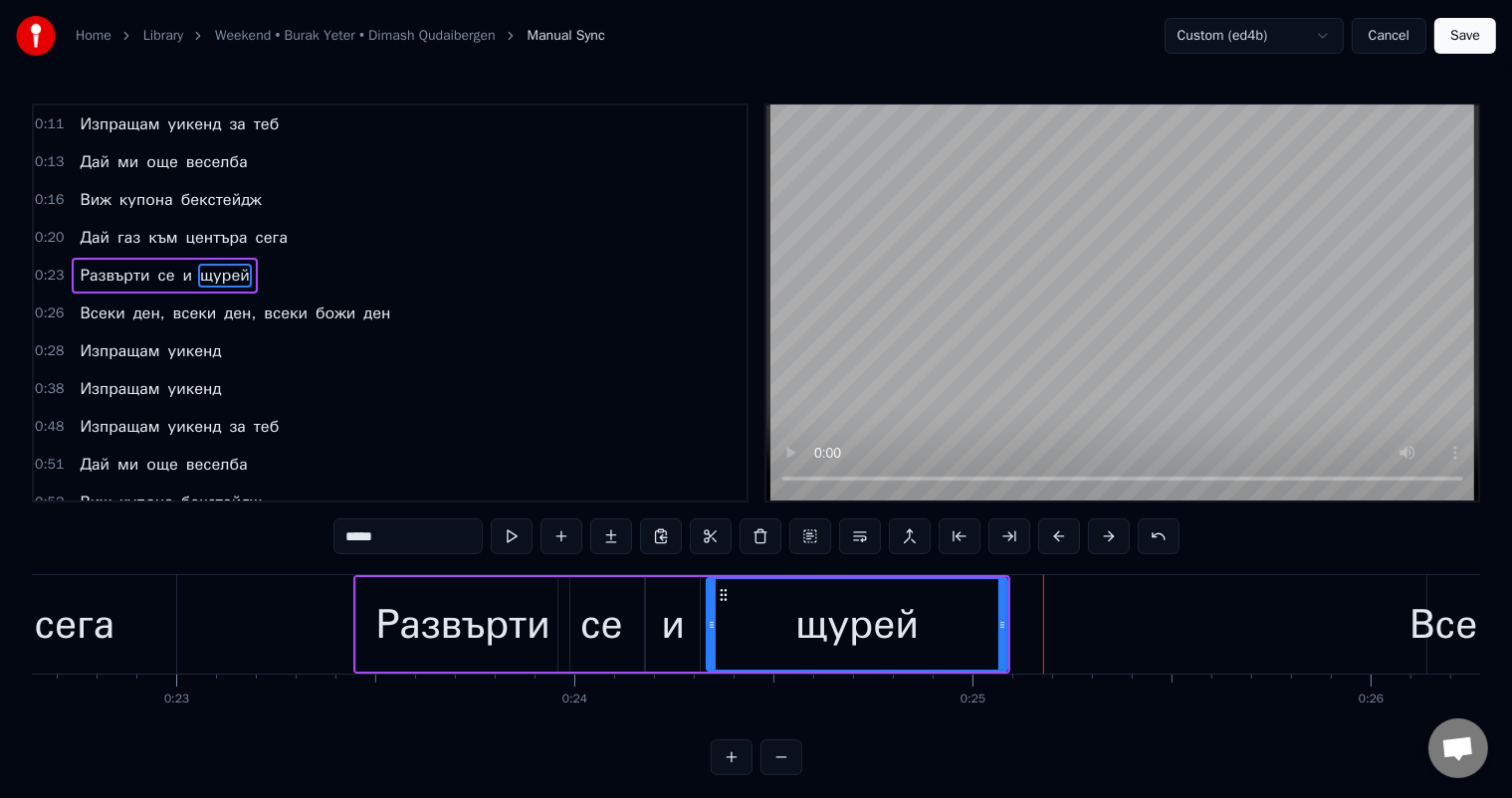 click on "сега" at bounding box center [74, 624] 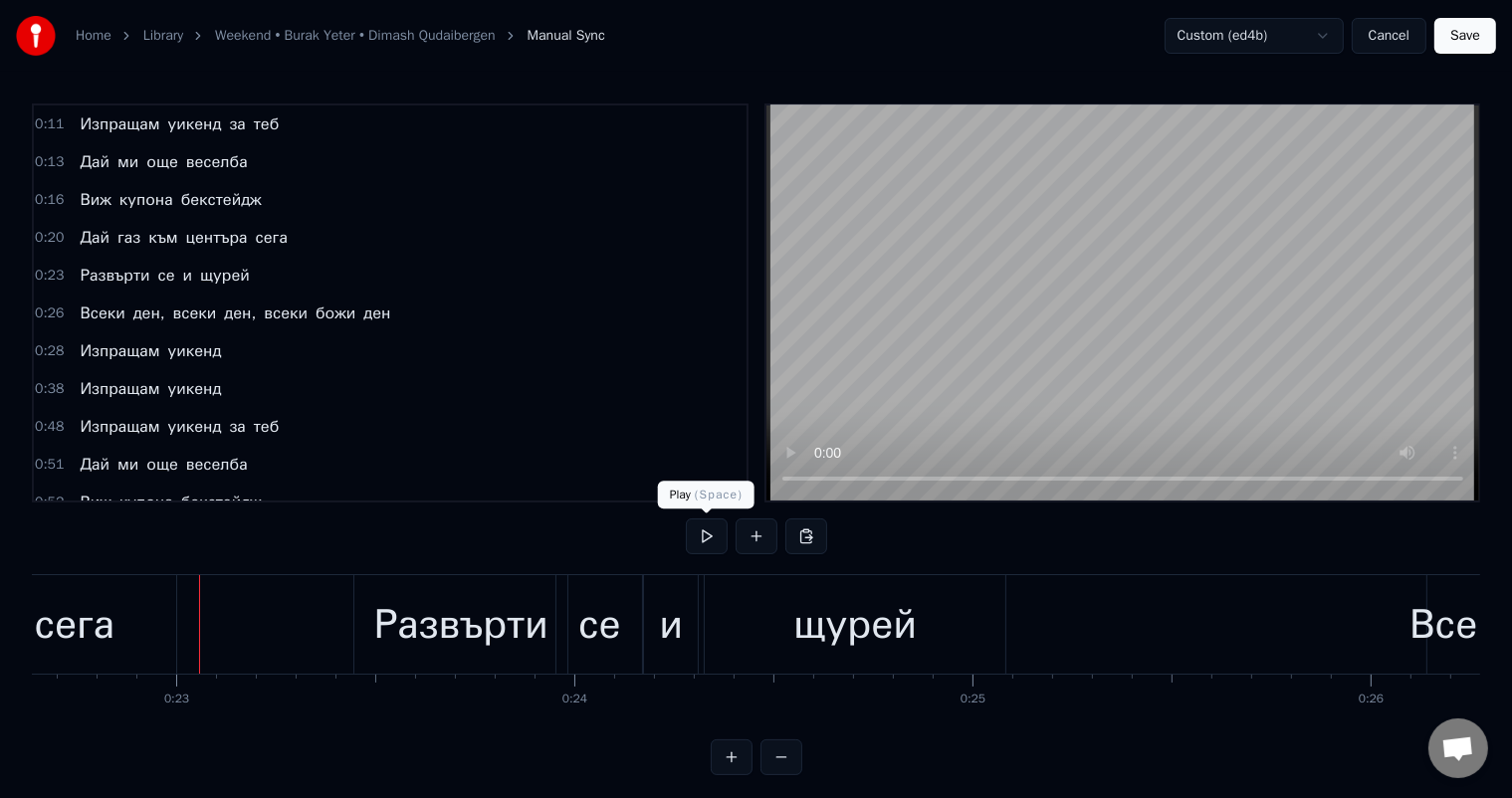 click at bounding box center (707, 536) 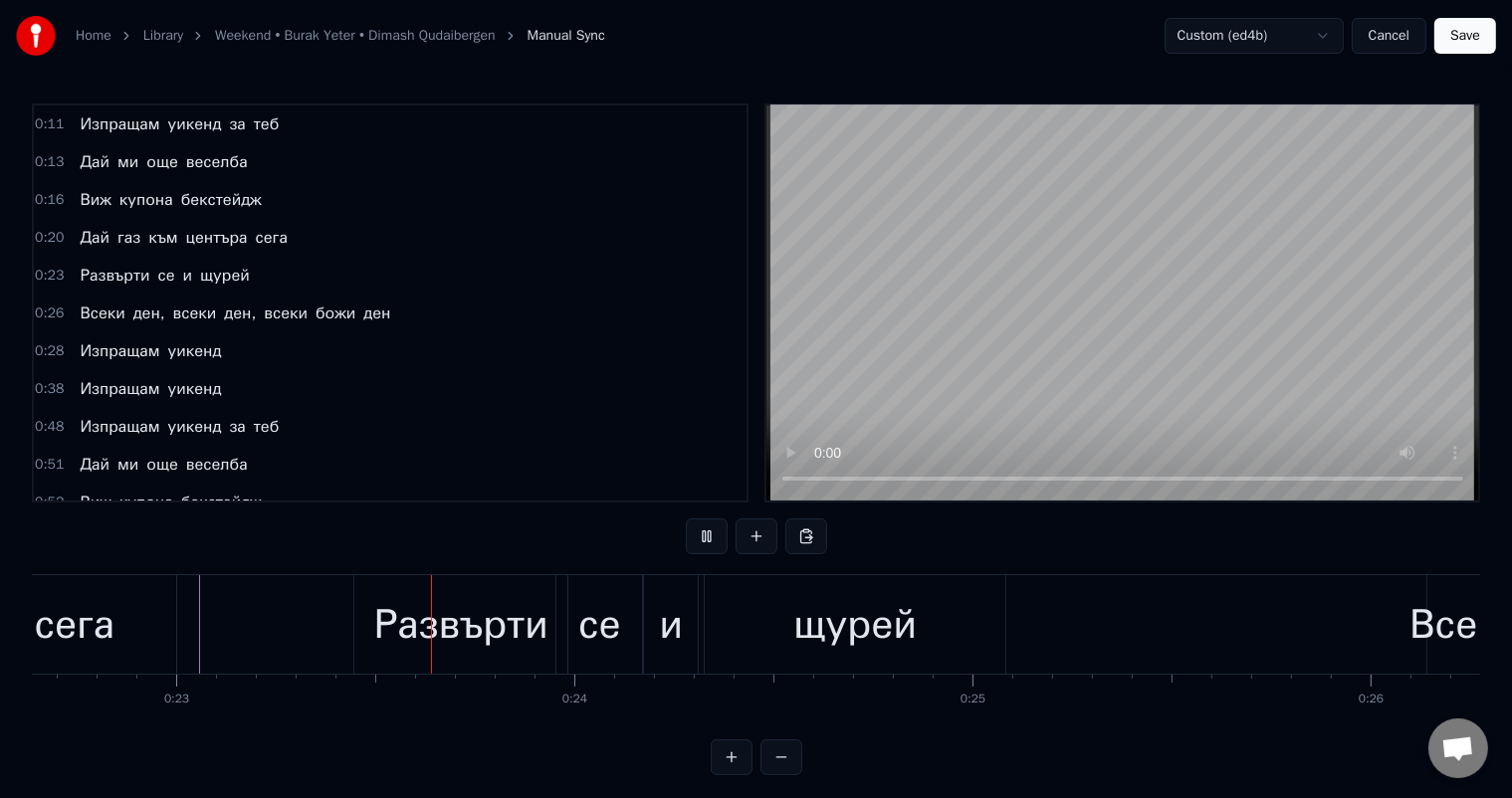 click at bounding box center [707, 536] 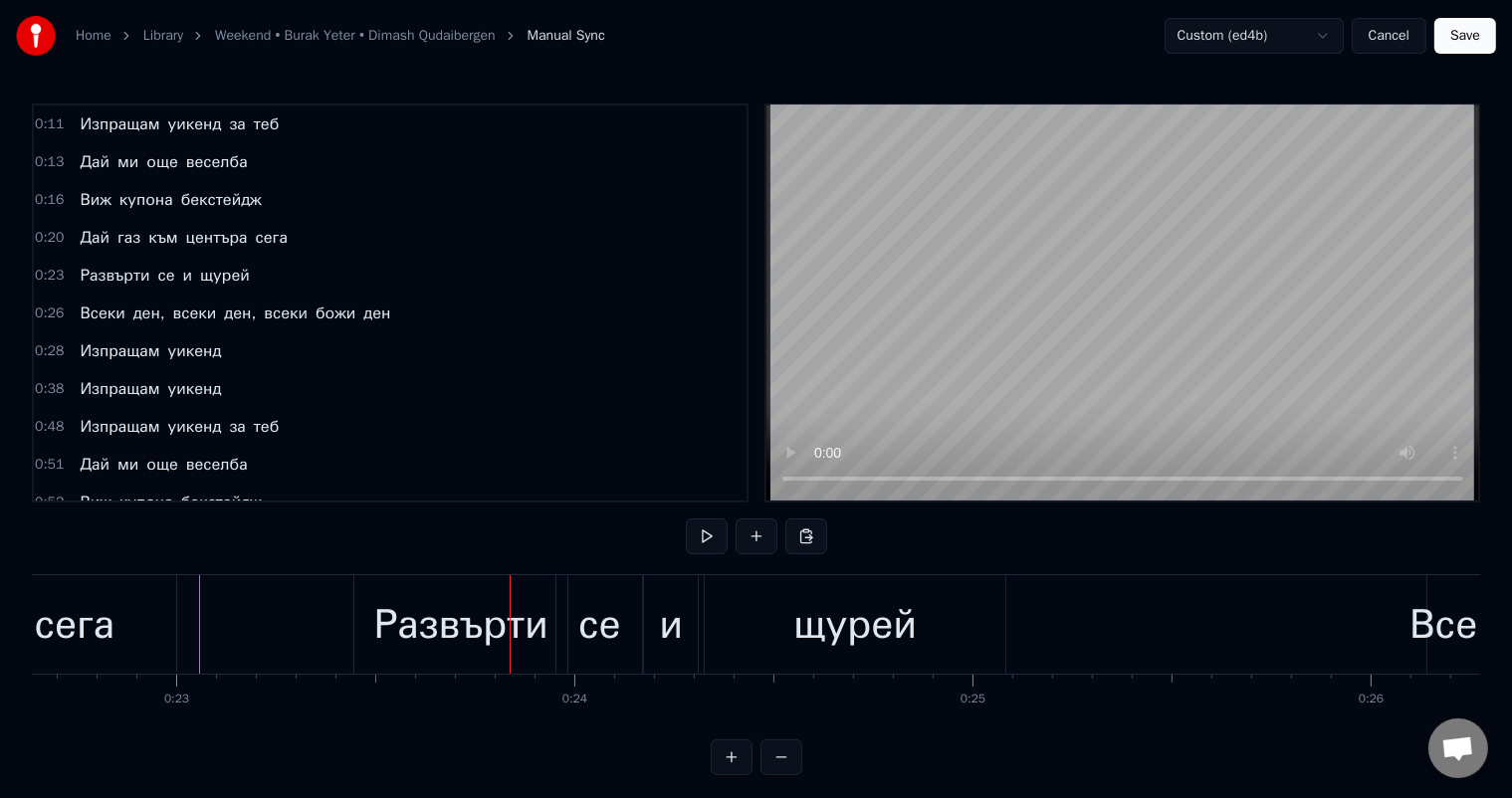 scroll, scrollTop: 0, scrollLeft: 8565, axis: horizontal 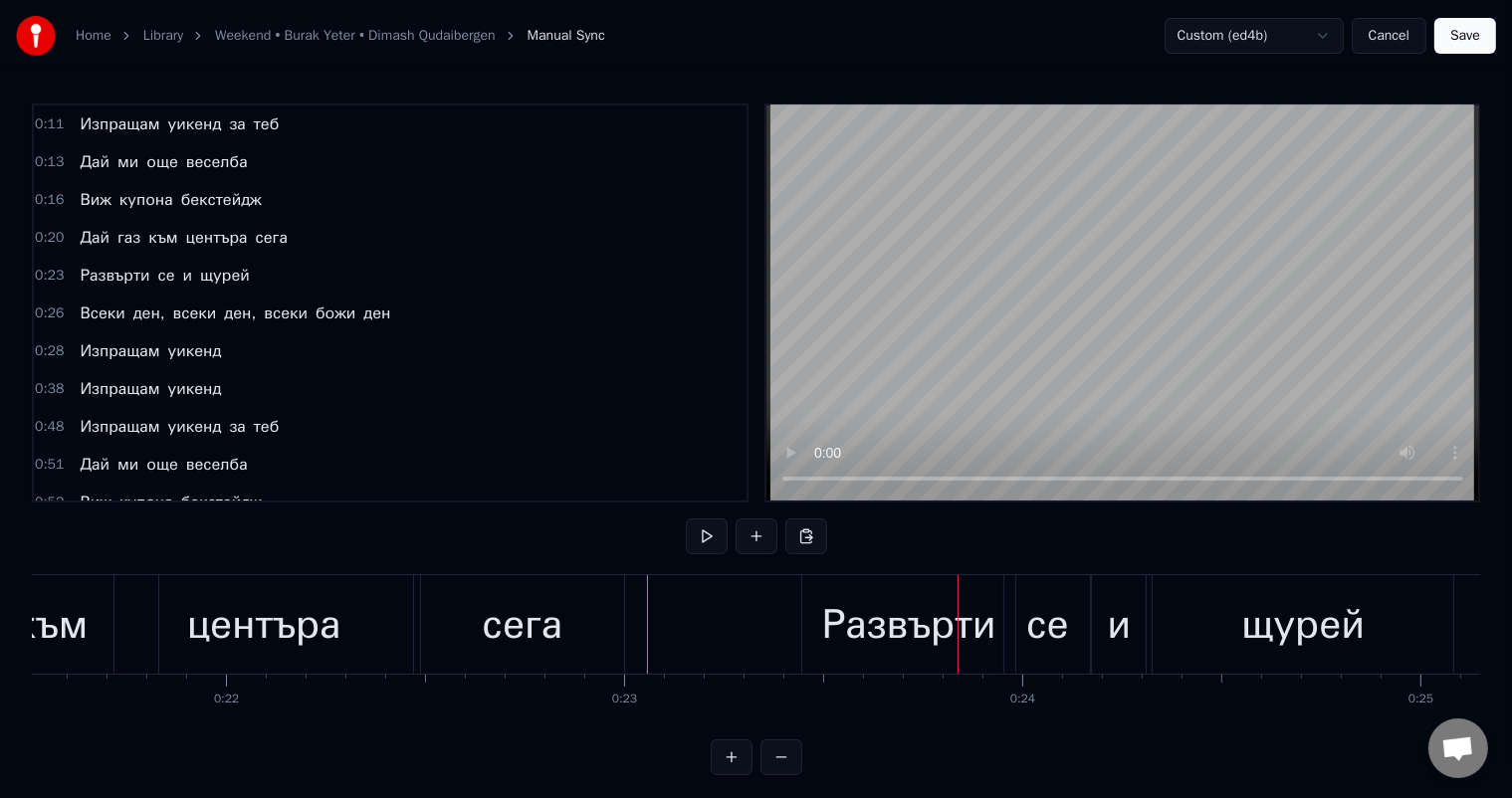 click on "центъра" at bounding box center [264, 624] 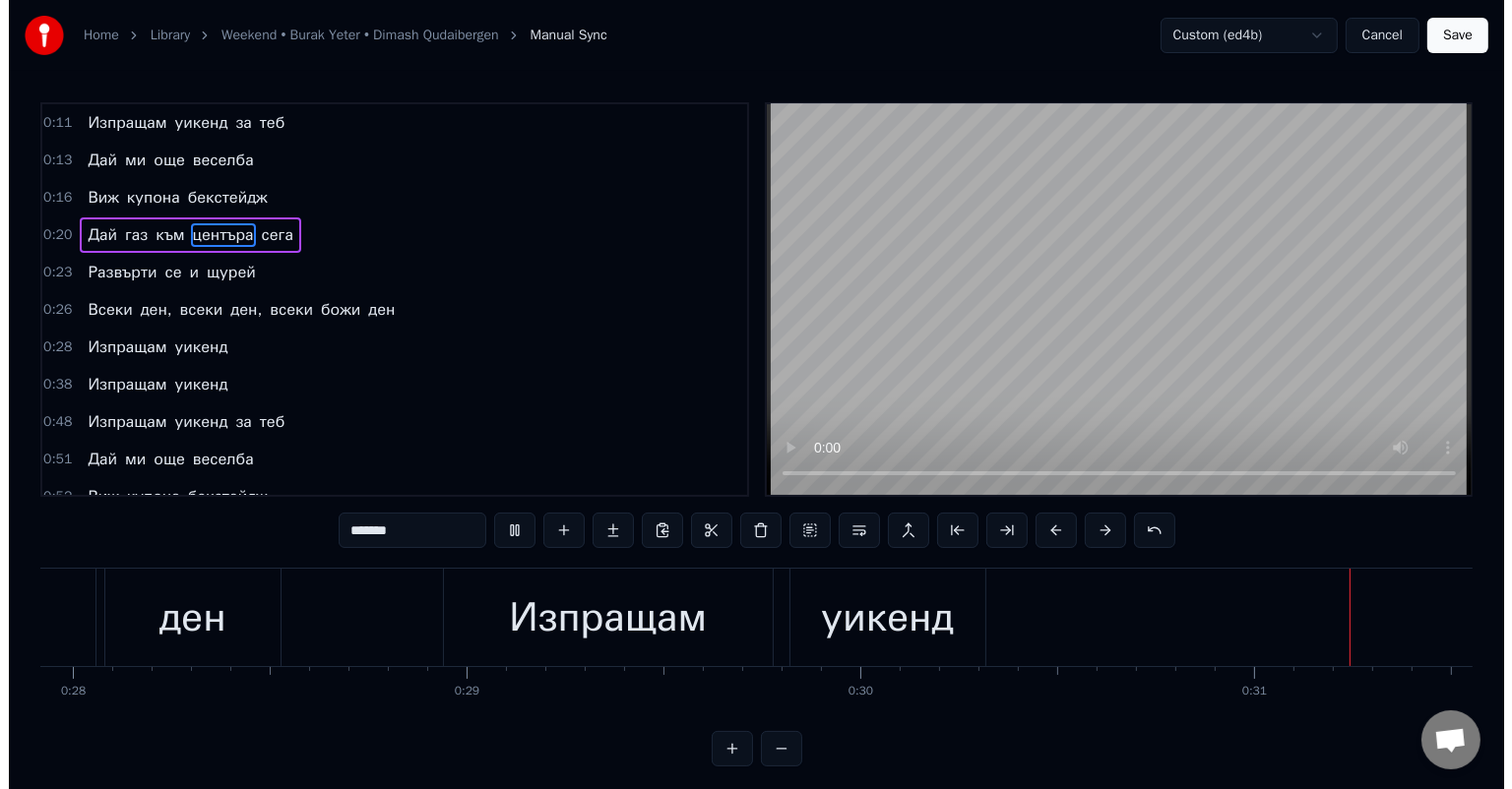 scroll, scrollTop: 0, scrollLeft: 12249, axis: horizontal 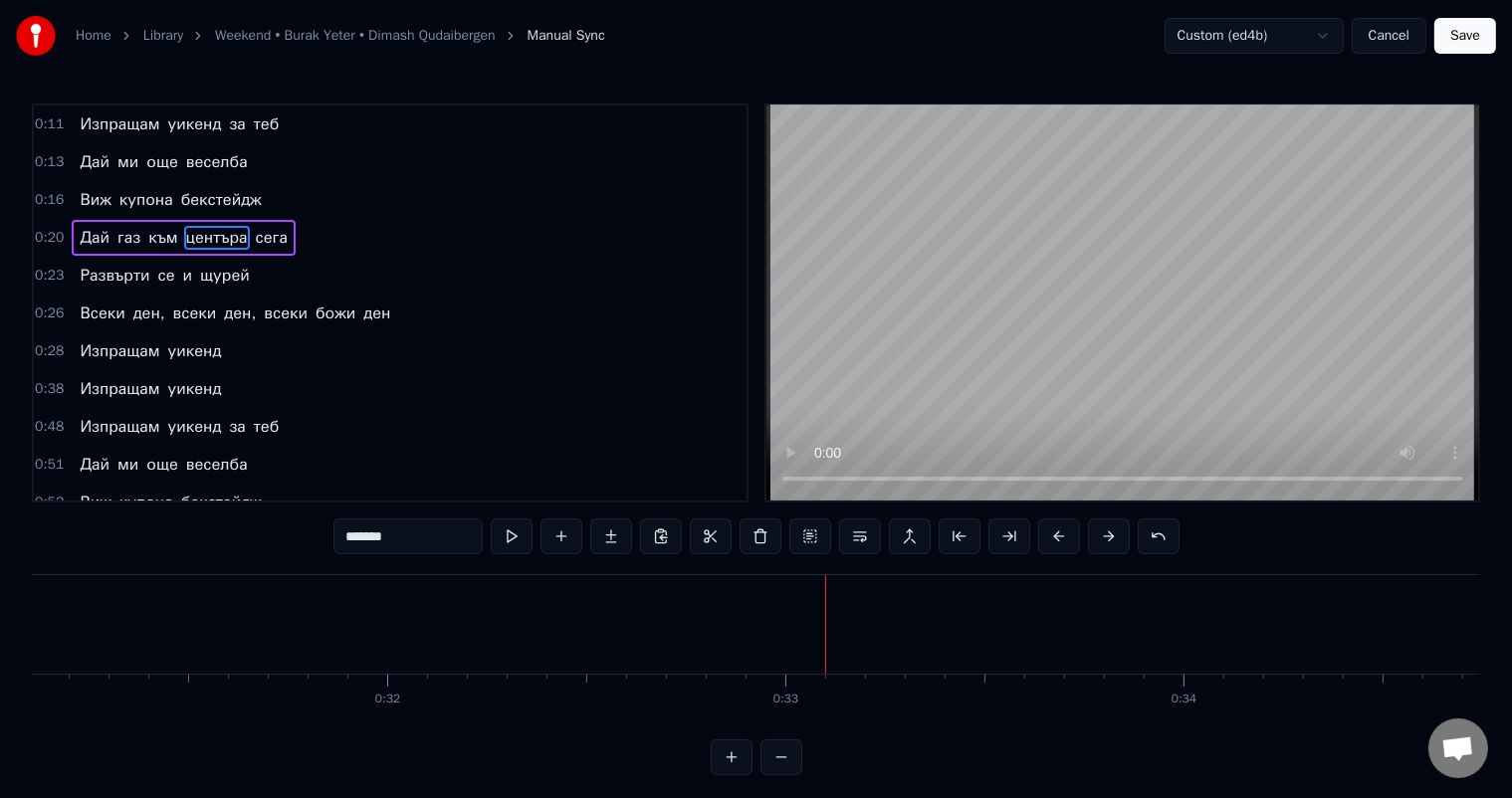 click on "Save" at bounding box center [1465, 36] 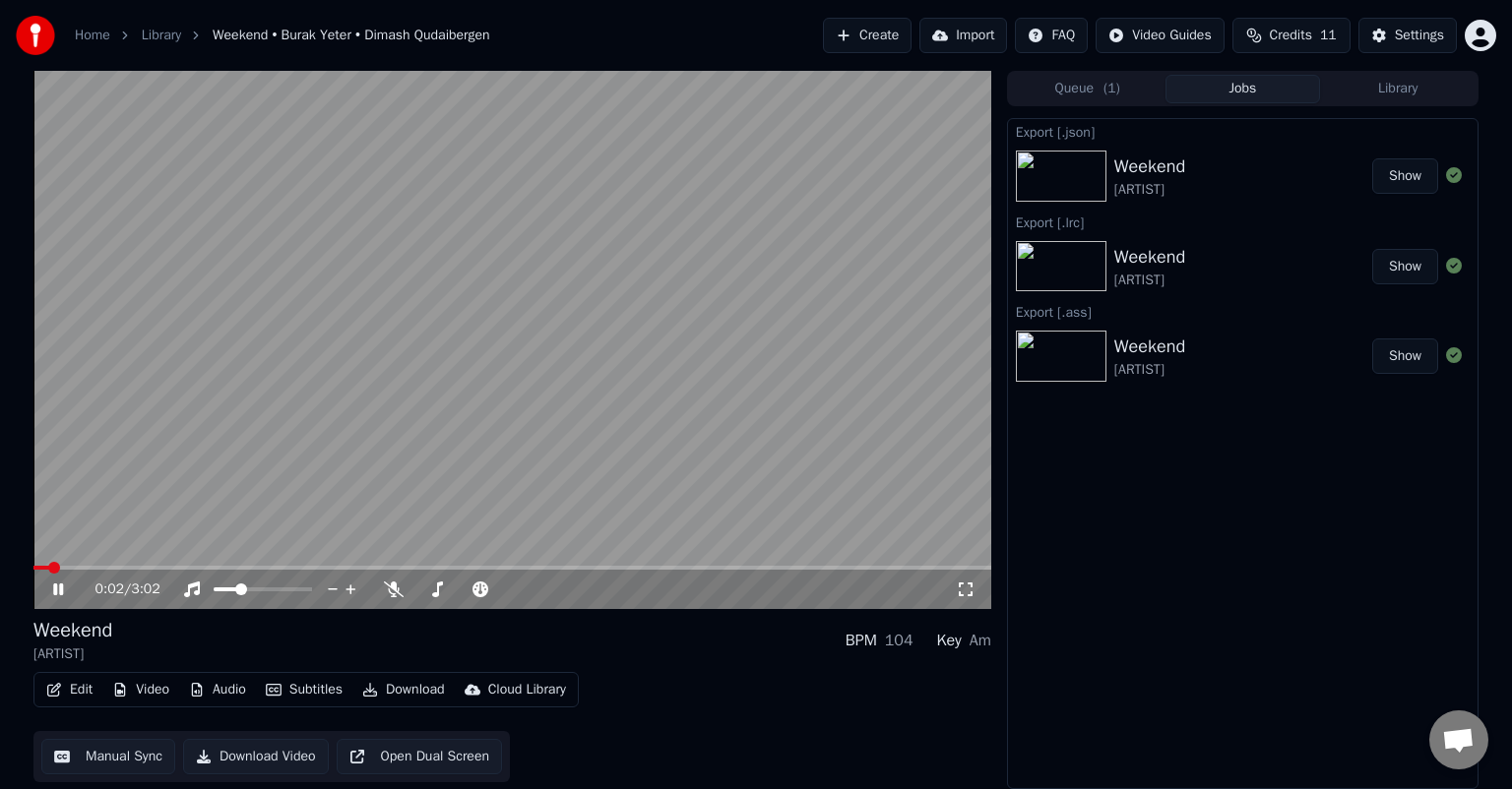 click 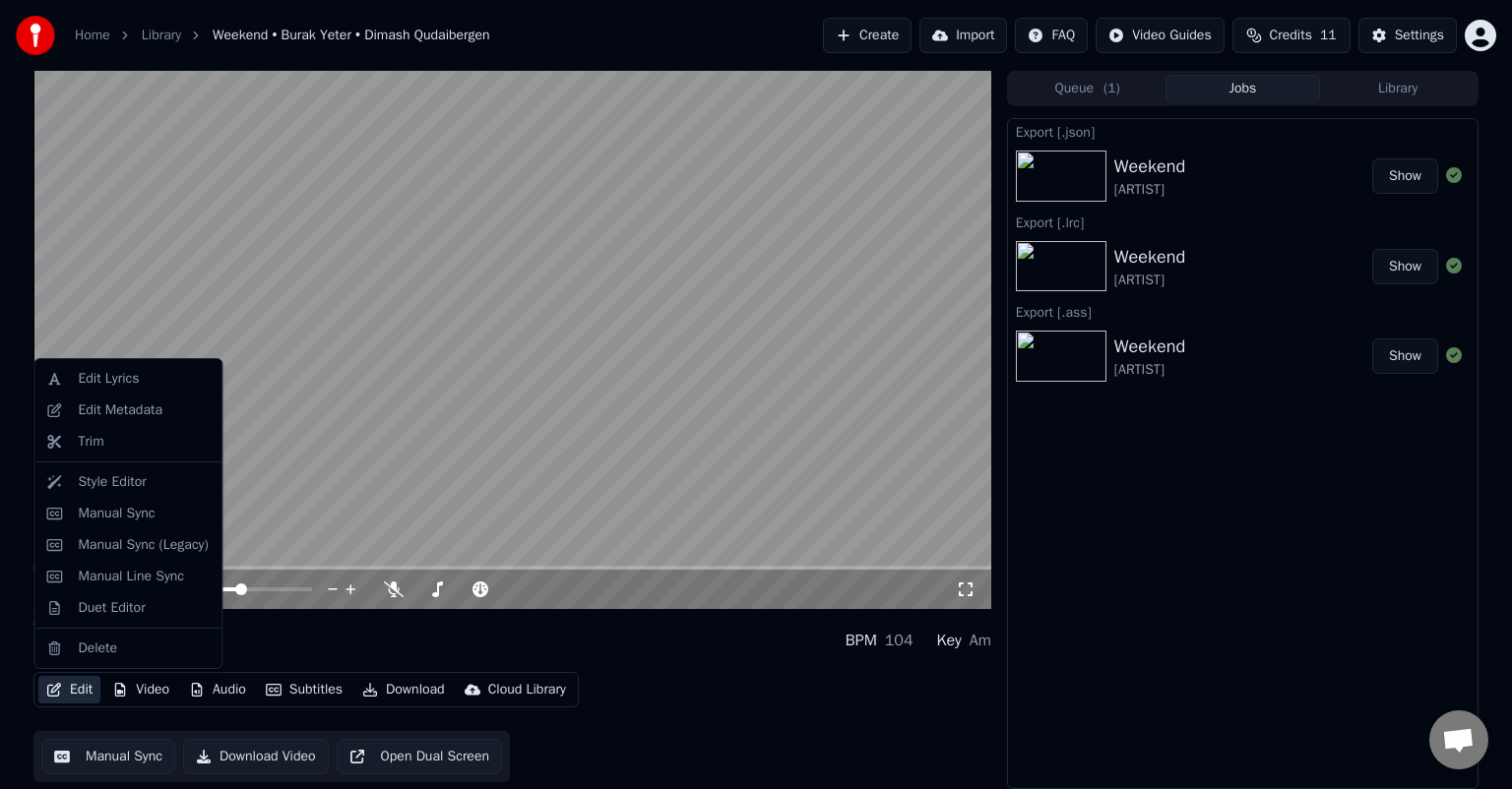 click on "Edit" at bounding box center (69, 690) 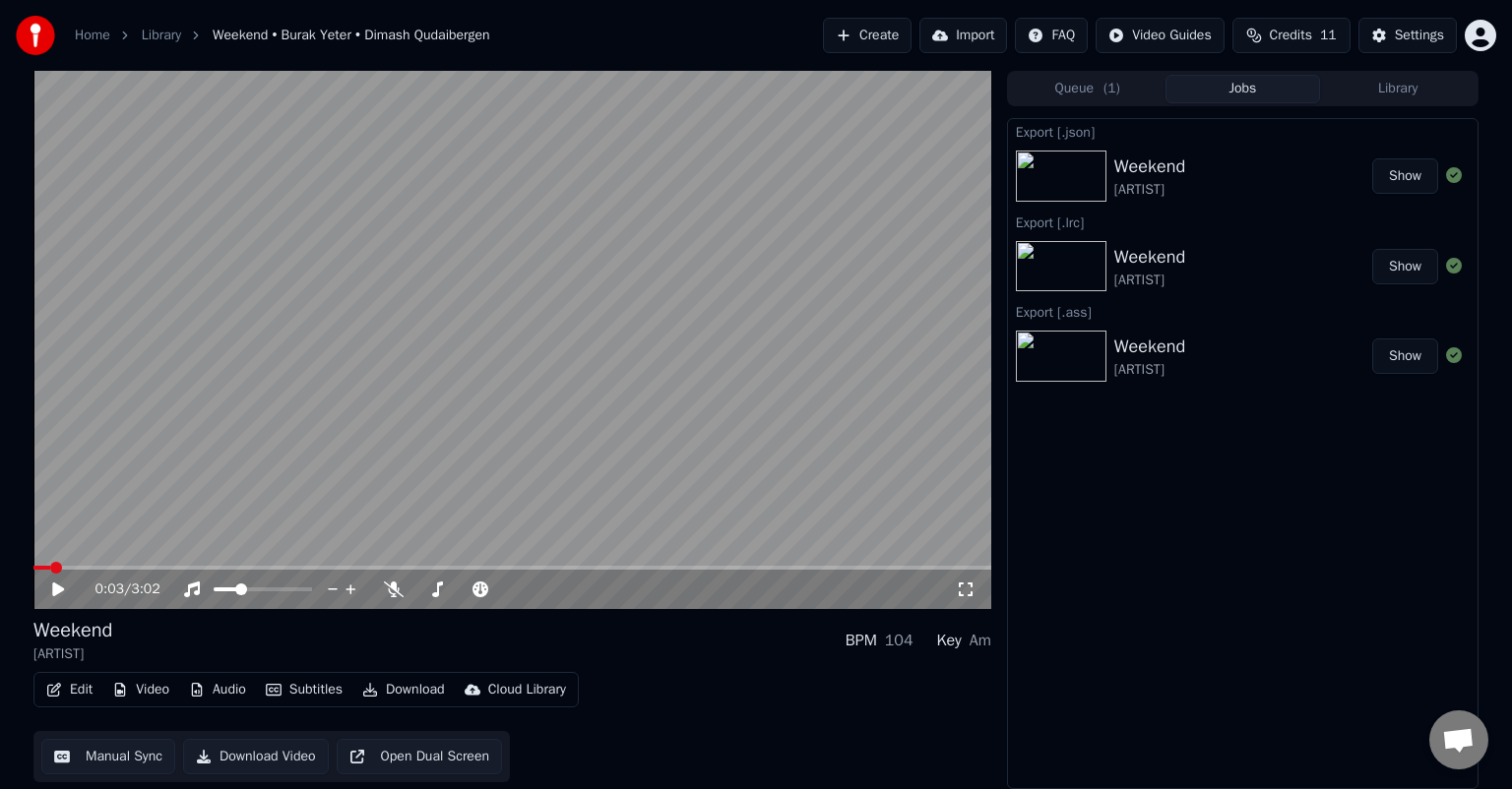 click on "Edit Video Audio Subtitles Download Cloud Library Manual Sync Download Video Open Dual Screen" at bounding box center (512, 727) 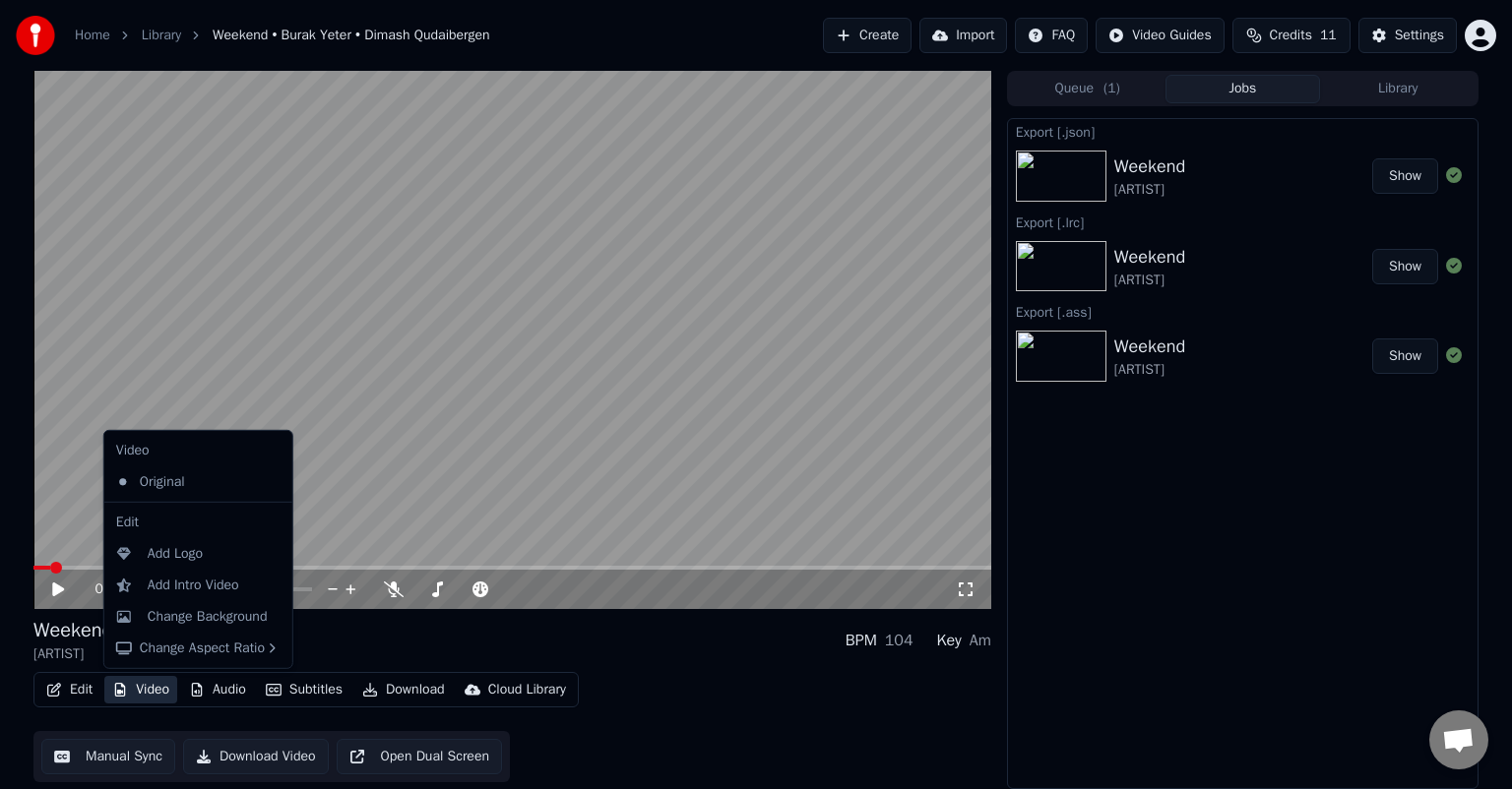 click on "Video" at bounding box center [141, 690] 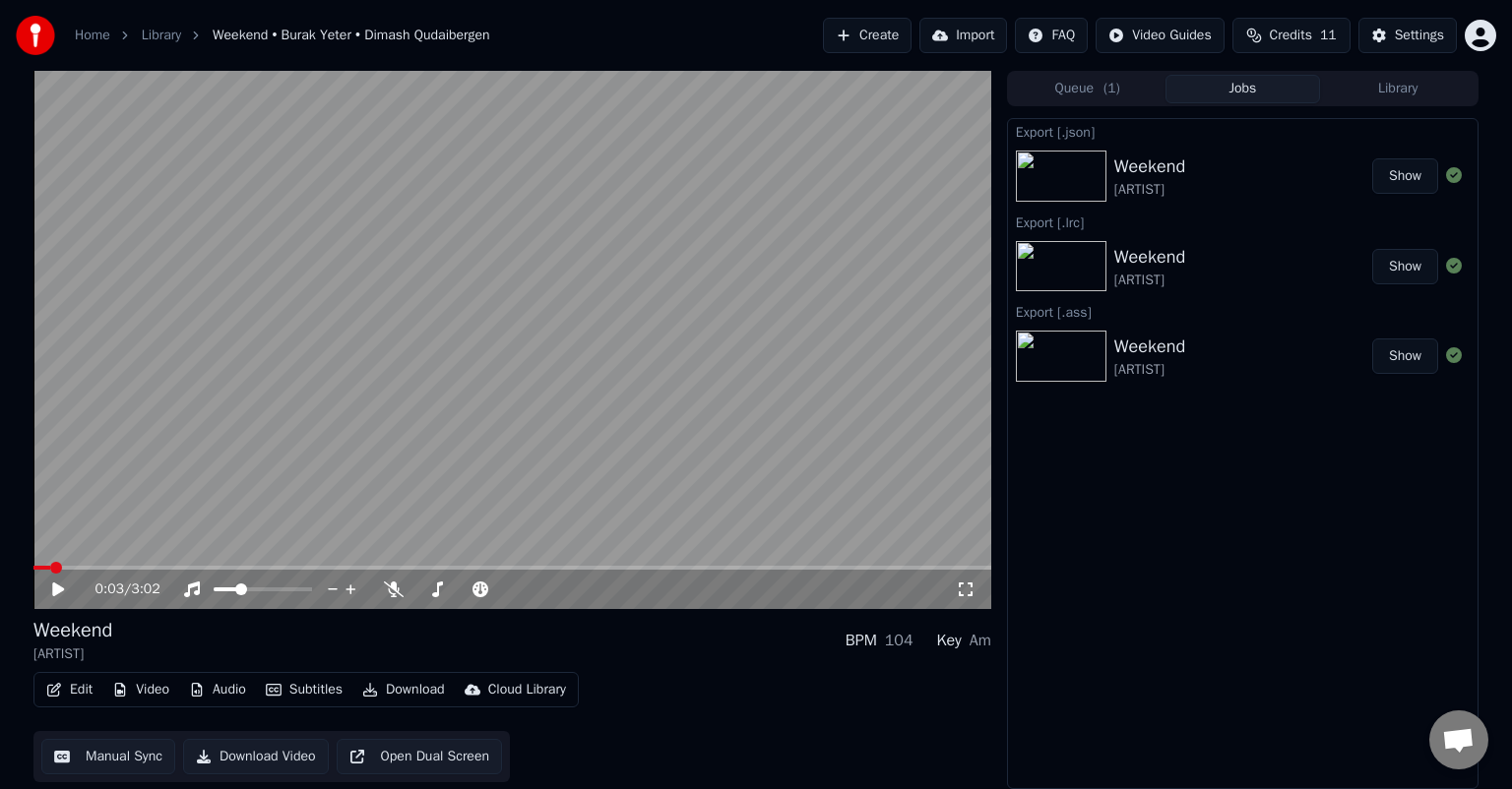 click on "Edit" at bounding box center (69, 690) 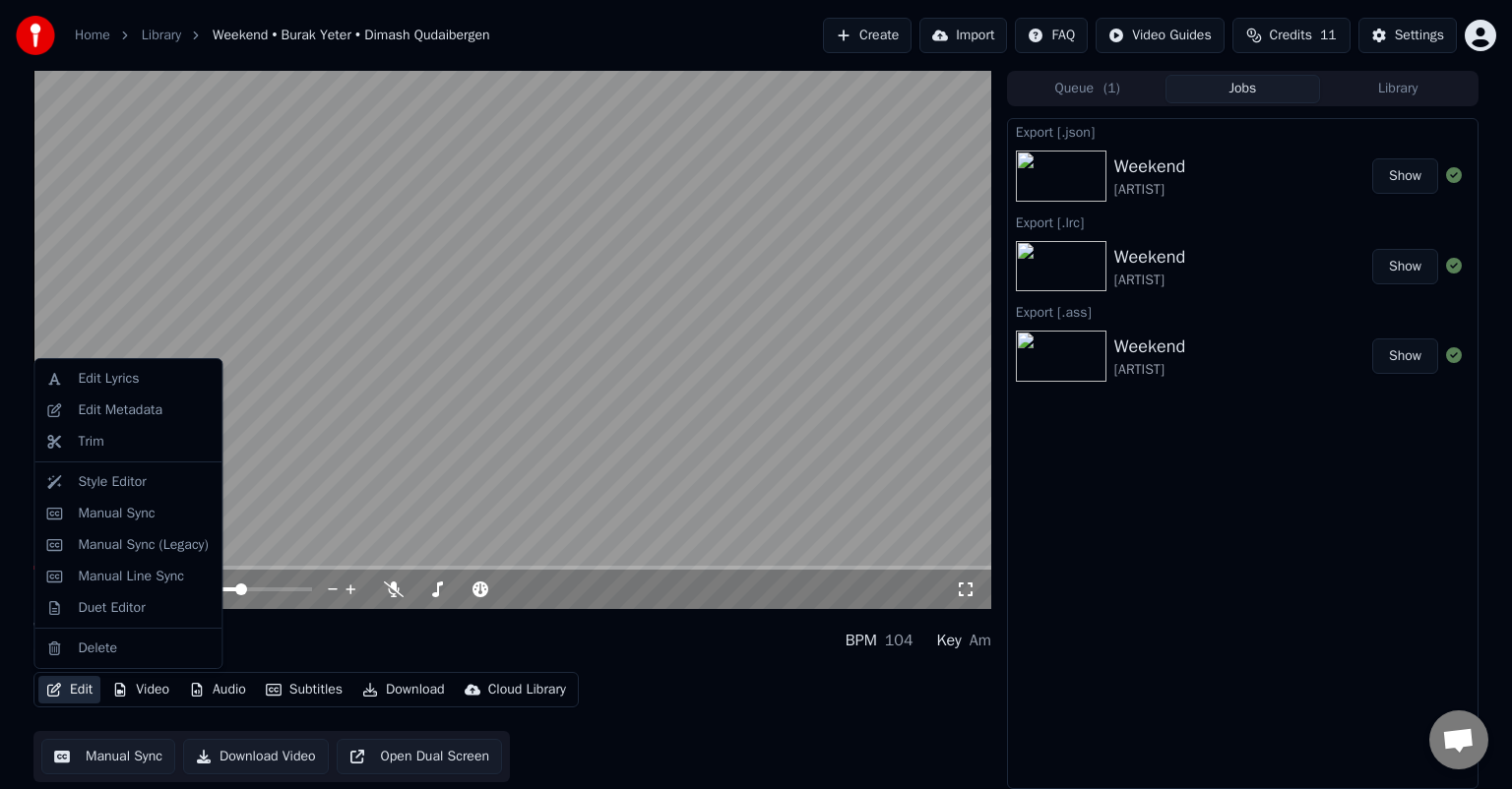 click on "Edit" at bounding box center [69, 690] 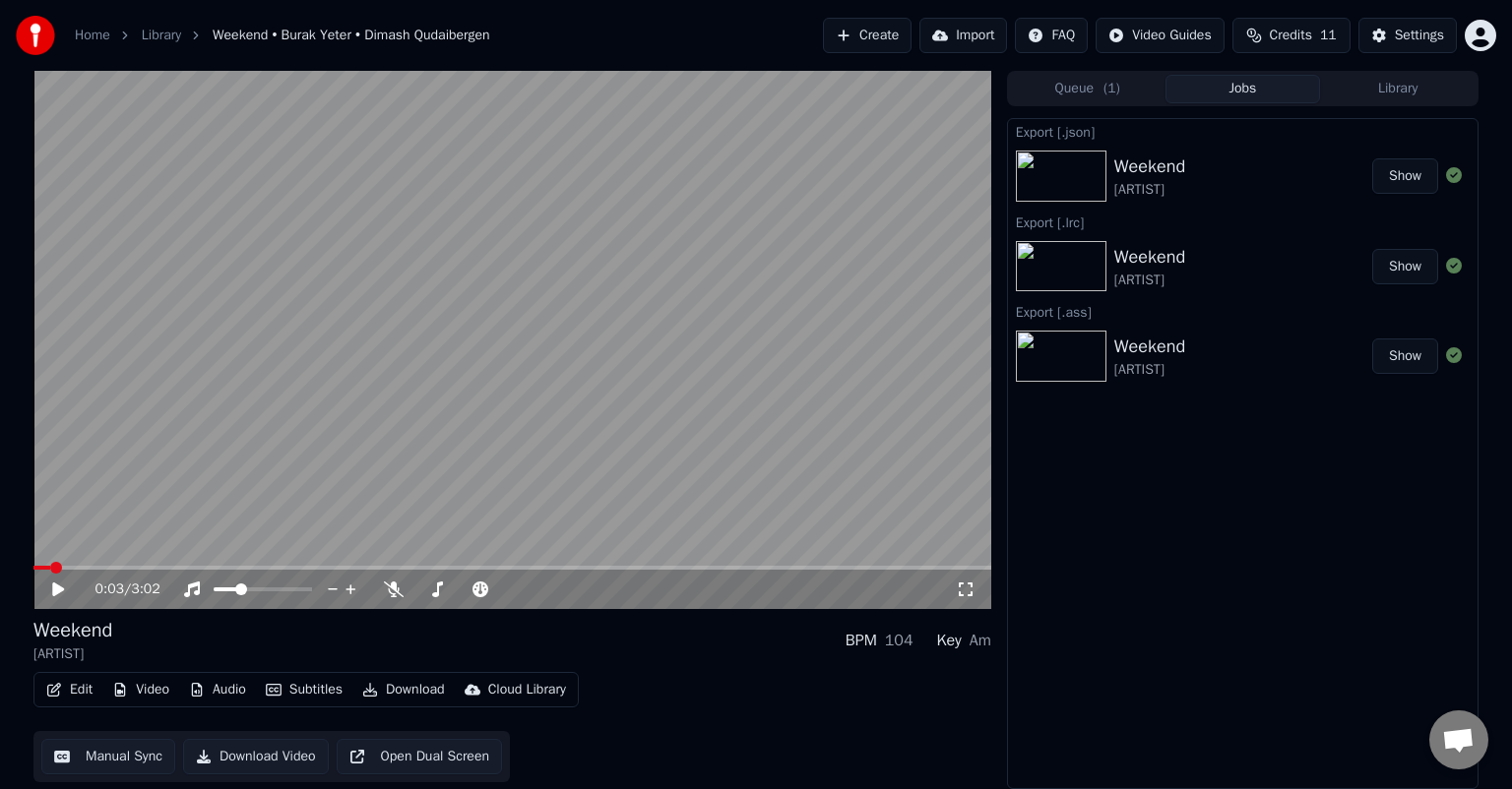 click on "Video" at bounding box center (141, 690) 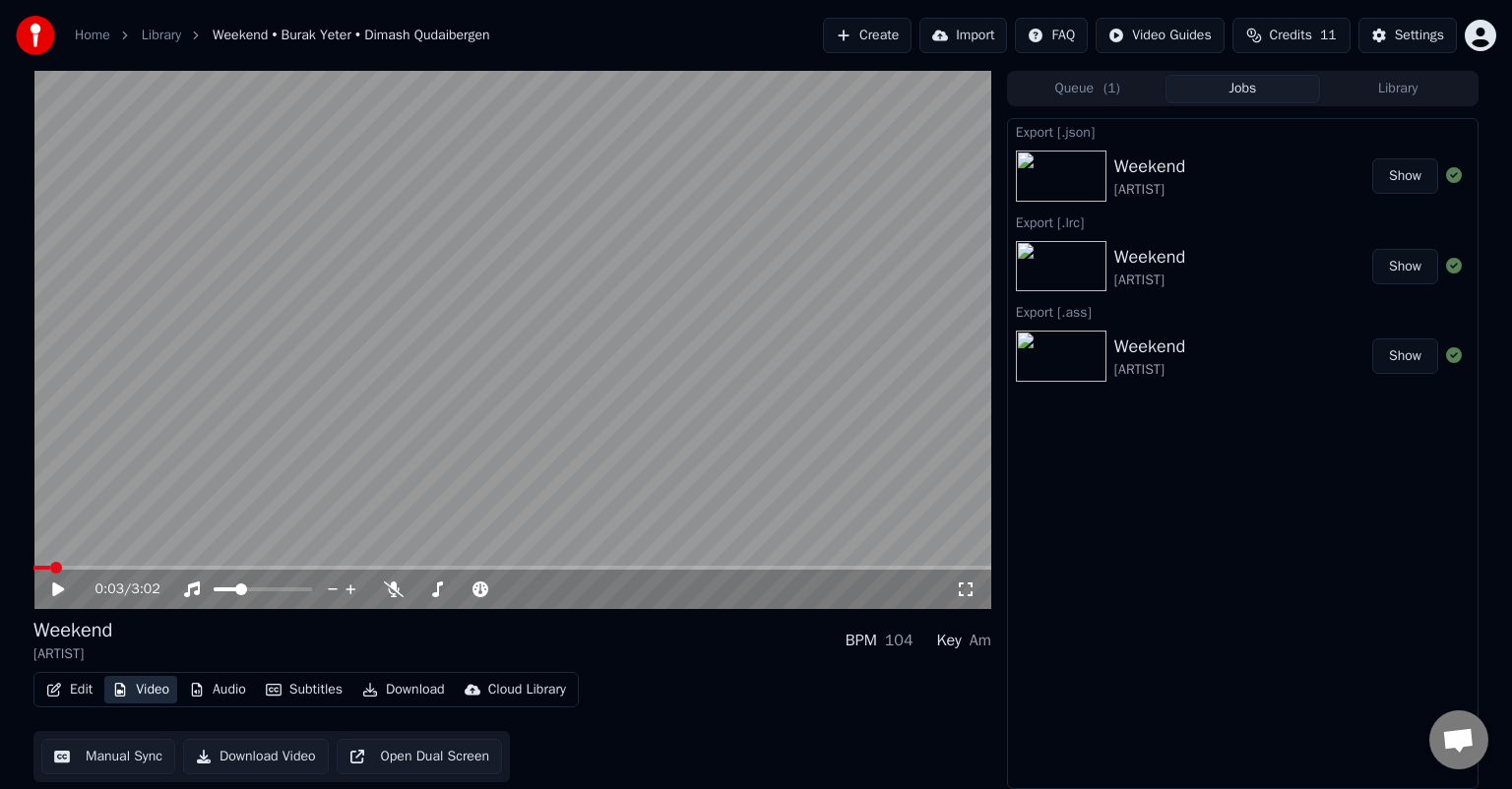 click on "Video" at bounding box center [141, 690] 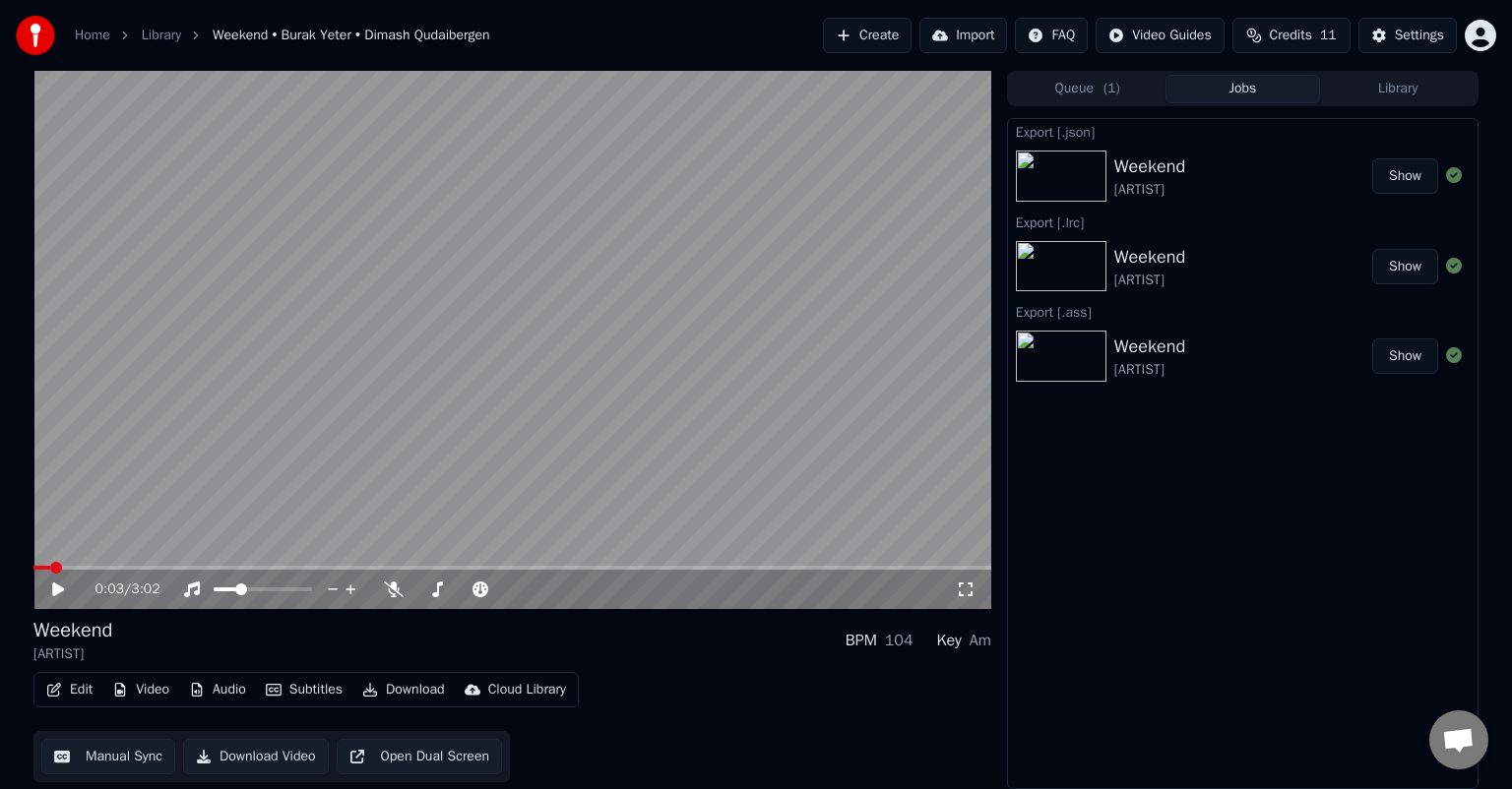 click on "Edit" at bounding box center [69, 690] 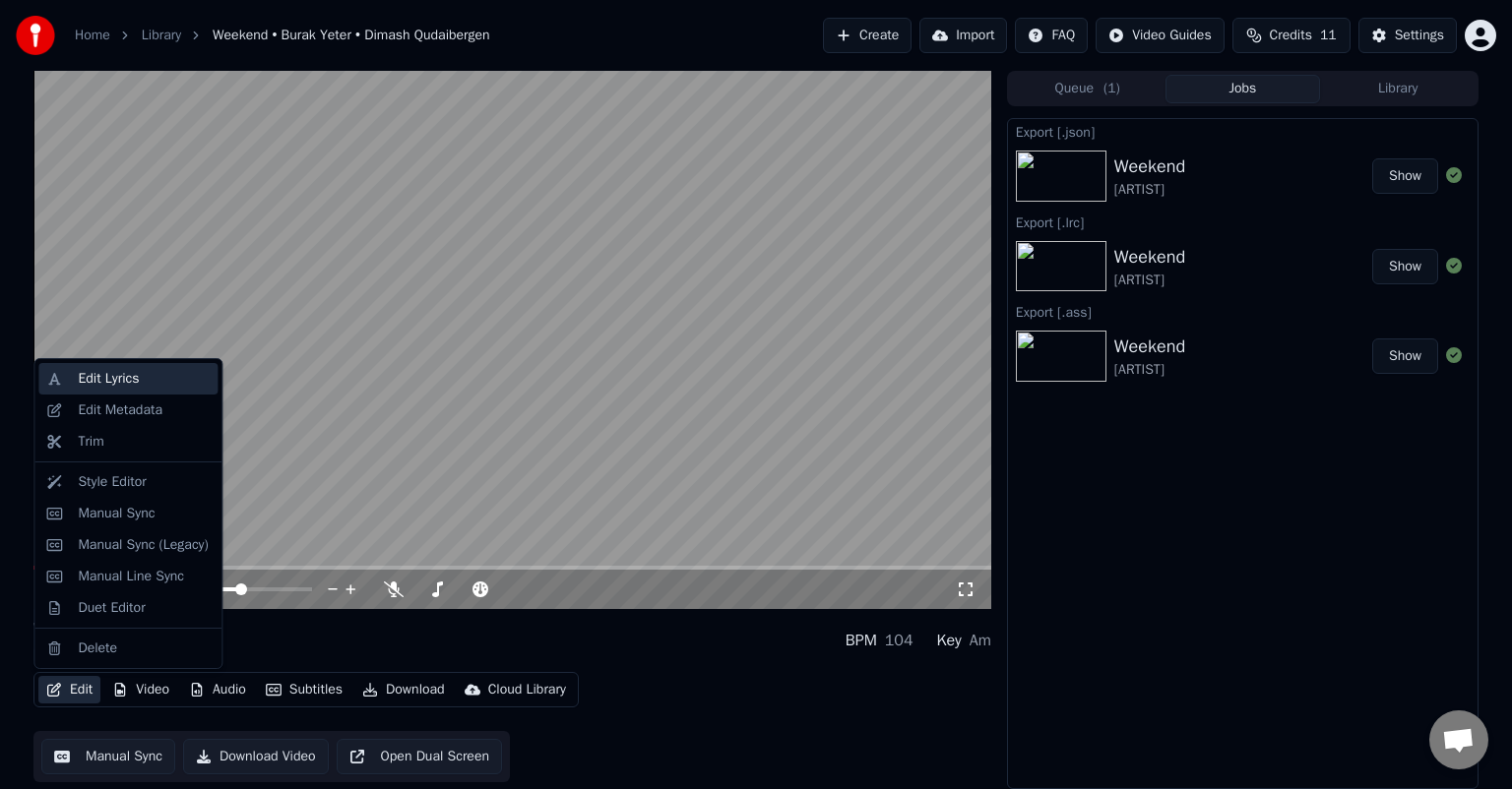click on "Edit Lyrics" at bounding box center [108, 379] 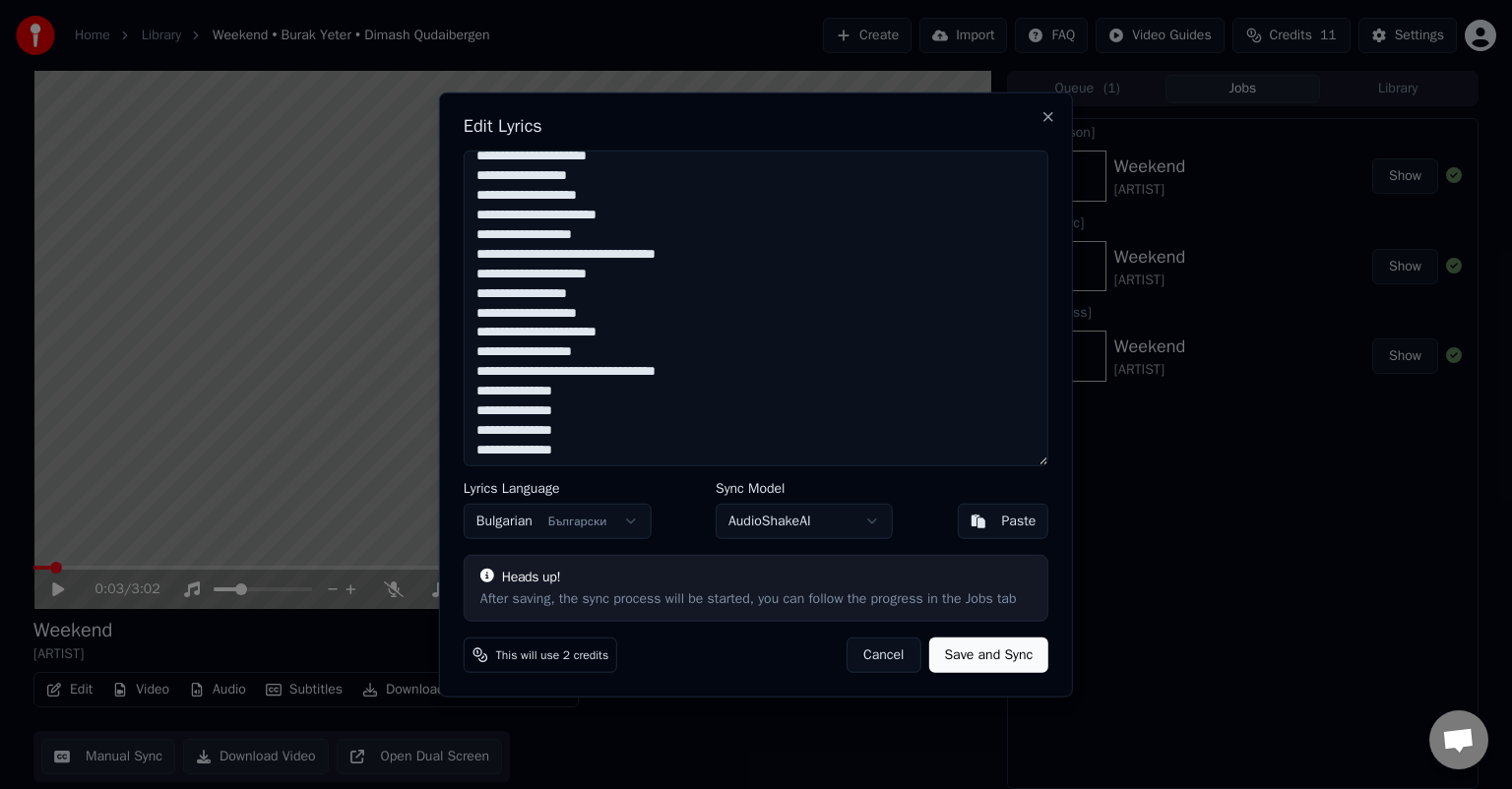 scroll, scrollTop: 508, scrollLeft: 0, axis: vertical 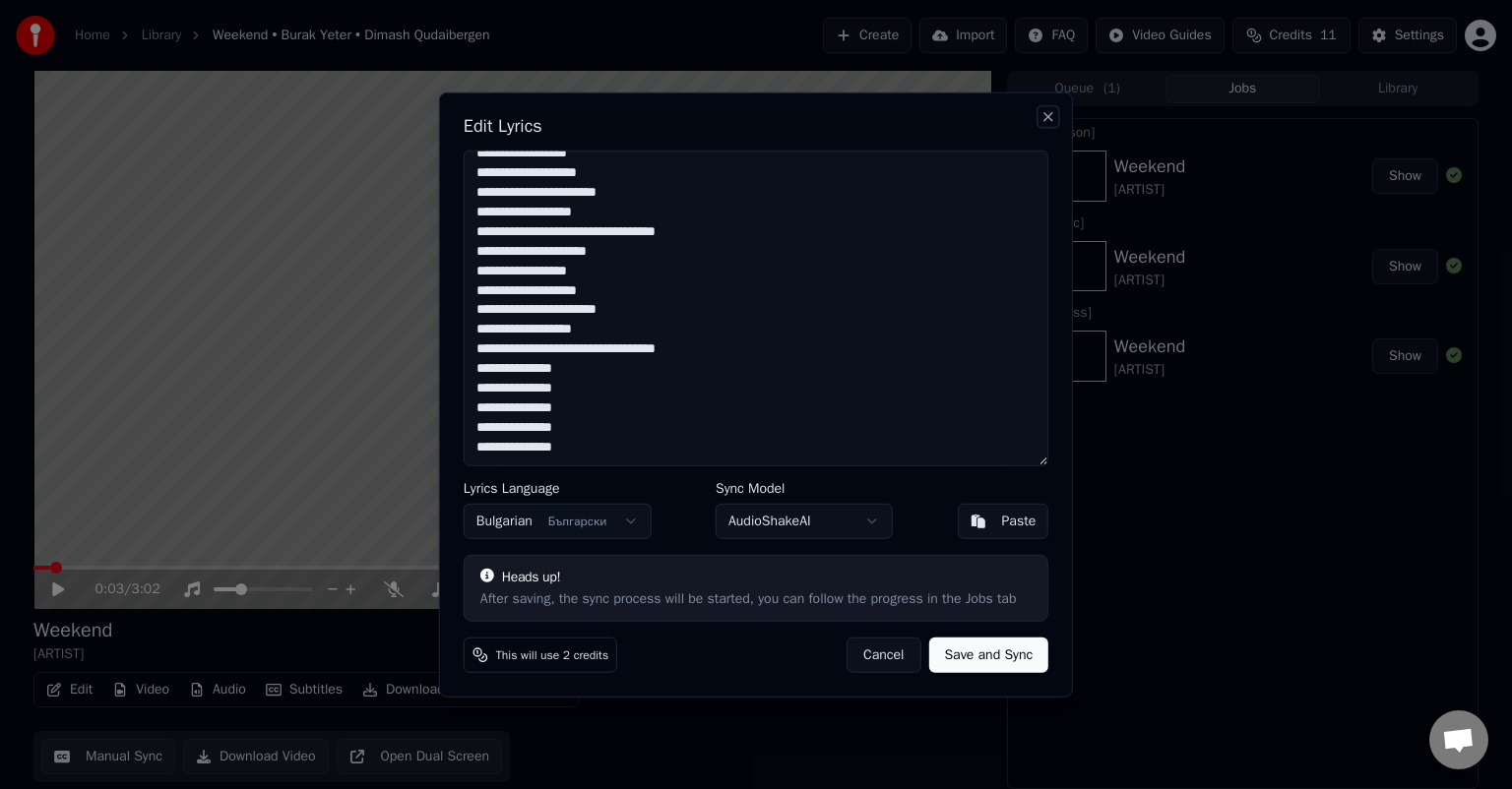 click on "Close" at bounding box center [1048, 117] 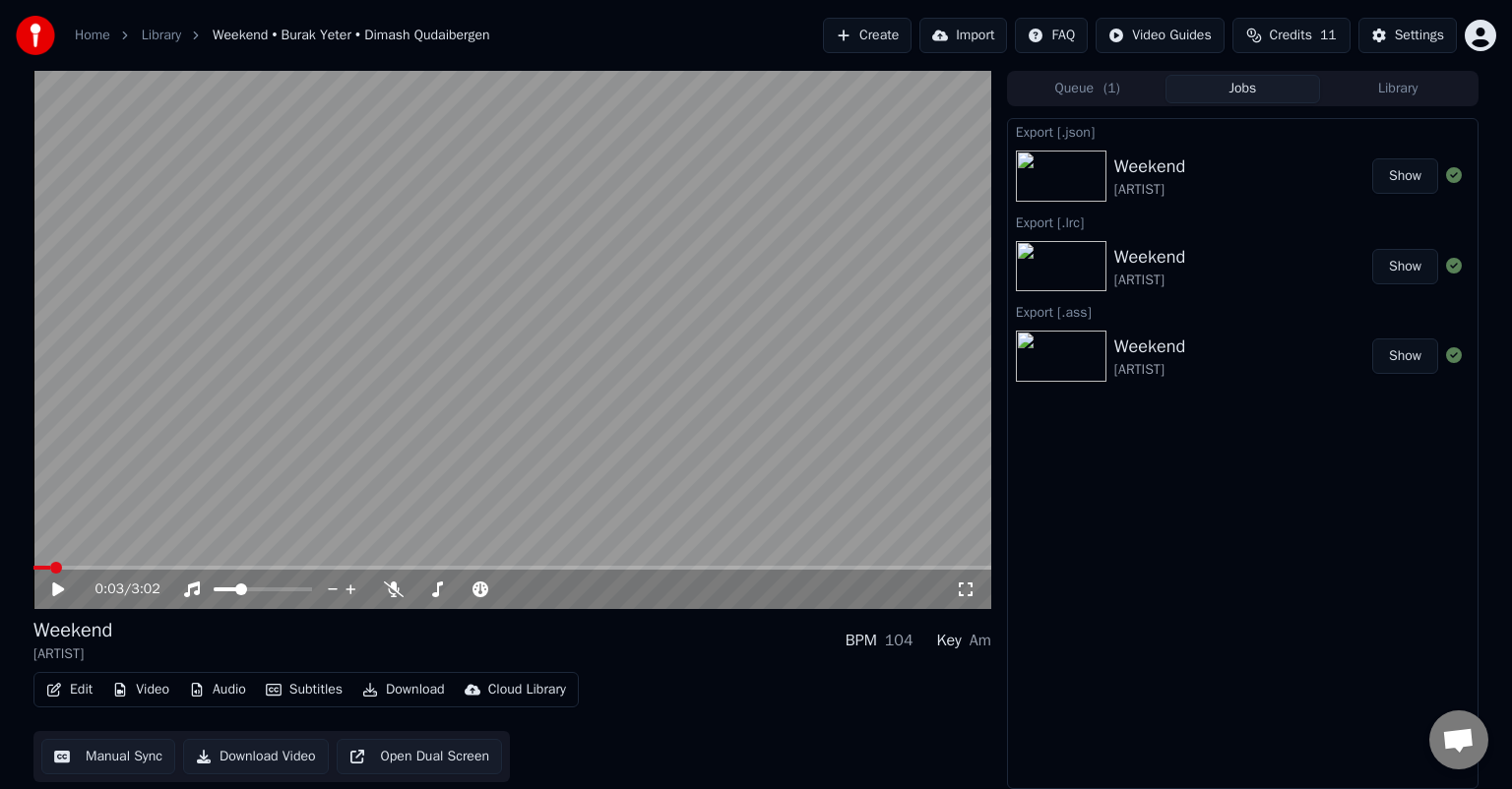 click on "Import" at bounding box center [963, 35] 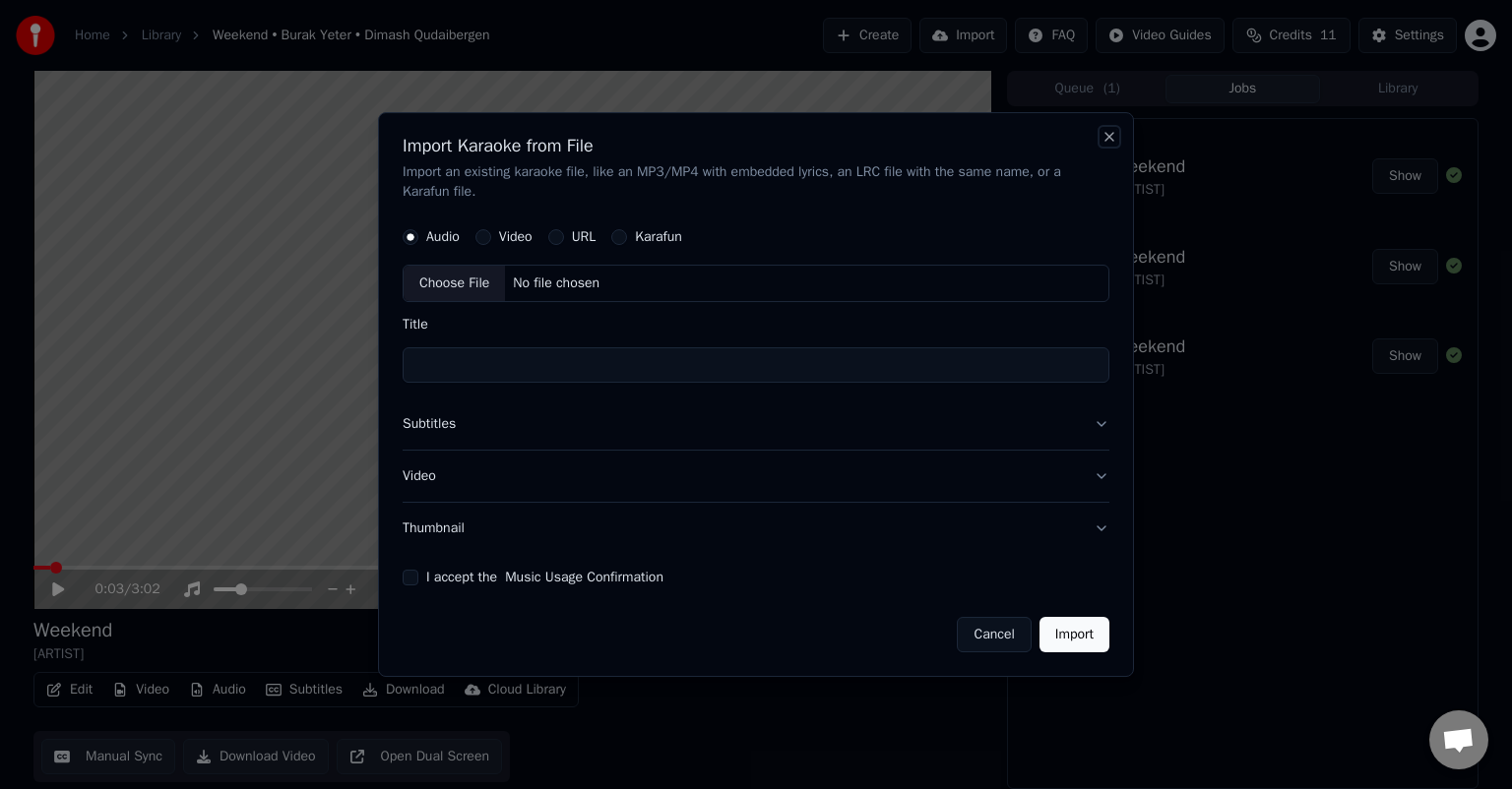 click on "Close" at bounding box center (1109, 137) 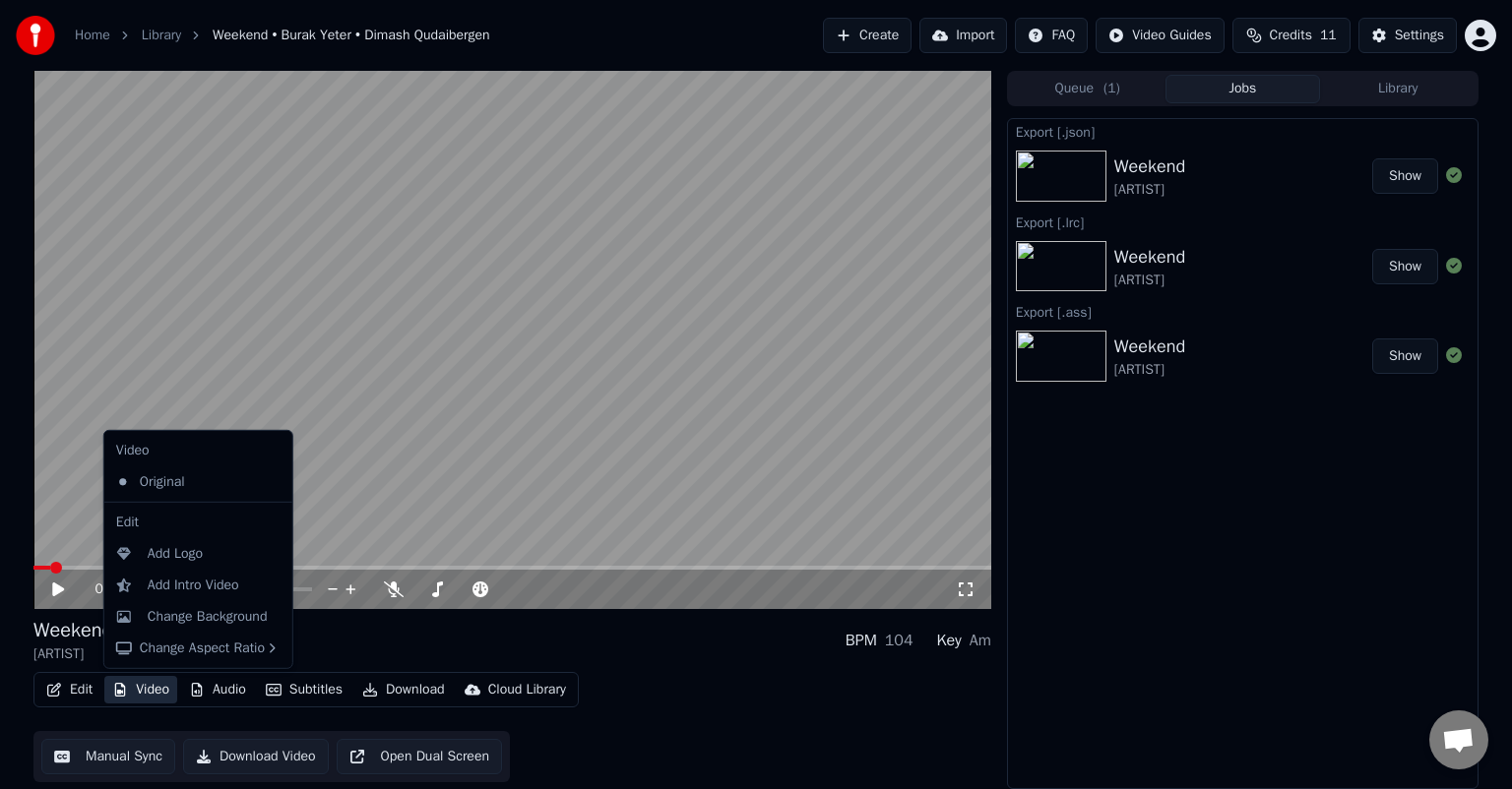 click on "Video" at bounding box center [141, 690] 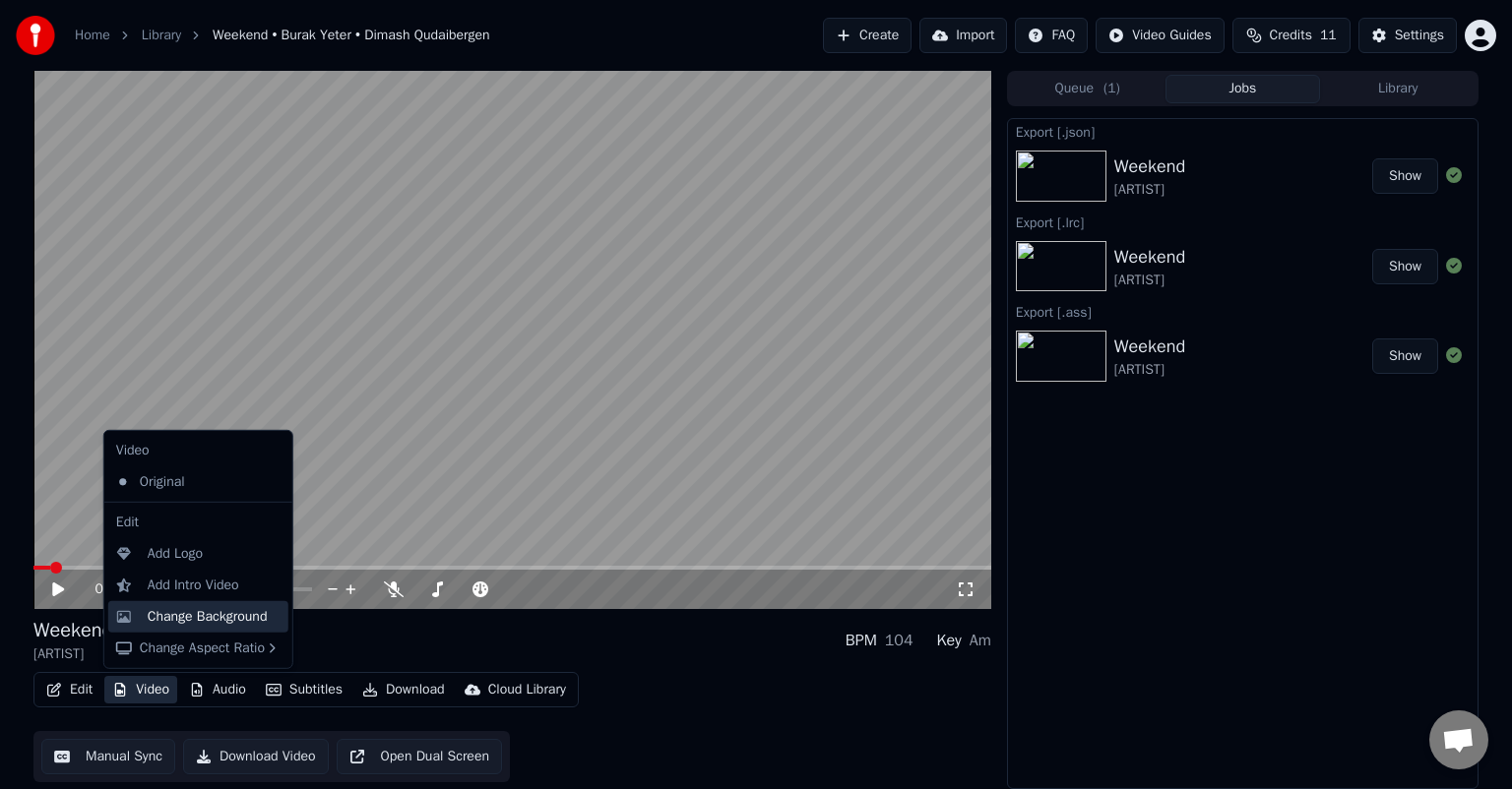 click on "Change Background" at bounding box center [208, 617] 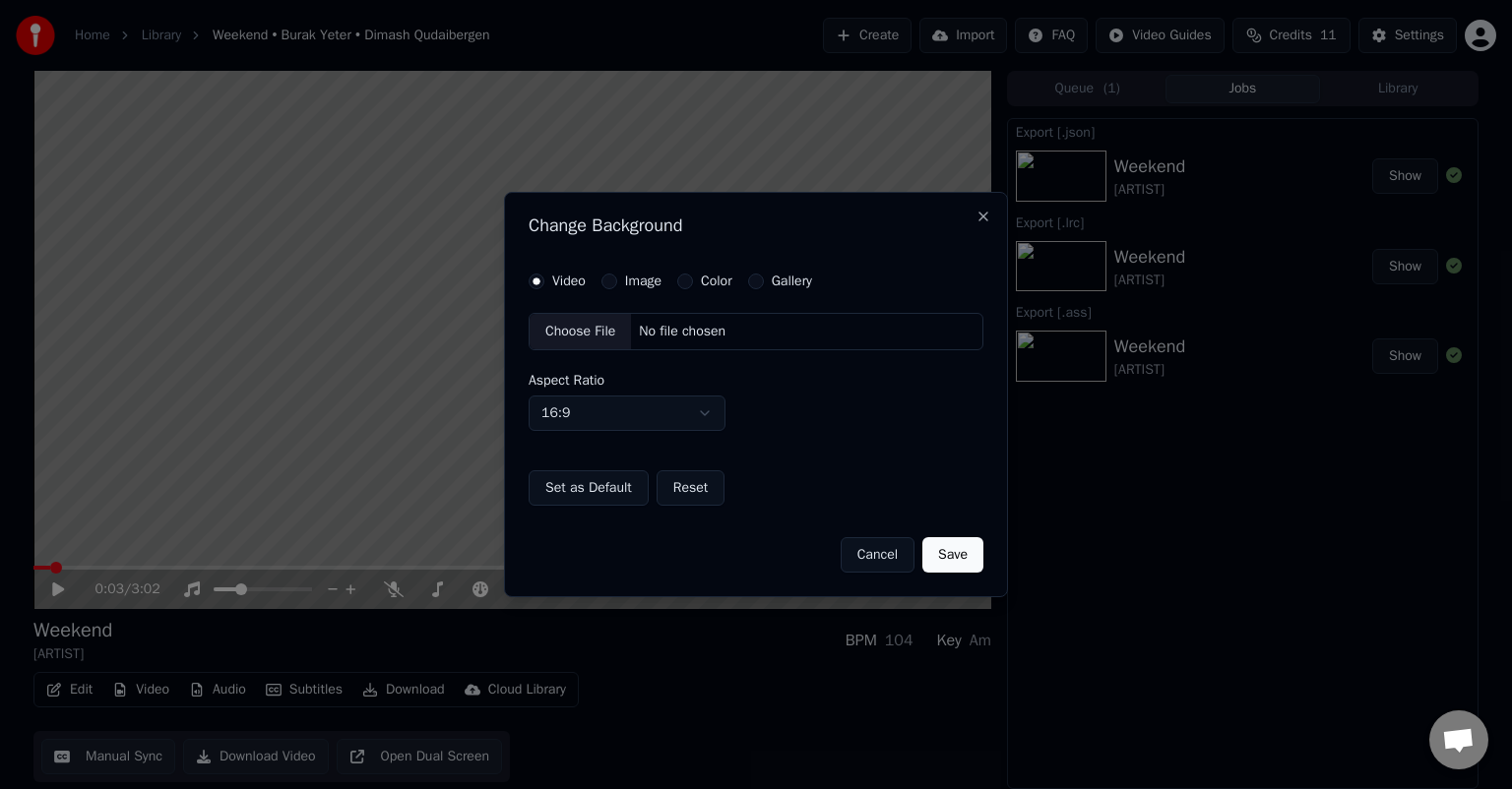 click on "Cancel" at bounding box center (877, 555) 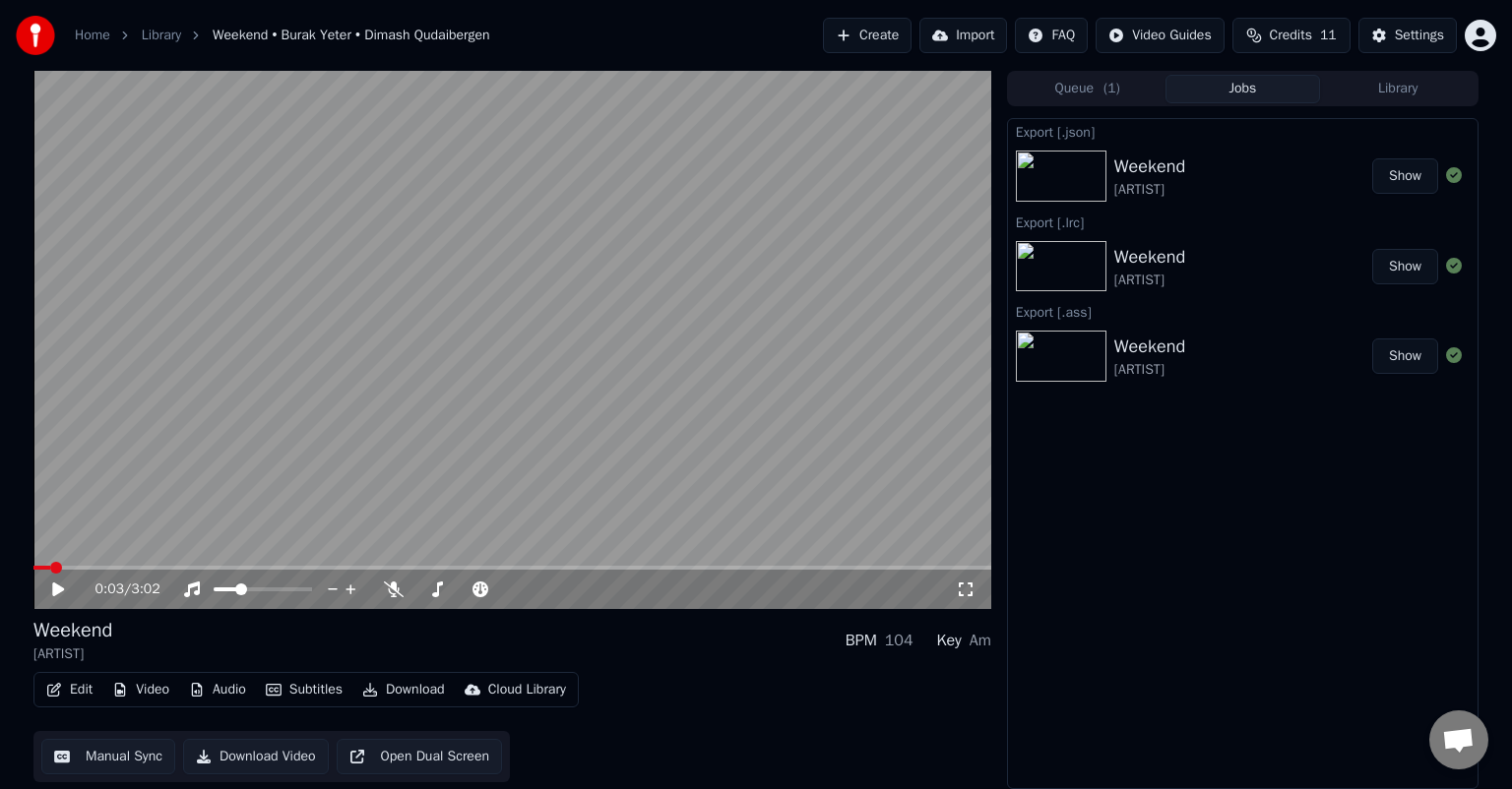 click on "Video" at bounding box center [141, 690] 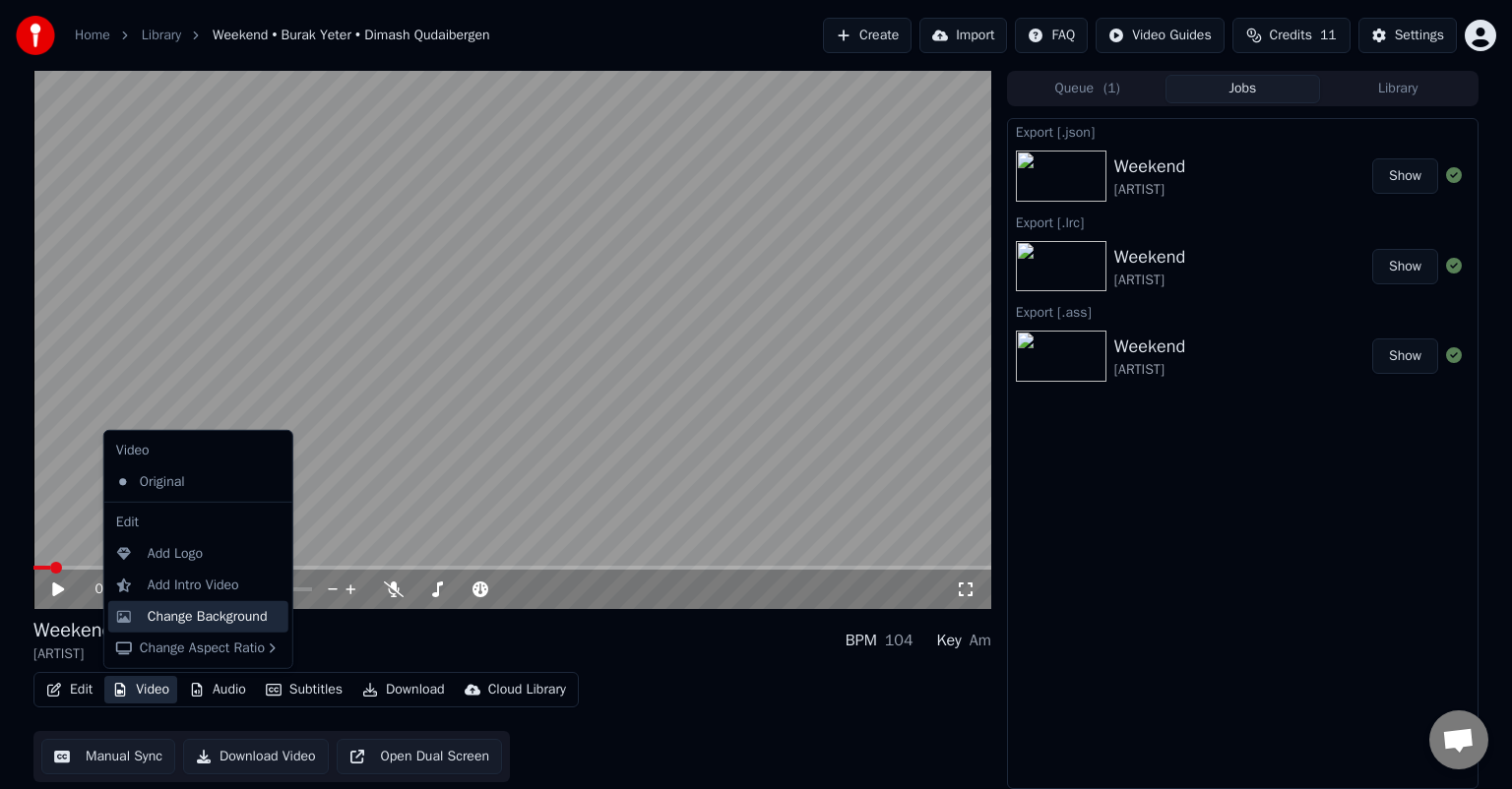 click on "Change Background" at bounding box center (208, 617) 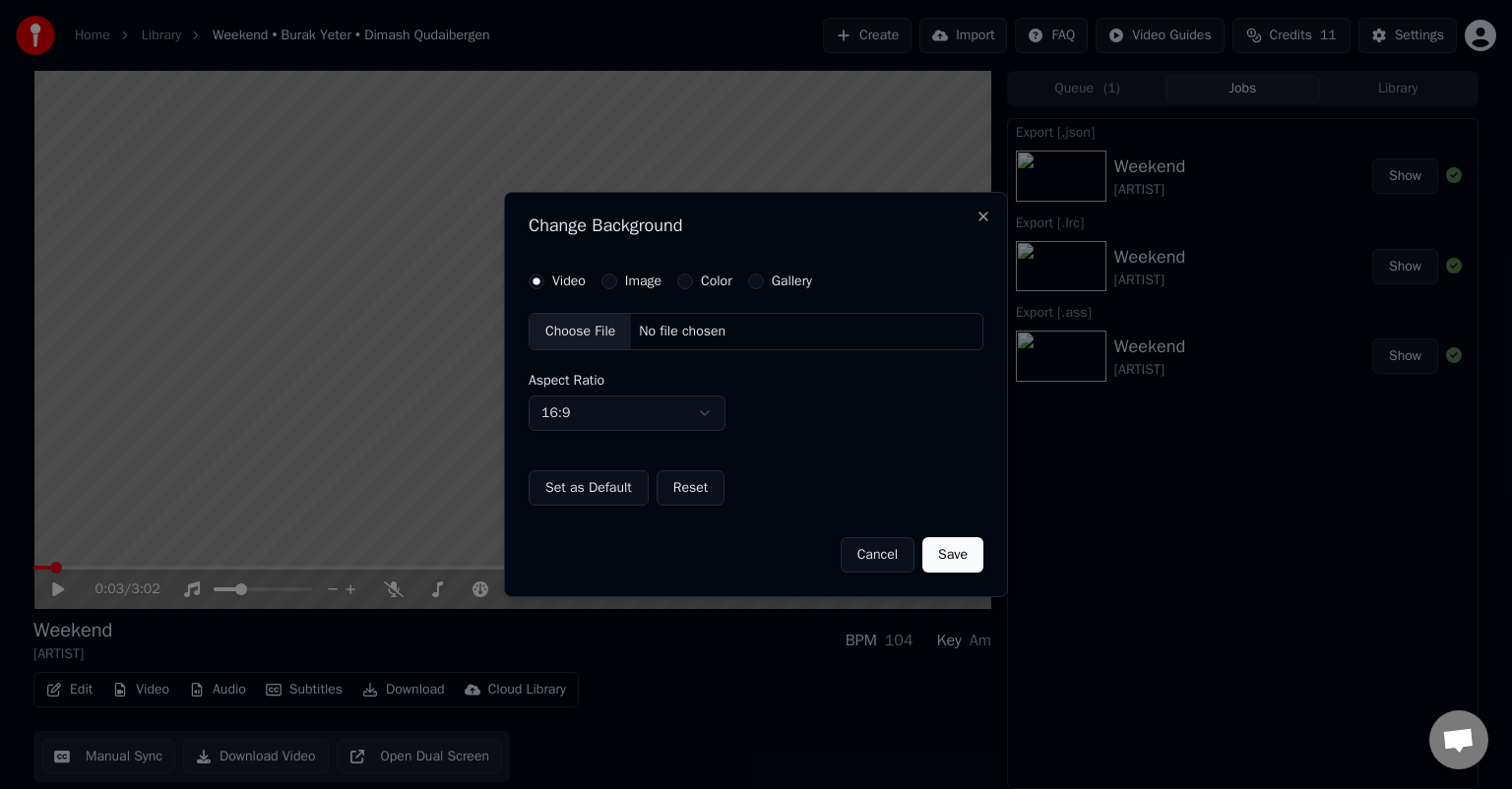 click on "Choose File" at bounding box center (580, 332) 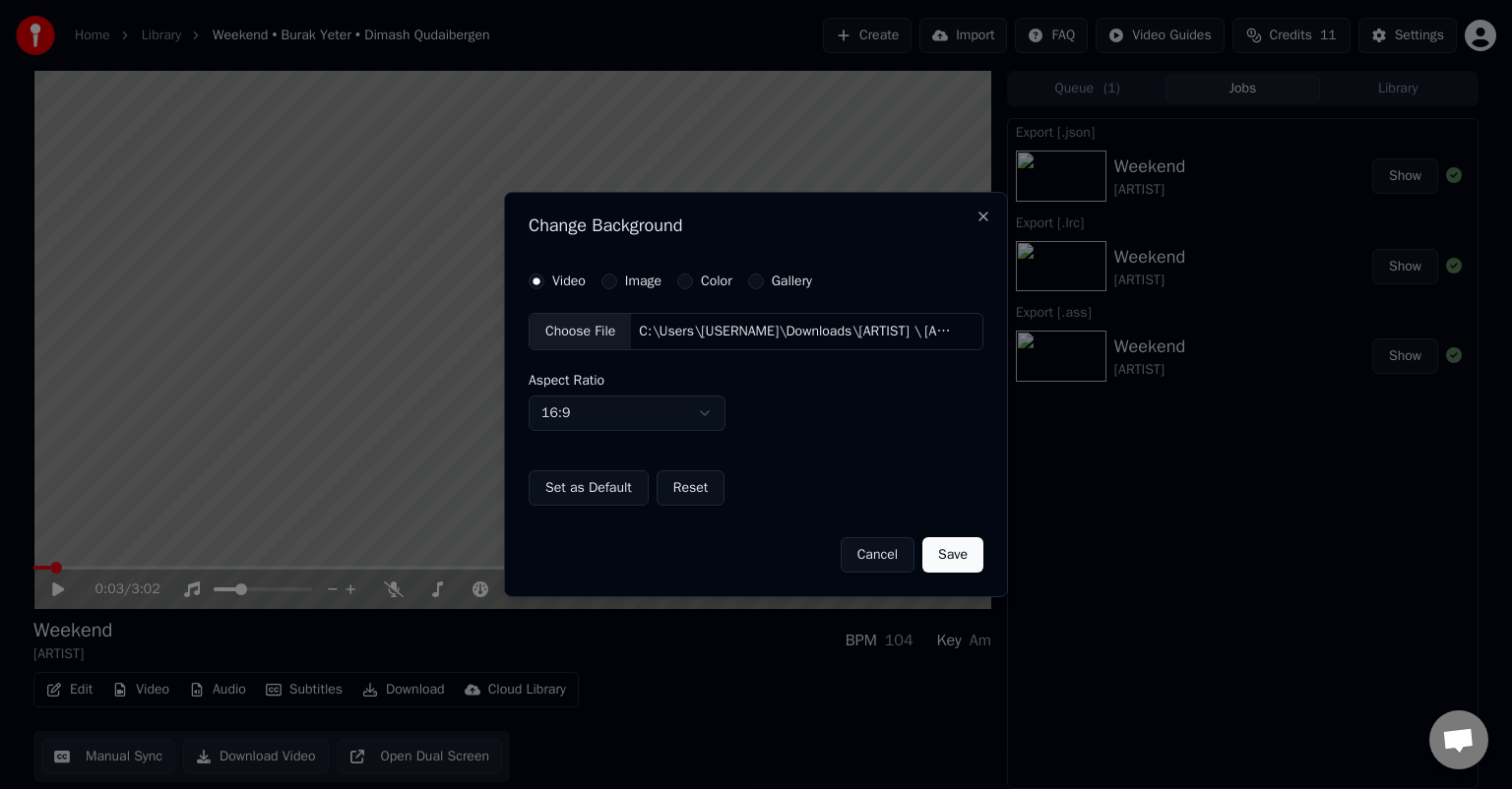 click on "Save" at bounding box center [953, 555] 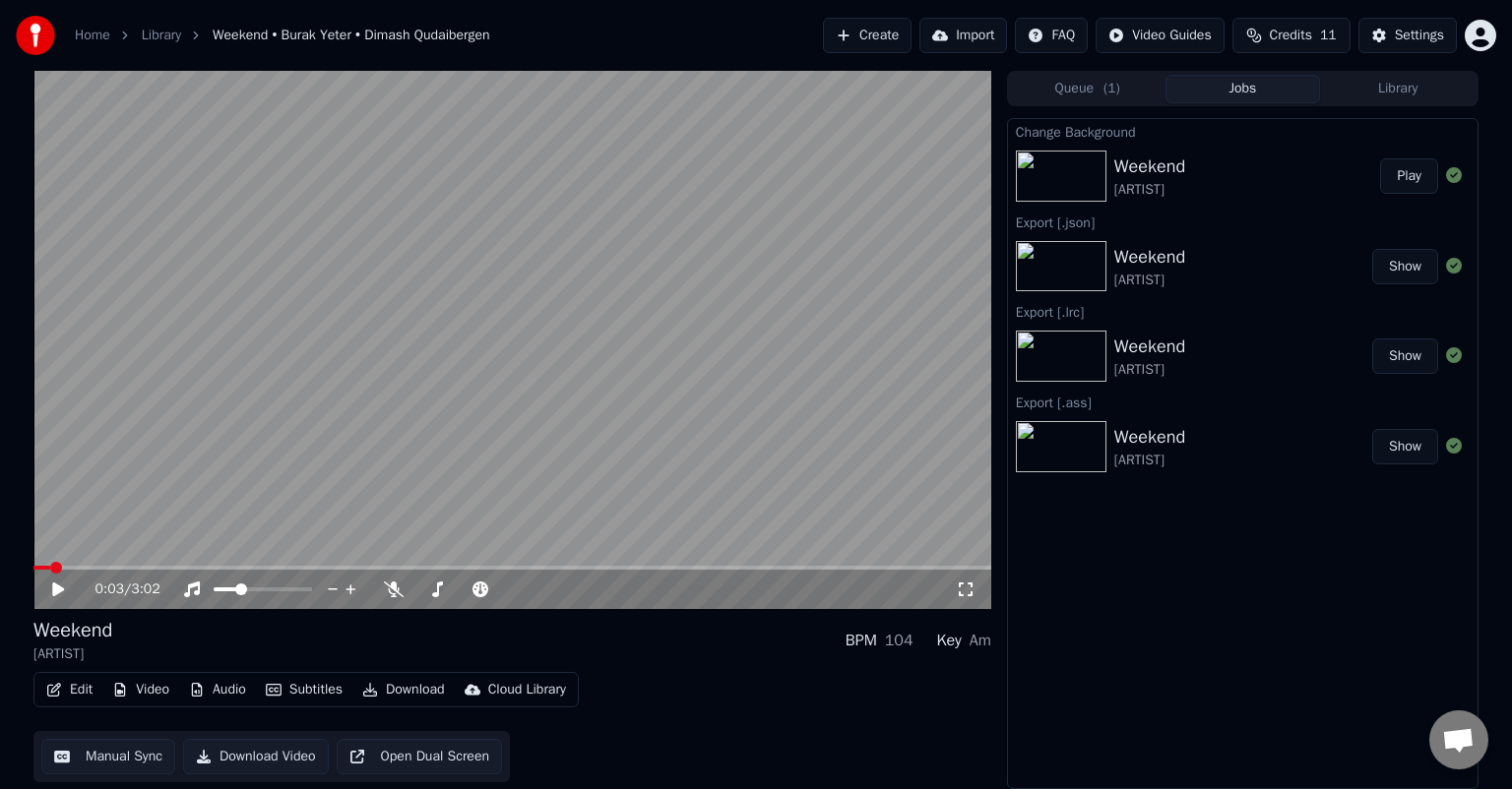 click on "Play" at bounding box center (1409, 176) 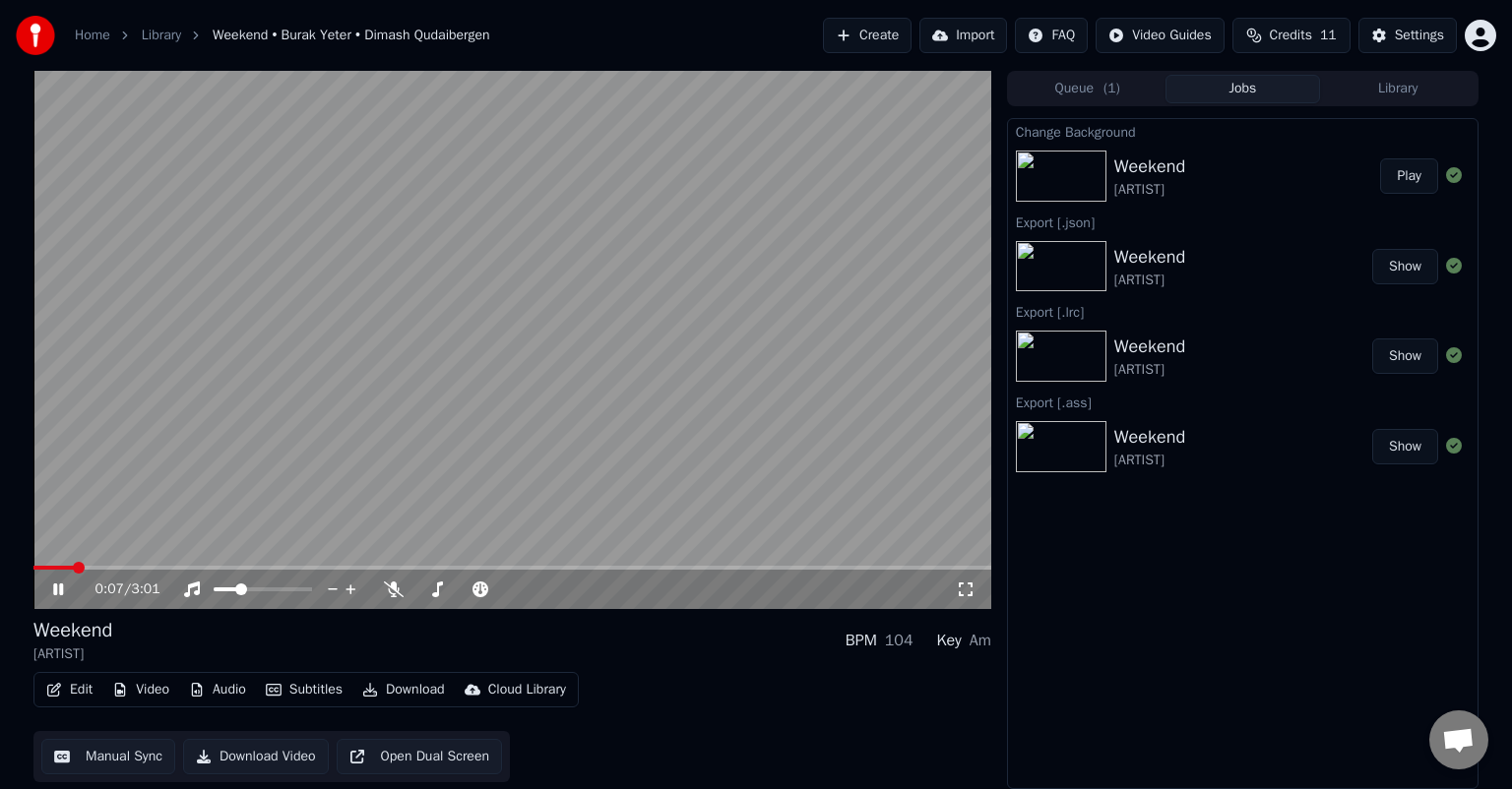 click 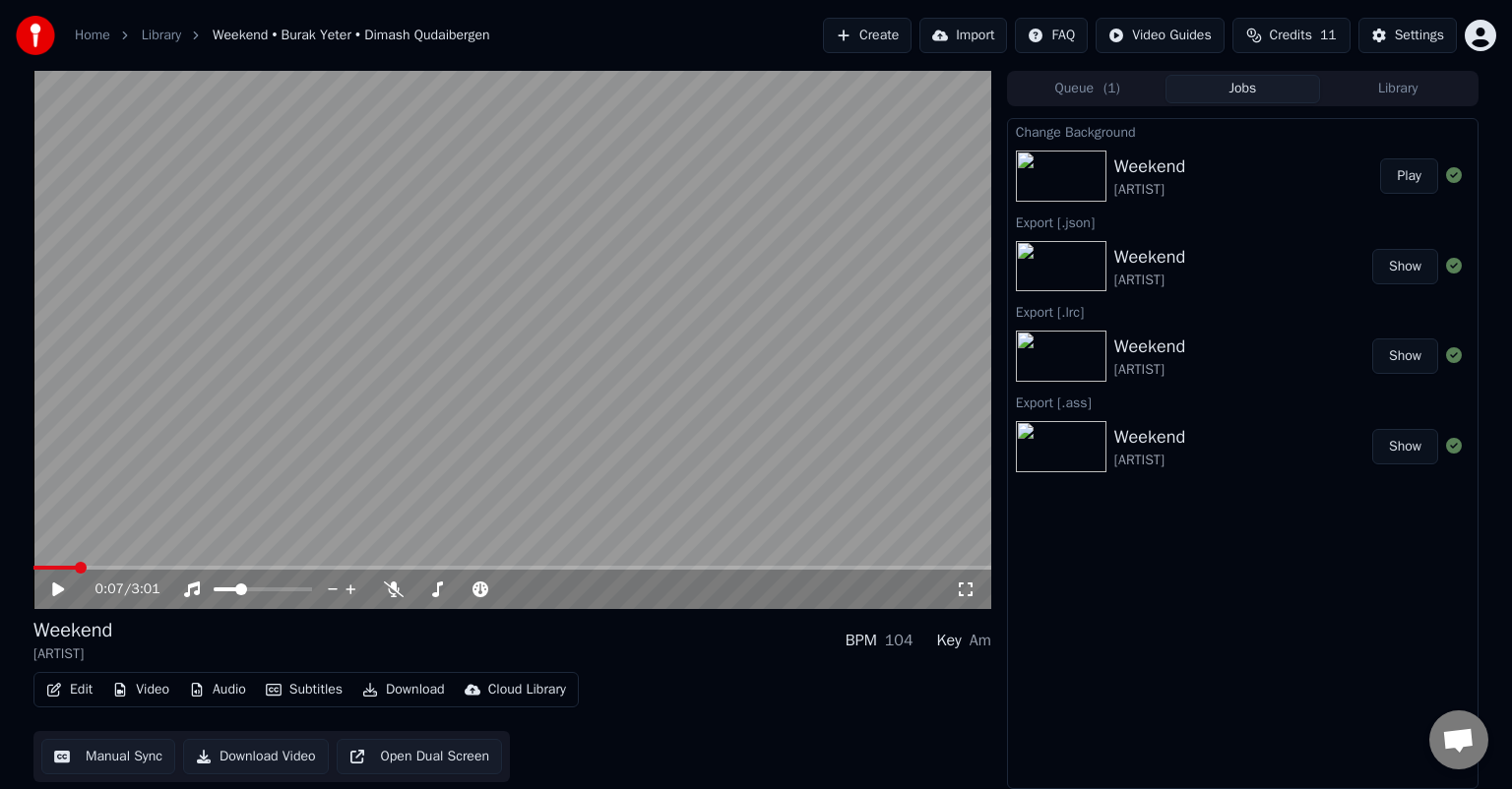 click 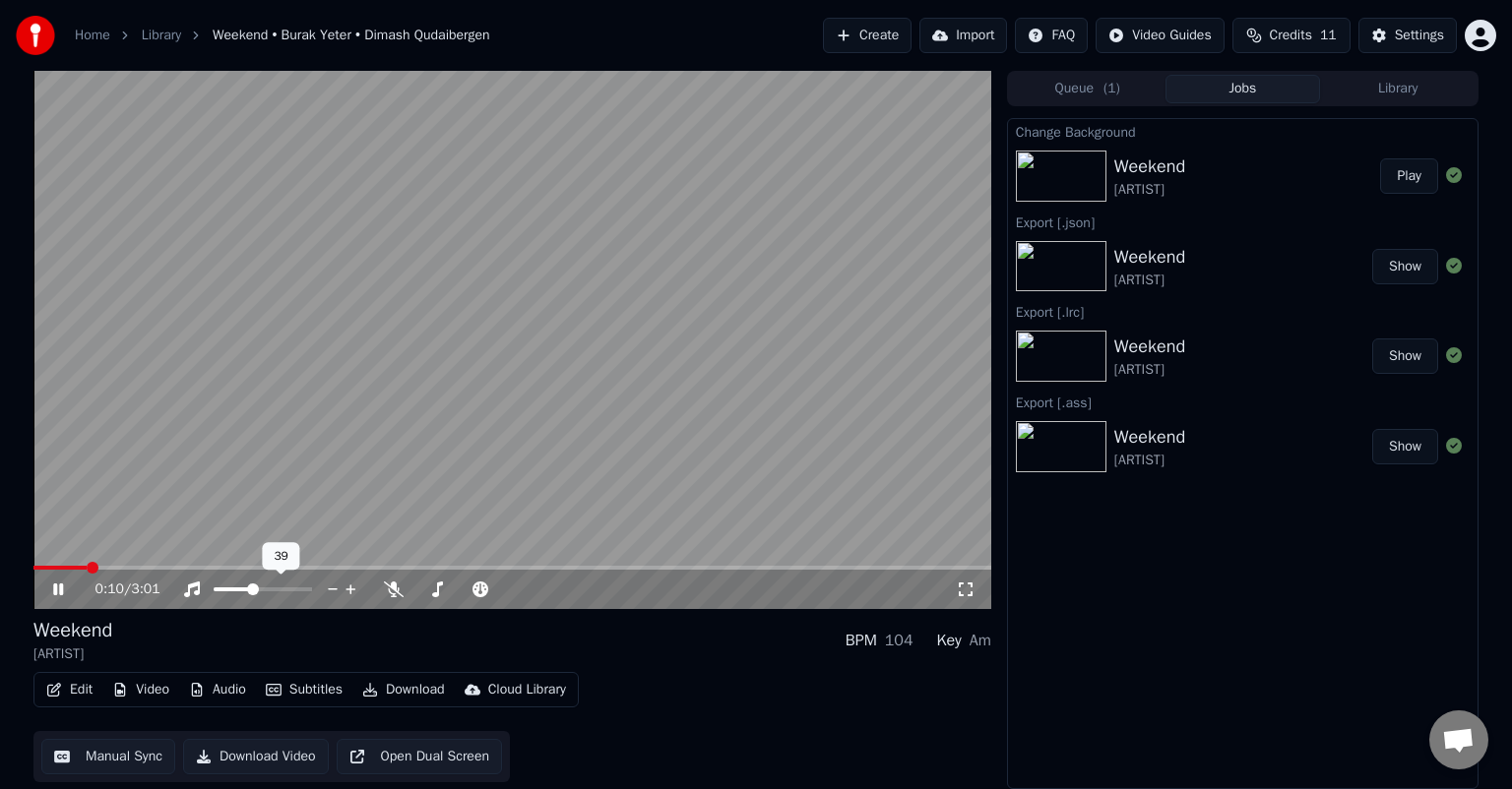 click at bounding box center (263, 589) 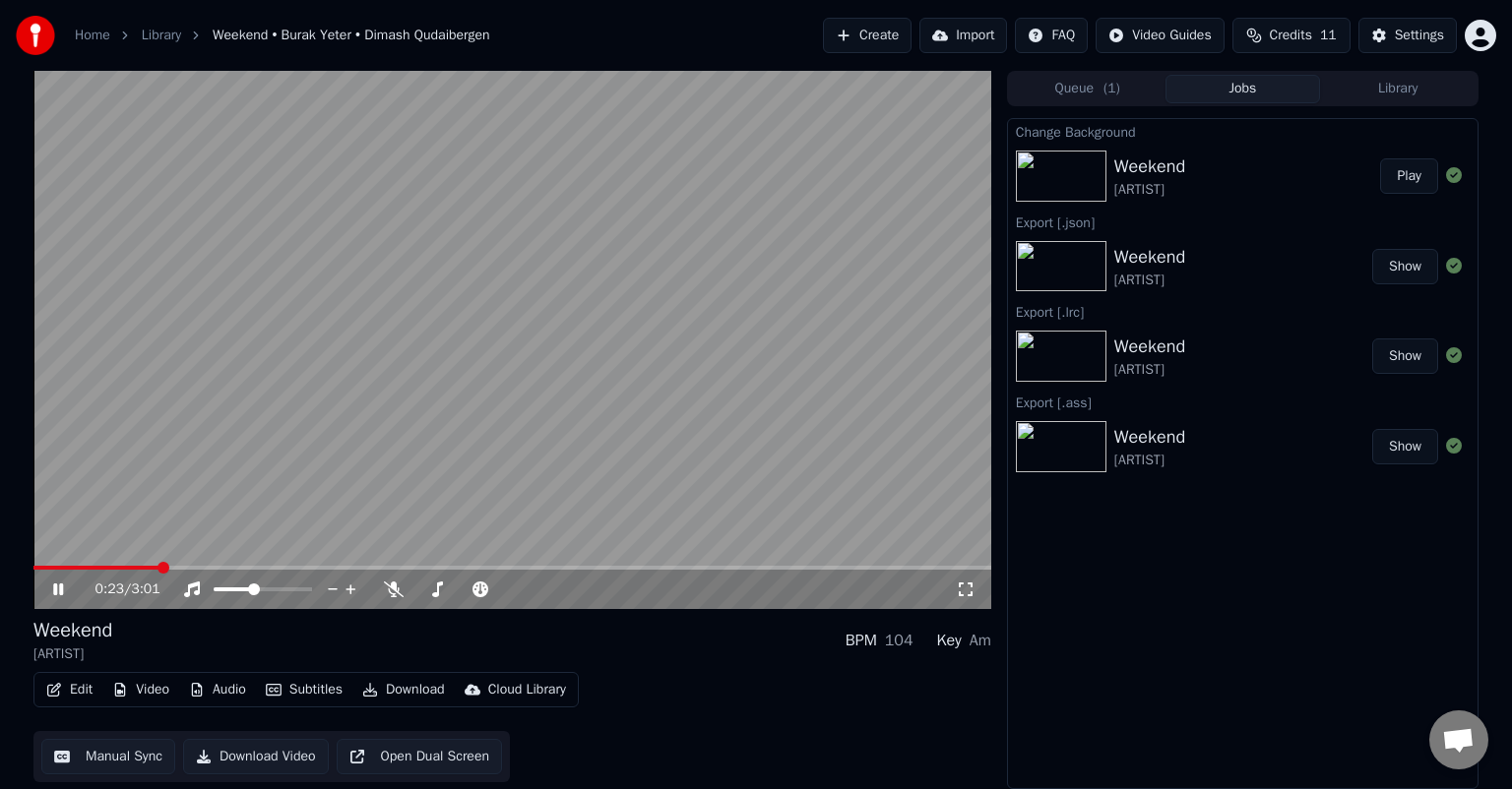 click 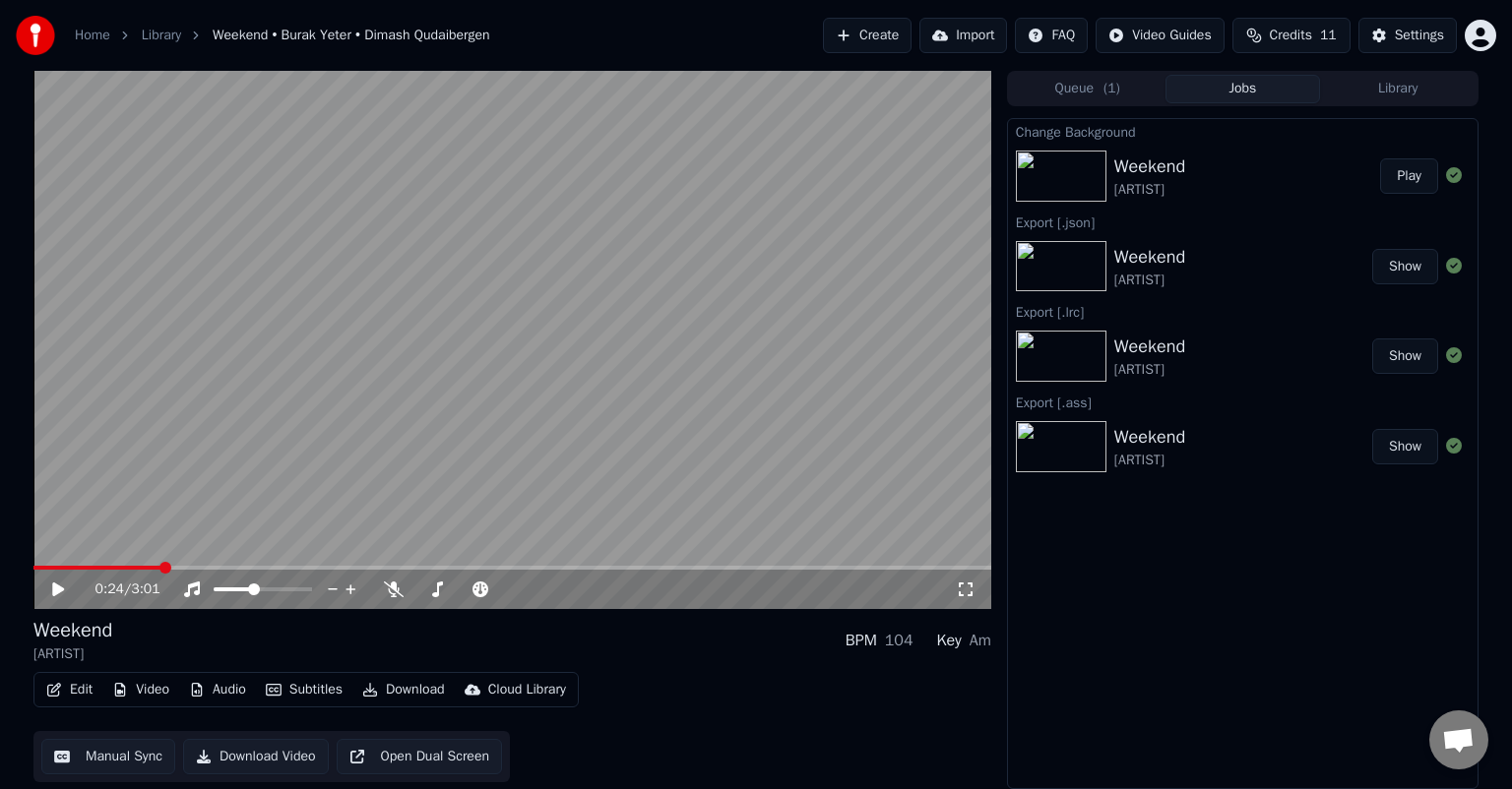 click on "Video" at bounding box center [141, 690] 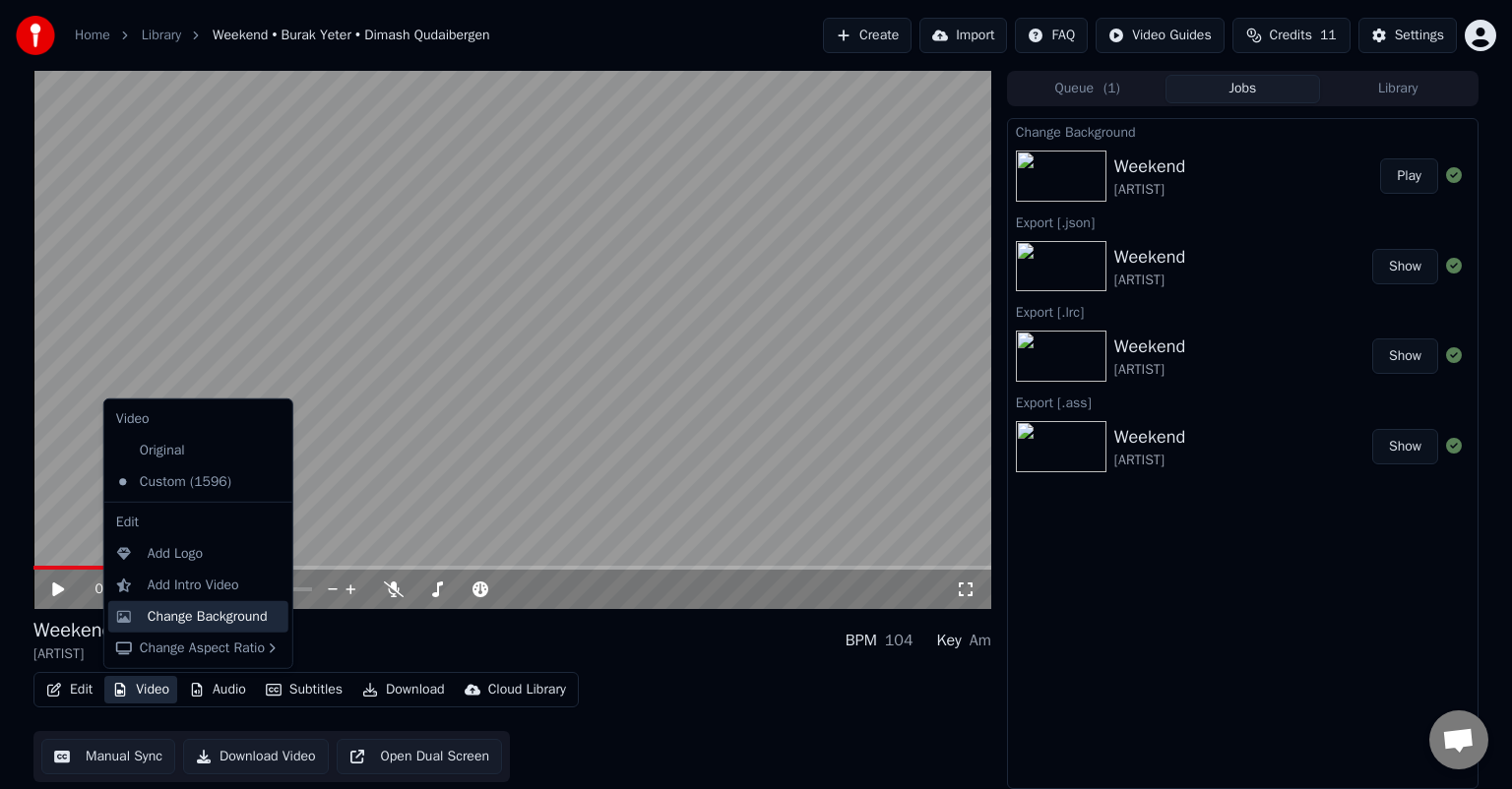 click on "Change Background" at bounding box center (208, 617) 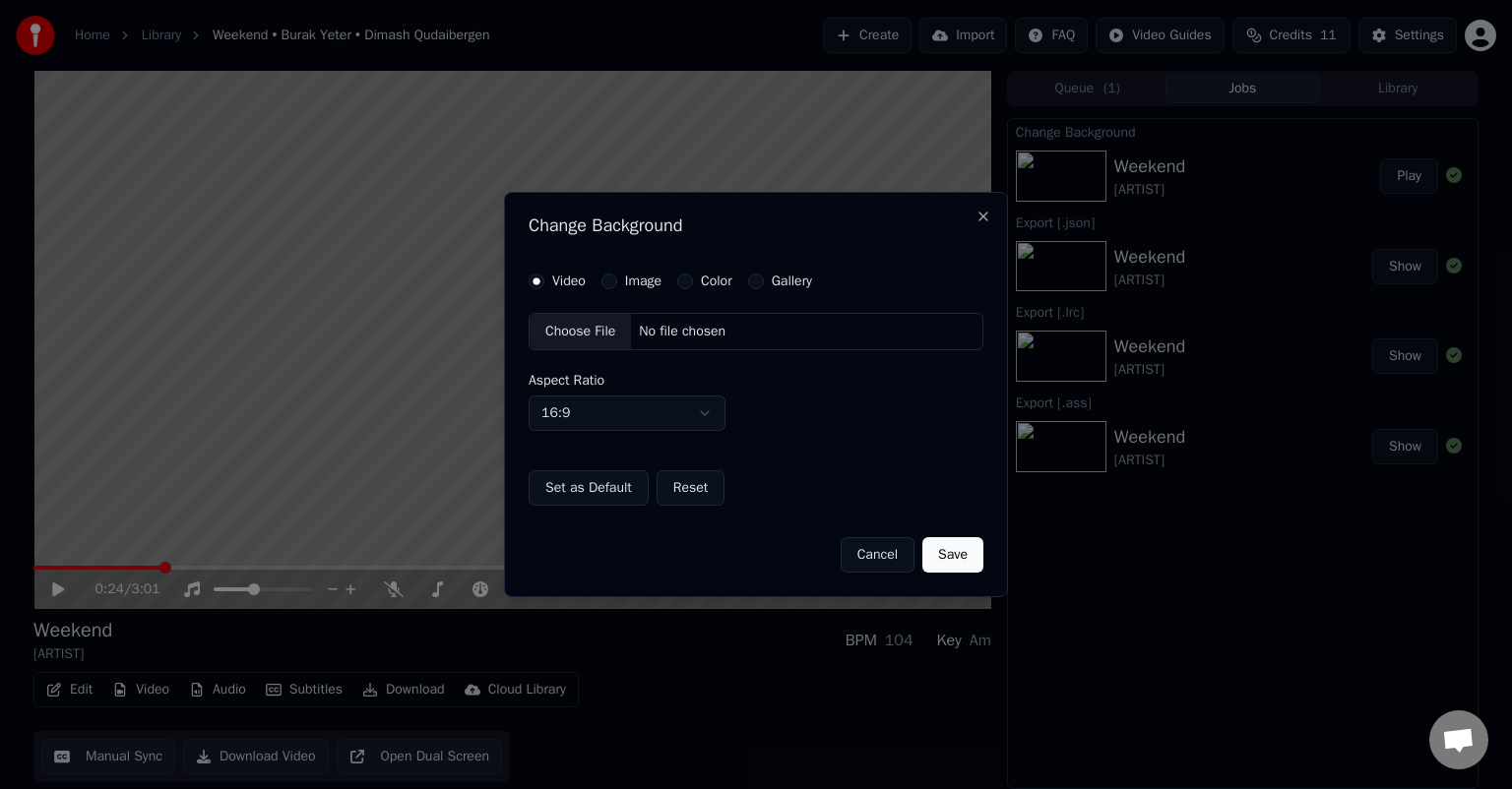 click on "Choose File" at bounding box center (580, 332) 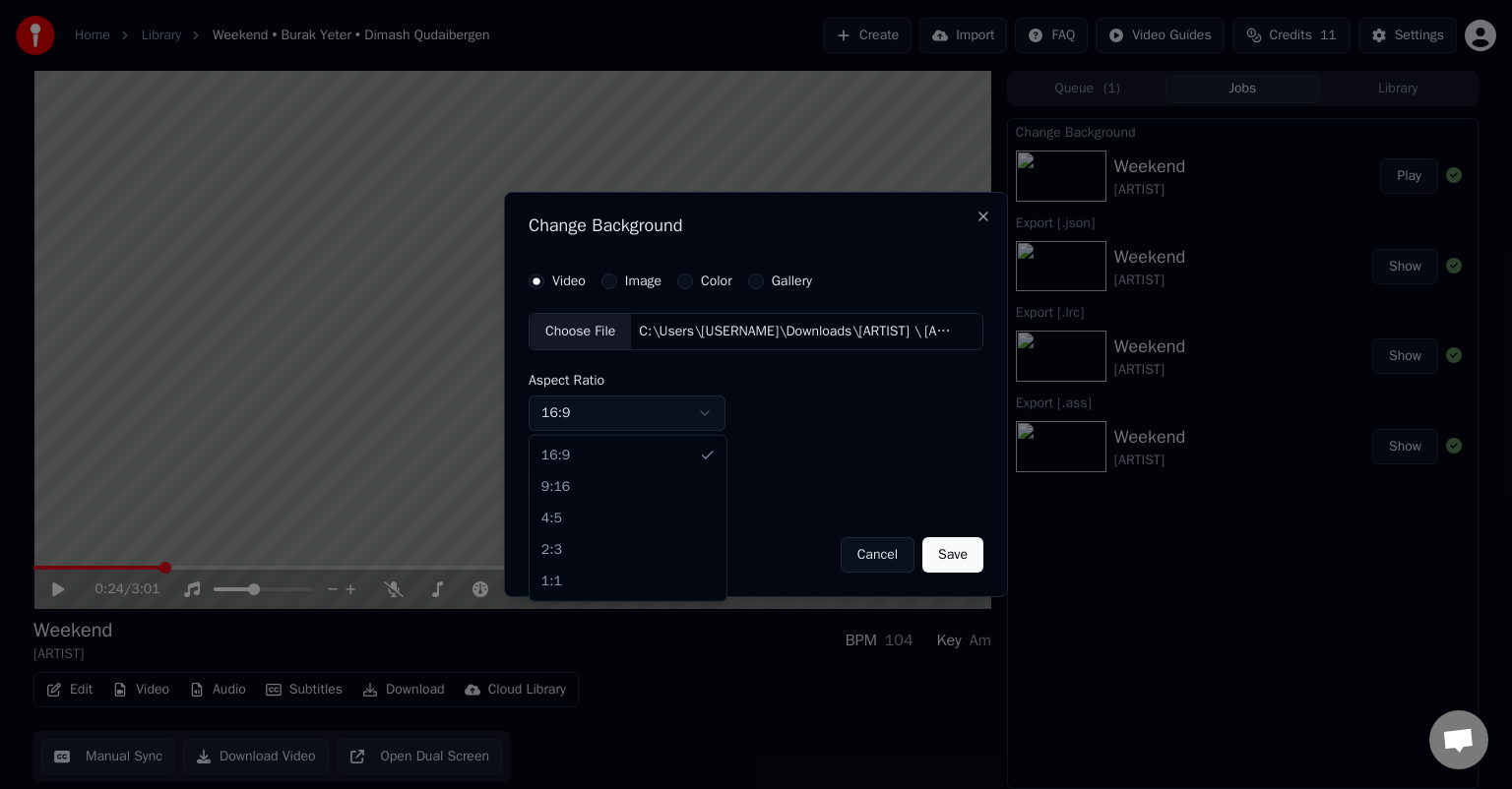 click on "Home Library [SONG TITLE] • [ARTIST] Create Import FAQ Video Guides Credits 11 Settings 0:24  /  3:01 [SONG TITLE] [ARTIST] BPM 104 Key Am Edit Video Audio Subtitles Download Cloud Library Manual Sync Download Video Open Dual Screen Queue ( 1 ) Jobs Library Change Background [SONG TITLE] [ARTIST] Play Export [.json] [SONG TITLE] [ARTIST] Show Export [.lrc] [SONG TITLE] [ARTIST] Show Export [.ass] [SONG TITLE] [ARTIST] Show Change Background Video Image Color Gallery Choose File C:\Users\[USERNAME]\Downloads\[ARTIST] \ [ARTIST] - [SONG TITLE] [LABEL]\ [ARTIST] - [SONG TITLE] [LABEL] (1080p_25fps_H264-128kbit_AAC)_edit2.mp4 Aspect Ratio 16:9 **** **** *** *** *** Set as Default Reset Cancel Save Close 16:9 9:16 4:5 2:3 1:1" at bounding box center (756, 394) 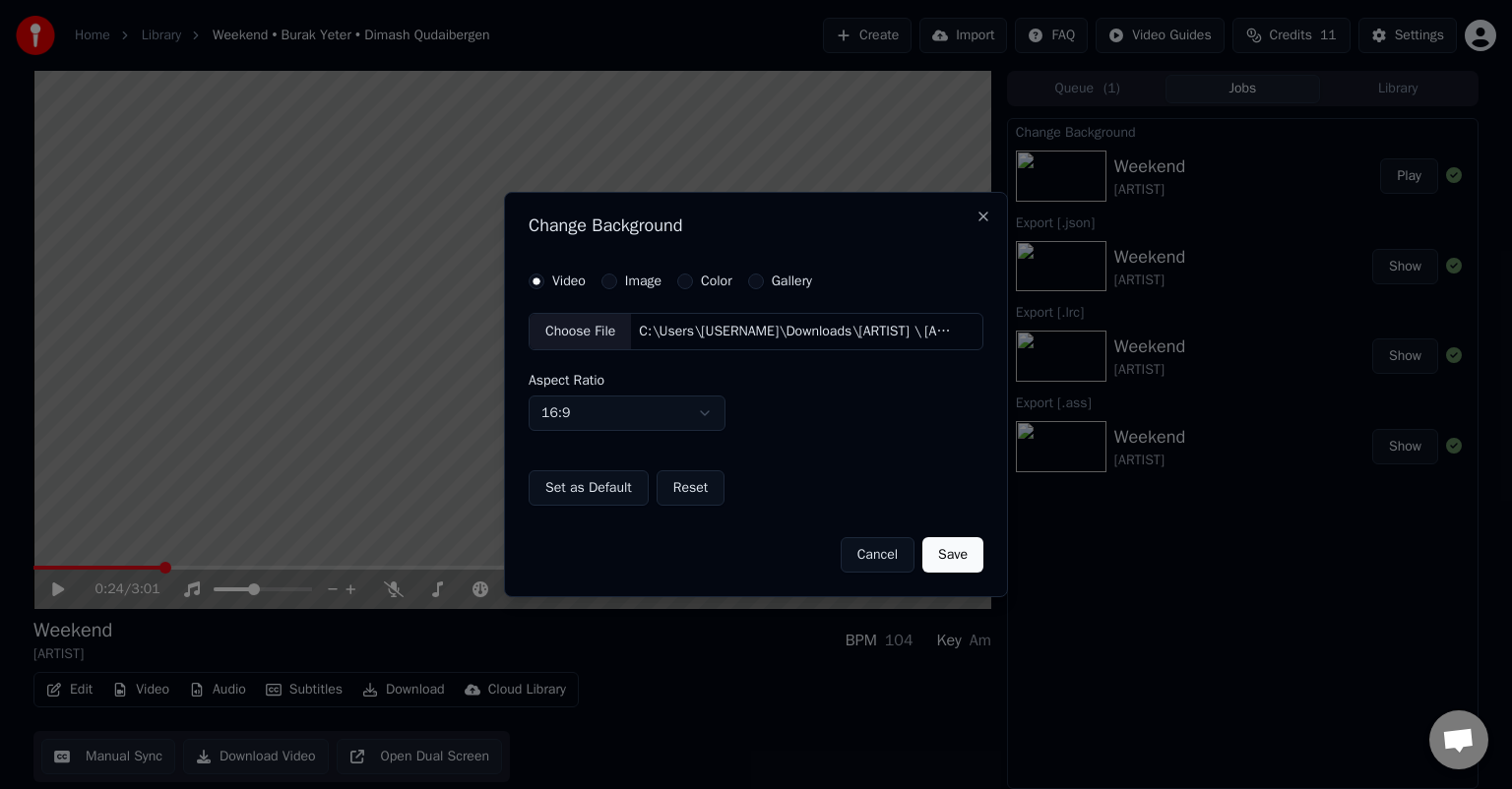 click on "Save" at bounding box center (953, 555) 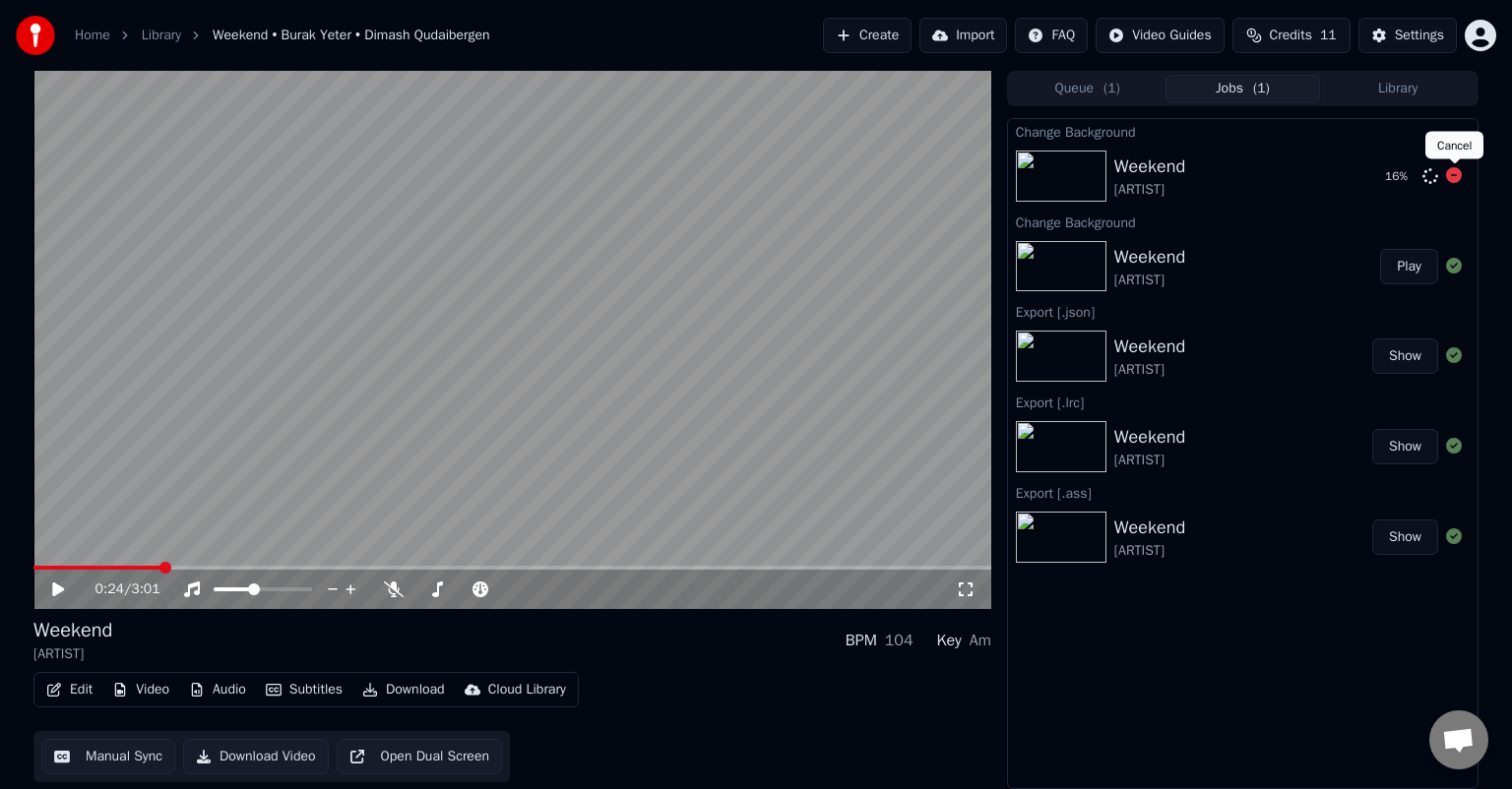 click 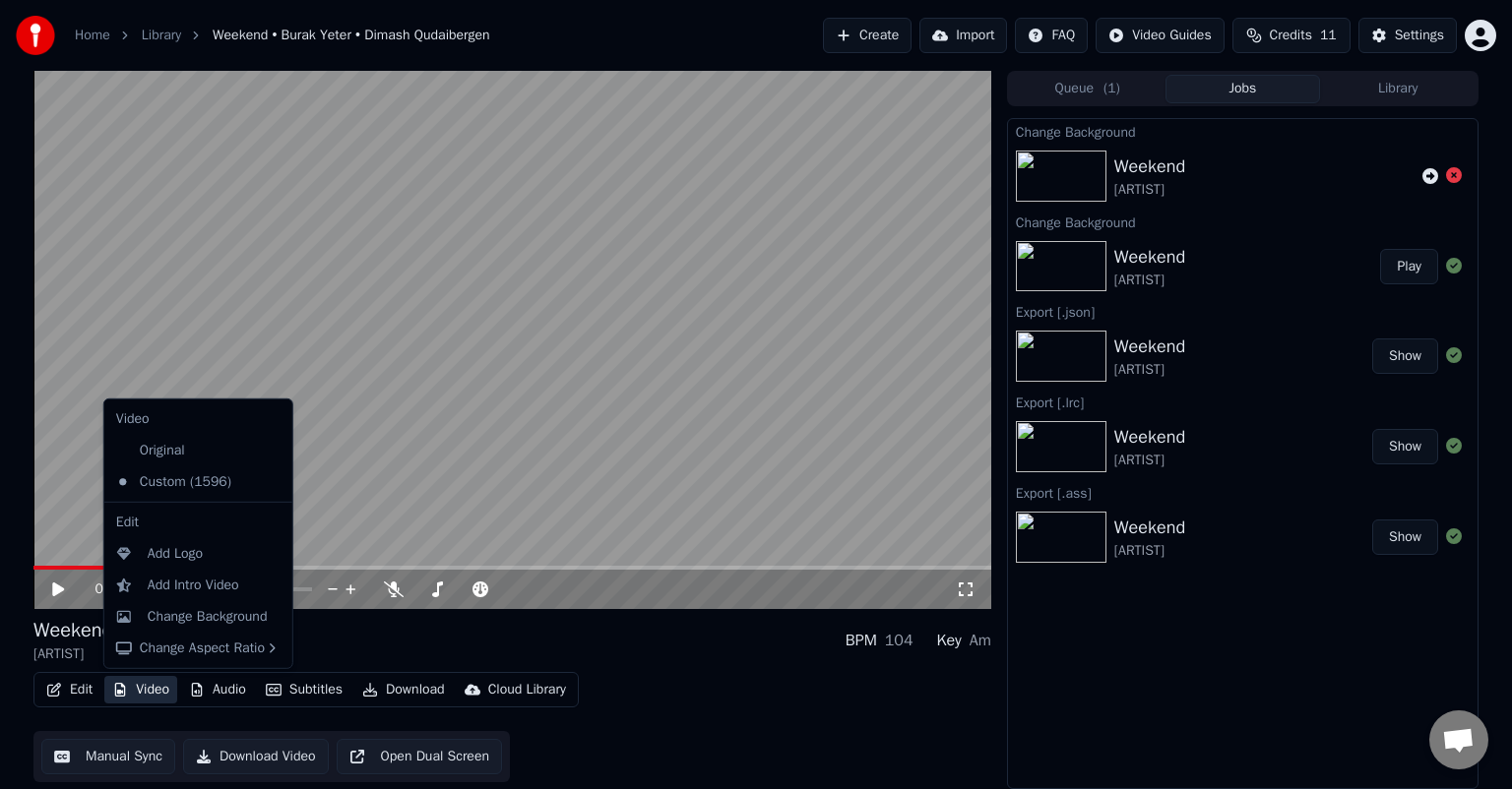 click on "Video" at bounding box center [141, 690] 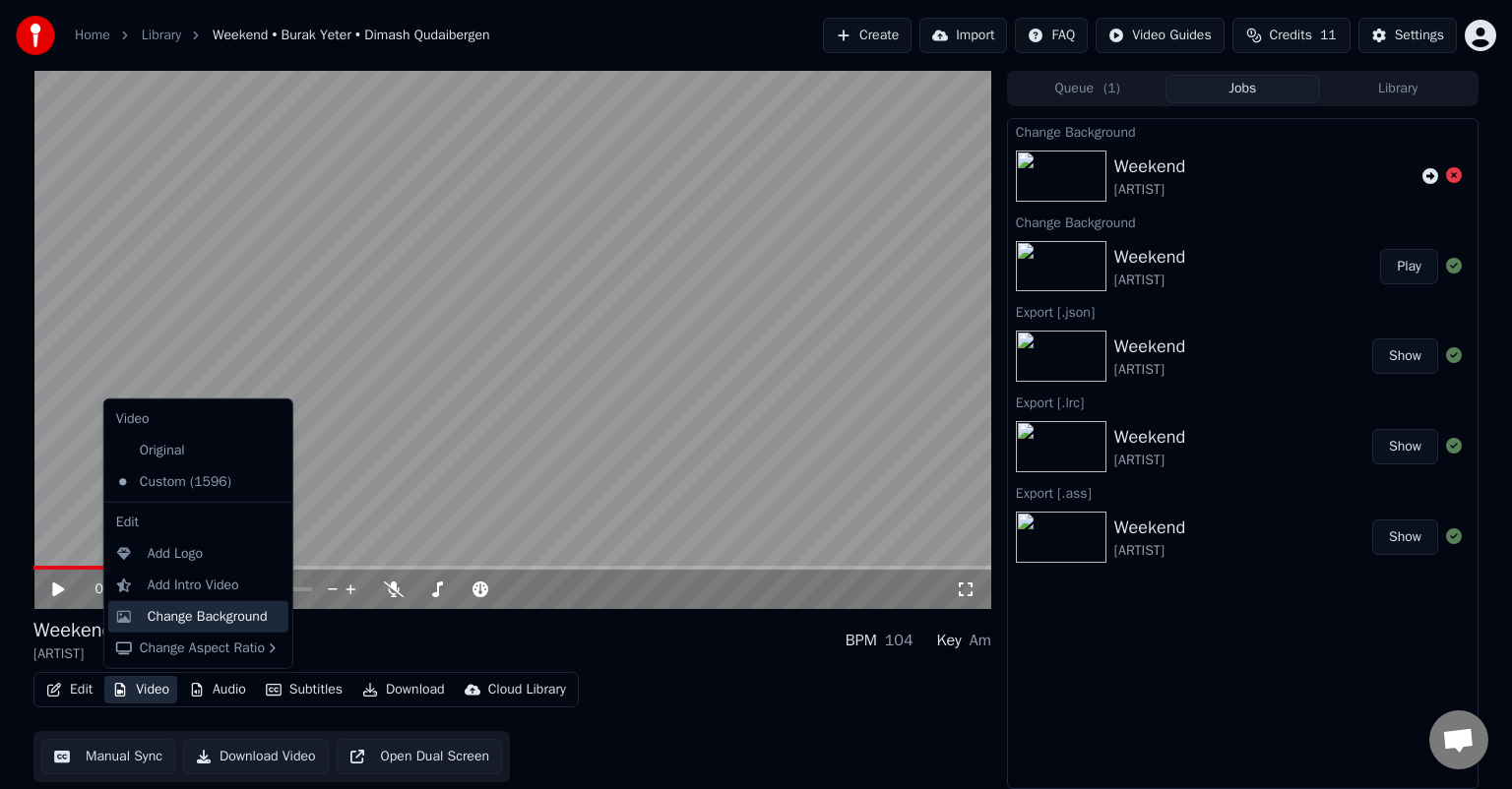 click on "Change Background" at bounding box center (208, 617) 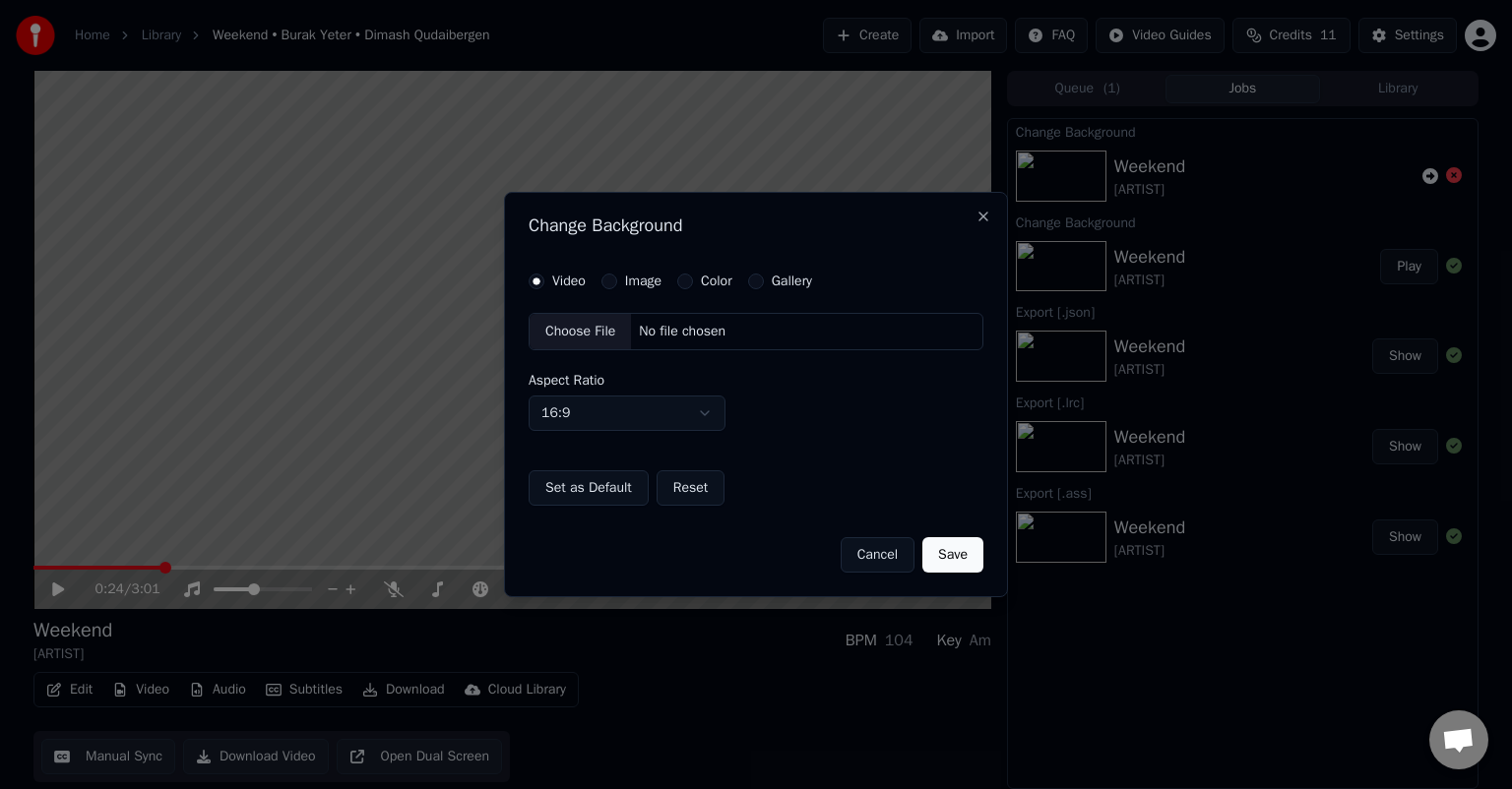 click on "Choose File" at bounding box center (580, 332) 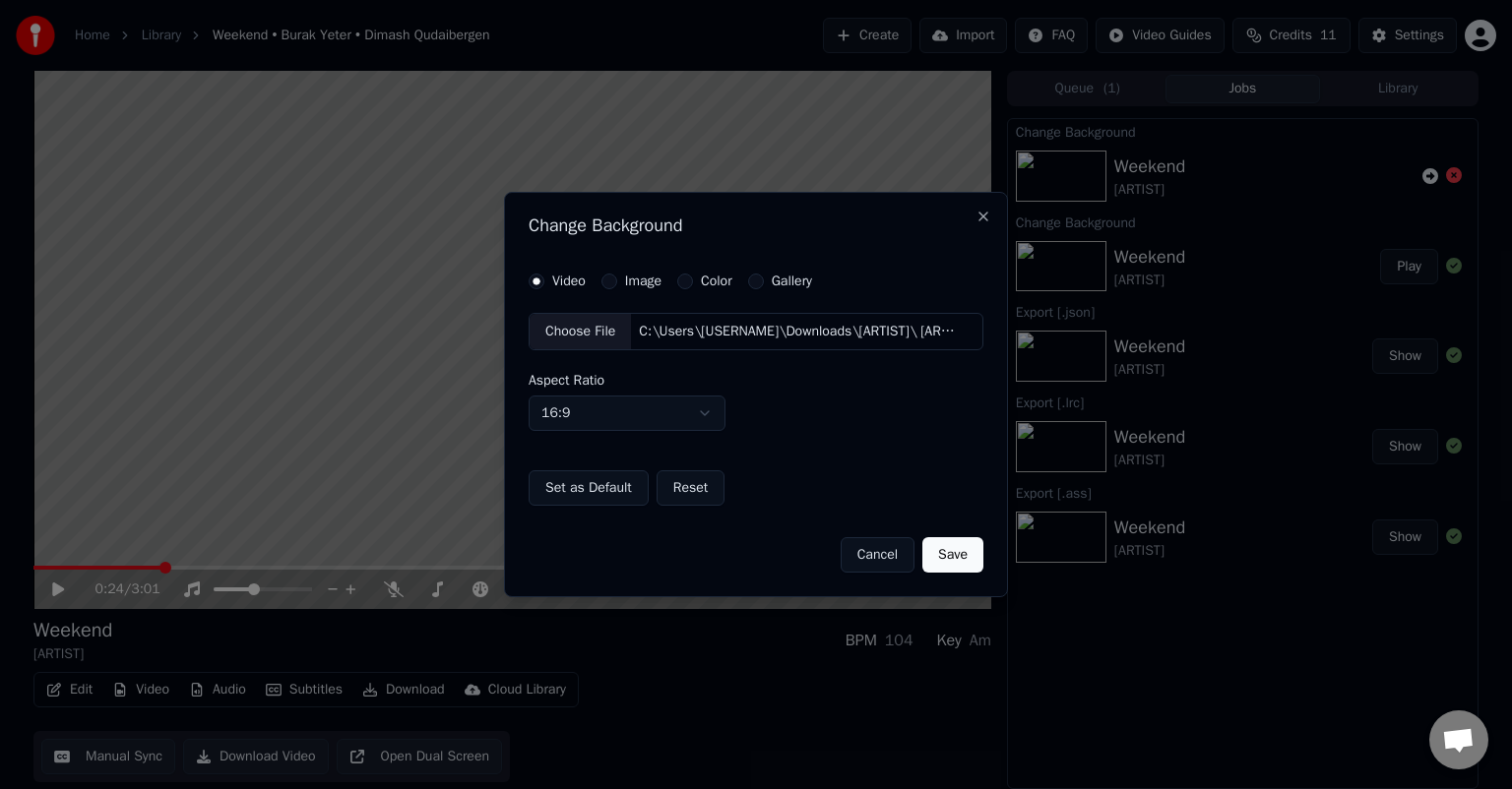 click on "Save" at bounding box center (953, 555) 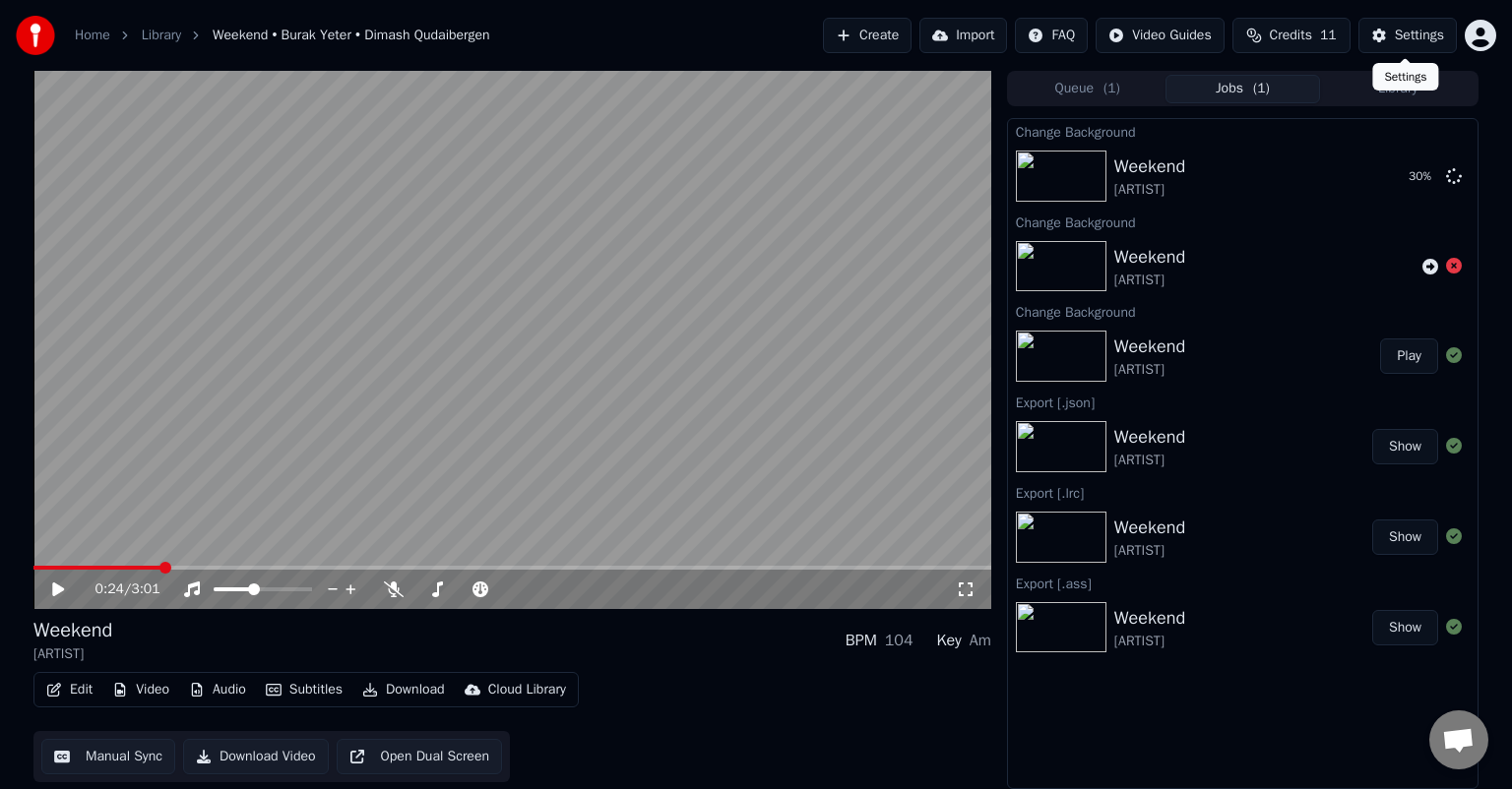 click on "Settings" at bounding box center [1419, 35] 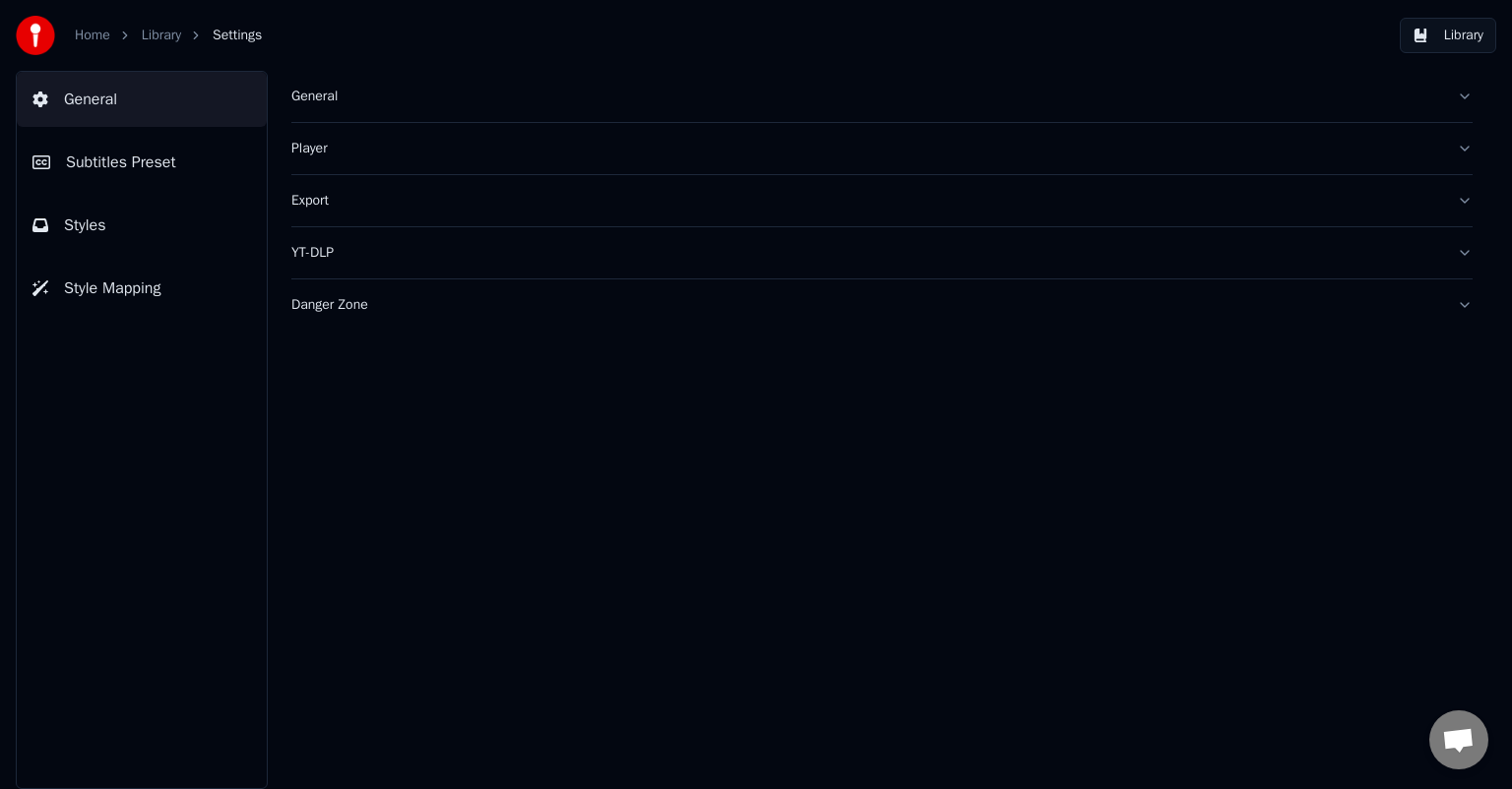click on "Export" at bounding box center (866, 201) 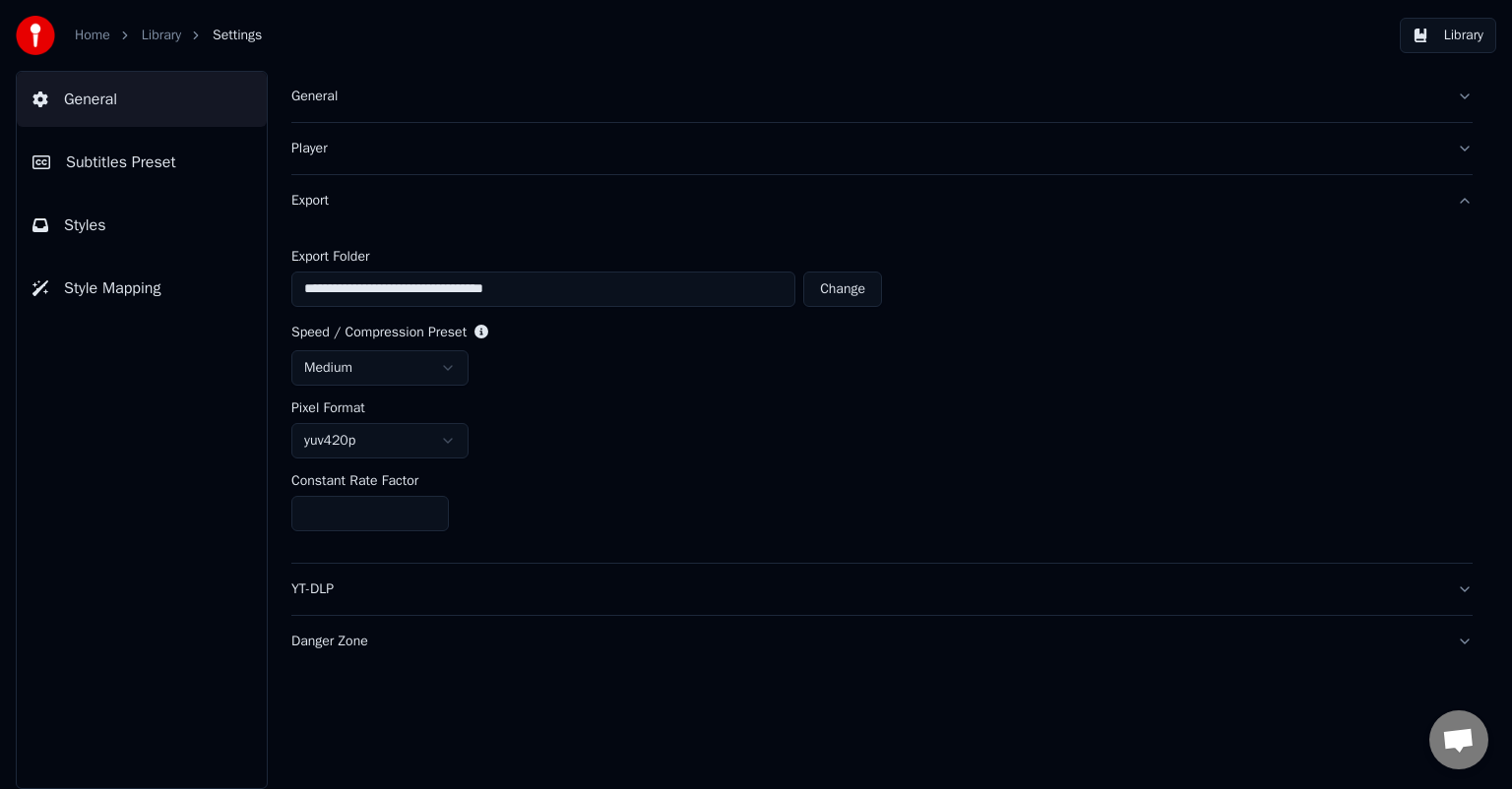 click on "**********" at bounding box center [756, 394] 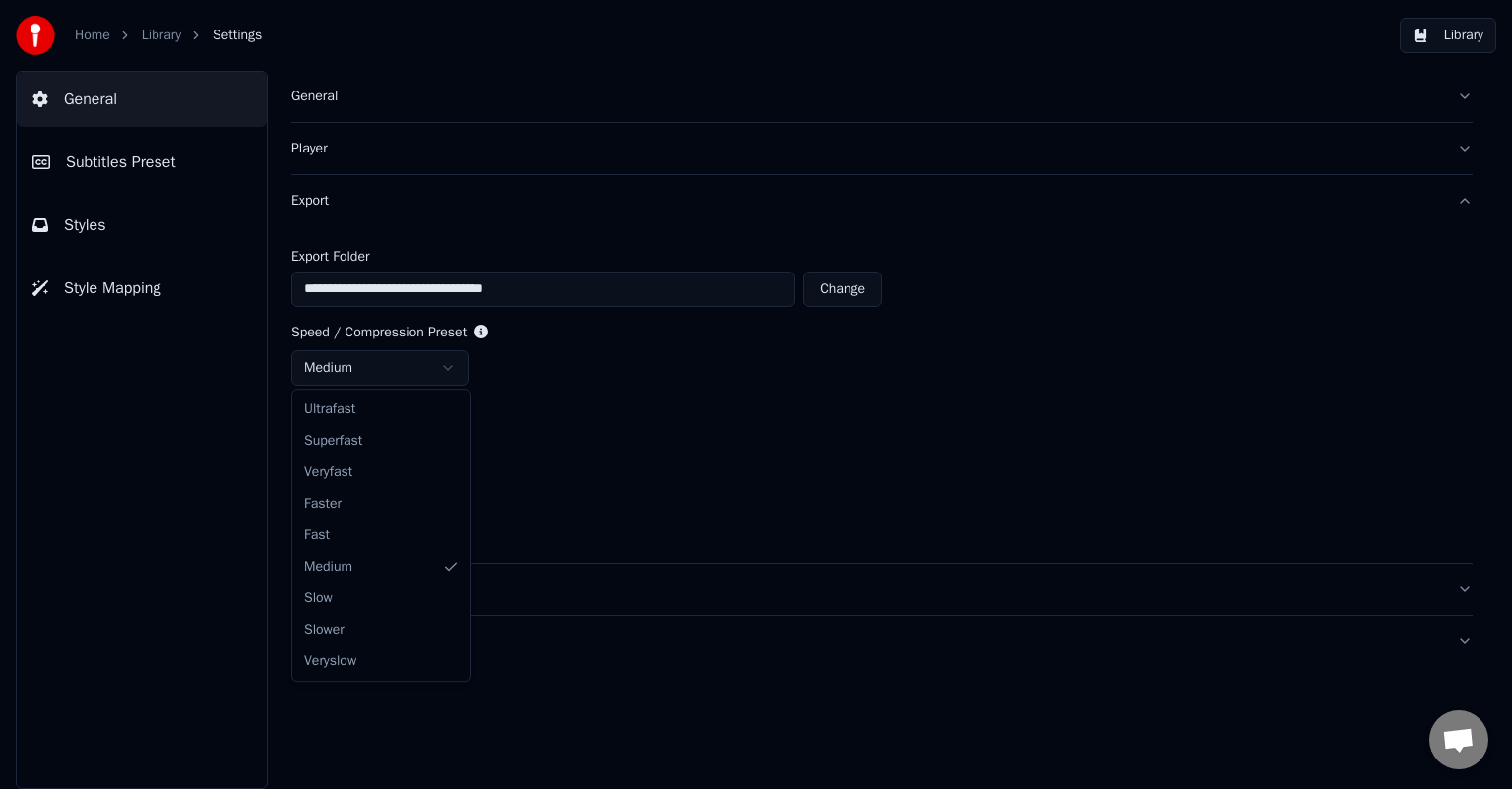 click on "**********" at bounding box center (756, 394) 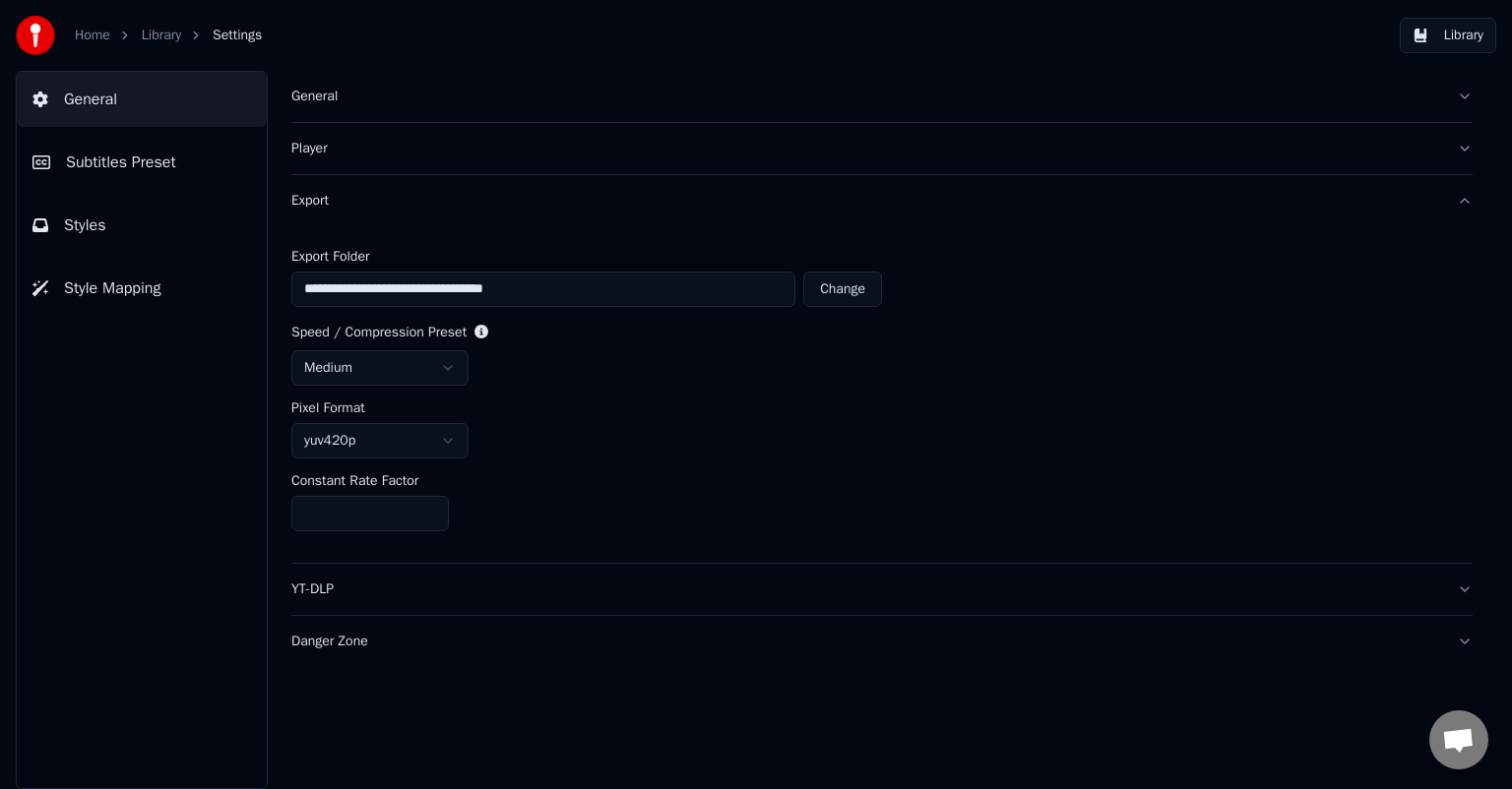 click on "**********" at bounding box center [756, 394] 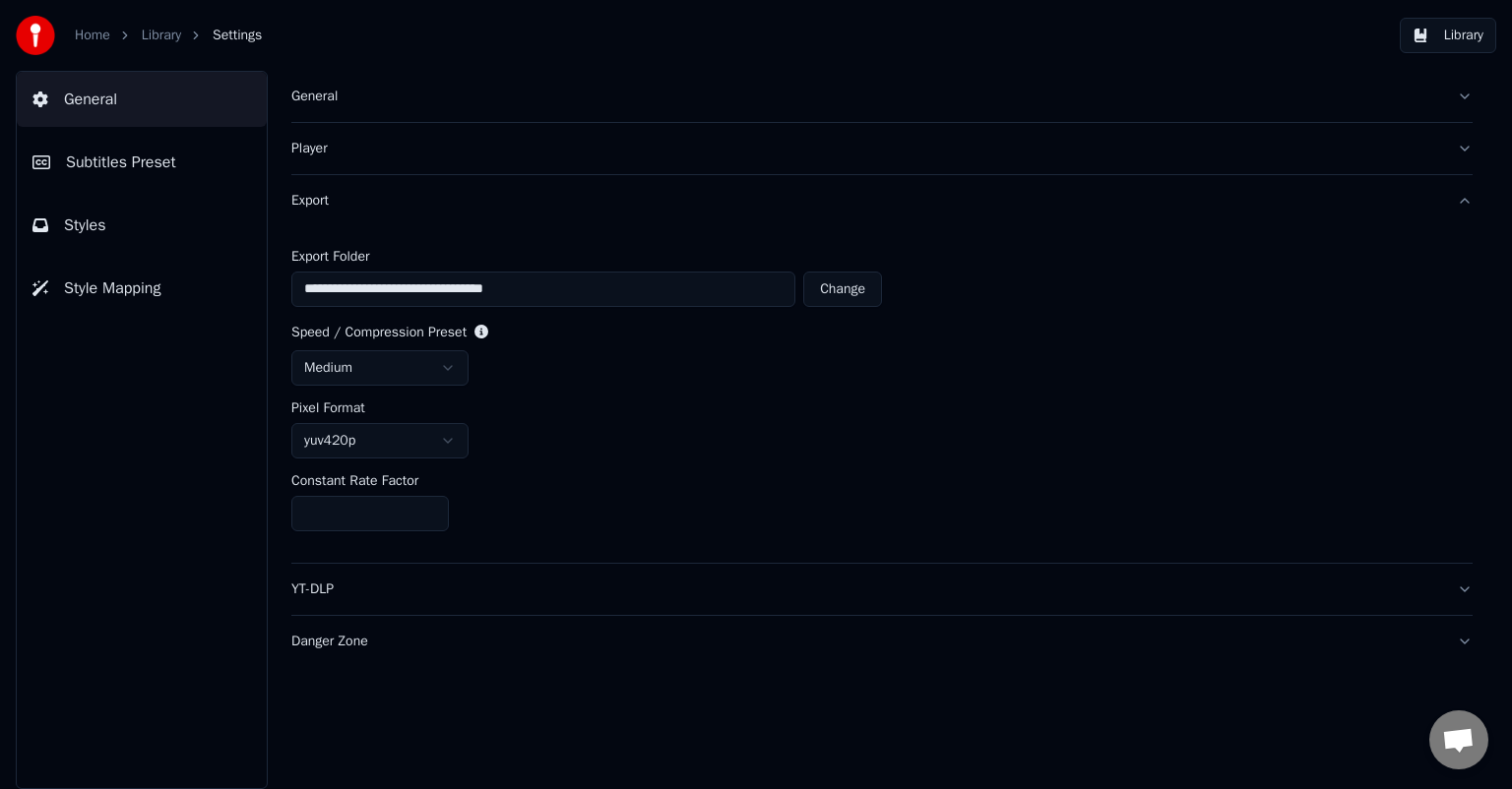 click on "**********" at bounding box center (756, 394) 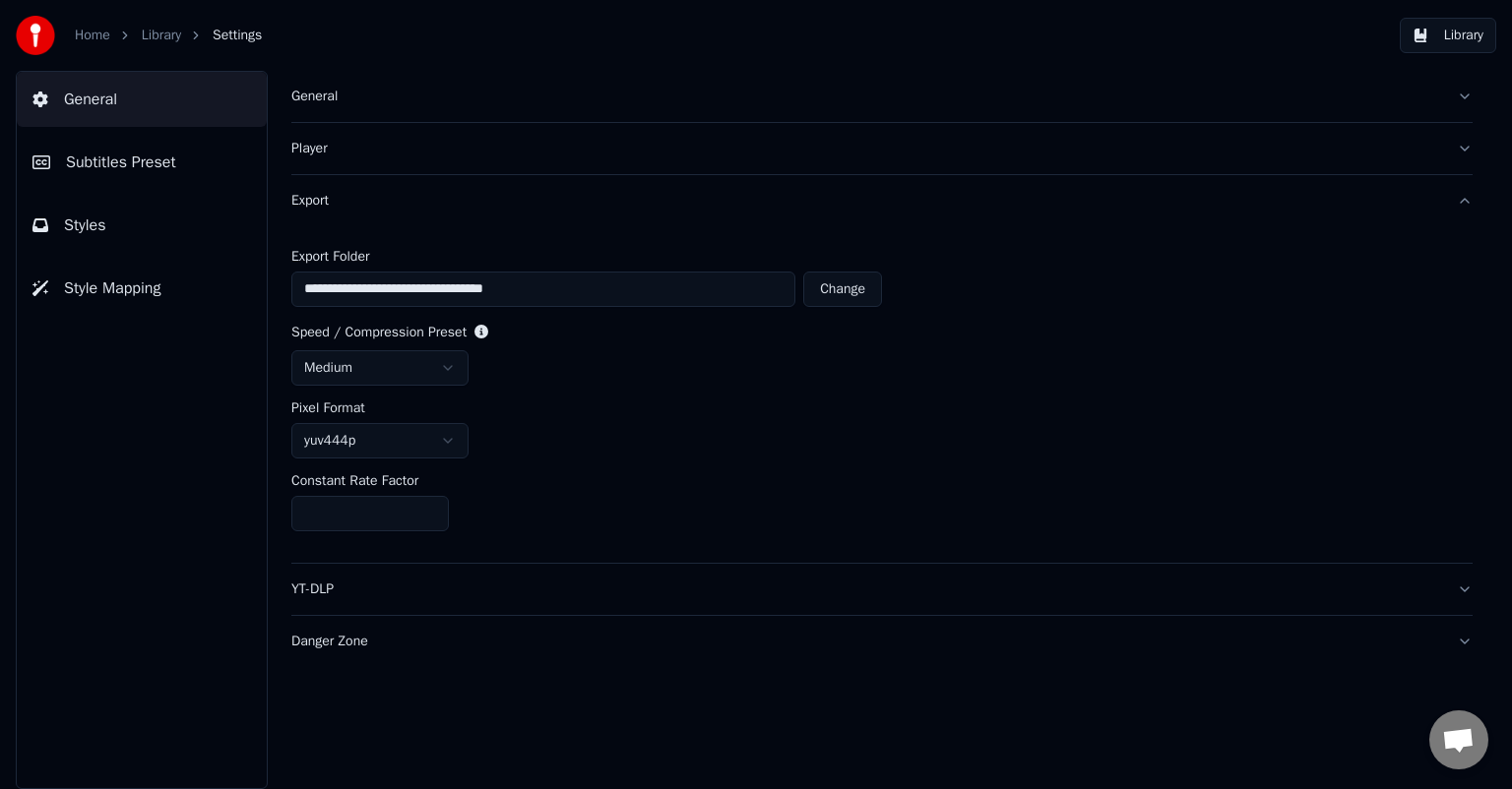 drag, startPoint x: 313, startPoint y: 514, endPoint x: 333, endPoint y: 514, distance: 20 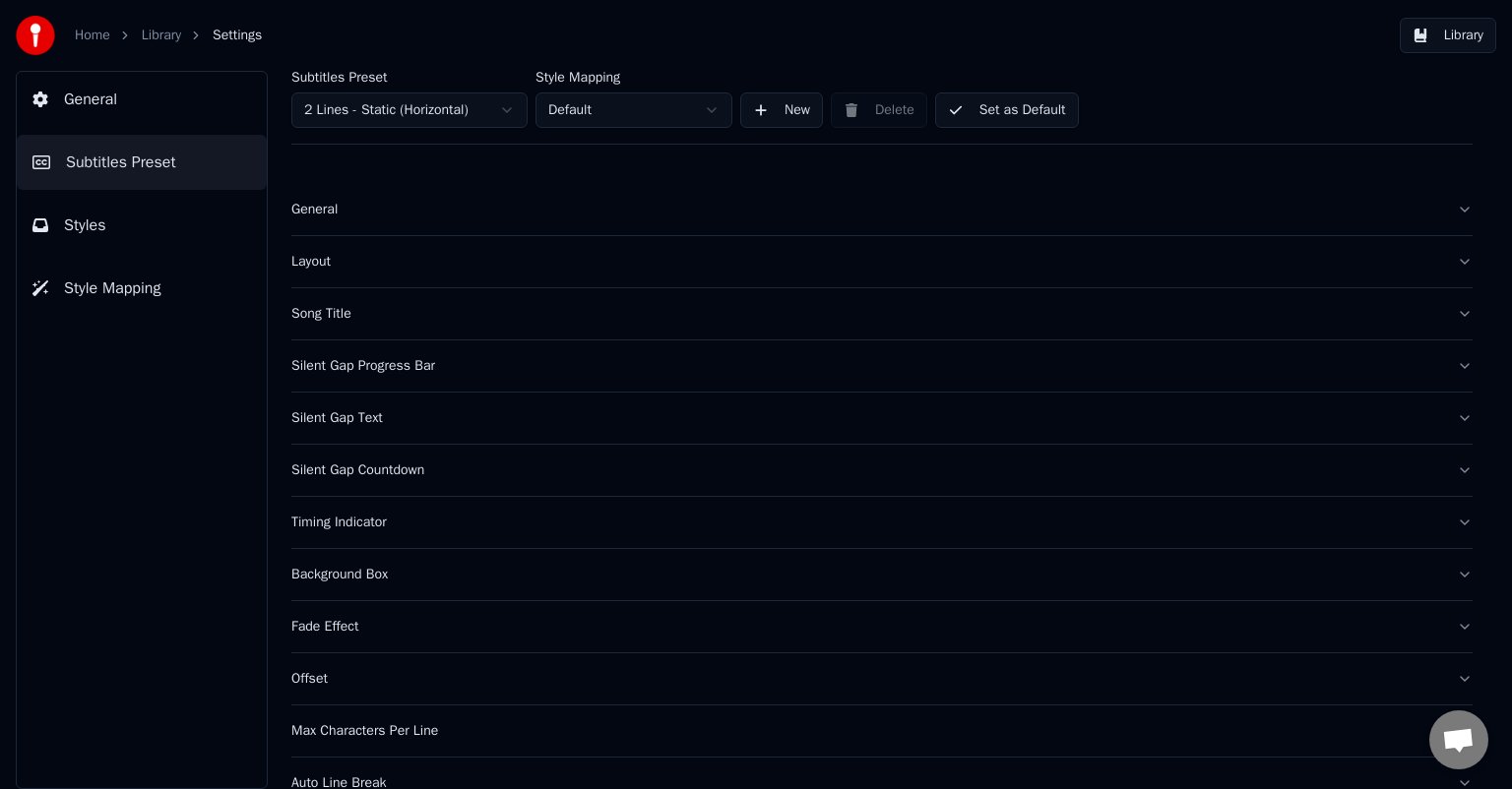 click on "General" at bounding box center (142, 99) 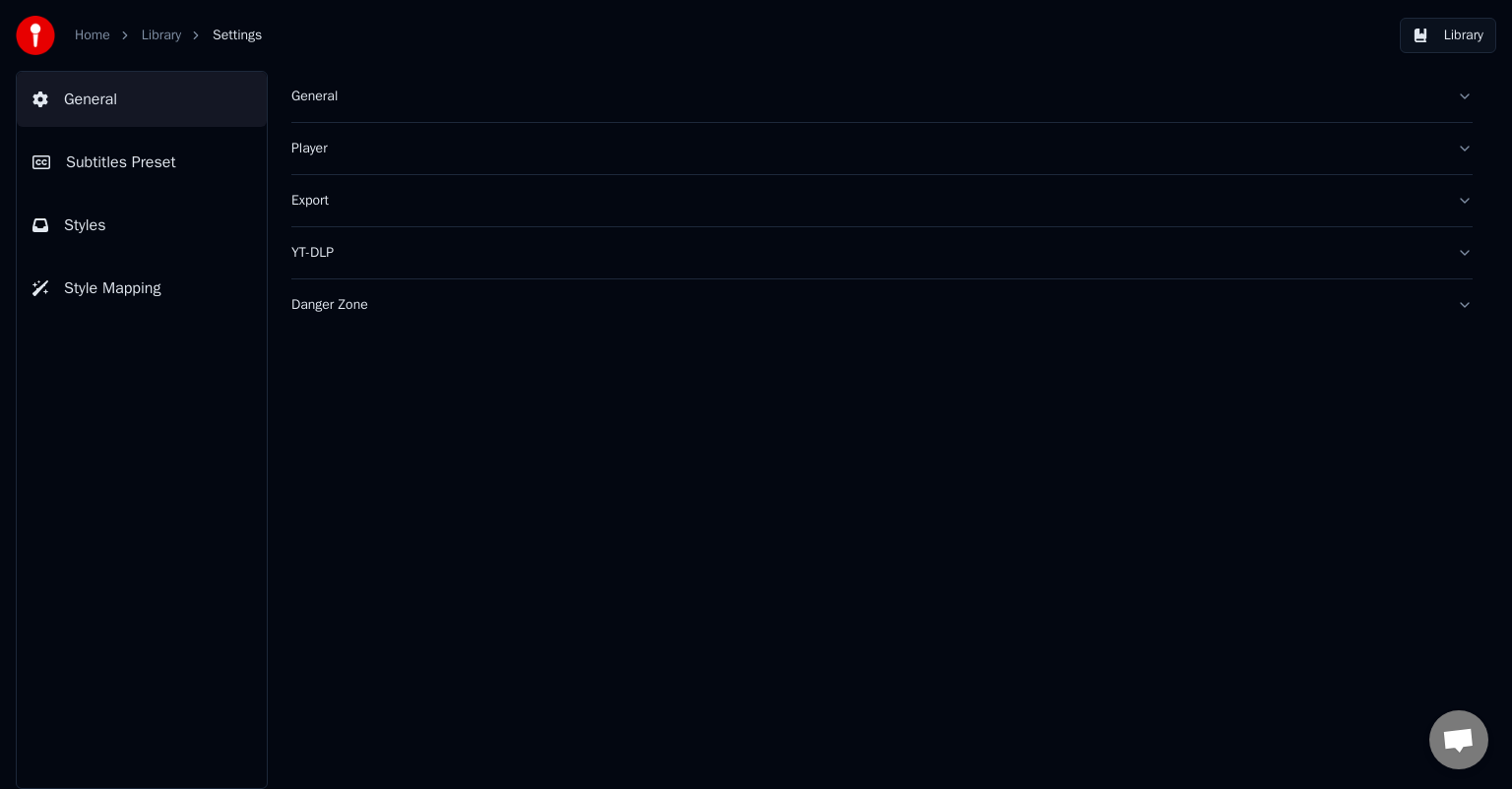 click on "Library" at bounding box center [161, 35] 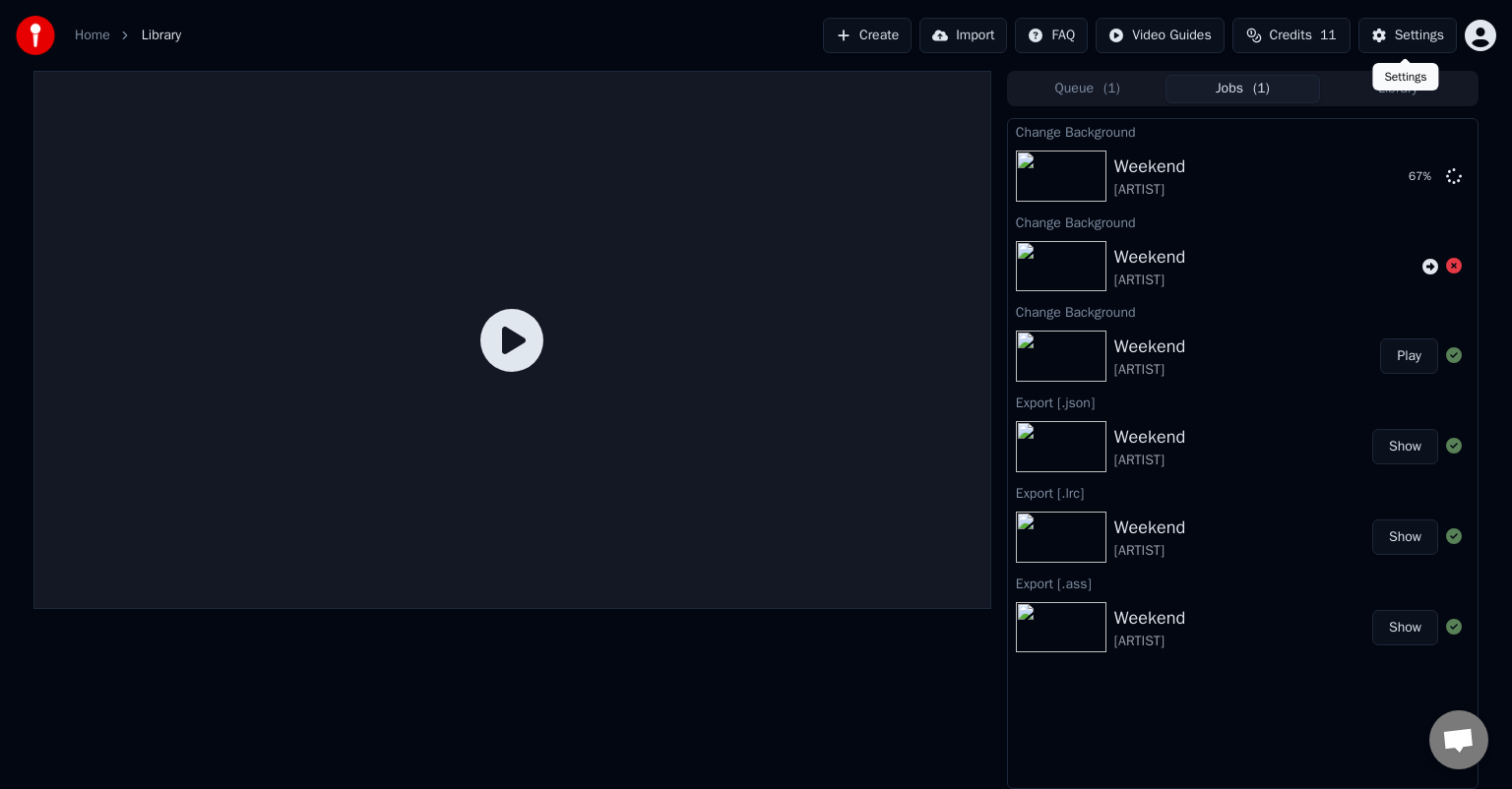 click on "Settings" at bounding box center [1419, 35] 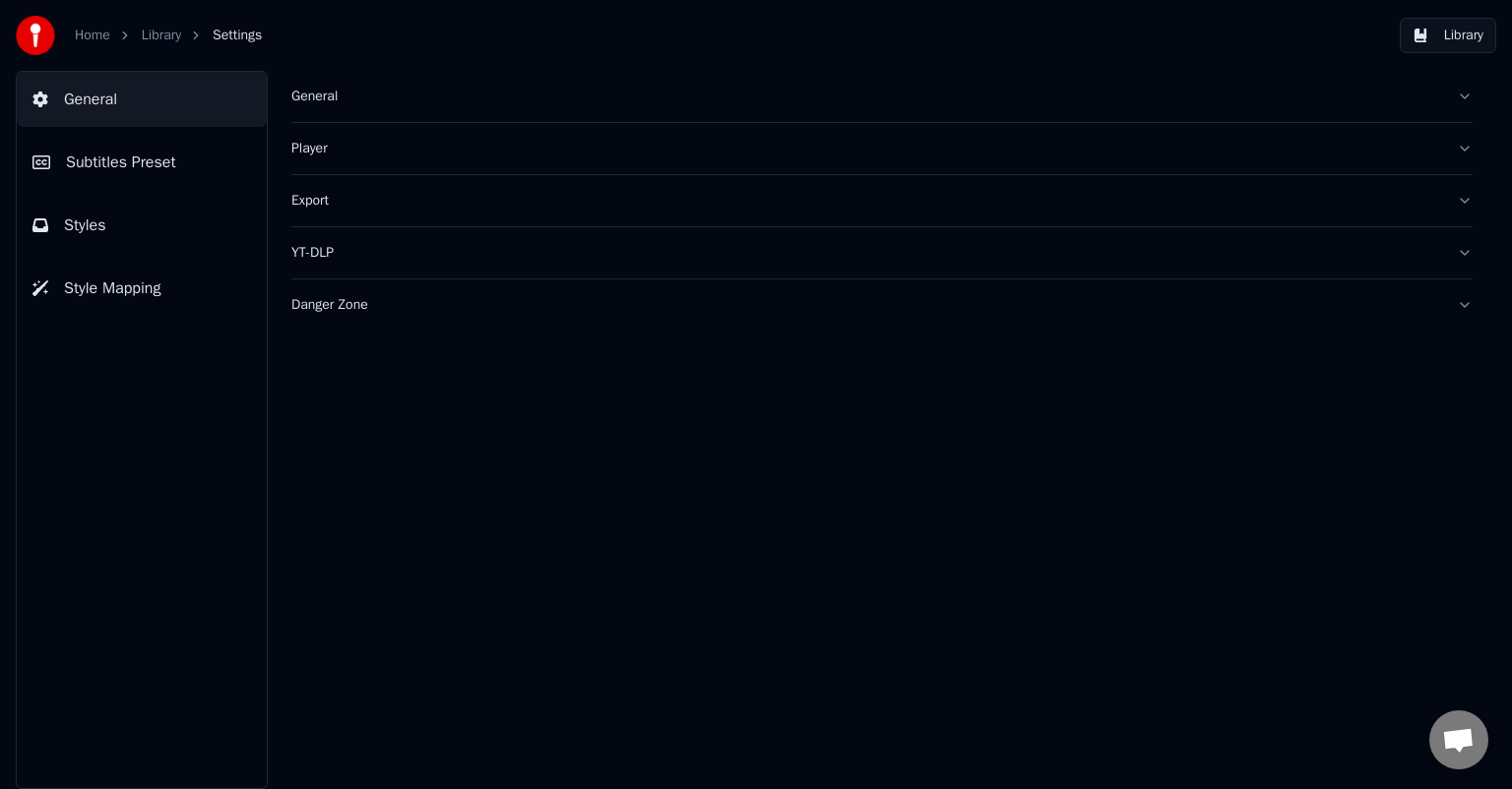 click on "Styles" at bounding box center (142, 225) 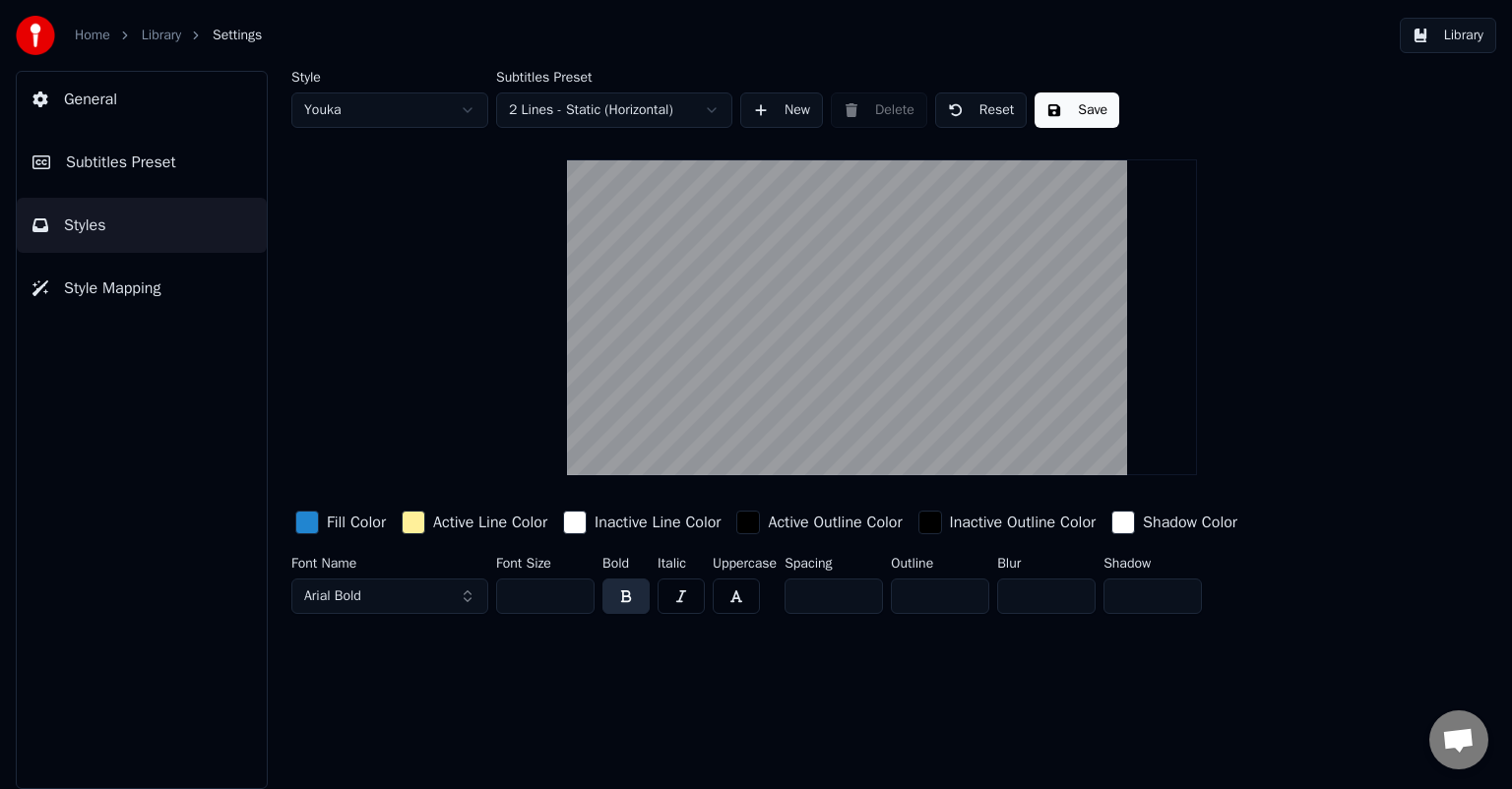 click on "Shadow Color" at bounding box center (1174, 522) 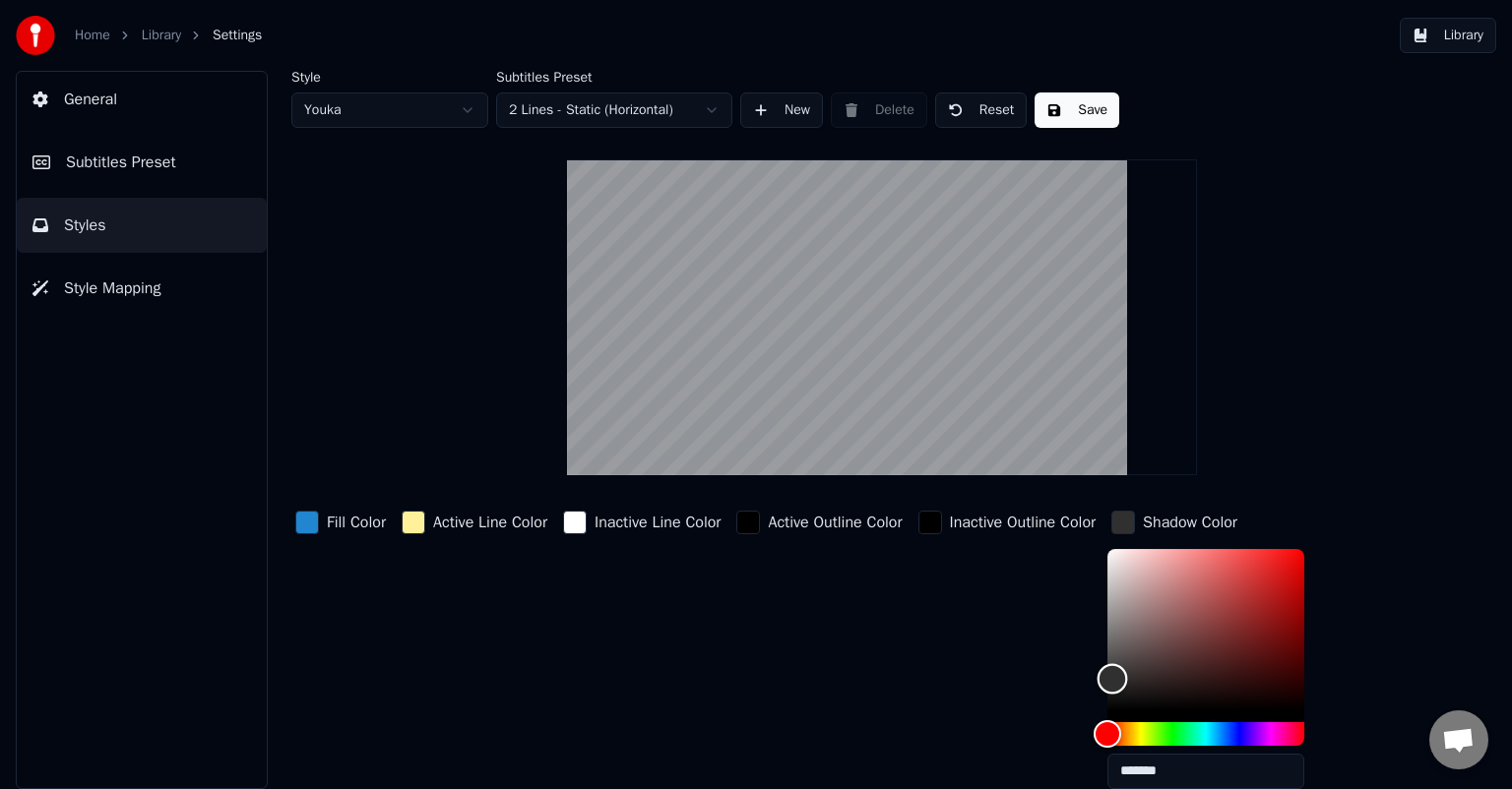 click at bounding box center (1206, 630) 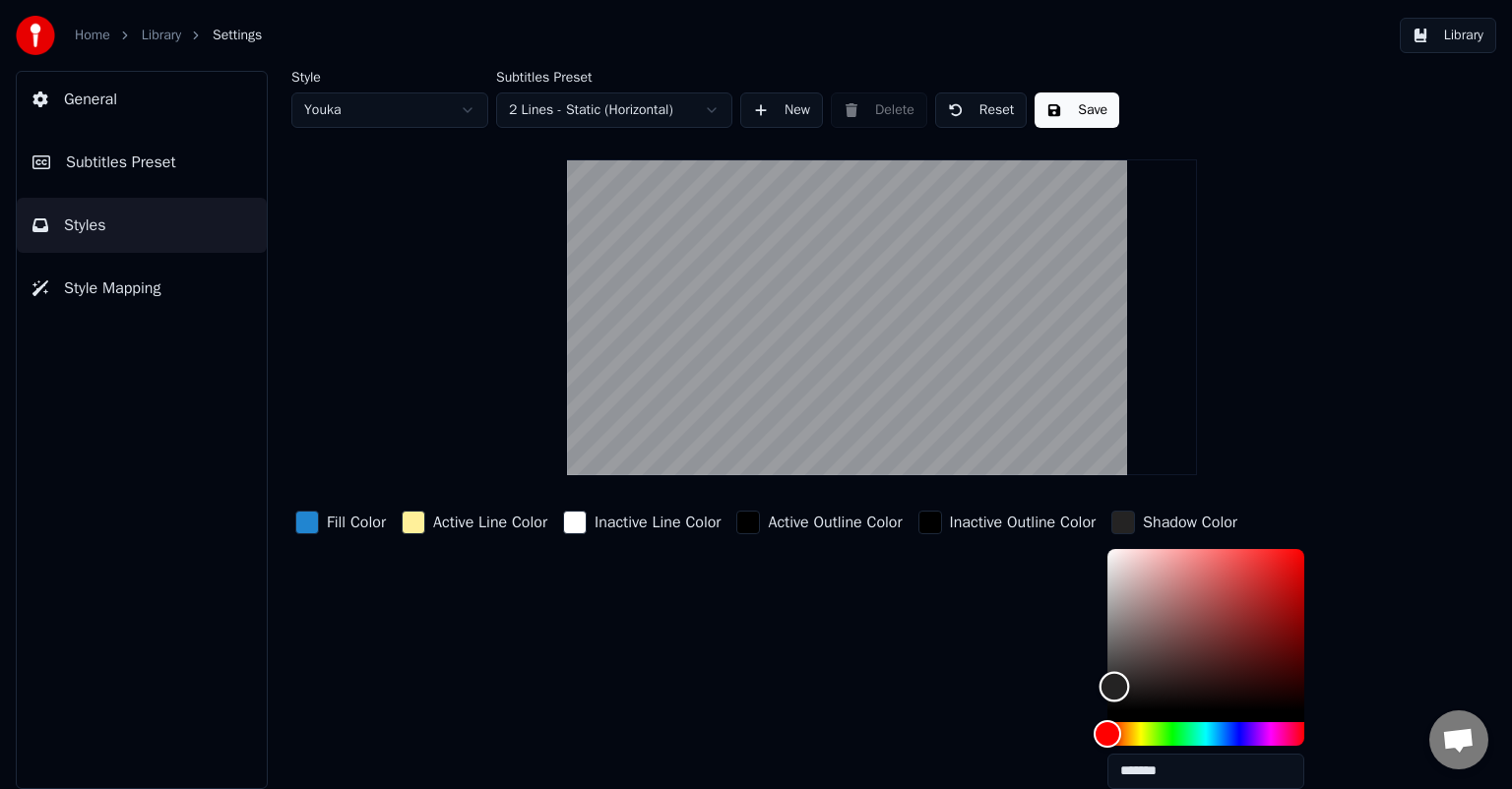 click at bounding box center (1114, 687) 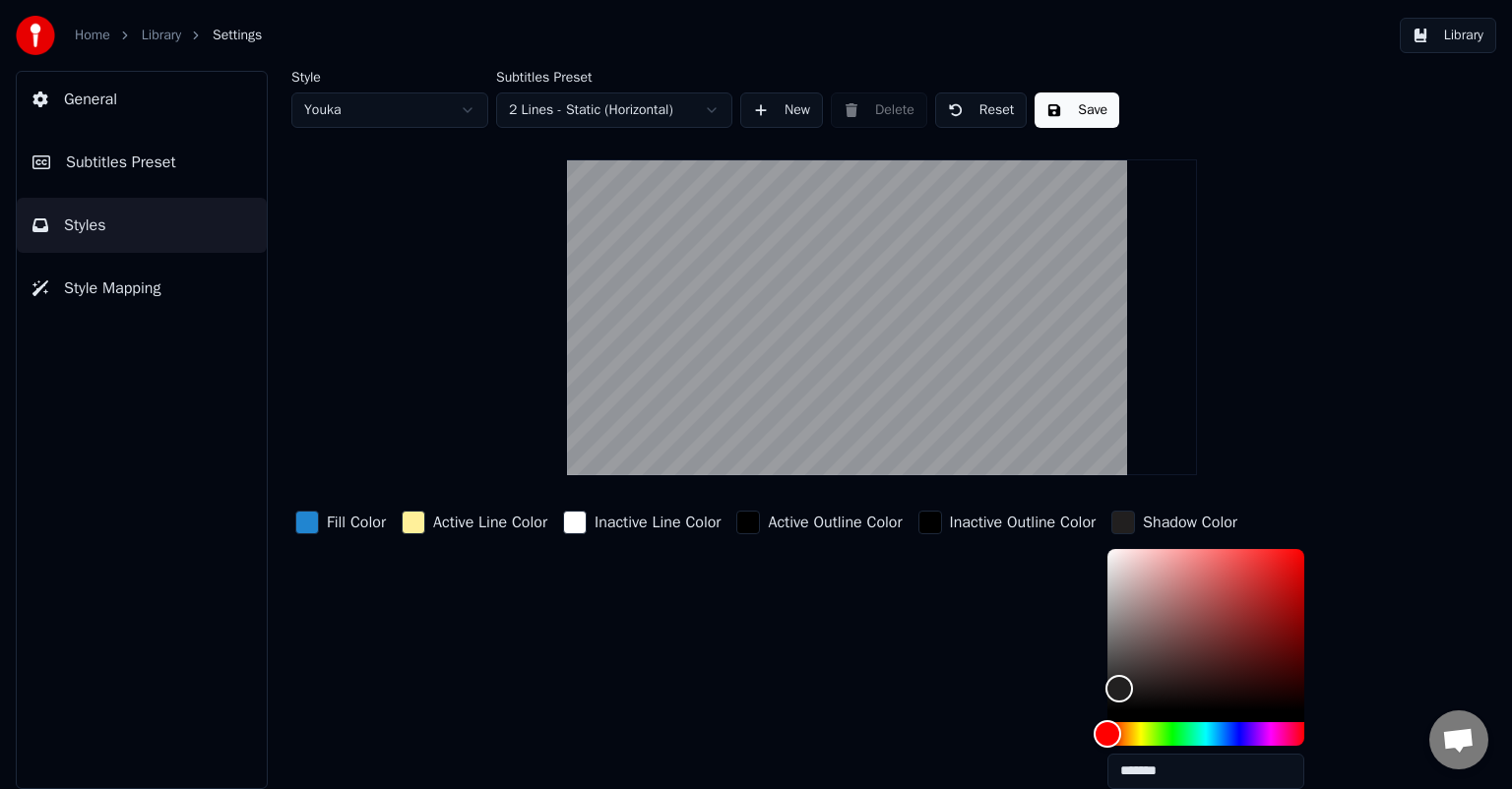 click on "Inactive Outline Color" at bounding box center [1007, 655] 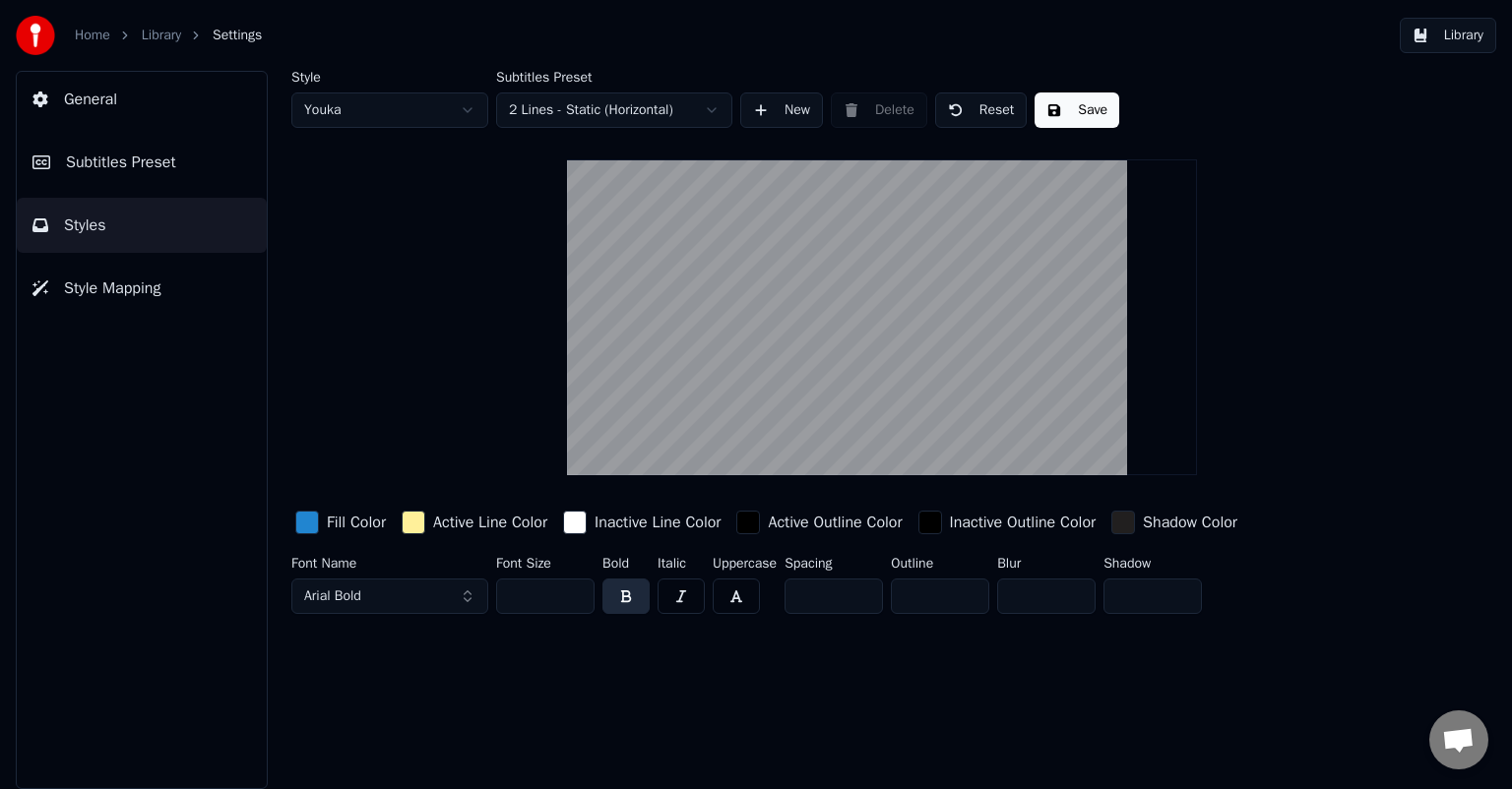 click on "Arial Bold" at bounding box center [390, 596] 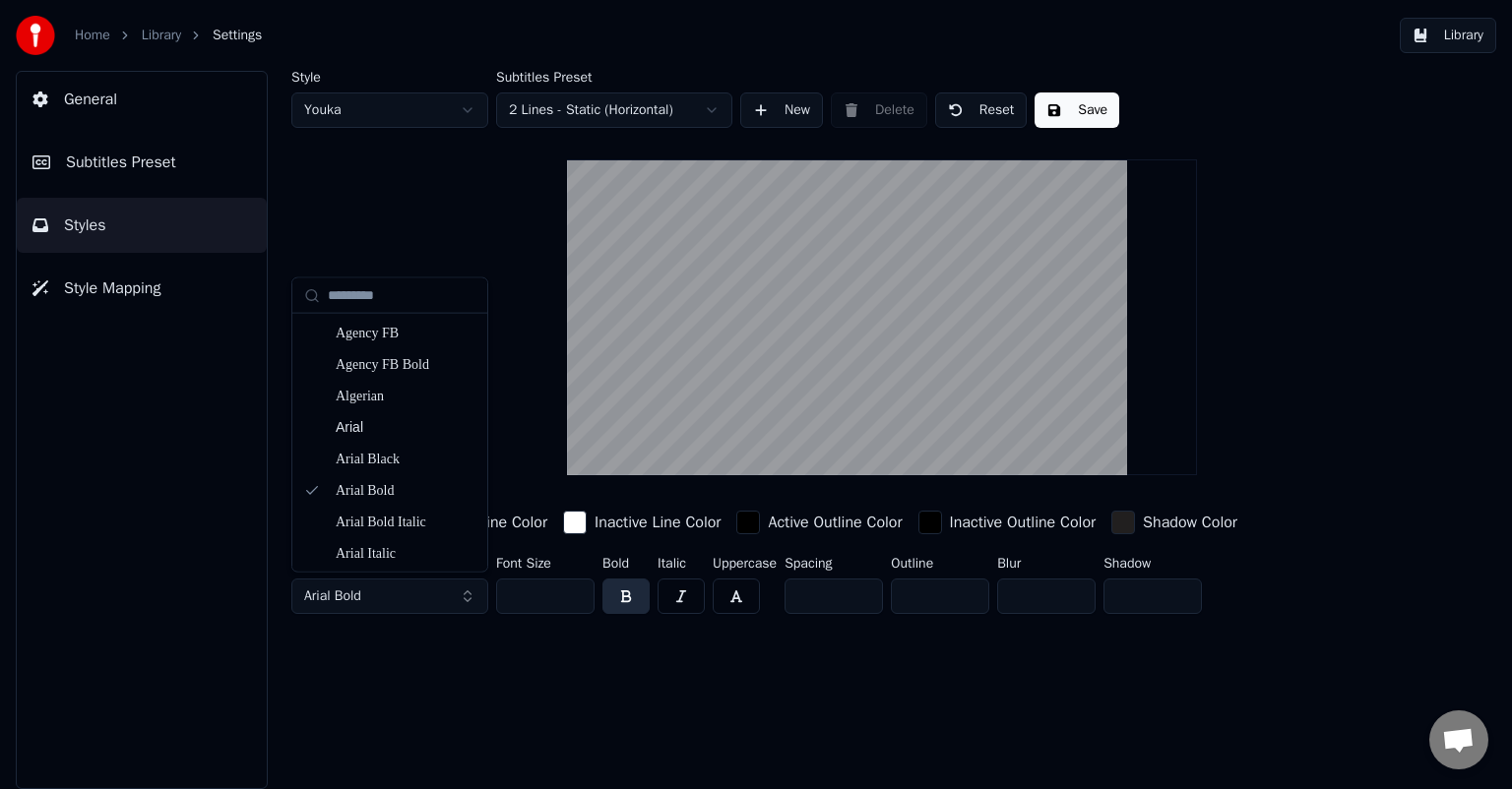 click on "Arial Bold" at bounding box center [390, 596] 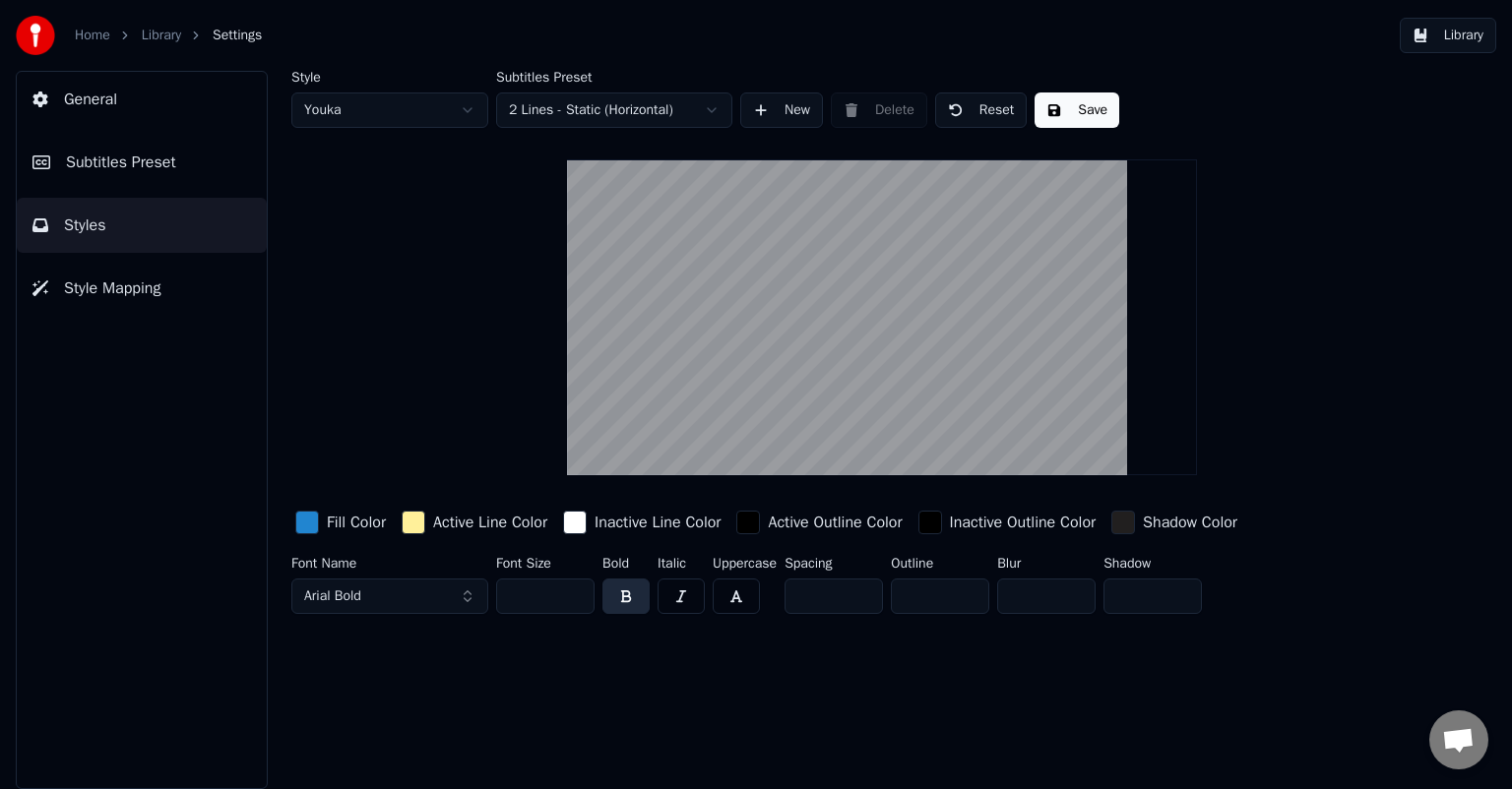 click on "Arial Bold" at bounding box center [390, 596] 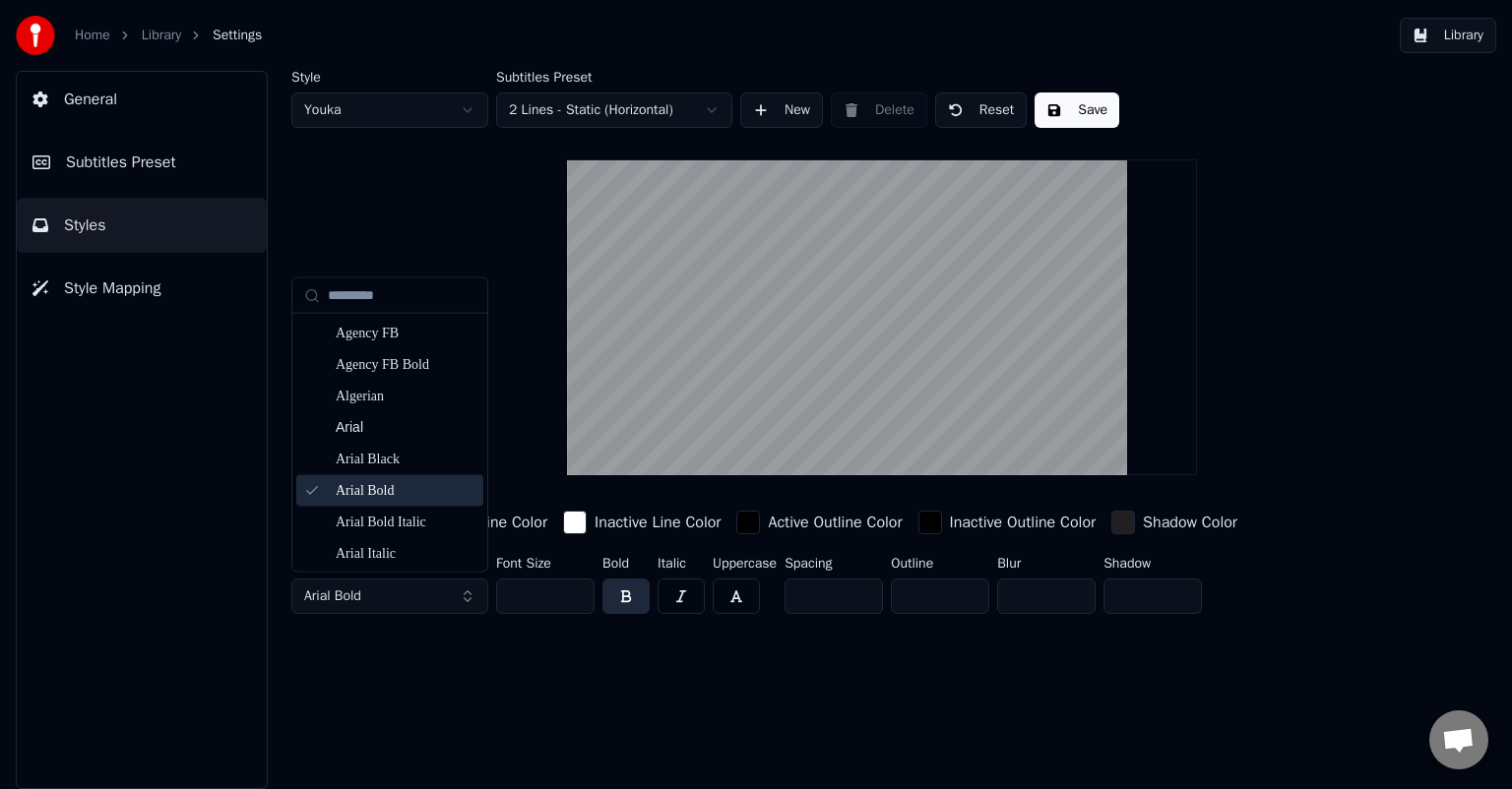 click on "Arial Bold" at bounding box center (390, 596) 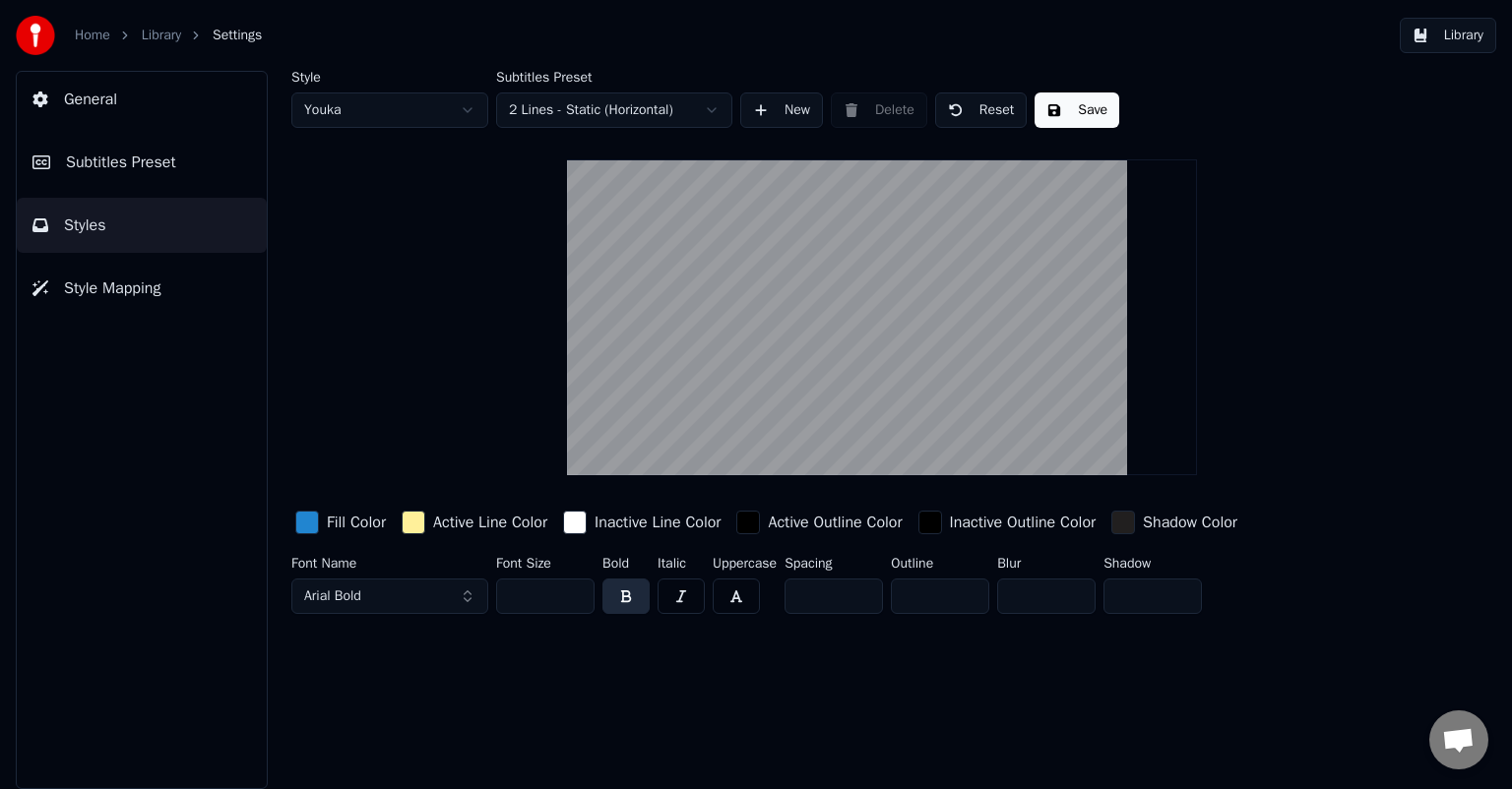 click on "Library" at bounding box center (161, 35) 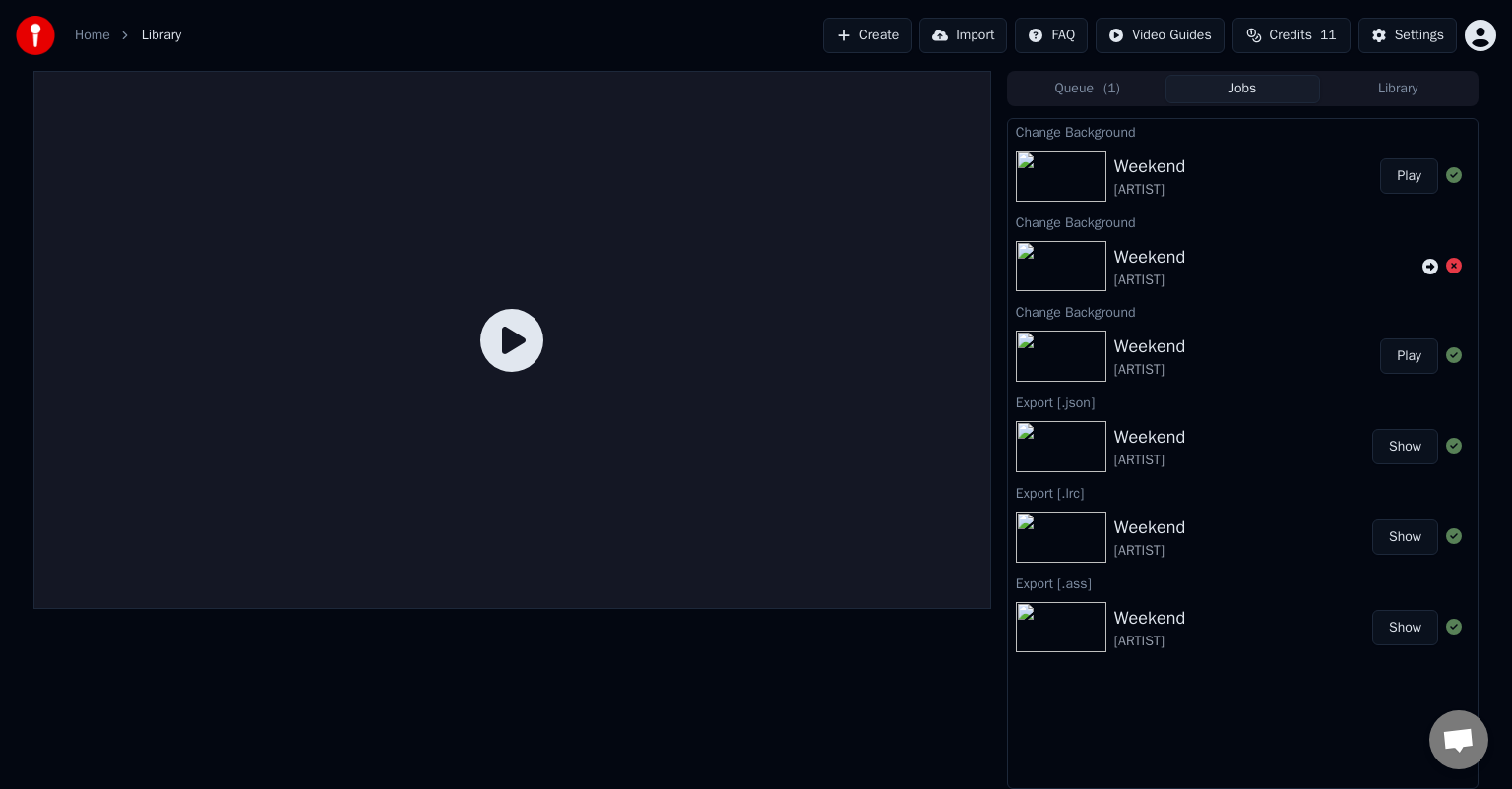 click on "[SONG TITLE] [ARTIST]" at bounding box center [1247, 176] 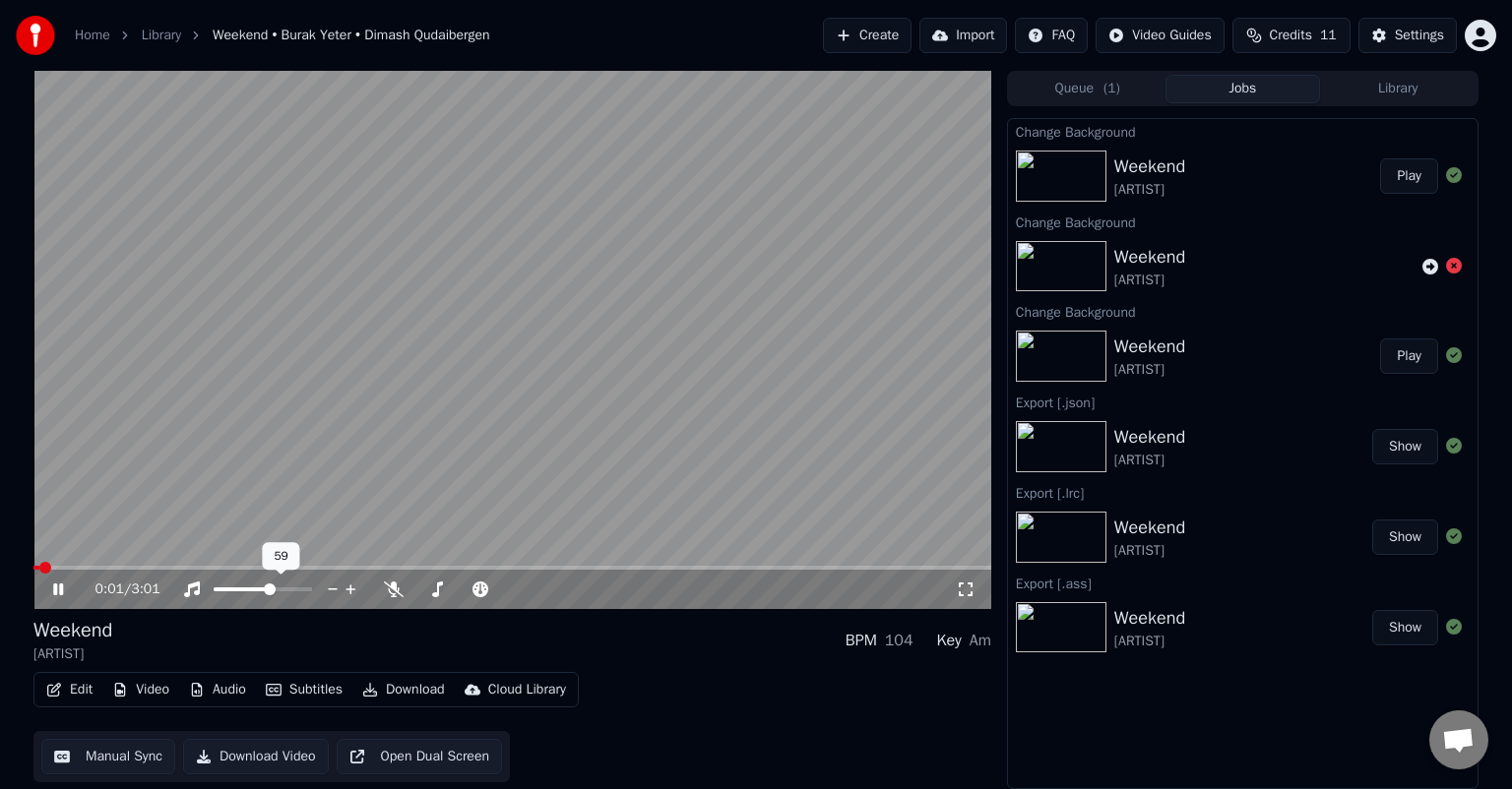 click at bounding box center [263, 589] 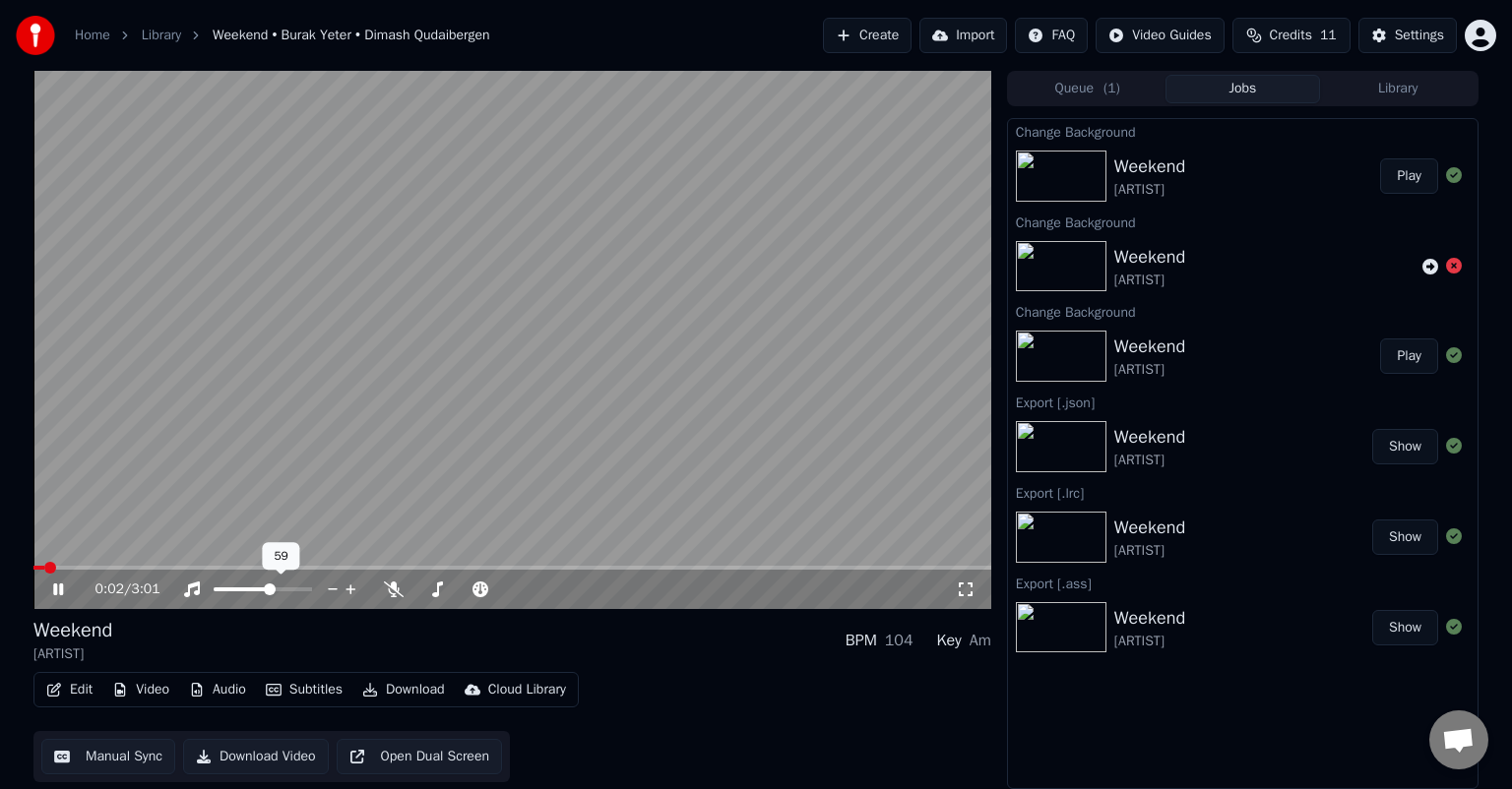 click at bounding box center [270, 589] 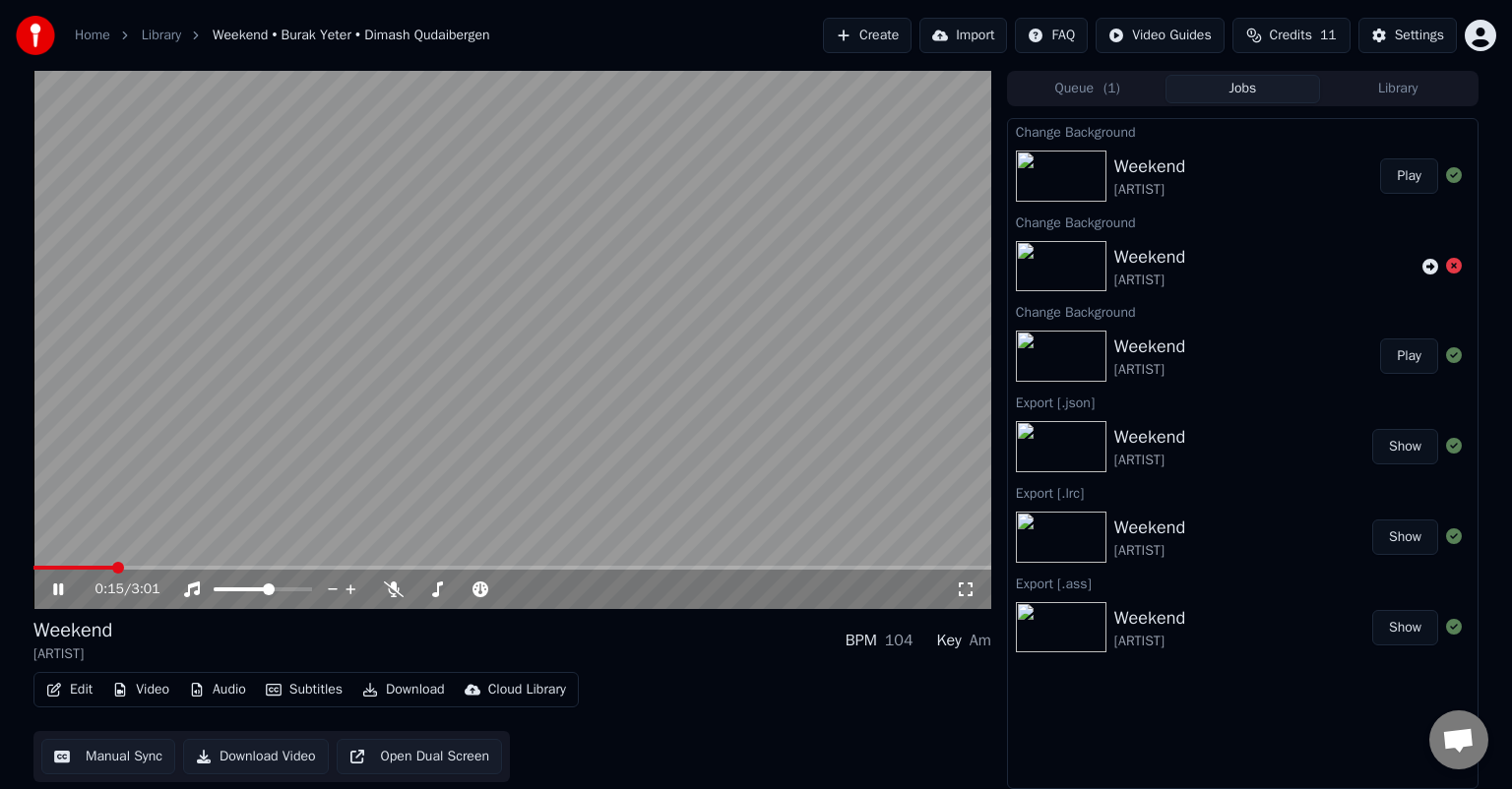 click 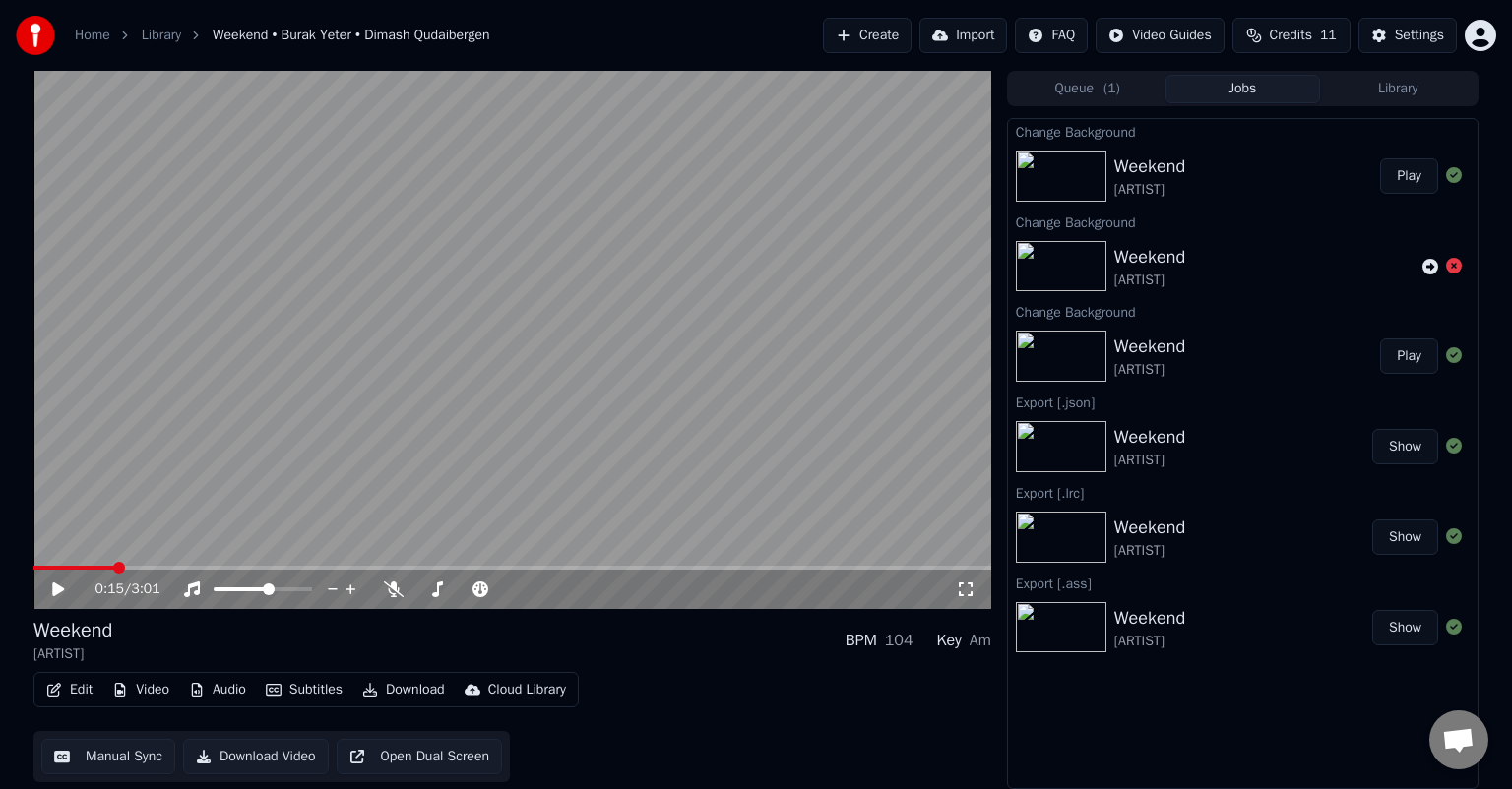 click 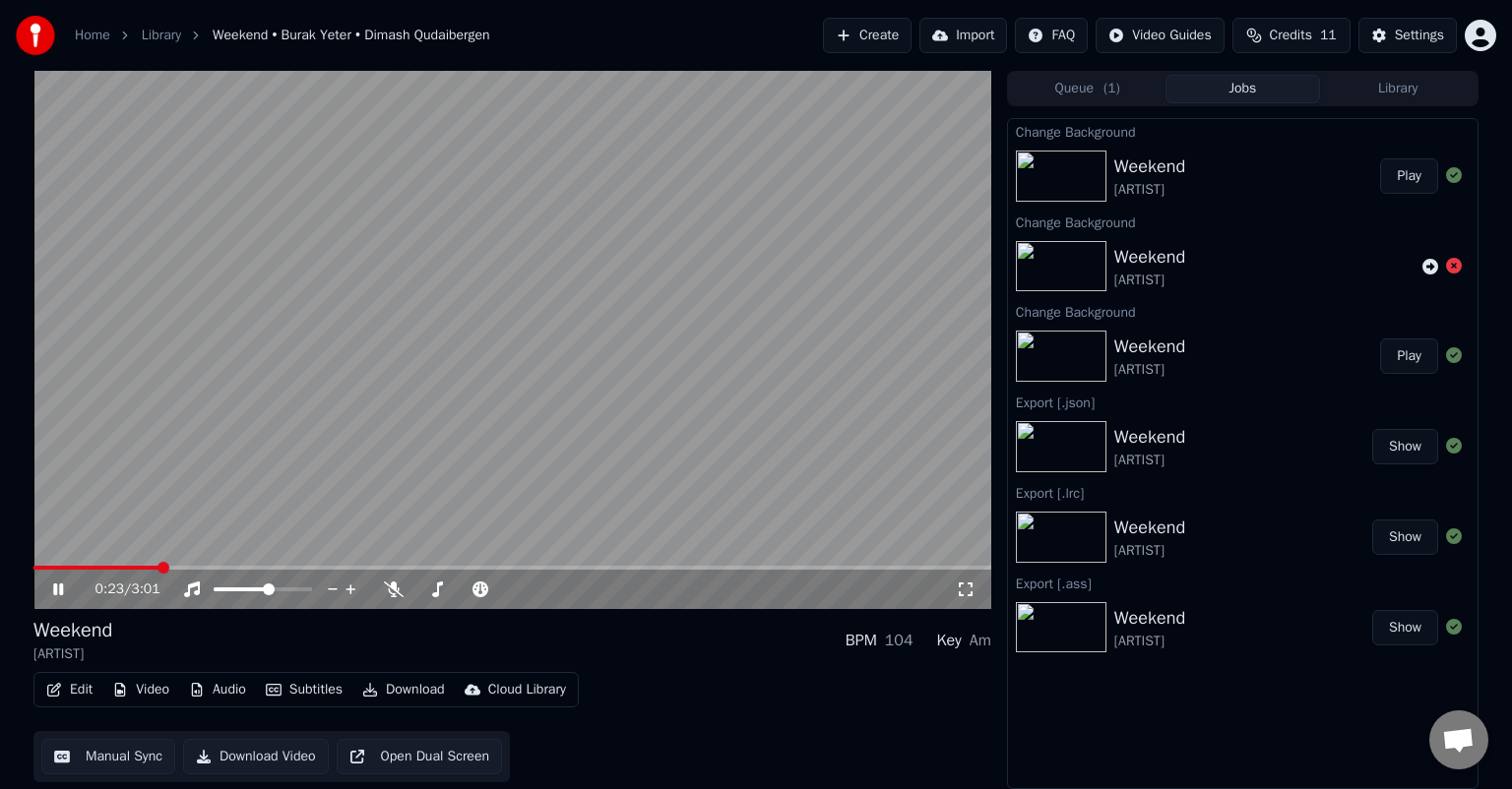 click 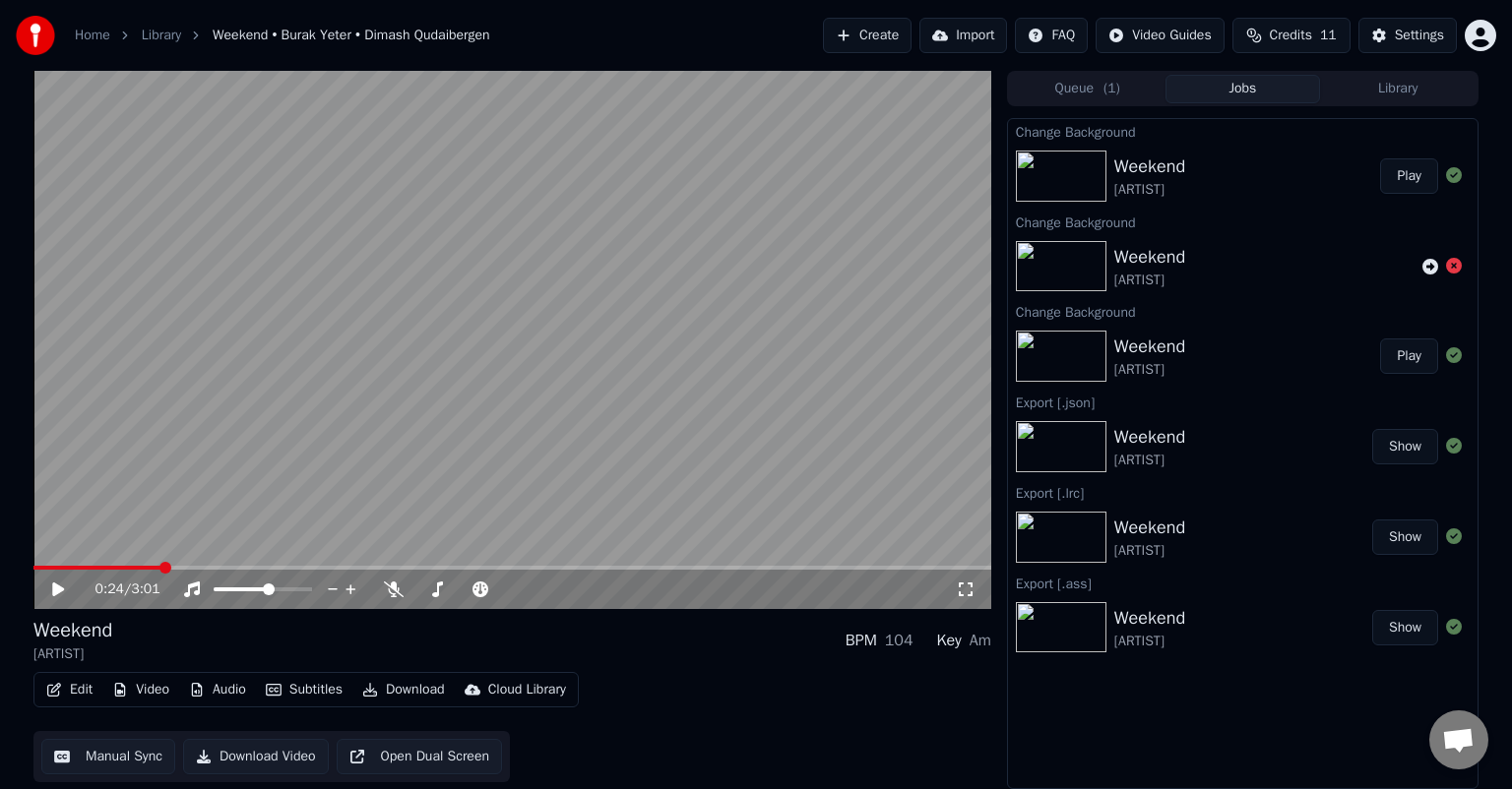 click on "Download Video" at bounding box center (256, 757) 